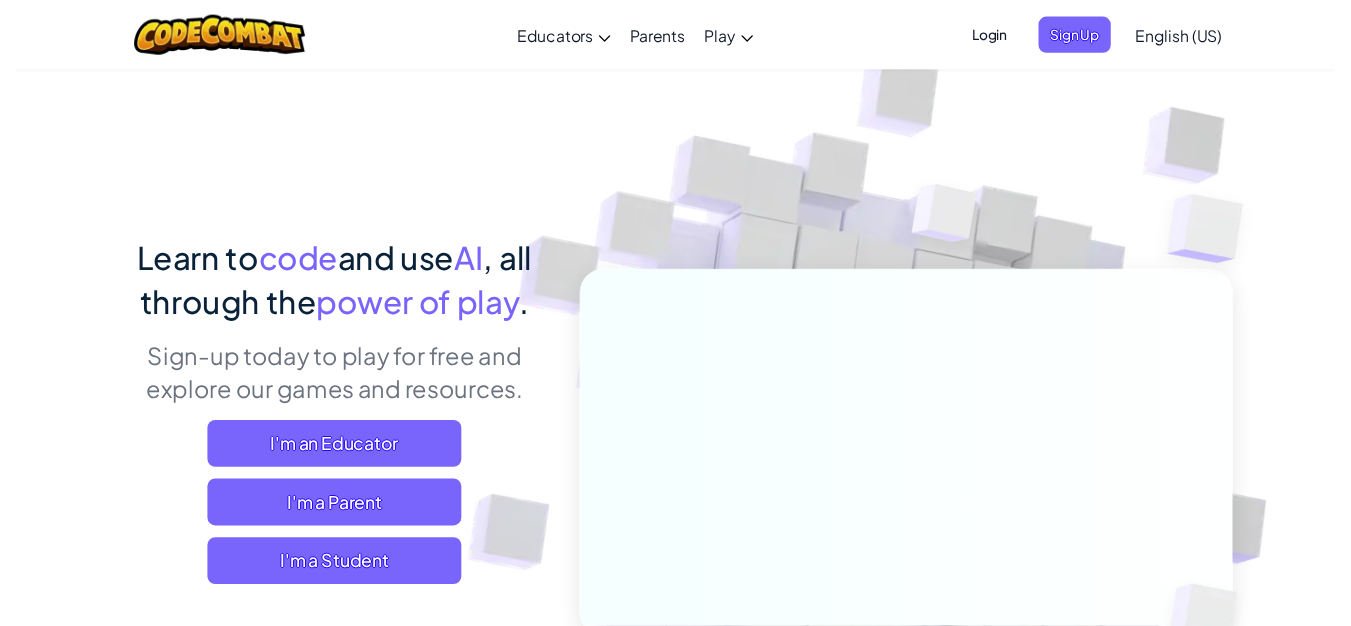 scroll, scrollTop: 0, scrollLeft: 0, axis: both 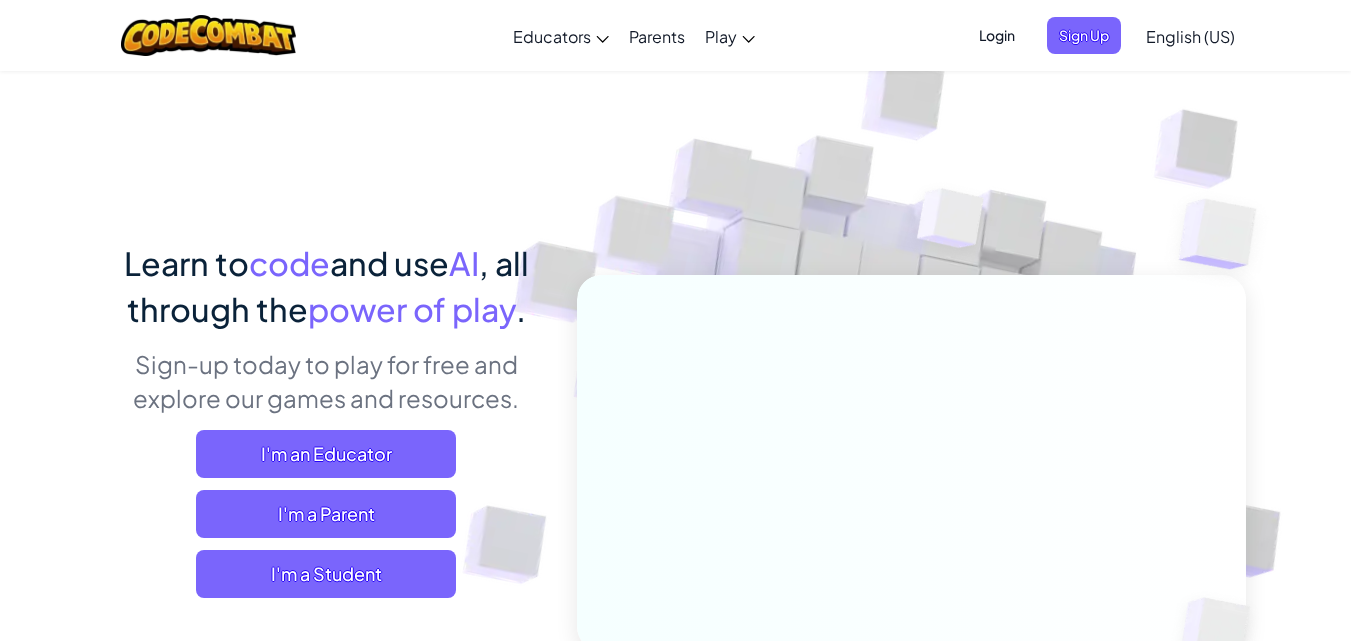 click on "Login" at bounding box center [997, 35] 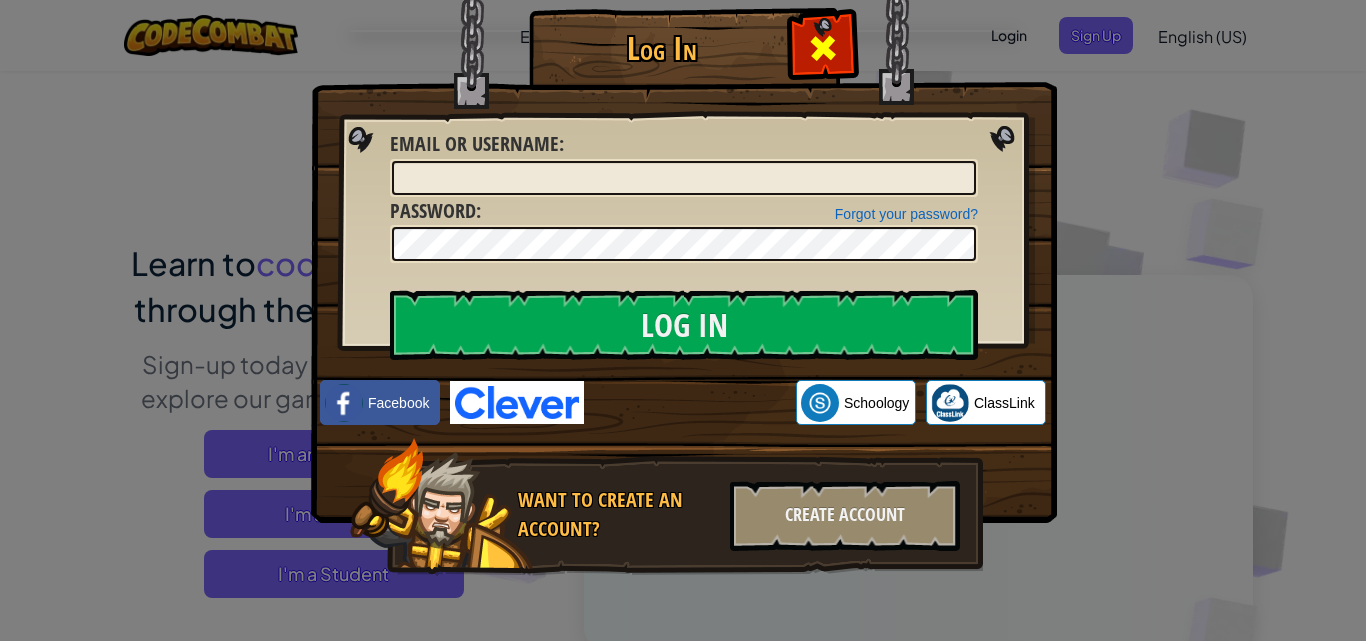 click at bounding box center [823, 48] 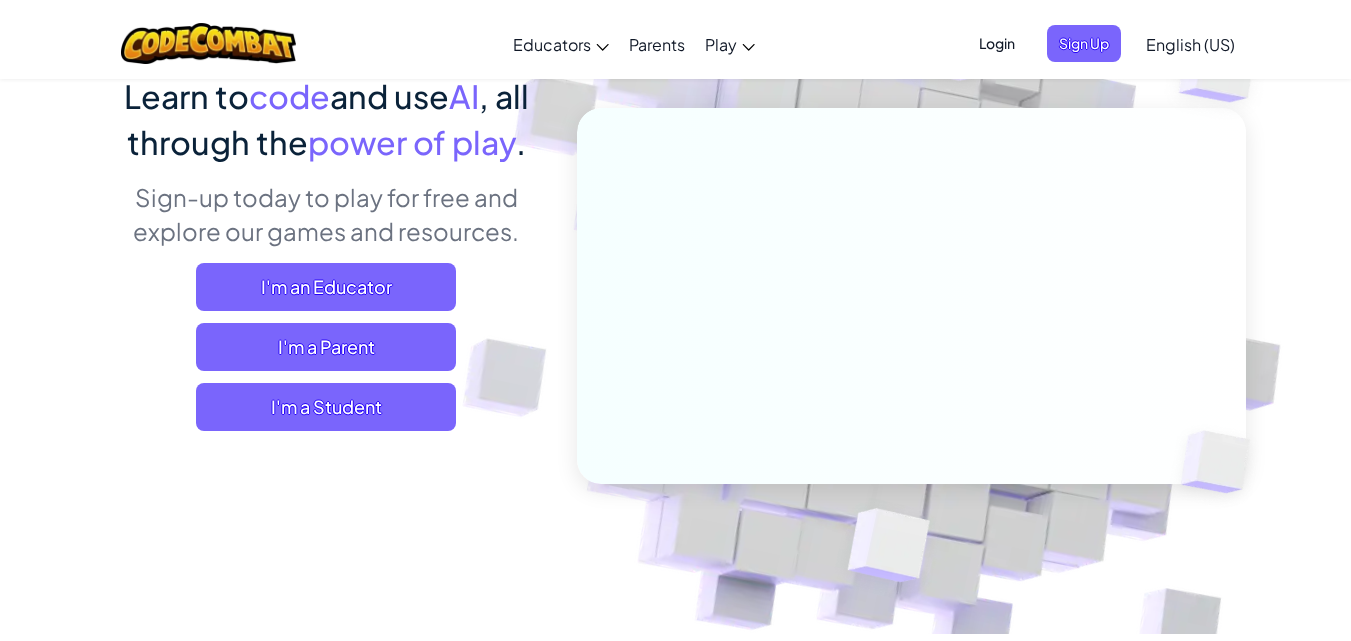 scroll, scrollTop: 200, scrollLeft: 0, axis: vertical 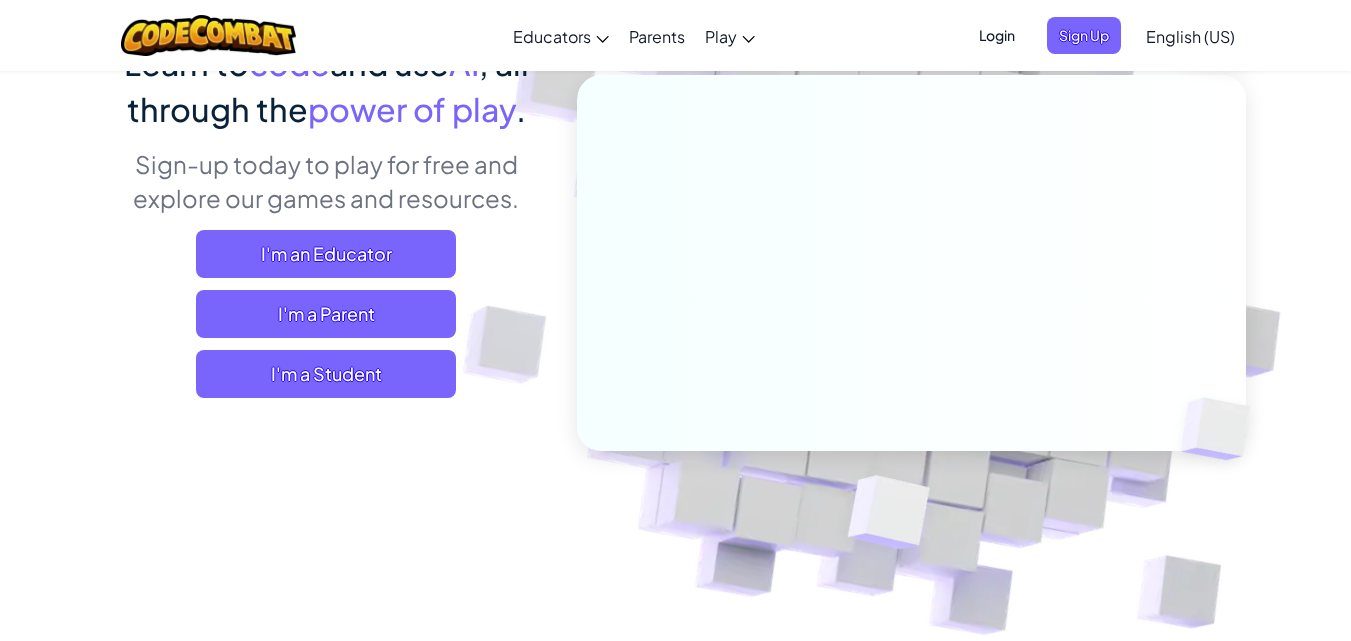click on "English (US)" at bounding box center [1190, 36] 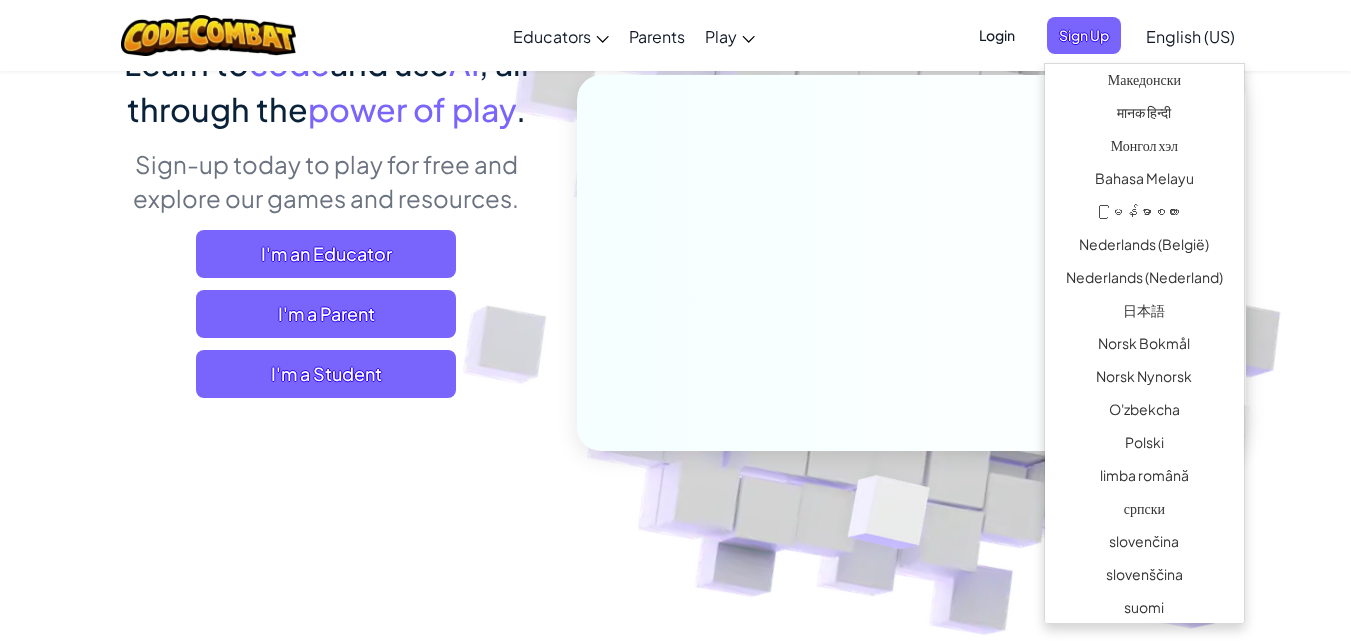 scroll, scrollTop: 1483, scrollLeft: 0, axis: vertical 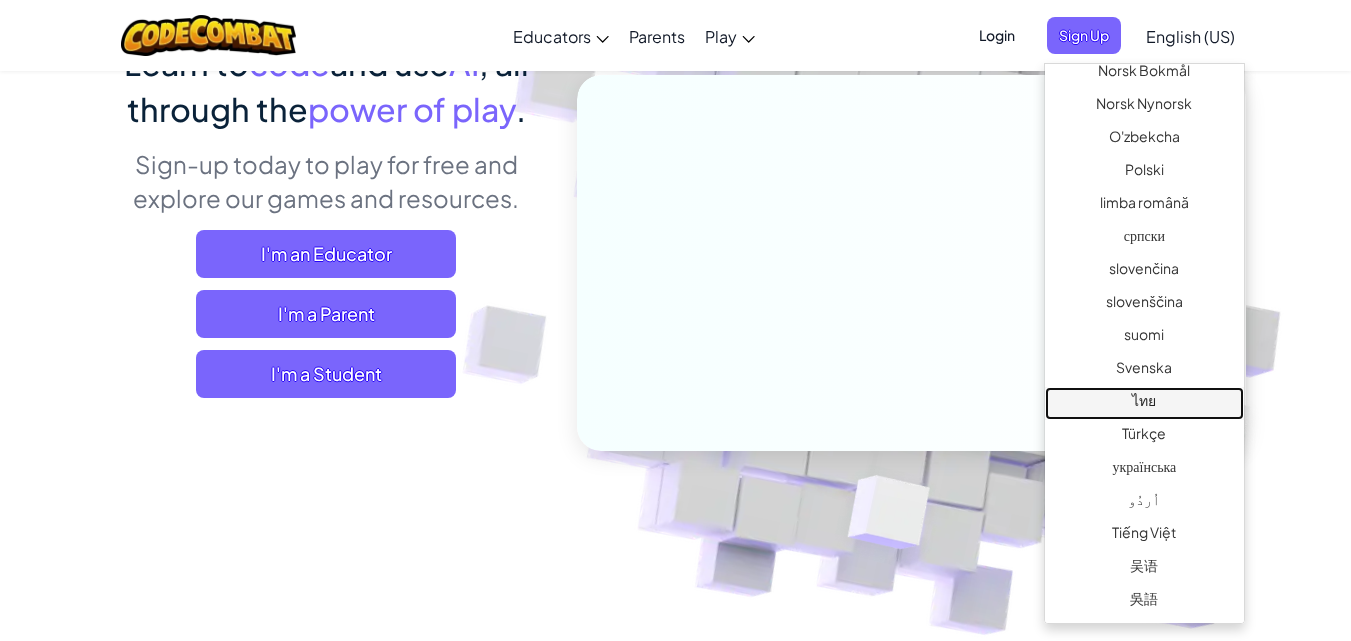 click on "ไทย" at bounding box center [1144, 403] 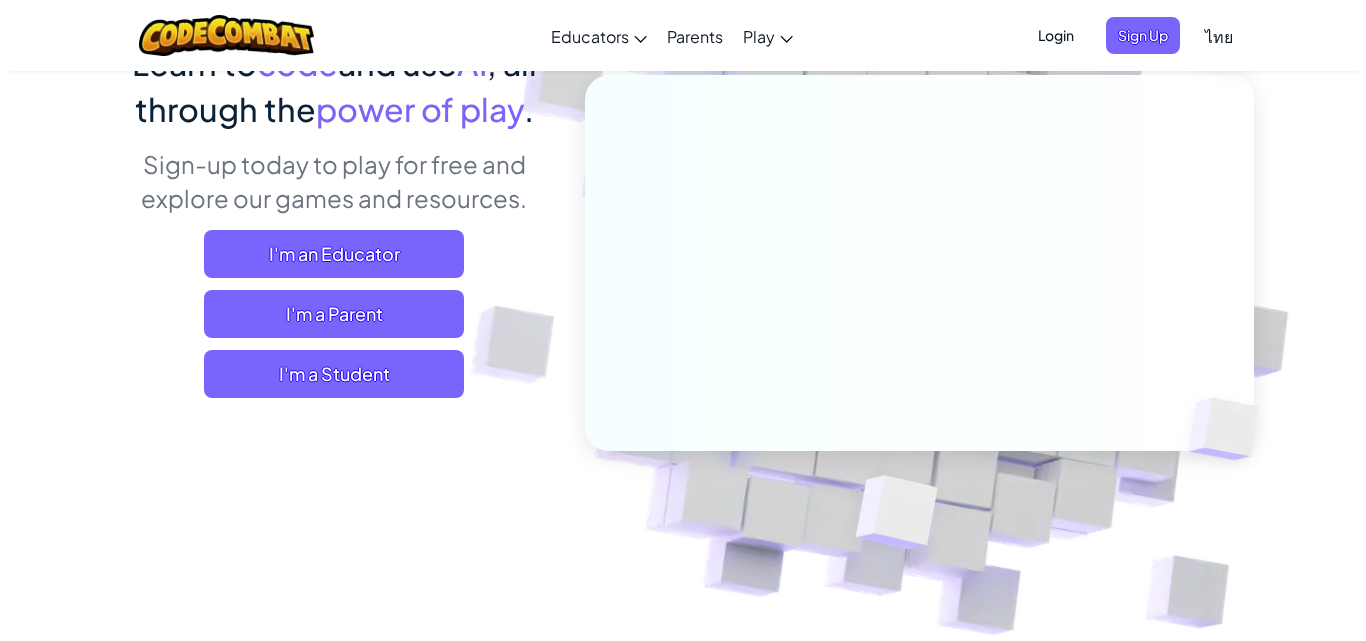 scroll, scrollTop: 0, scrollLeft: 0, axis: both 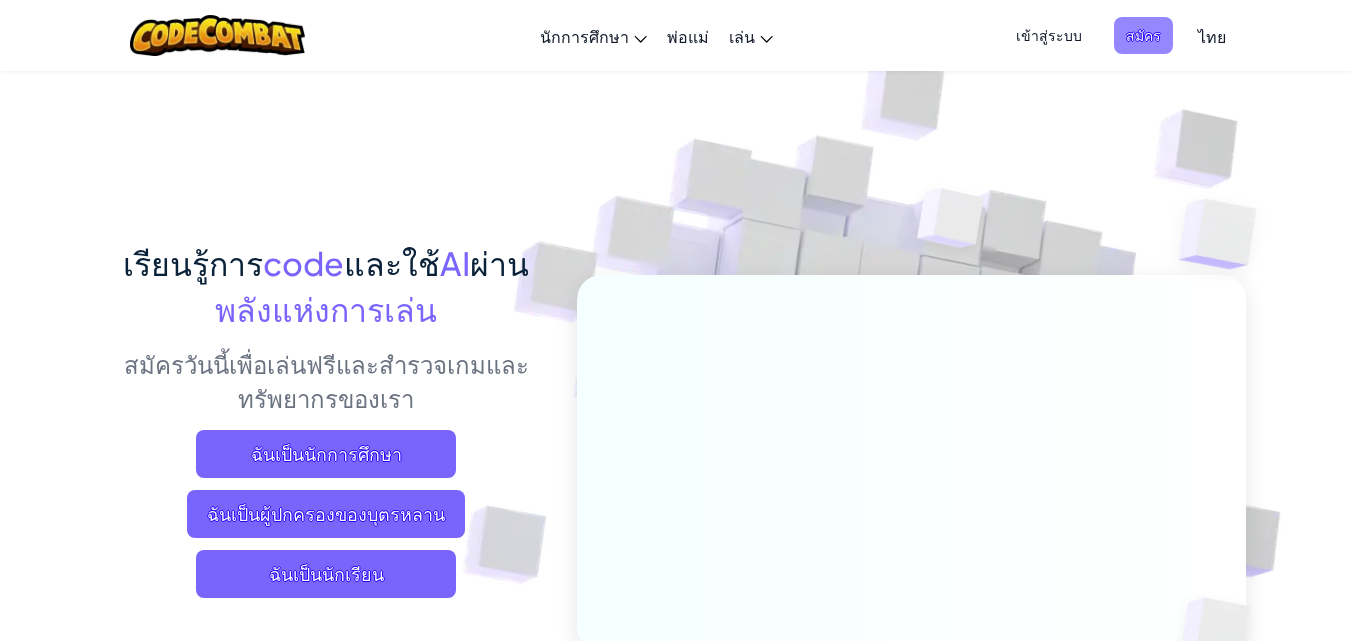 click on "สมัคร" at bounding box center (1143, 35) 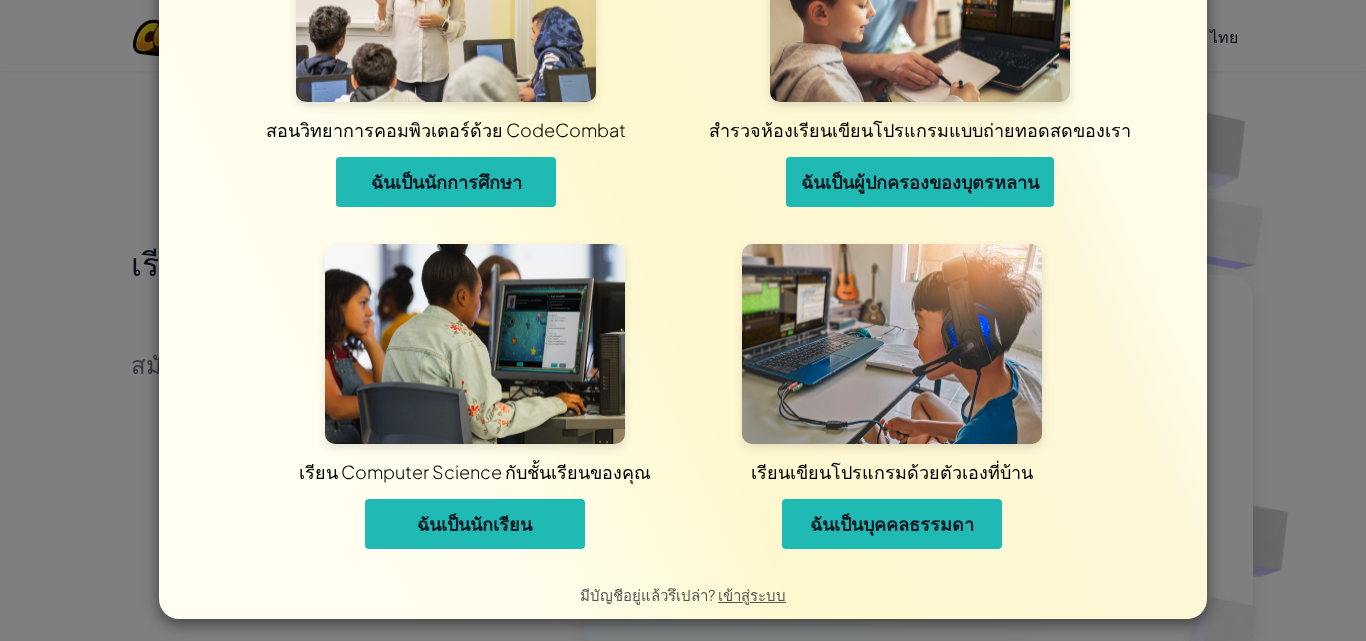 scroll, scrollTop: 151, scrollLeft: 0, axis: vertical 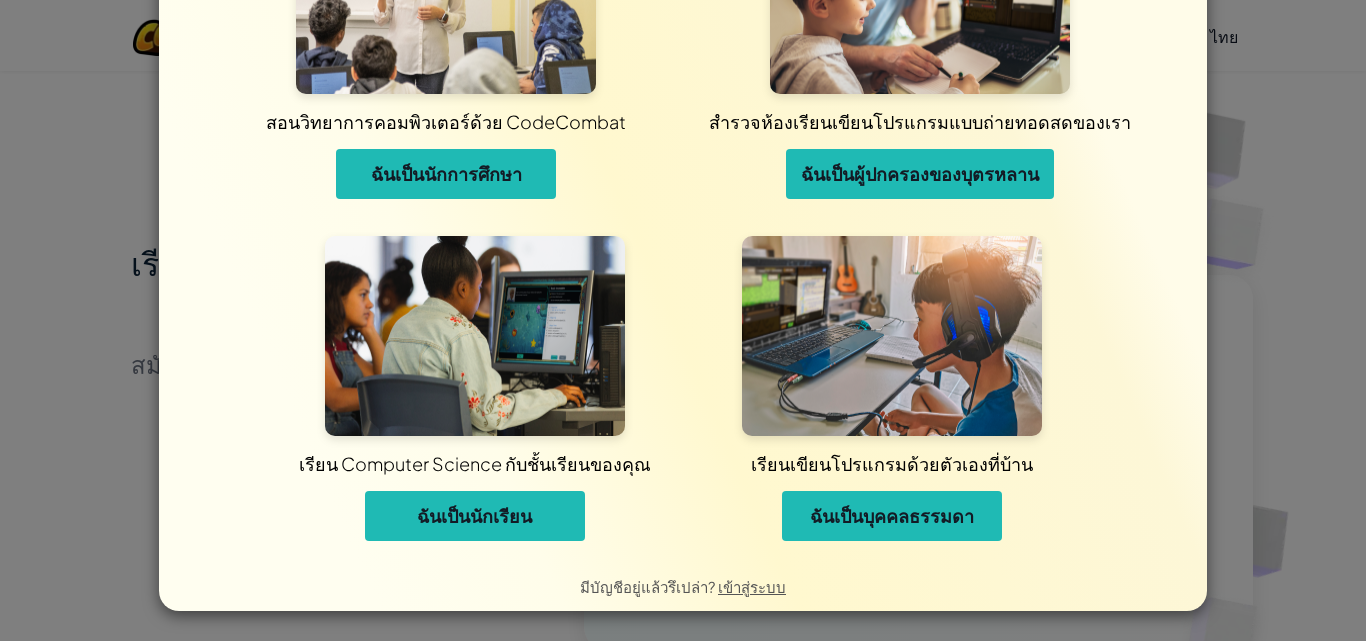 click on "ฉันเป็นบุคคลธรรมดา" at bounding box center [892, 516] 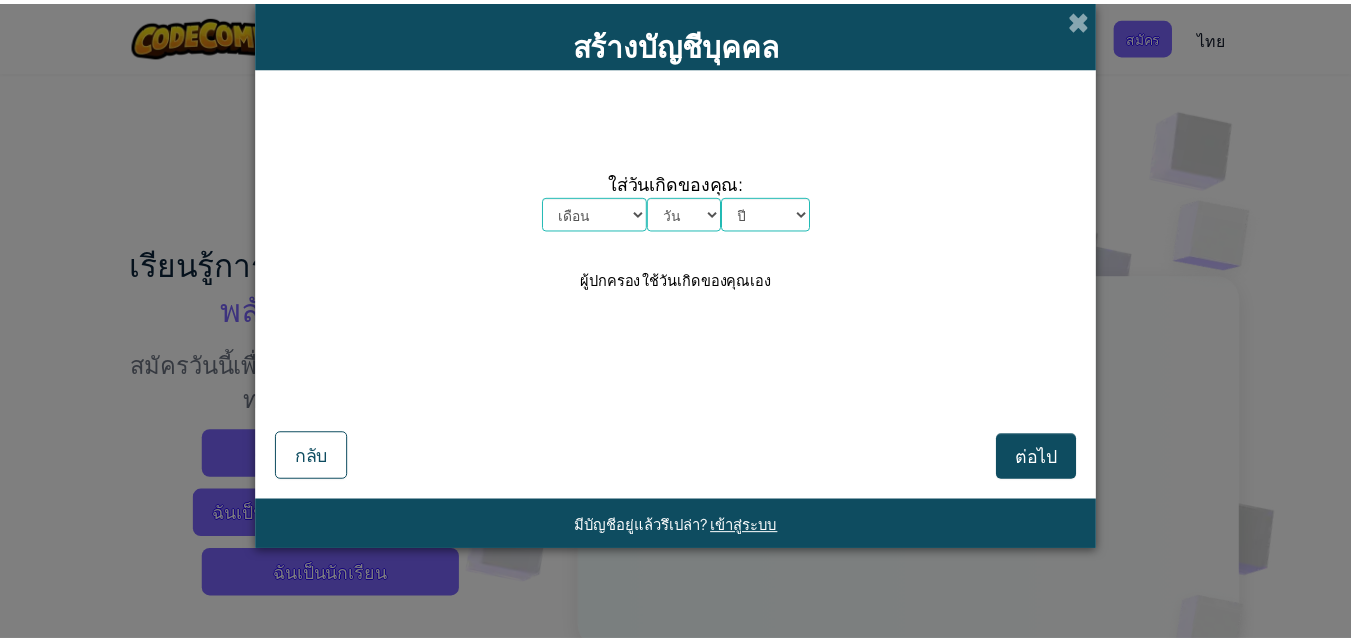 scroll, scrollTop: 0, scrollLeft: 0, axis: both 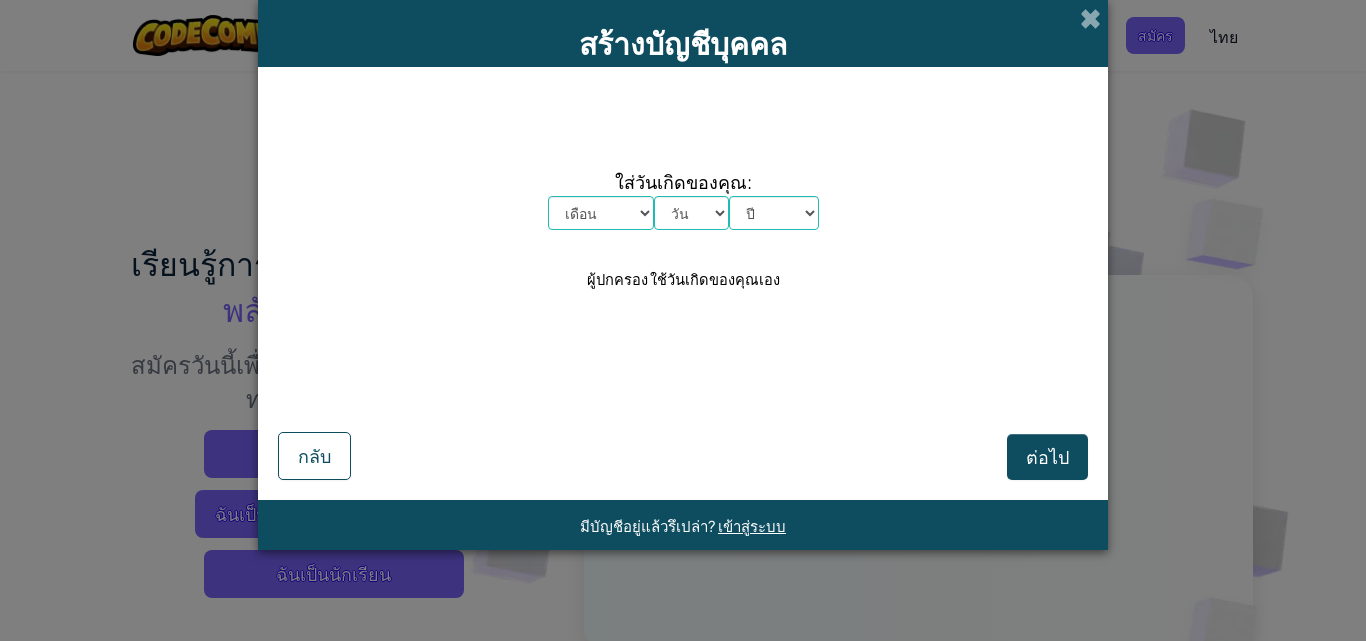 click on "เดือน มกราคม กุมภาพันธ์ มีนาคม เมษายน พฤษภาคม มิถุนายน กรกฎาคม สิงหาคม กันยายน ตุลาคม พฤศจิกายน ธันวาคม" at bounding box center (601, 213) 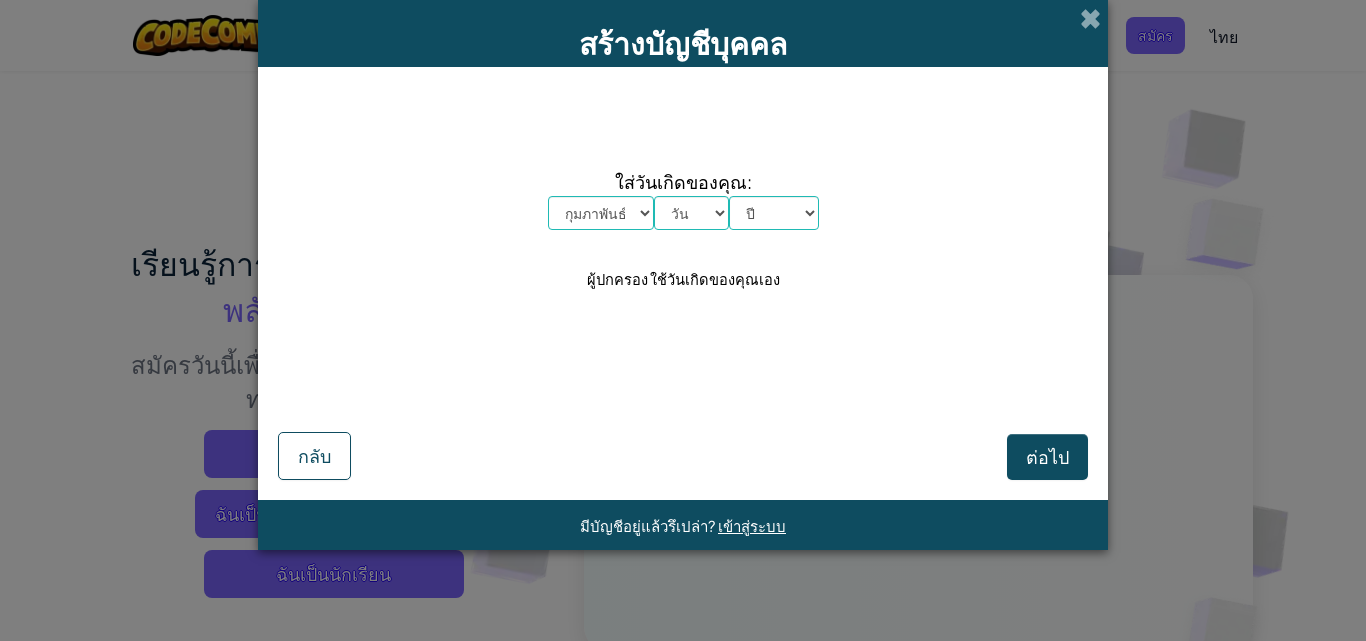 click on "เดือน มกราคม กุมภาพันธ์ มีนาคม เมษายน พฤษภาคม มิถุนายน กรกฎาคม สิงหาคม กันยายน ตุลาคม พฤศจิกายน ธันวาคม" at bounding box center [601, 213] 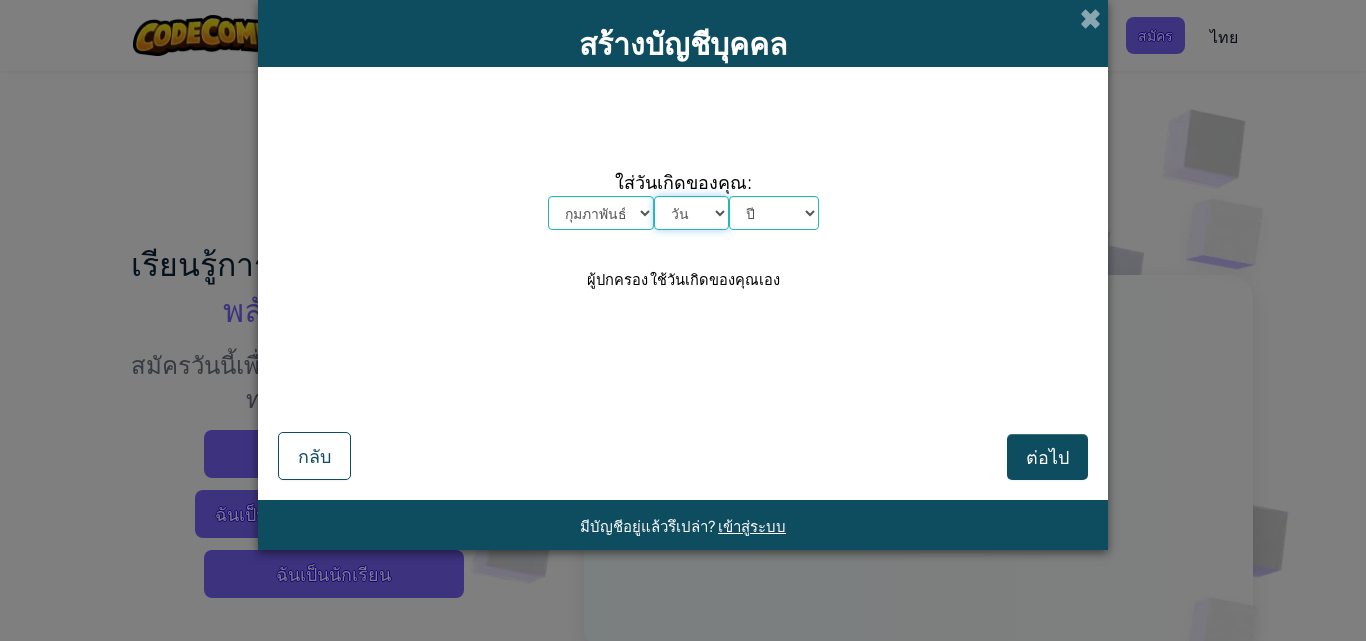 click on "วัน 1 2 3 4 5 6 7 8 9 10 11 12 13 14 15 16 17 18 19 20 21 22 23 24 25 26 27 28 29 30 31" at bounding box center [691, 213] 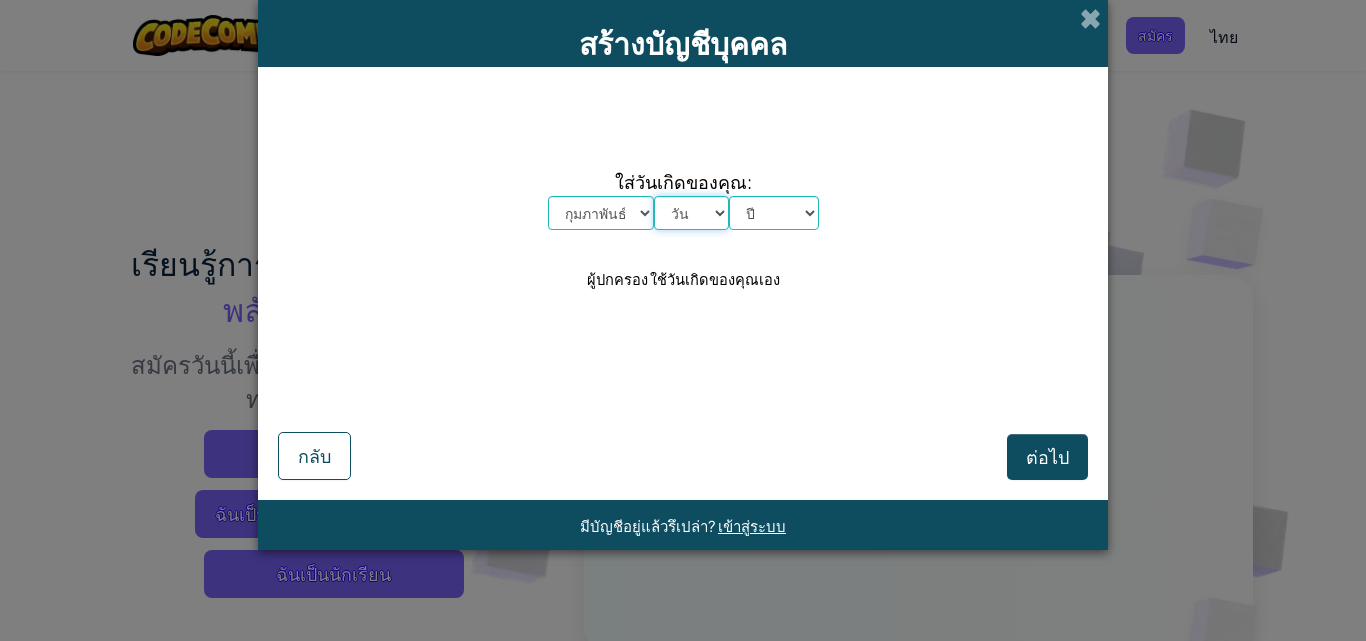 select on "20" 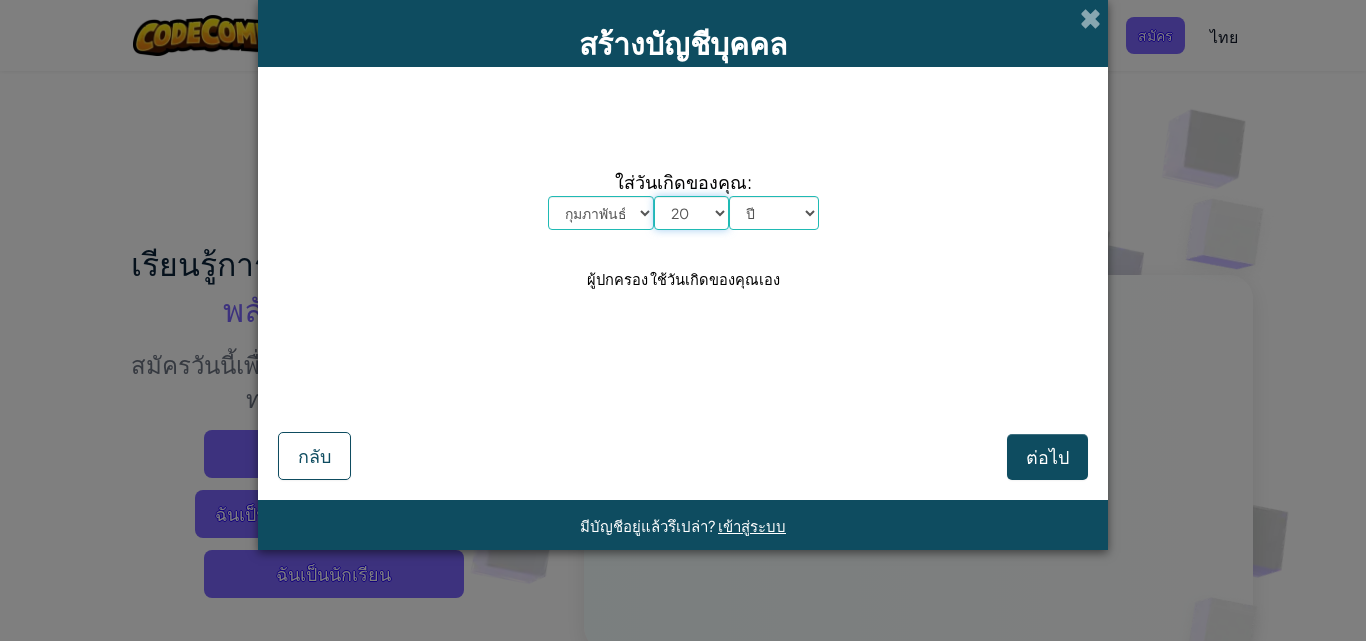click on "วัน 1 2 3 4 5 6 7 8 9 10 11 12 13 14 15 16 17 18 19 20 21 22 23 24 25 26 27 28 29 30 31" at bounding box center (691, 213) 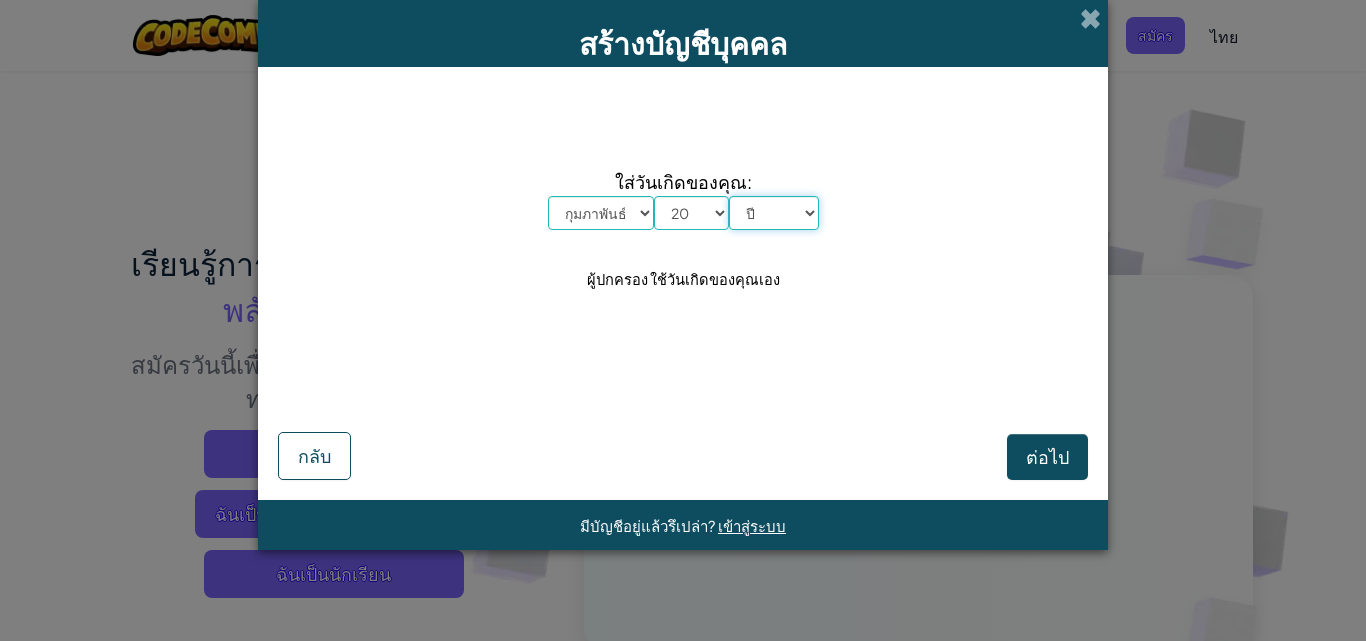 click on "ปี 2025 2024 2023 2022 2021 2020 2019 2018 2017 2016 2015 2014 2013 2012 2011 2010 2009 2008 2007 2006 2005 2004 2003 2002 2001 2000 1999 1998 1997 1996 1995 1994 1993 1992 1991 1990 1989 1988 1987 1986 1985 1984 1983 1982 1981 1980 1979 1978 1977 1976 1975 1974 1973 1972 1971 1970 1969 1968 1967 1966 1965 1964 1963 1962 1961 1960 1959 1958 1957 1956 1955 1954 1953 1952 1951 1950 1949 1948 1947 1946 1945 1944 1943 1942 1941 1940 1939 1938 1937 1936 1935 1934 1933 1932 1931 1930 1929 1928 1927 1926" at bounding box center (774, 213) 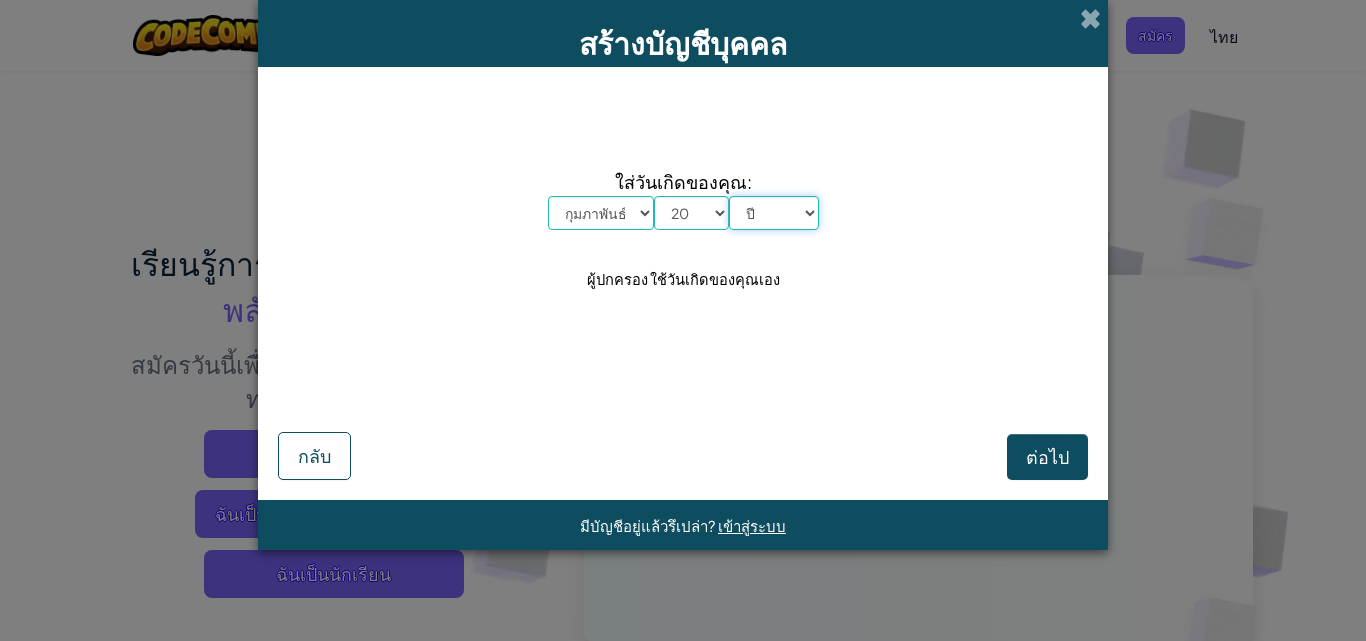 select on "2013" 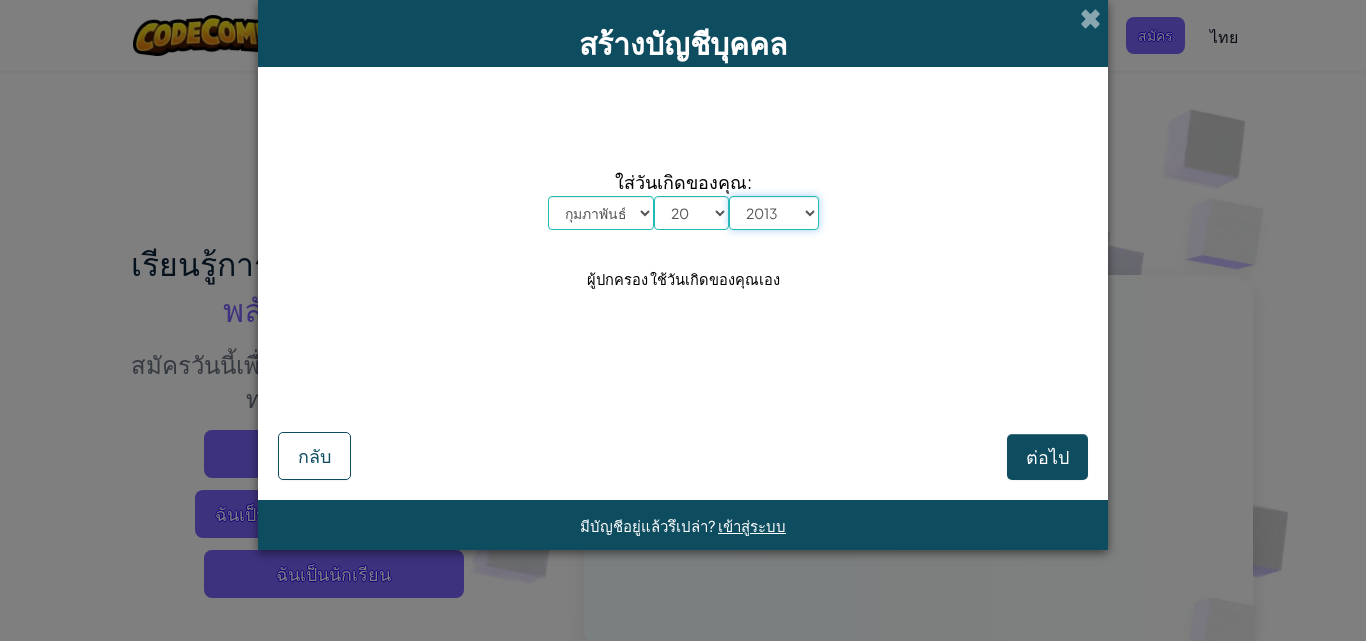 click on "ปี 2025 2024 2023 2022 2021 2020 2019 2018 2017 2016 2015 2014 2013 2012 2011 2010 2009 2008 2007 2006 2005 2004 2003 2002 2001 2000 1999 1998 1997 1996 1995 1994 1993 1992 1991 1990 1989 1988 1987 1986 1985 1984 1983 1982 1981 1980 1979 1978 1977 1976 1975 1974 1973 1972 1971 1970 1969 1968 1967 1966 1965 1964 1963 1962 1961 1960 1959 1958 1957 1956 1955 1954 1953 1952 1951 1950 1949 1948 1947 1946 1945 1944 1943 1942 1941 1940 1939 1938 1937 1936 1935 1934 1933 1932 1931 1930 1929 1928 1927 1926" at bounding box center [774, 213] 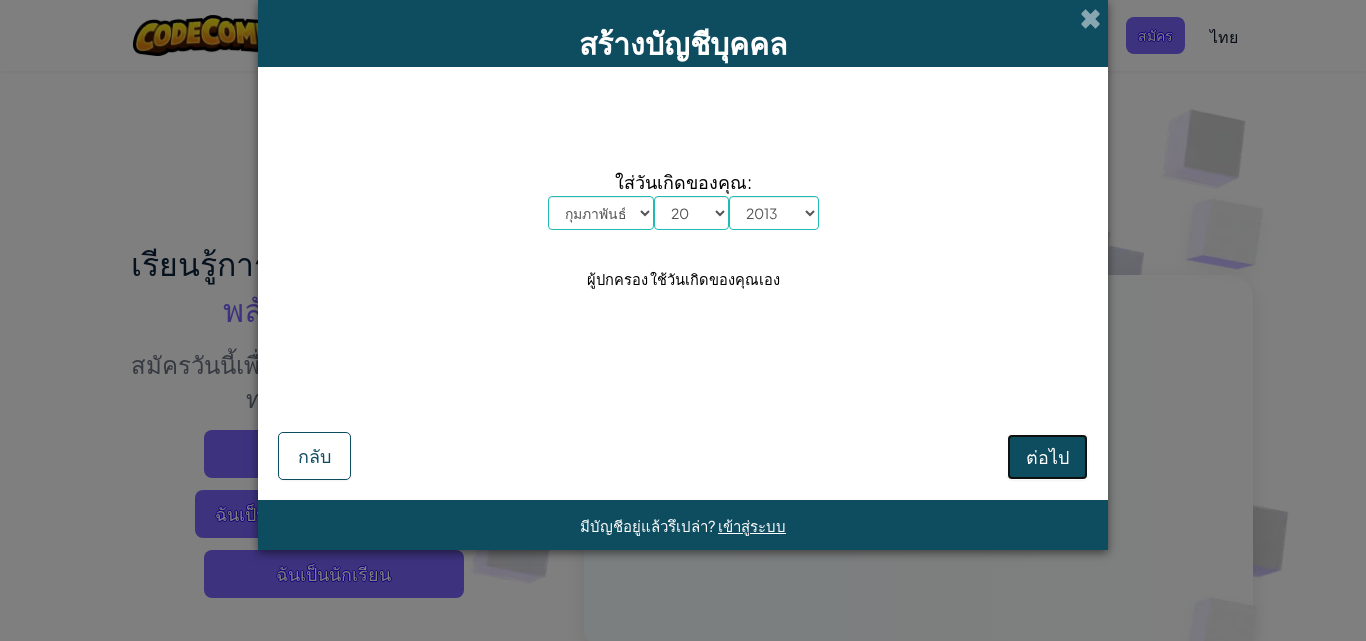 click on "ต่อไป" at bounding box center (1047, 456) 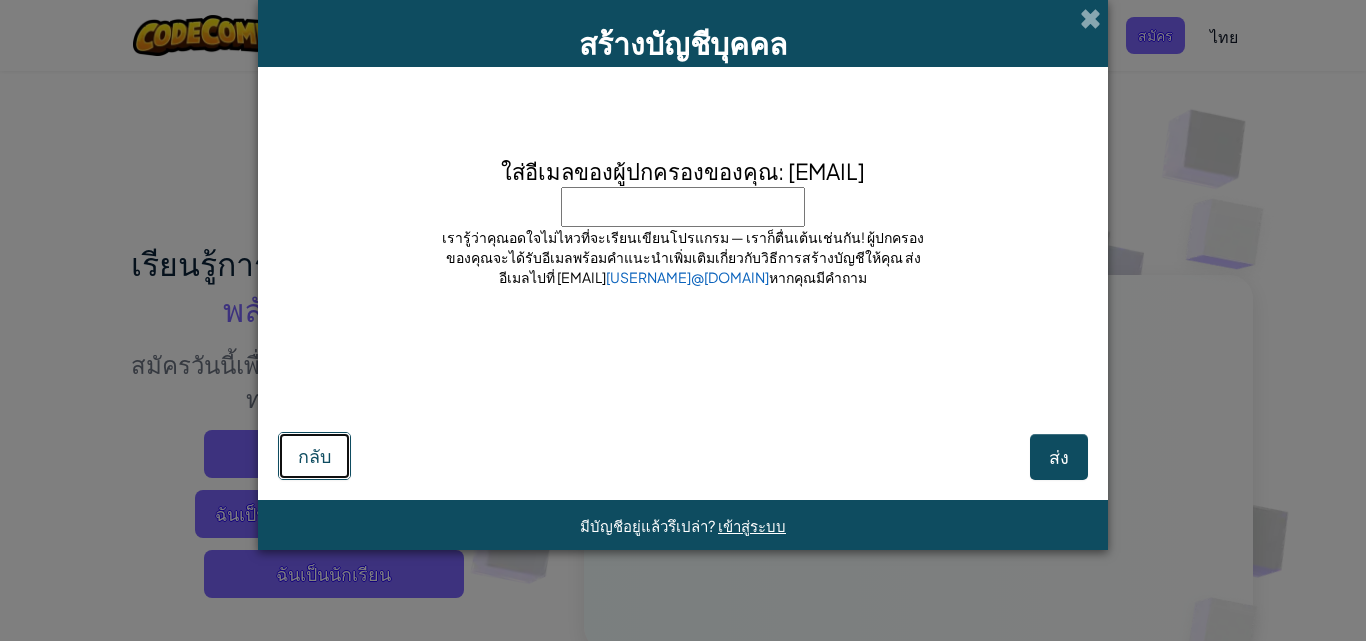 click on "กลับ" at bounding box center (314, 455) 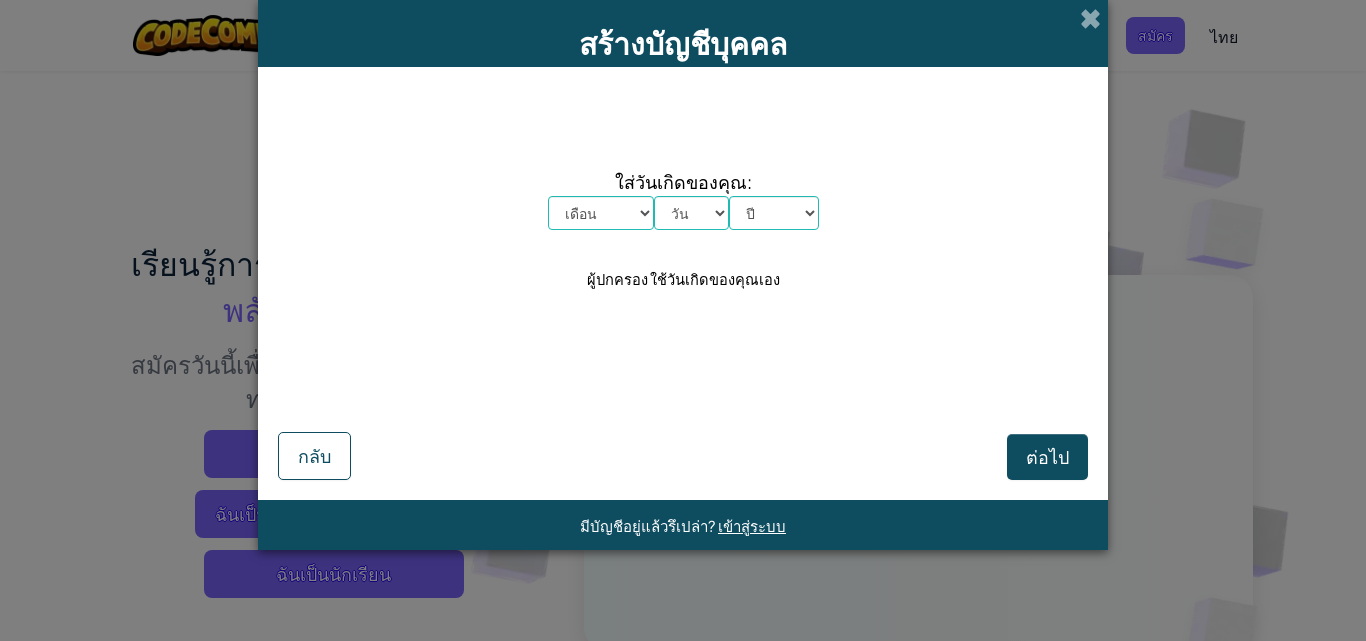 click on "เดือน มกราคม กุมภาพันธ์ มีนาคม เมษายน พฤษภาคม มิถุนายน กรกฎาคม สิงหาคม กันยายน ตุลาคม พฤศจิกายน ธันวาคม" at bounding box center [601, 213] 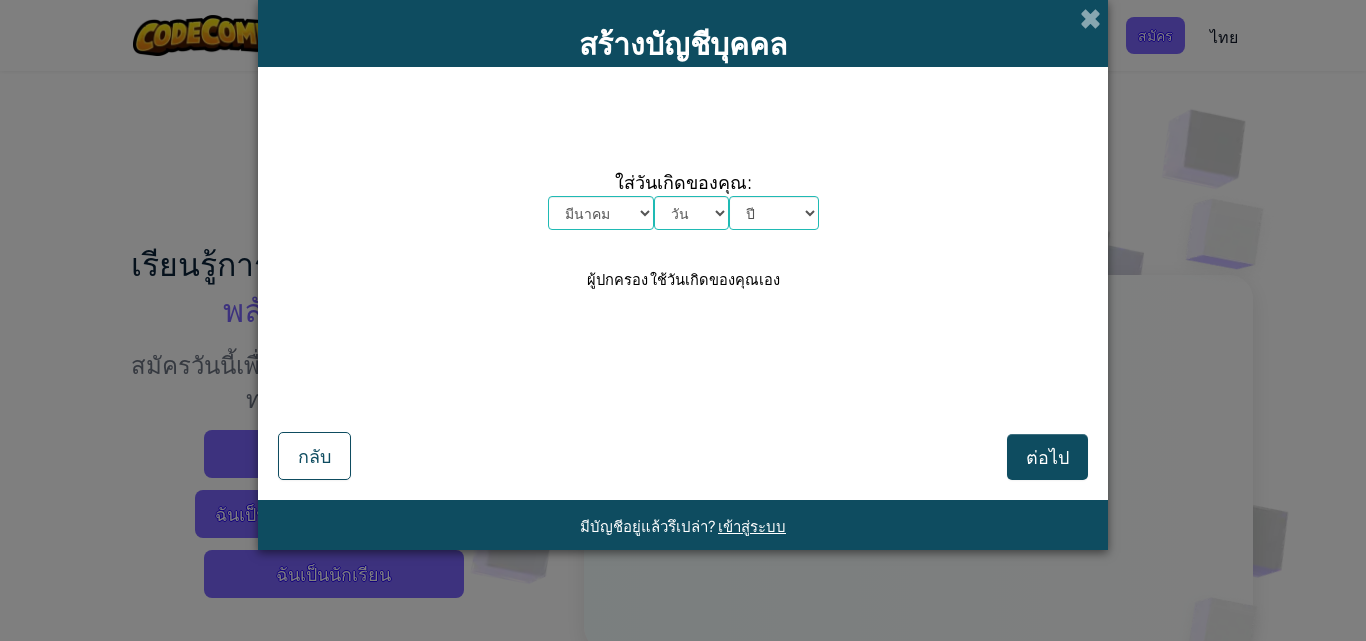 click on "เดือน มกราคม กุมภาพันธ์ มีนาคม เมษายน พฤษภาคม มิถุนายน กรกฎาคม สิงหาคม กันยายน ตุลาคม พฤศจิกายน ธันวาคม" at bounding box center [601, 213] 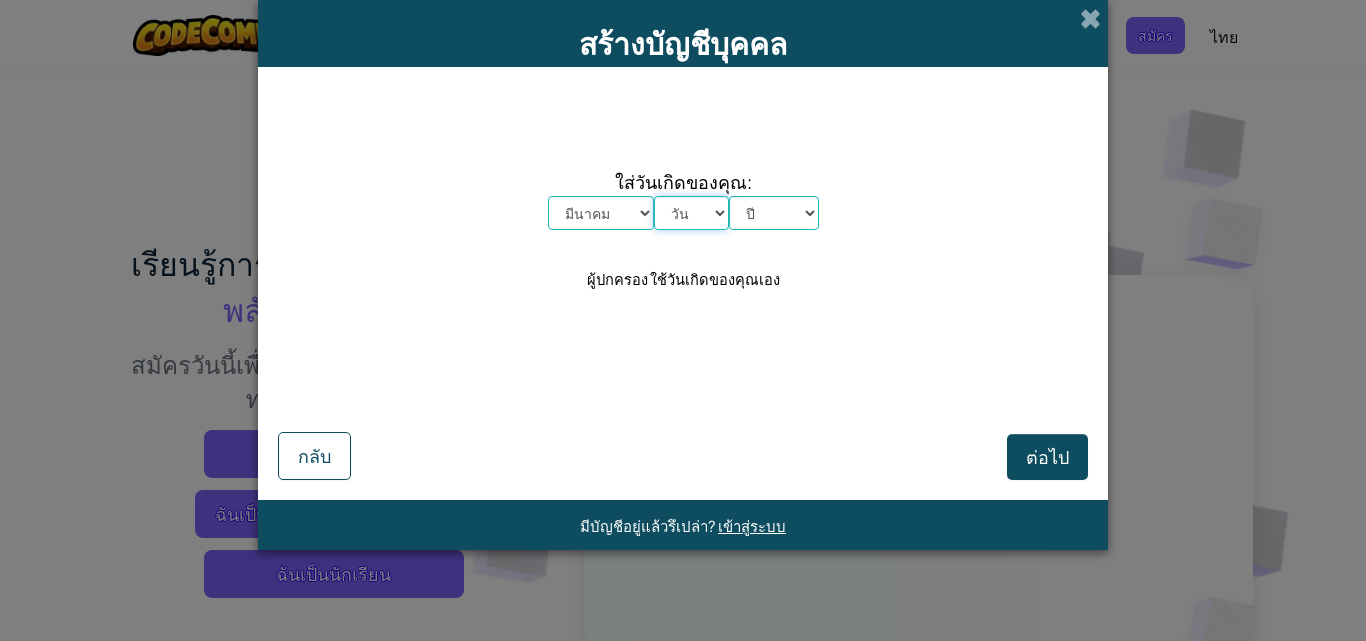 click on "วัน 1 2 3 4 5 6 7 8 9 10 11 12 13 14 15 16 17 18 19 20 21 22 23 24 25 26 27 28 29 30 31" at bounding box center [691, 213] 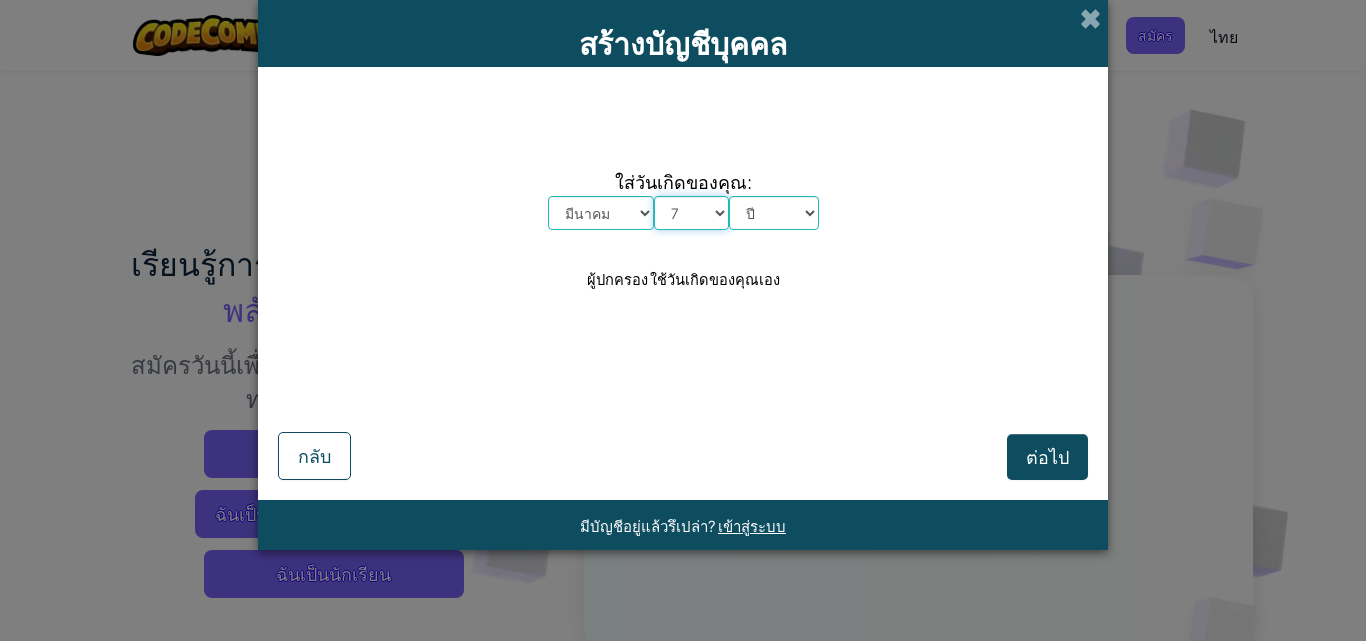 click on "วัน 1 2 3 4 5 6 7 8 9 10 11 12 13 14 15 16 17 18 19 20 21 22 23 24 25 26 27 28 29 30 31" at bounding box center [691, 213] 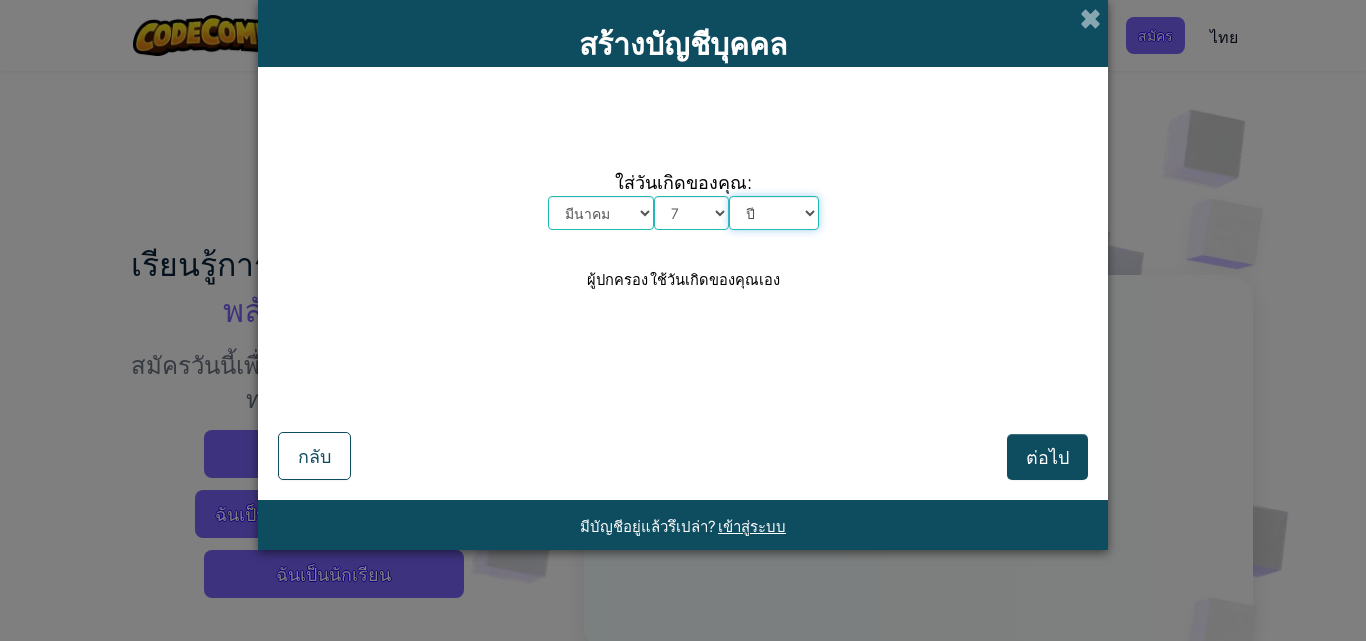click on "ปี 2025 2024 2023 2022 2021 2020 2019 2018 2017 2016 2015 2014 2013 2012 2011 2010 2009 2008 2007 2006 2005 2004 2003 2002 2001 2000 1999 1998 1997 1996 1995 1994 1993 1992 1991 1990 1989 1988 1987 1986 1985 1984 1983 1982 1981 1980 1979 1978 1977 1976 1975 1974 1973 1972 1971 1970 1969 1968 1967 1966 1965 1964 1963 1962 1961 1960 1959 1958 1957 1956 1955 1954 1953 1952 1951 1950 1949 1948 1947 1946 1945 1944 1943 1942 1941 1940 1939 1938 1937 1936 1935 1934 1933 1932 1931 1930 1929 1928 1927 1926" at bounding box center [774, 213] 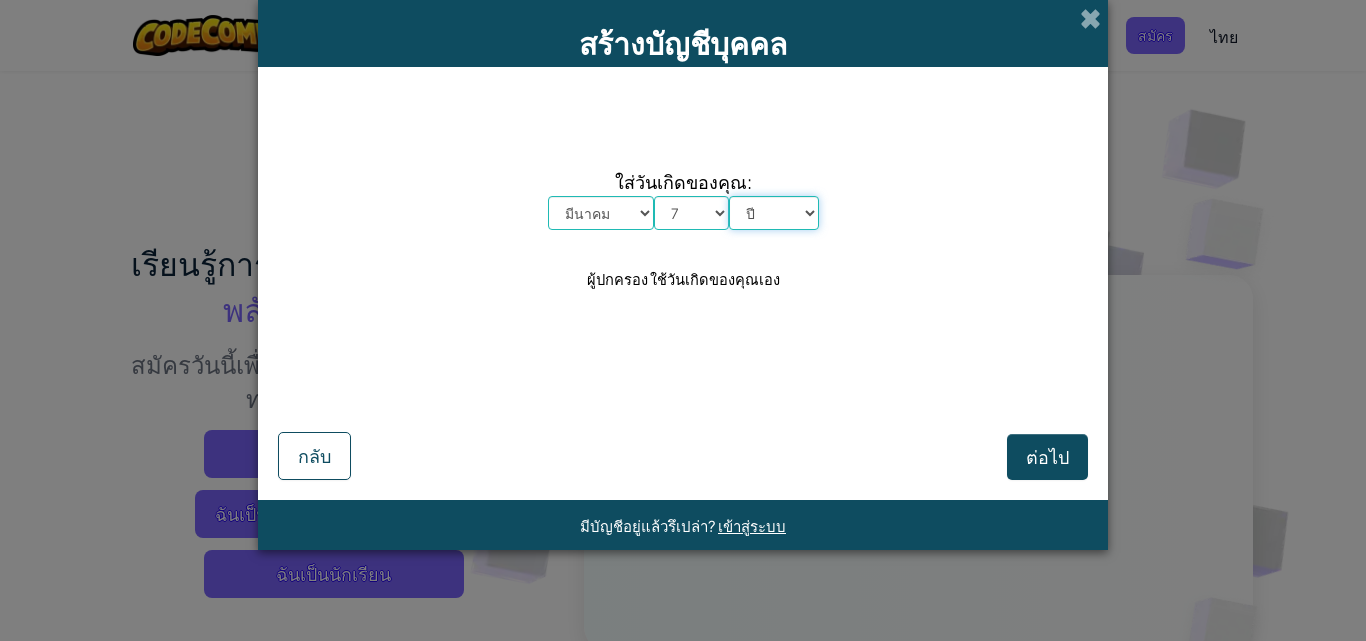 select on "1942" 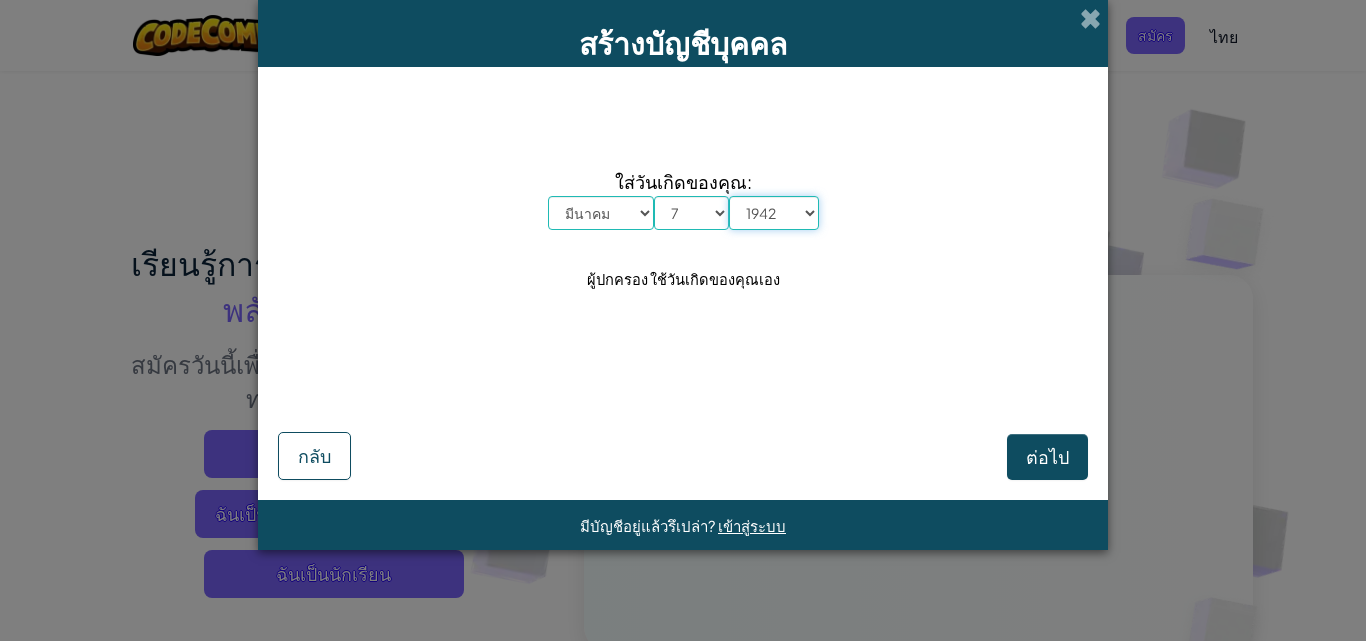 click on "ปี 2025 2024 2023 2022 2021 2020 2019 2018 2017 2016 2015 2014 2013 2012 2011 2010 2009 2008 2007 2006 2005 2004 2003 2002 2001 2000 1999 1998 1997 1996 1995 1994 1993 1992 1991 1990 1989 1988 1987 1986 1985 1984 1983 1982 1981 1980 1979 1978 1977 1976 1975 1974 1973 1972 1971 1970 1969 1968 1967 1966 1965 1964 1963 1962 1961 1960 1959 1958 1957 1956 1955 1954 1953 1952 1951 1950 1949 1948 1947 1946 1945 1944 1943 1942 1941 1940 1939 1938 1937 1936 1935 1934 1933 1932 1931 1930 1929 1928 1927 1926" at bounding box center (774, 213) 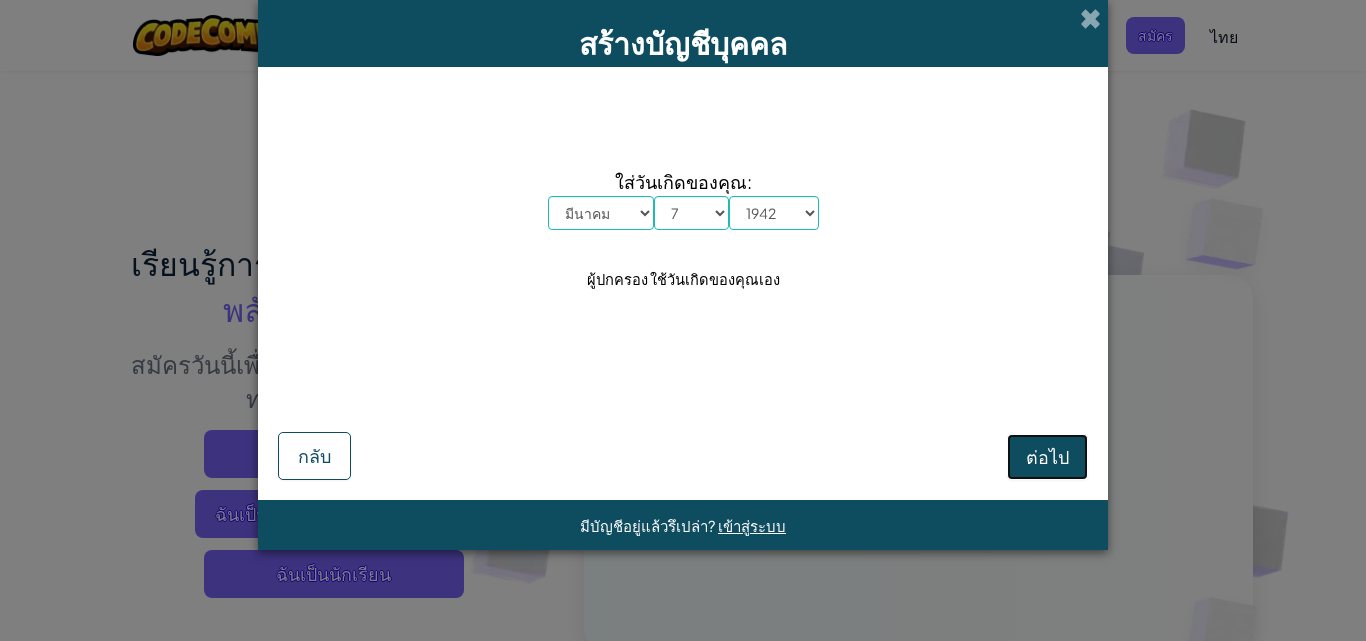 click on "ต่อไป" at bounding box center [1047, 456] 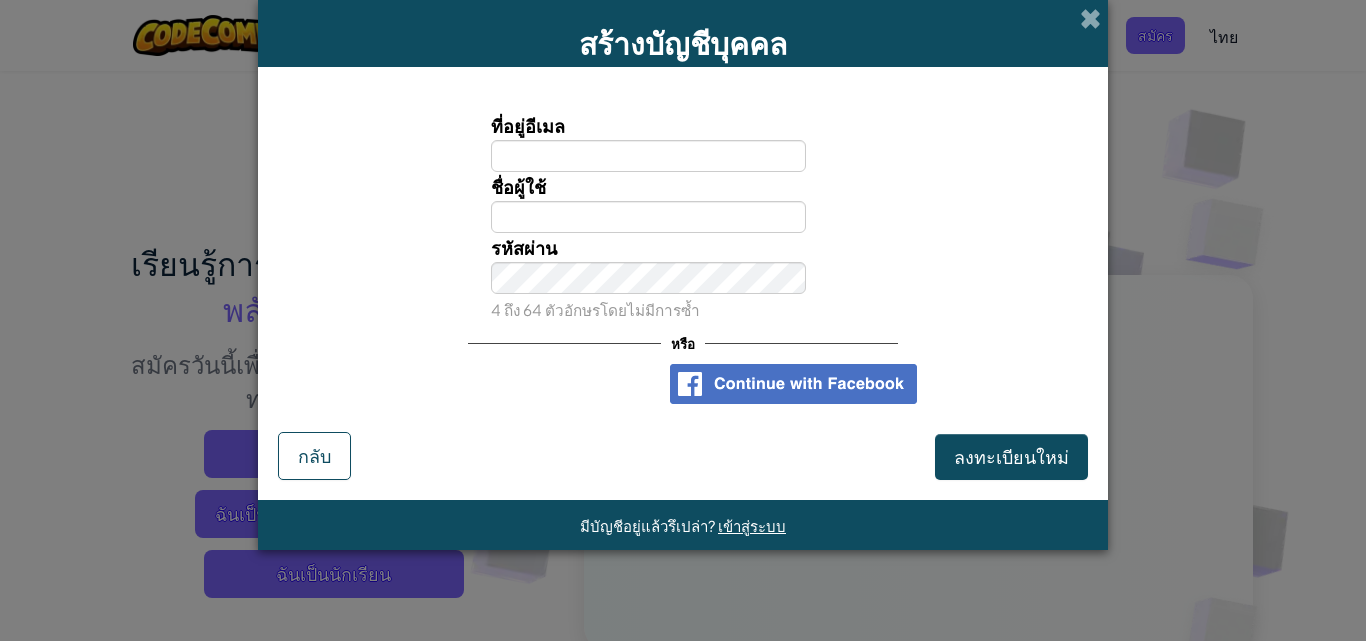 click at bounding box center (793, 384) 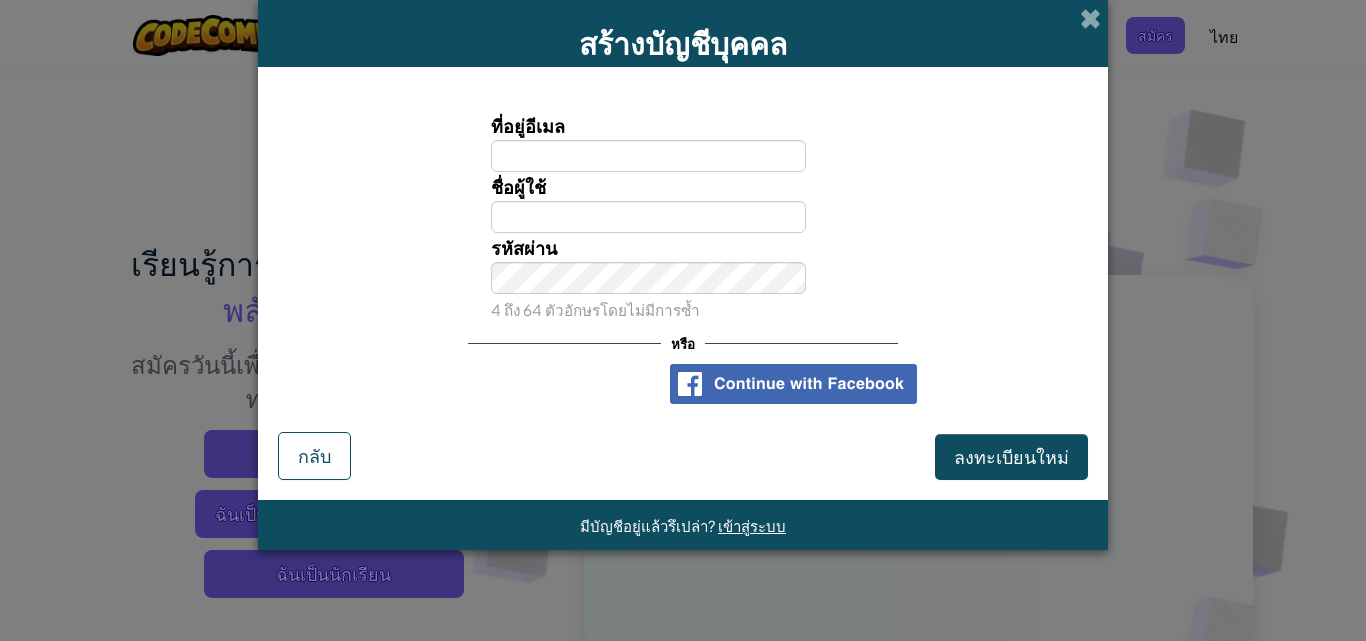click on "ชื่อผู้ใช้" at bounding box center (683, 202) 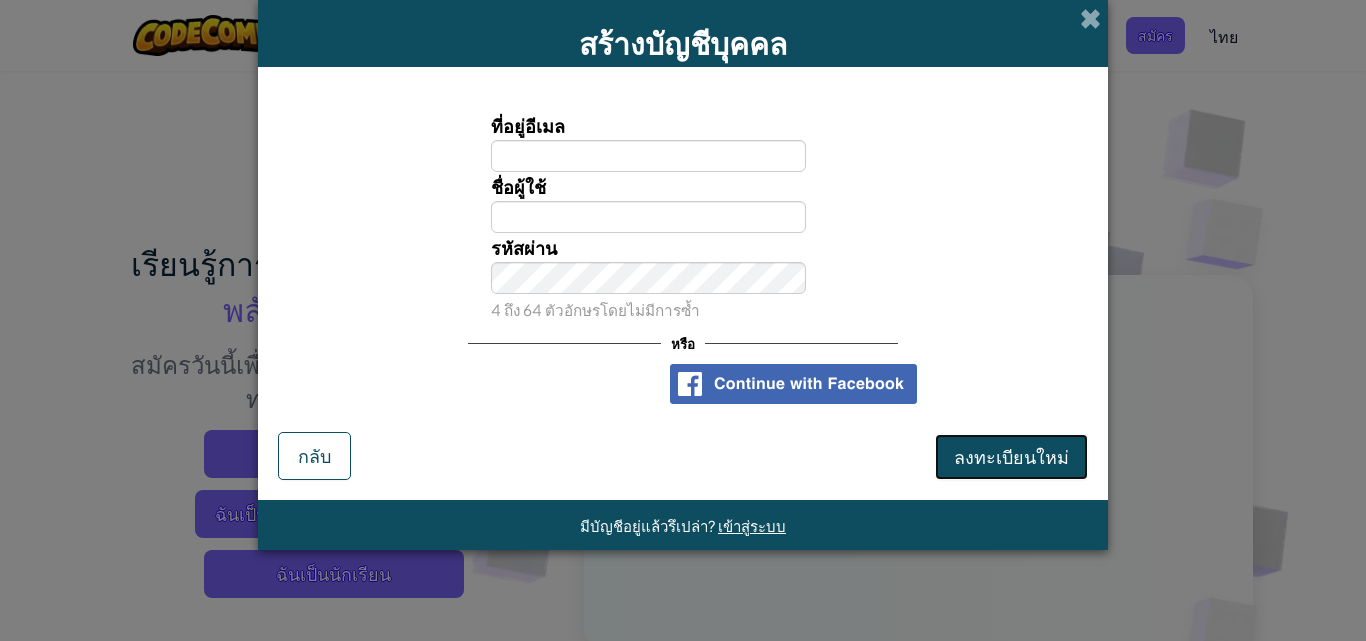 click on "ลงทะเบียนใหม่" at bounding box center (1011, 456) 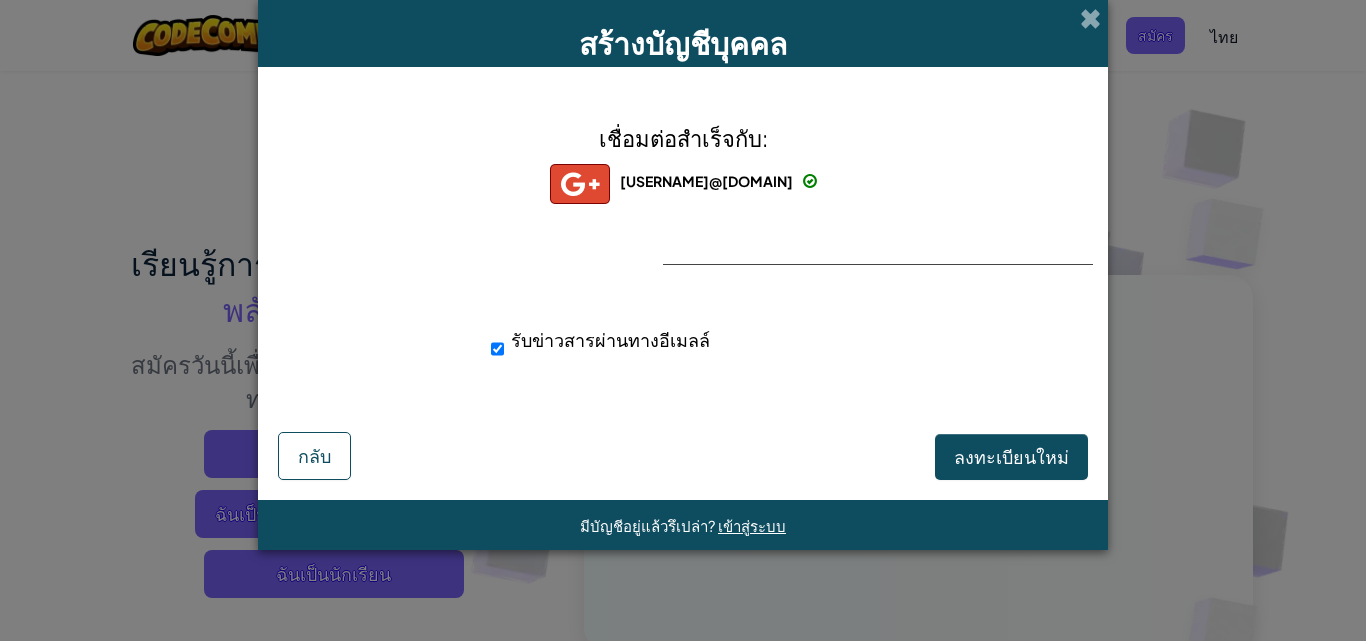 click on "[USERNAME]@[DOMAIN]" at bounding box center (683, 184) 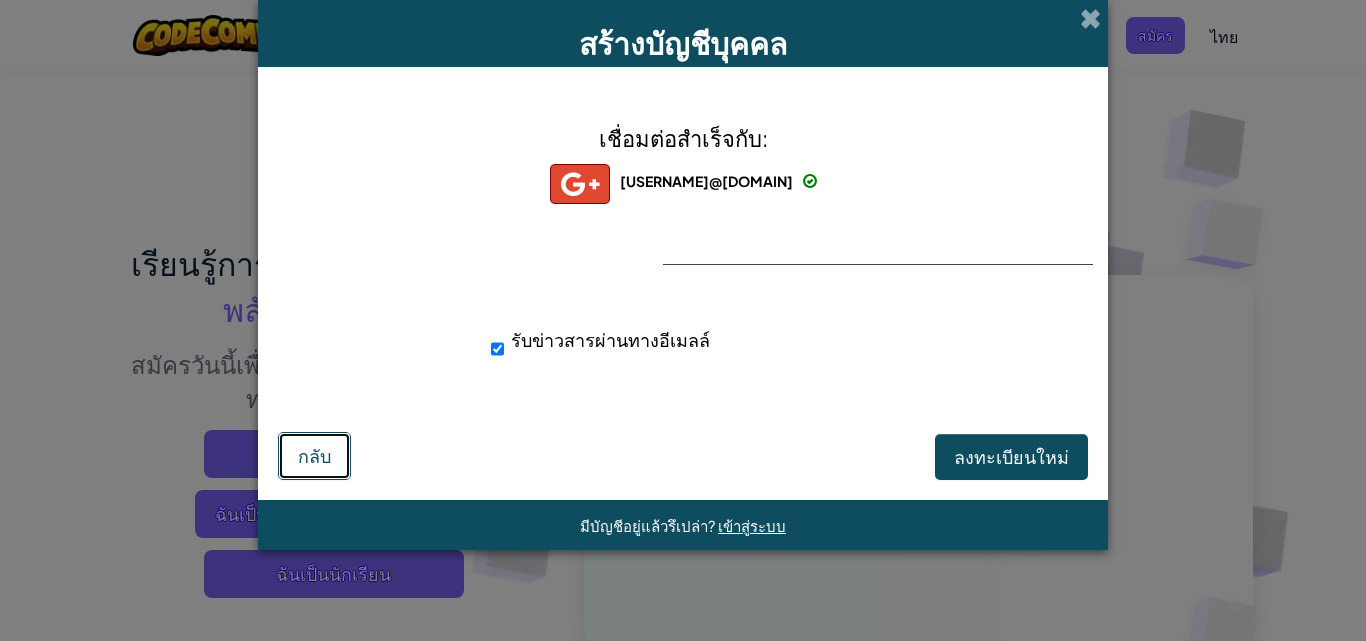 click on "กลับ" at bounding box center [314, 455] 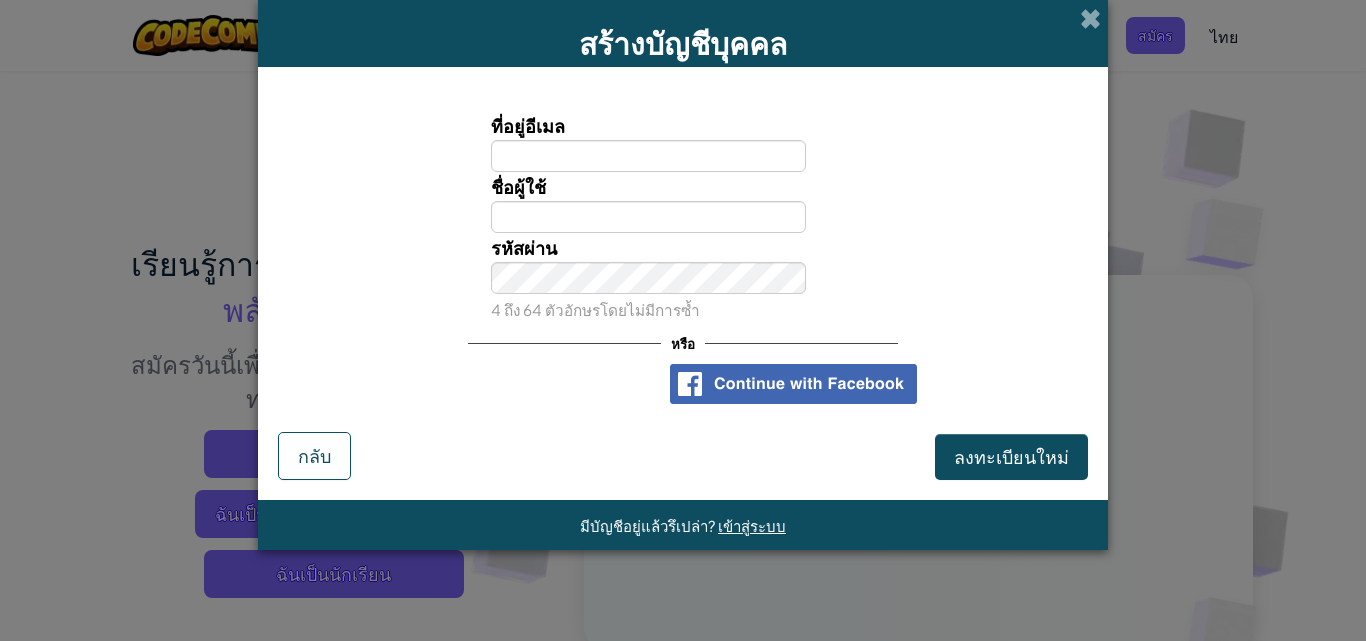 click on "สร้างบัญชีบุคคล" at bounding box center (683, 33) 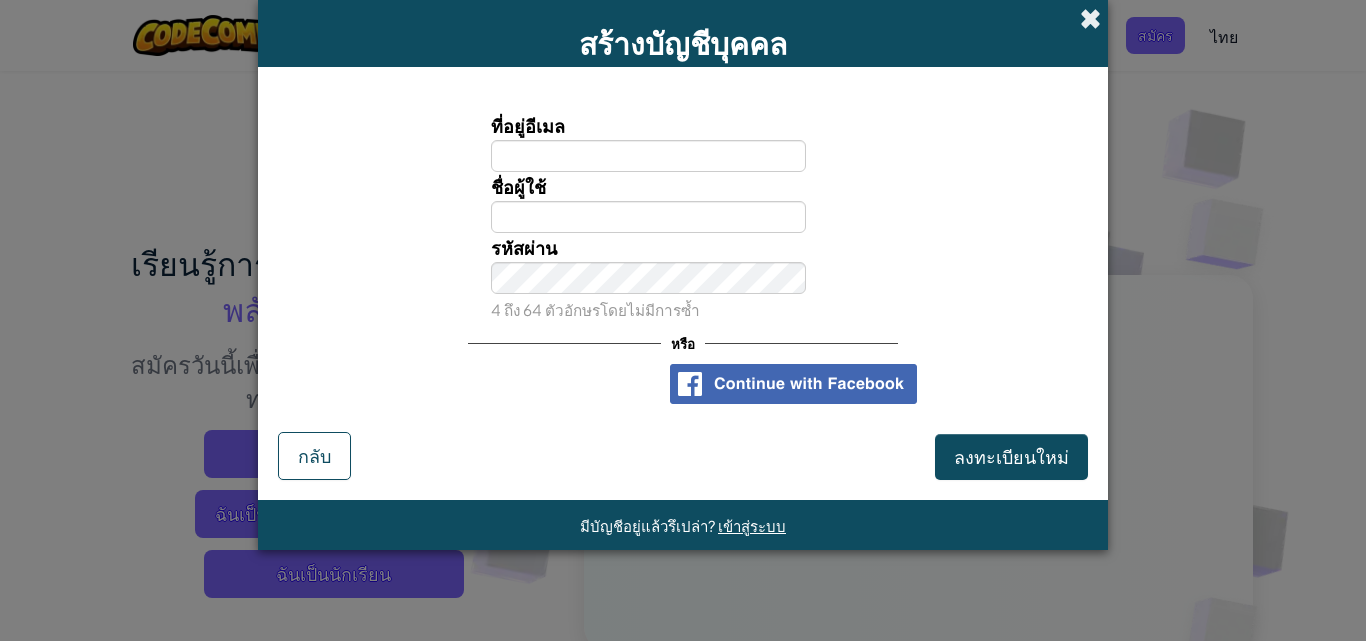 click at bounding box center [1090, 18] 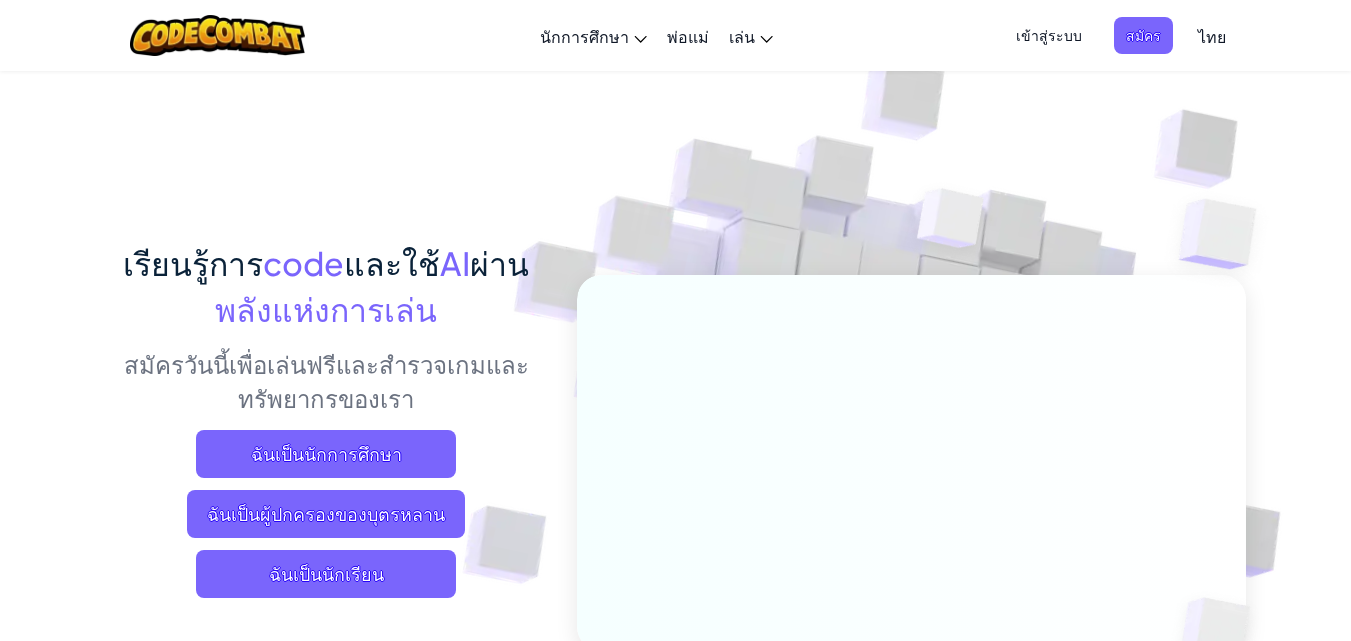 click on "เข้าสู่ระบบ" at bounding box center [1049, 35] 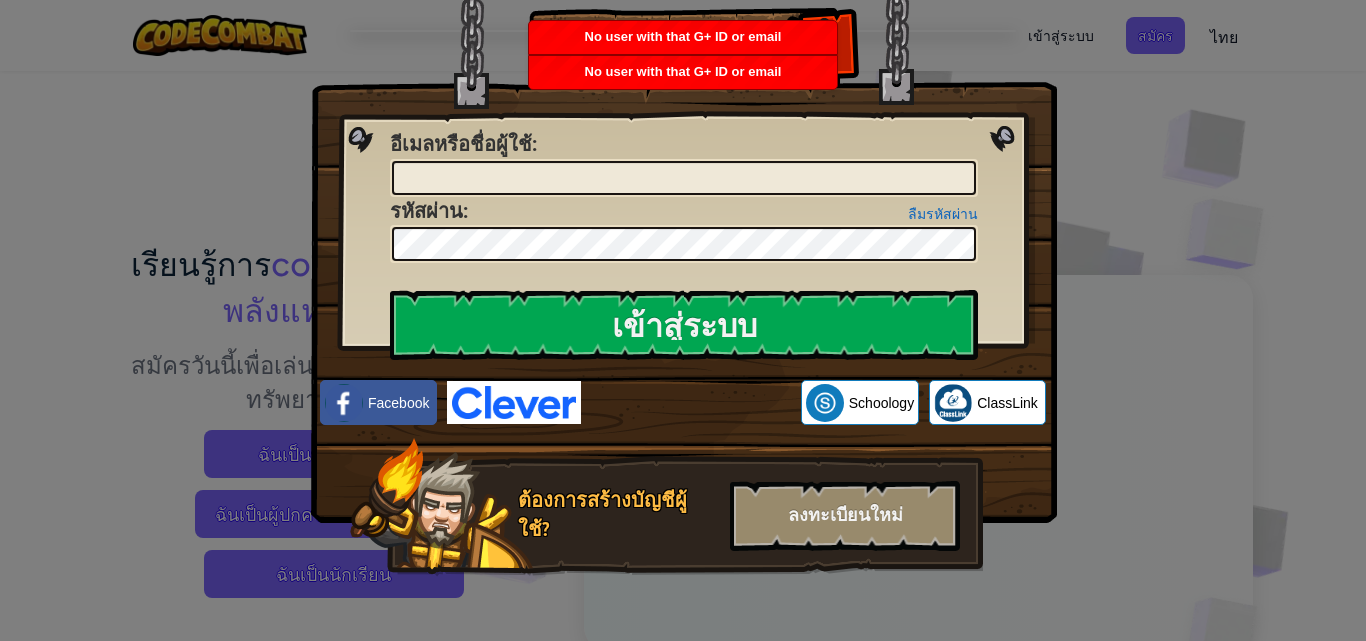 click on "เข้าสู่ระบบ เกิดข้อผิดพลาดที่ไม่รู้จัก อีเมลหรือชื่อผู้ใช้ : ลืมรหัสผ่าน รหัสผ่าน : เข้าสู่ระบบ กำลังเข้าสู่ระบบ Facebook Schoology ClassLink ต้องการสร้างบัญชีผู้ใช้? ลงทะเบียนใหม่" at bounding box center [683, 320] 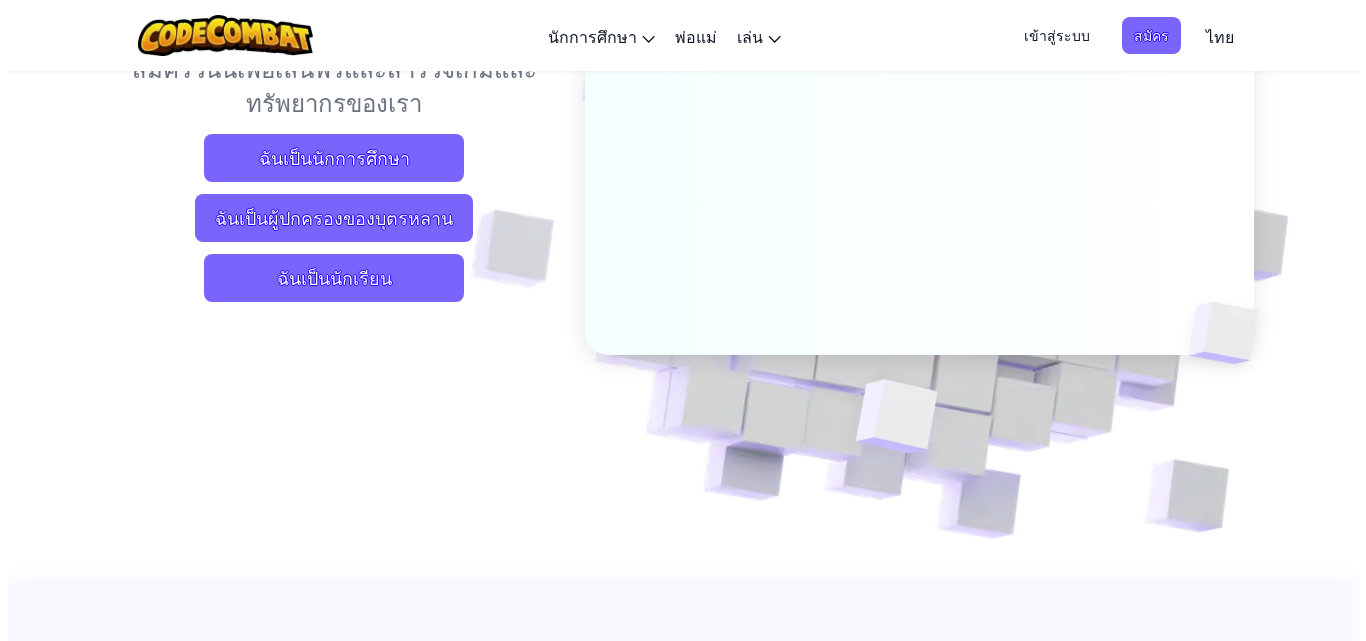 scroll, scrollTop: 300, scrollLeft: 0, axis: vertical 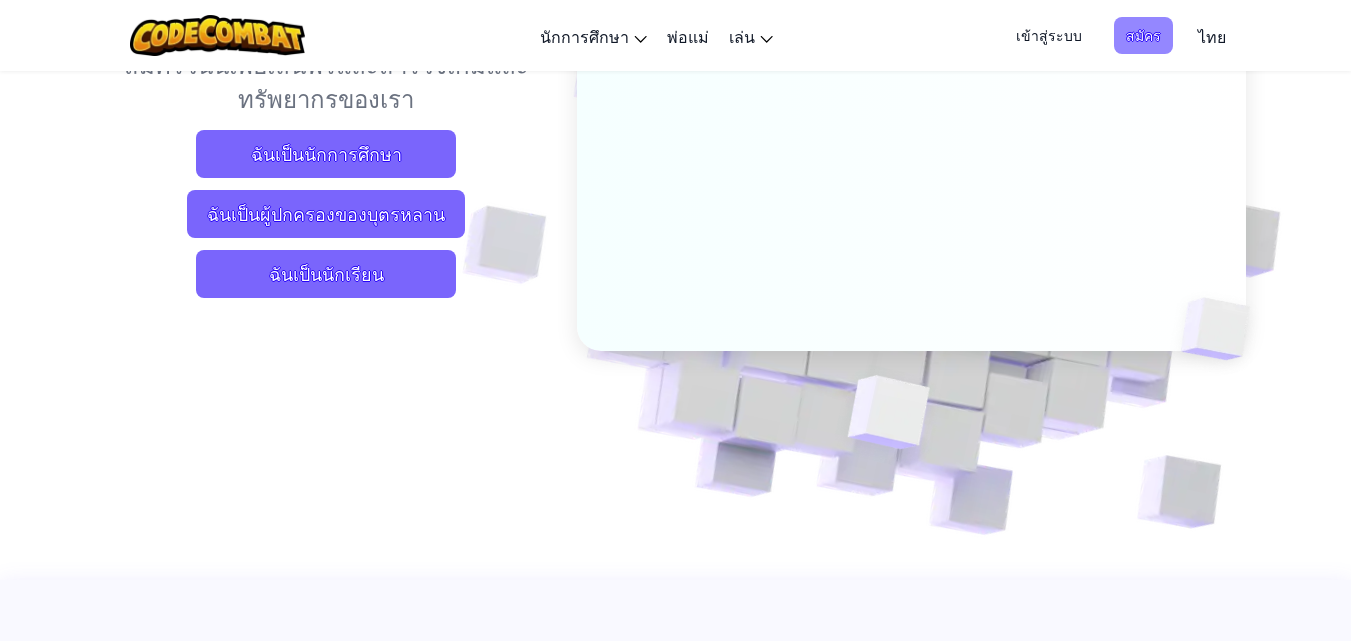 click on "สมัคร" at bounding box center (1143, 35) 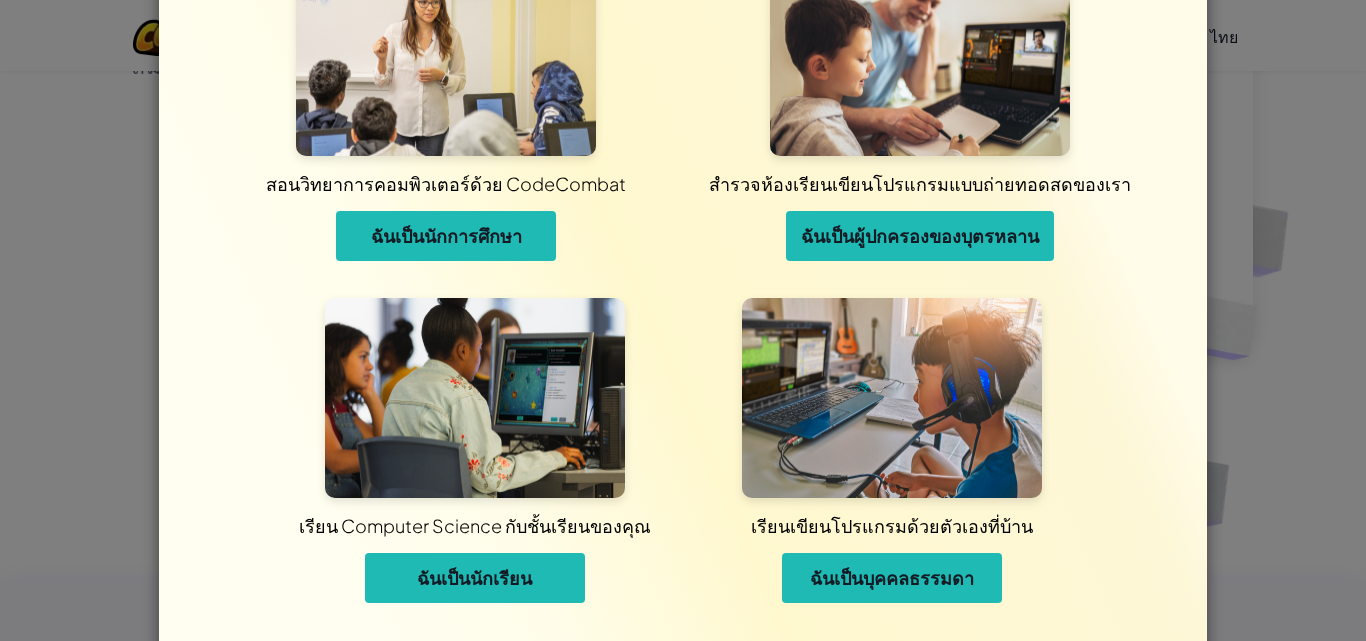 scroll, scrollTop: 151, scrollLeft: 0, axis: vertical 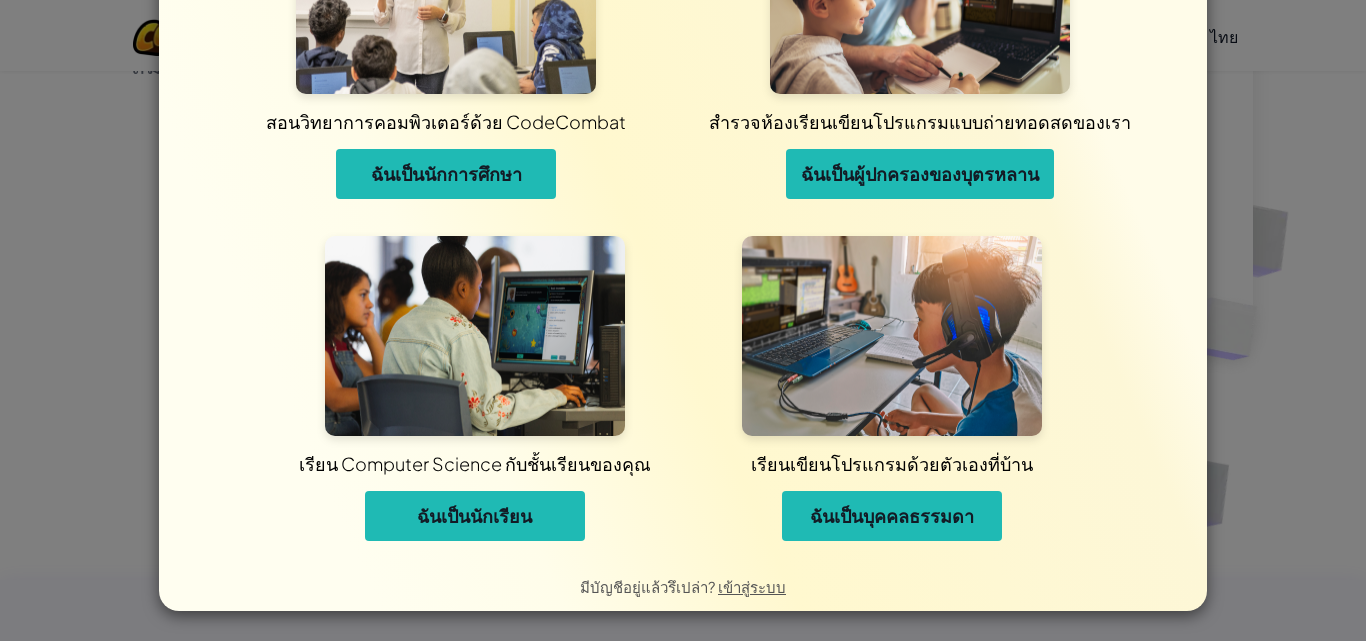 click on "ฉันเป็นบุคคลธรรมดา" at bounding box center [892, 516] 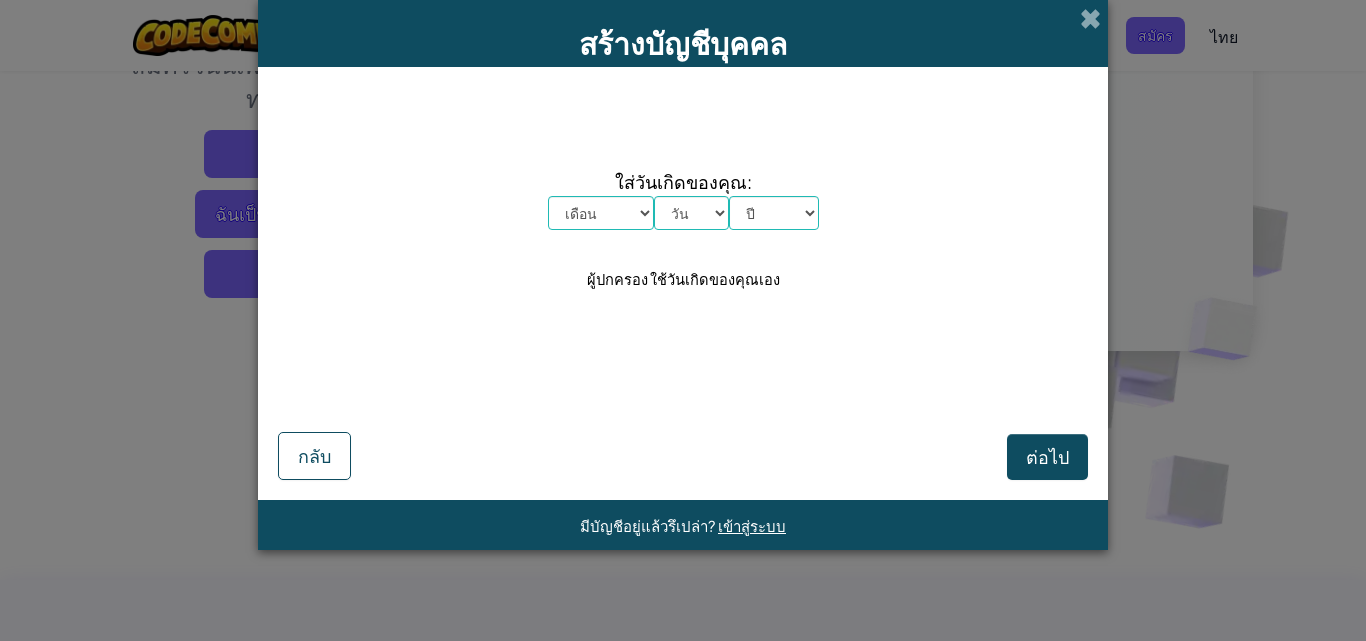 scroll, scrollTop: 0, scrollLeft: 0, axis: both 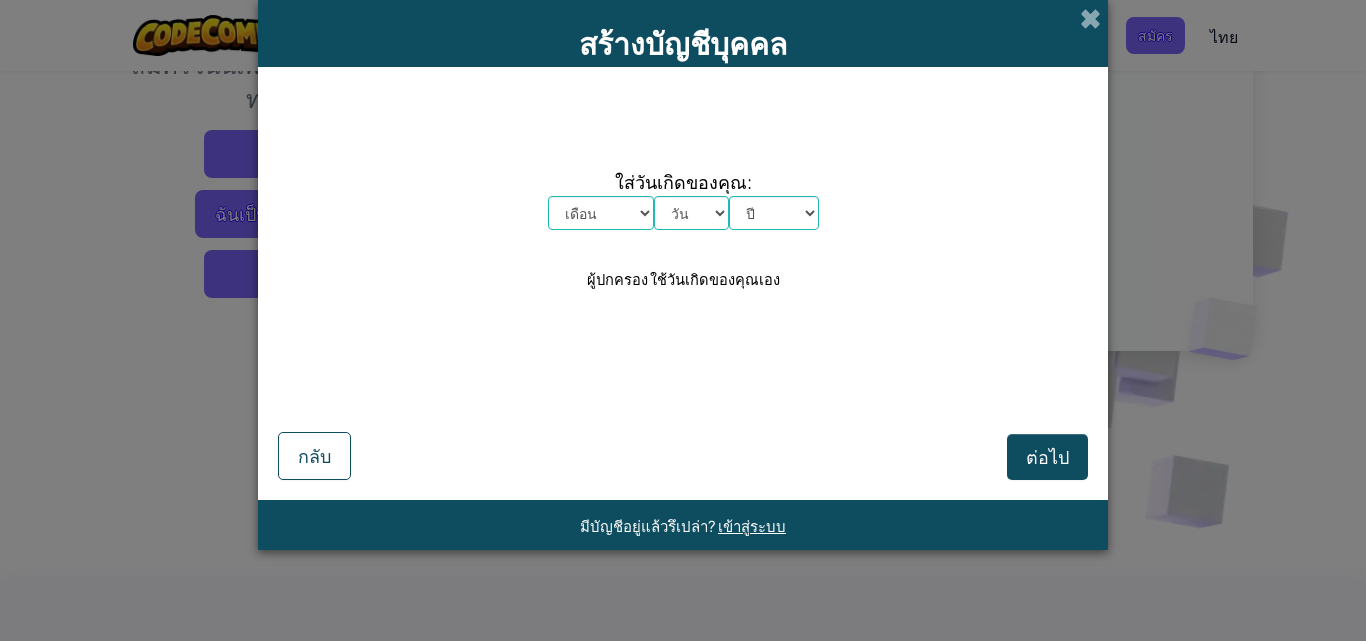 click on "เดือน มกราคม กุมภาพันธ์ มีนาคม เมษายน พฤษภาคม มิถุนายน กรกฎาคม สิงหาคม กันยายน ตุลาคม พฤศจิกายน ธันวาคม" at bounding box center [601, 213] 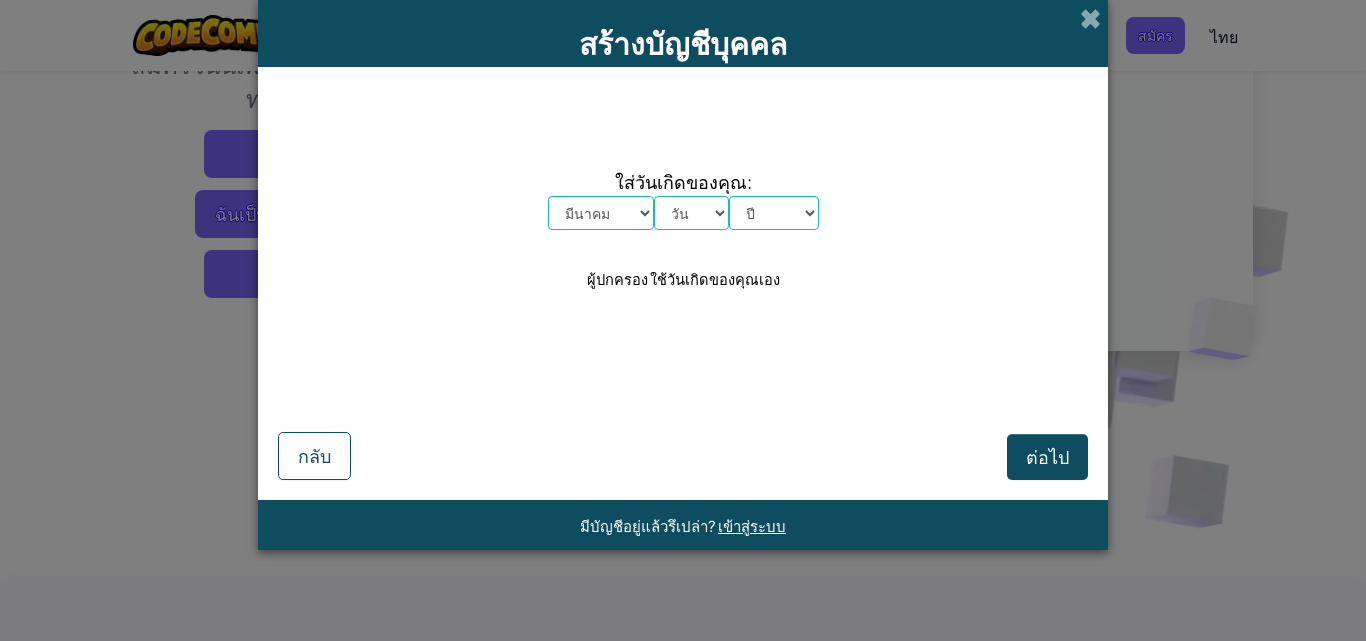 click on "เดือน มกราคม กุมภาพันธ์ มีนาคม เมษายน พฤษภาคม มิถุนายน กรกฎาคม สิงหาคม กันยายน ตุลาคม พฤศจิกายน ธันวาคม" at bounding box center (601, 213) 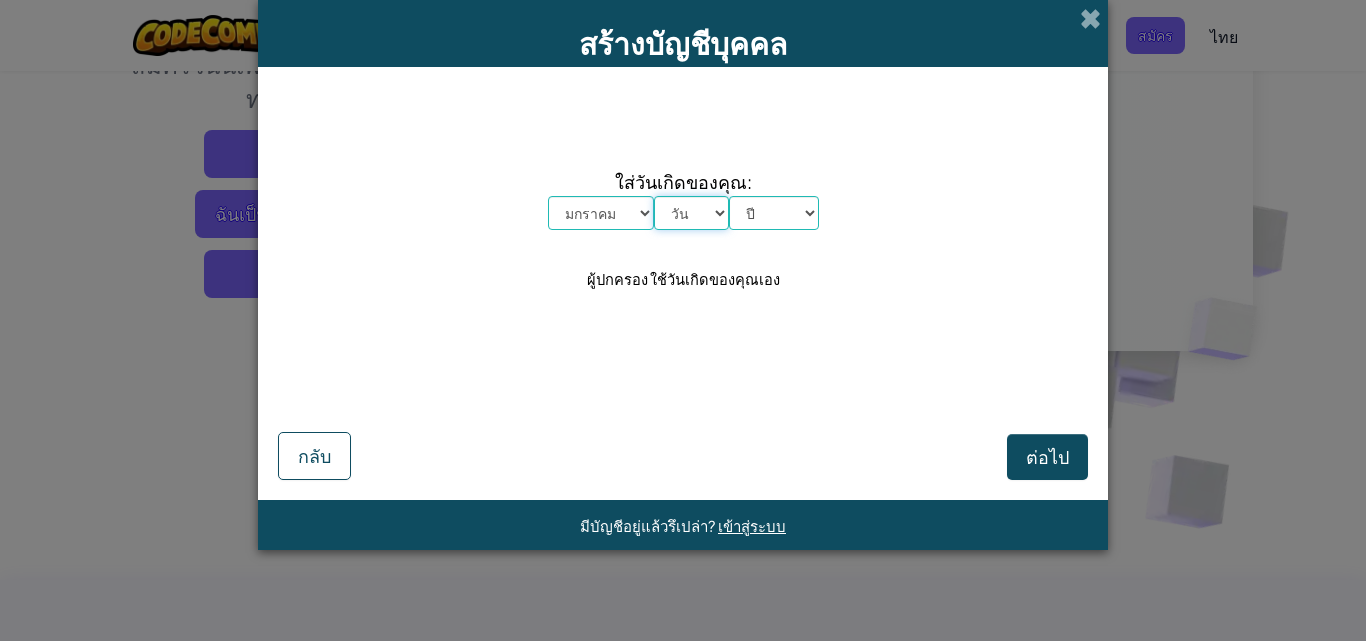 click on "วัน 1 2 3 4 5 6 7 8 9 10 11 12 13 14 15 16 17 18 19 20 21 22 23 24 25 26 27 28 29 30 31" at bounding box center [691, 213] 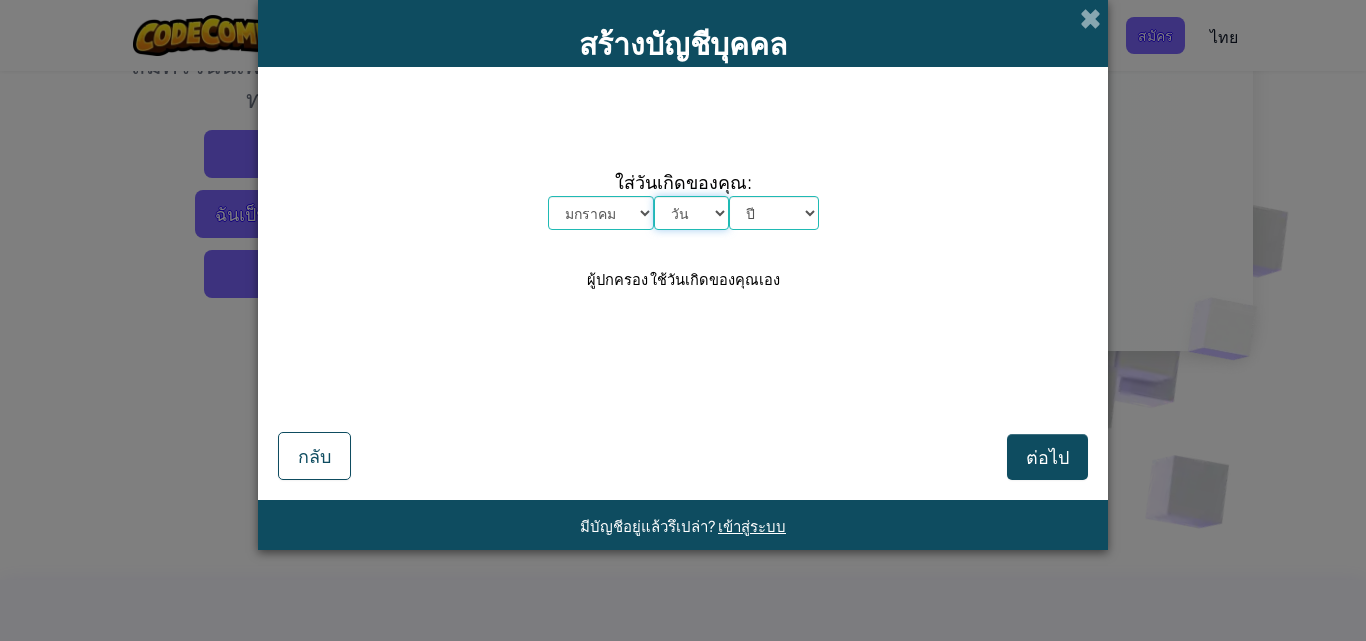 select on "20" 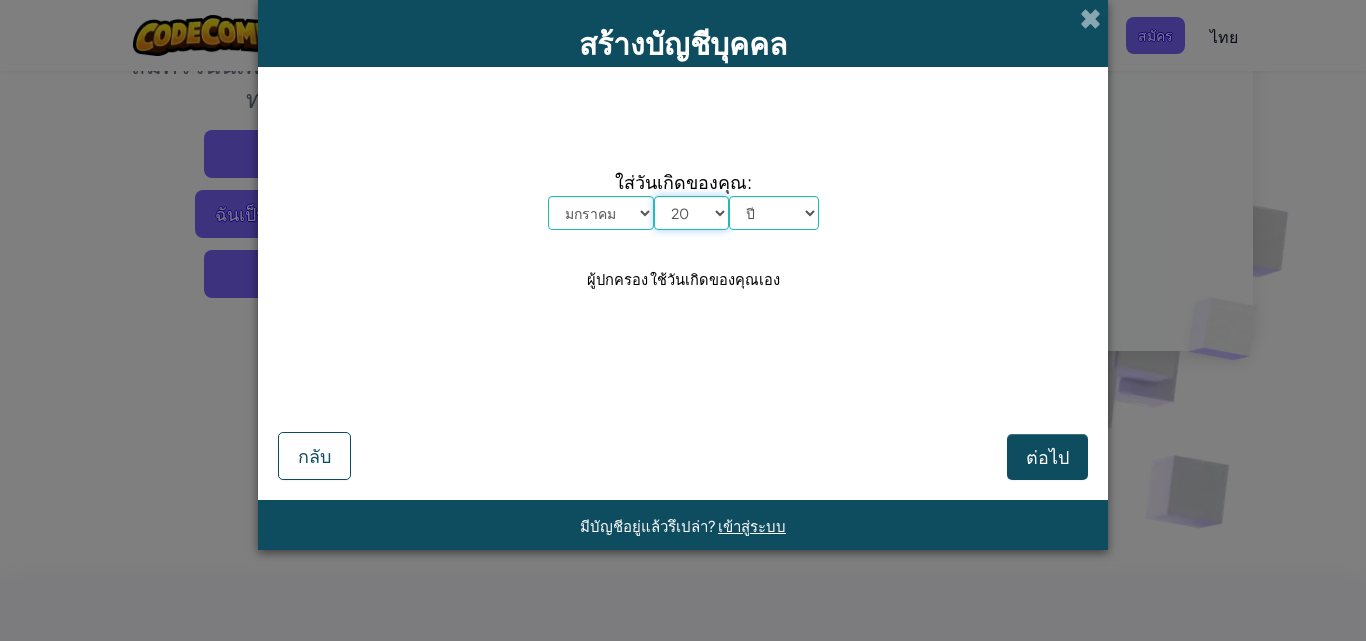 click on "วัน 1 2 3 4 5 6 7 8 9 10 11 12 13 14 15 16 17 18 19 20 21 22 23 24 25 26 27 28 29 30 31" at bounding box center [691, 213] 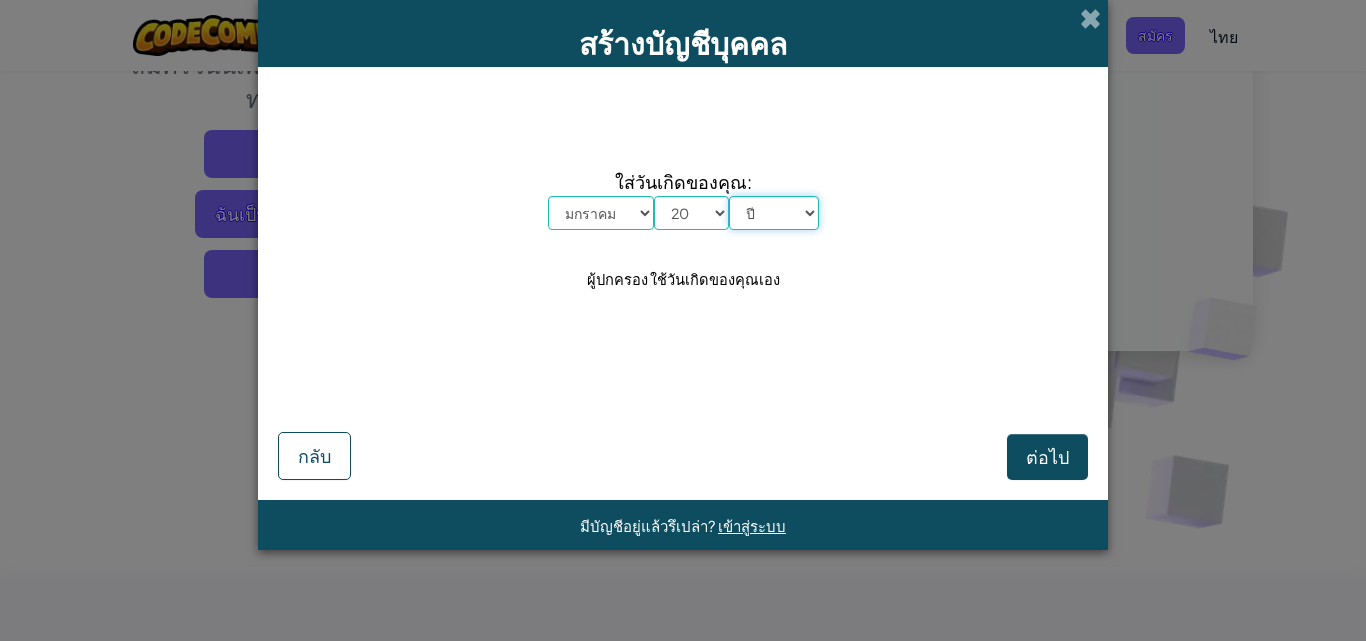 click on "ปี 2025 2024 2023 2022 2021 2020 2019 2018 2017 2016 2015 2014 2013 2012 2011 2010 2009 2008 2007 2006 2005 2004 2003 2002 2001 2000 1999 1998 1997 1996 1995 1994 1993 1992 1991 1990 1989 1988 1987 1986 1985 1984 1983 1982 1981 1980 1979 1978 1977 1976 1975 1974 1973 1972 1971 1970 1969 1968 1967 1966 1965 1964 1963 1962 1961 1960 1959 1958 1957 1956 1955 1954 1953 1952 1951 1950 1949 1948 1947 1946 1945 1944 1943 1942 1941 1940 1939 1938 1937 1936 1935 1934 1933 1932 1931 1930 1929 1928 1927 1926" at bounding box center (774, 213) 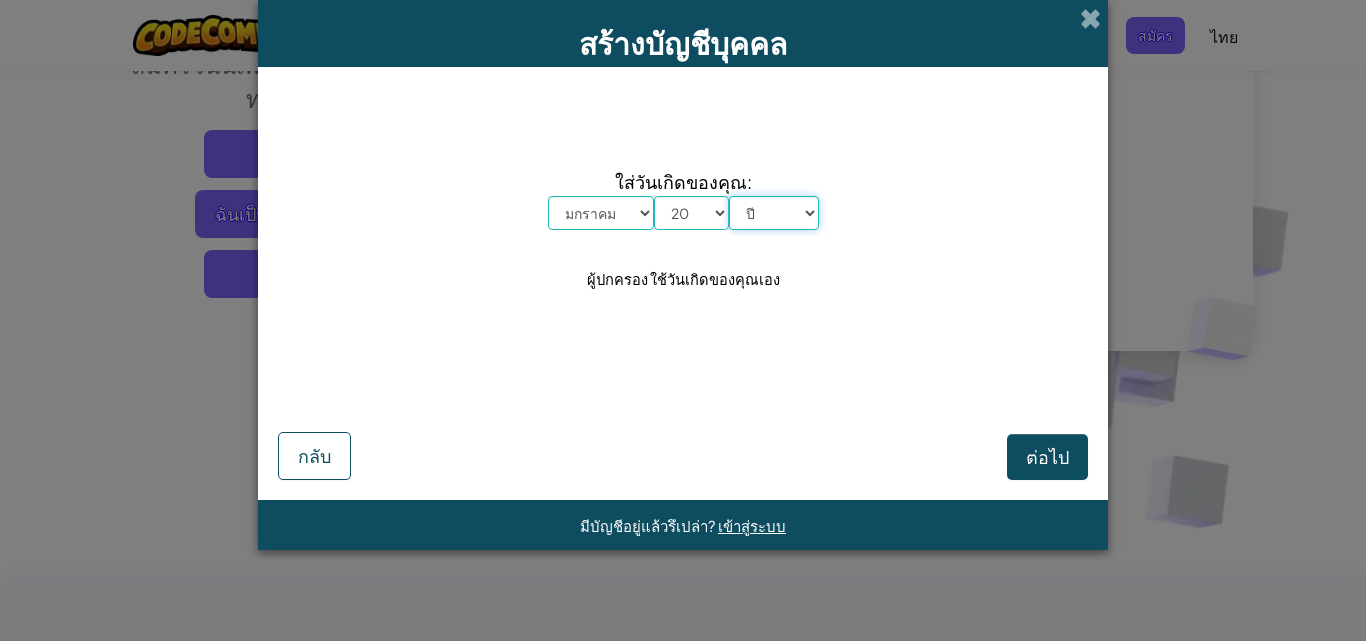 select on "1996" 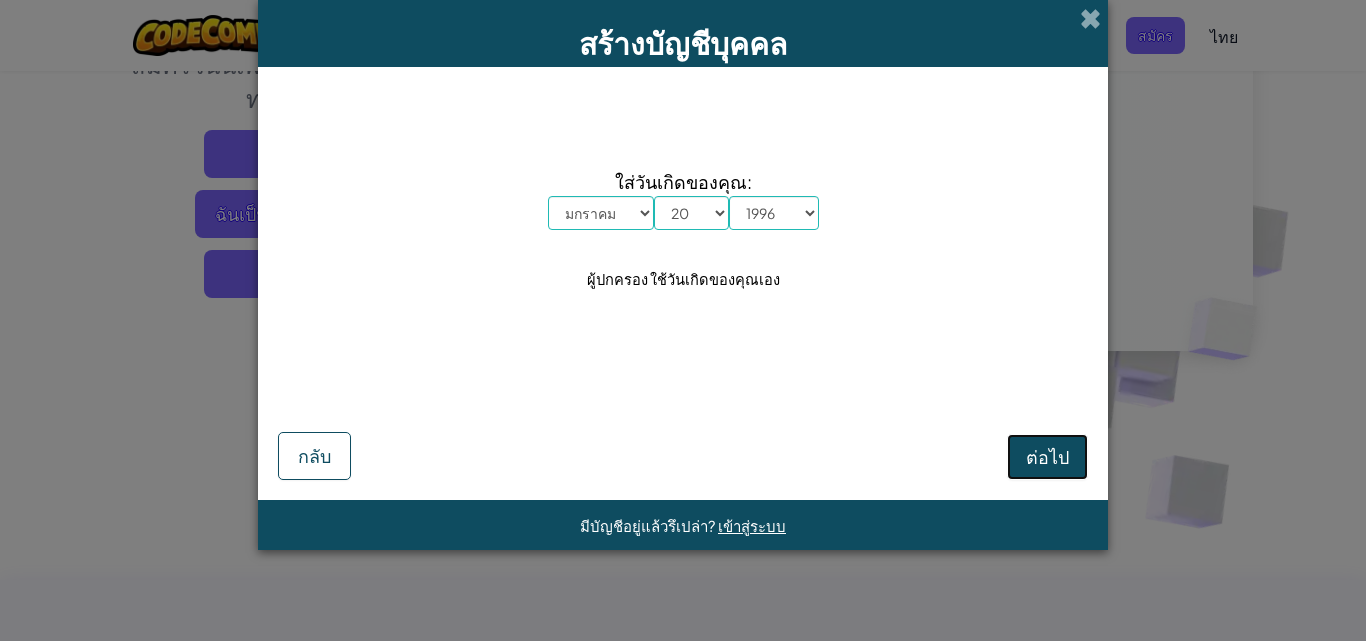 click on "ต่อไป" at bounding box center (1047, 456) 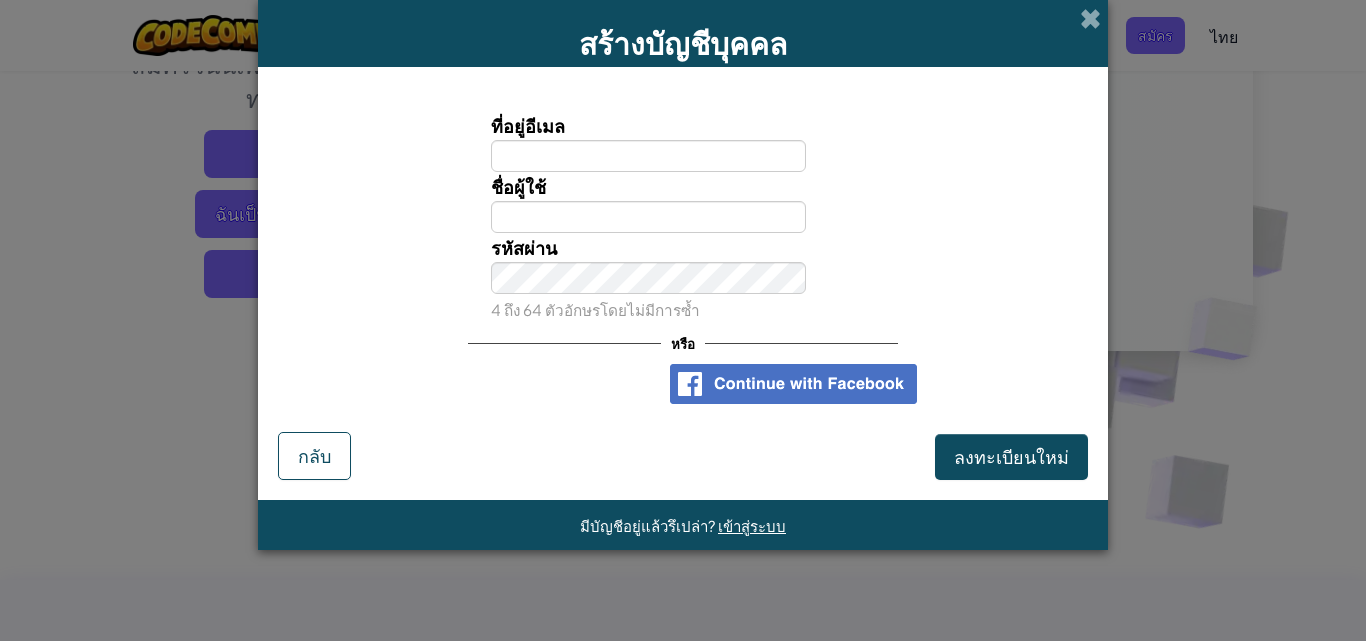 click at bounding box center [793, 384] 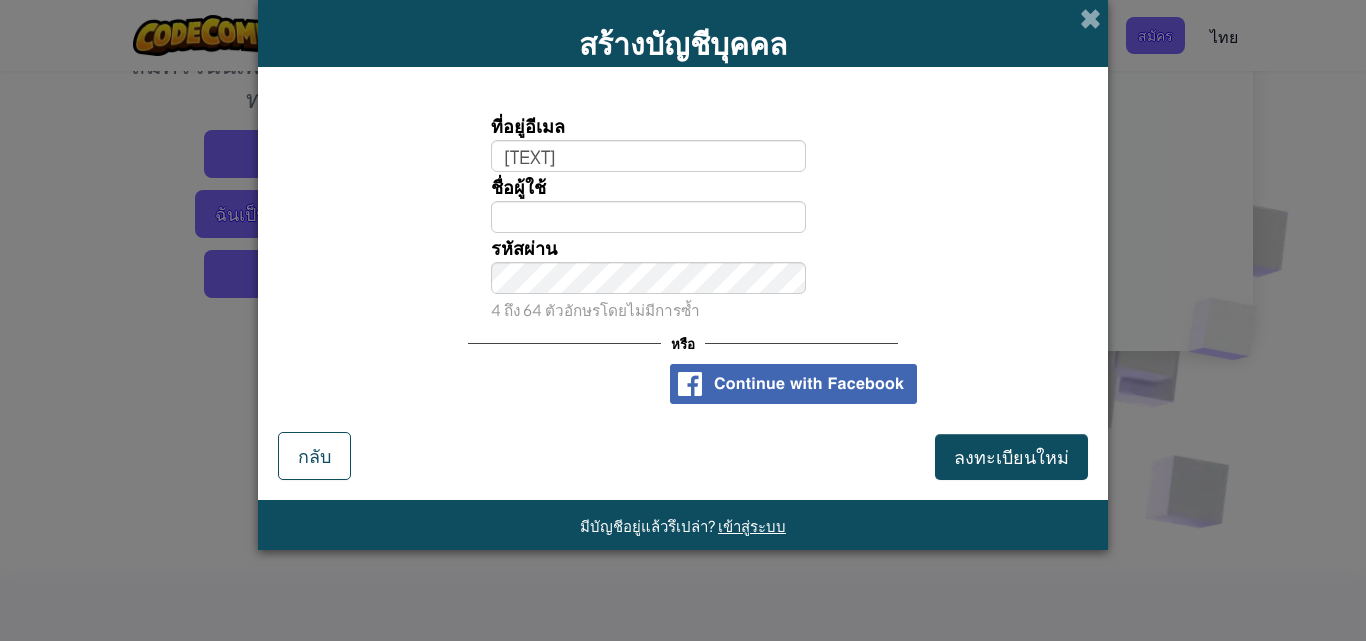 type on "ydfvbcf" 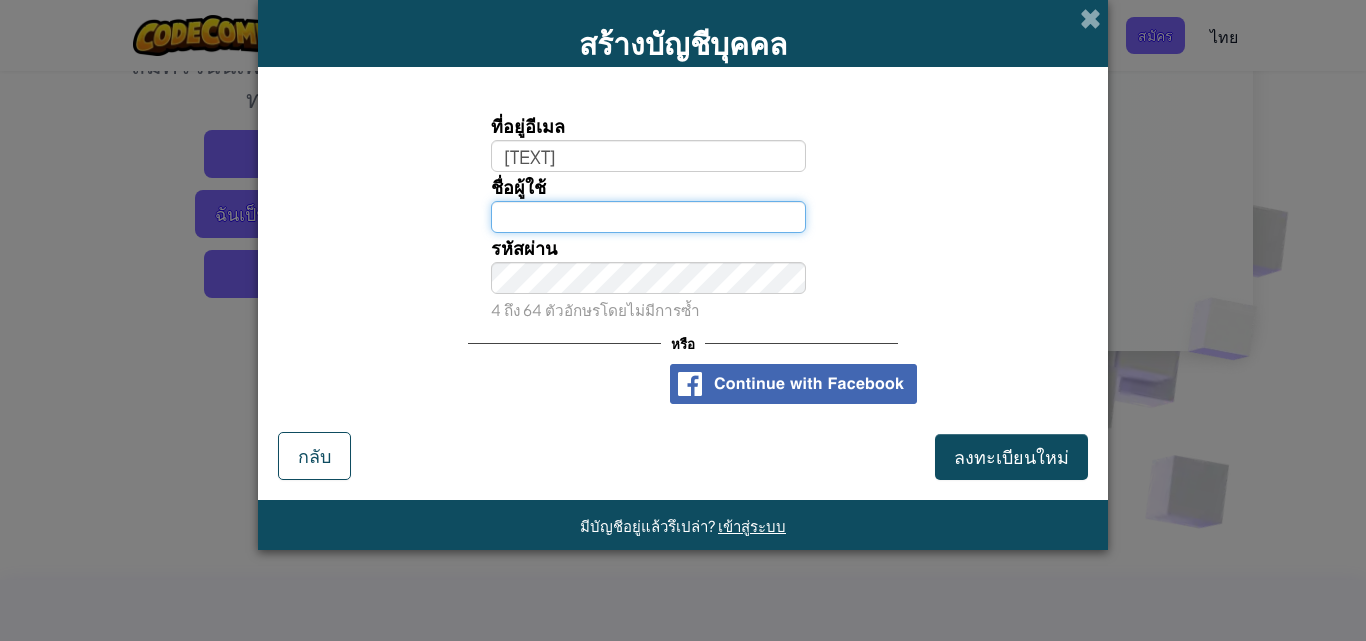 click on "ชื่อผู้ใช้" at bounding box center [649, 217] 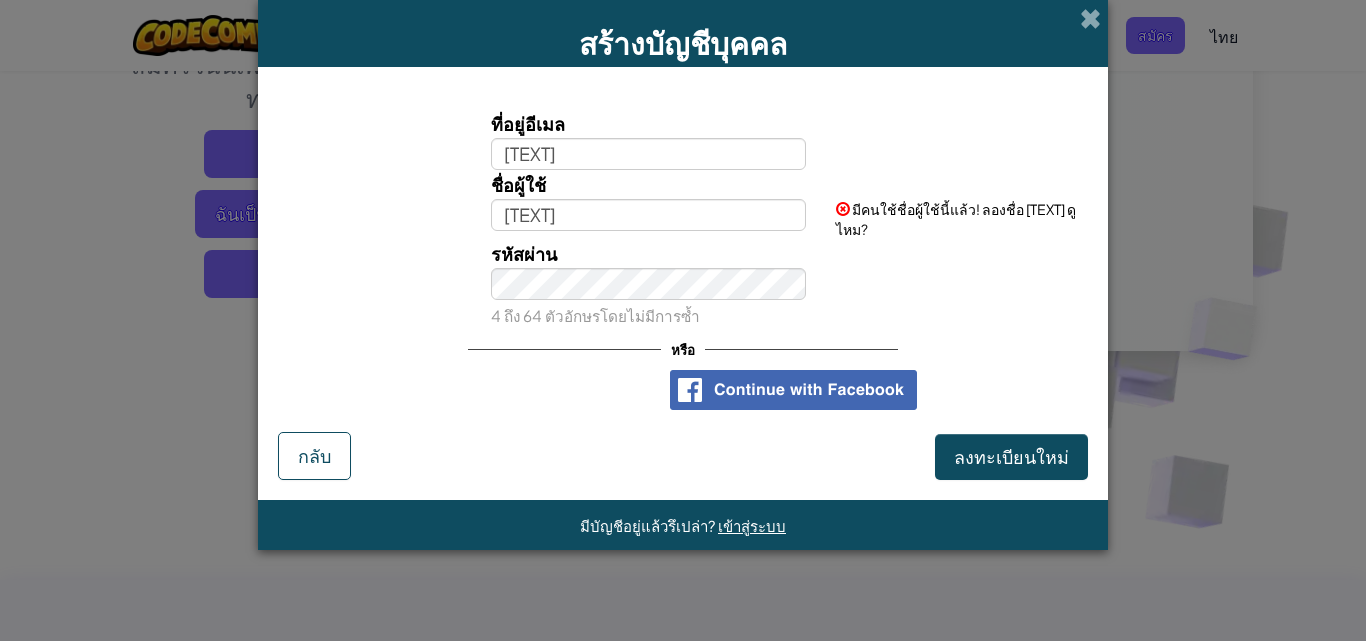 click on "ชื่อผู้ใช้ fh   มีคนใช้ชื่อผู้ใช้นี้แล้ว! ลองชื่อ fh69675257 ดูไหม?" at bounding box center [683, 204] 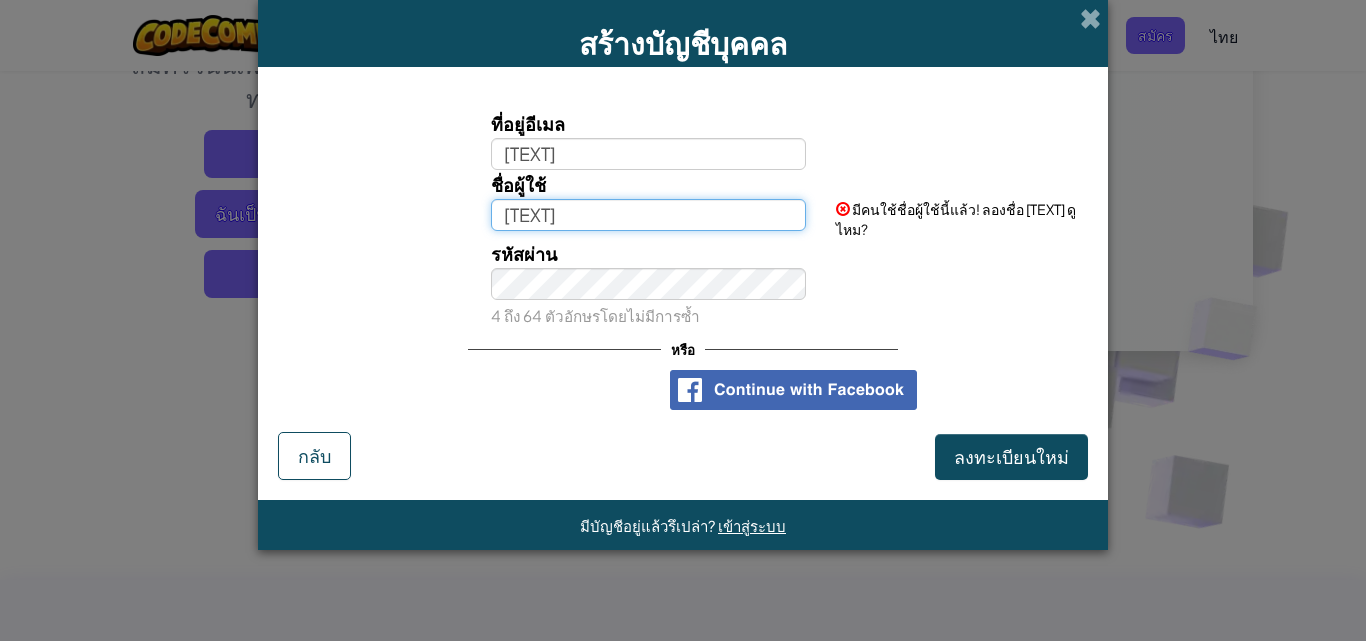 click on "fh" at bounding box center [649, 215] 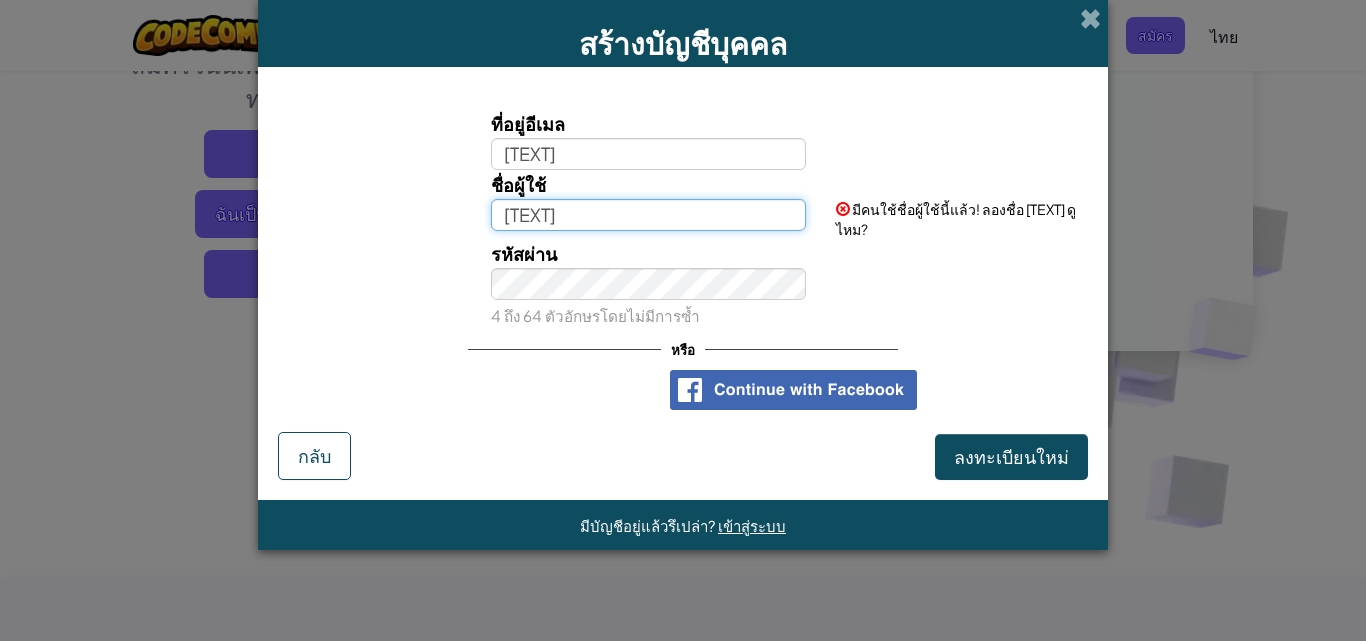 type on "fhgghj" 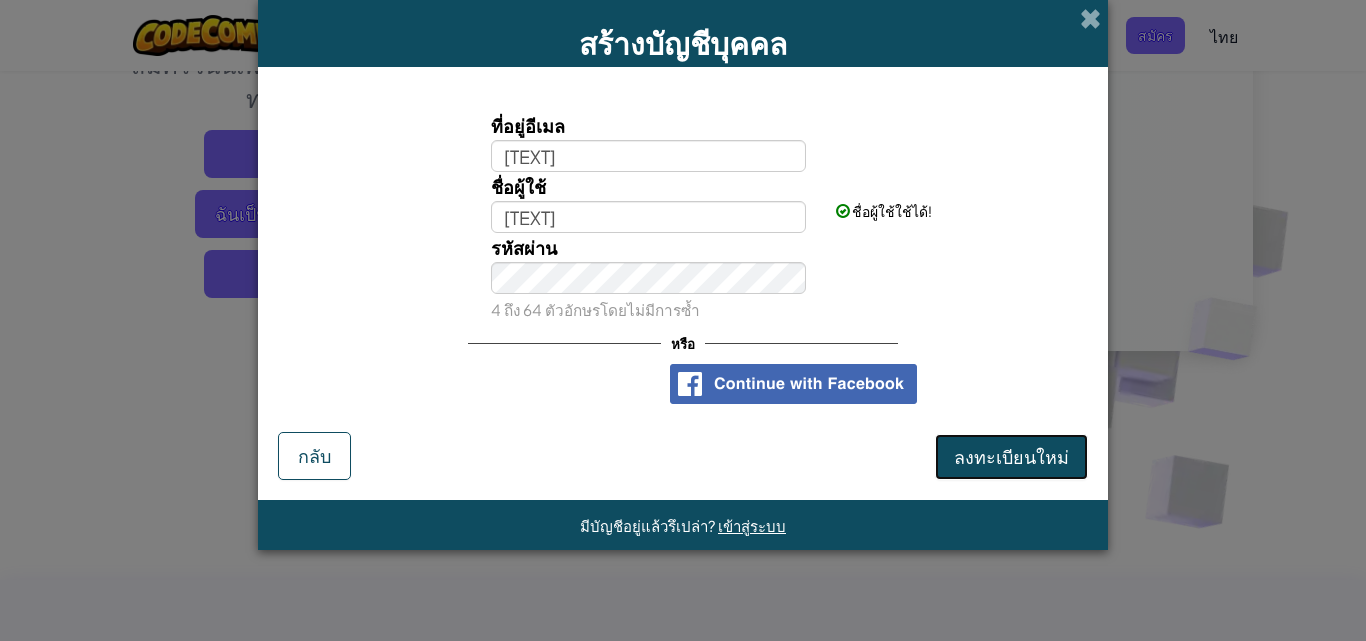 click on "ลงทะเบียนใหม่" at bounding box center [1011, 456] 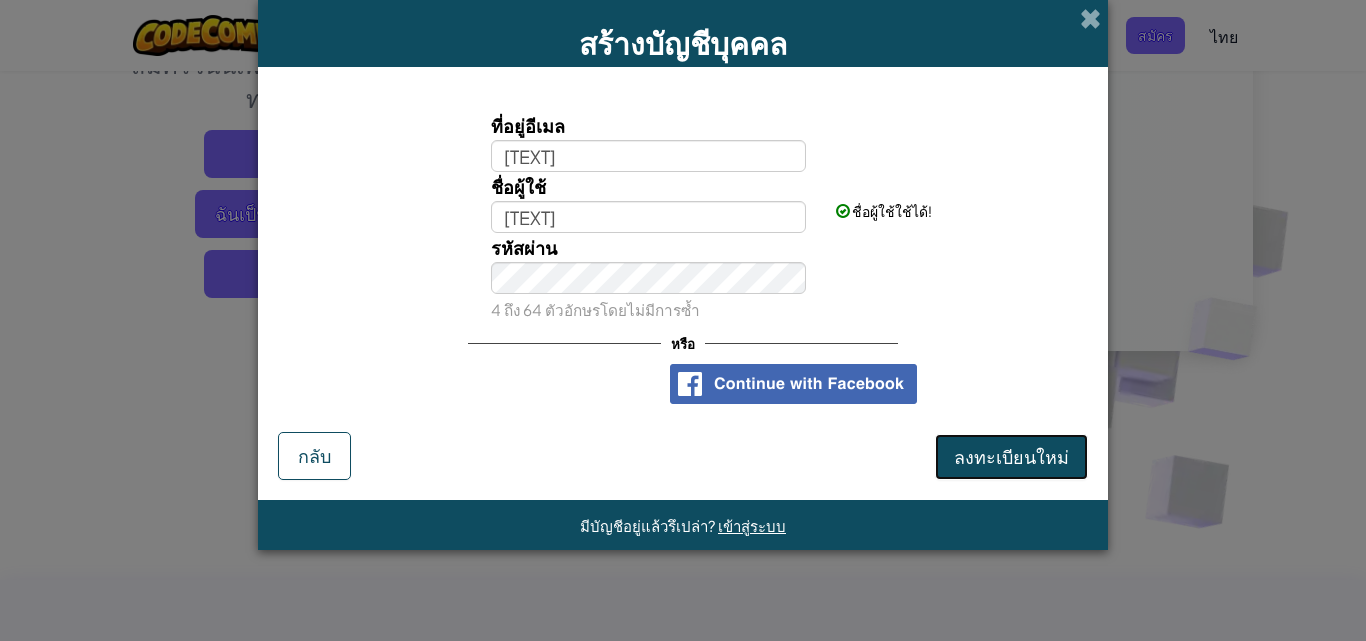 click on "ลงทะเบียนใหม่" at bounding box center [1011, 457] 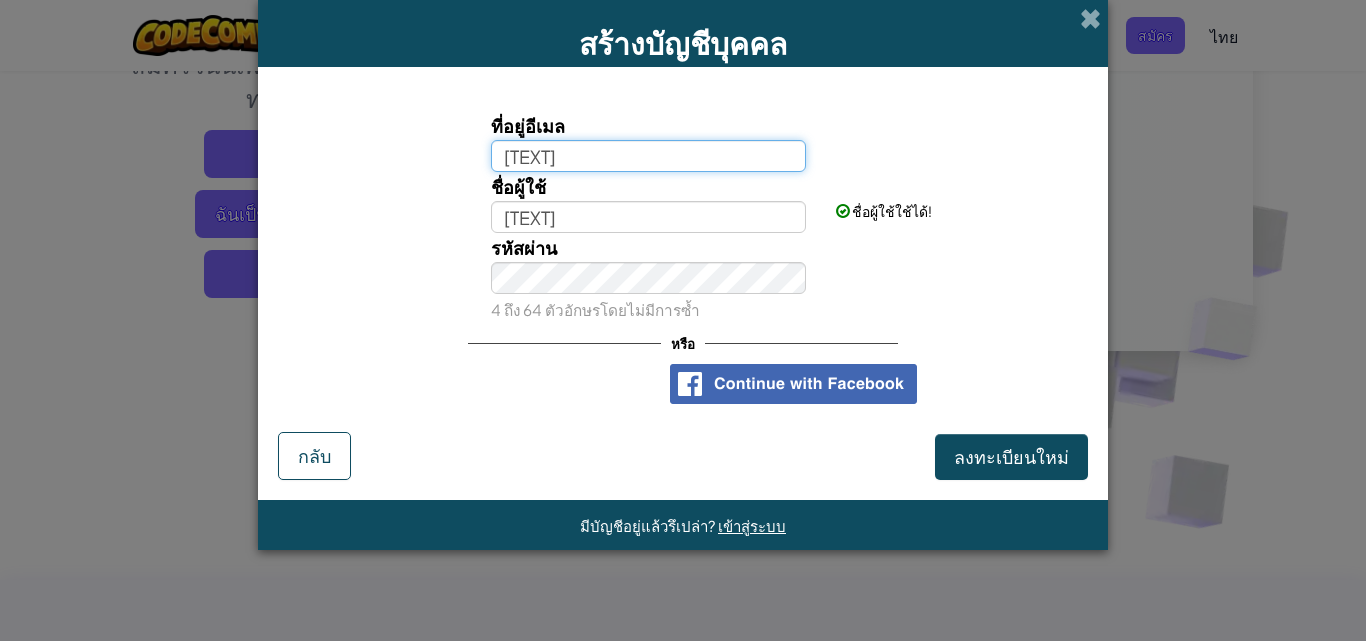 click on "ydfvbcf" at bounding box center [649, 156] 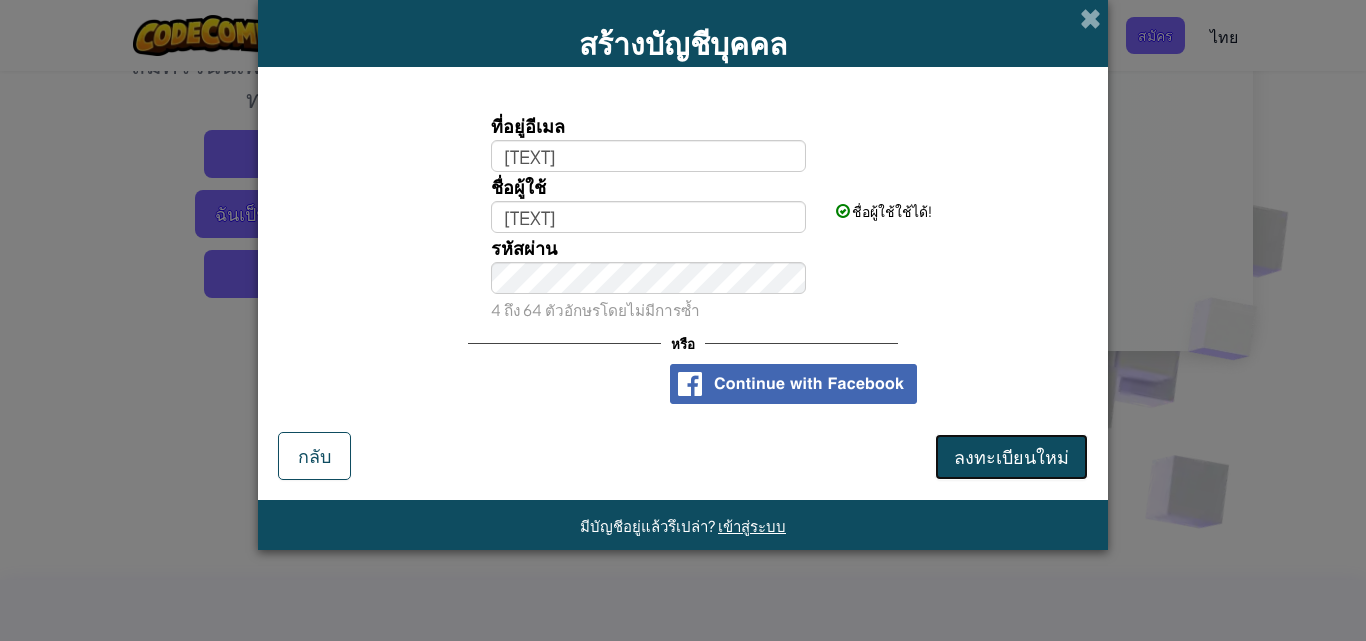 click on "ลงทะเบียนใหม่" at bounding box center (1011, 456) 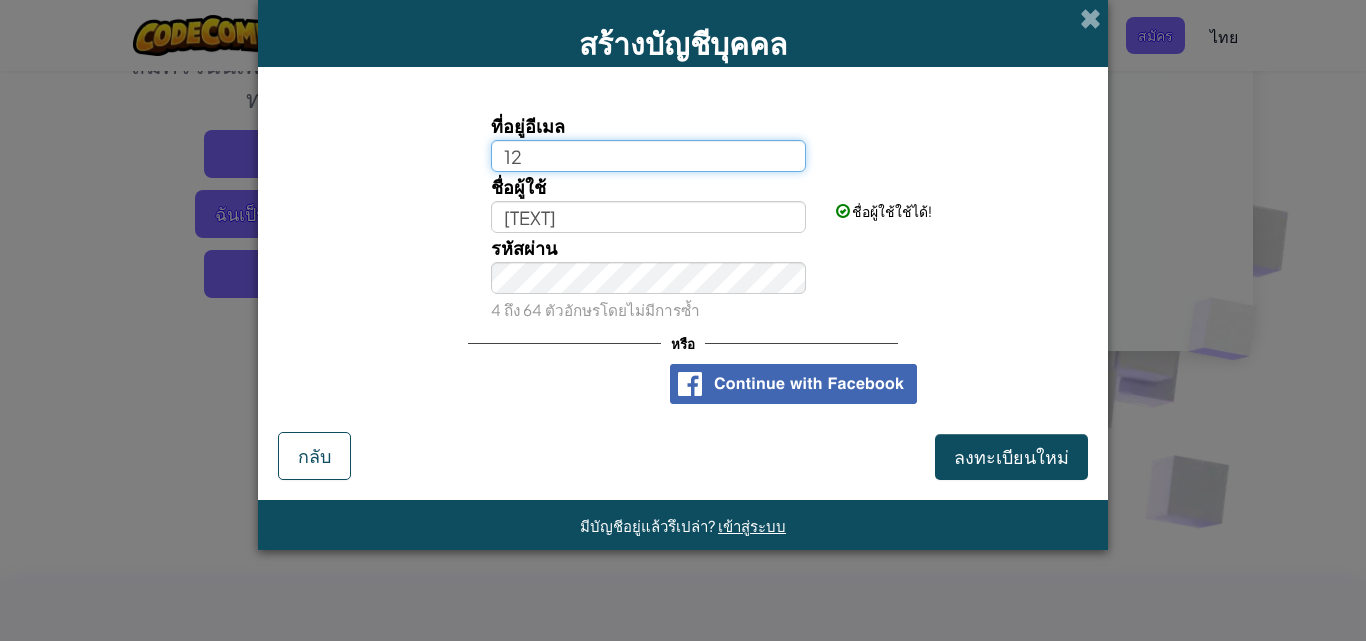 type on "1" 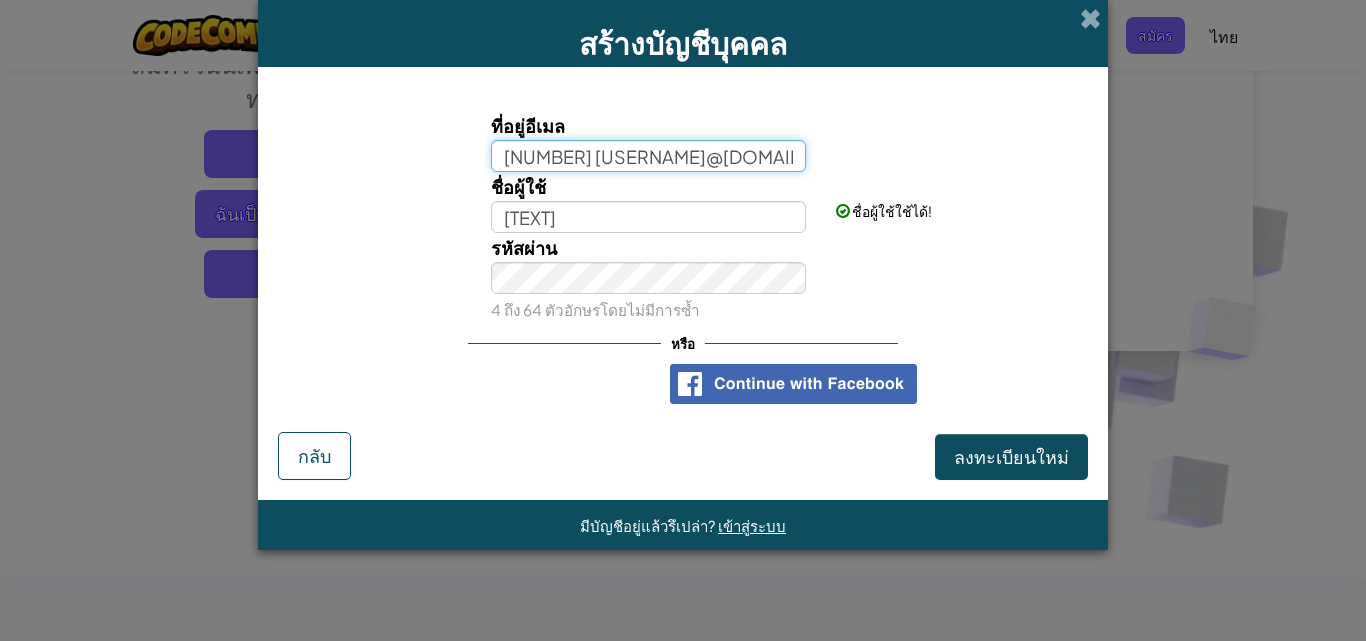 type on "160 supunj@gmil2027" 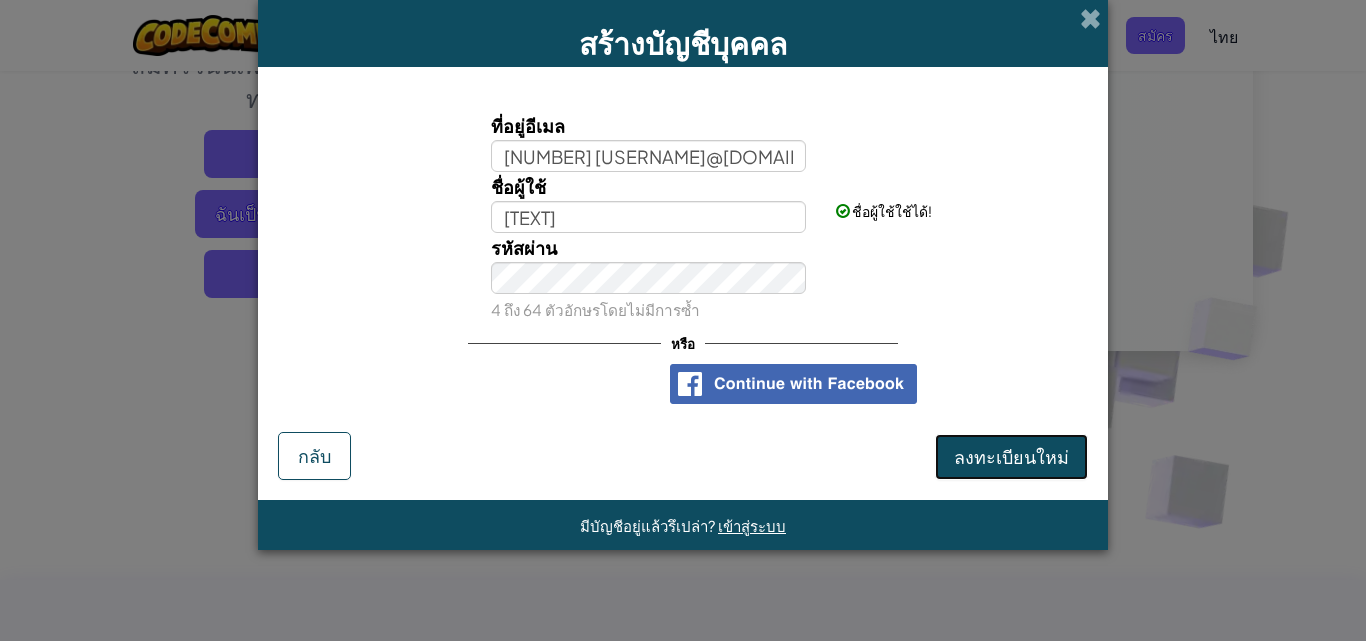 click on "ลงทะเบียนใหม่" at bounding box center (1011, 456) 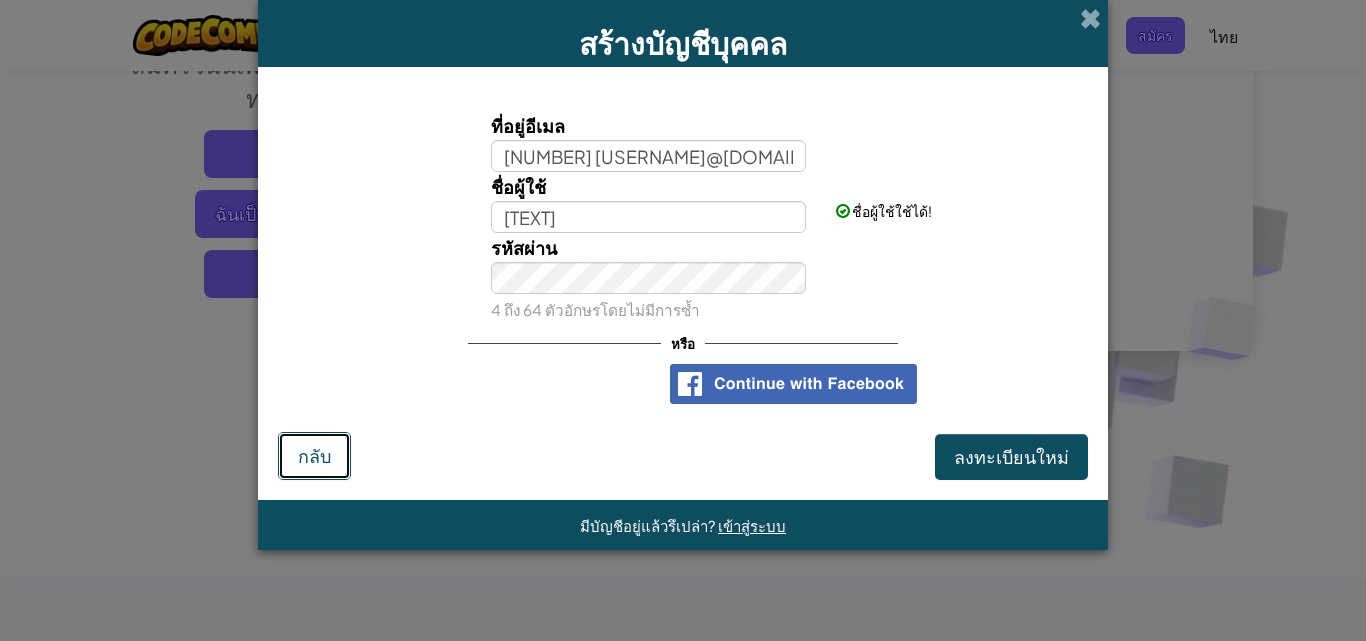 click on "กลับ" at bounding box center (314, 456) 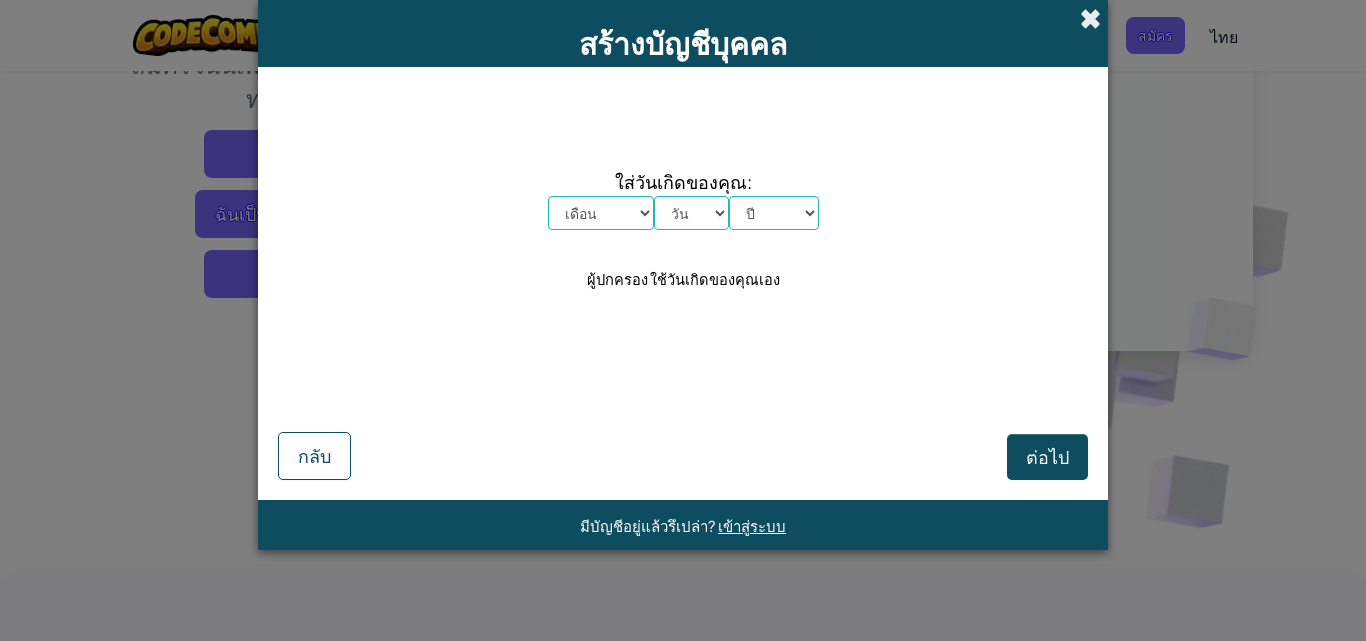 click at bounding box center (1090, 18) 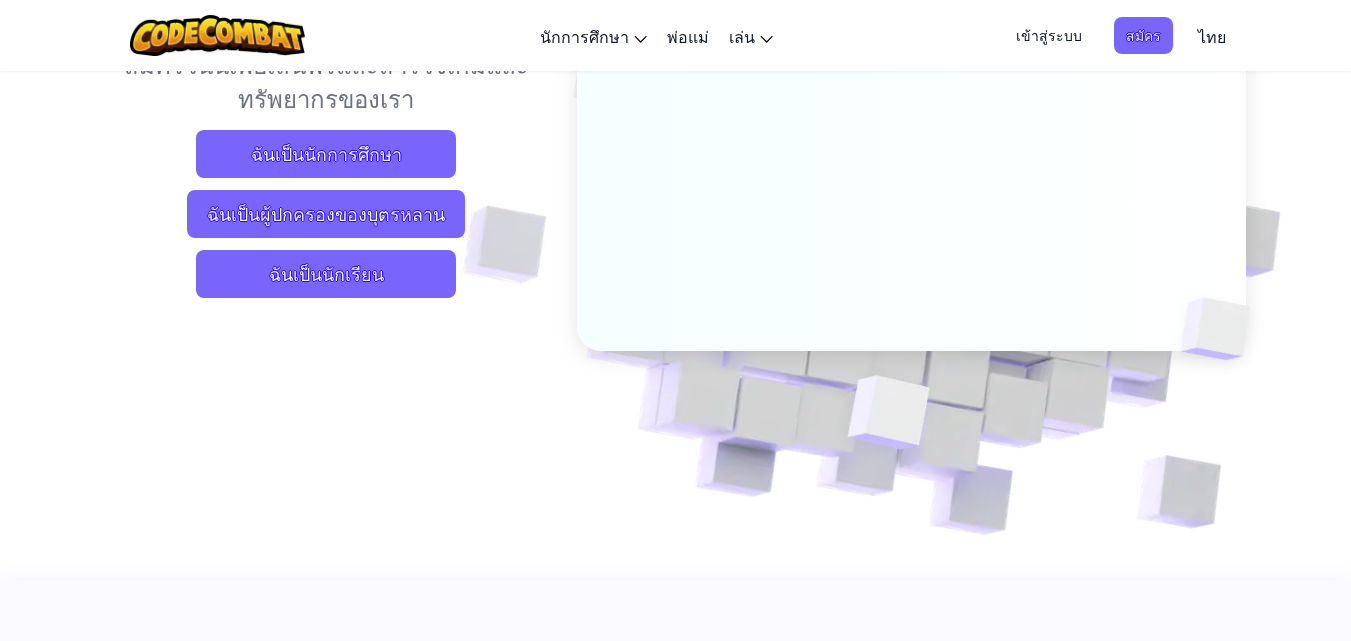 click on "เข้าสู่ระบบ" at bounding box center [1049, 35] 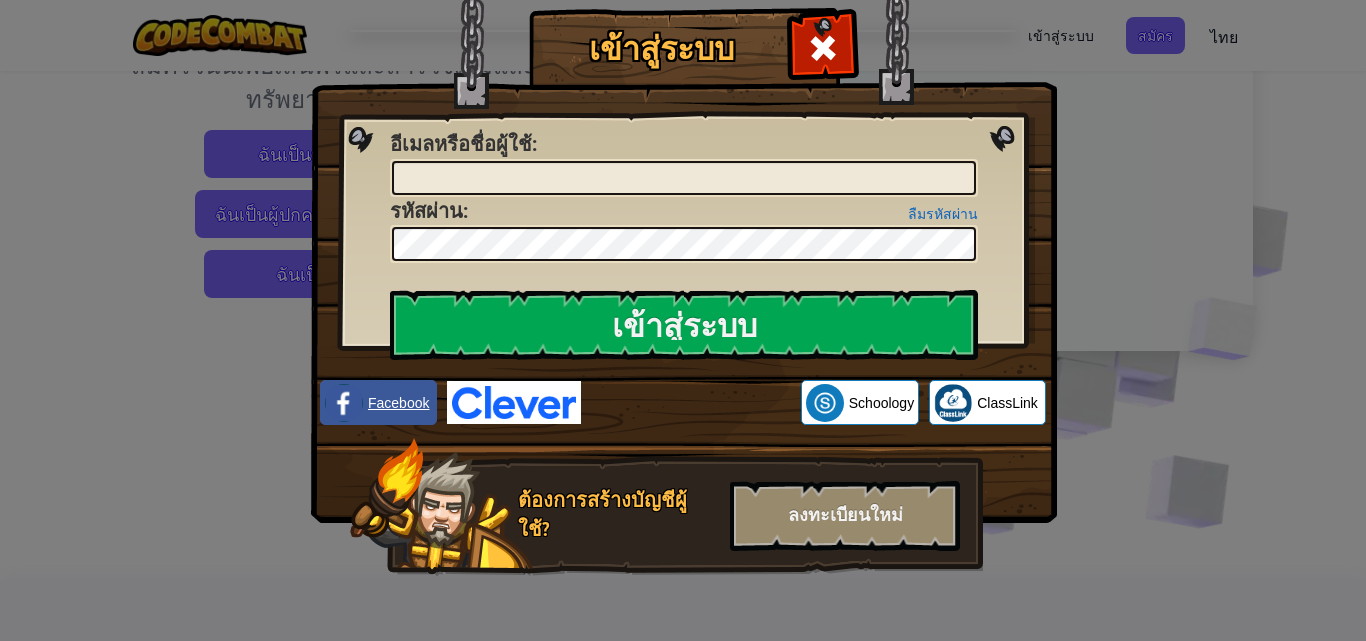 click on "Facebook" at bounding box center [398, 403] 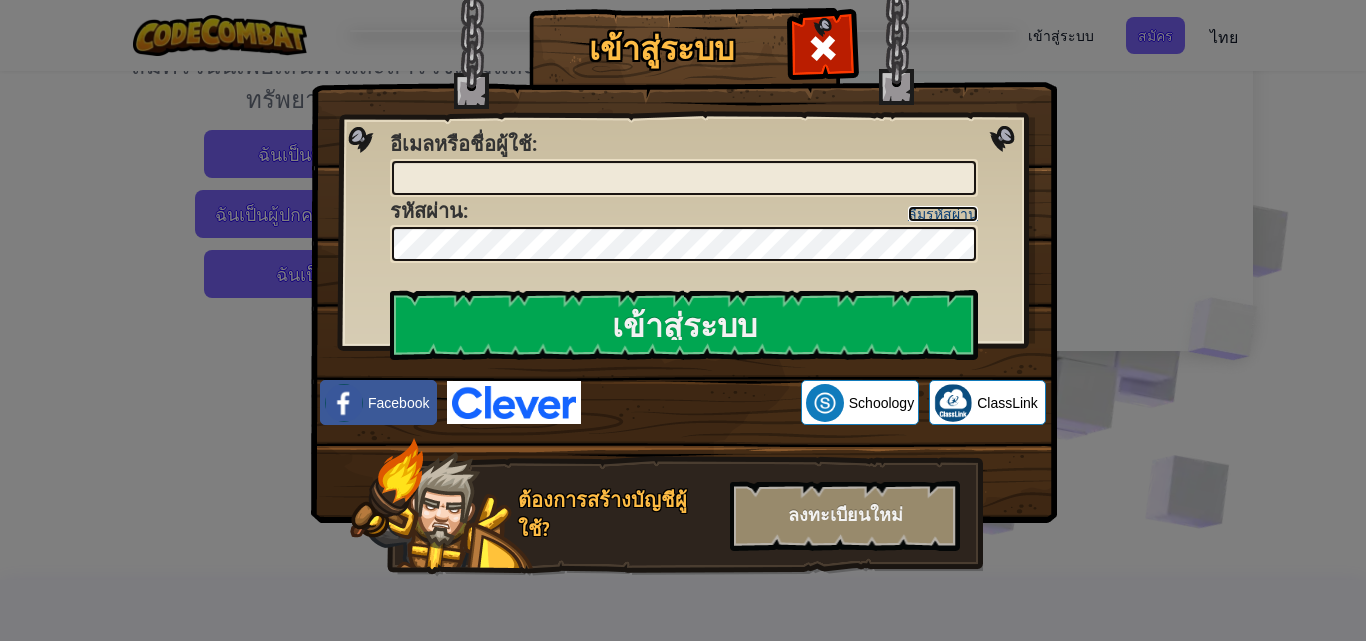click on "ลืมรหัสผ่าน" at bounding box center [943, 214] 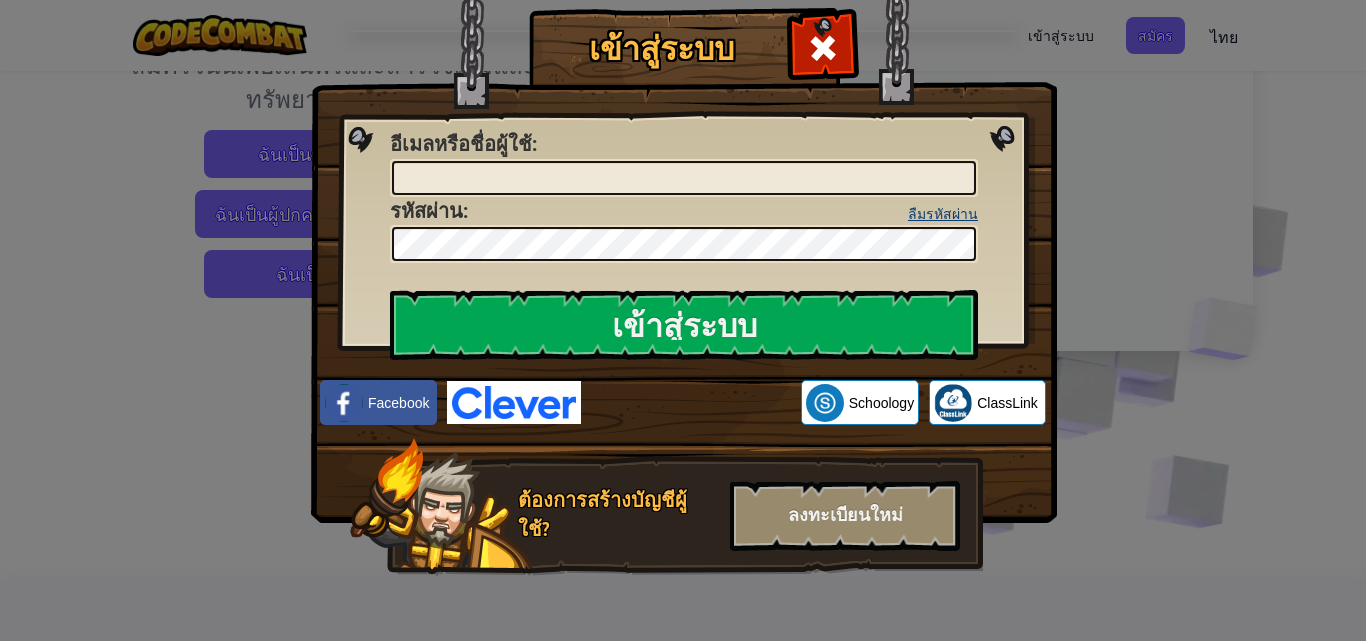 scroll, scrollTop: 0, scrollLeft: 0, axis: both 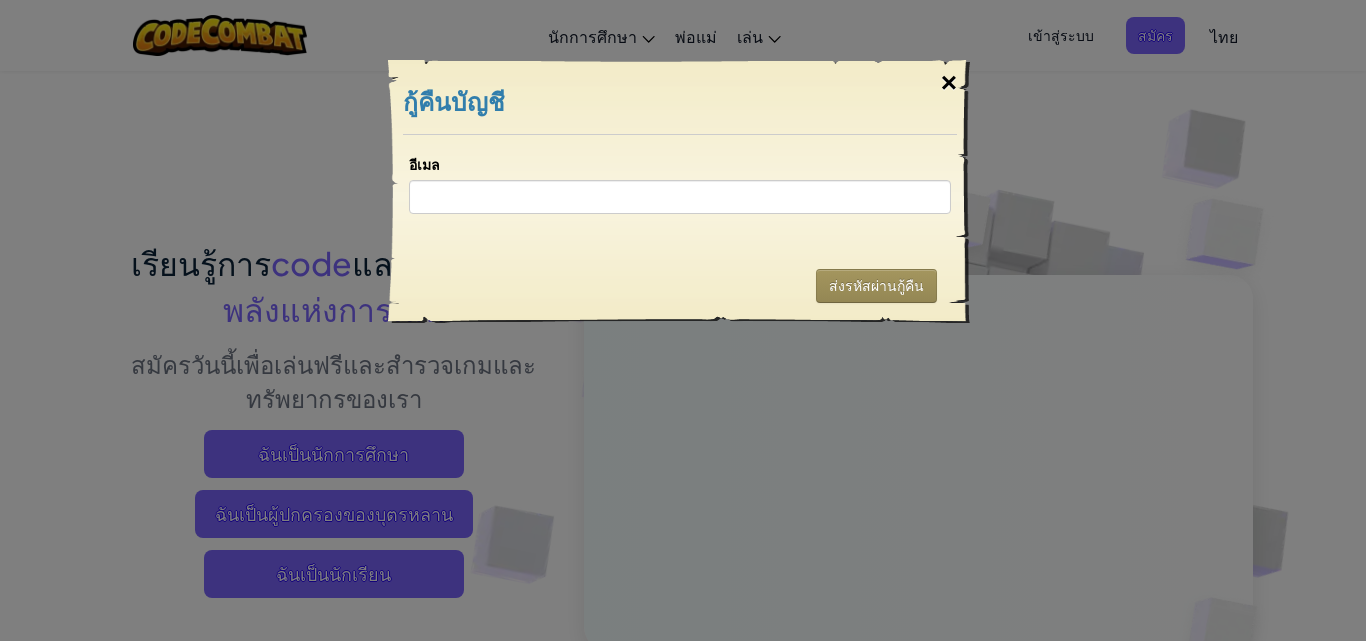click on "×" at bounding box center (949, 83) 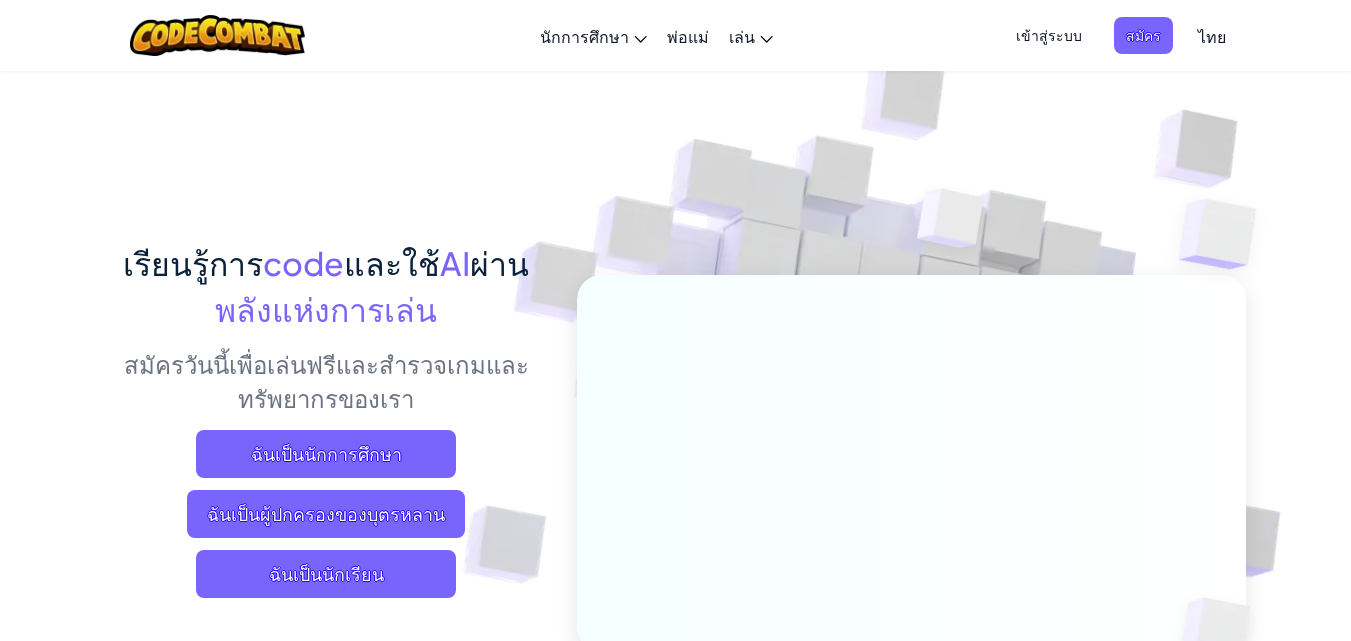 click on "เข้าสู่ระบบ" at bounding box center [1049, 35] 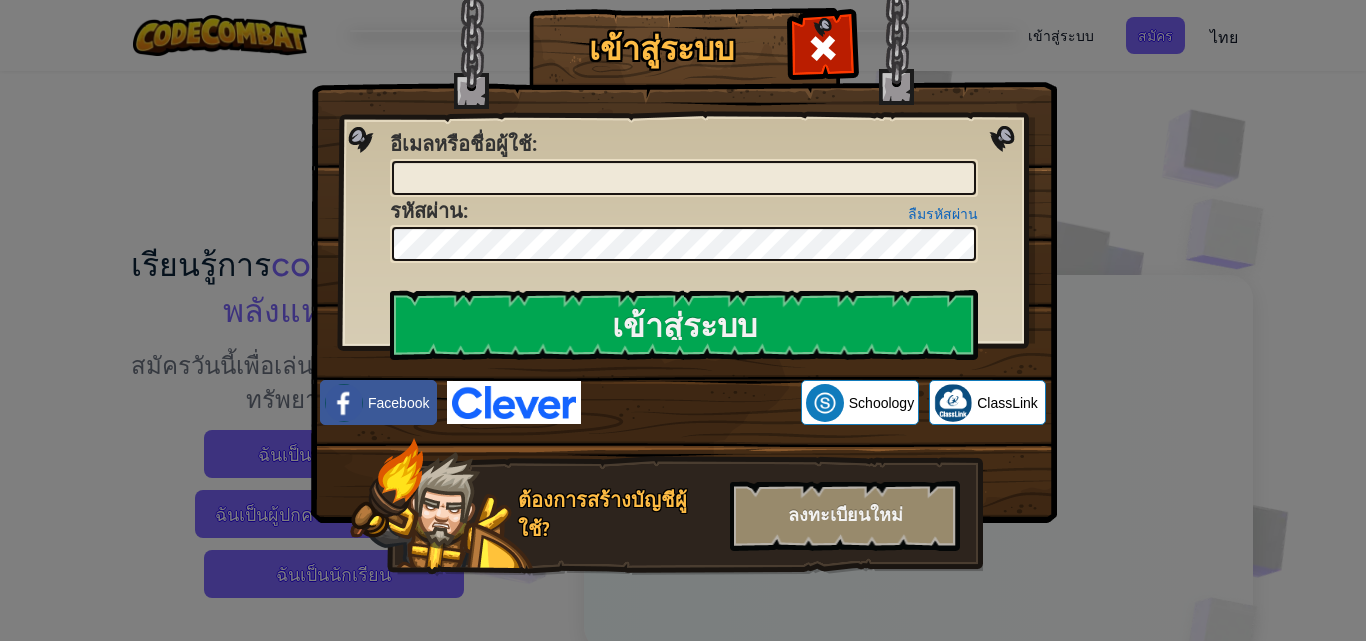 click at bounding box center [514, 402] 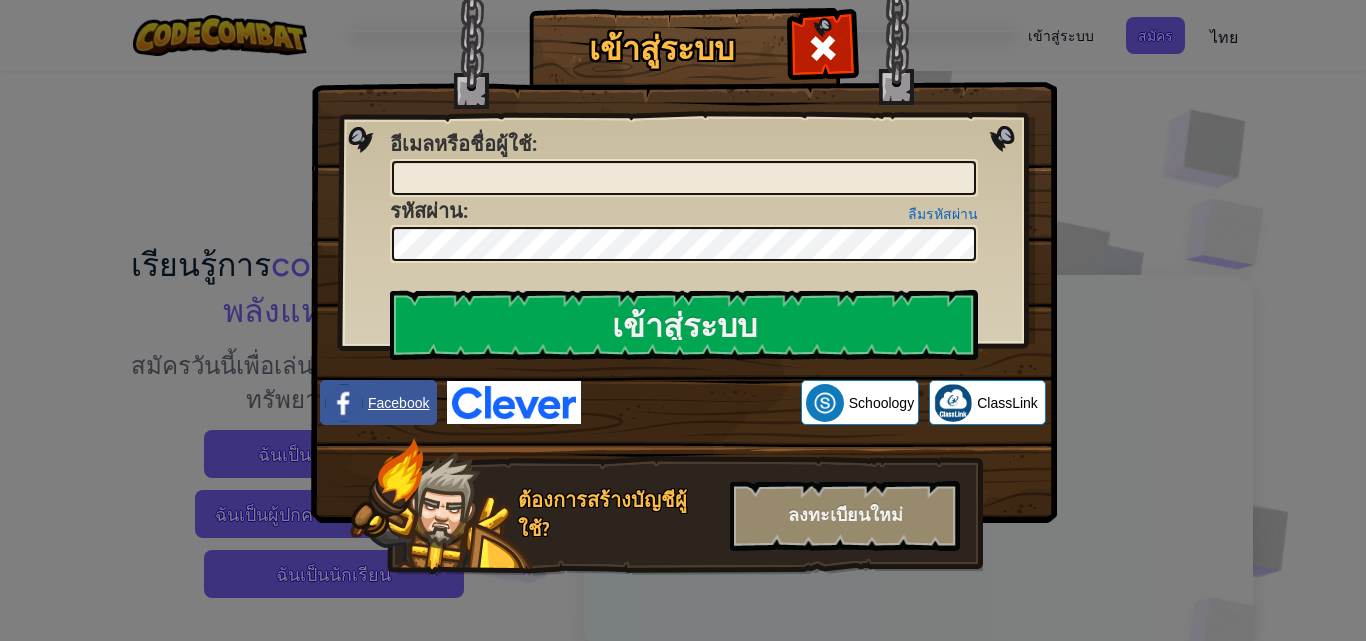 click on "Facebook" at bounding box center [398, 403] 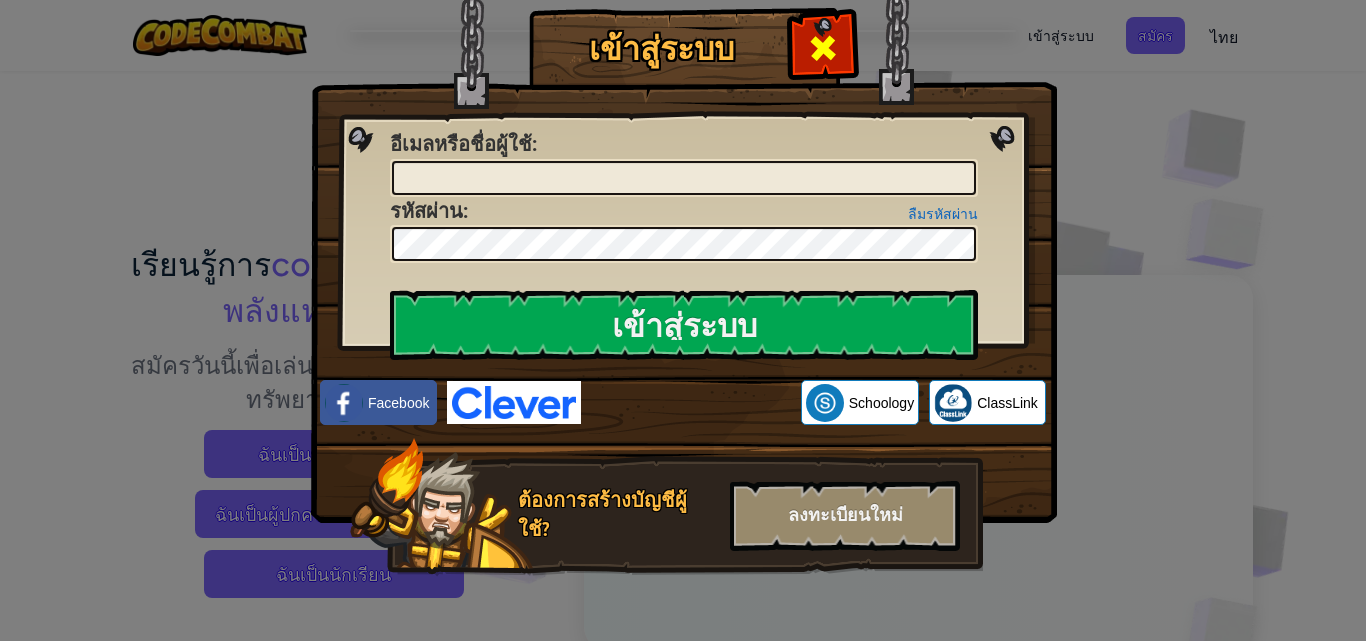 click at bounding box center [823, 48] 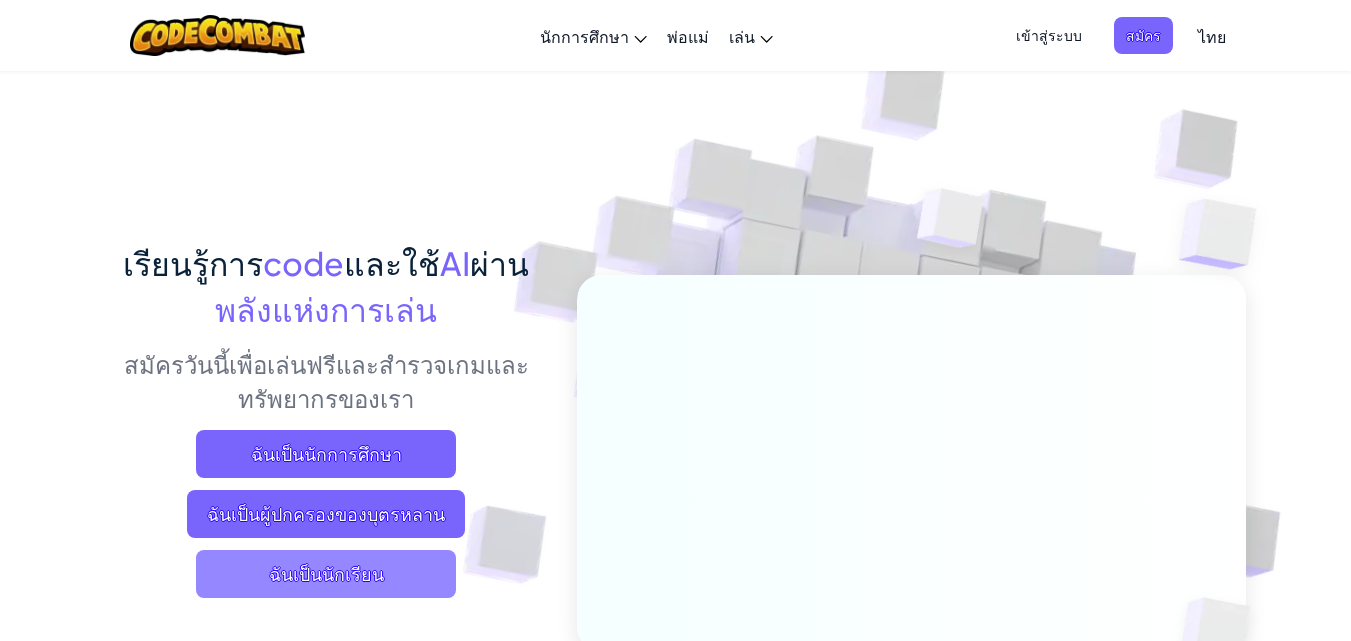 click on "ฉันเป็นนักเรียน" at bounding box center [326, 574] 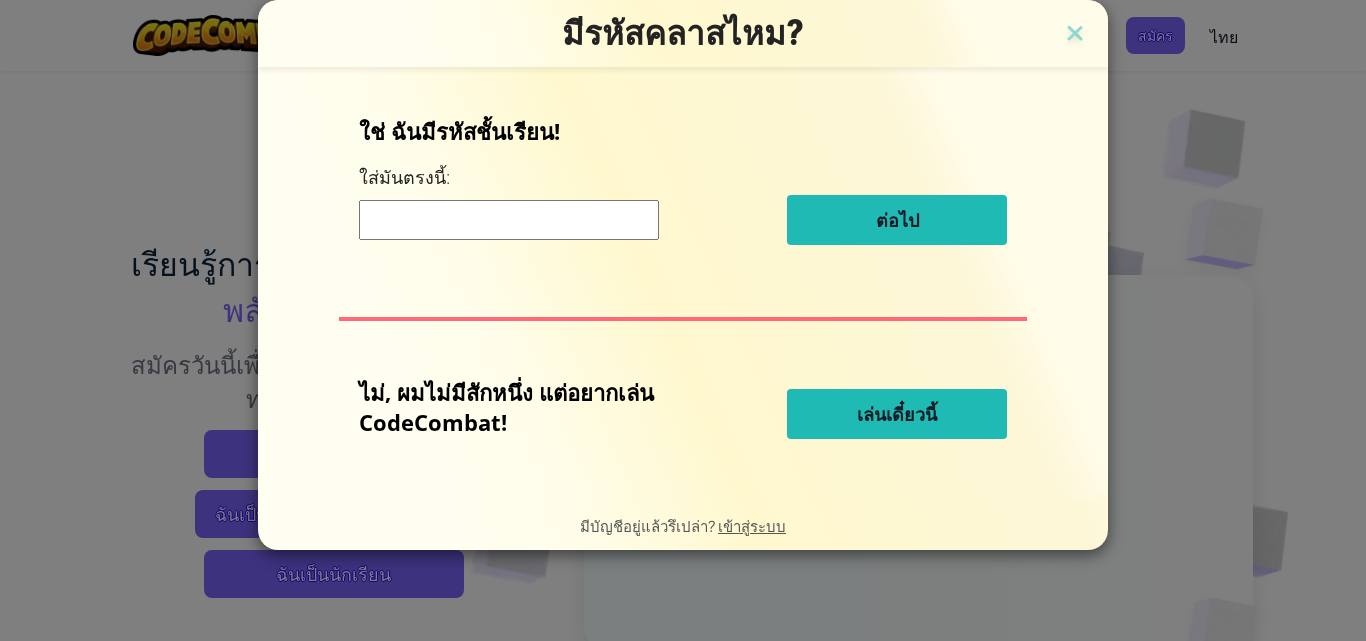 click on "มีรหัสคลาสไหม? ใช่ ฉันมีรหัสชั้นเรียน! ใส่มันตรงนี้: ต่อไป ไม่, ผมไม่มีสักหนึ่ง แต่อยากเล่น CodeCombat! เล่นเดี๋ยวนี้ มีบัญชีอยู่แล้วรึเปล่า? เข้าสู่ระบบ" at bounding box center [683, 320] 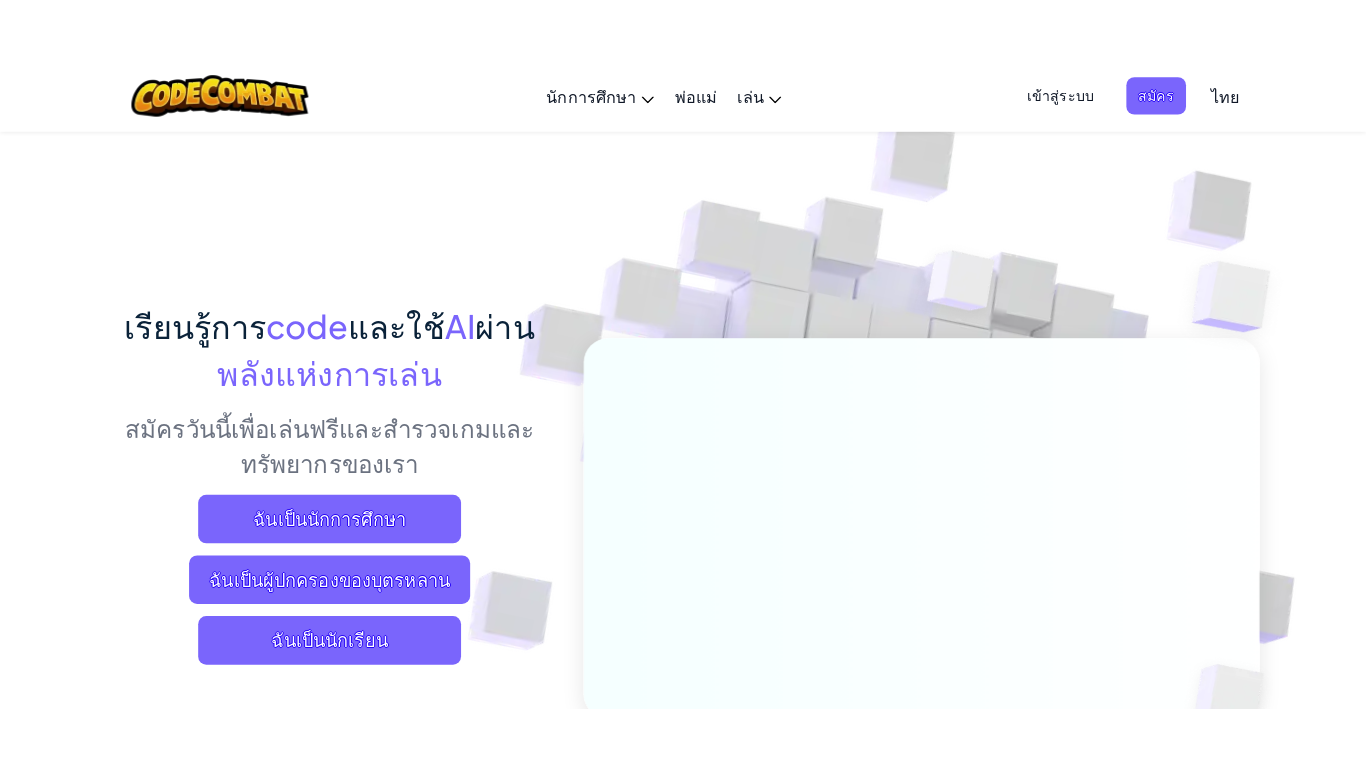 scroll, scrollTop: 0, scrollLeft: 0, axis: both 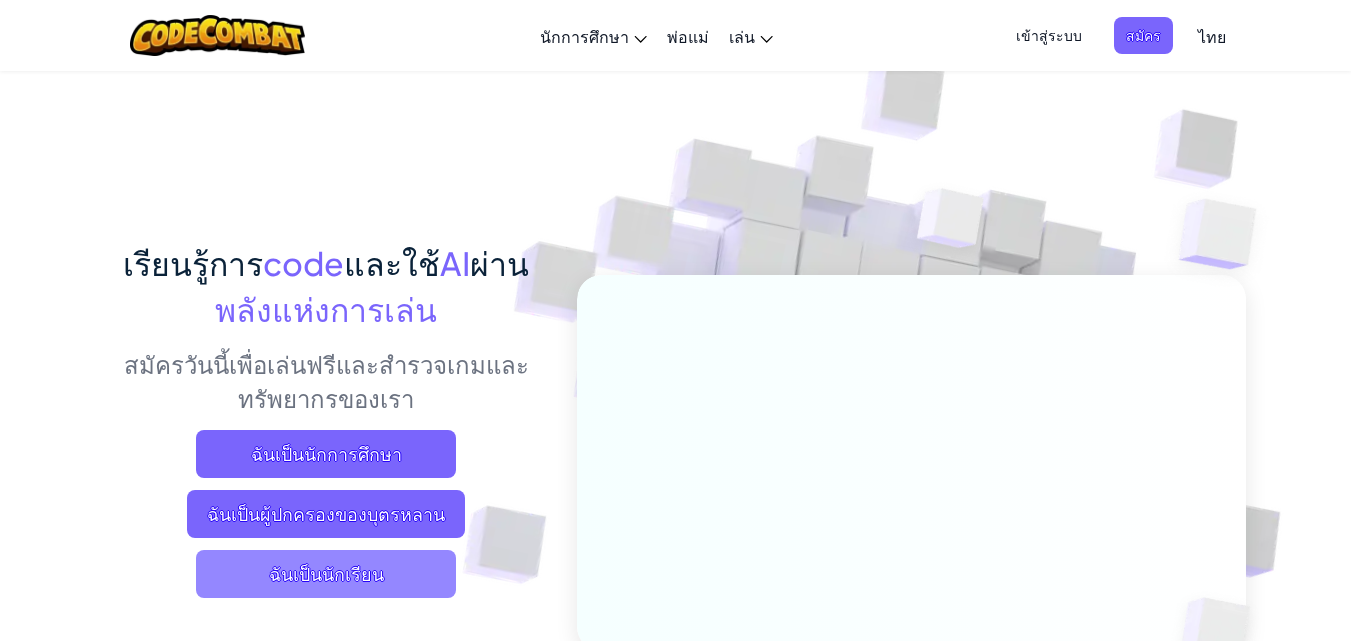 click on "ฉันเป็นนักเรียน" at bounding box center [326, 574] 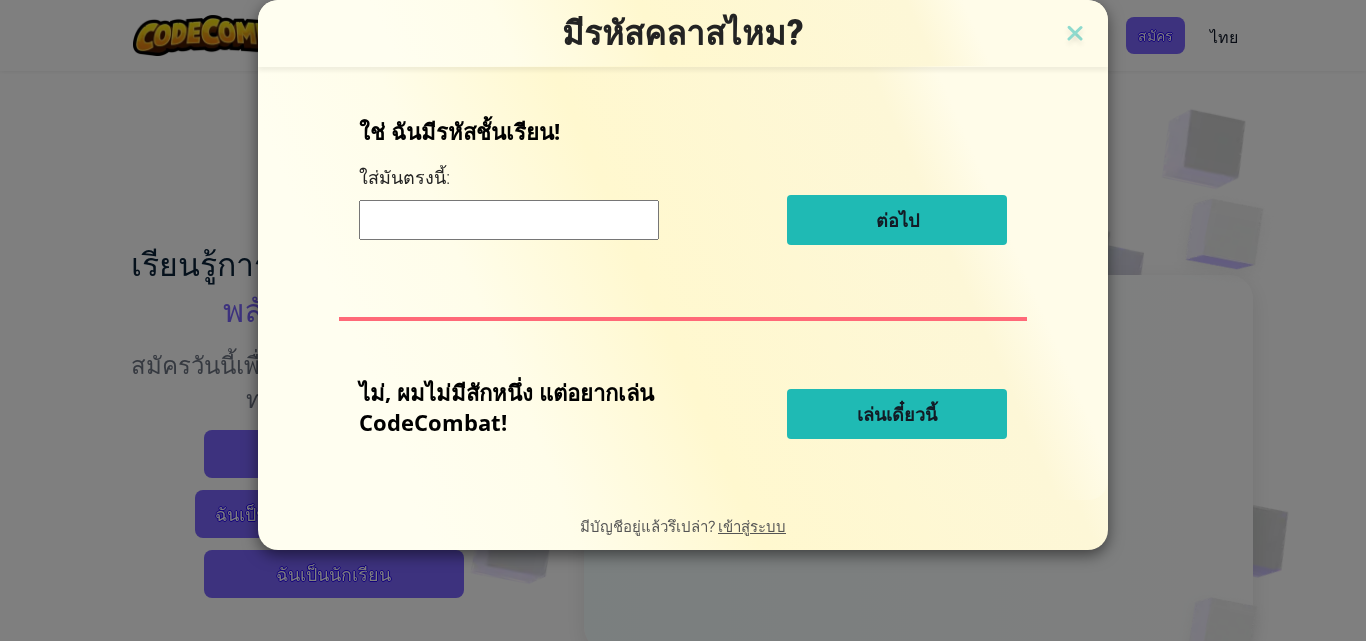 click on "เล่นเดี๋ยวนี้" at bounding box center (897, 414) 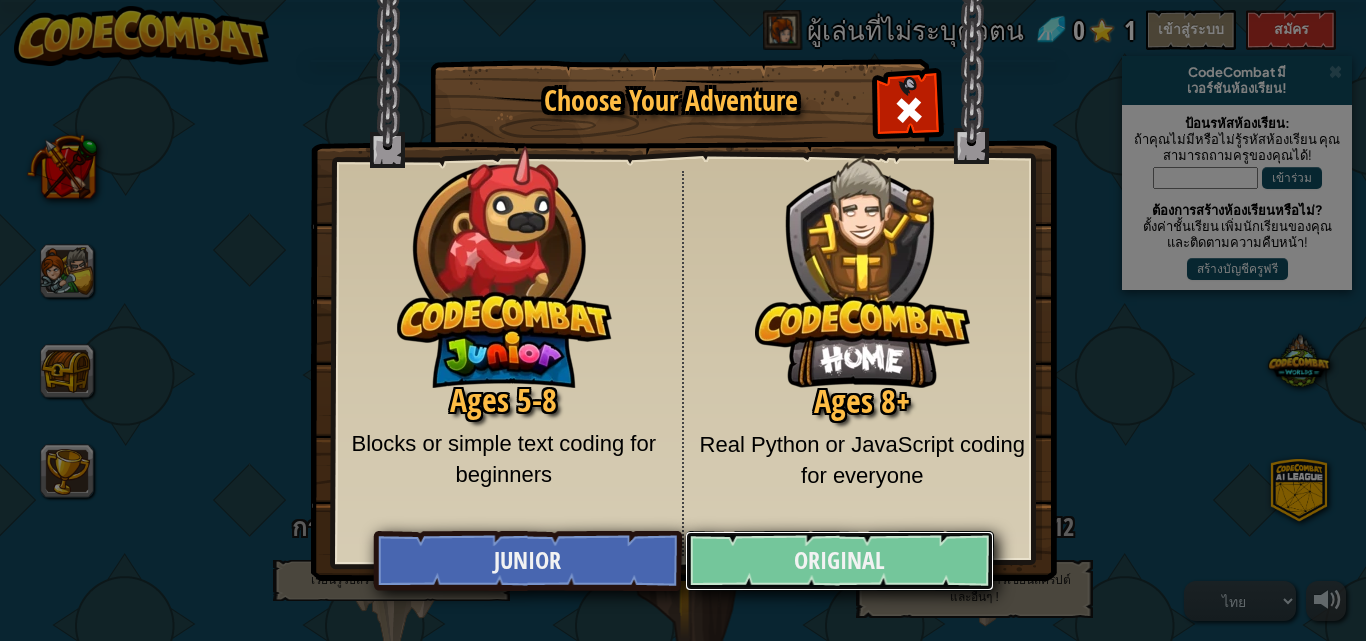 click on "Original" at bounding box center (839, 561) 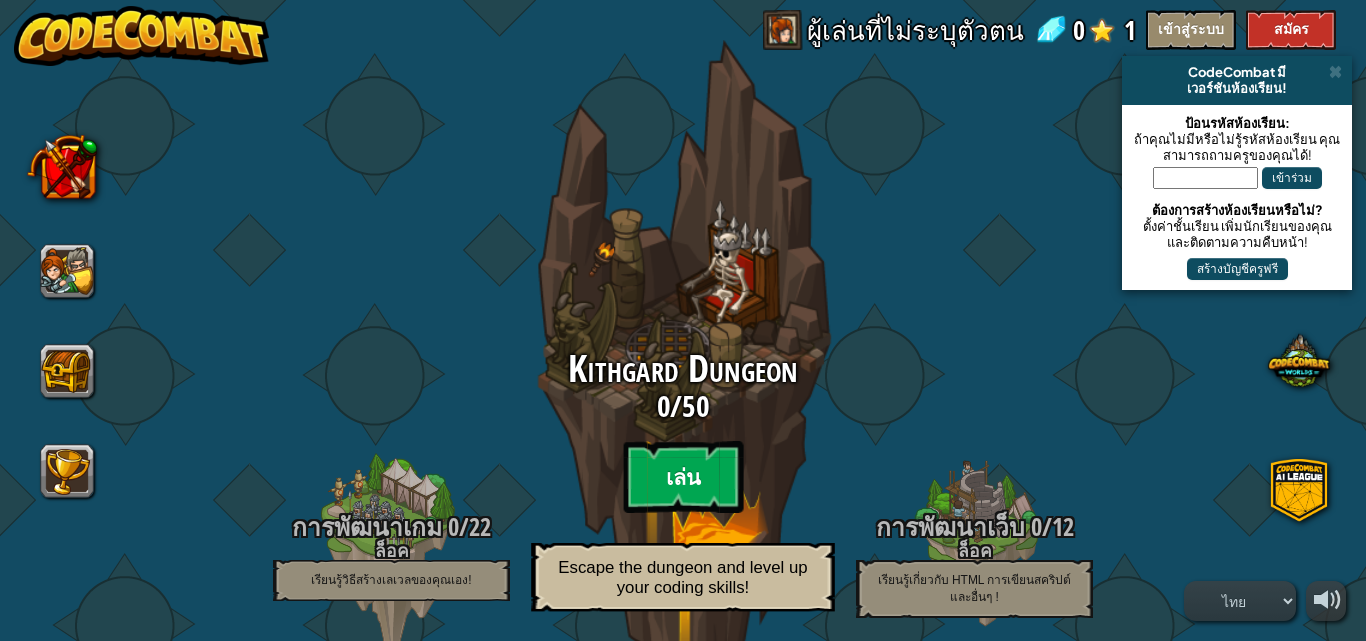 click on "เล่น" at bounding box center [683, 477] 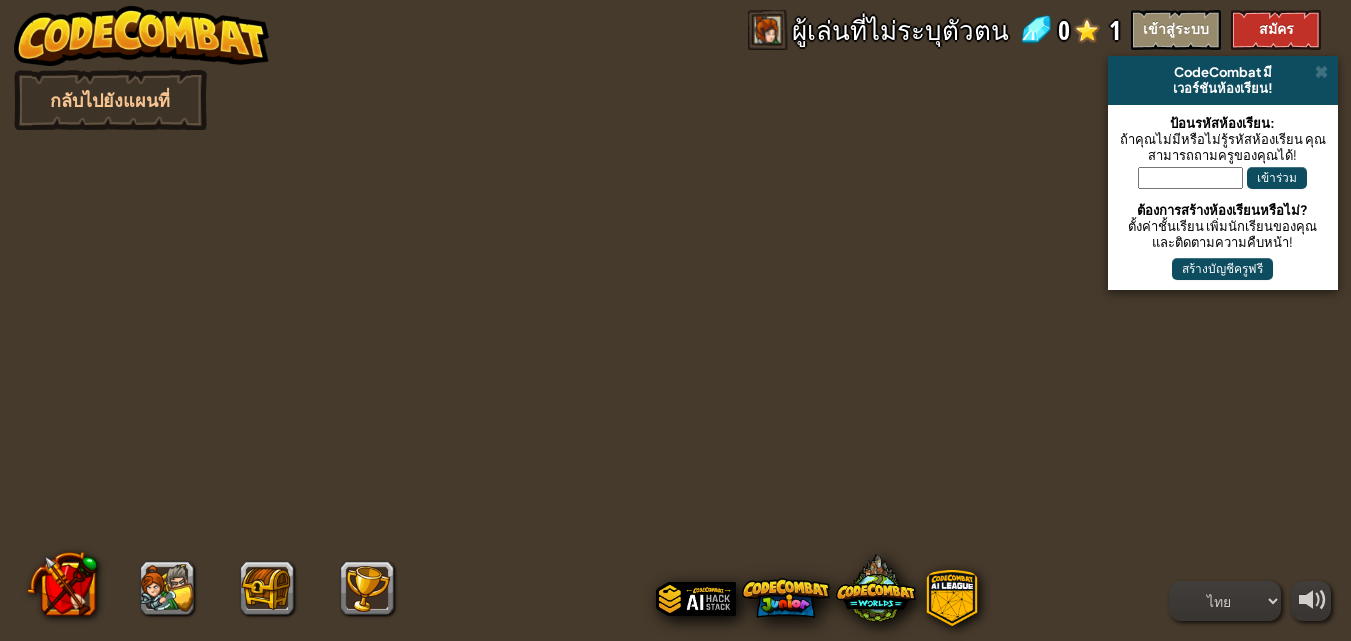 select on "th" 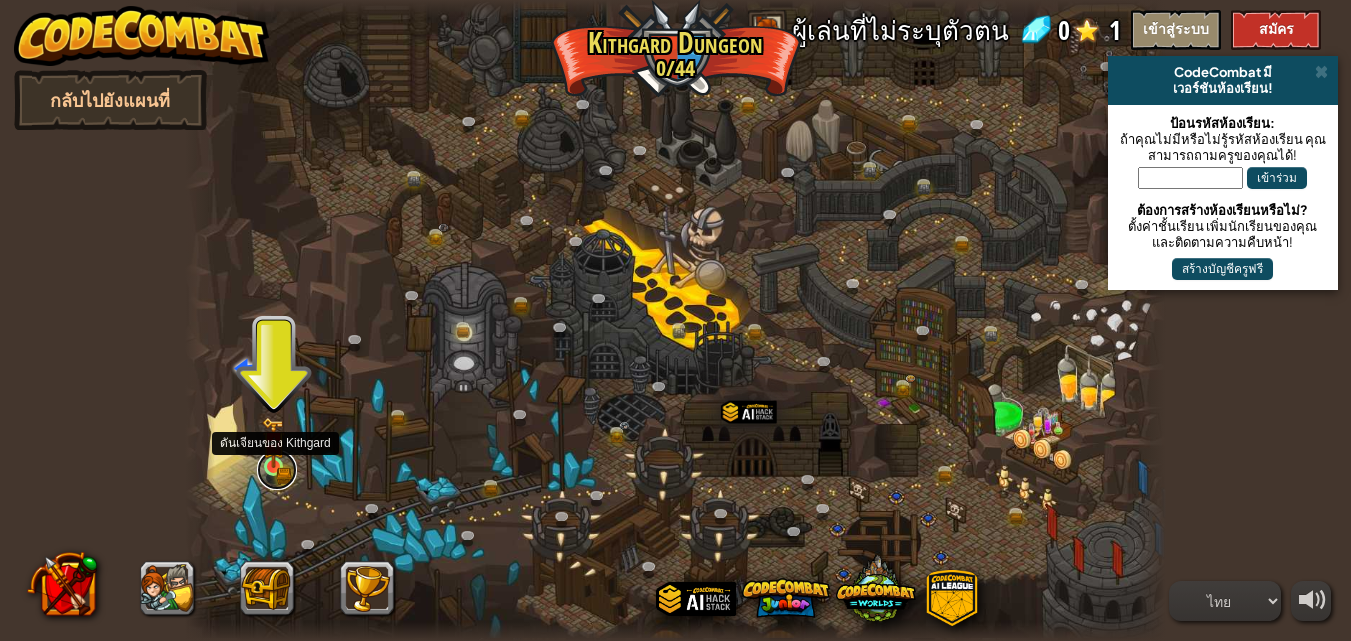 click at bounding box center (277, 470) 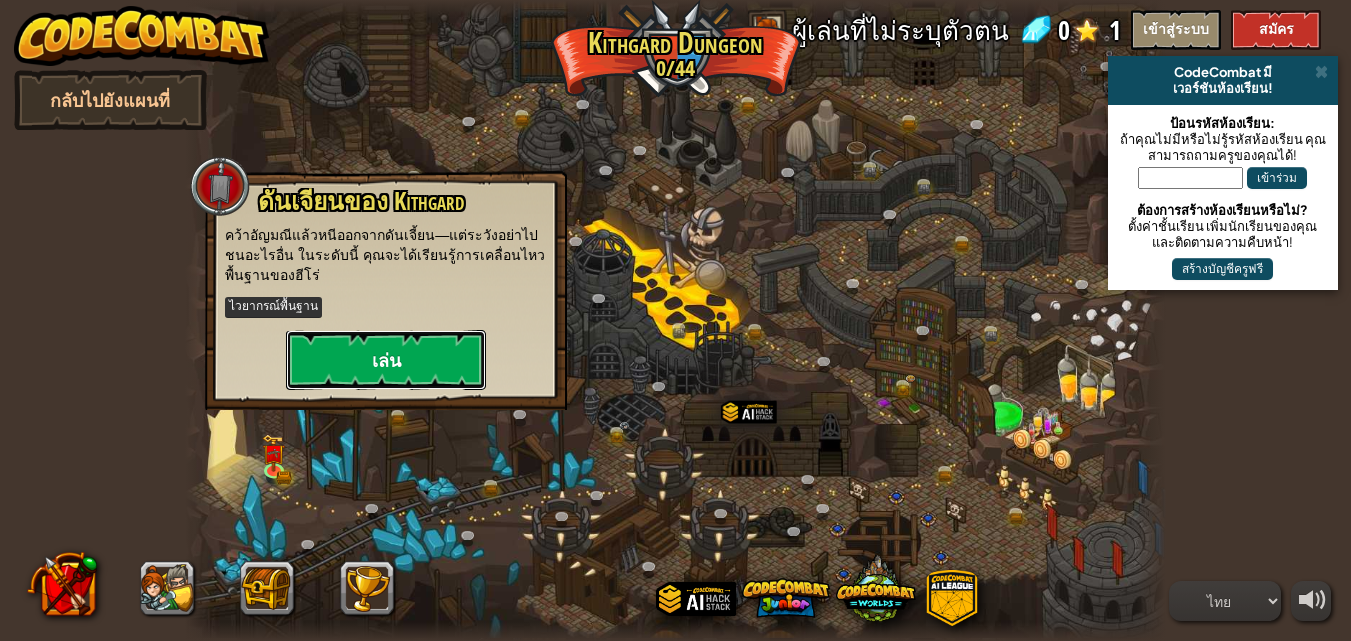 click on "เล่น" at bounding box center (386, 360) 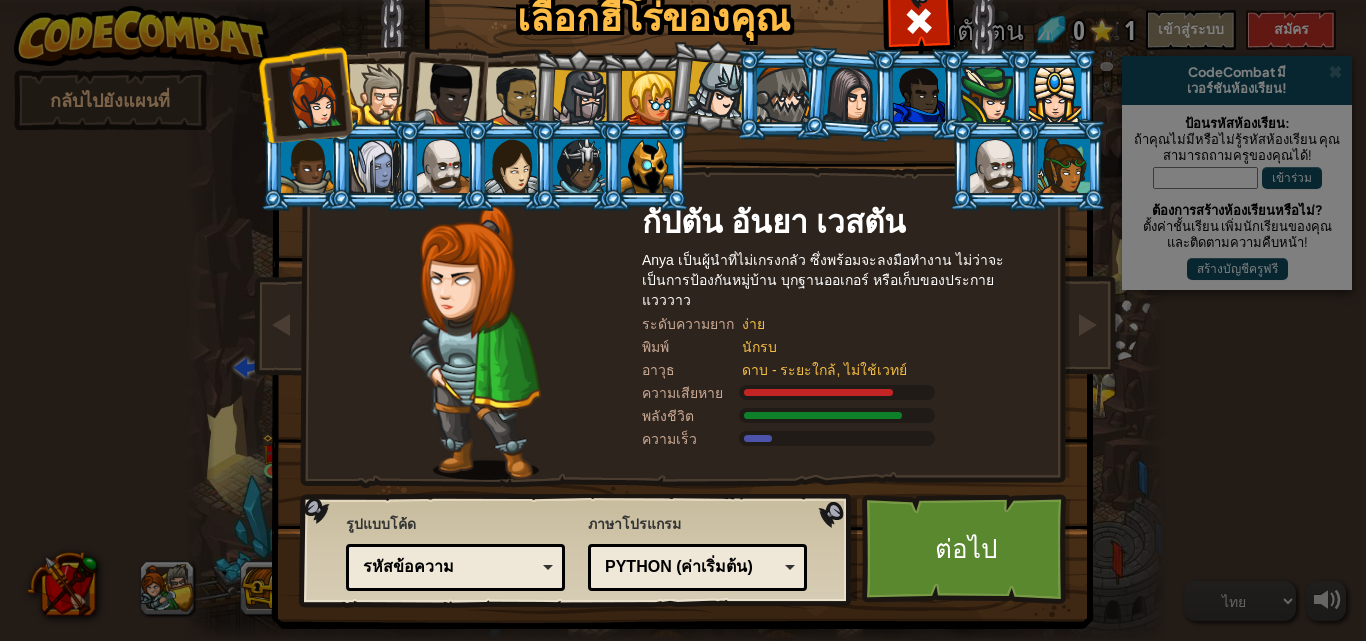 click at bounding box center (379, 94) 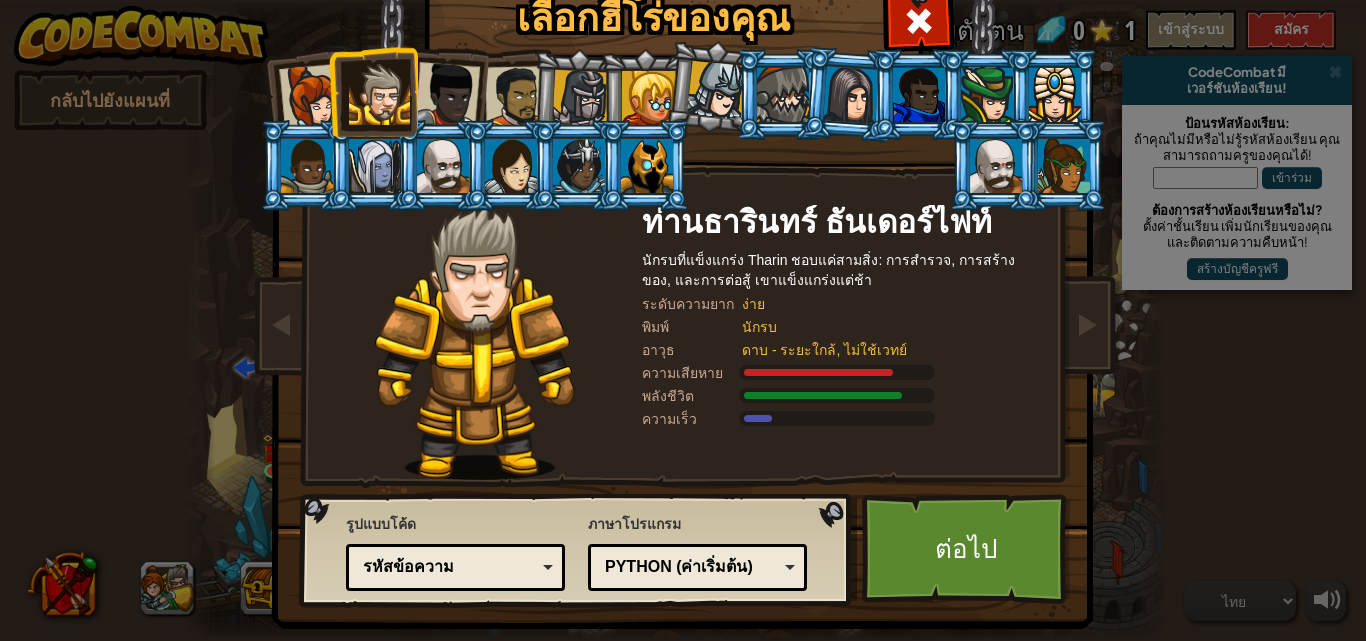 click at bounding box center [447, 95] 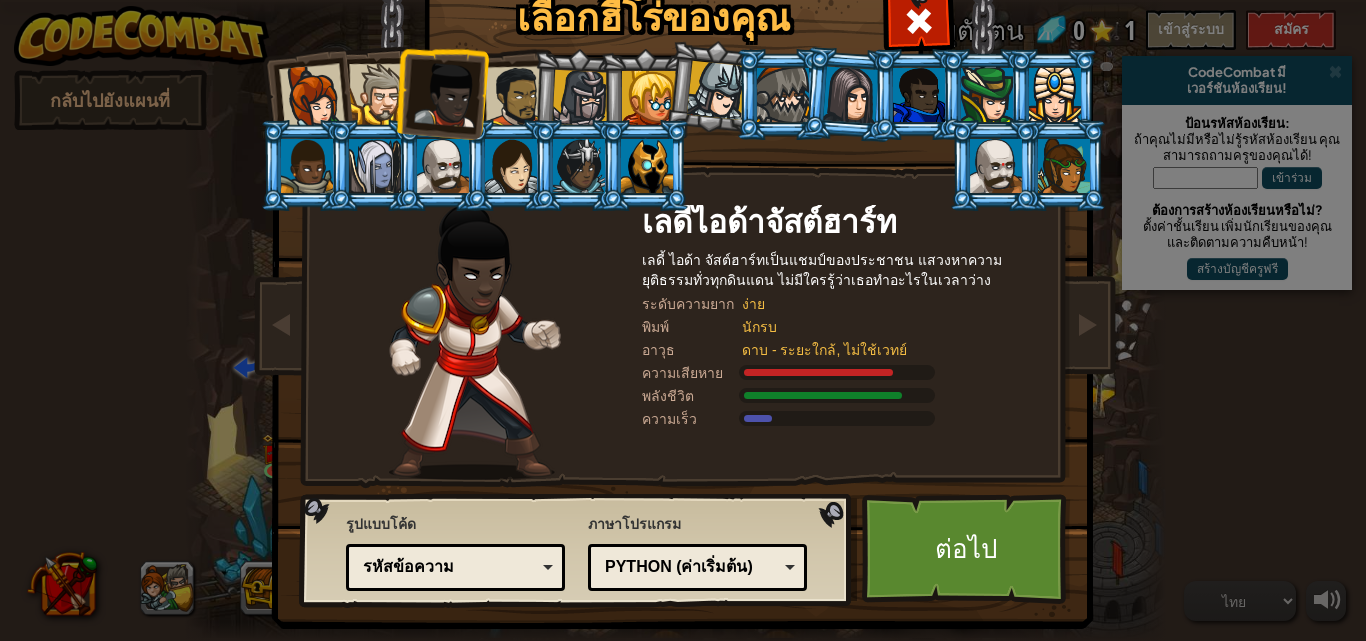 click at bounding box center (516, 97) 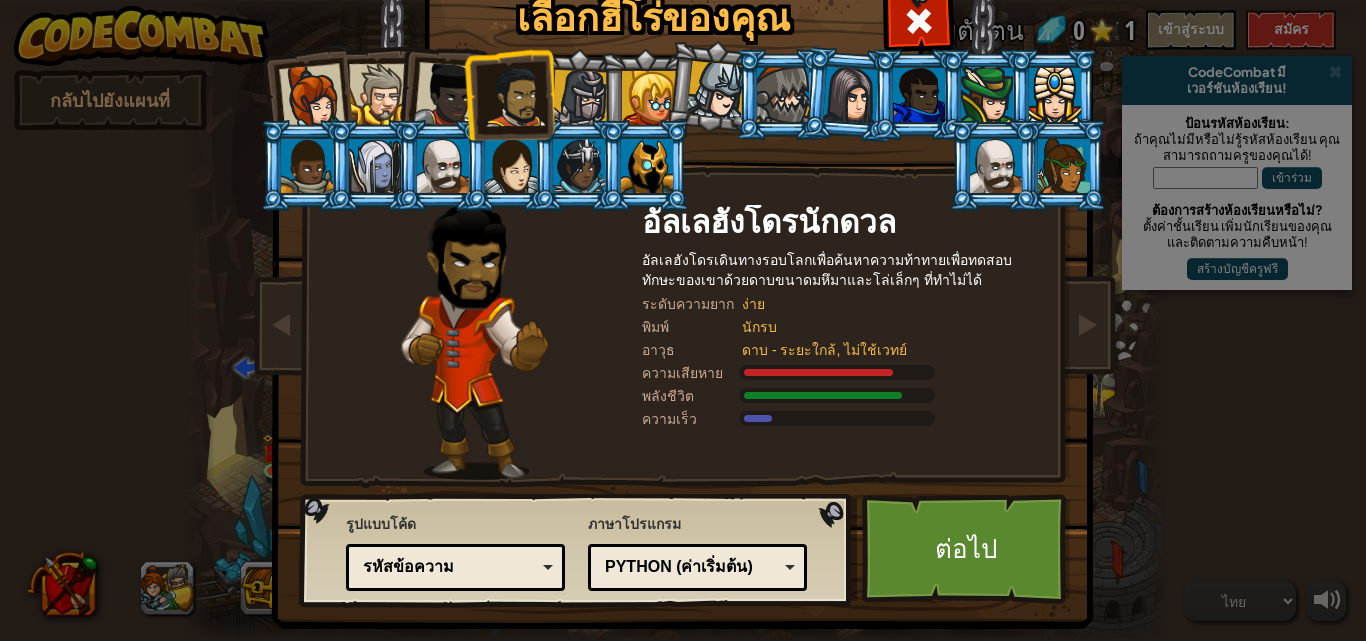 click at bounding box center [580, 98] 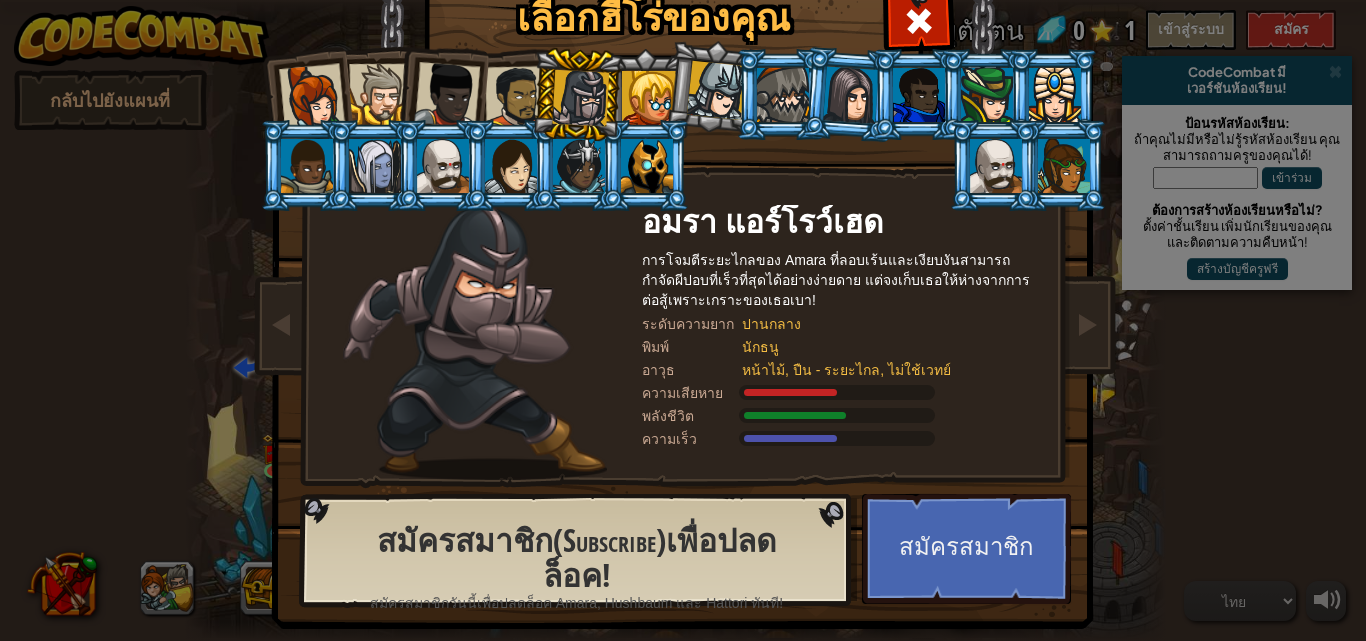 click at bounding box center [649, 98] 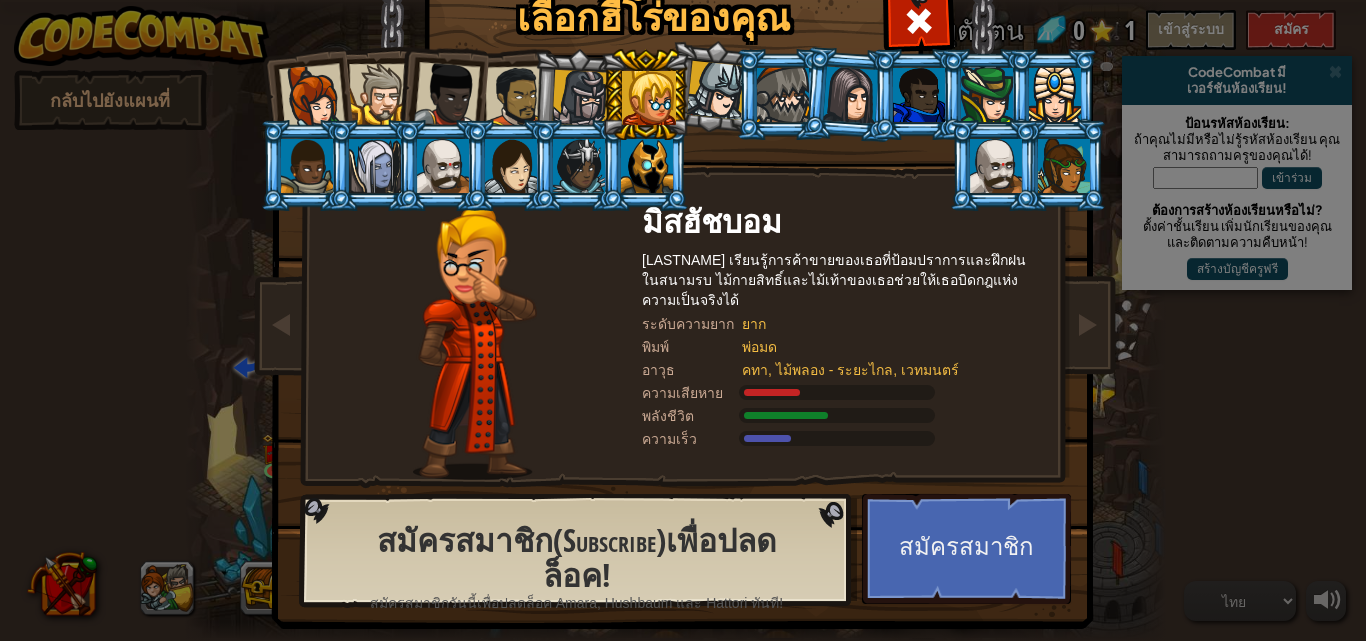 click at bounding box center [781, 94] 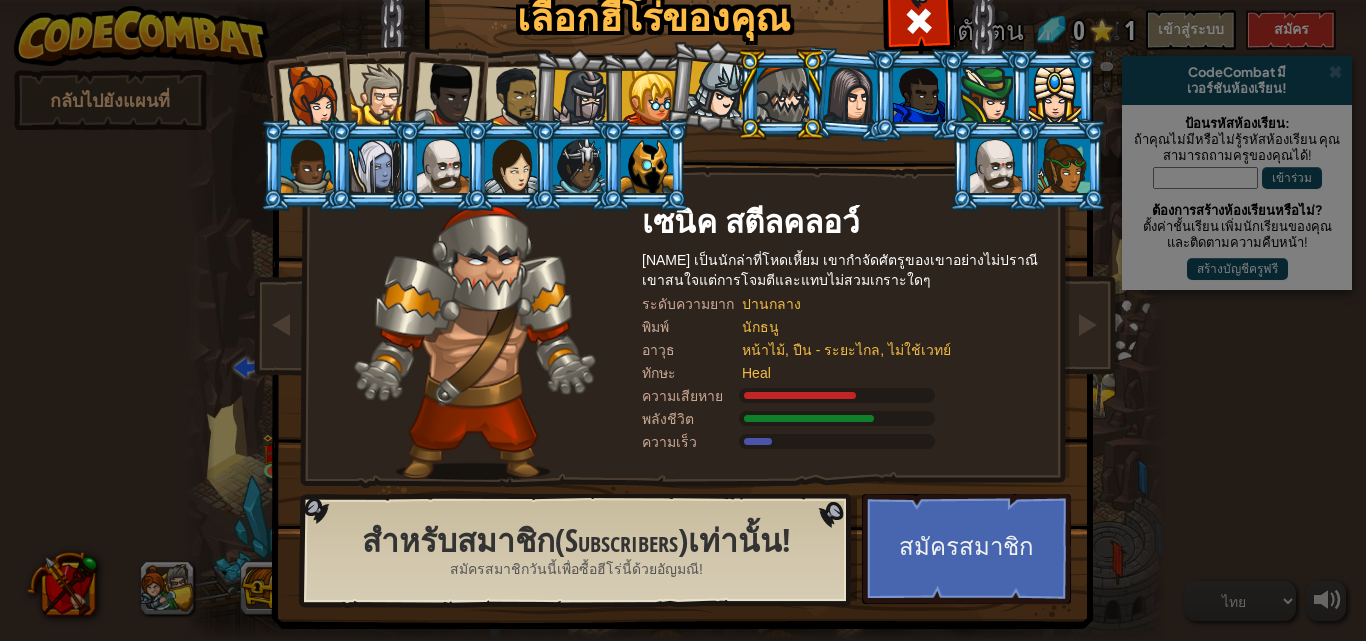 drag, startPoint x: 803, startPoint y: 95, endPoint x: 814, endPoint y: 95, distance: 11 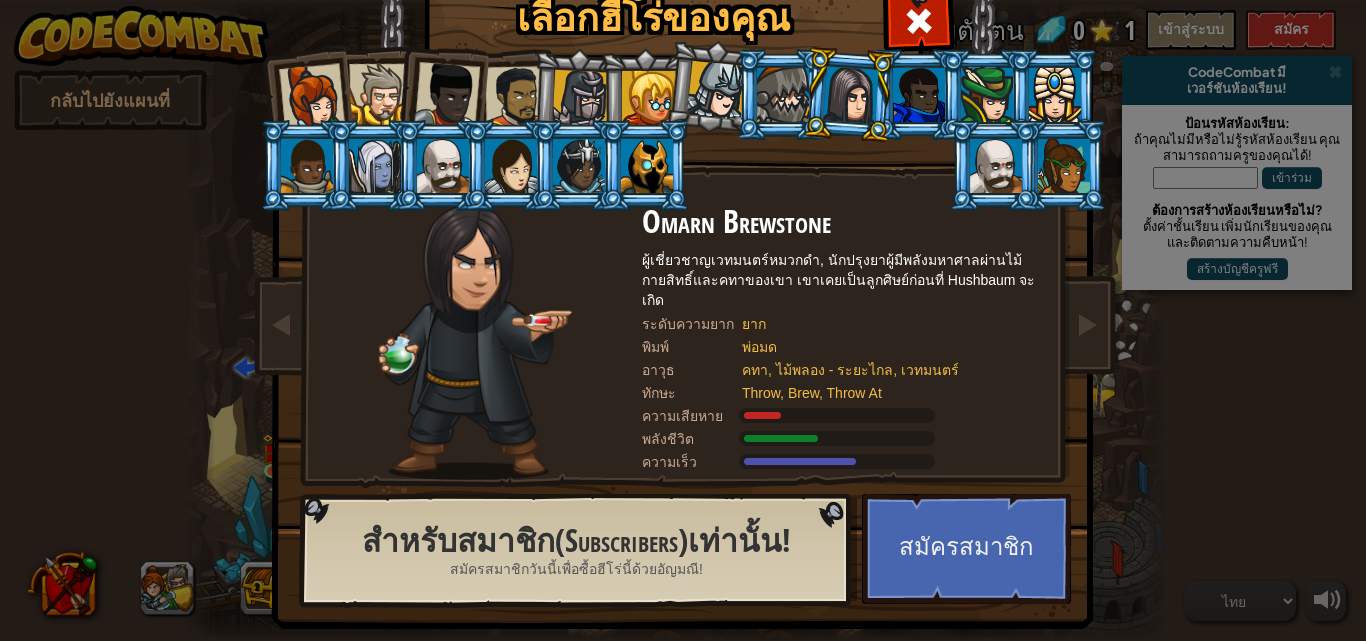 click at bounding box center [919, 95] 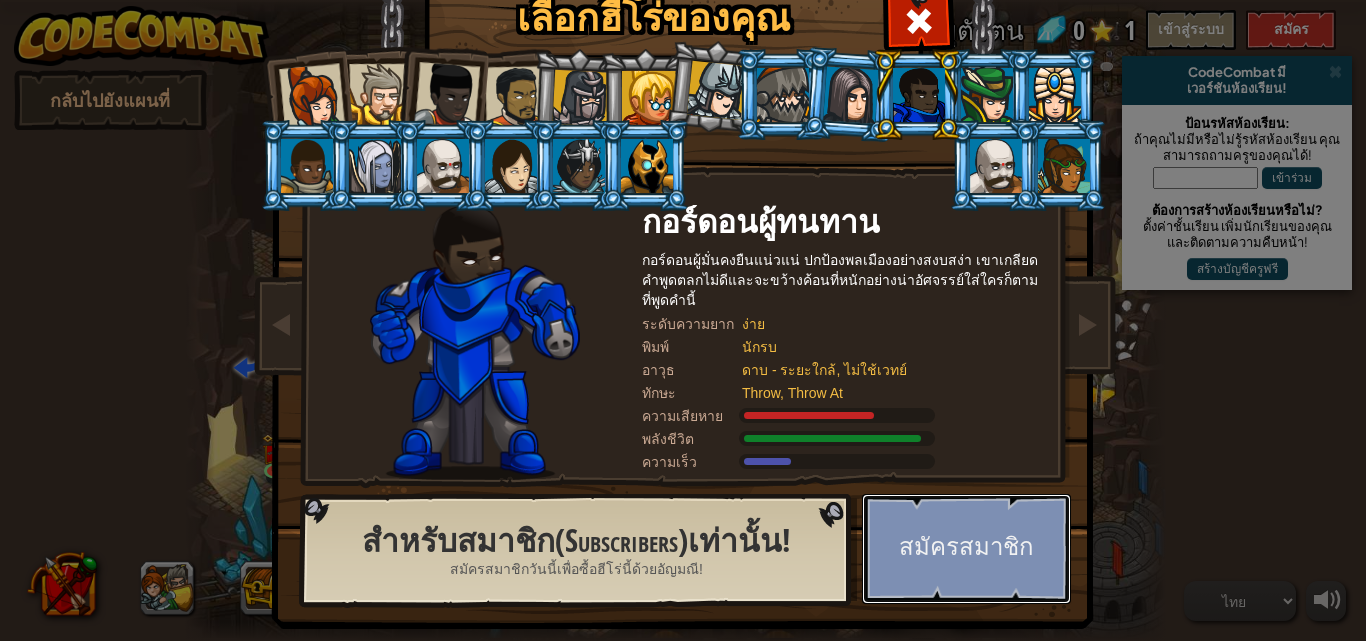 click on "สมัครสมาชิก" at bounding box center [966, 549] 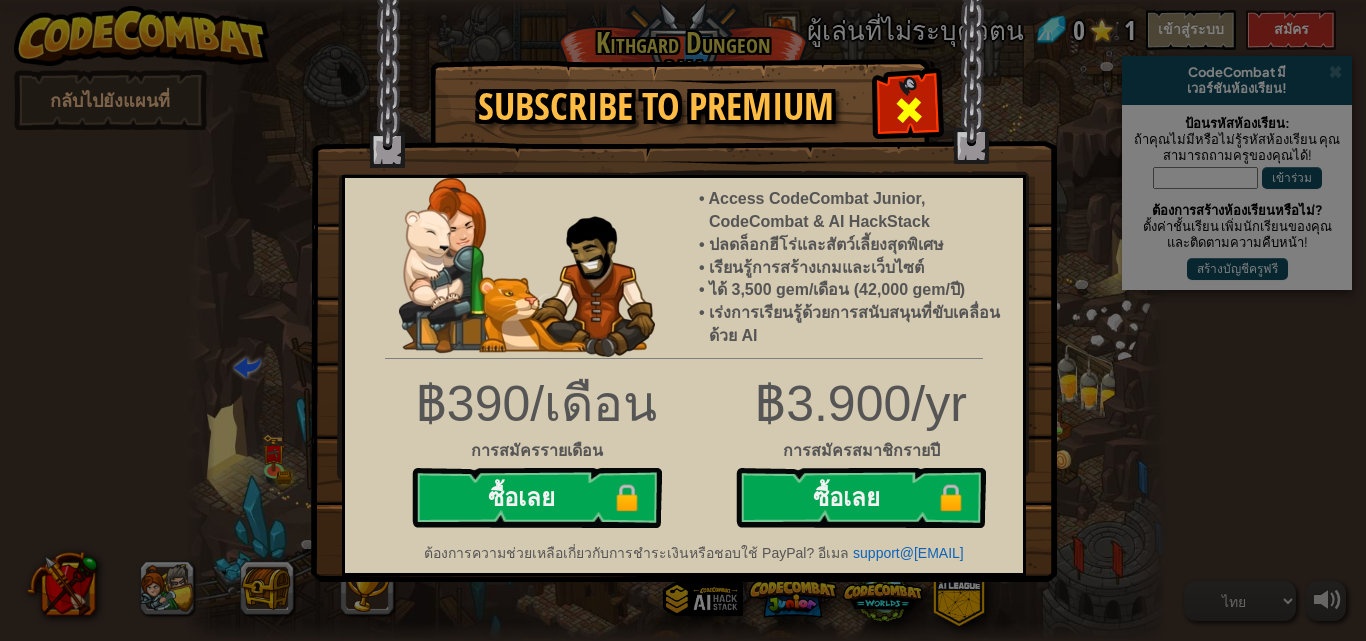 click at bounding box center (908, 107) 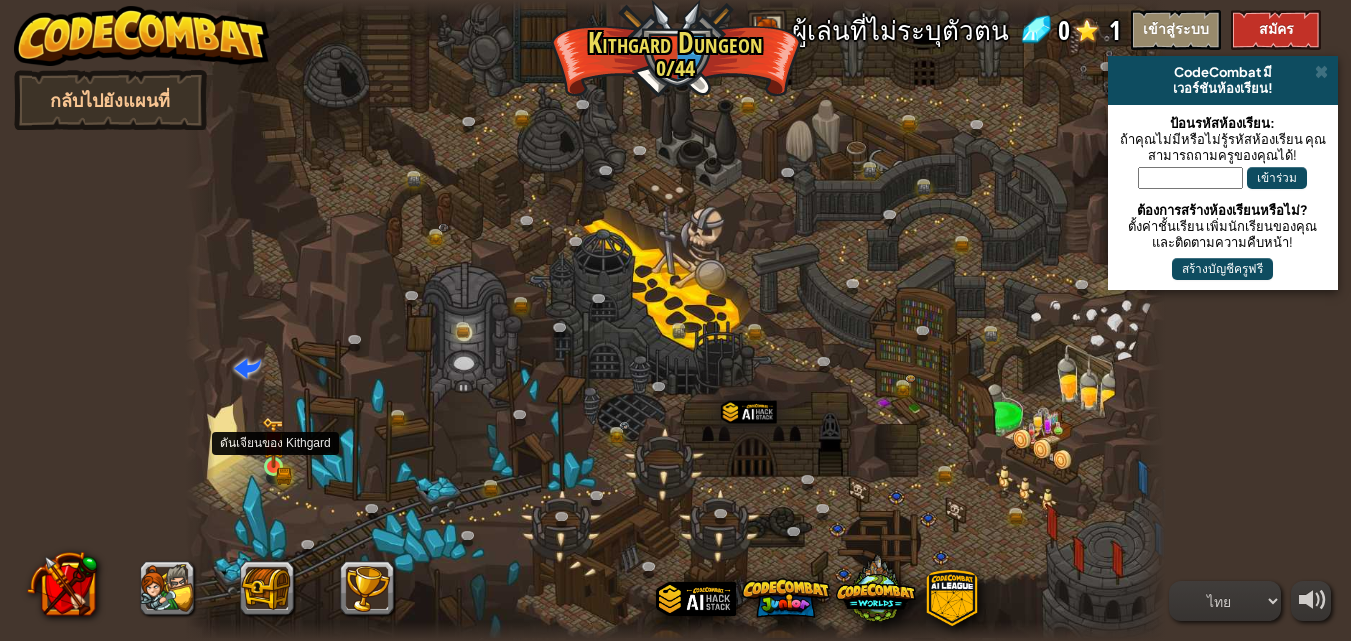 click at bounding box center [273, 442] 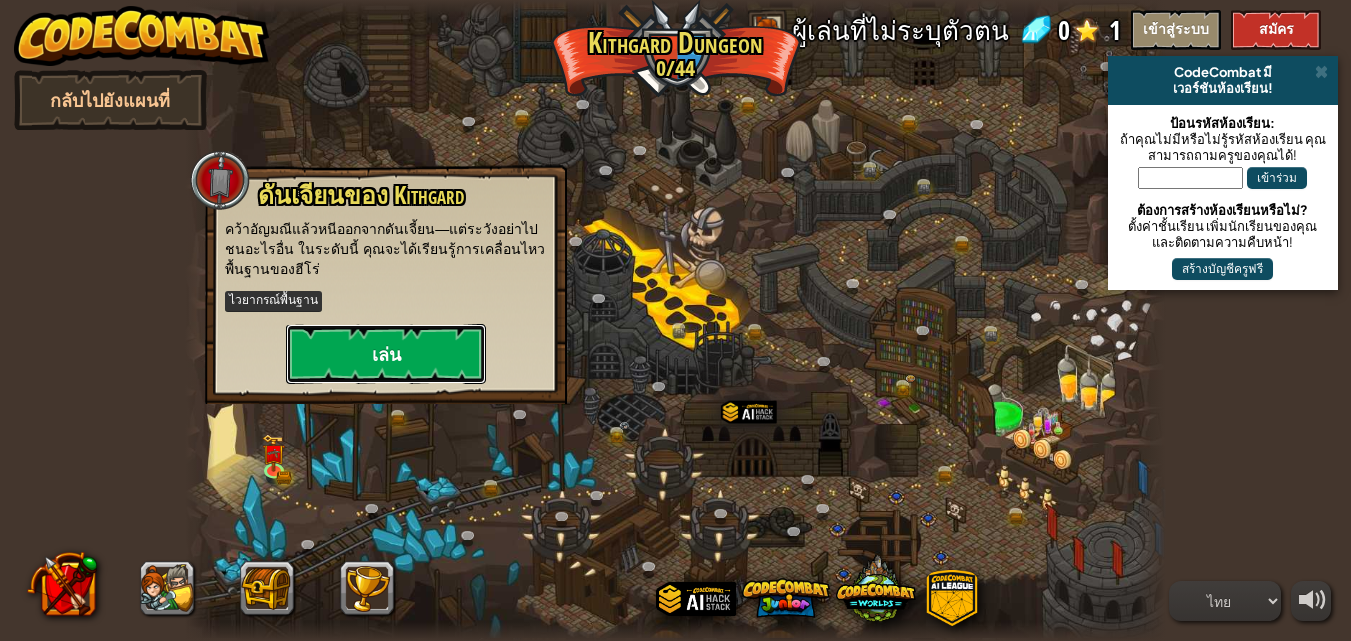 click on "เล่น" at bounding box center (386, 354) 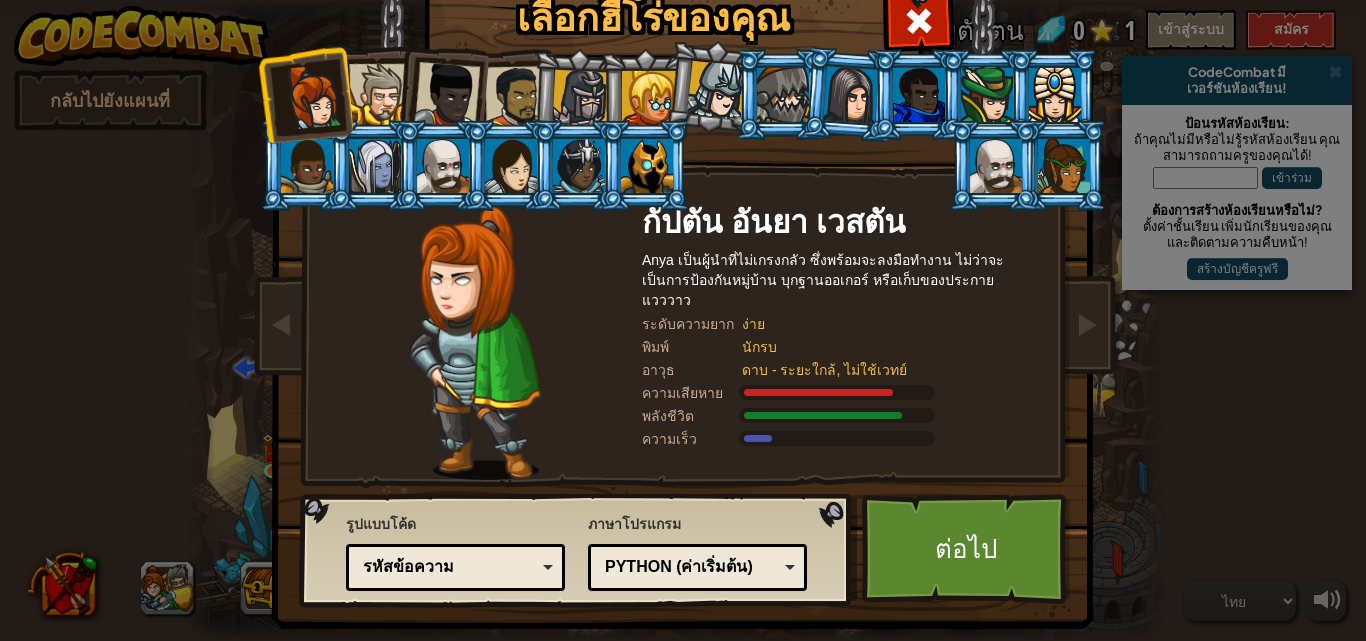 click at bounding box center [305, 94] 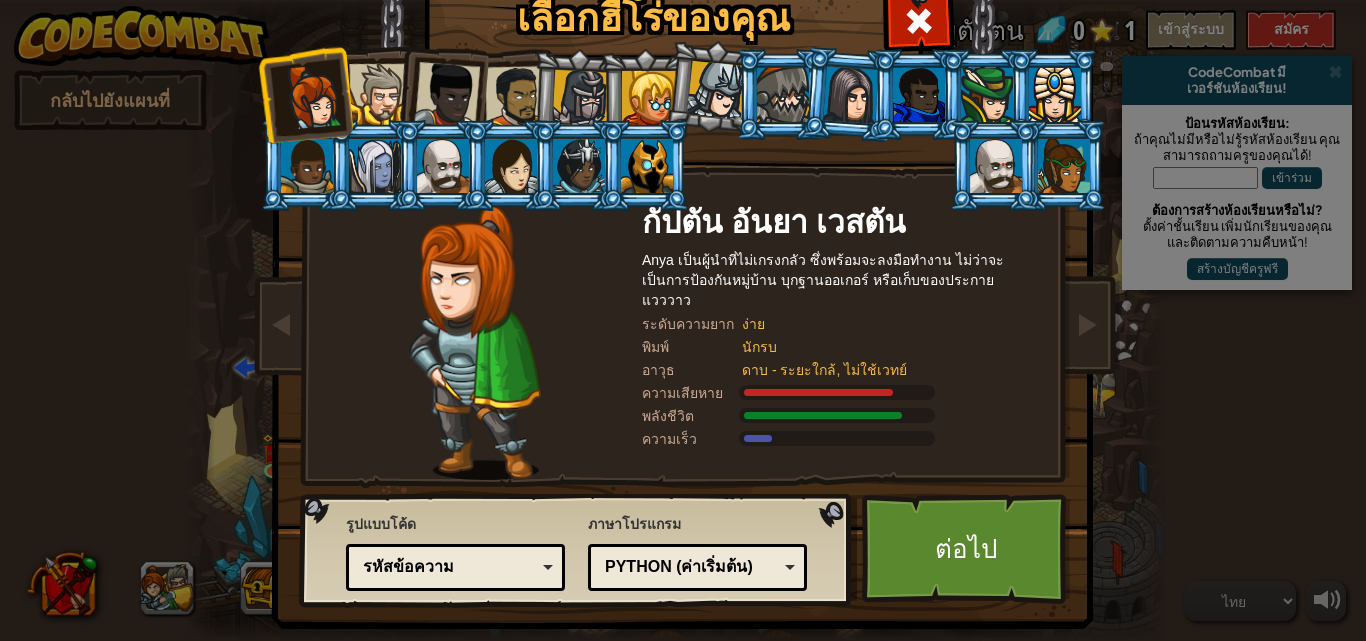 click at bounding box center [379, 94] 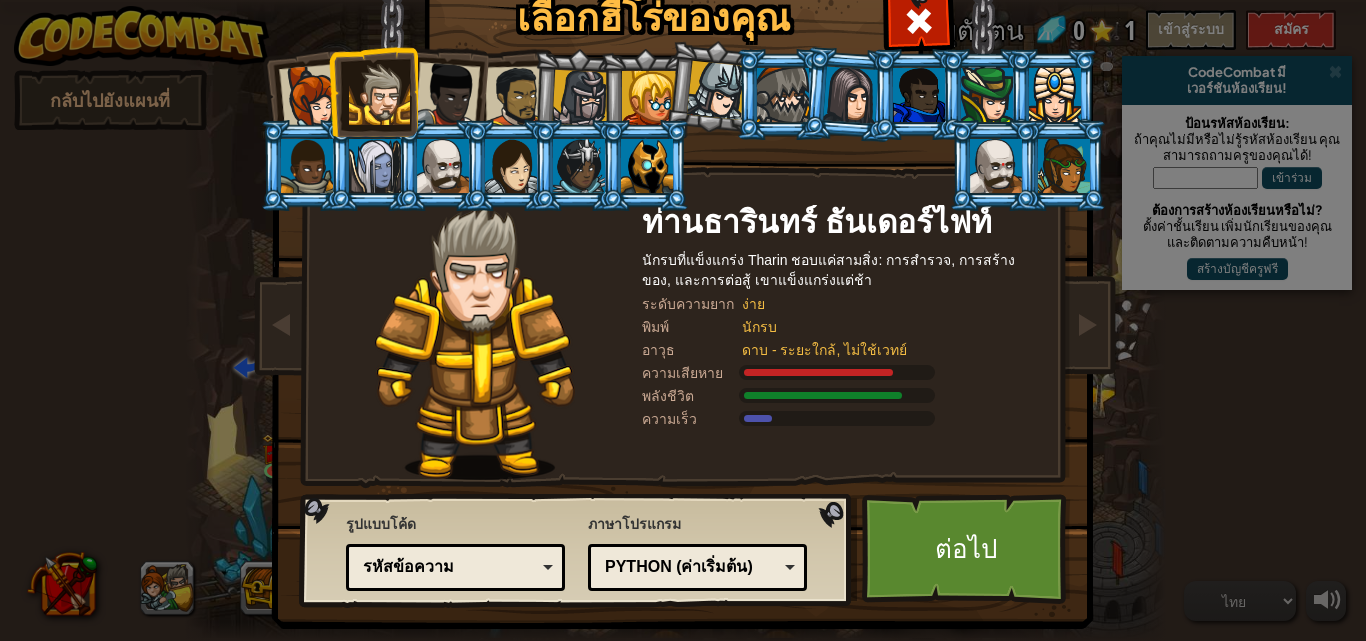 click at bounding box center (312, 97) 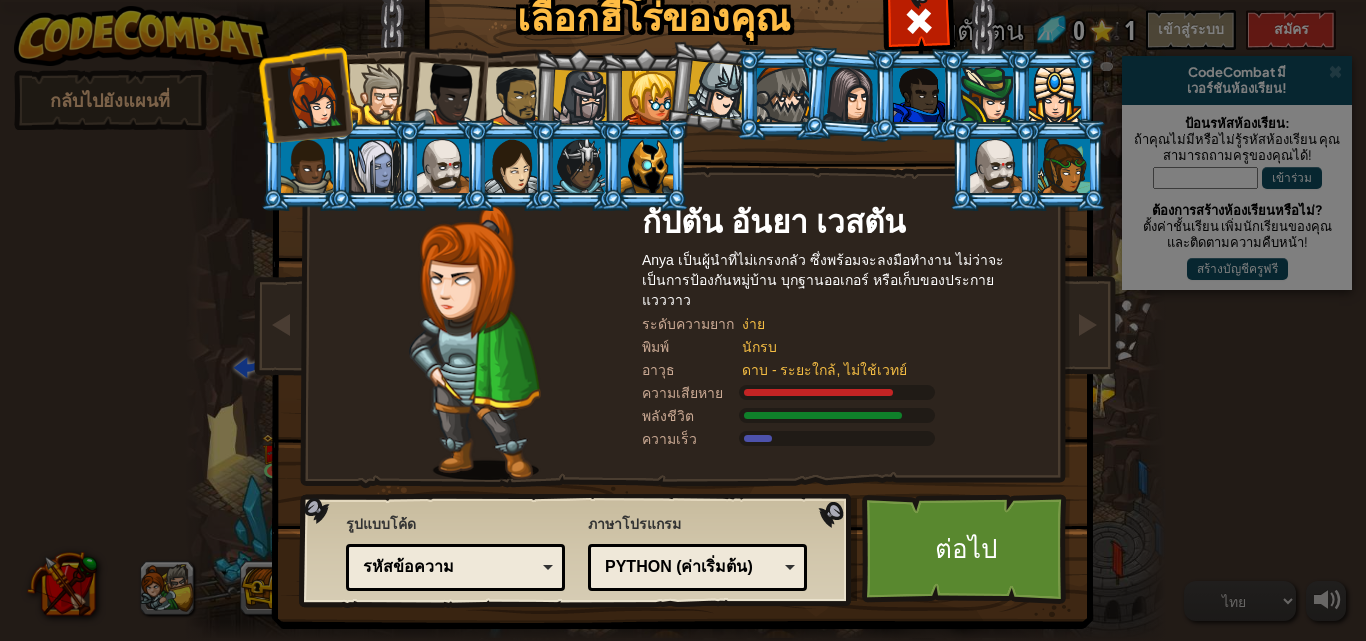 click at bounding box center [447, 95] 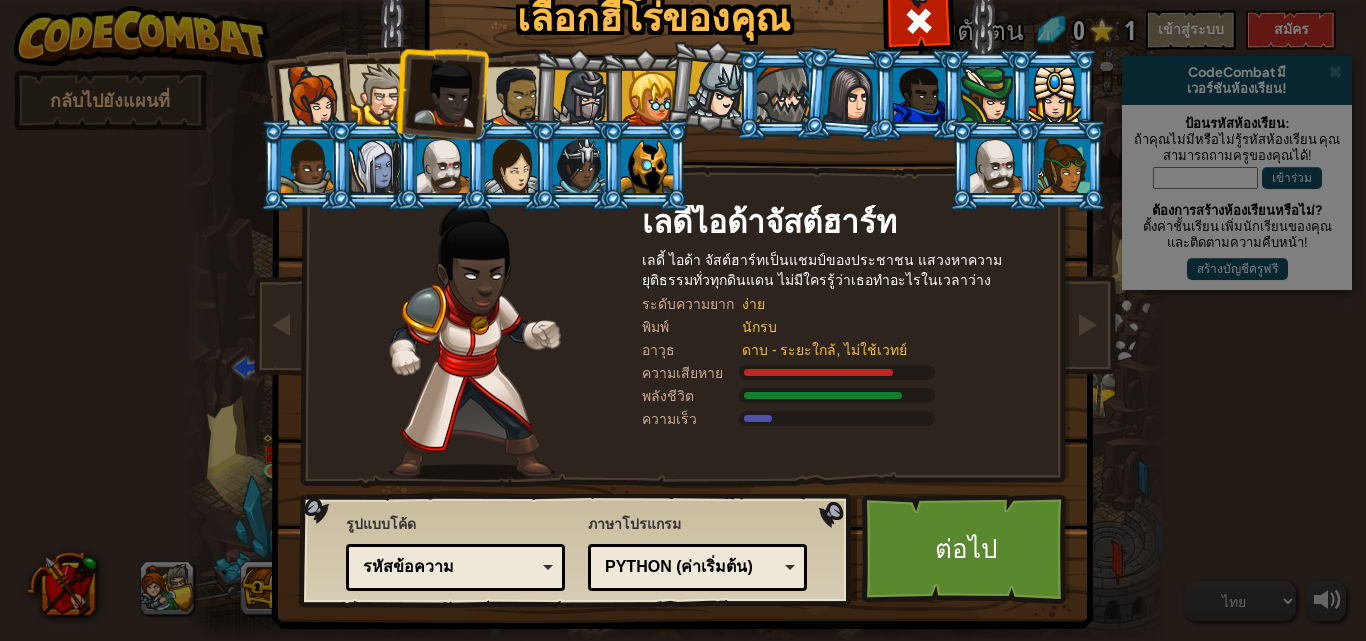 click at bounding box center [516, 97] 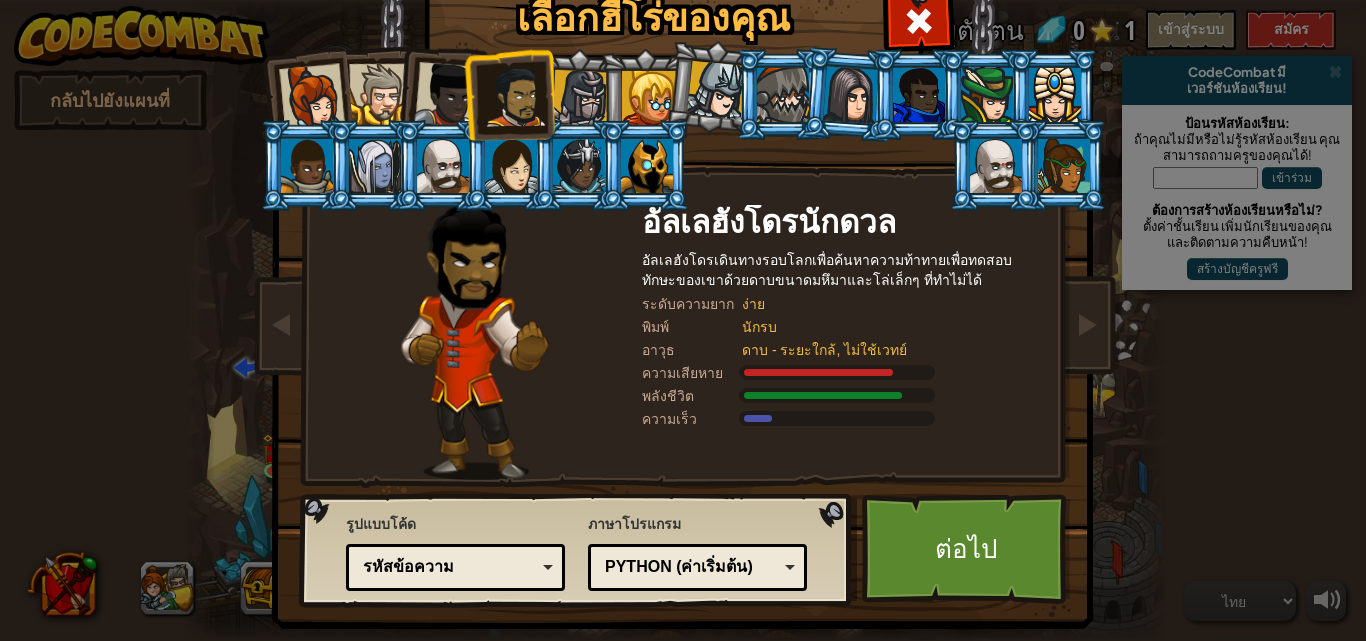 click at bounding box center (580, 98) 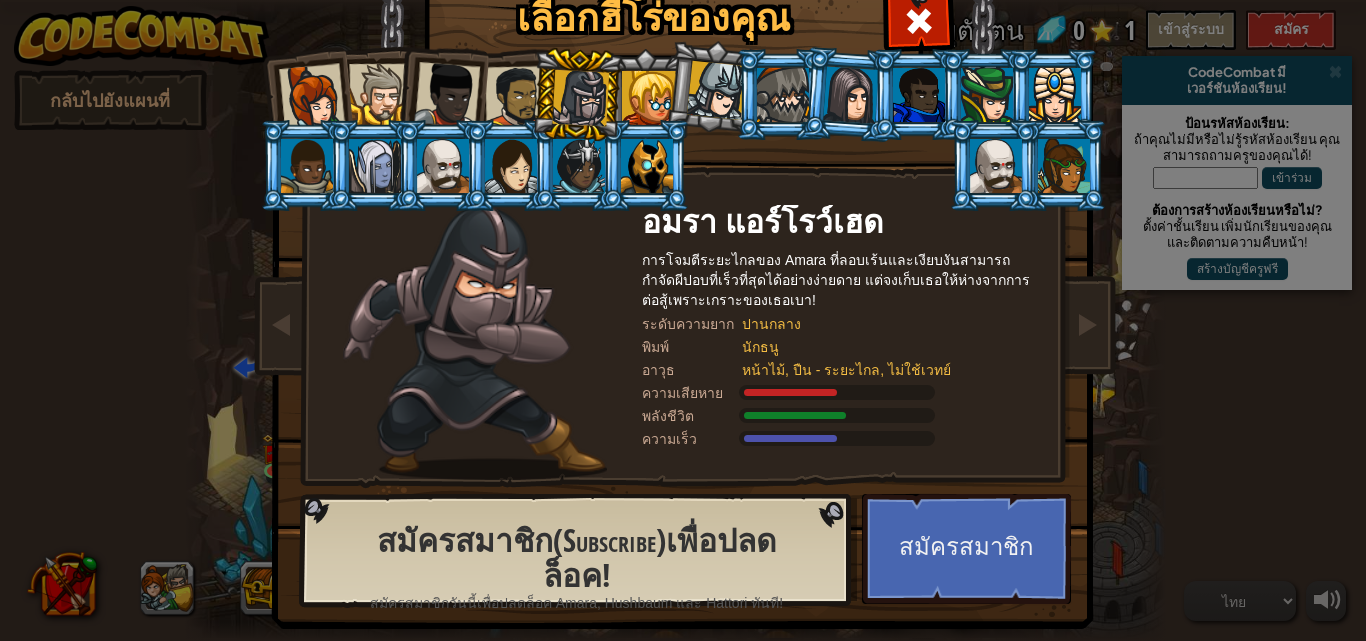 click at bounding box center (312, 97) 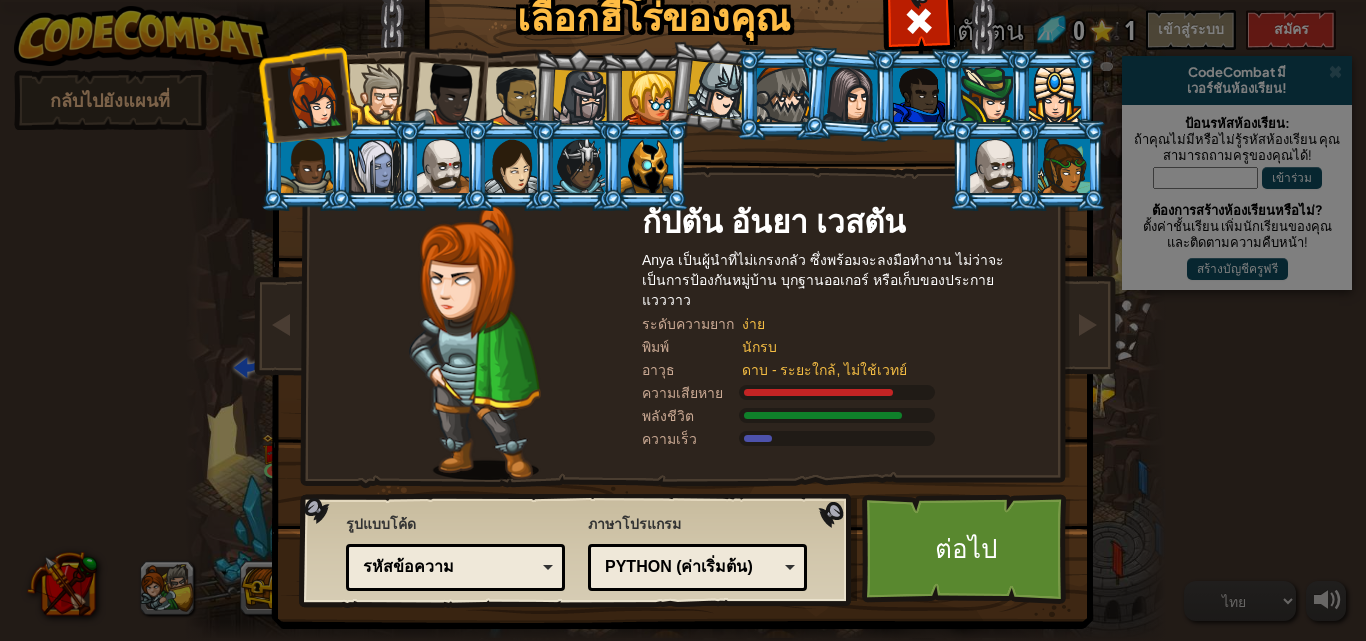 click at bounding box center (379, 94) 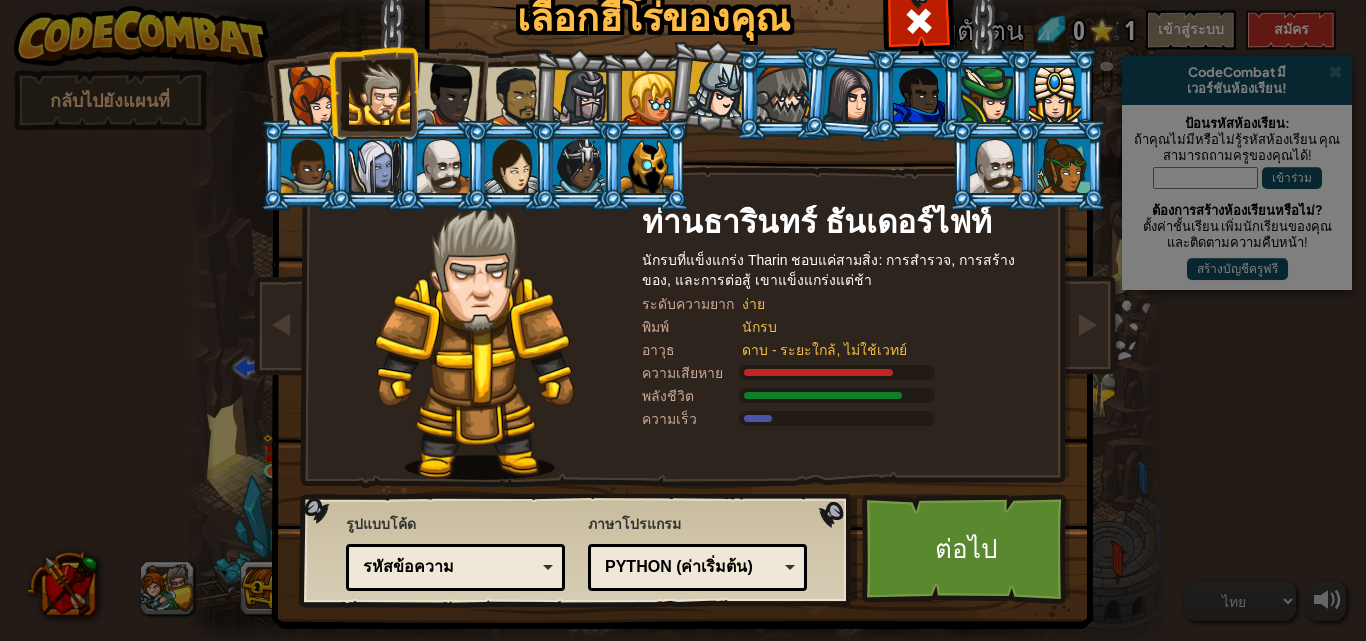 click at bounding box center [312, 97] 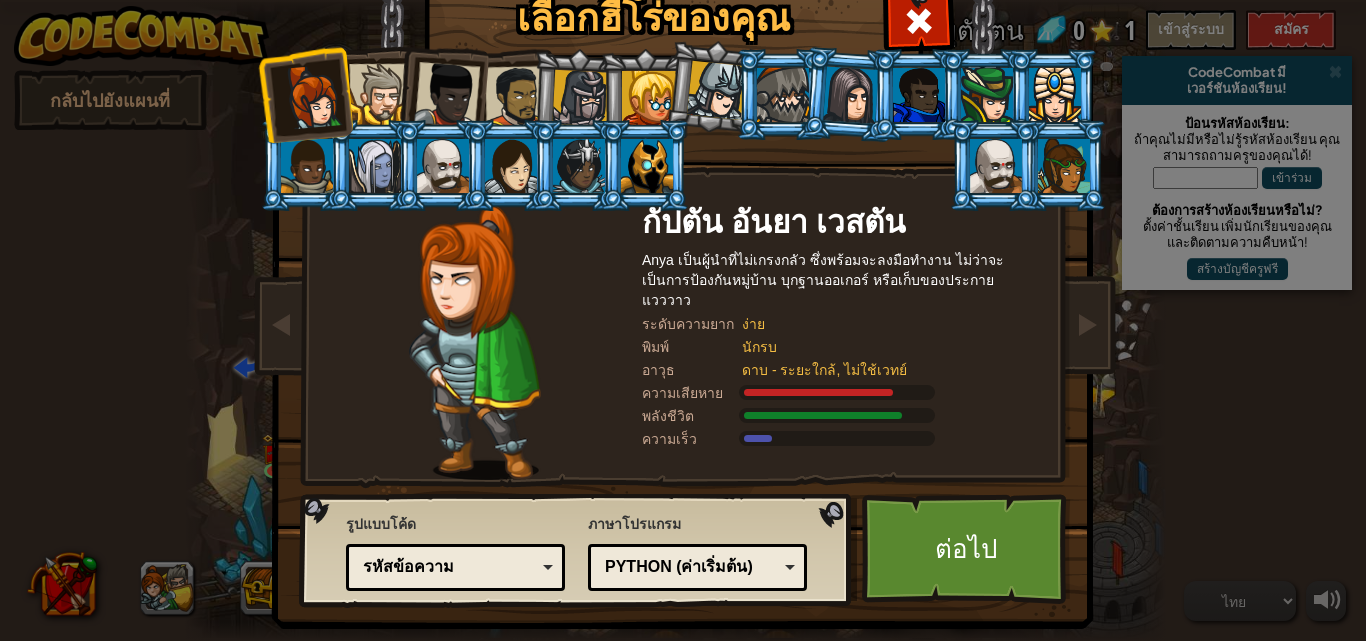 click at bounding box center (379, 94) 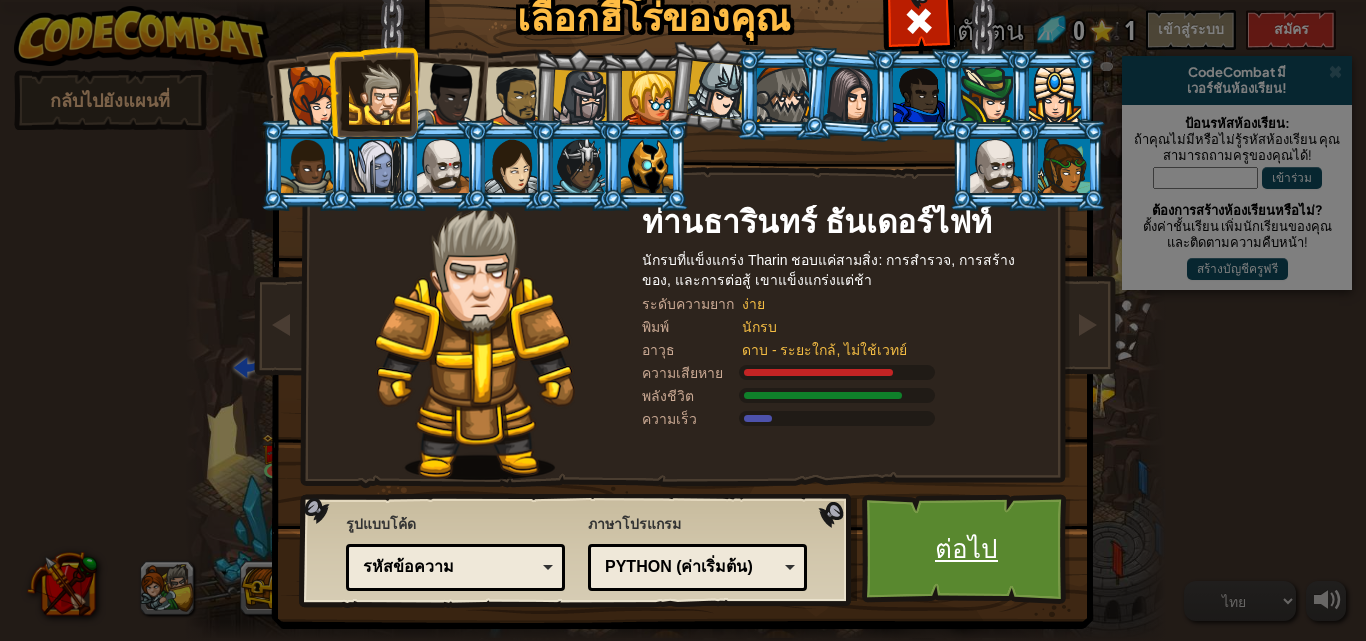 click on "ต่อไป" at bounding box center (966, 549) 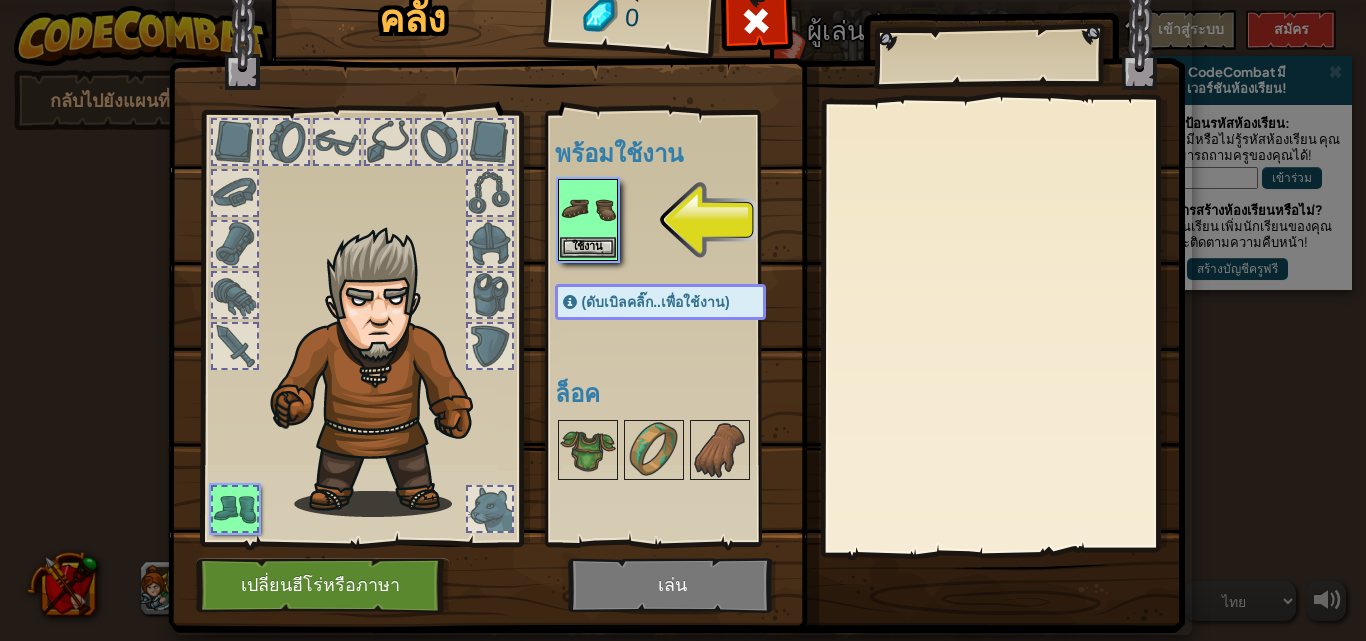 click at bounding box center (588, 209) 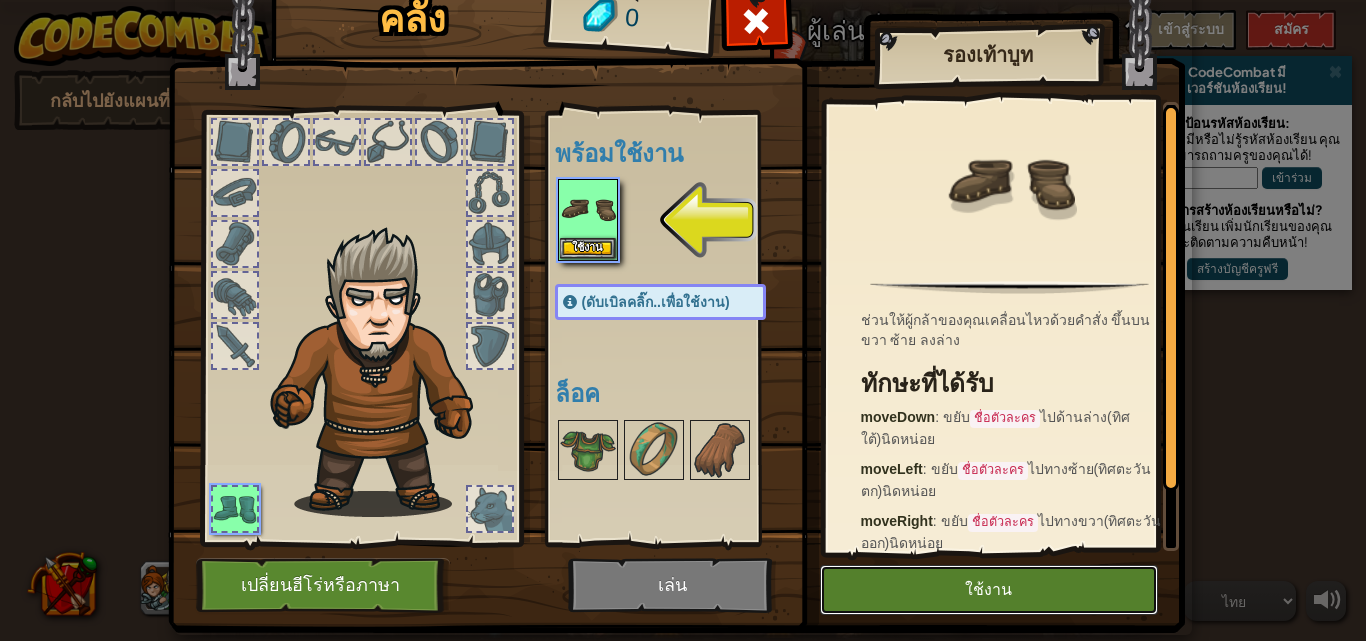 click on "ใช้งาน" at bounding box center (989, 590) 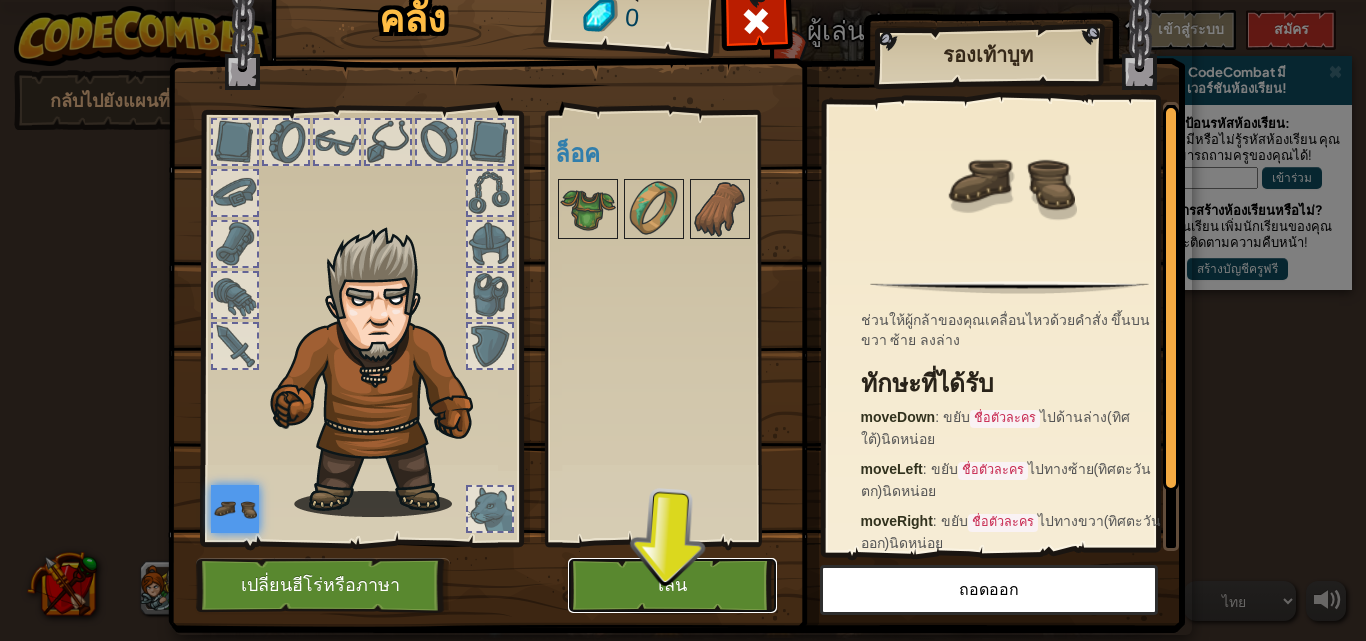click on "เล่น" at bounding box center (672, 585) 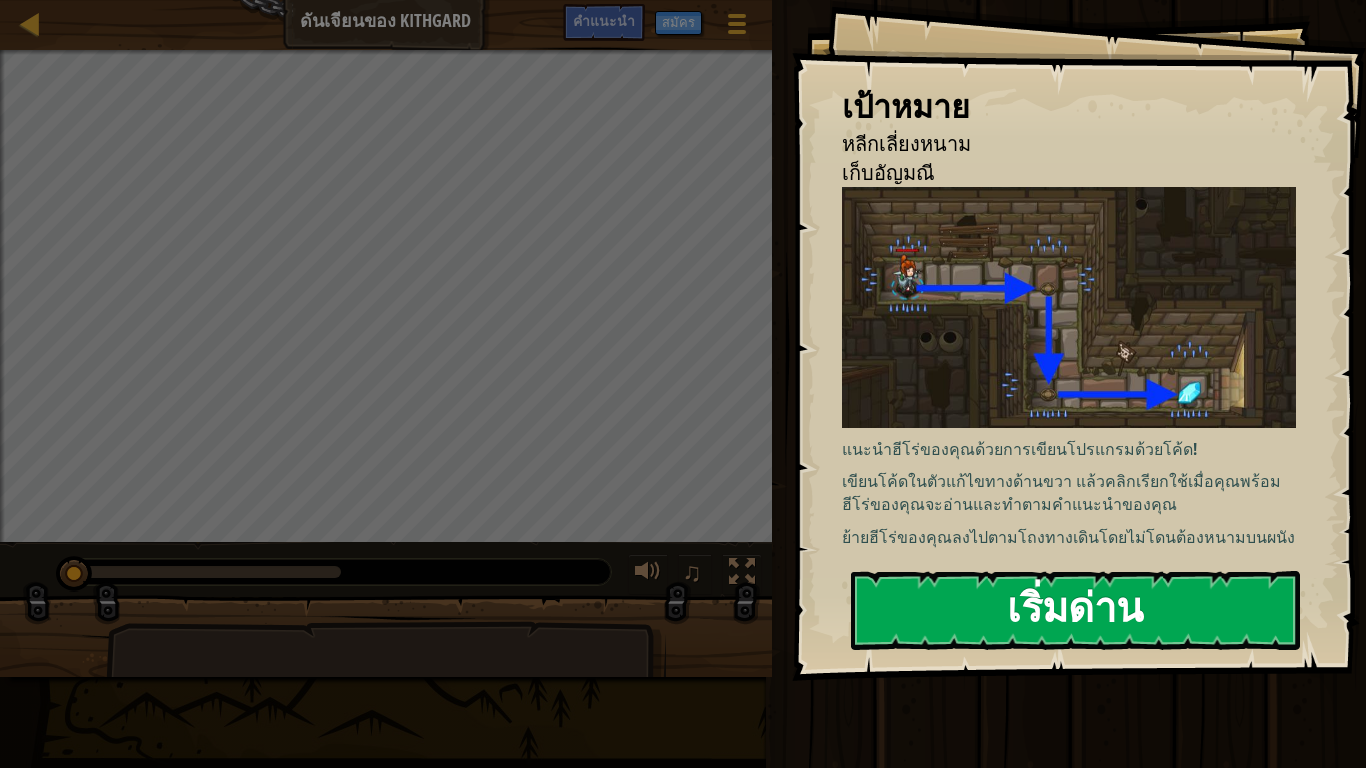 click on "เริ่มด่าน" at bounding box center (1075, 610) 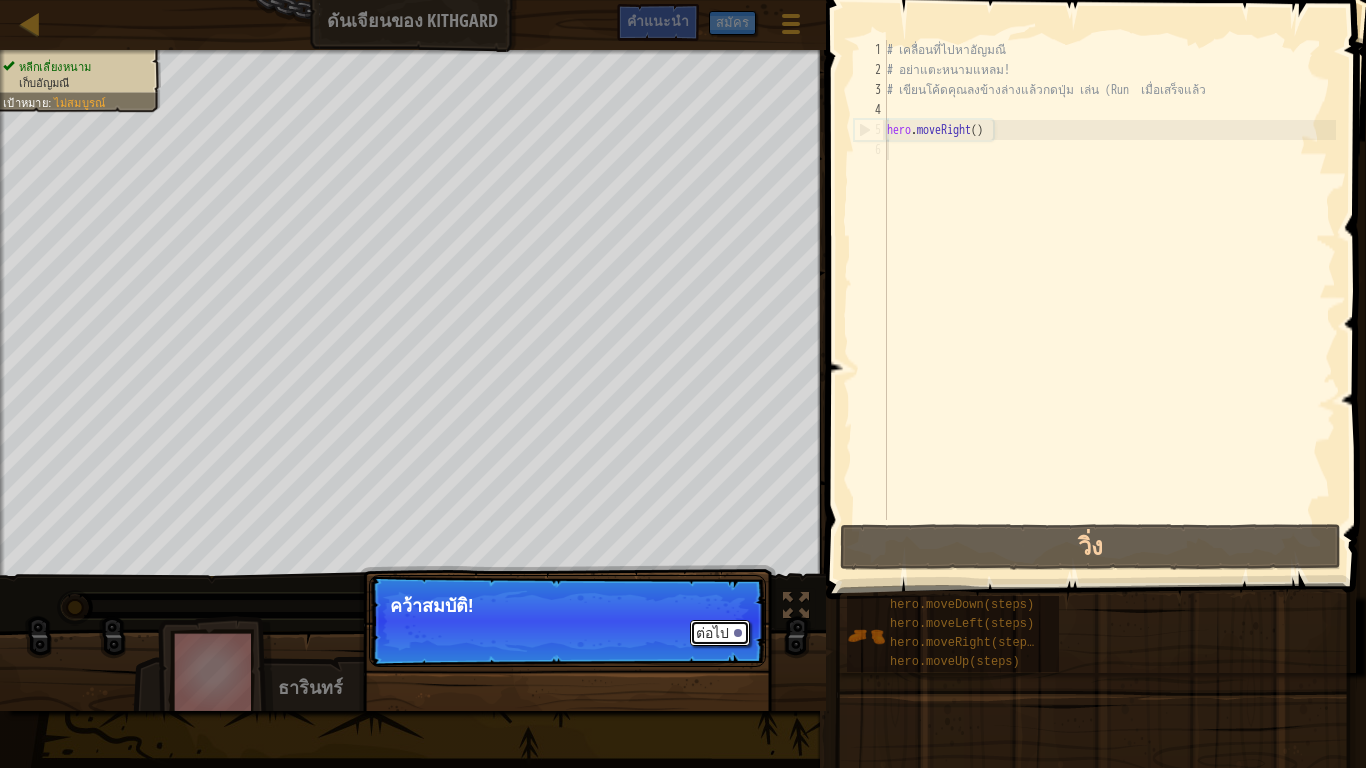 click on "ต่อไป" at bounding box center [720, 633] 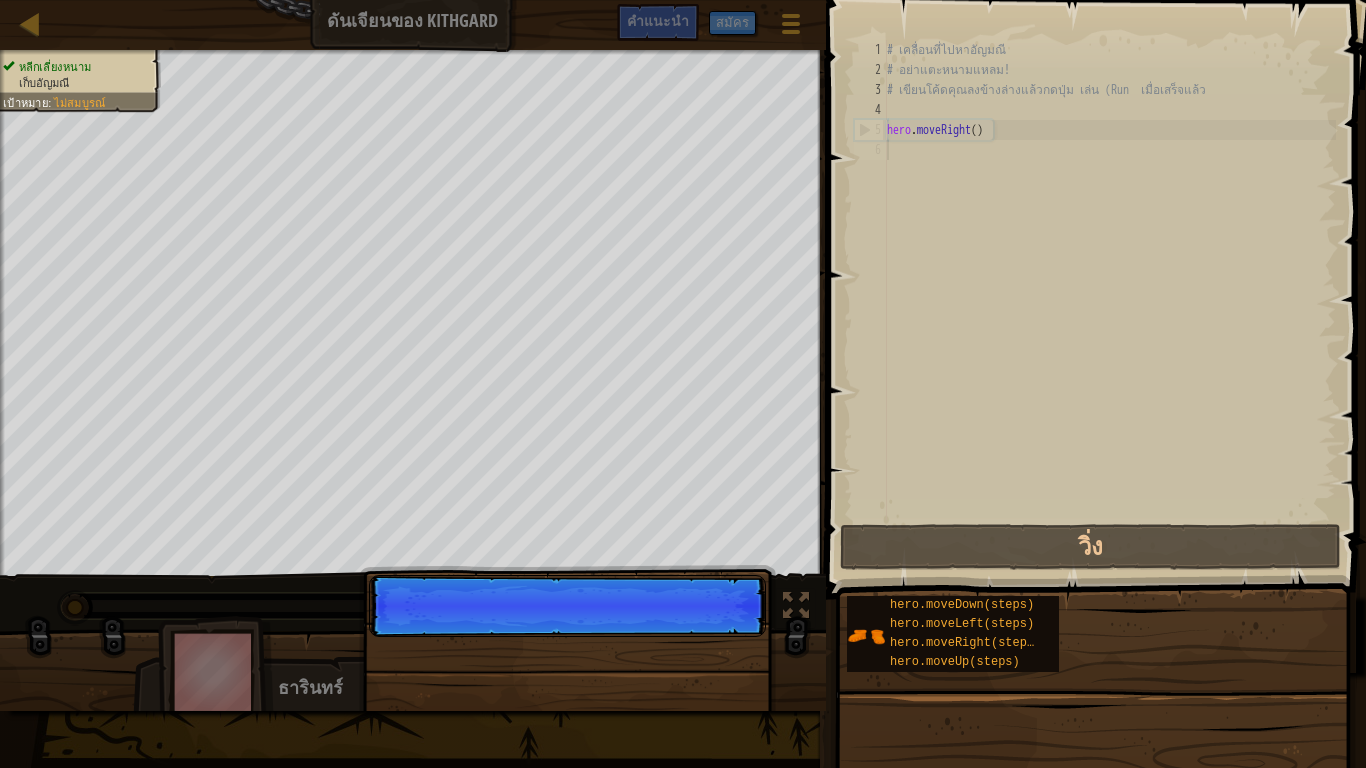 scroll, scrollTop: 9, scrollLeft: 0, axis: vertical 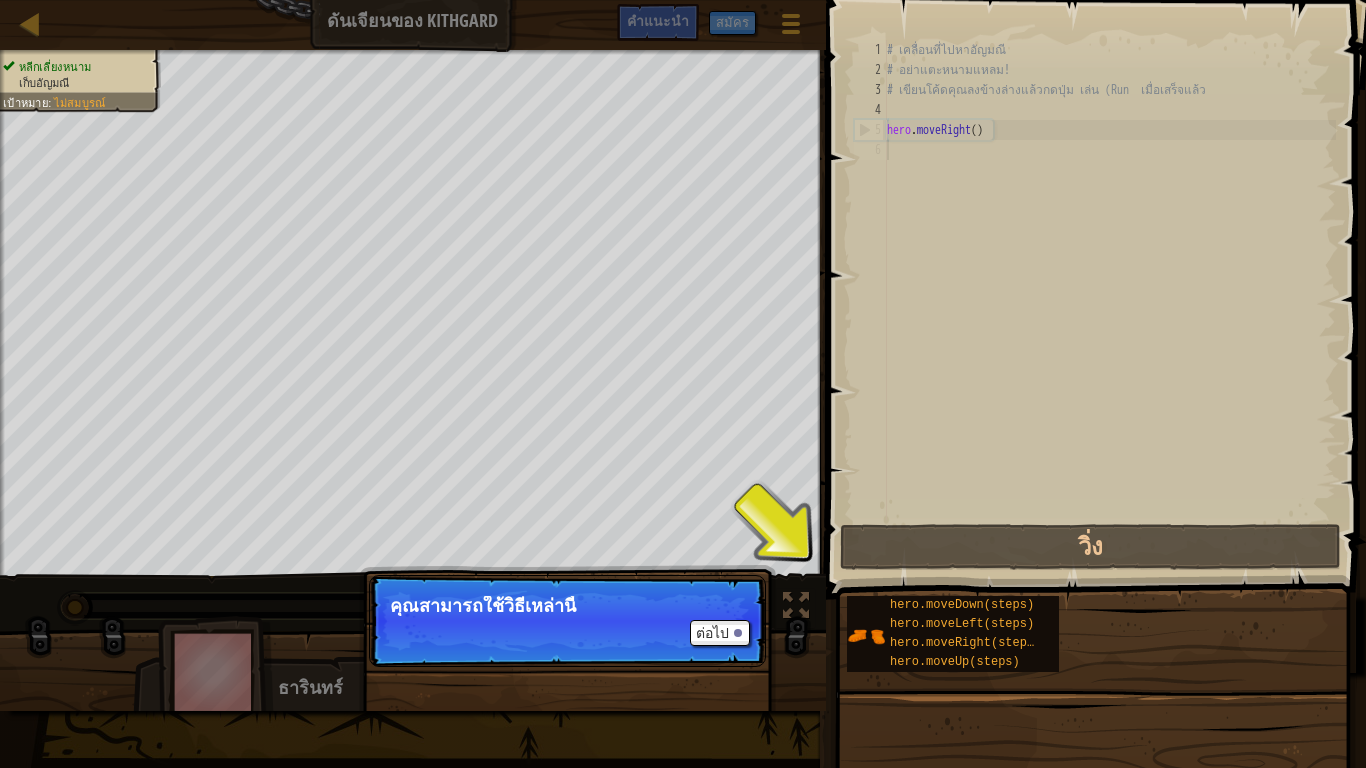 click on "ต่อไป  คุณสามารถใช้วิธีเหล่านี้" at bounding box center (567, 621) 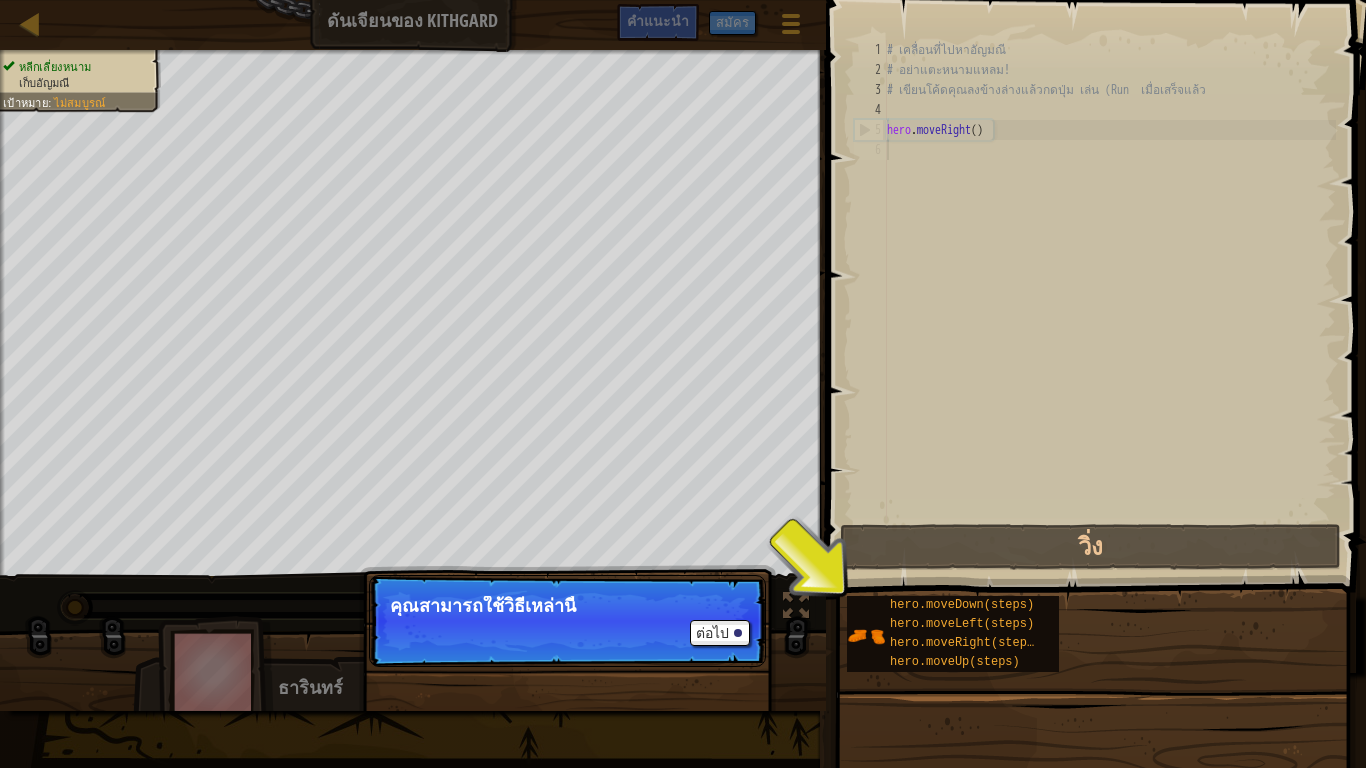 click on "ต่อไป  คุณสามารถใช้วิธีเหล่านี้" at bounding box center (567, 621) 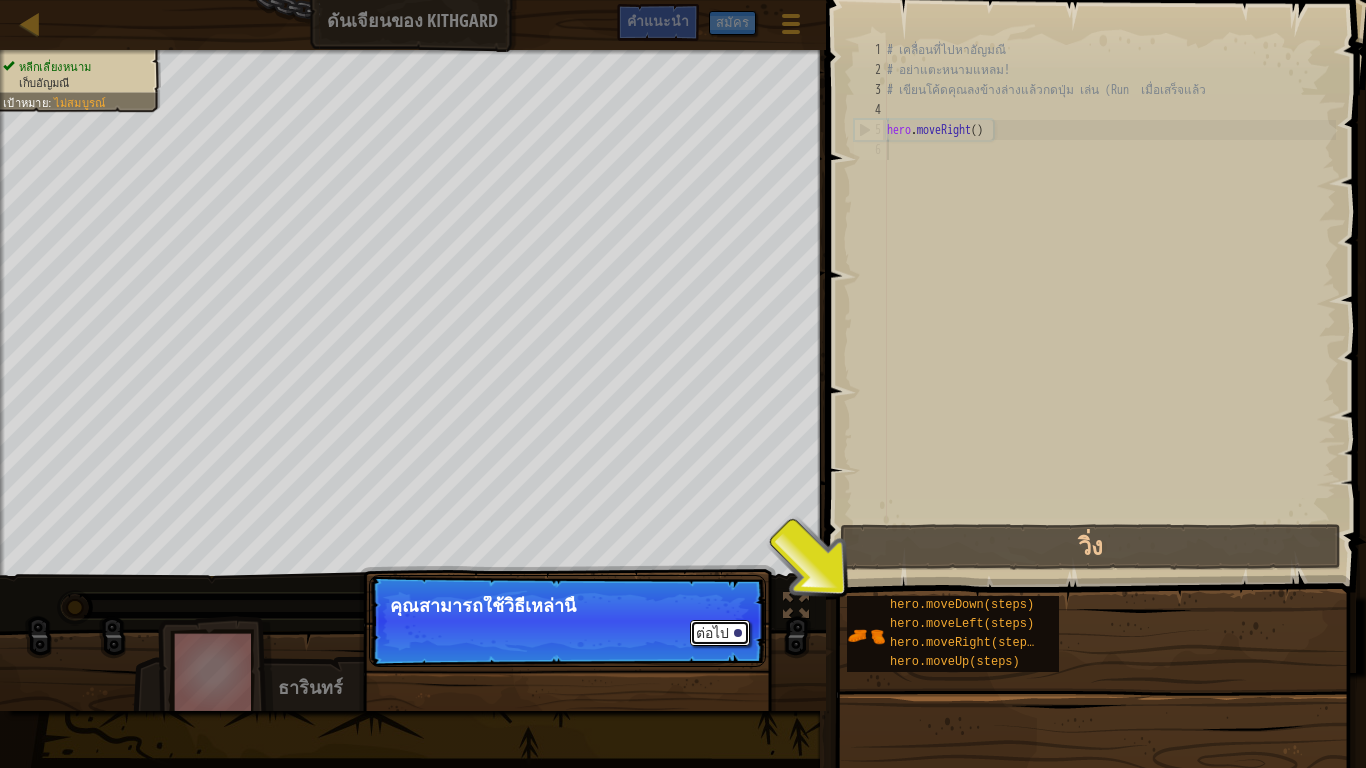 click on "ต่อไป" at bounding box center (720, 633) 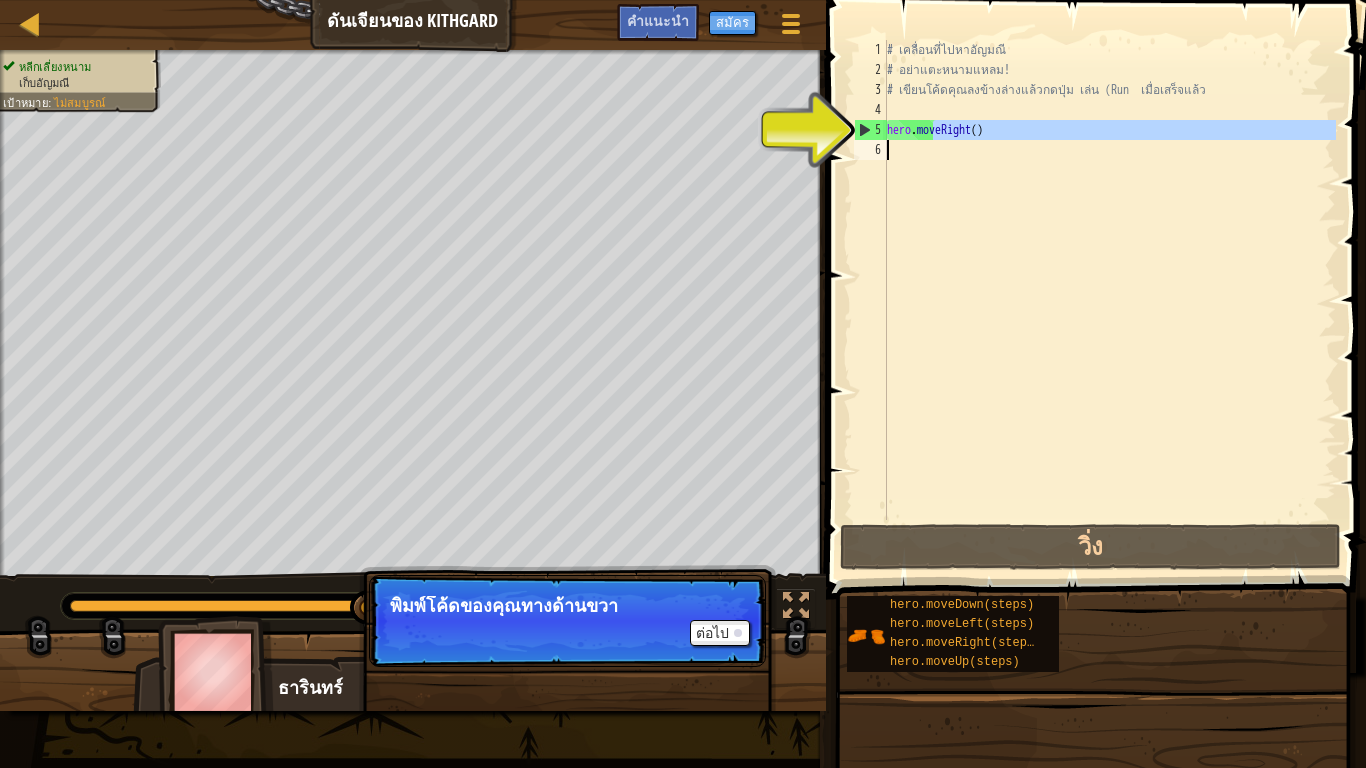 drag, startPoint x: 935, startPoint y: 133, endPoint x: 945, endPoint y: 157, distance: 26 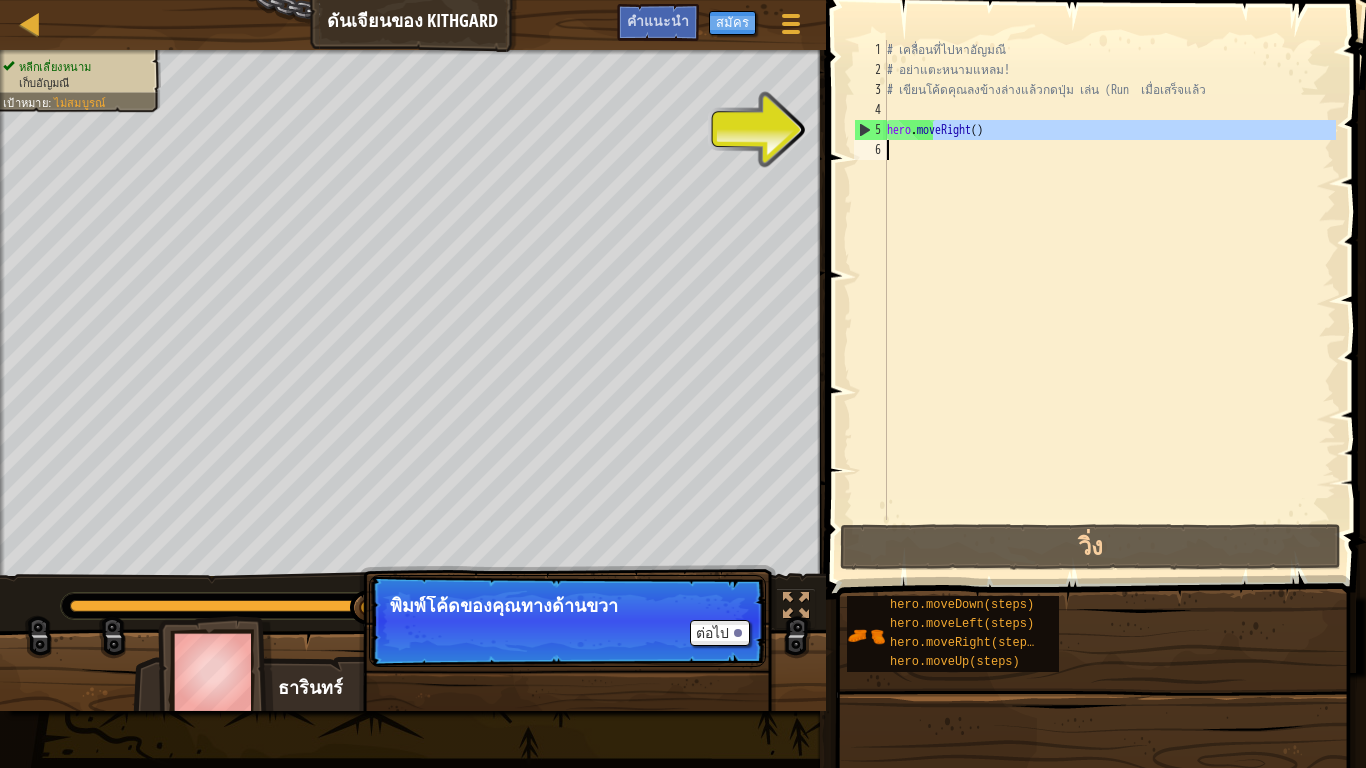 click on "# เคลื่อนที่ไปหาอัญมณี # อย่าแตะหนามแหลม! # เขียนโค้ดคุณลงข้างล่างแล้วกดปุ่ม เล่น (Run  เมื่อเสร็จแล้ว hero . moveRight ( )" at bounding box center (1109, 280) 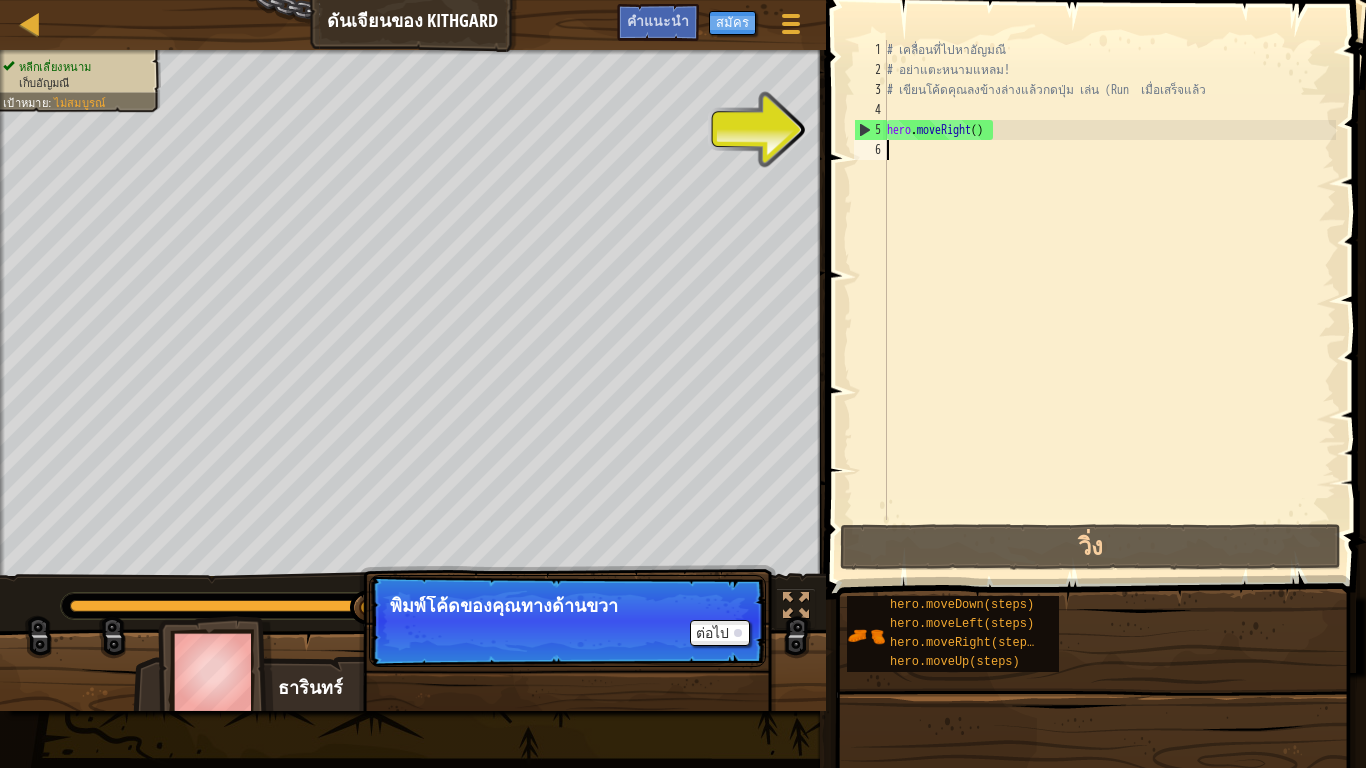 click on "5" at bounding box center [871, 130] 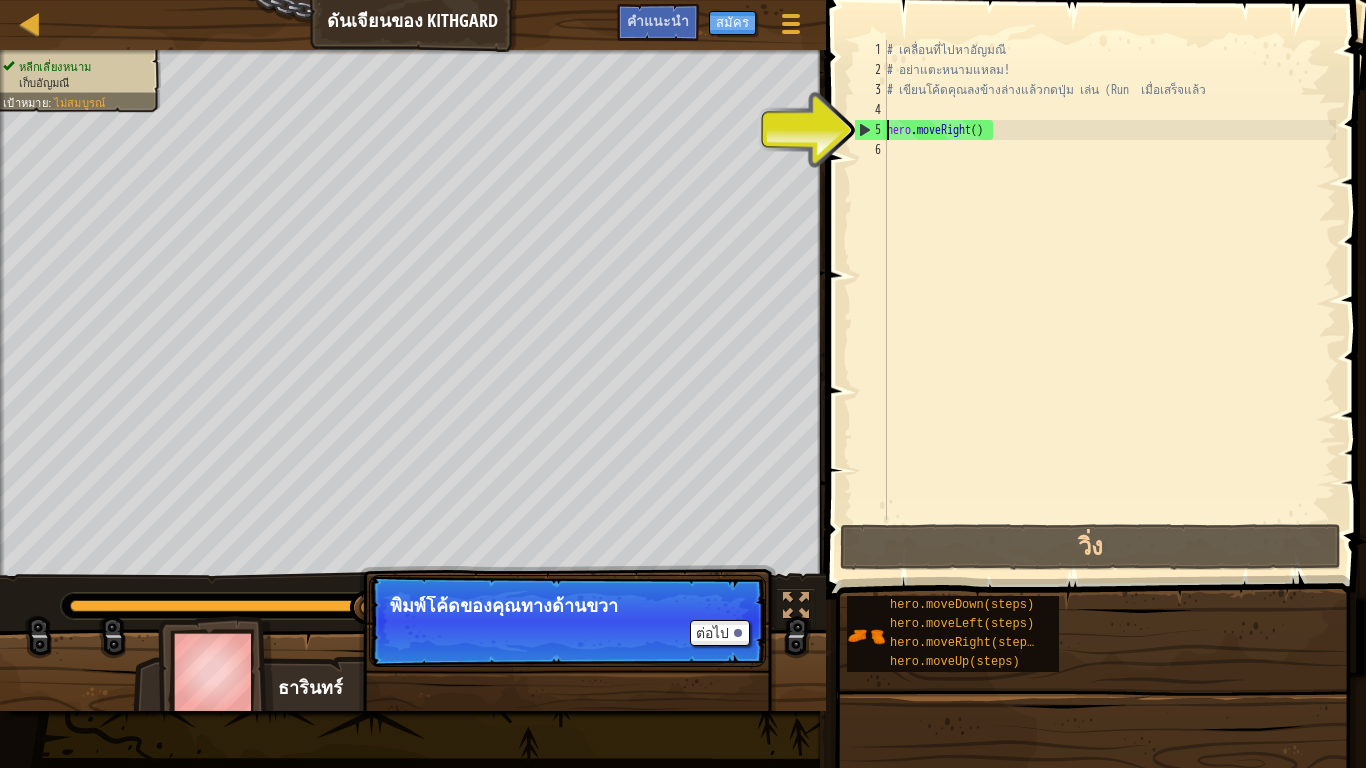 click on "5" at bounding box center (871, 130) 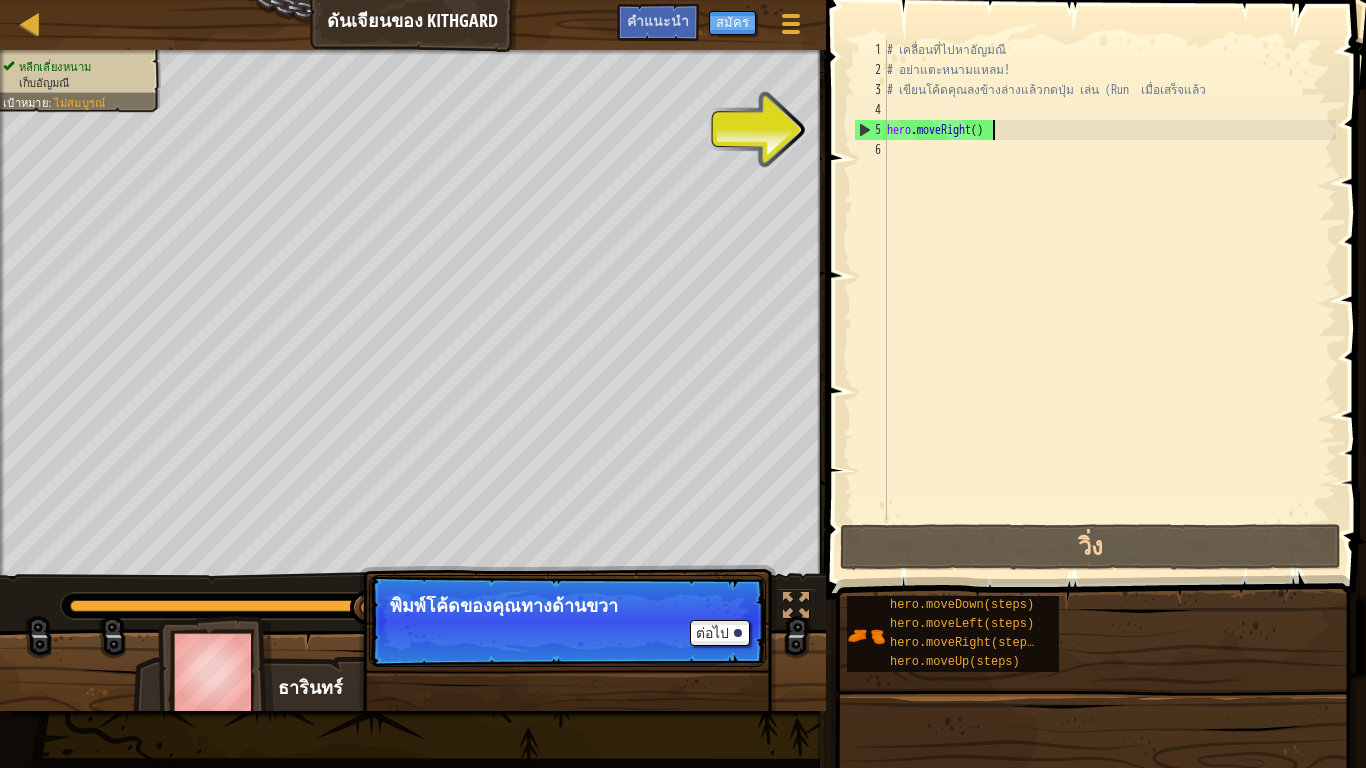 click on "# เคลื่อนที่ไปหาอัญมณี # อย่าแตะหนามแหลม! # เขียนโค้ดคุณลงข้างล่างแล้วกดปุ่ม เล่น (Run  เมื่อเสร็จแล้ว hero . moveRight ( )" at bounding box center [1109, 300] 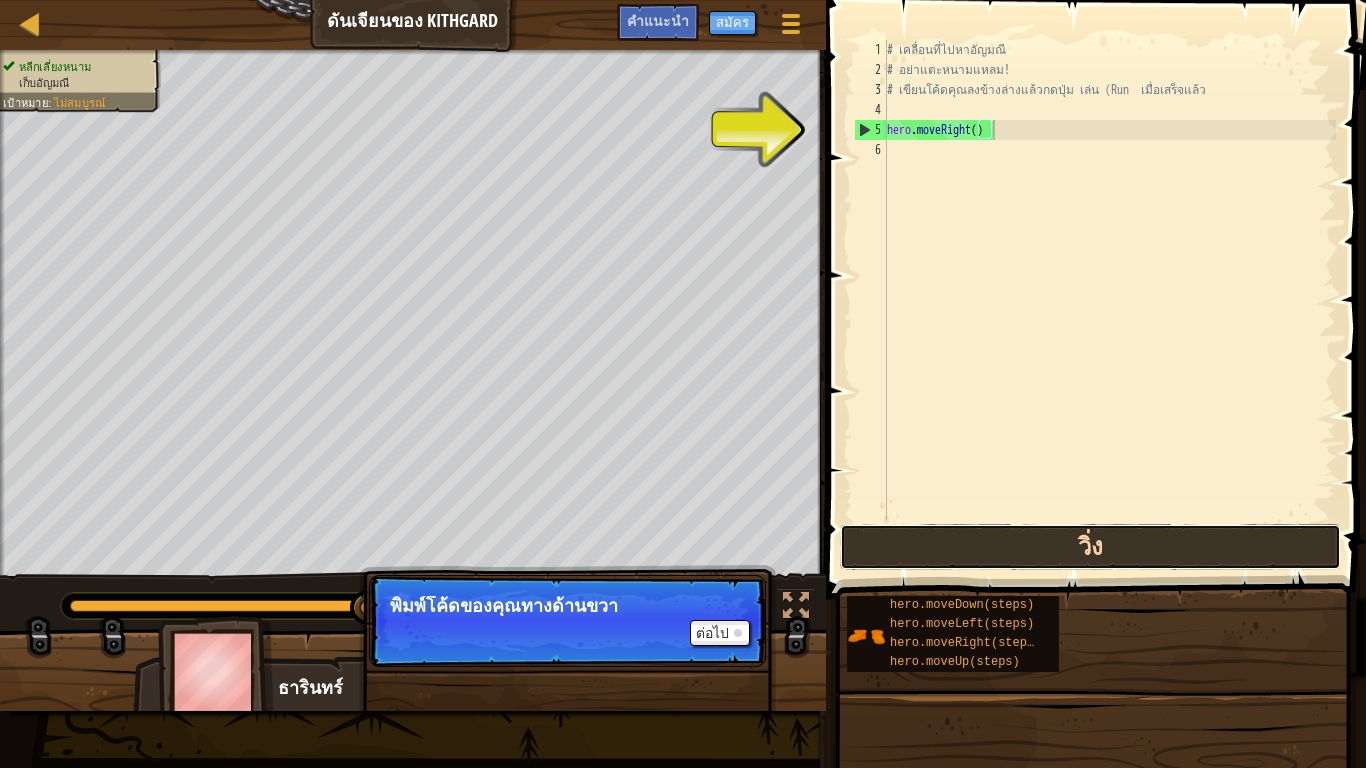 click on "วิ่ง" at bounding box center (1090, 547) 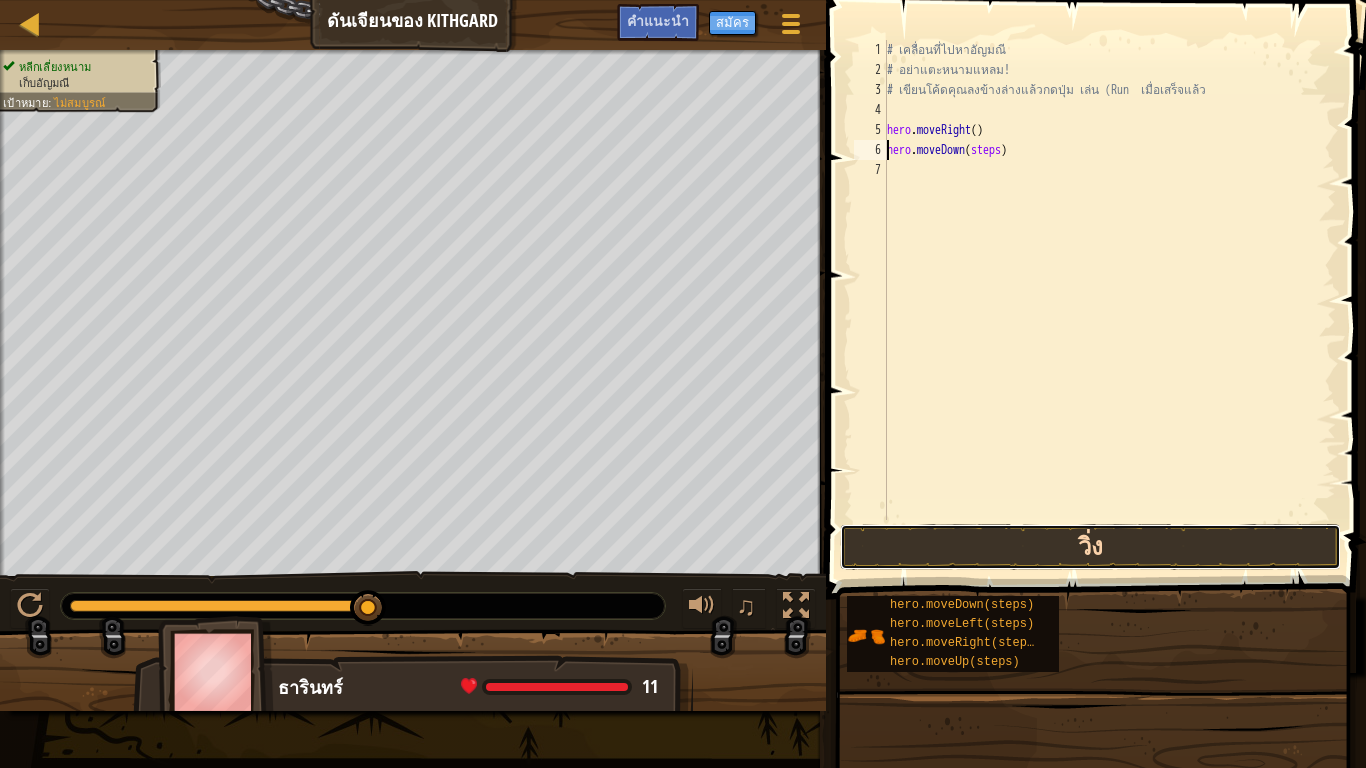 click on "วิ่ง" at bounding box center [1090, 547] 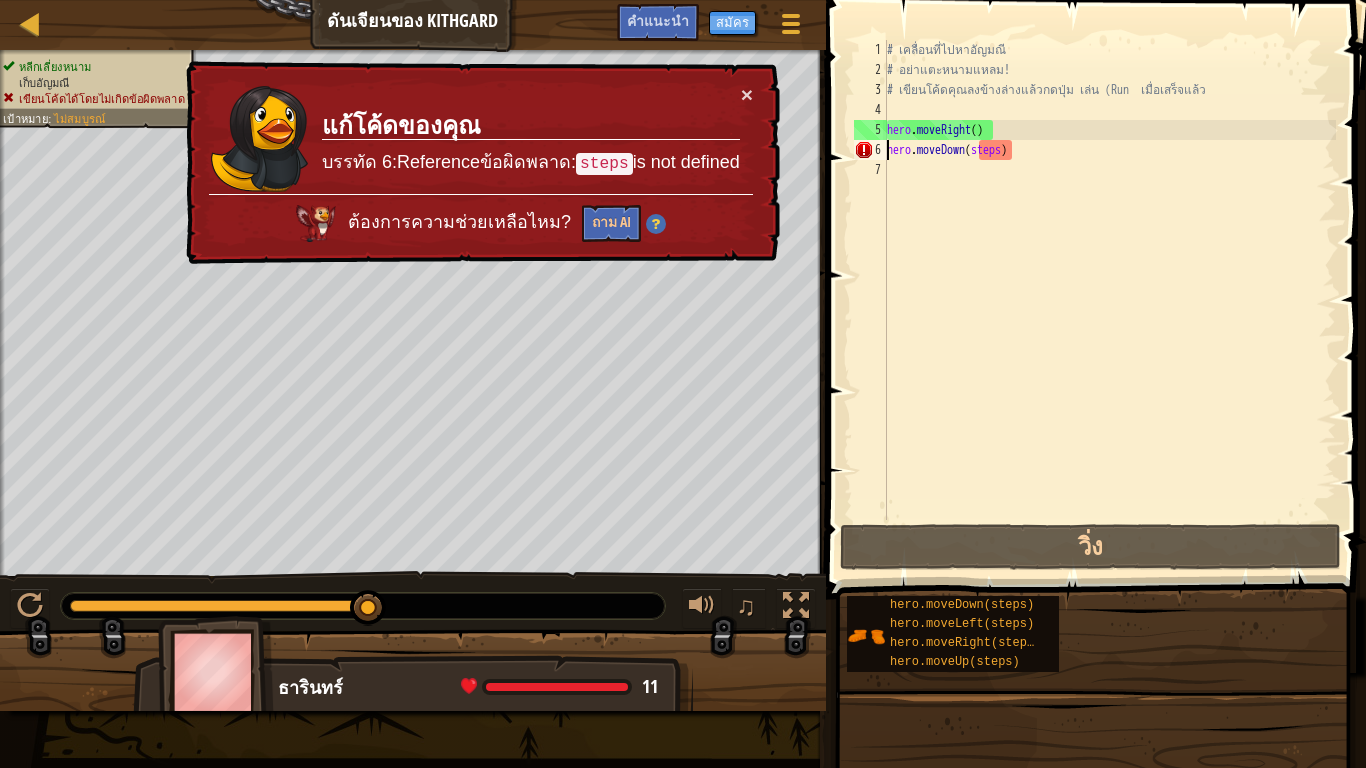 click on "# เคลื่อนที่ไปหาอัญมณี # อย่าแตะหนามแหลม! # เขียนโค้ดคุณลงข้างล่างแล้วกดปุ่ม เล่น (Run  เมื่อเสร็จแล้ว hero . moveRight ( ) hero . moveDown ( steps )" at bounding box center (1109, 300) 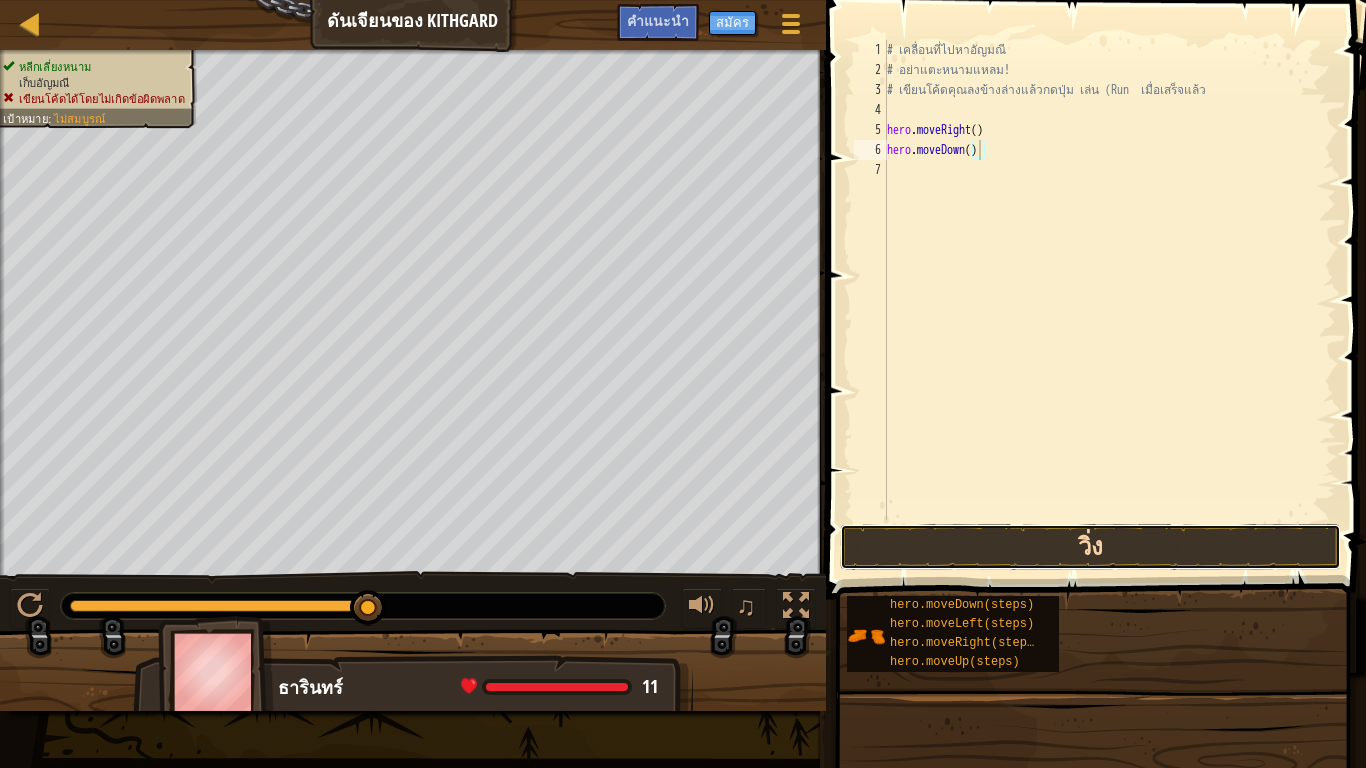 click on "วิ่ง" at bounding box center (1090, 547) 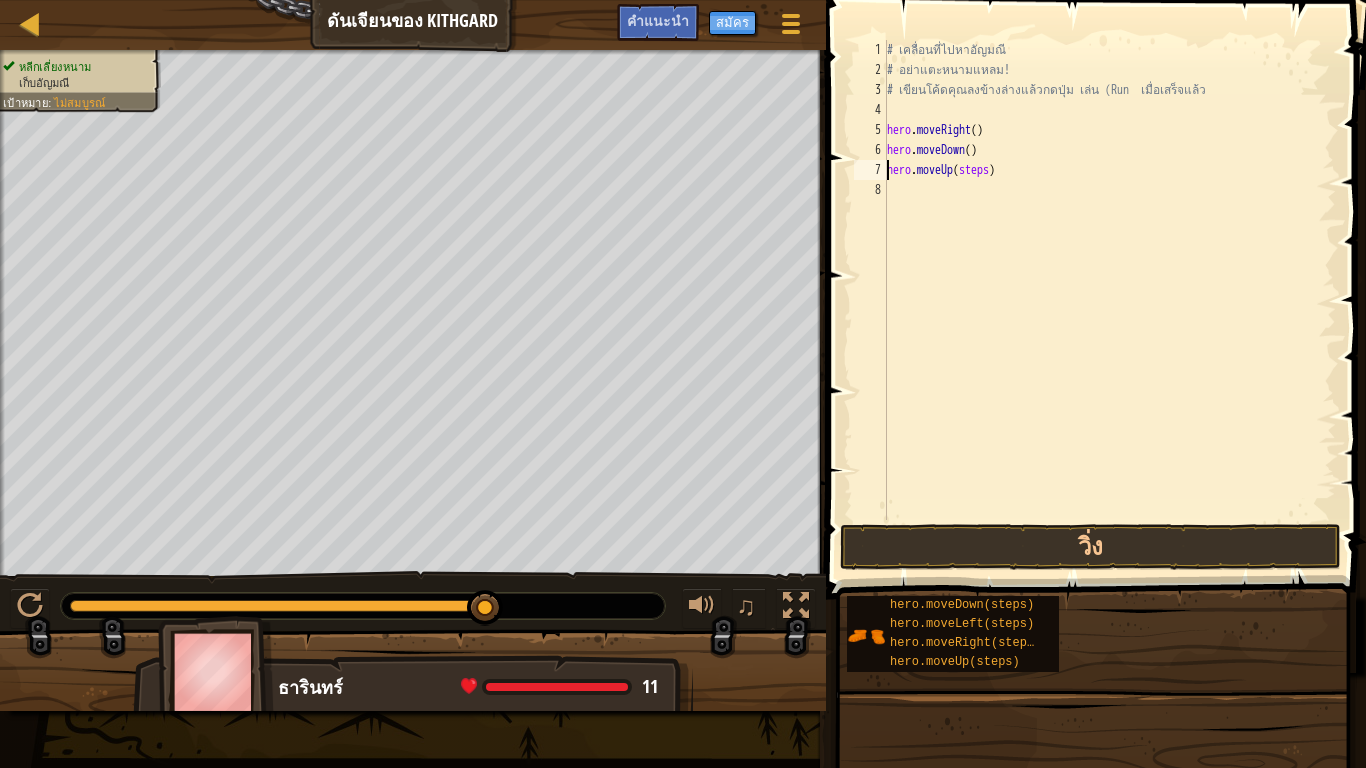click on "# เคลื่อนที่ไปหาอัญมณี # อย่าแตะหนามแหลม! # เขียนโค้ดคุณลงข้างล่างแล้วกดปุ่ม เล่น (Run  เมื่อเสร็จแล้ว hero . moveRight ( ) hero . moveDown ( ) hero . moveUp ( steps )" at bounding box center [1109, 300] 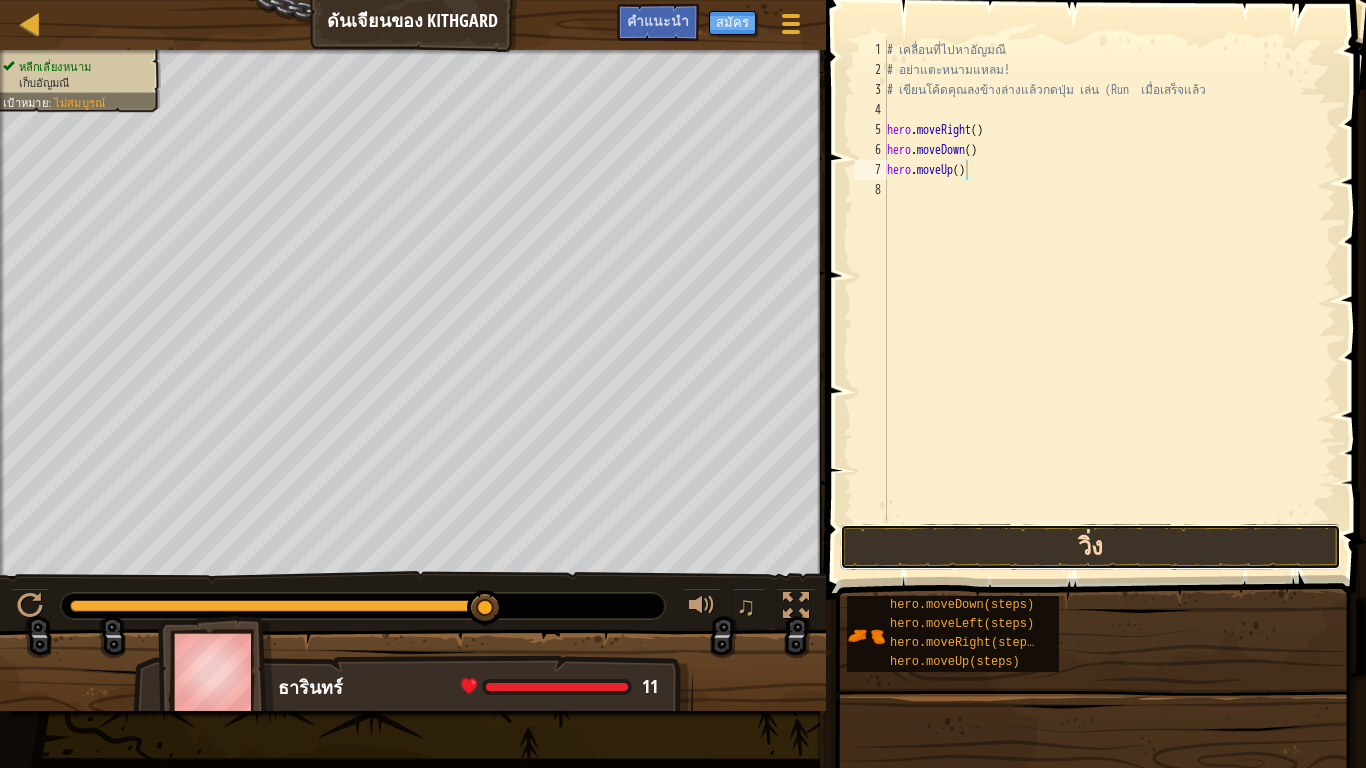 click on "วิ่ง" at bounding box center [1090, 547] 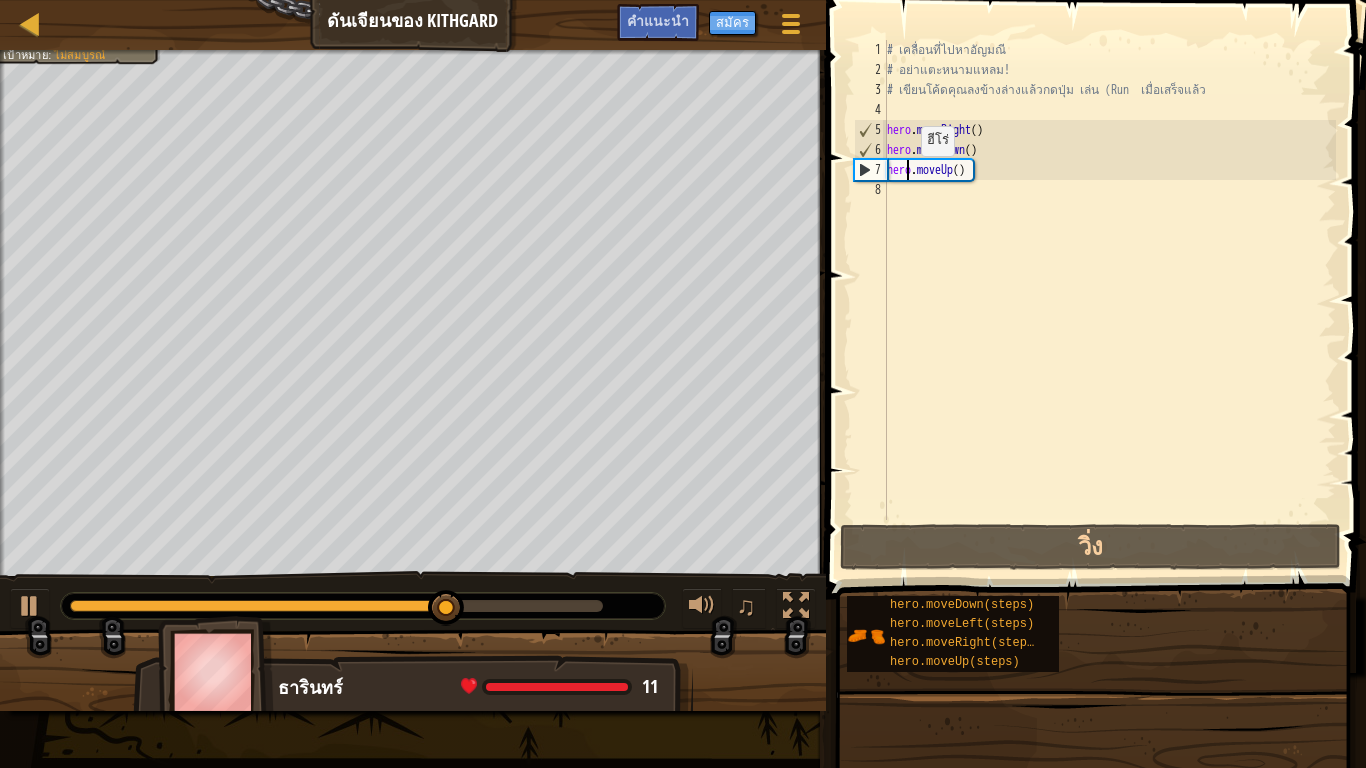 click on "# เคลื่อนที่ไปหาอัญมณี # อย่าแตะหนามแหลม! # เขียนโค้ดคุณลงข้างล่างแล้วกดปุ่ม เล่น (Run  เมื่อเสร็จแล้ว hero . moveRight ( ) hero . moveDown ( ) hero . moveUp ( )" at bounding box center (1109, 300) 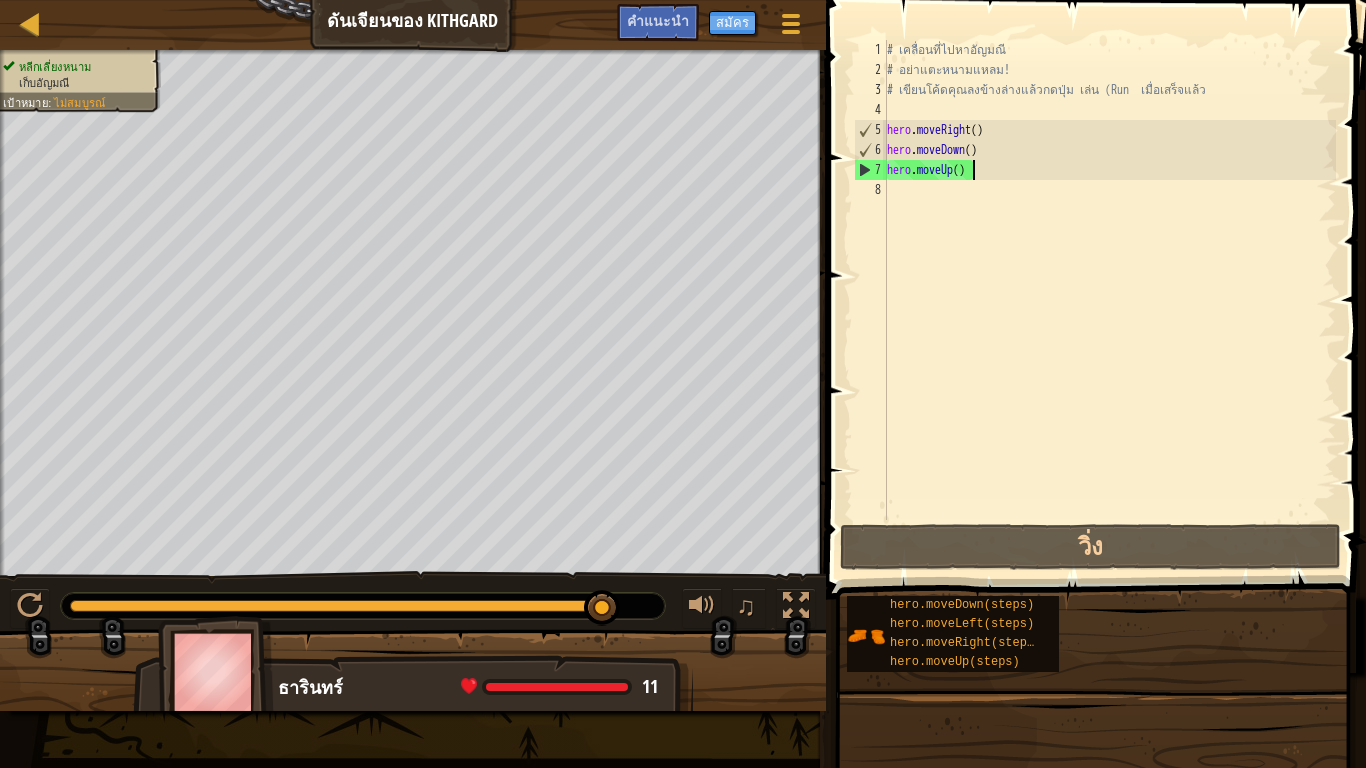 click on "# เคลื่อนที่ไปหาอัญมณี # อย่าแตะหนามแหลม! # เขียนโค้ดคุณลงข้างล่างแล้วกดปุ่ม เล่น (Run  เมื่อเสร็จแล้ว hero . moveRight ( ) hero . moveDown ( ) hero . moveUp ( )" at bounding box center [1109, 300] 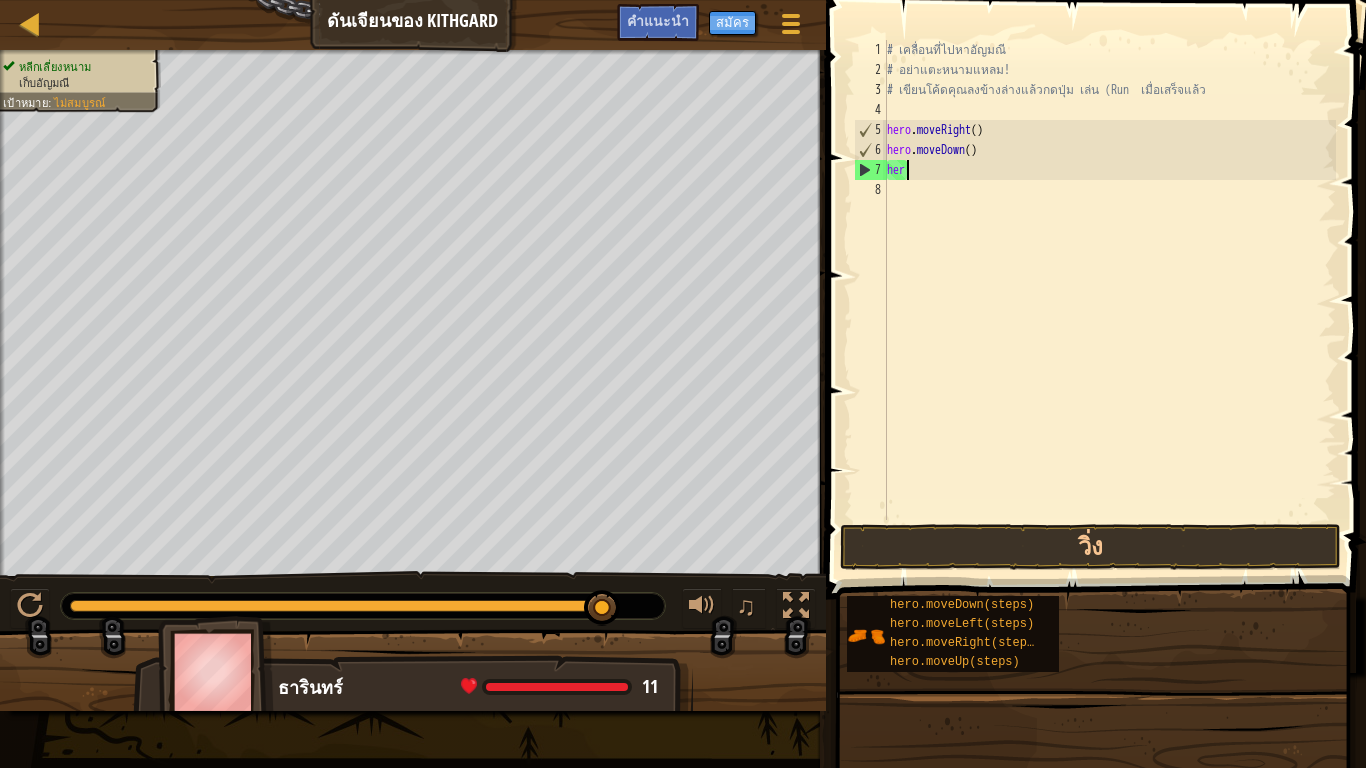 type on "h" 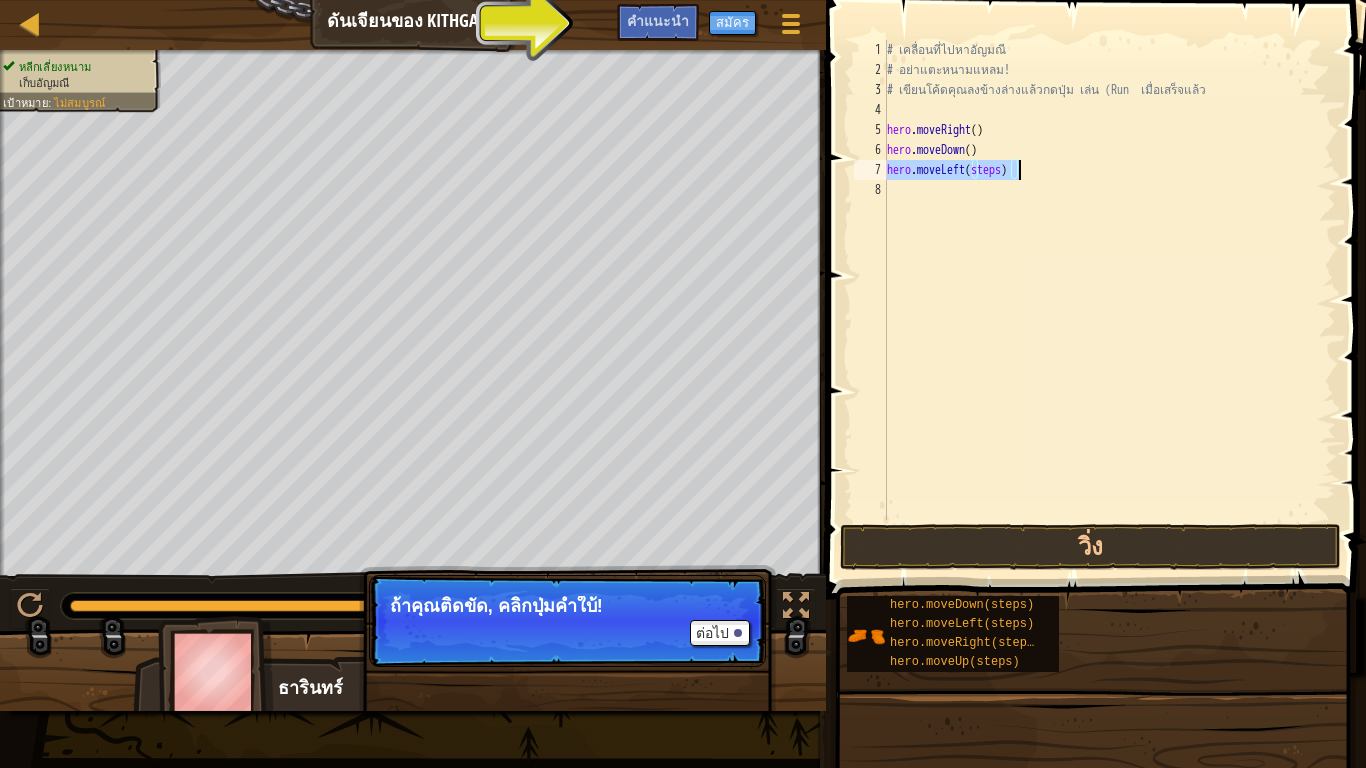 click on "# เคลื่อนที่ไปหาอัญมณี # อย่าแตะหนามแหลม! # เขียนโค้ดคุณลงข้างล่างแล้วกดปุ่ม เล่น (Run  เมื่อเสร็จแล้ว hero . moveRight ( ) hero . moveDown ( ) hero . moveLeft ( steps )" at bounding box center (1109, 280) 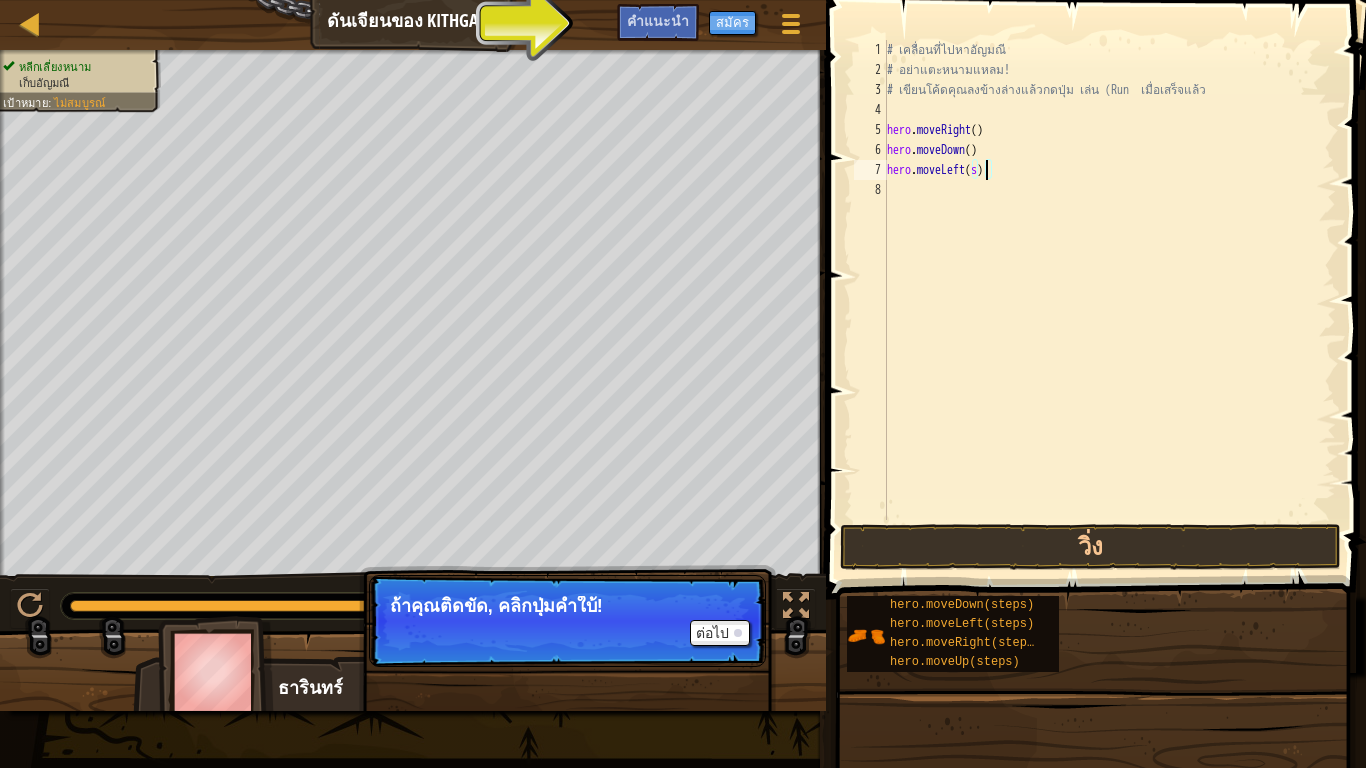 type on "hero.moveLeft()" 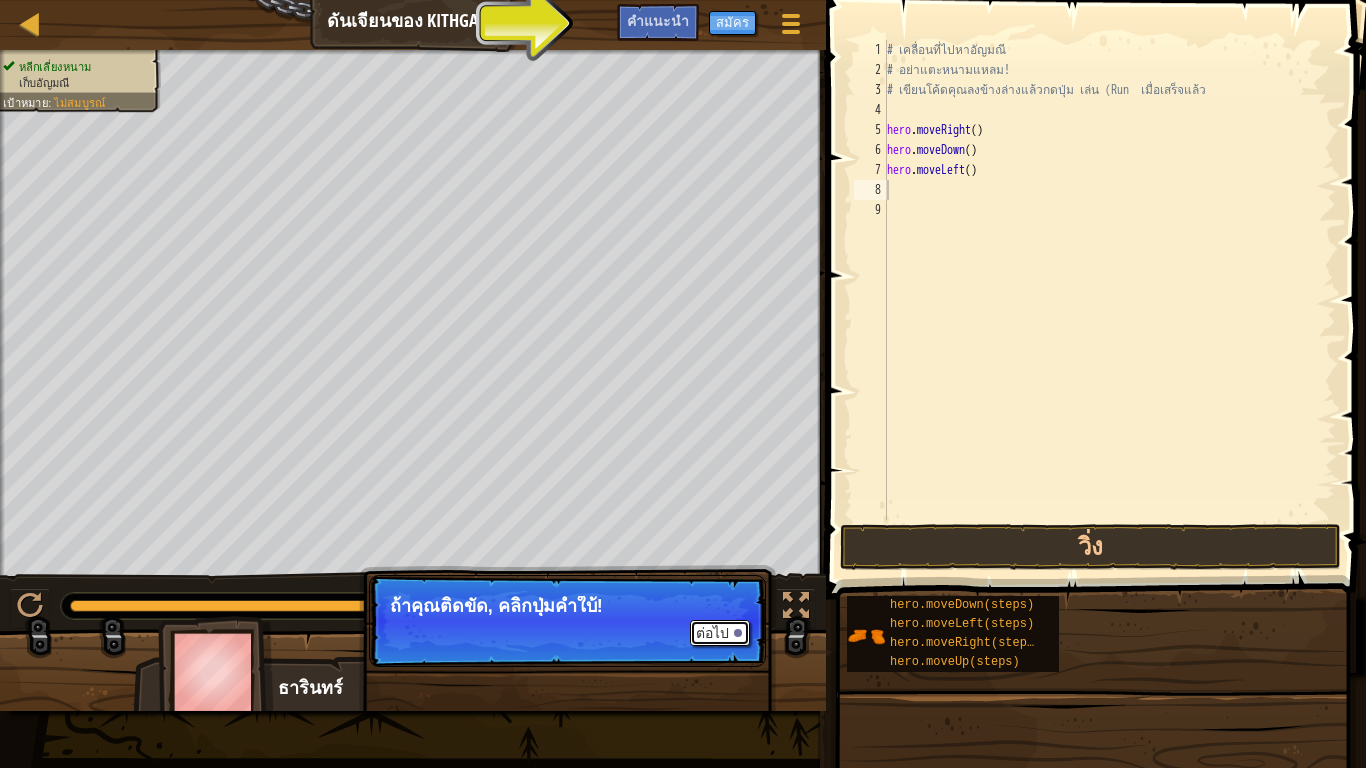 click on "ต่อไป" at bounding box center (720, 633) 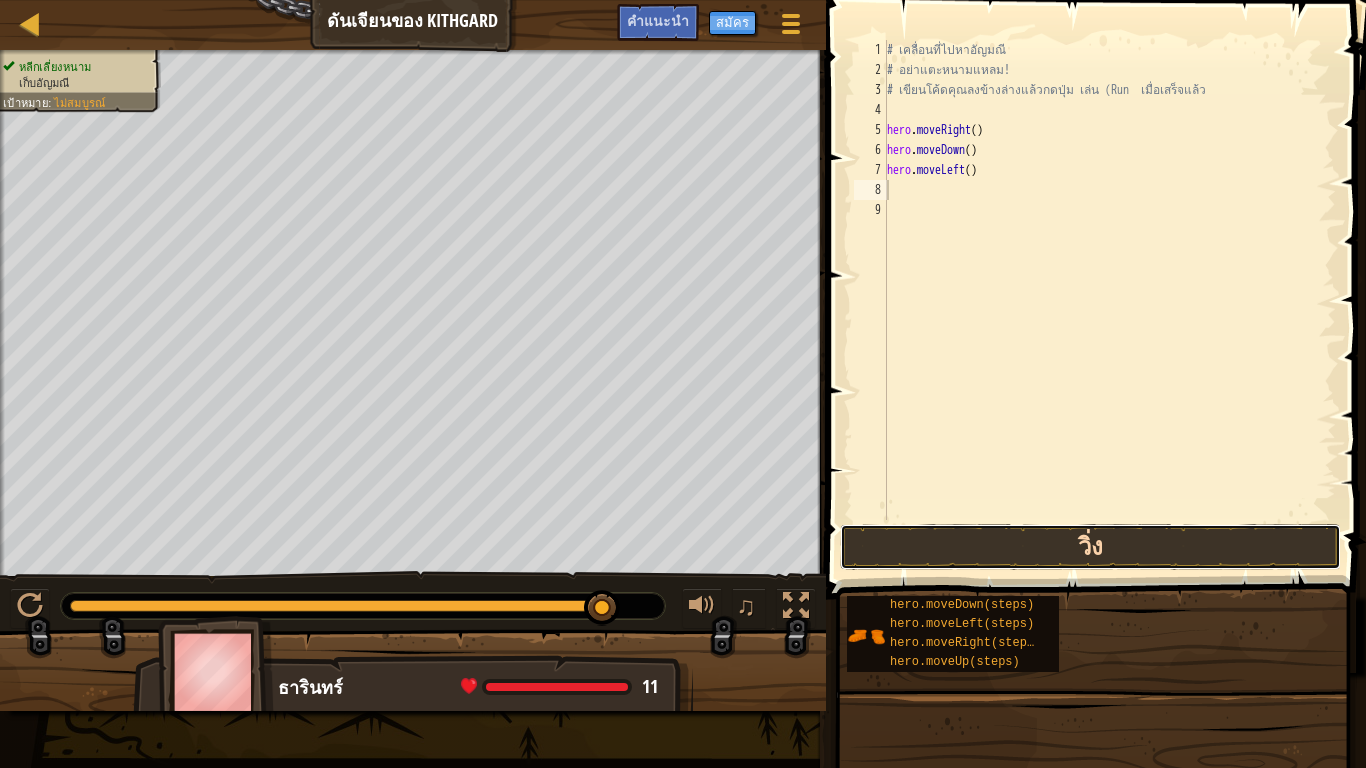 click on "วิ่ง" at bounding box center (1090, 547) 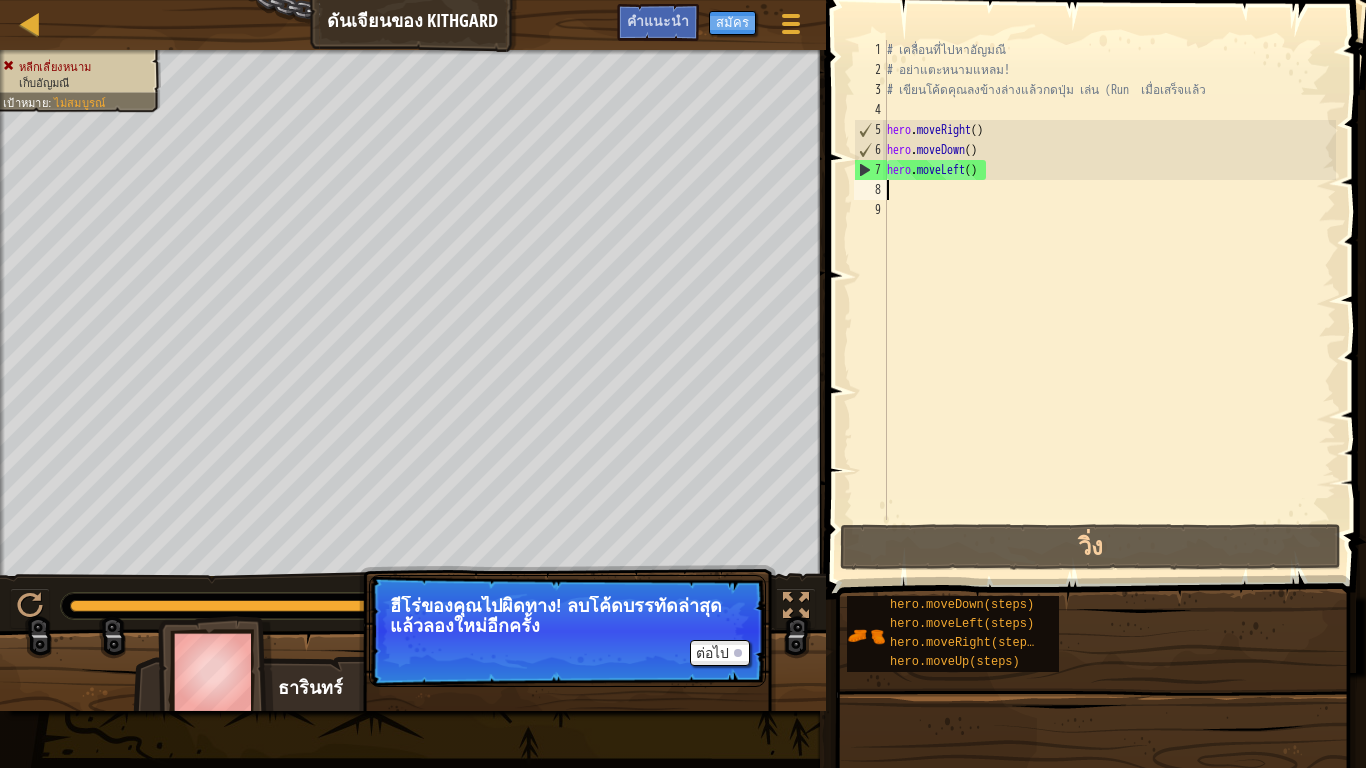 click on "# เคลื่อนที่ไปหาอัญมณี # อย่าแตะหนามแหลม! # เขียนโค้ดคุณลงข้างล่างแล้วกดปุ่ม เล่น (Run  เมื่อเสร็จแล้ว hero . moveRight ( ) hero . moveDown ( ) hero . moveLeft ( )" at bounding box center (1109, 300) 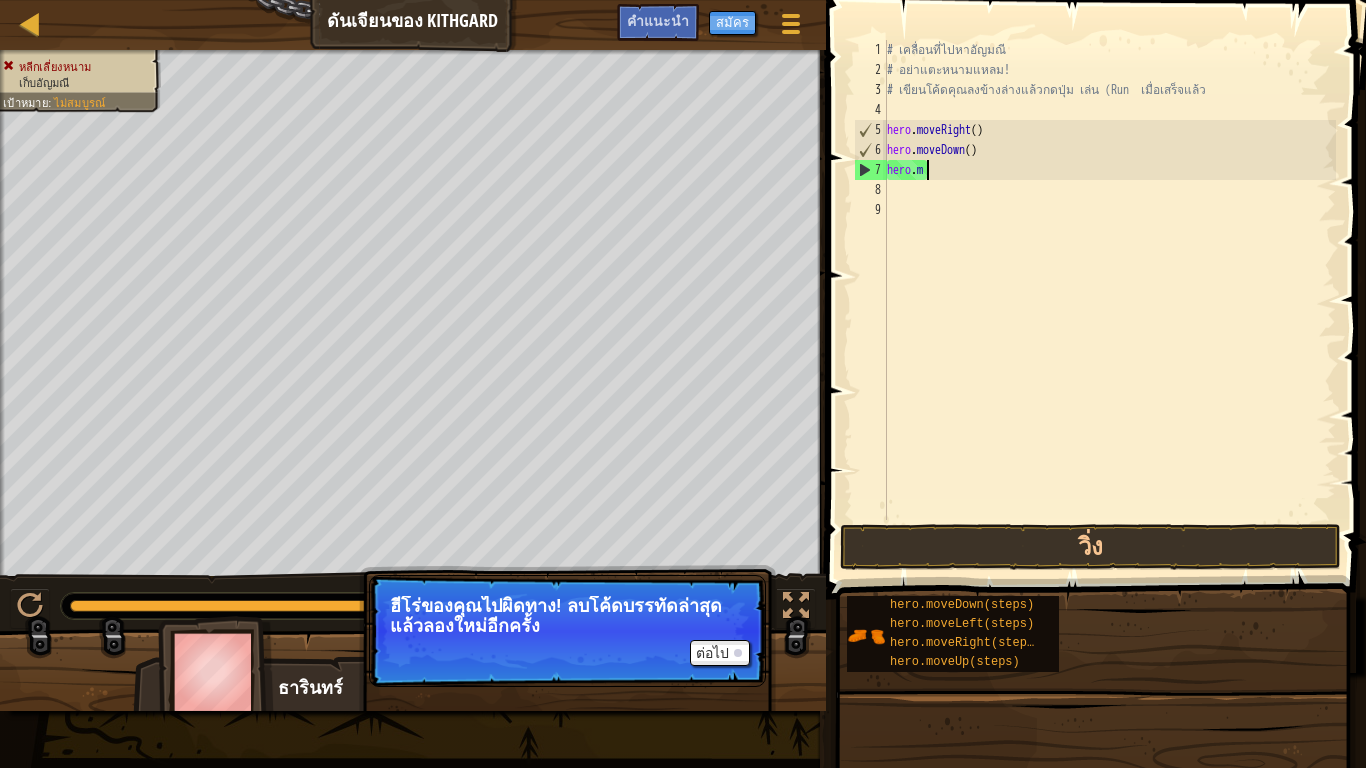 type on "h" 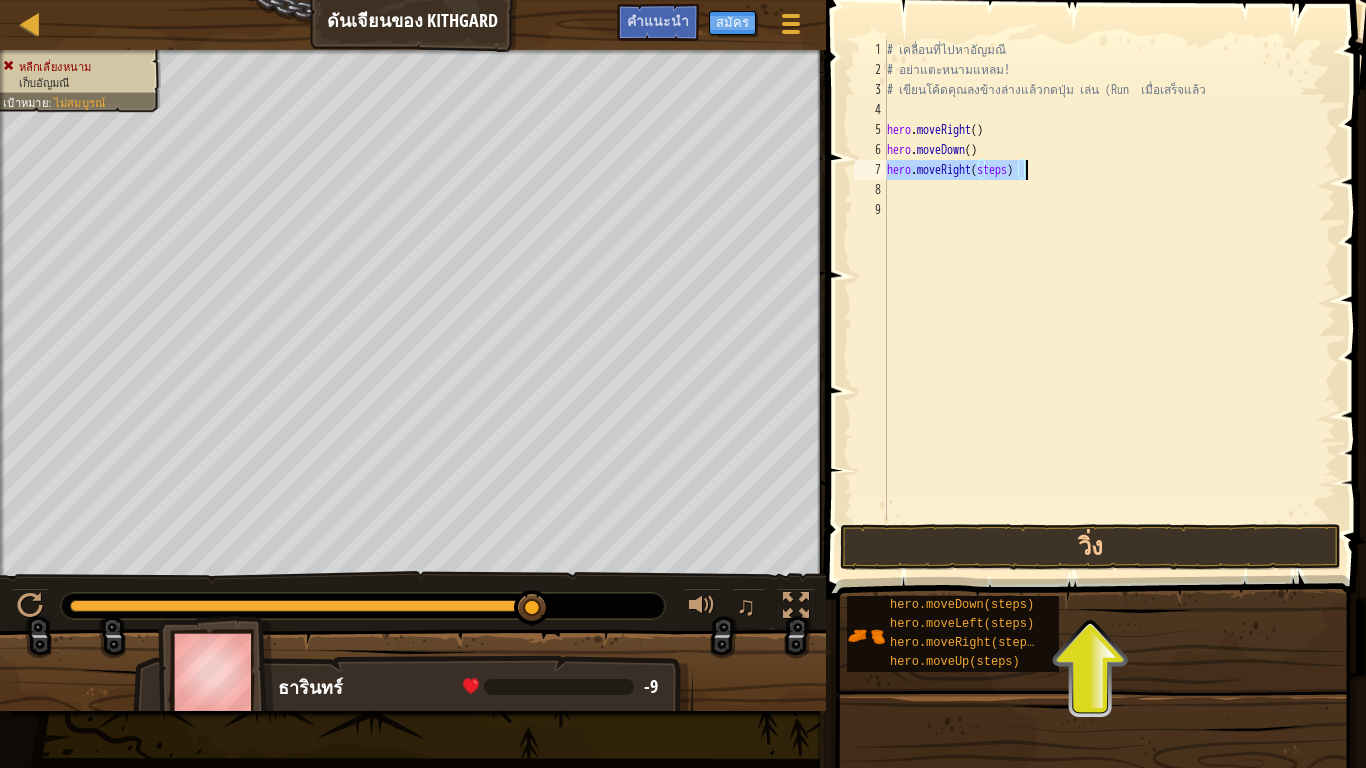 click on "# เคลื่อนที่ไปหาอัญมณี # อย่าแตะหนามแหลม! # เขียนโค้ดคุณลงข้างล่างแล้วกดปุ่ม เล่น (Run  เมื่อเสร็จแล้ว hero . moveRight ( ) hero . moveDown ( ) hero . moveRight ( steps )" at bounding box center [1109, 280] 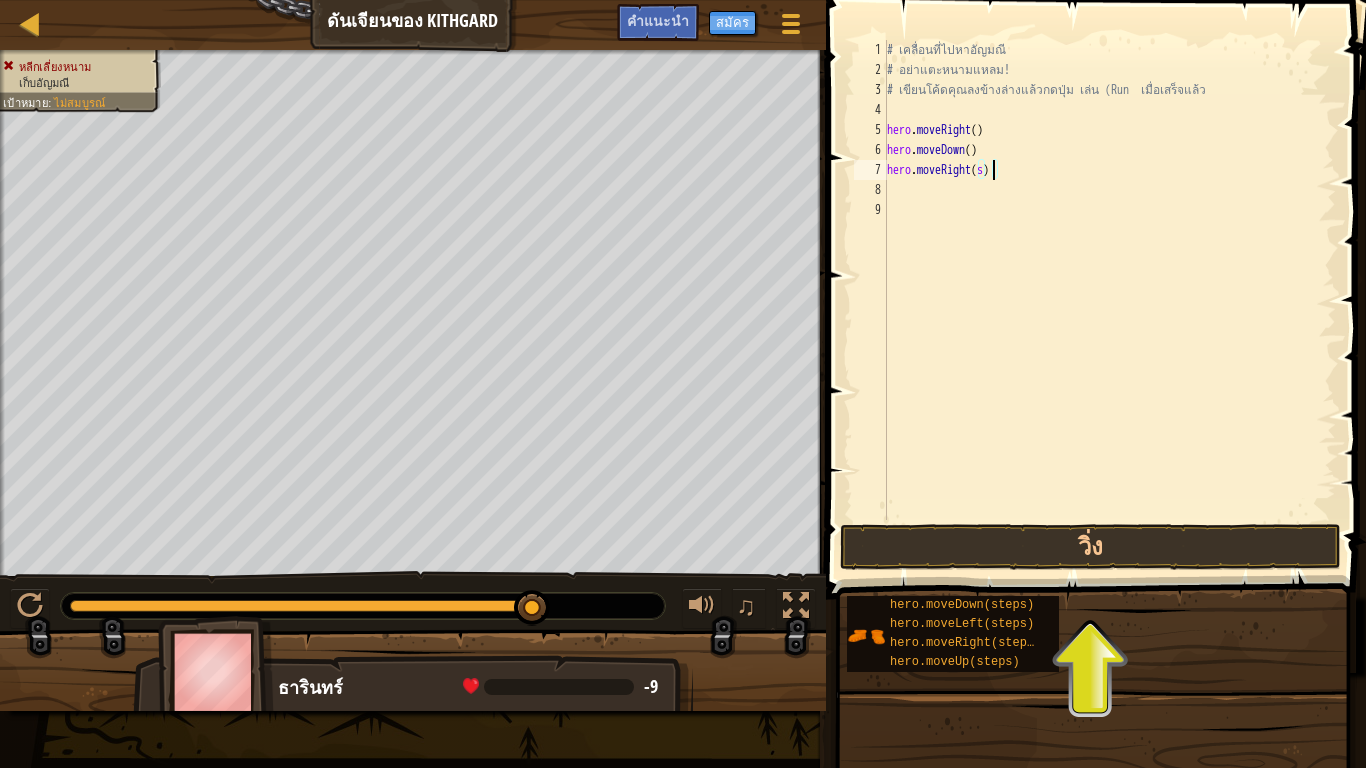 type on "hero.moveRight()" 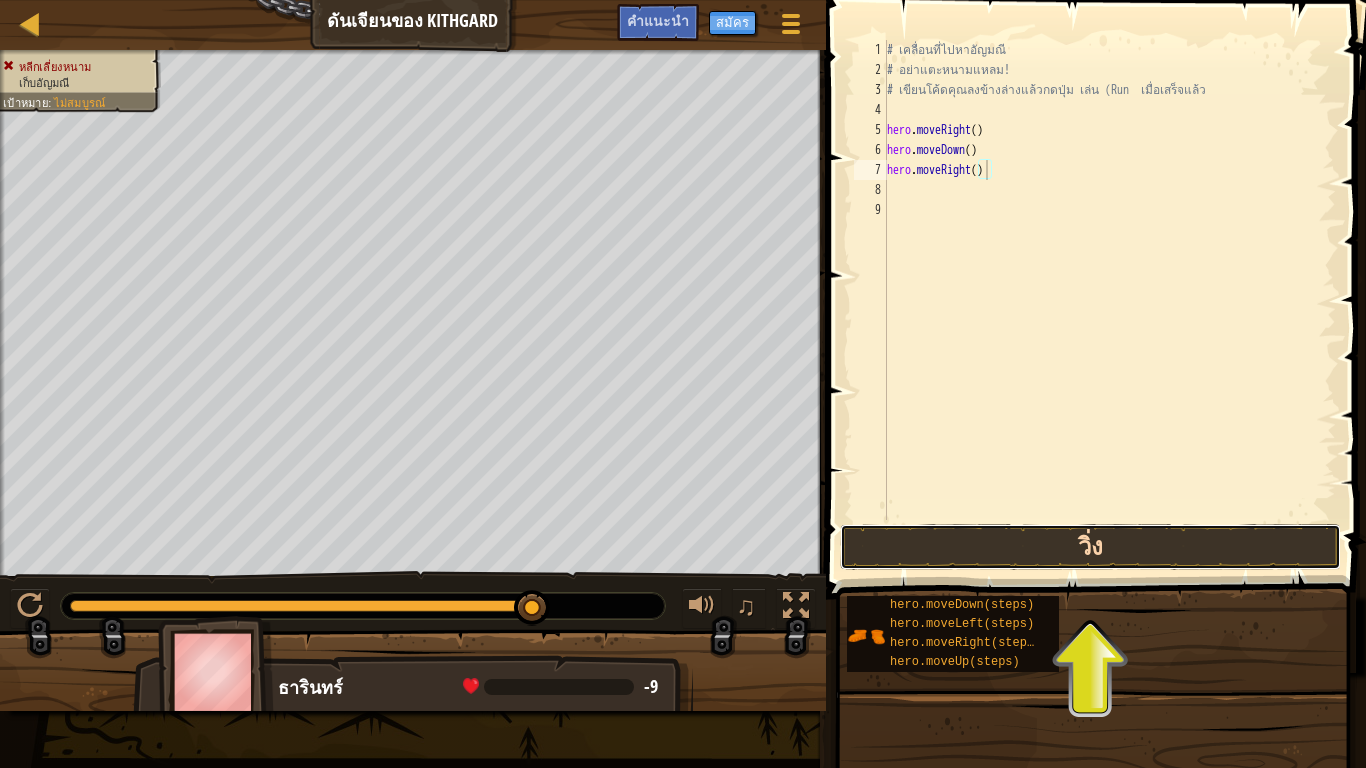 click on "วิ่ง" at bounding box center [1090, 547] 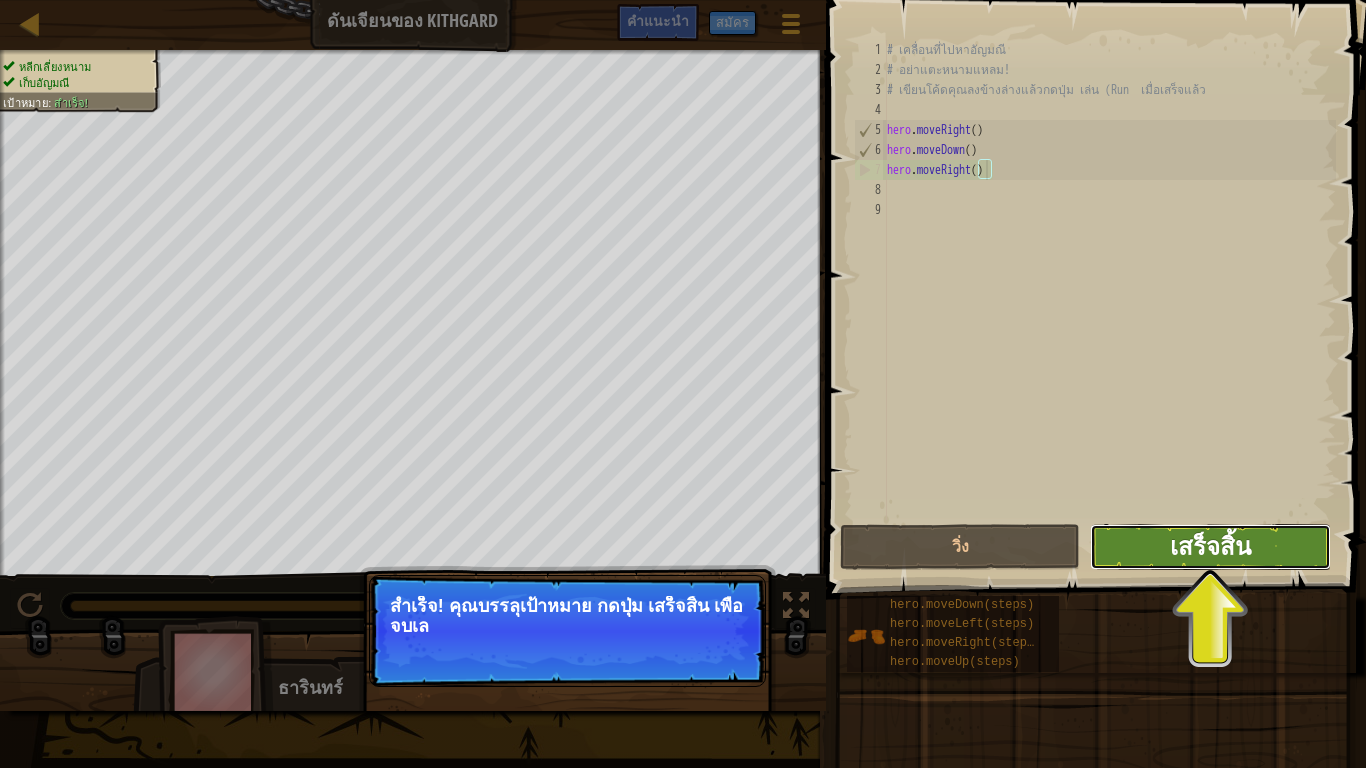 click on "เสร็จสิ้น" at bounding box center (1210, 546) 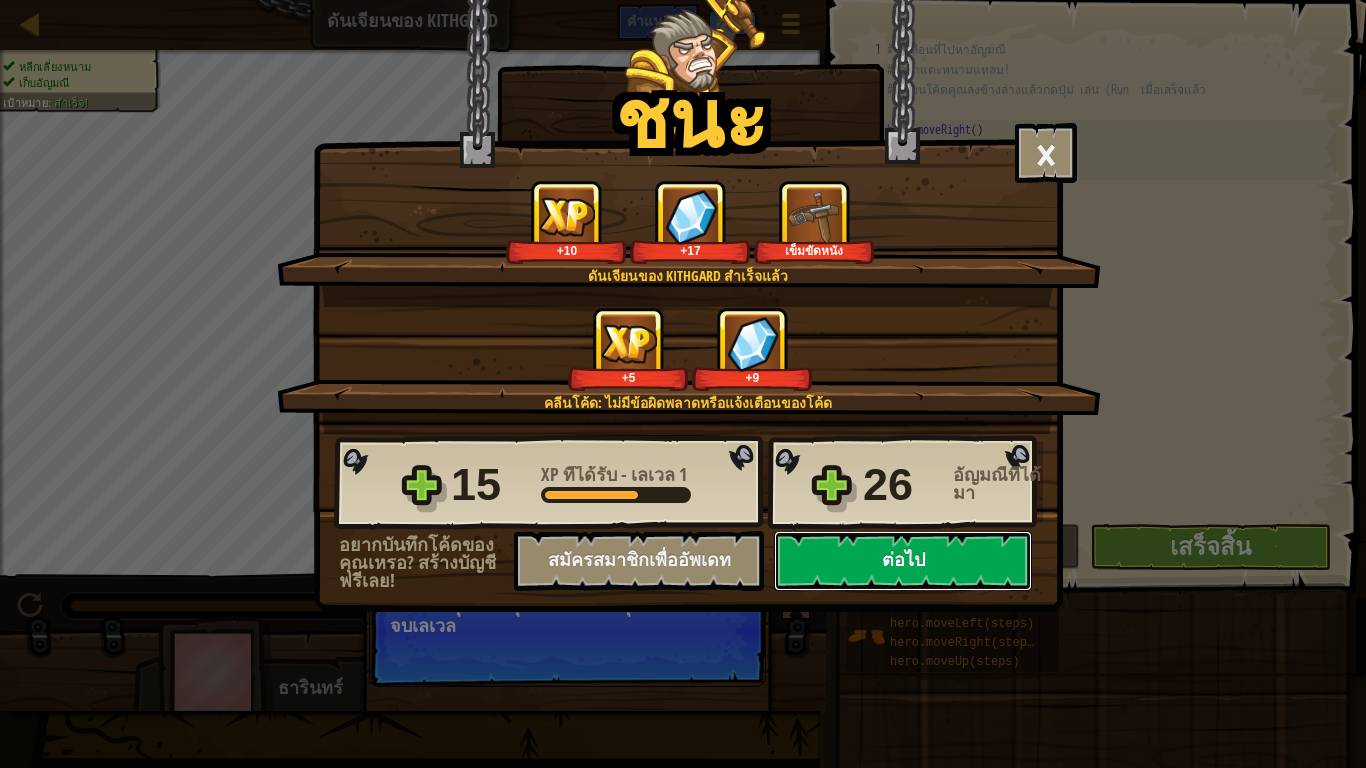 click on "ต่อไป" at bounding box center [903, 561] 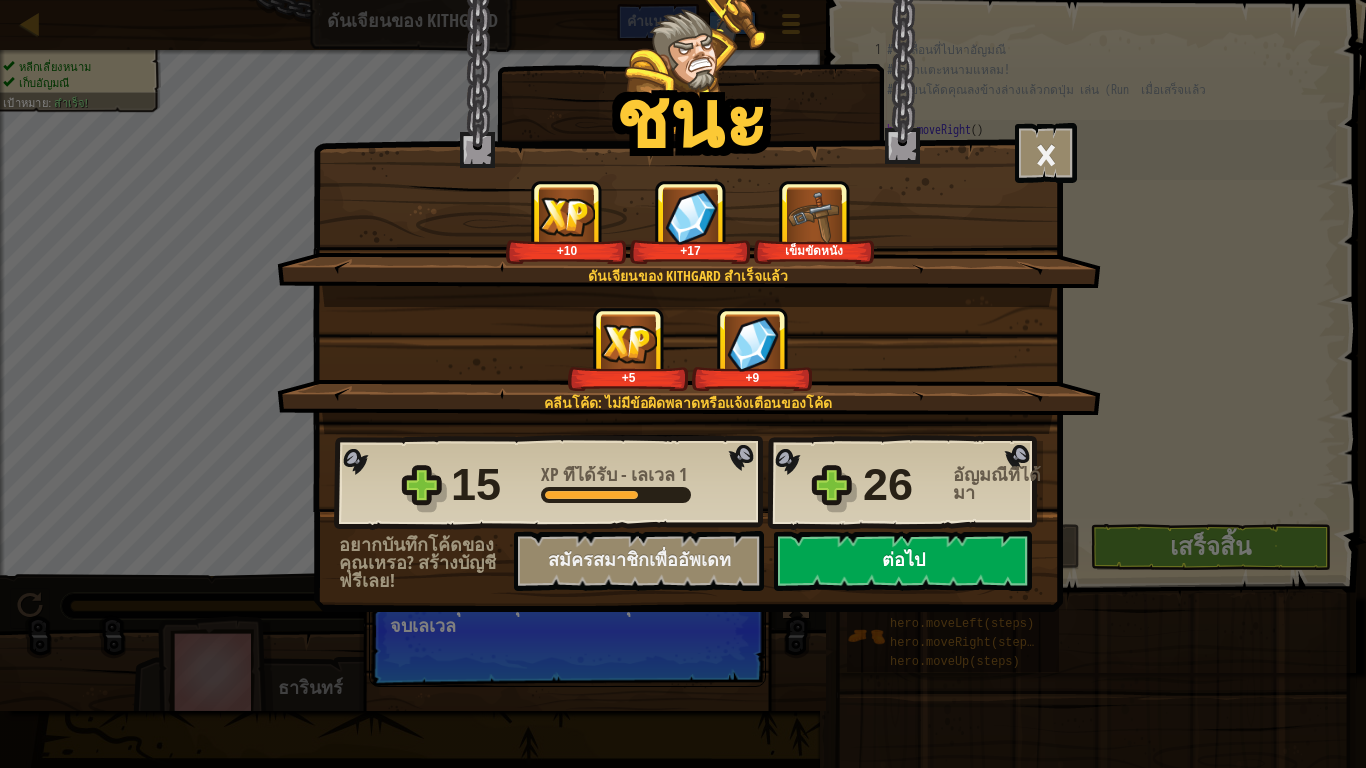 select on "th" 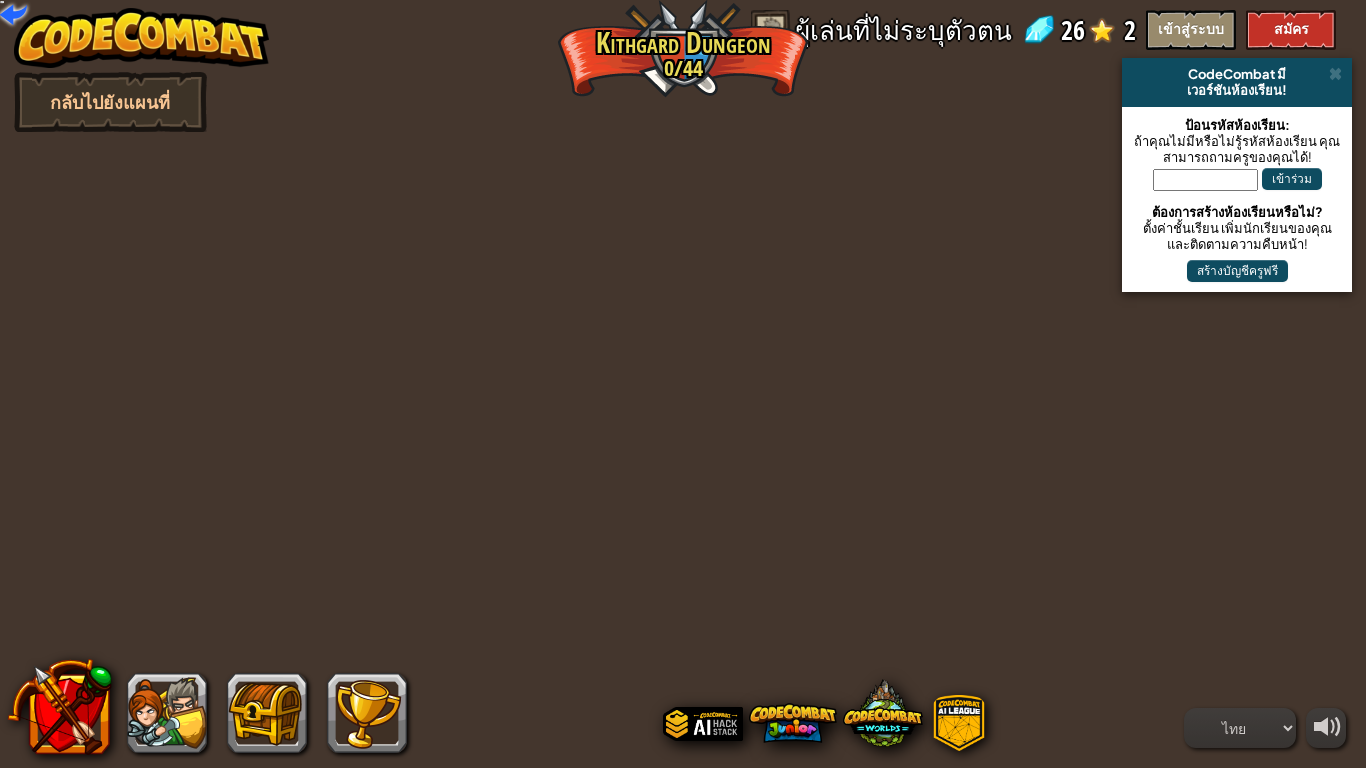 select on "th" 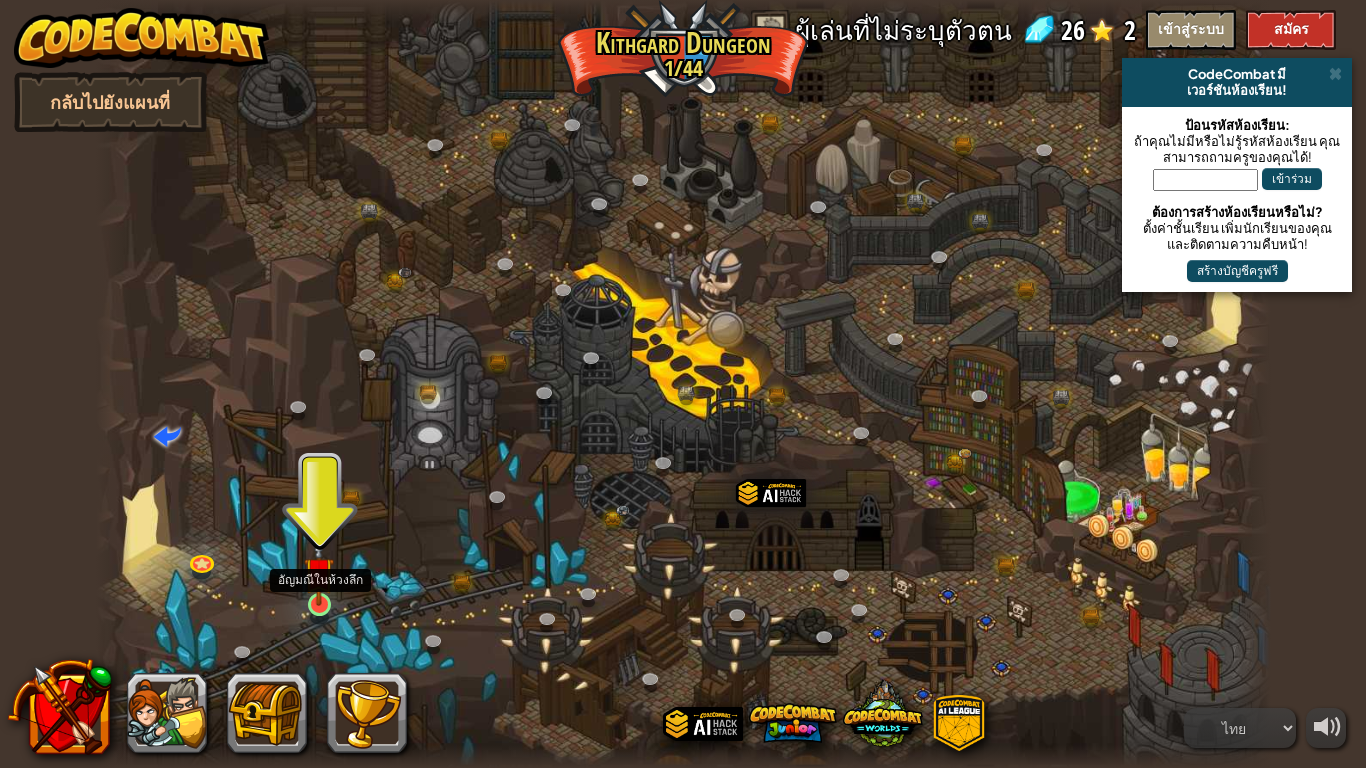 click at bounding box center [319, 572] 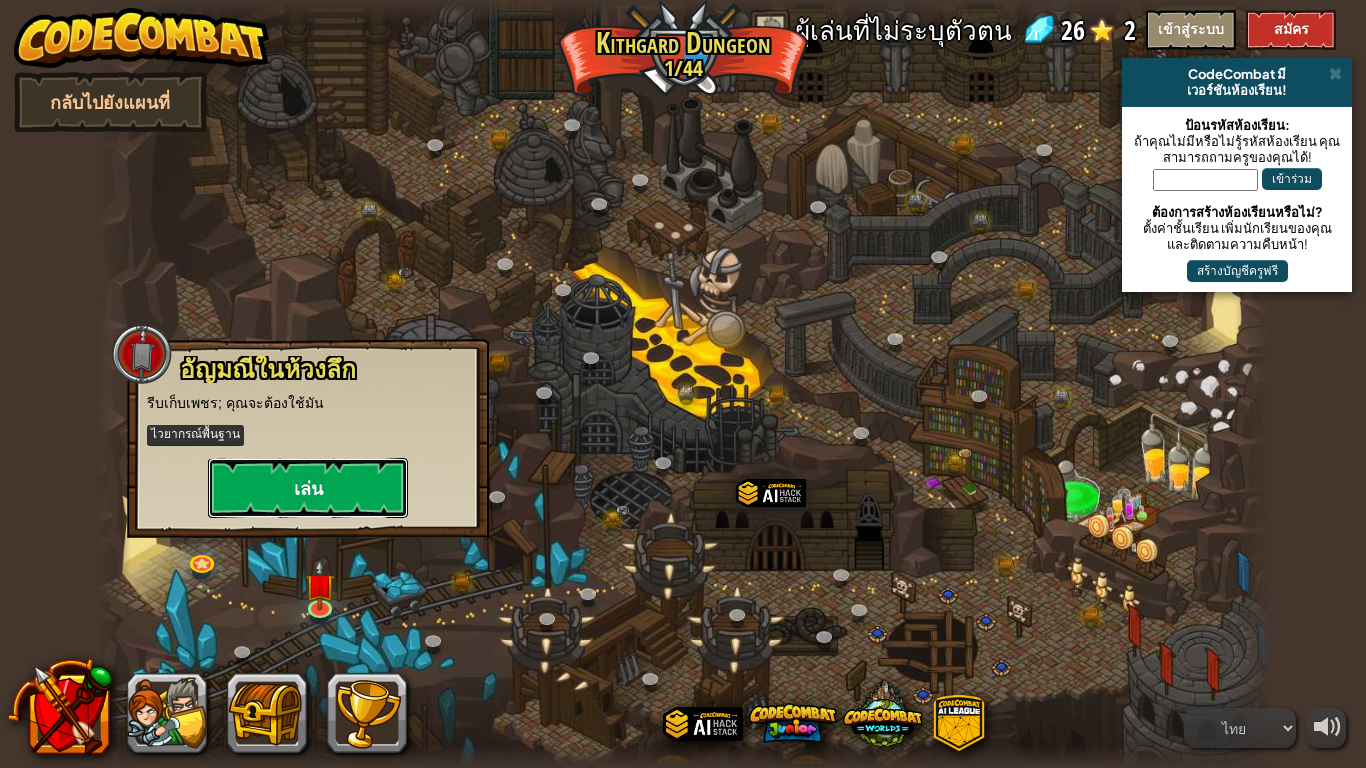 click on "เล่น" at bounding box center (308, 488) 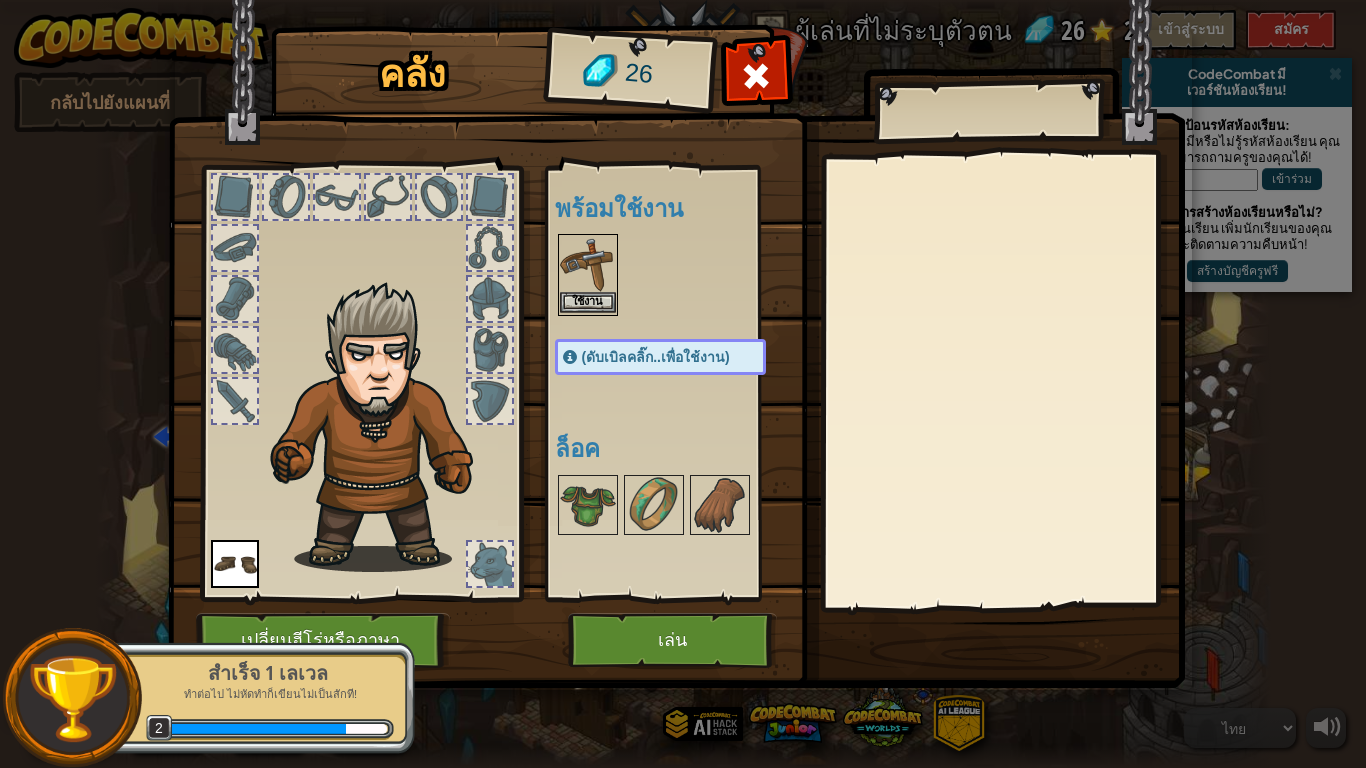 click at bounding box center [588, 264] 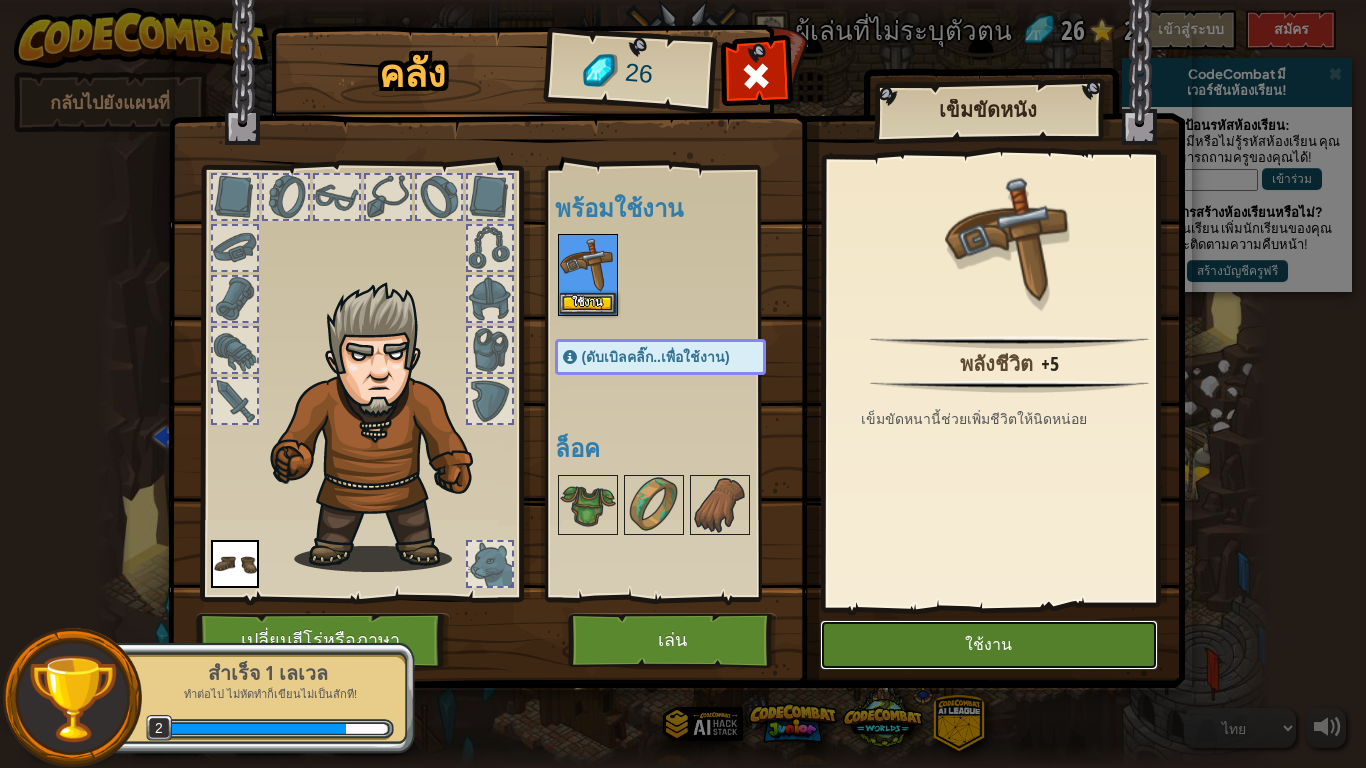 click on "ใช้งาน" at bounding box center [989, 645] 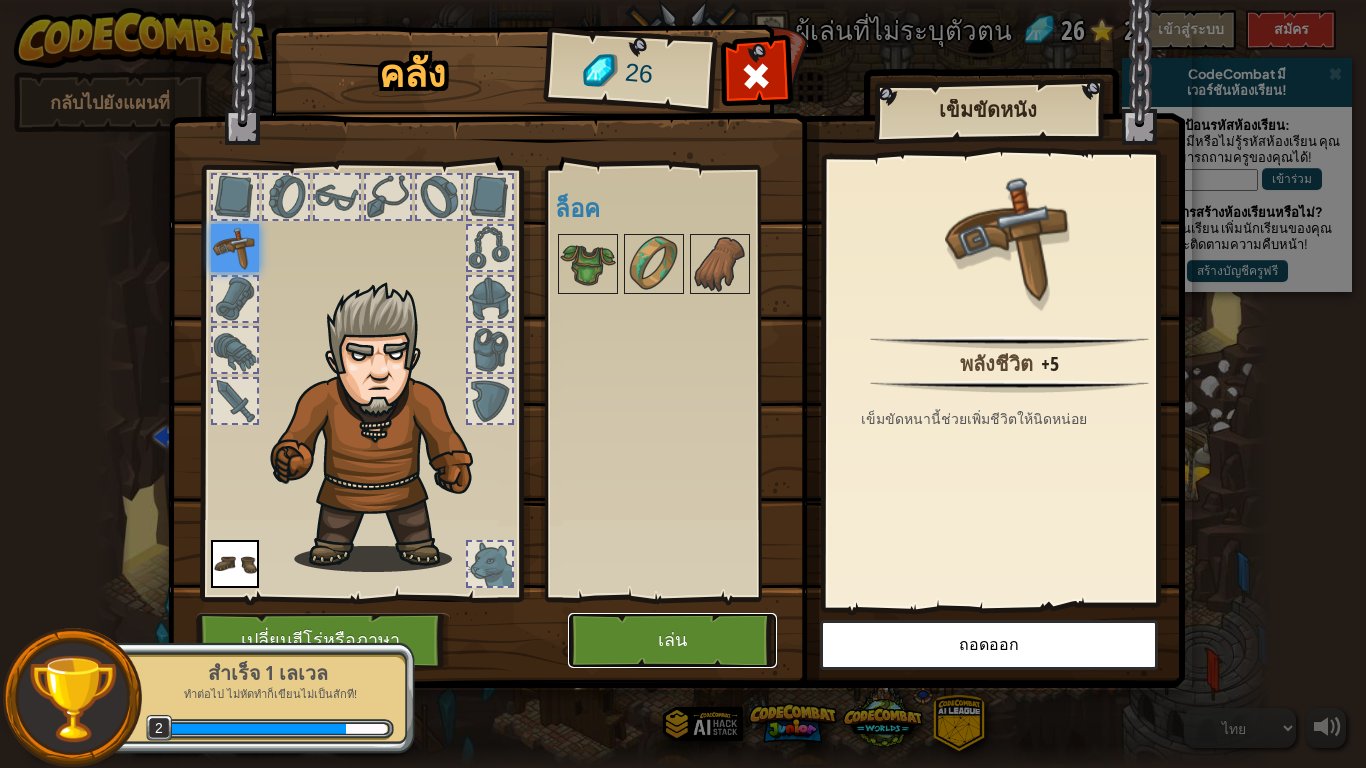 click on "เล่น" at bounding box center [672, 640] 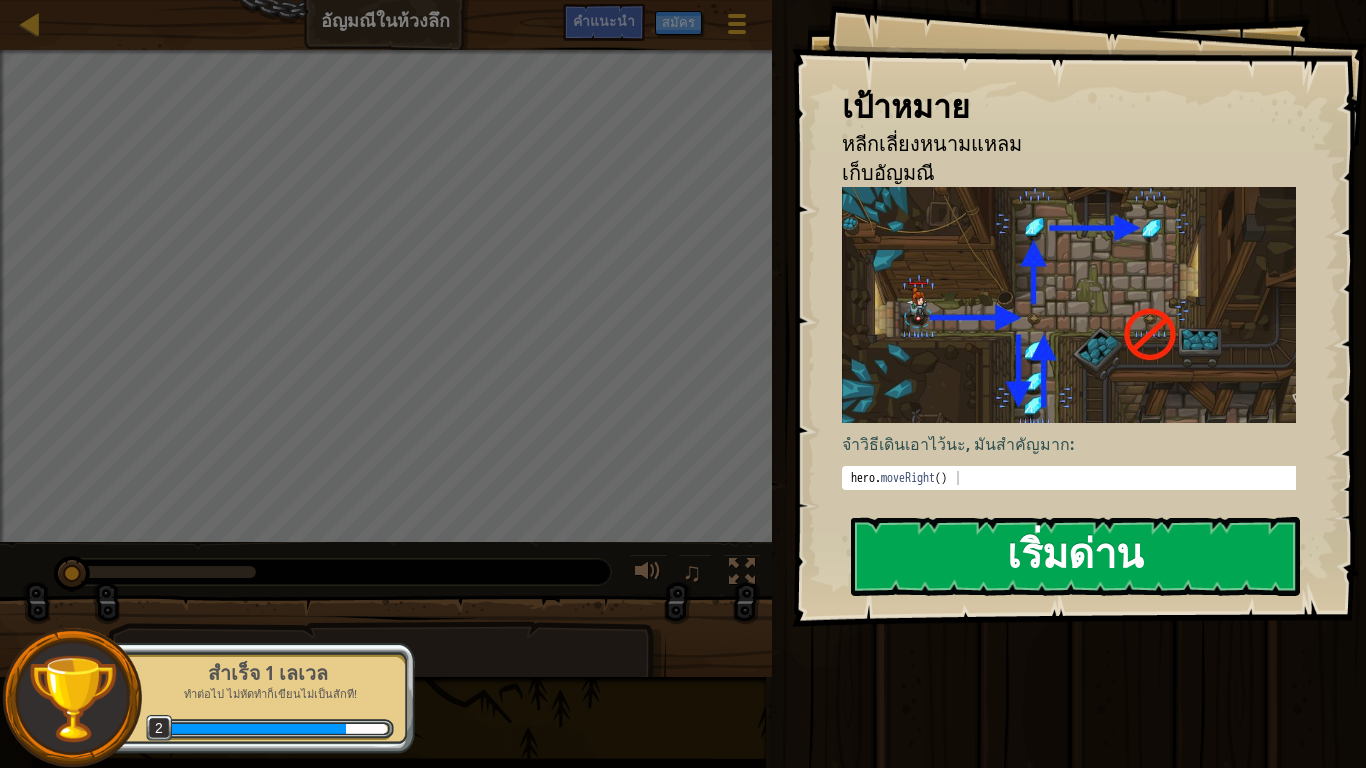 click on "เริ่มด่าน" at bounding box center (1075, 556) 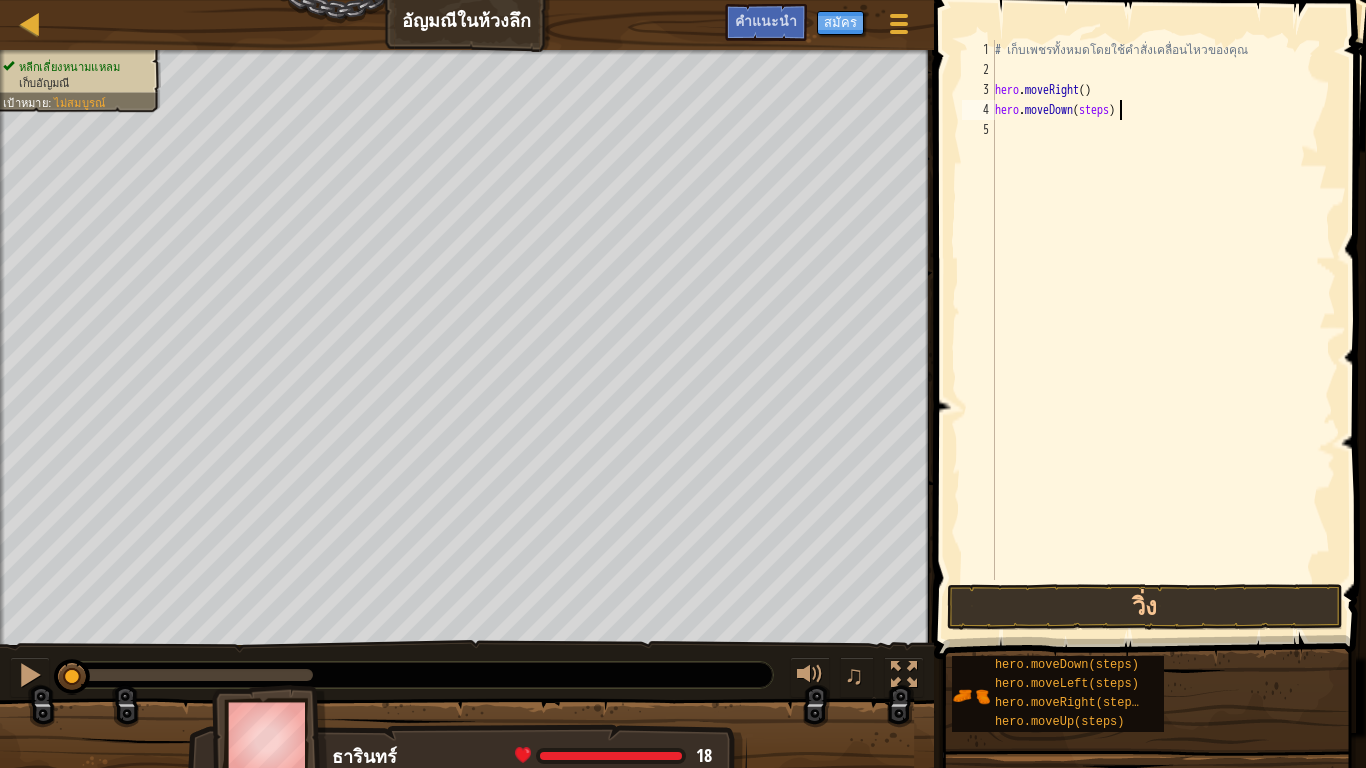 click on "# เก็บเพชรทั้งหมดโดยใช้คำสั่งเคลื่อนไหวของคุณ hero . moveRight ( ) hero . moveDown ( steps )" at bounding box center [1163, 330] 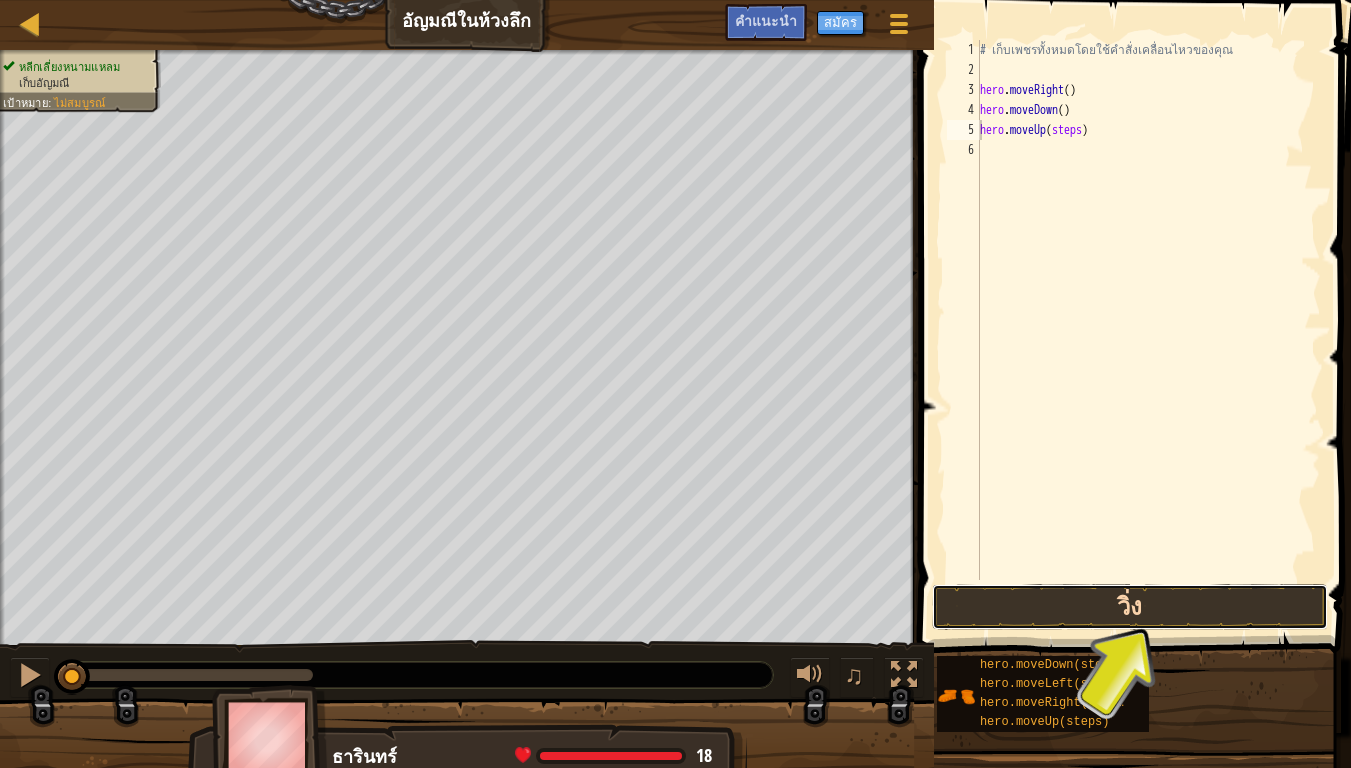 click on "วิ่ง" at bounding box center [1130, 607] 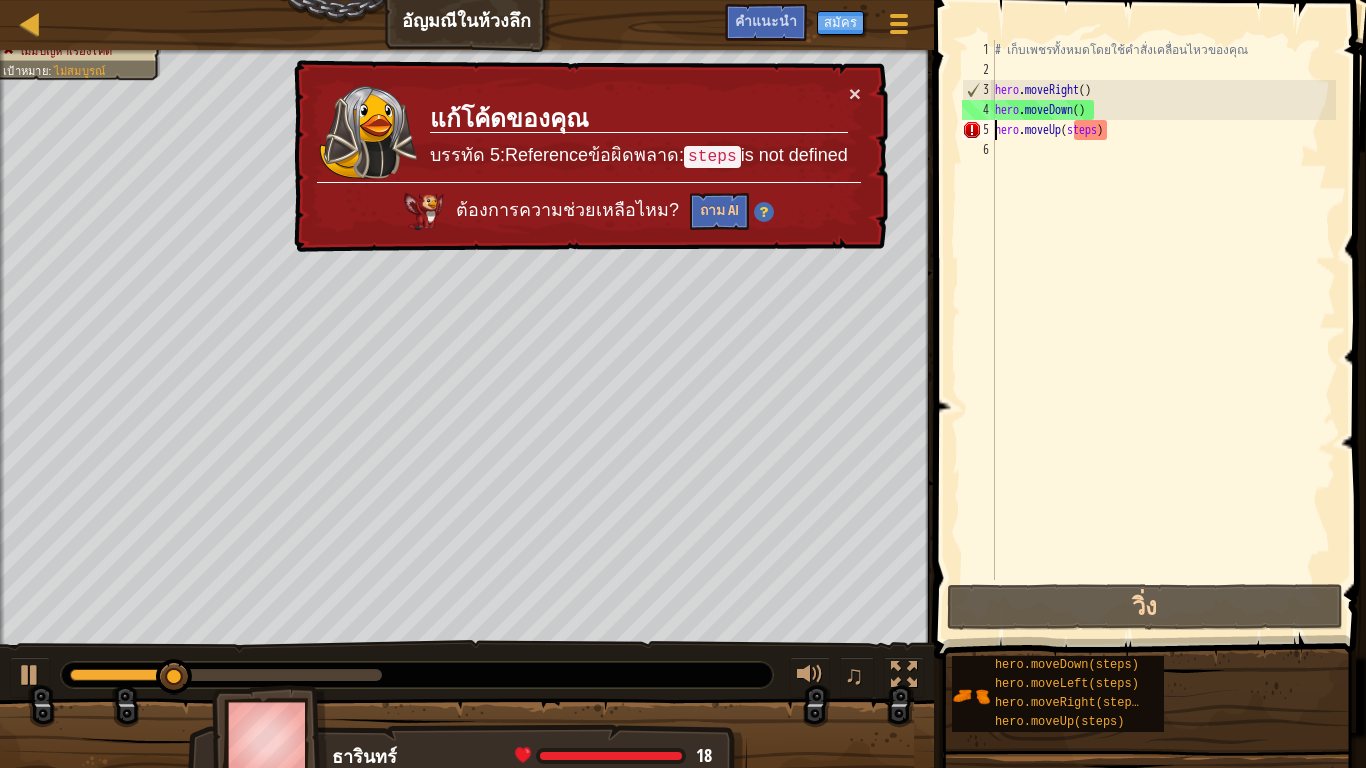 click on "# เก็บเพชรทั้งหมดโดยใช้คำสั่งเคลื่อนไหวของคุณ hero . moveRight ( ) hero . moveDown ( ) hero . moveUp ( steps )" at bounding box center [1163, 330] 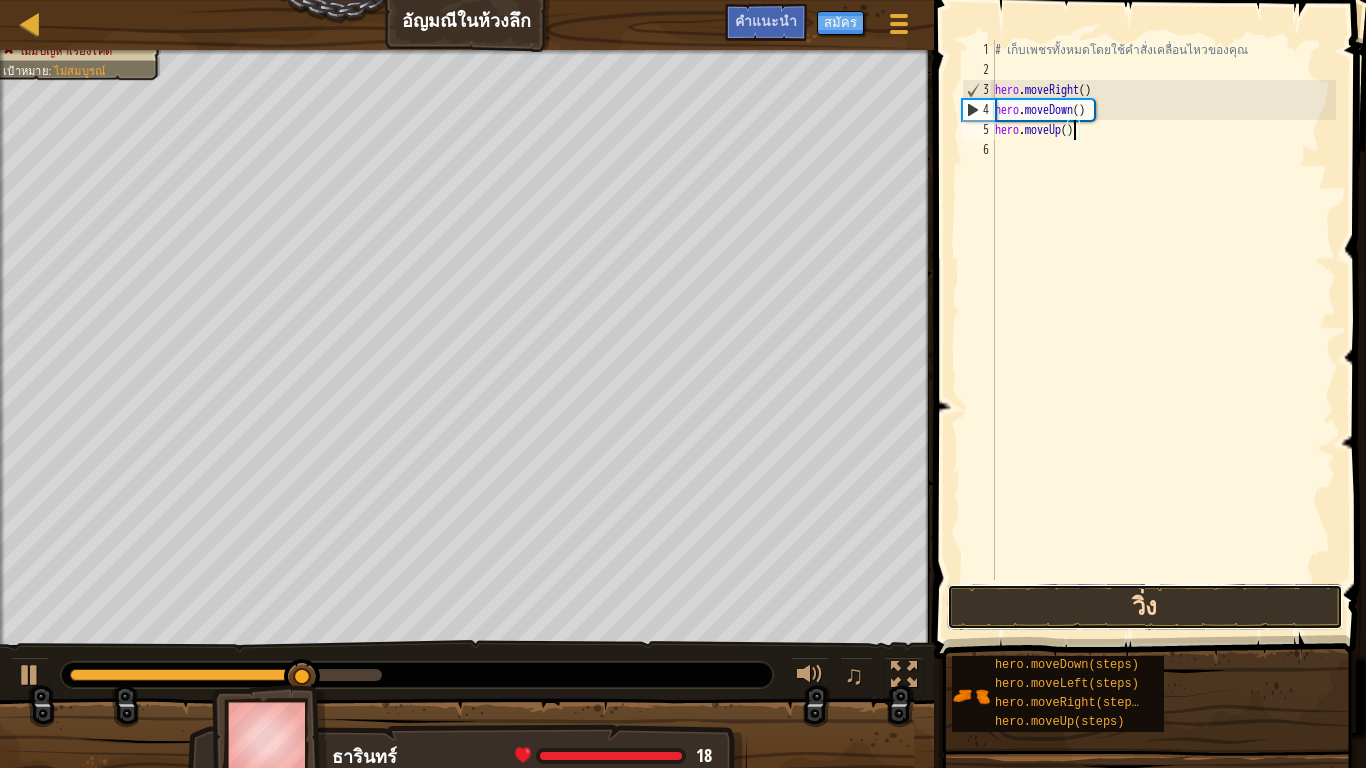 click on "วิ่ง" at bounding box center (1145, 607) 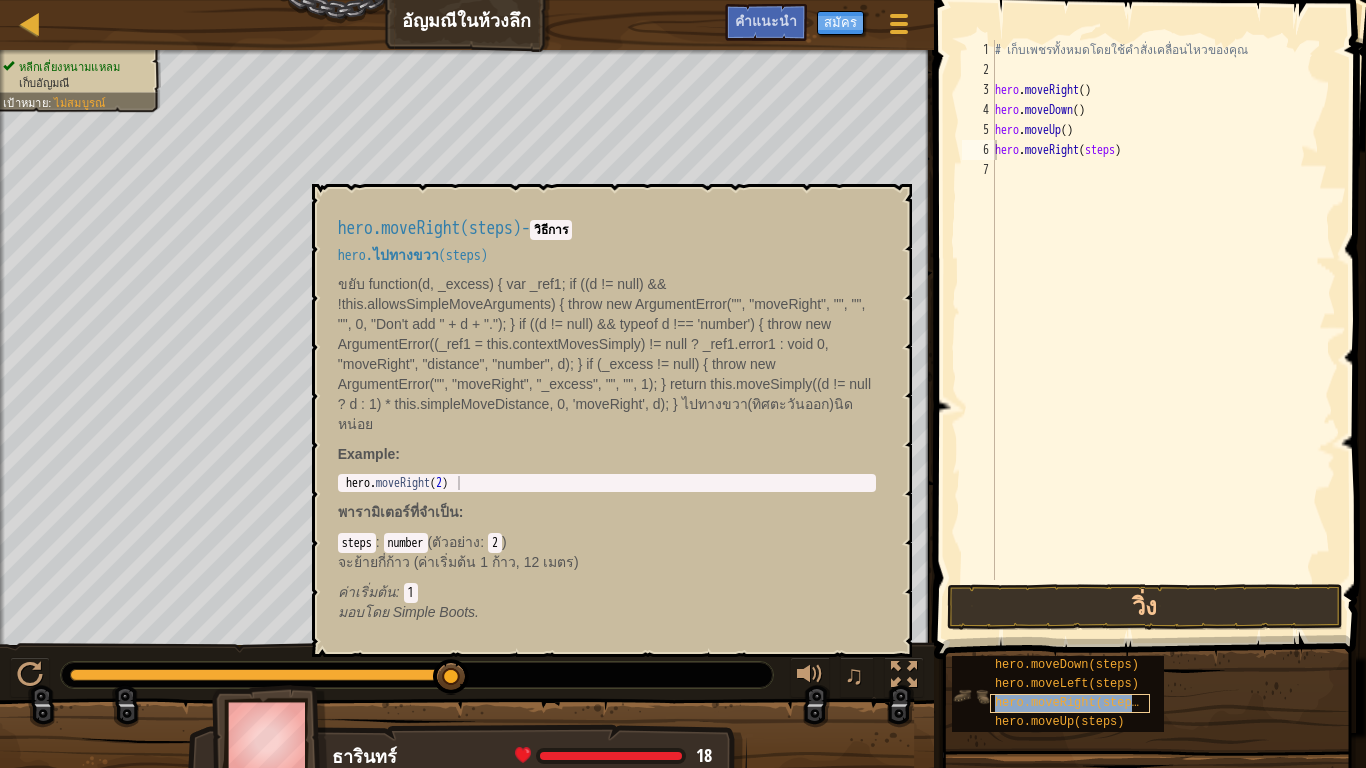 click on "hero.moveRight(steps)" at bounding box center (1070, 703) 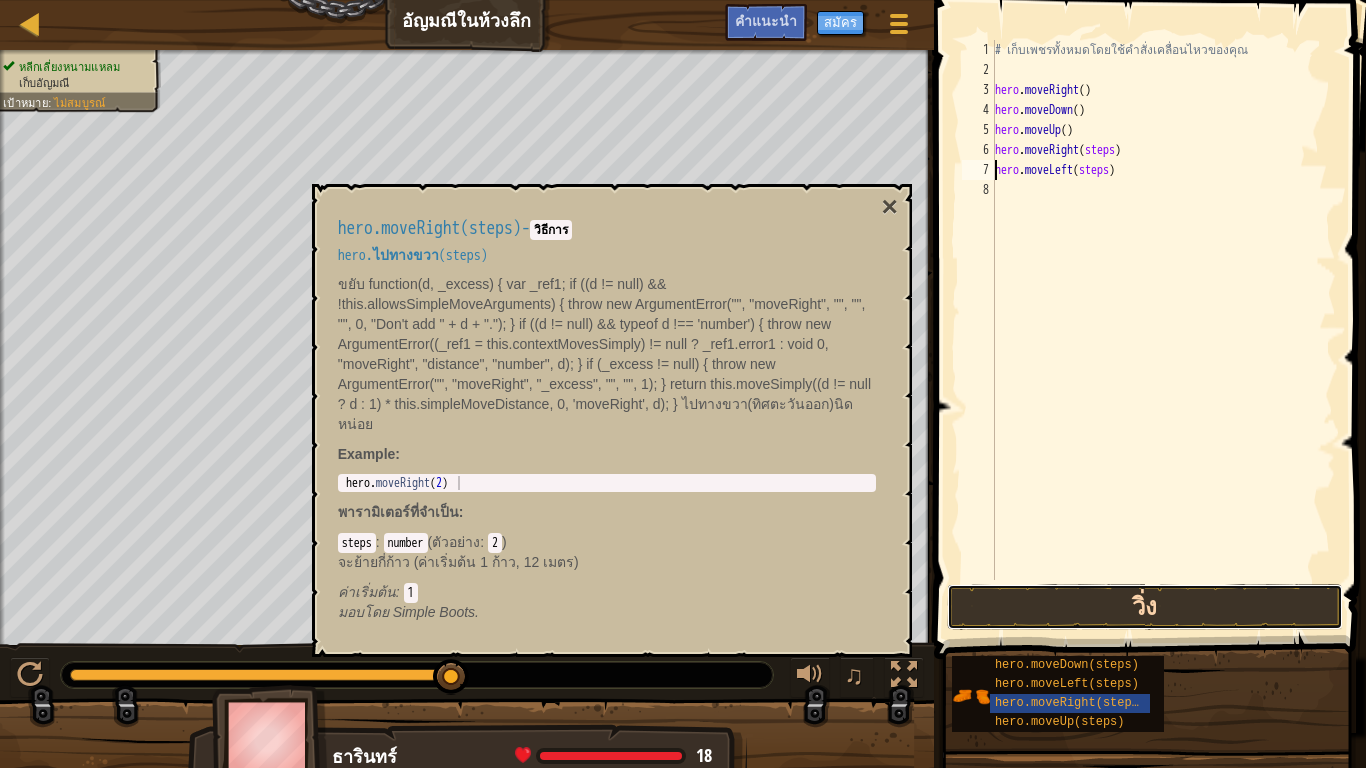 drag, startPoint x: 1195, startPoint y: 595, endPoint x: 1203, endPoint y: 604, distance: 12.0415945 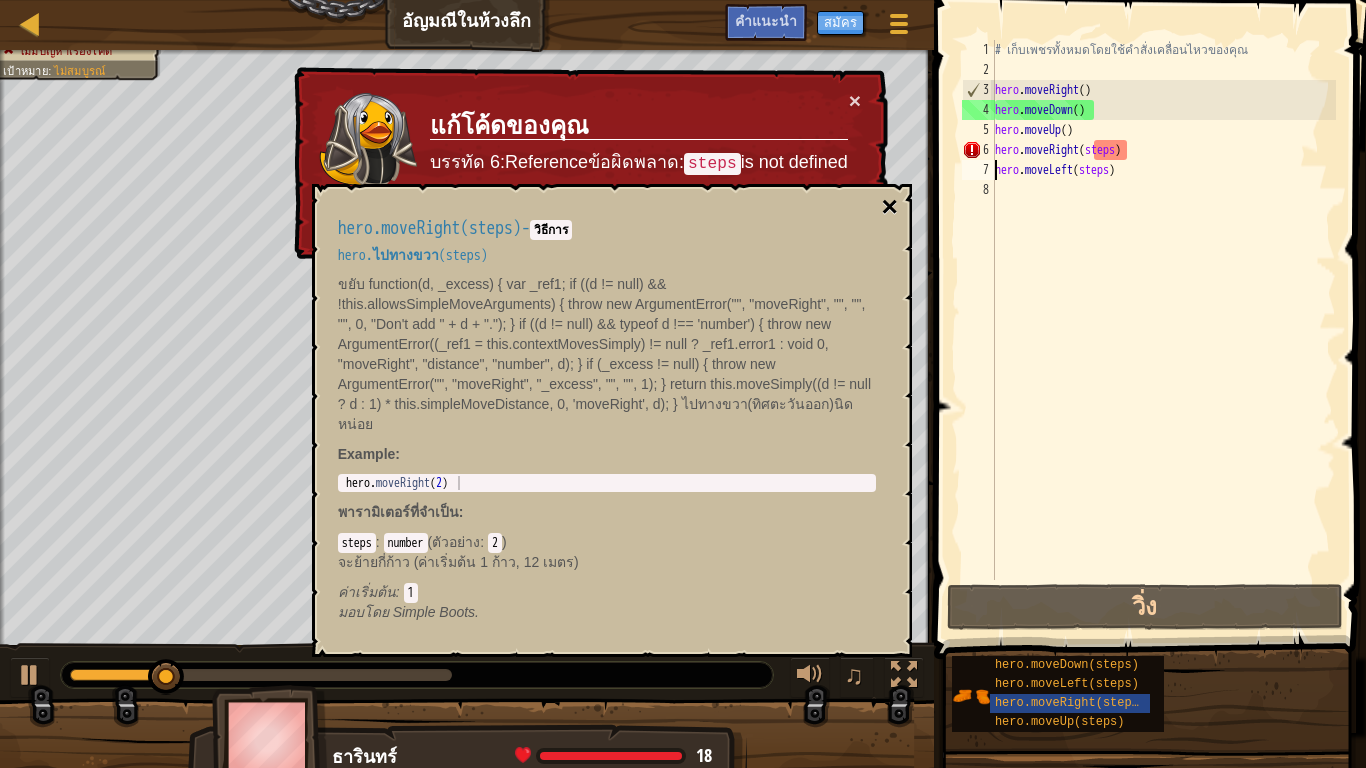 click on "×" at bounding box center (889, 207) 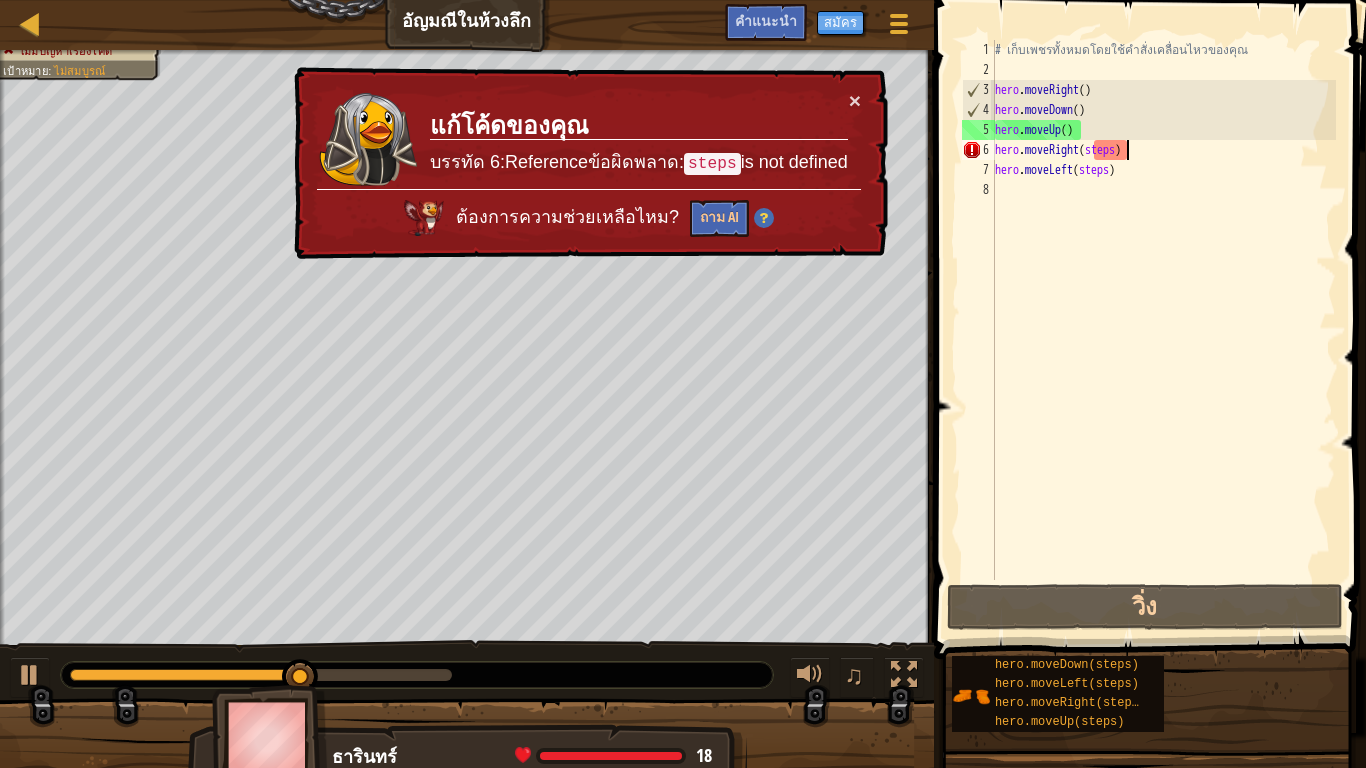 click on "# เก็บเพชรทั้งหมดโดยใช้คำสั่งเคลื่อนไหวของคุณ hero . moveRight ( ) hero . moveDown ( ) hero . moveUp ( ) hero . moveRight ( steps ) hero . moveLeft ( steps )" at bounding box center [1163, 330] 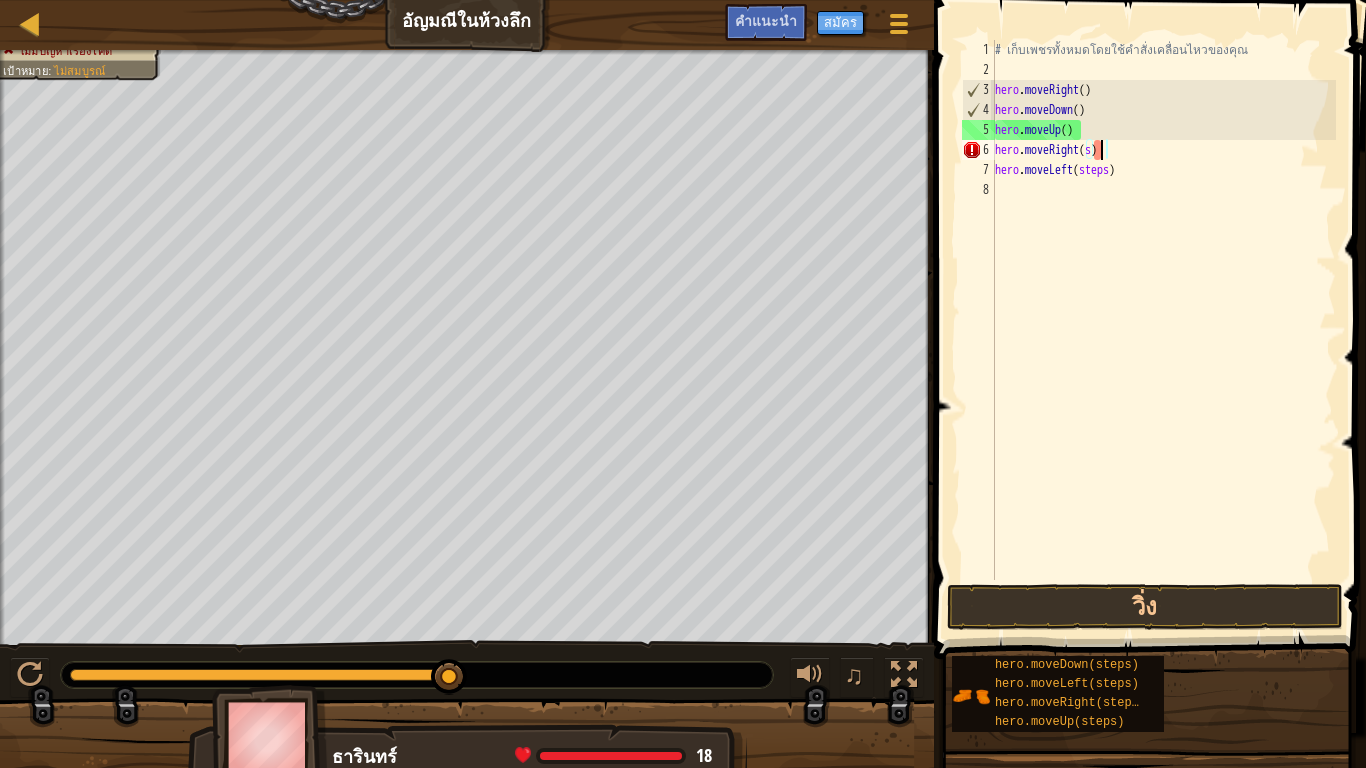 type on "hero.moveRight()" 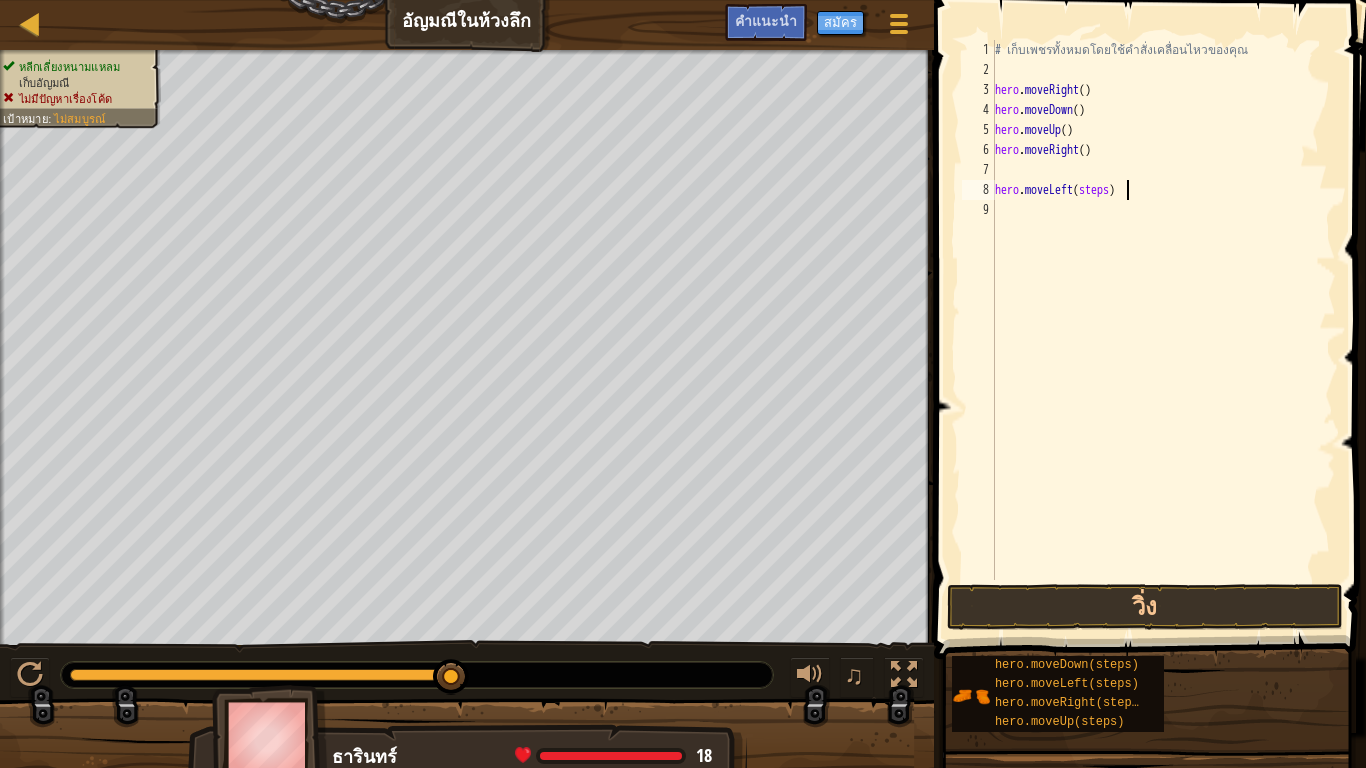 click on "# เก็บเพชรทั้งหมดโดยใช้คำสั่งเคลื่อนไหวของคุณ hero . moveRight ( ) hero . moveDown ( ) hero . moveUp ( ) hero . moveRight ( ) hero . moveLeft ( steps )" at bounding box center (1163, 330) 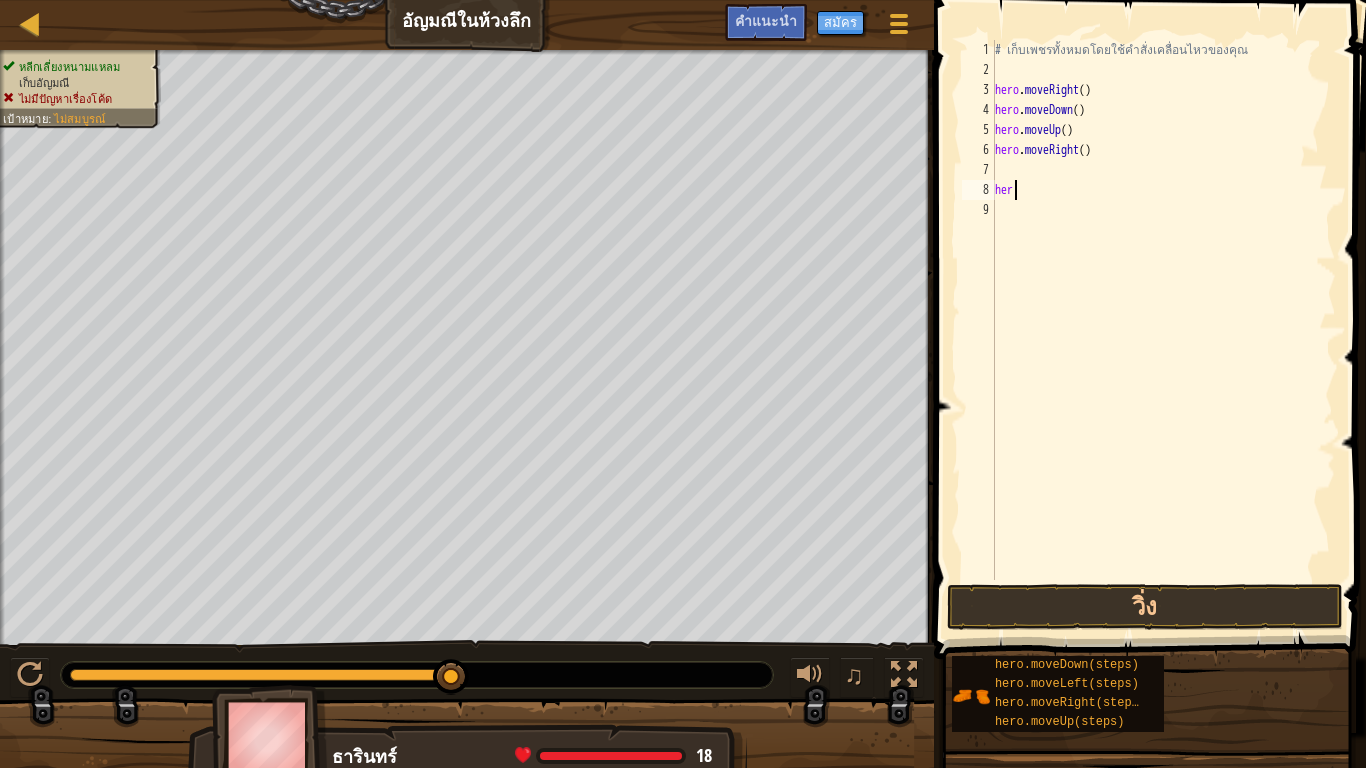 type on "h" 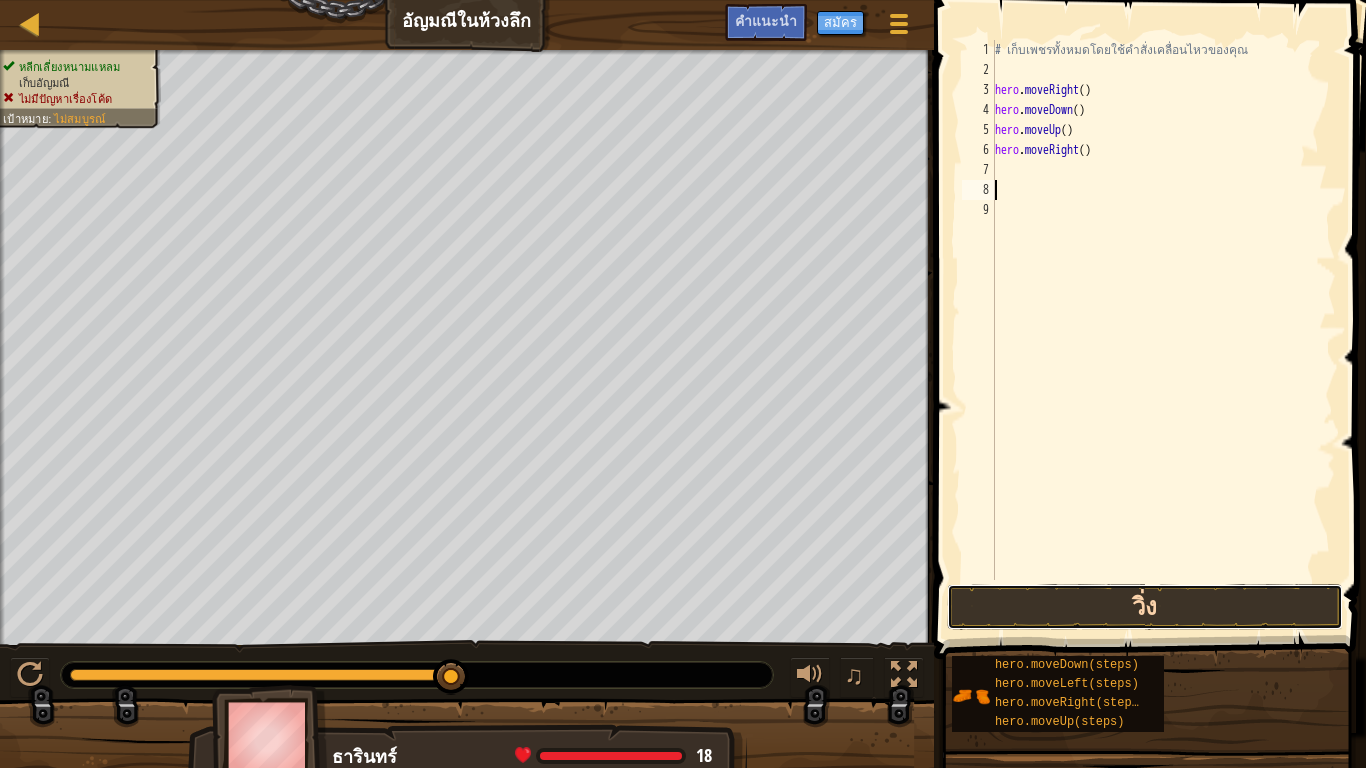 click on "วิ่ง" at bounding box center [1145, 607] 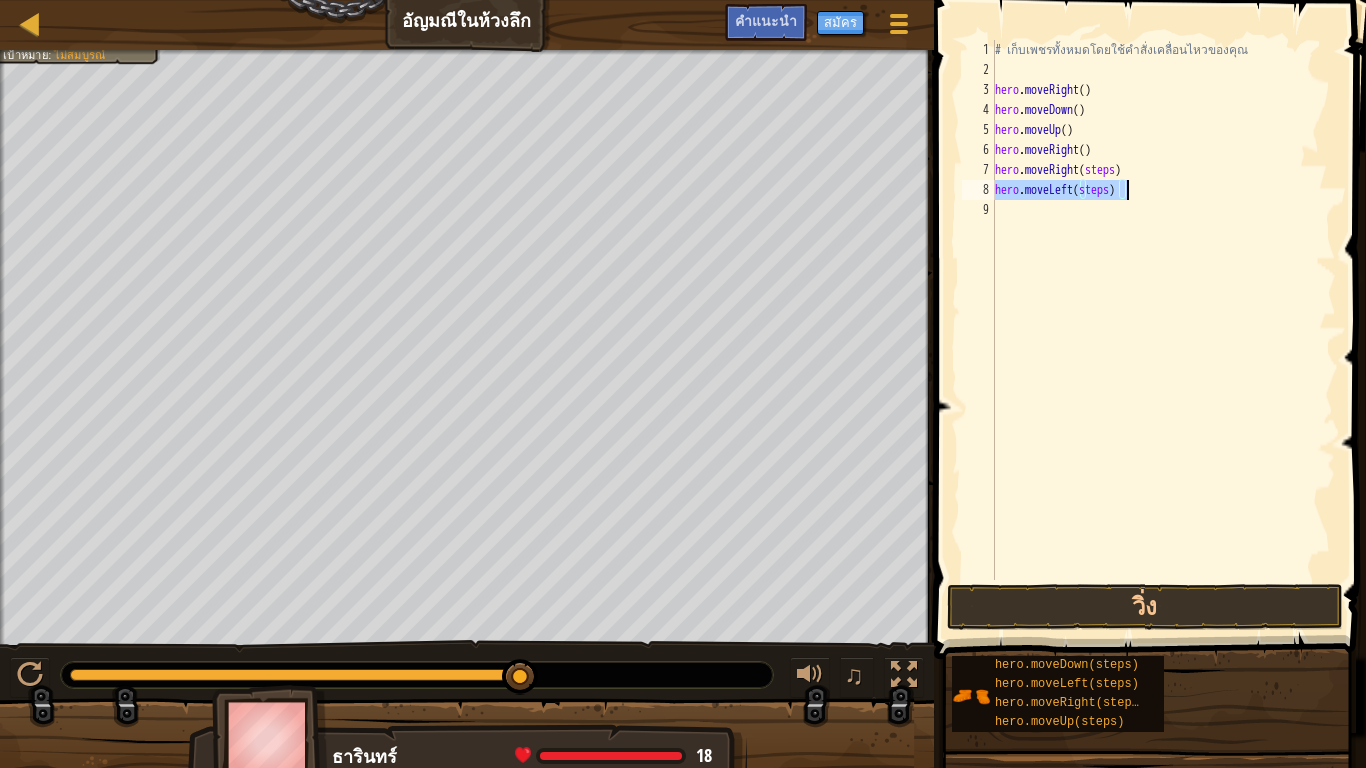 click on "# เก็บเพชรทั้งหมดโดยใช้คำสั่งเคลื่อนไหวของคุณ hero . moveRight ( ) hero . moveDown ( ) hero . moveUp ( ) hero . moveRight ( ) hero . moveRight ( steps ) hero . moveLeft ( steps )" at bounding box center [1163, 310] 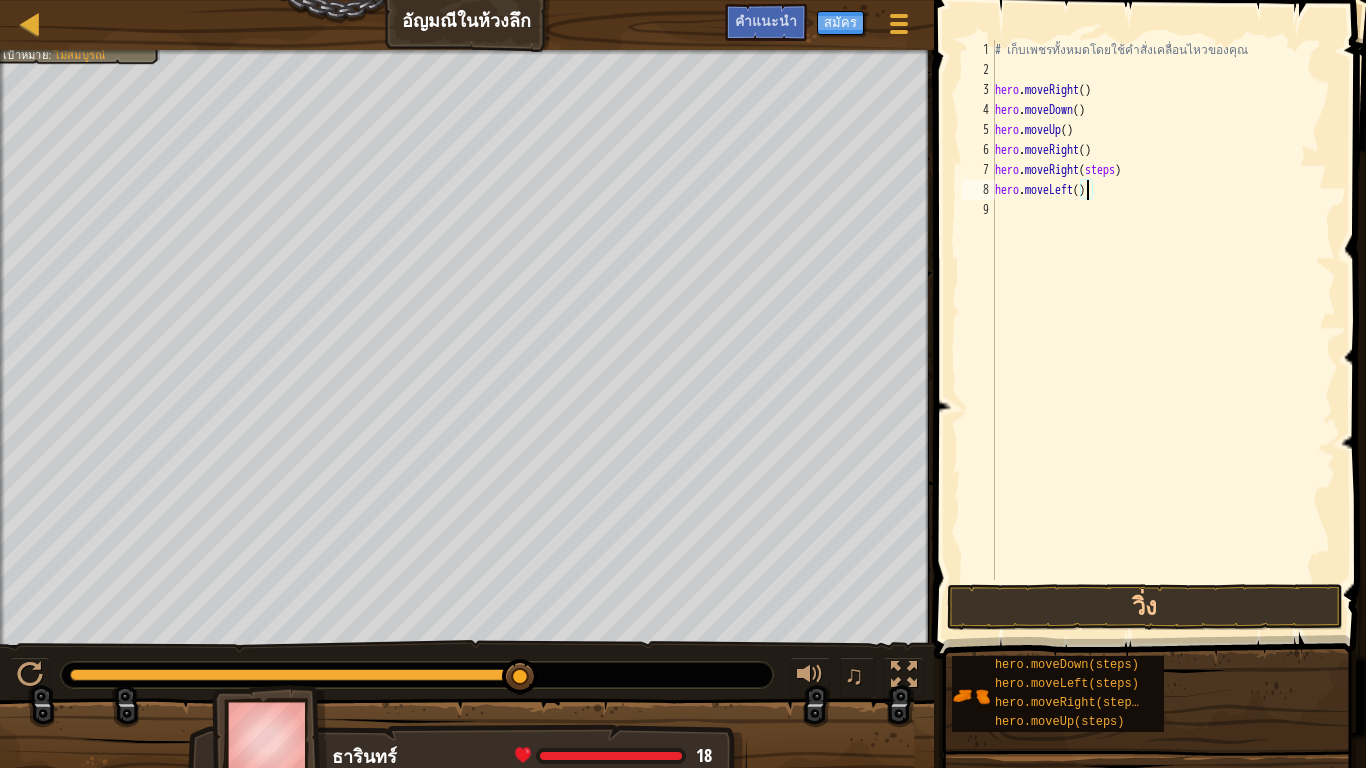 click on "# เก็บเพชรทั้งหมดโดยใช้คำสั่งเคลื่อนไหวของคุณ hero . moveRight ( ) hero . moveDown ( ) hero . moveUp ( ) hero . moveRight ( ) hero . moveRight ( steps ) hero . moveLeft ( )" at bounding box center [1163, 330] 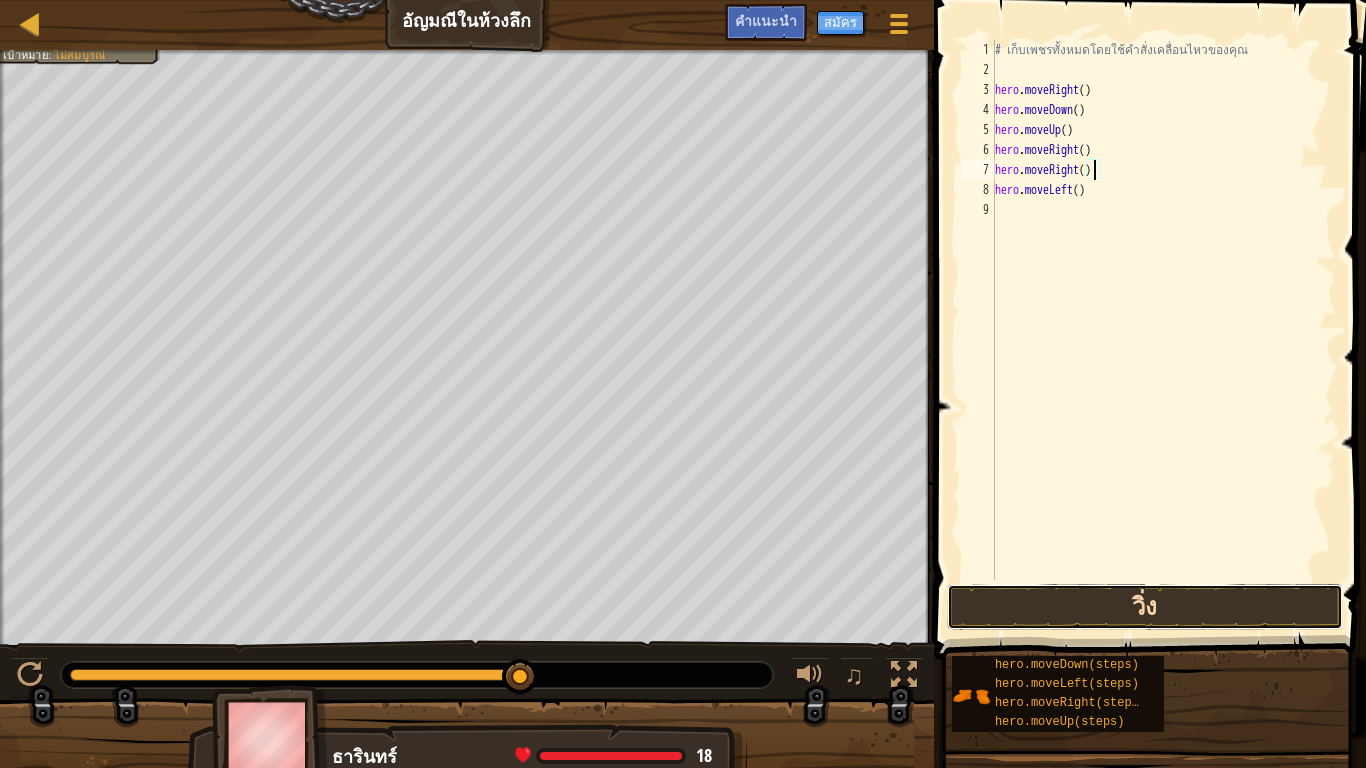 click on "วิ่ง" at bounding box center (1145, 607) 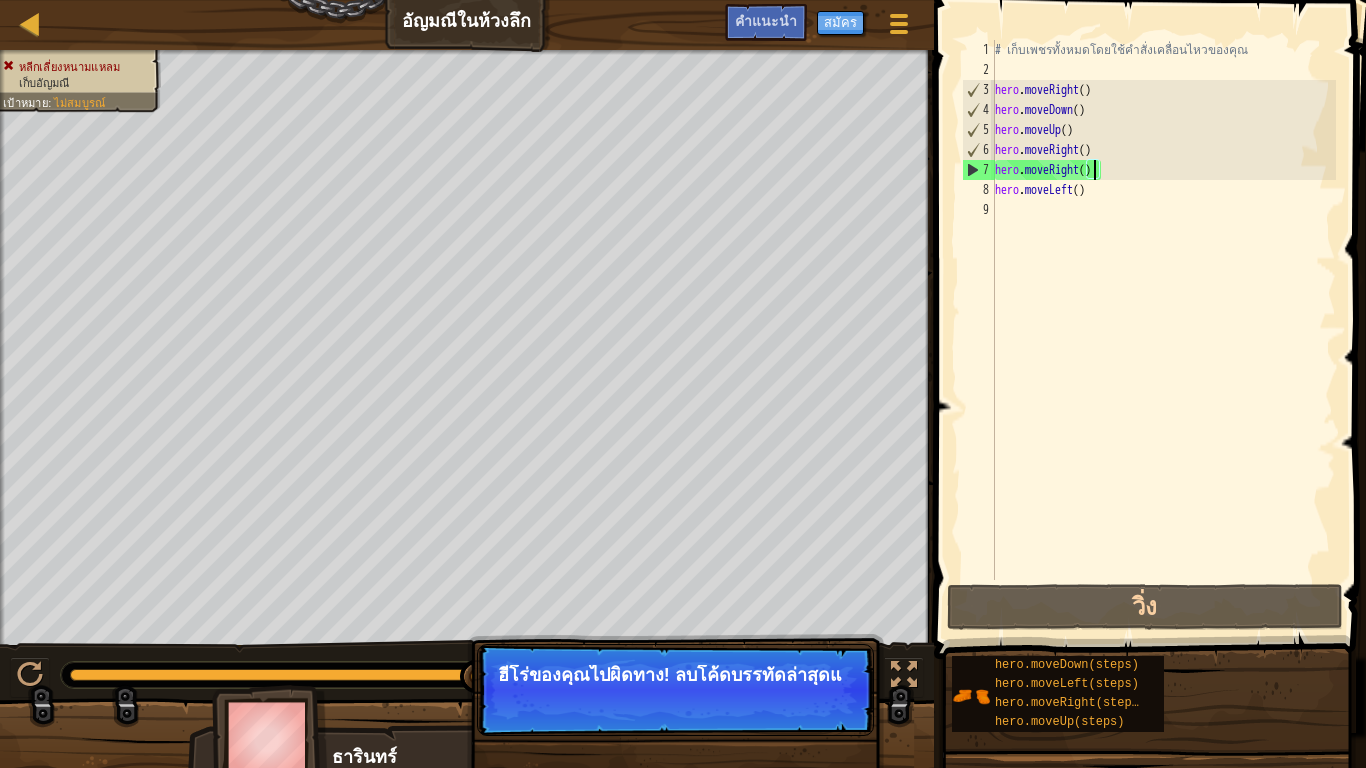 click on "# เก็บเพชรทั้งหมดโดยใช้คำสั่งเคลื่อนไหวของคุณ hero . moveRight ( ) hero . moveDown ( ) hero . moveUp ( ) hero . moveRight ( ) hero . moveRight ( ) hero . moveLeft ( )" at bounding box center (1163, 330) 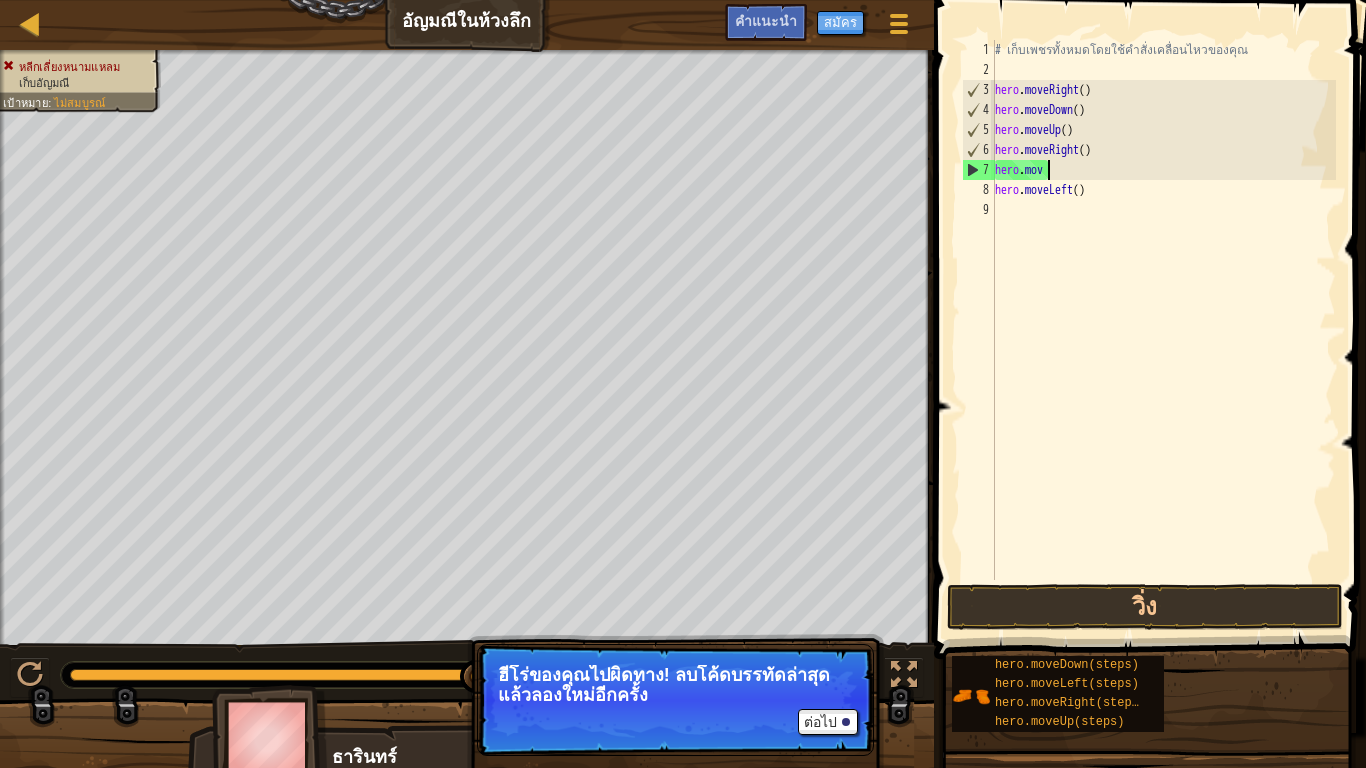 type on "h" 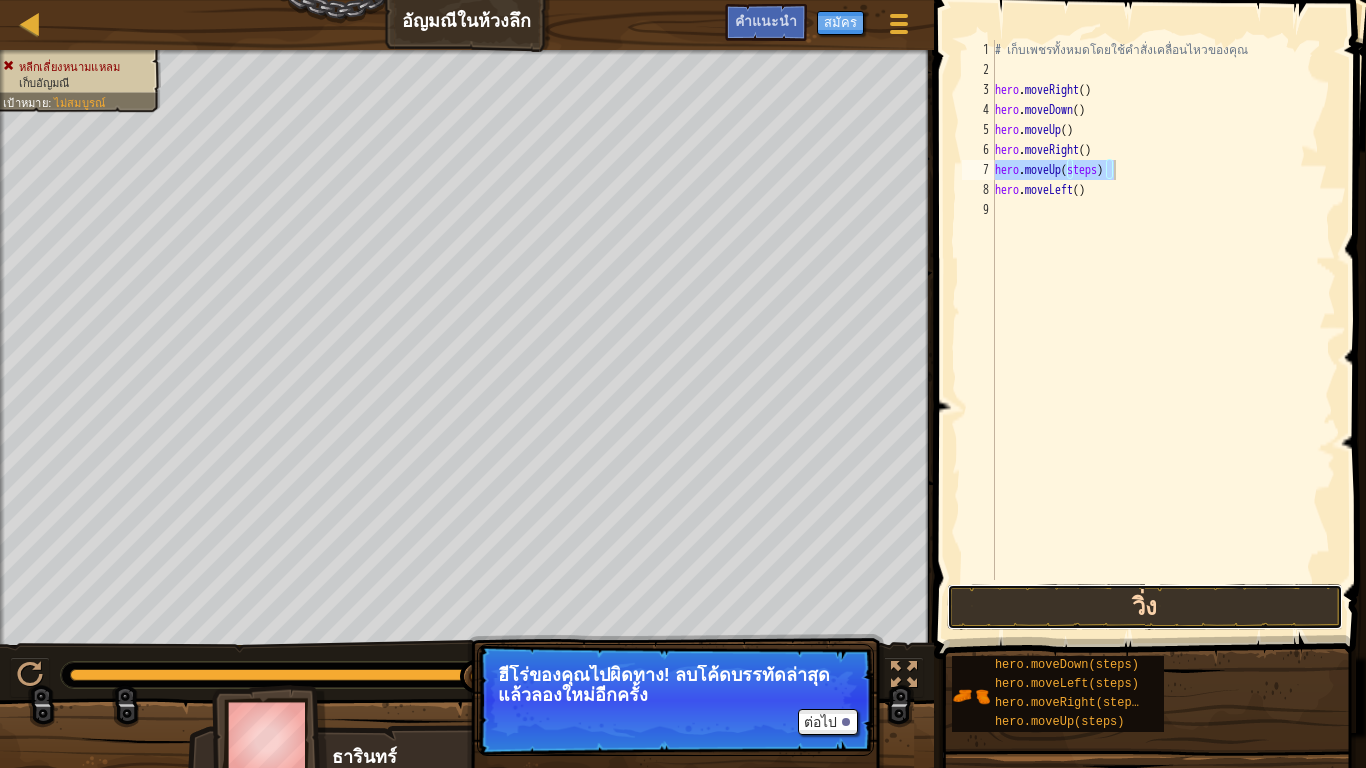 click on "วิ่ง" at bounding box center (1145, 607) 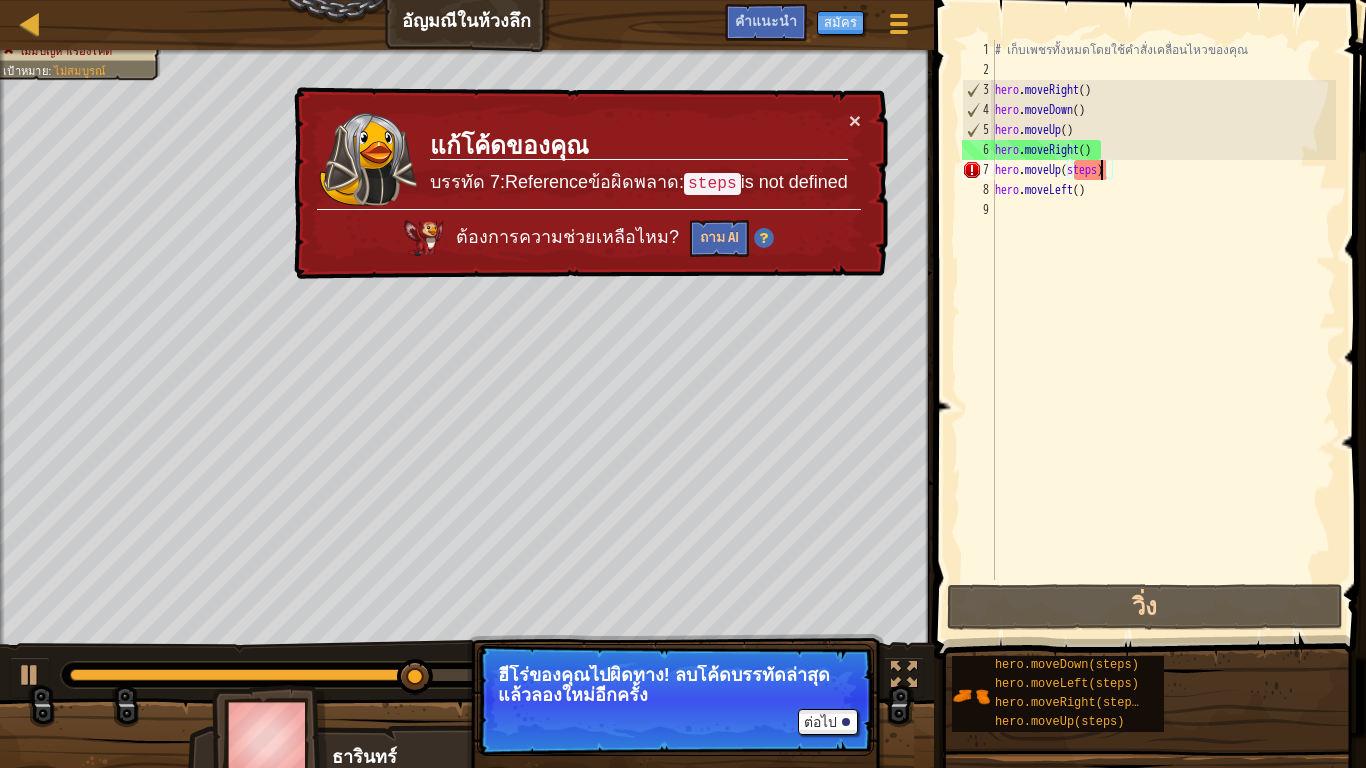 drag, startPoint x: 1103, startPoint y: 170, endPoint x: 1205, endPoint y: 217, distance: 112.30761 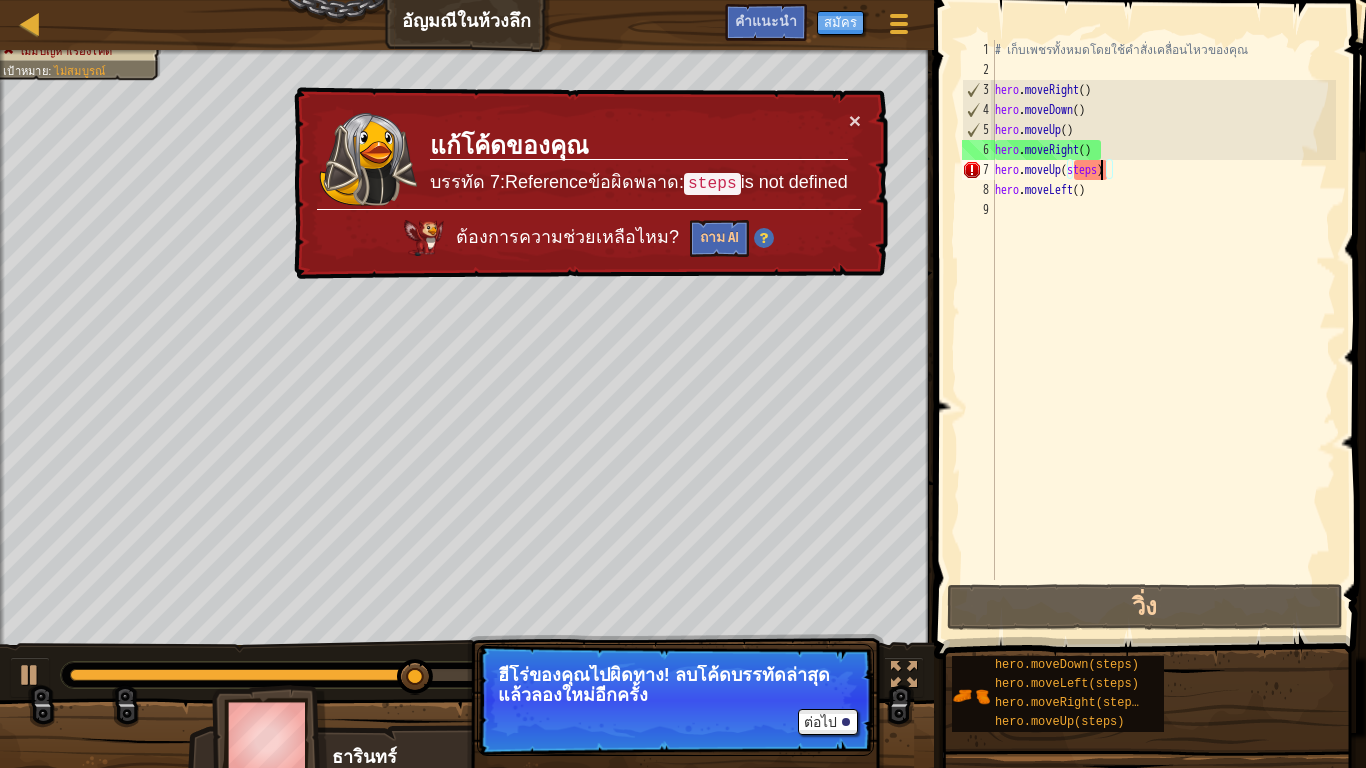 click on "# เก็บเพชรทั้งหมดโดยใช้คำสั่งเคลื่อนไหวของคุณ hero . moveRight ( ) hero . moveDown ( ) hero . moveUp ( ) hero . moveRight ( ) hero . moveUp ( steps ) hero . moveLeft ( )" at bounding box center [1163, 330] 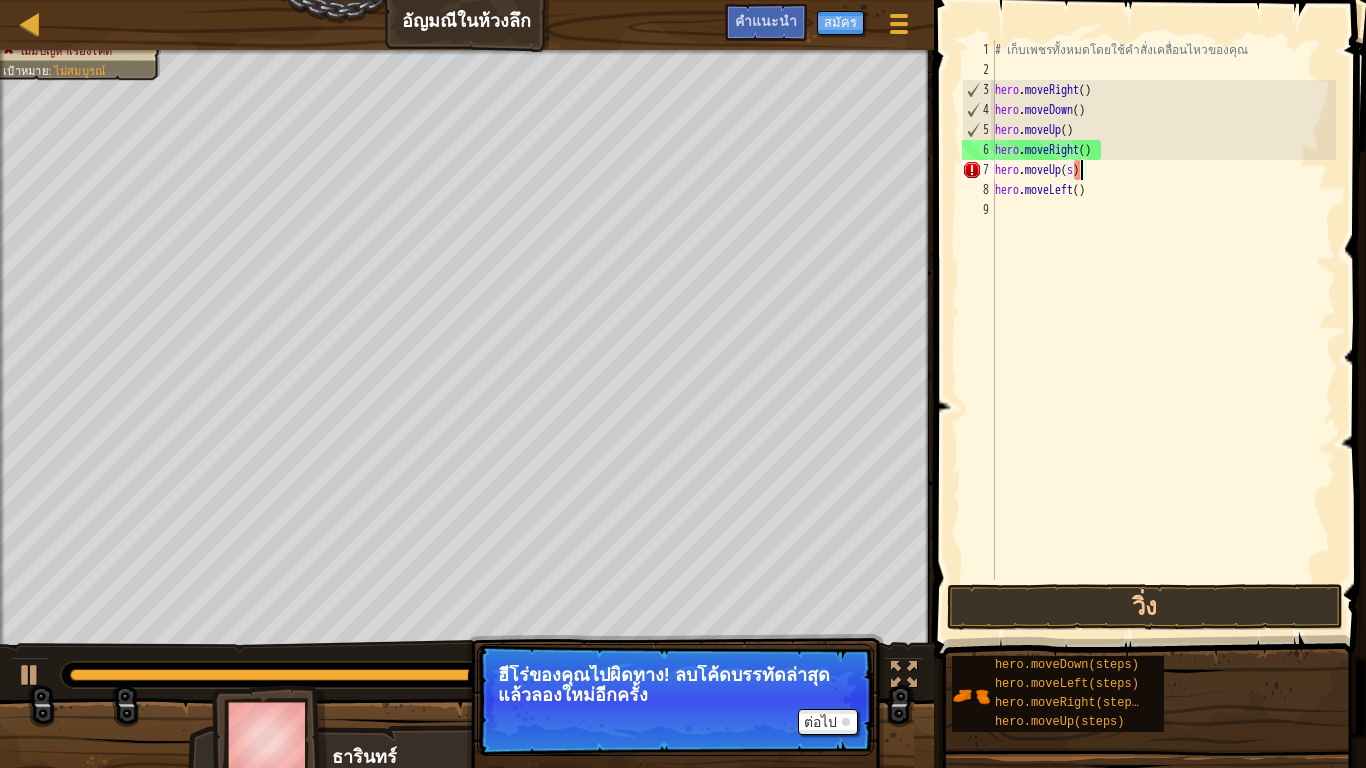 type on "hero.moveUp()" 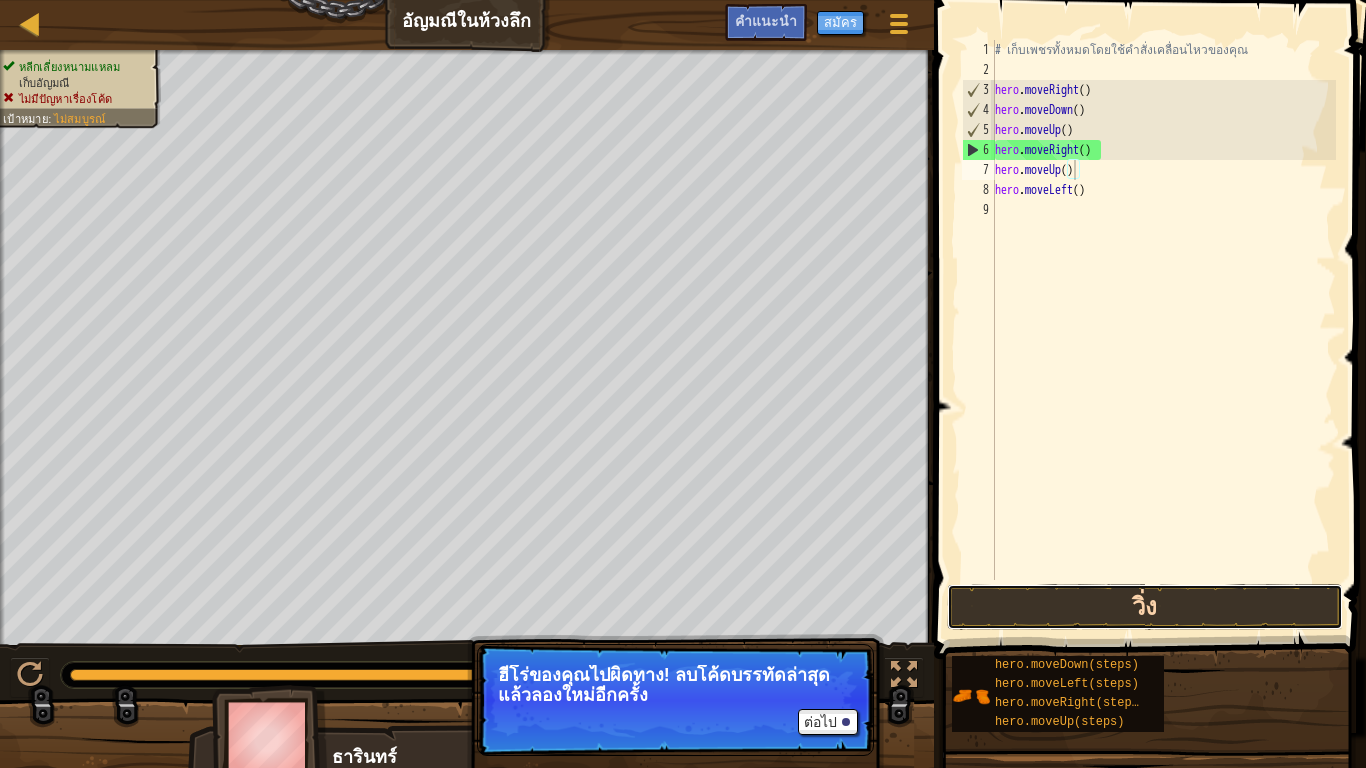 click on "วิ่ง" at bounding box center (1145, 607) 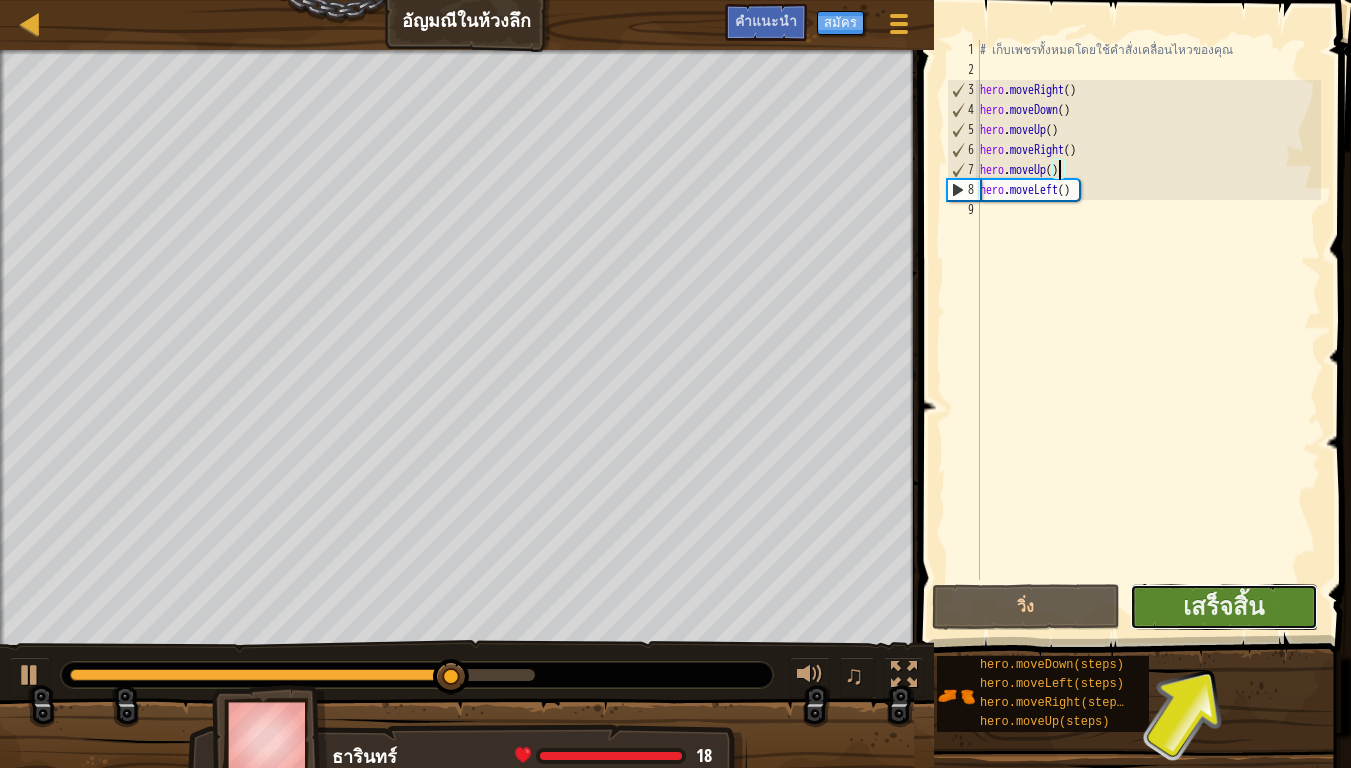 click on "เสร็จสิ้น" at bounding box center [1224, 607] 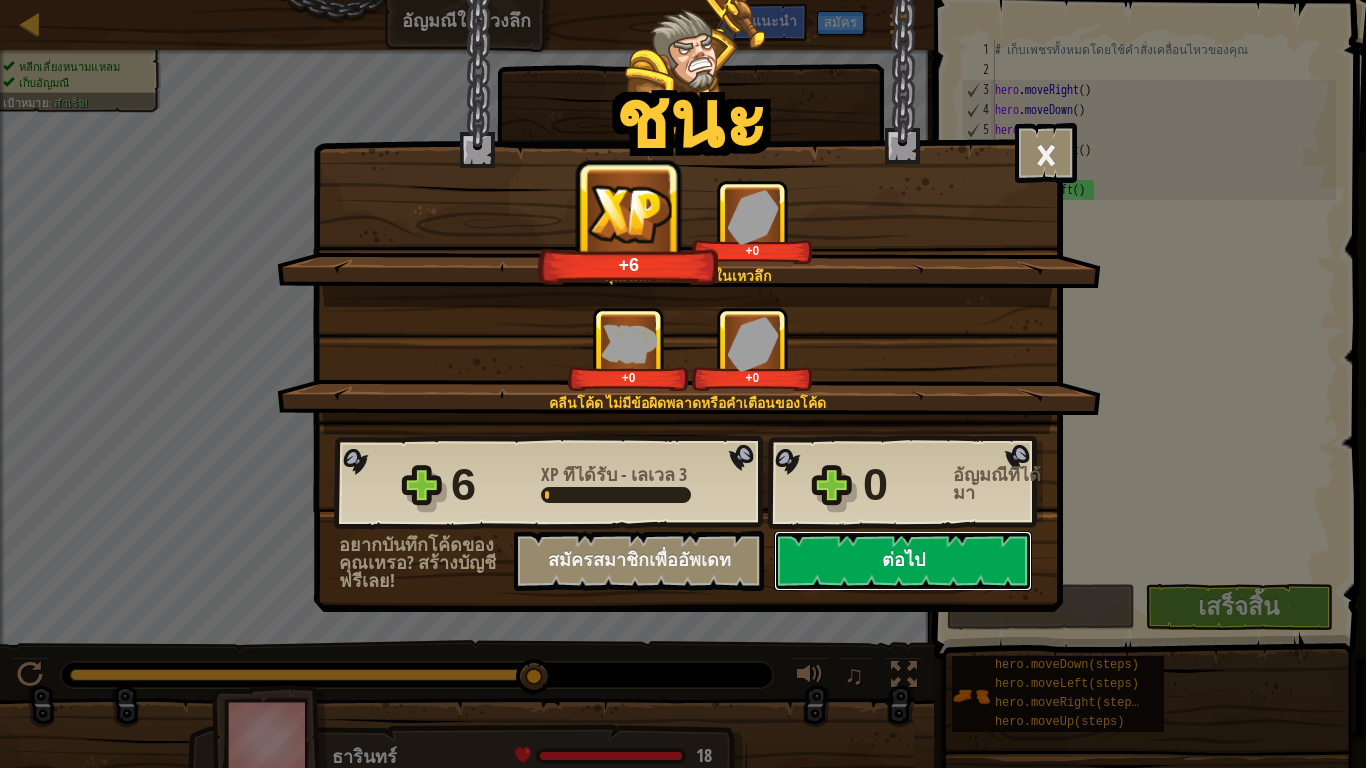 click on "ต่อไป" at bounding box center (903, 561) 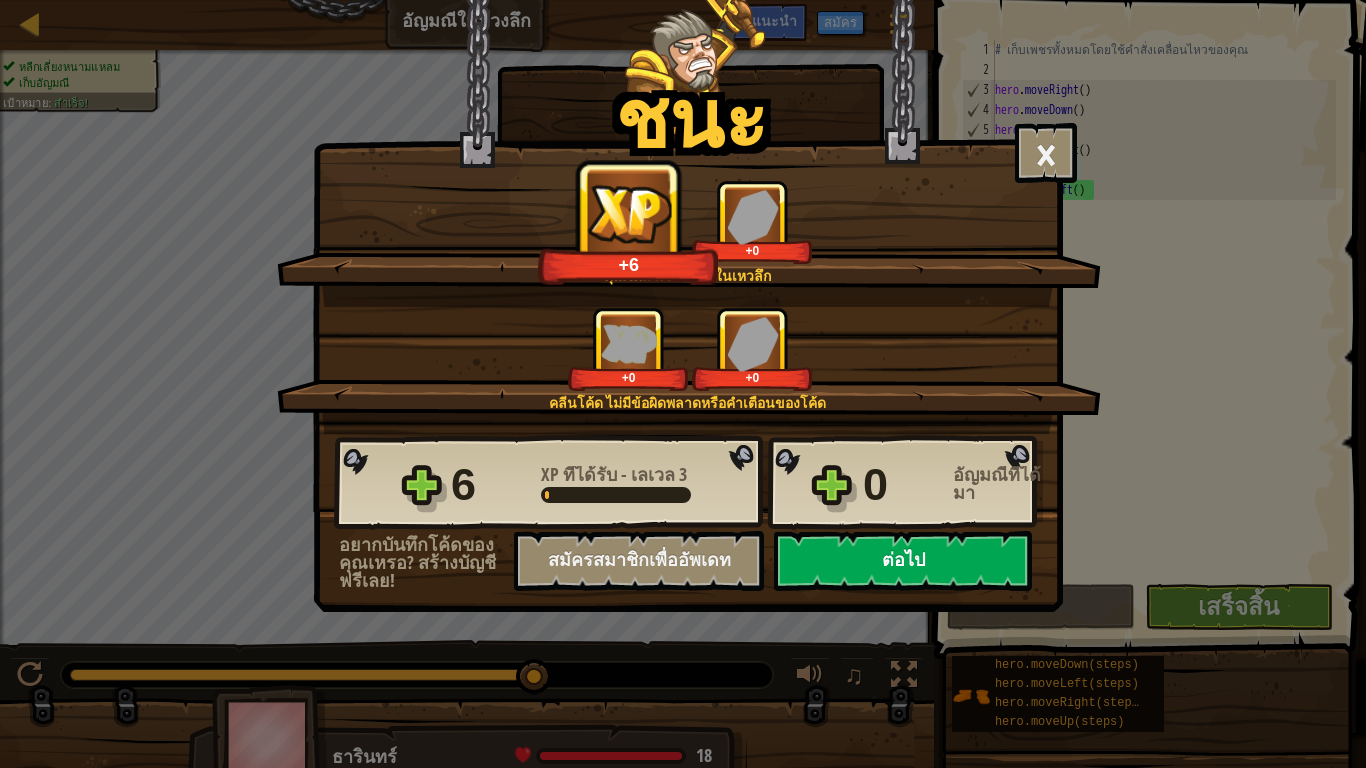 select on "th" 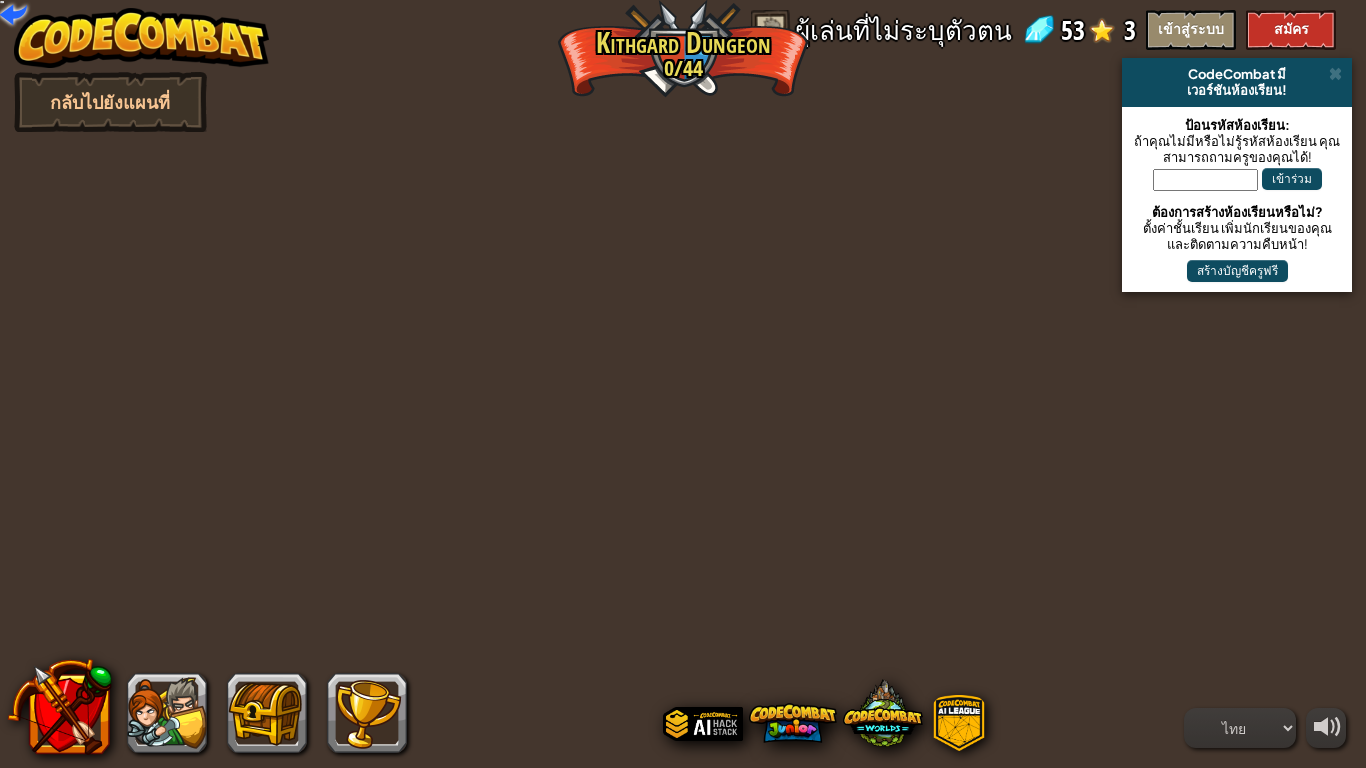 select on "th" 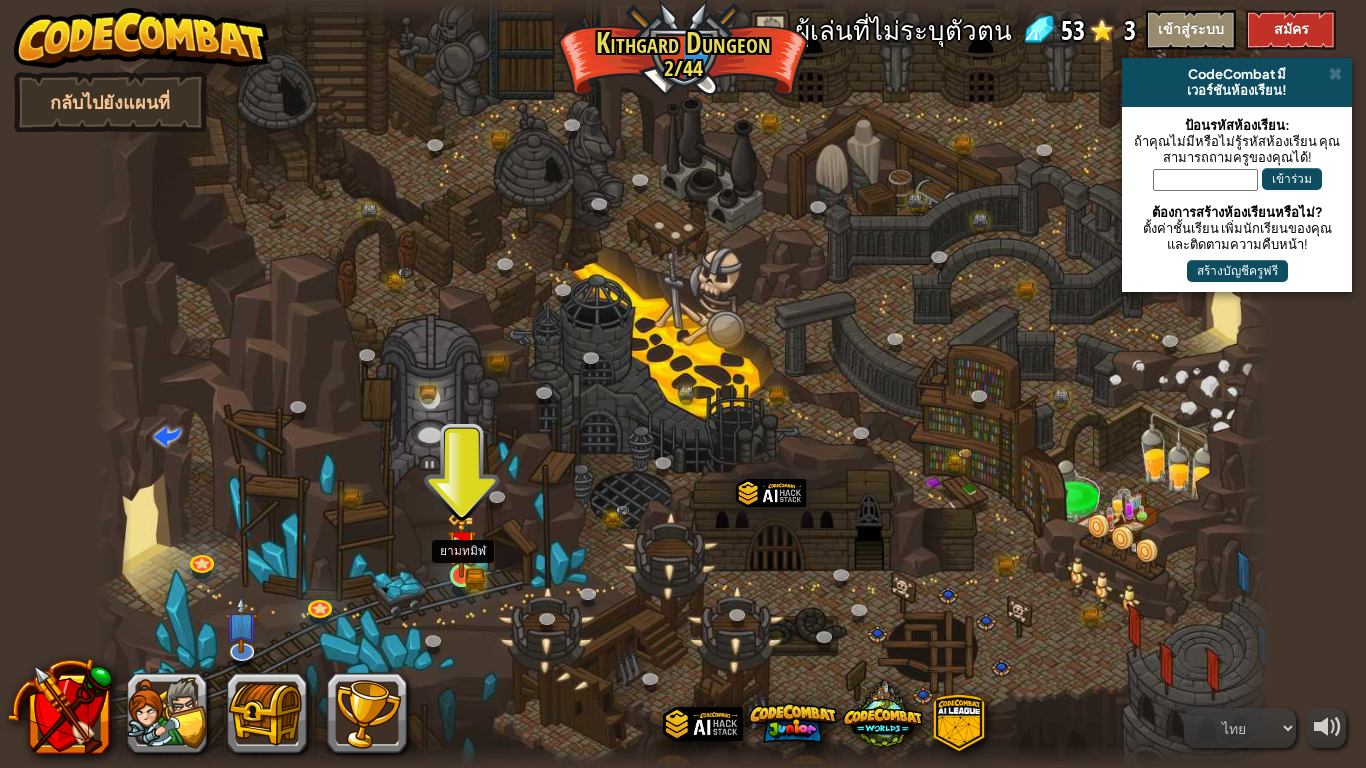 click at bounding box center (462, 544) 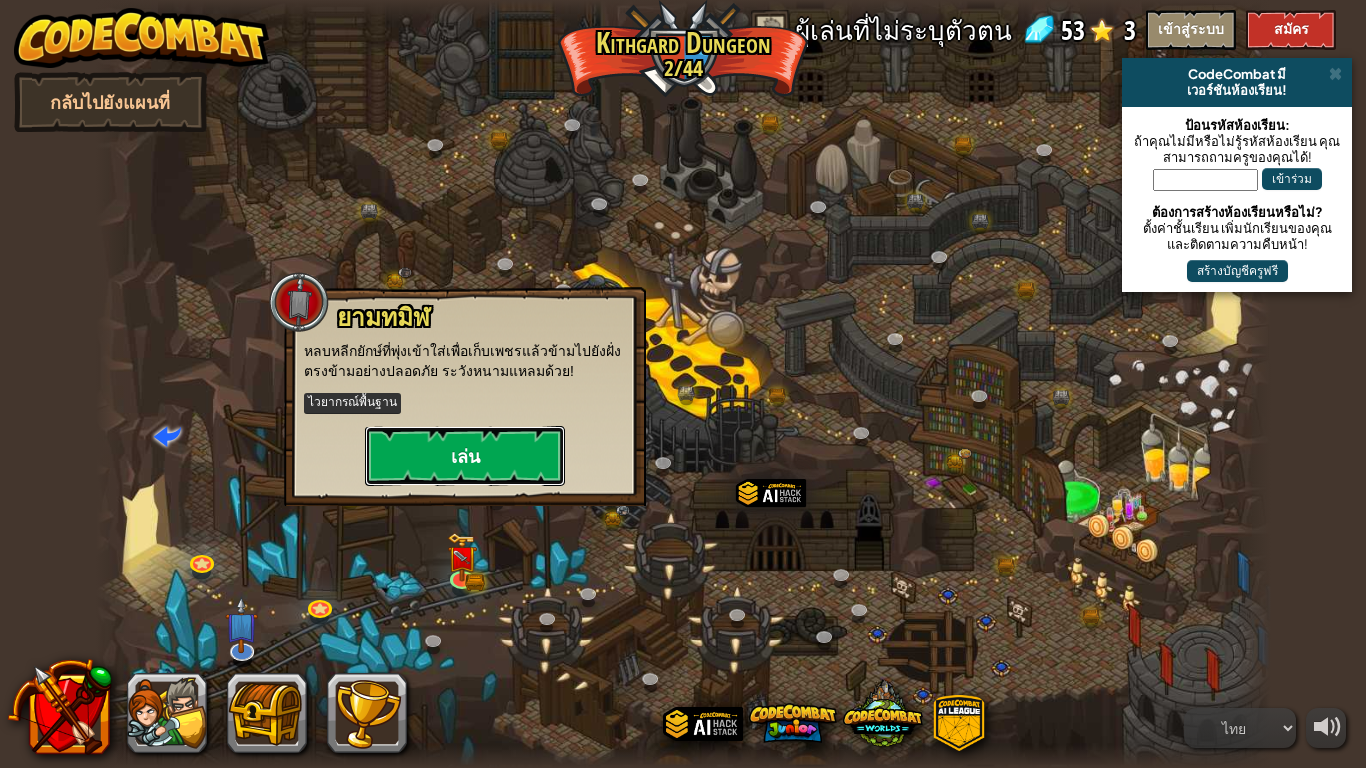 click on "เล่น" at bounding box center [465, 456] 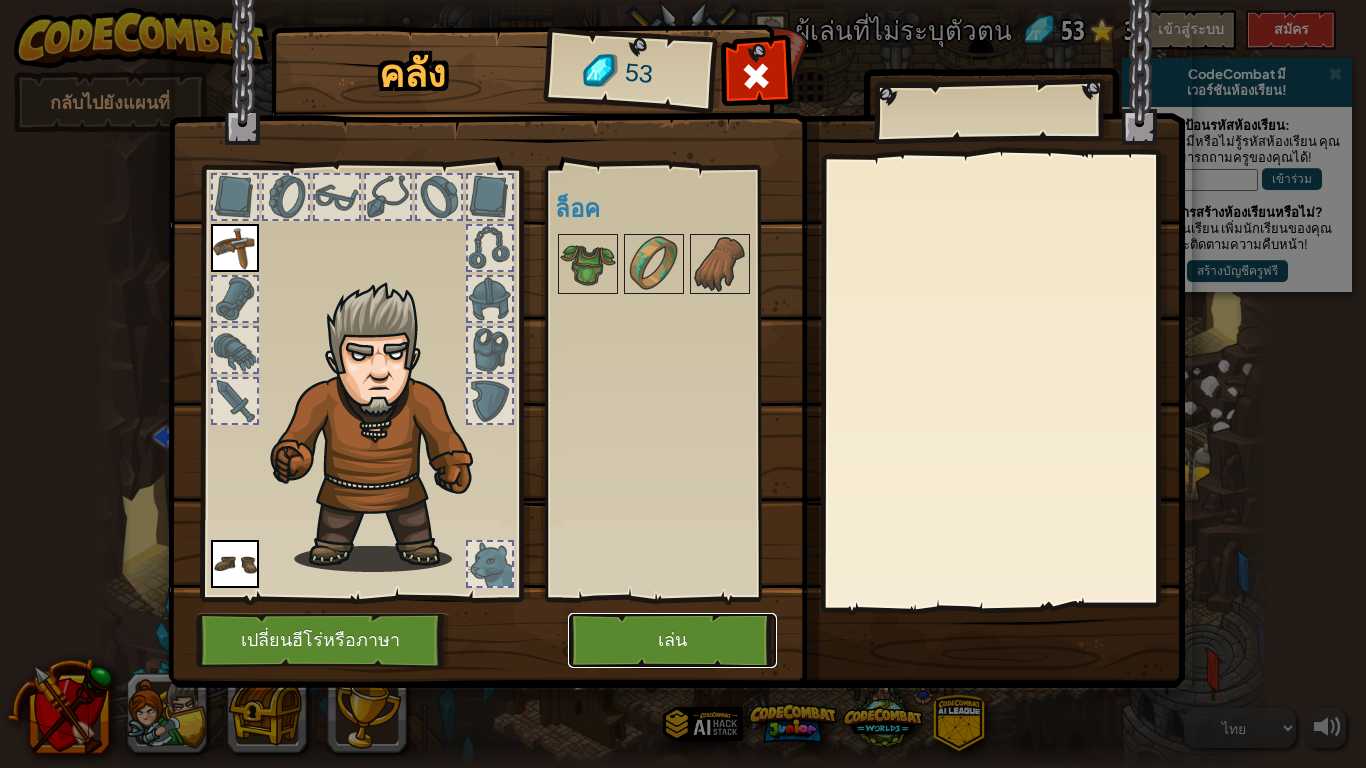 click on "เล่น" at bounding box center (672, 640) 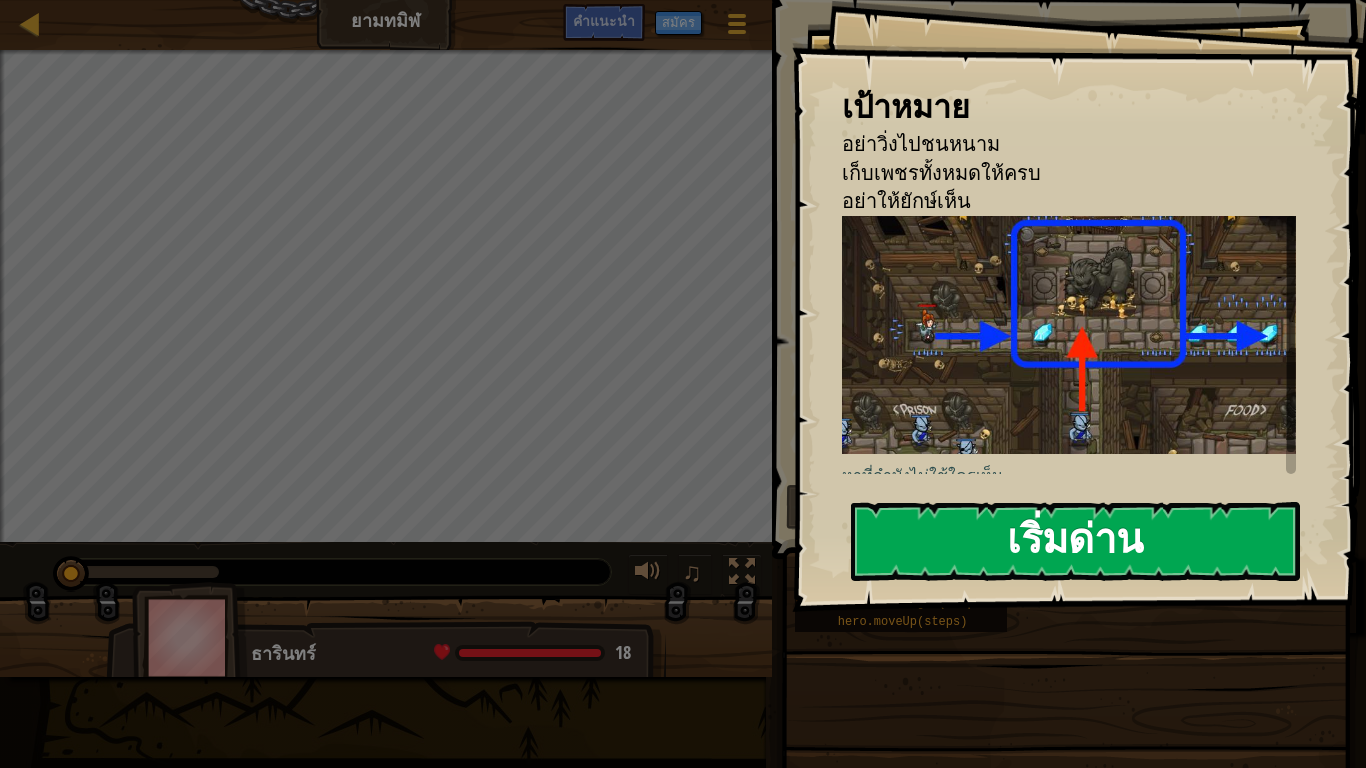 click on "เริ่มด่าน" at bounding box center (1075, 541) 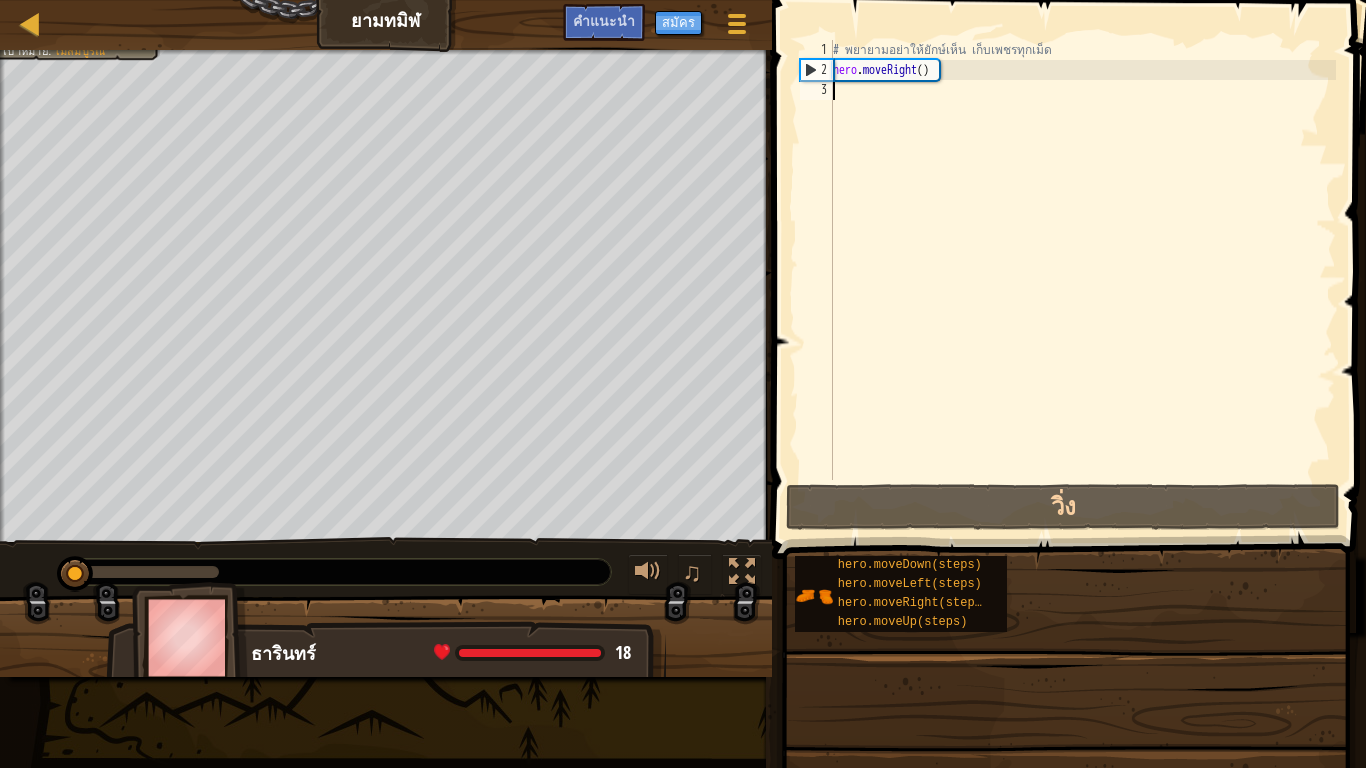 click at bounding box center (1071, 251) 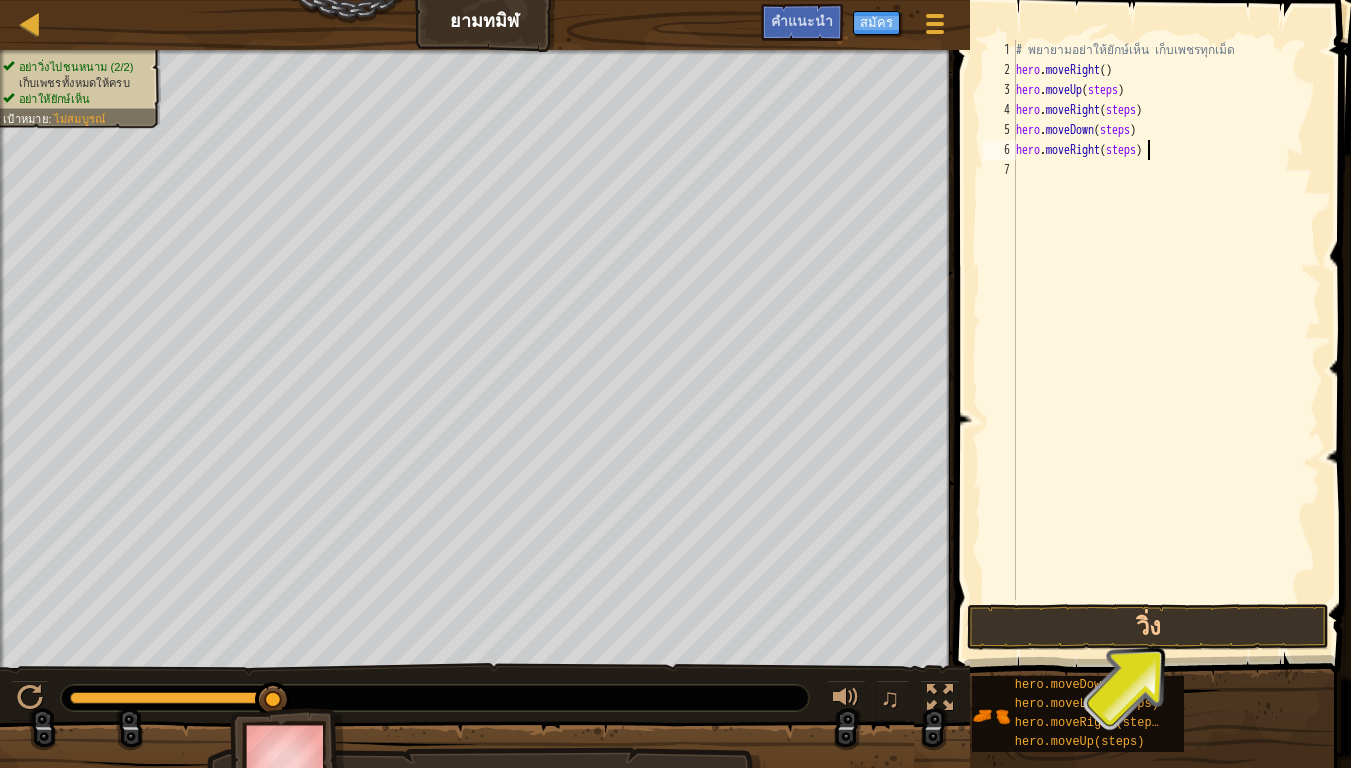 click on "# พยายามอย่าให้ยักษ์เห็น เก็บเพชรทุกเม็ด hero . moveRight ( ) hero . moveUp ( steps ) hero . moveRight ( steps ) hero . moveDown ( steps ) hero . moveRight ( steps )" at bounding box center [1166, 340] 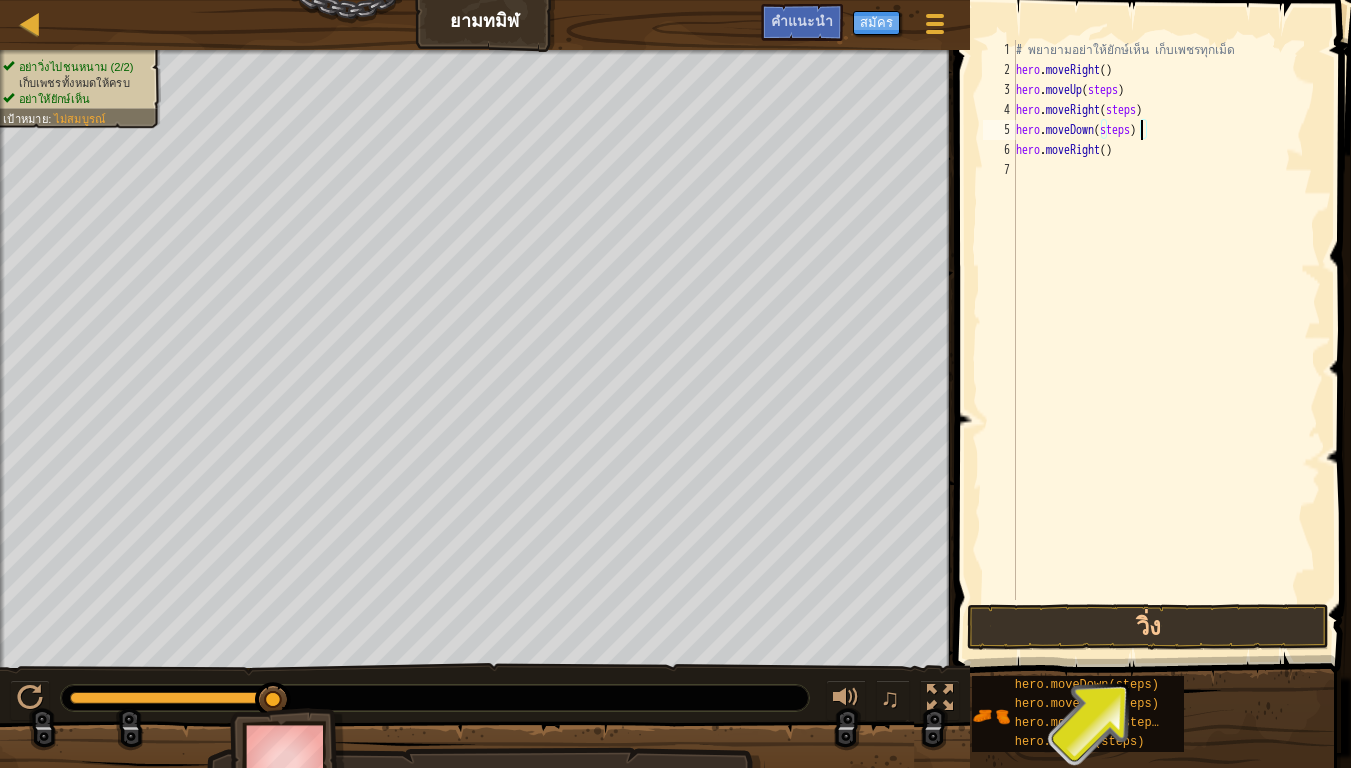 click on "# พยายามอย่าให้ยักษ์เห็น เก็บเพชรทุกเม็ด hero . moveRight ( ) hero . moveUp ( steps ) hero . moveRight ( steps ) hero . moveDown ( steps ) hero . moveRight ( )" at bounding box center [1166, 340] 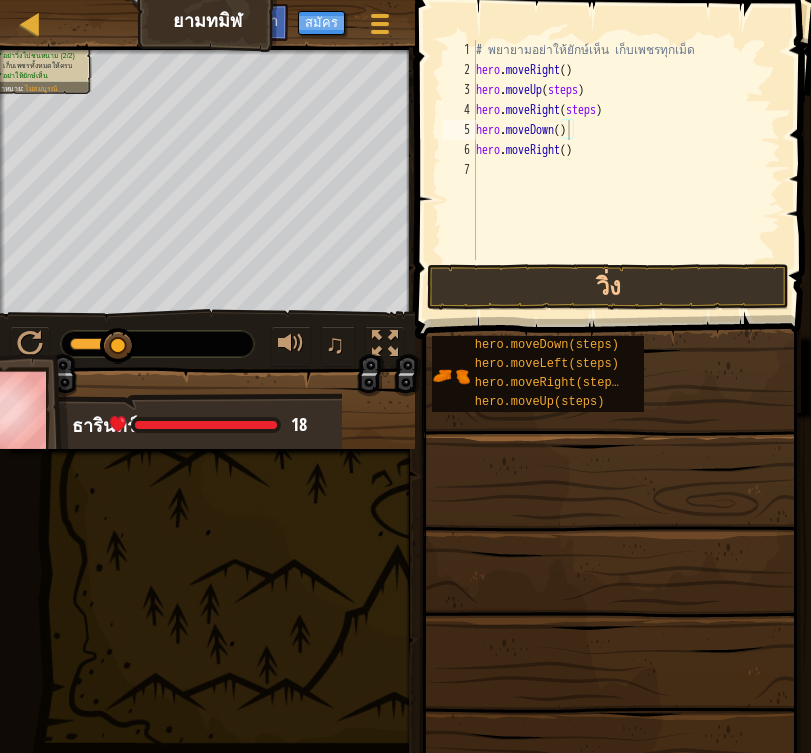click on "# พยายามอย่าให้ยักษ์เห็น เก็บเพชรทุกเม็ด hero . moveRight ( ) hero . moveUp ( steps ) hero . moveRight ( steps ) hero . moveDown ( ) hero . moveRight ( )" at bounding box center [626, 170] 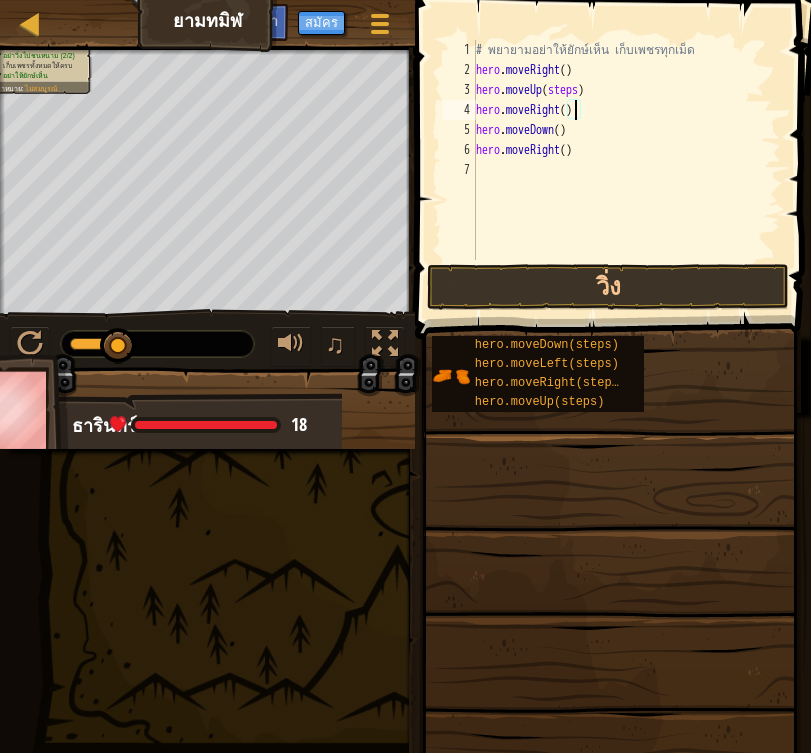 click on "# พยายามอย่าให้ยักษ์เห็น เก็บเพชรทุกเม็ด hero . moveRight ( ) hero . moveUp ( steps ) hero . moveRight ( ) hero . moveDown ( ) hero . moveRight ( )" at bounding box center (626, 170) 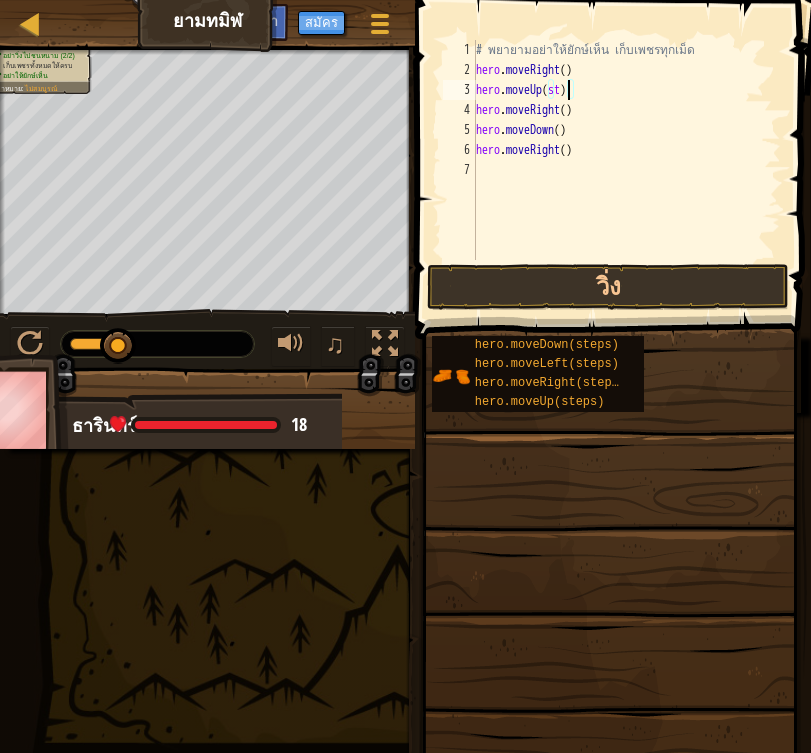 type on "hero.moveUp()" 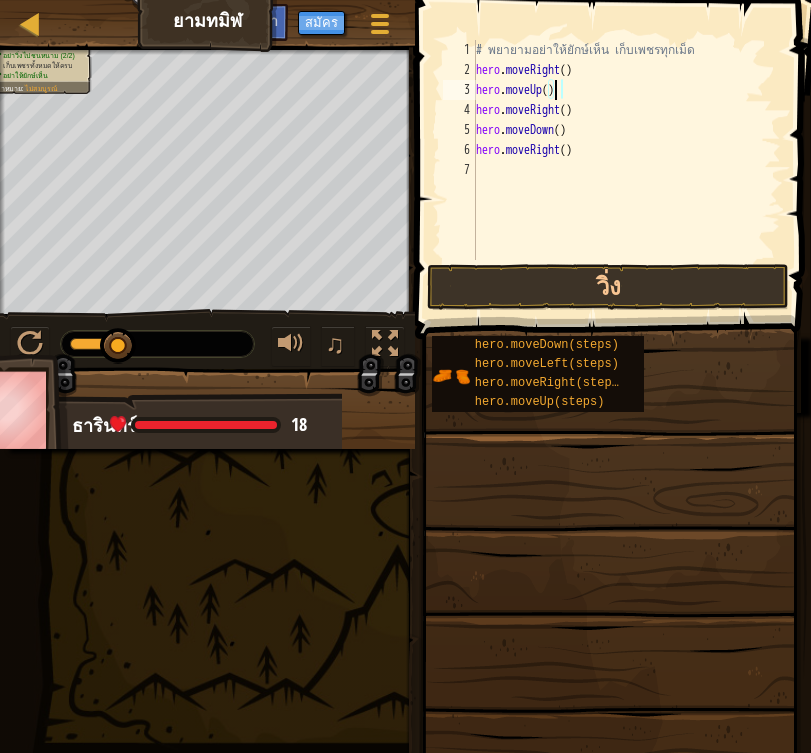 click on "# พยายามอย่าให้ยักษ์เห็น เก็บเพชรทุกเม็ด hero . moveRight ( ) hero . moveUp ( ) hero . moveRight ( ) hero . moveDown ( ) hero . moveRight ( )" at bounding box center [626, 170] 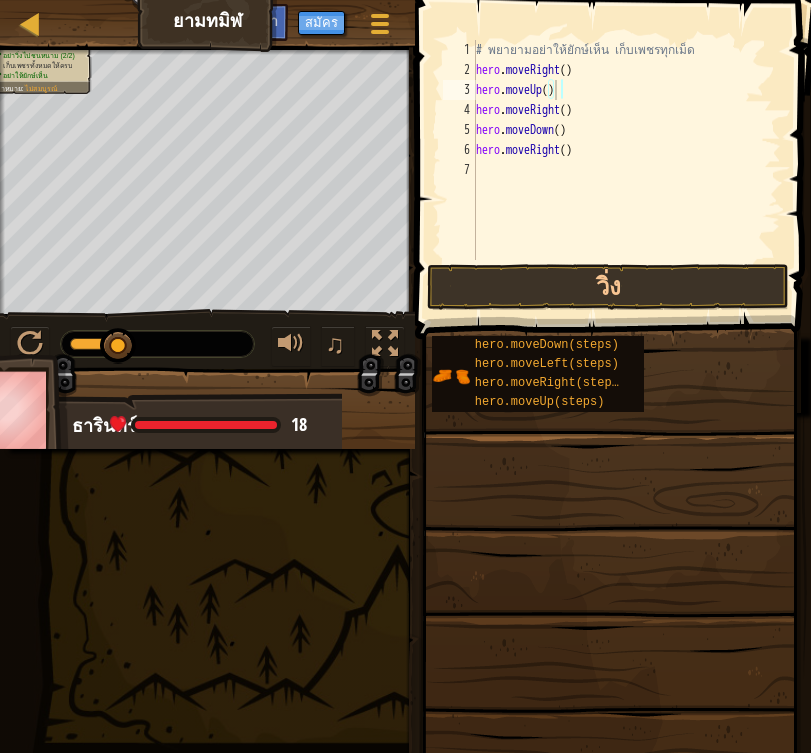click on "อย่าวิ่งไปชนหนาม (2/2) เก็บเพชรทั้งหมดให้ครบ อย่าให้ยักษ์เห็น เป้าหมาย : ไม่สมบูรณ์ ♫ ธารินทร์ 18 x: 22 y: 30 No target ต่อไป  พิมพ์คำสั่งเคลื่อนไหวในบรรทัดที่ 3 เพื่อก้าวต่อไปของคุณ" at bounding box center [405, 249] 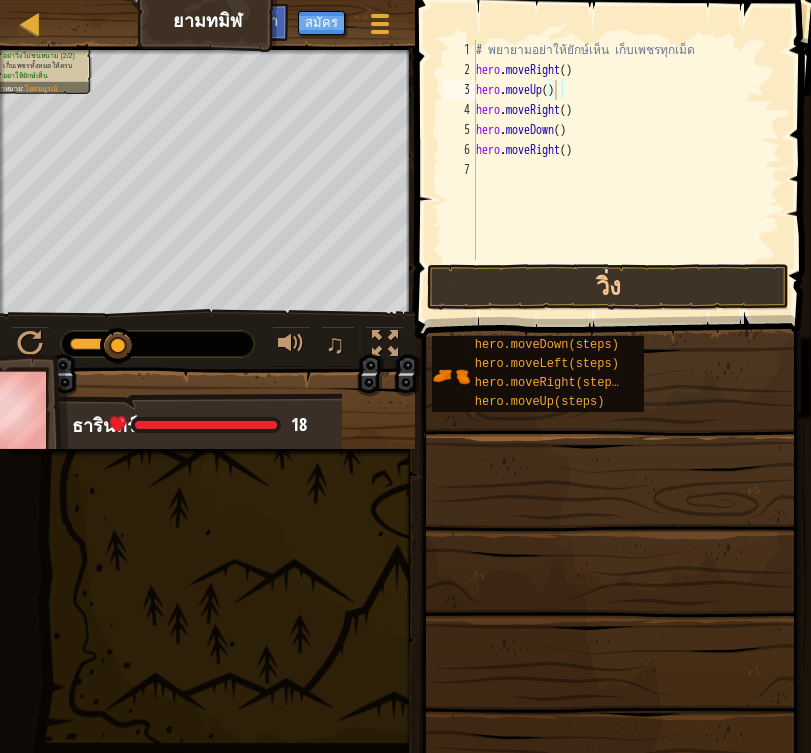 click on "อย่าวิ่งไปชนหนาม (2/2) เก็บเพชรทั้งหมดให้ครบ อย่าให้ยักษ์เห็น เป้าหมาย : ไม่สมบูรณ์ ♫ ธารินทร์ 18 x: 22 y: 30 No target ต่อไป  พิมพ์คำสั่งเคลื่อนไหวในบรรทัดที่ 3 เพื่อก้าวต่อไปของคุณ" at bounding box center (405, 249) 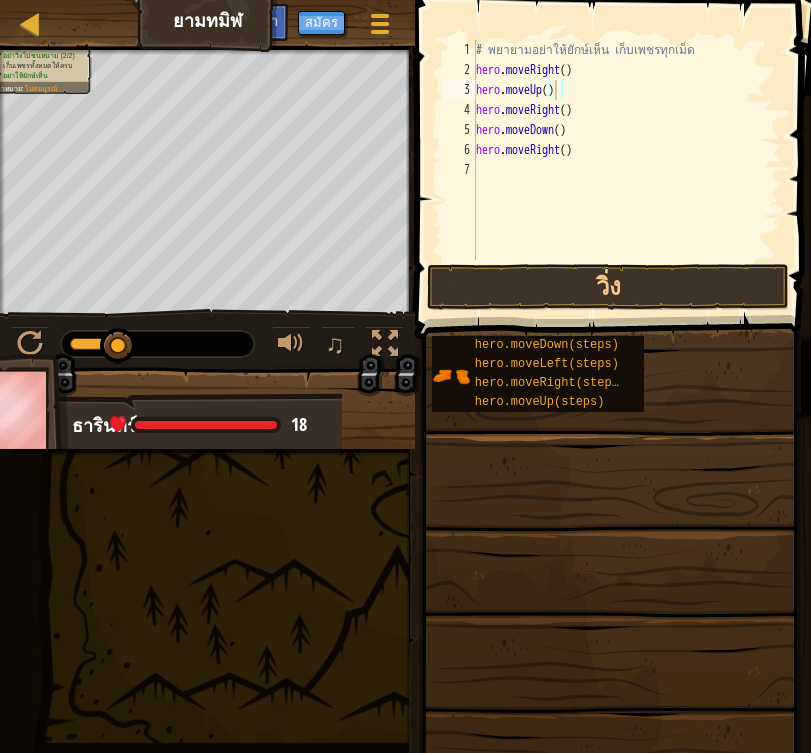 click at bounding box center (615, 141) 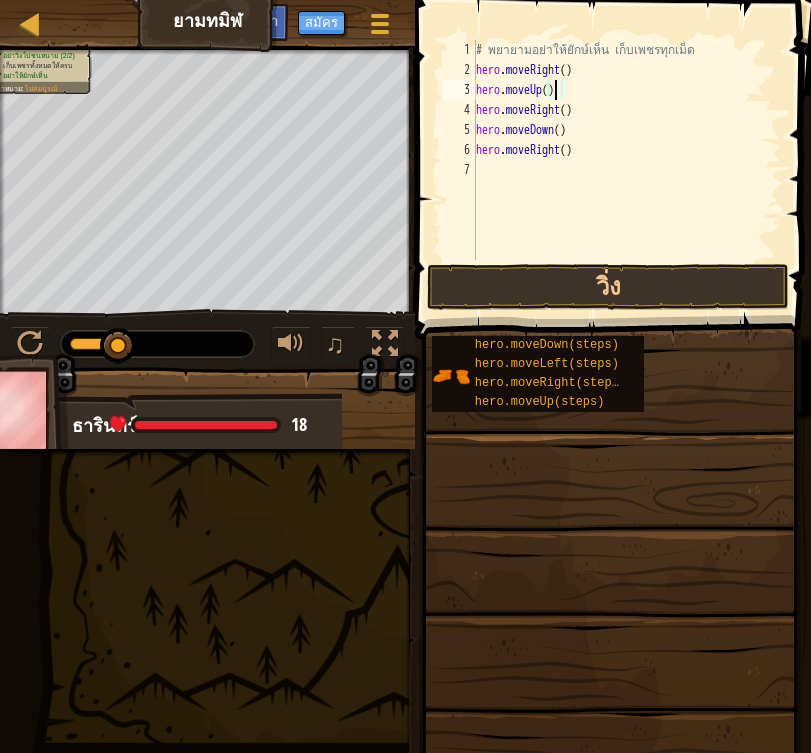 click at bounding box center (615, 141) 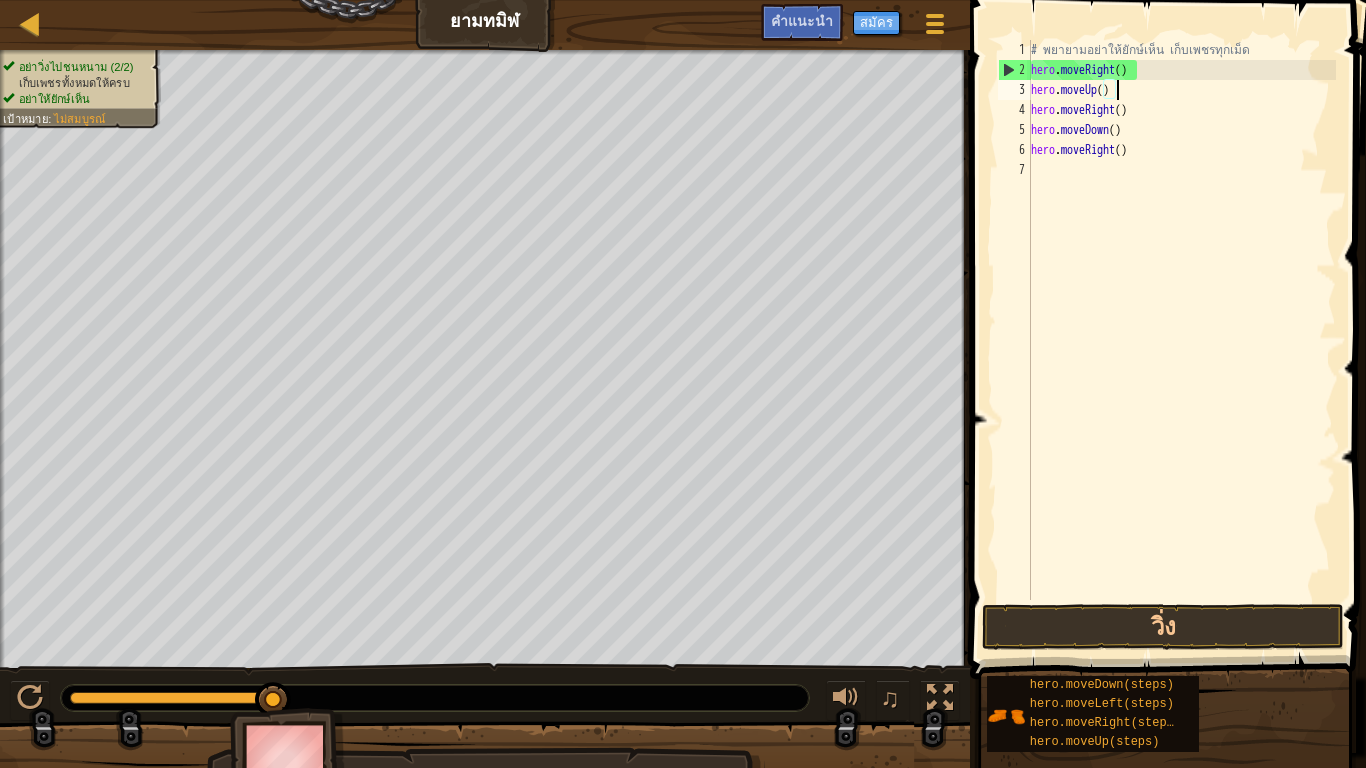 click on "# พยายามอย่าให้ยักษ์เห็น เก็บเพชรทุกเม็ด hero . moveRight ( ) hero . moveUp ( ) hero . moveRight ( ) hero . moveDown ( ) hero . moveRight ( )" at bounding box center (1181, 340) 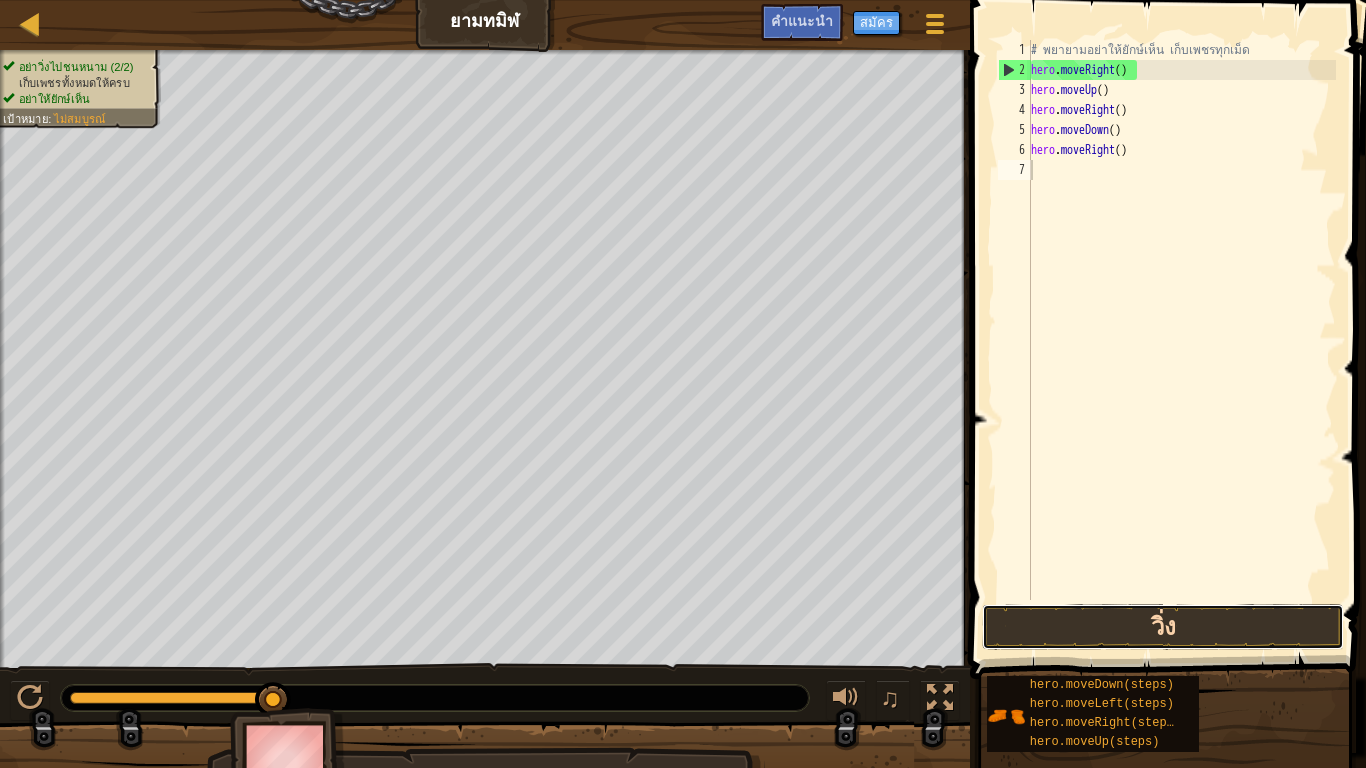 click on "วิ่ง" at bounding box center [1162, 627] 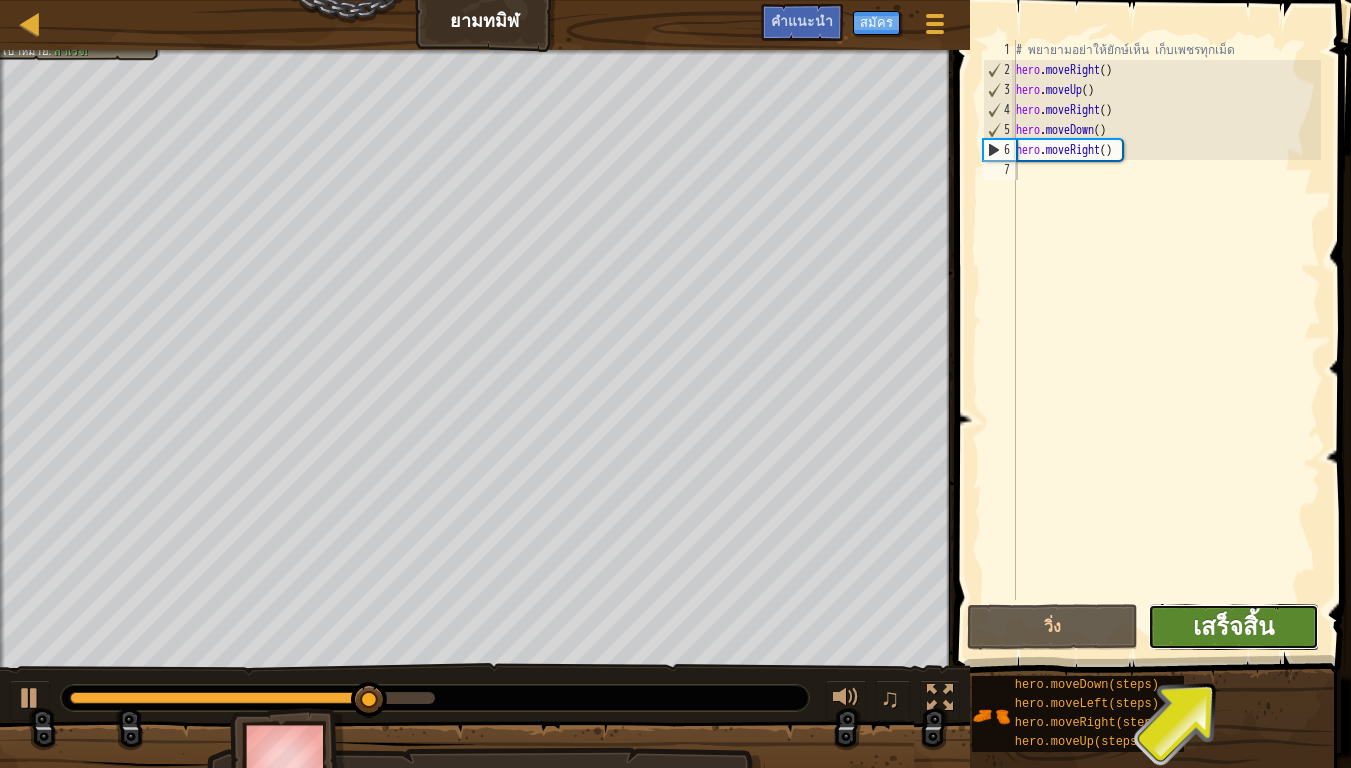click on "เสร็จสิ้น" at bounding box center [1233, 626] 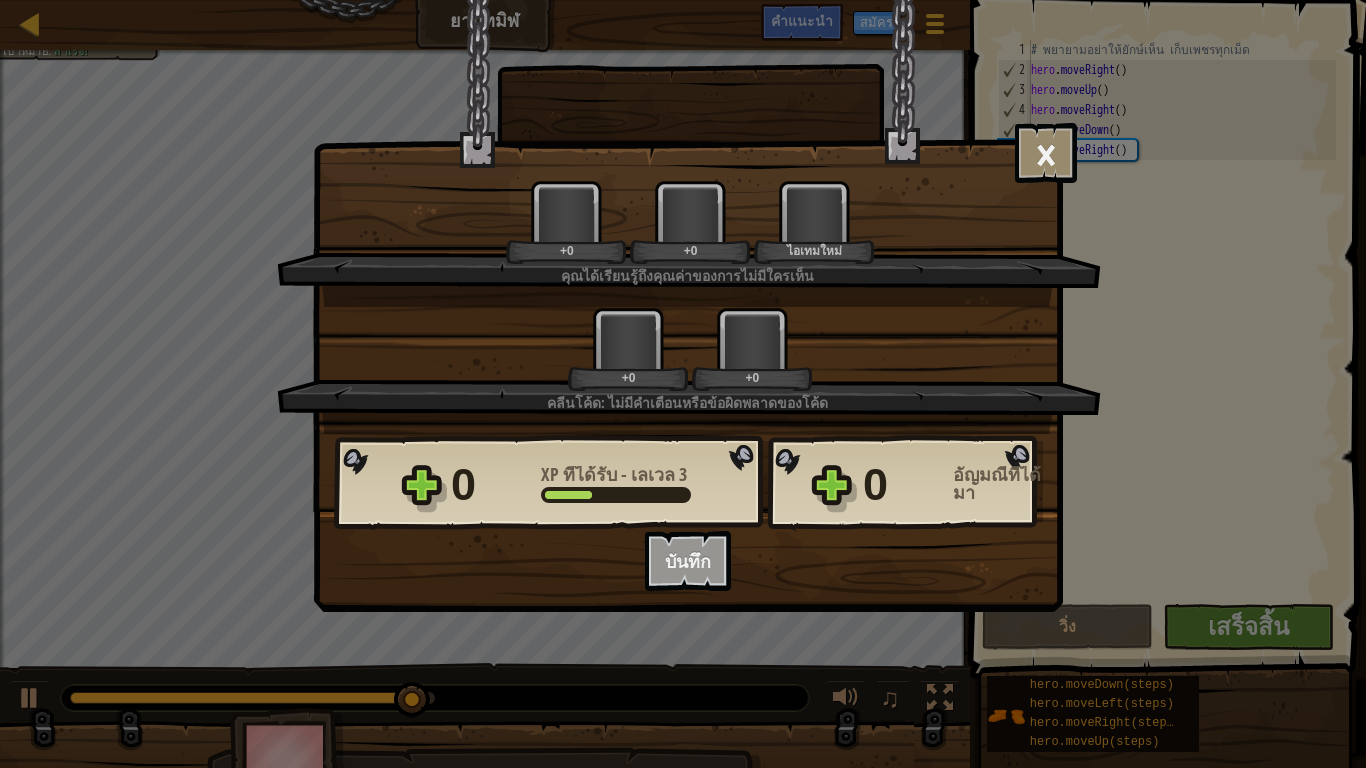 click on "ชนะ × เจ๋งมาก ทำสำเร็จโดยไม่มีใครเห็นล่ะ สู้ต่อไปนะ มีวันหนึ่งที่จะได้เรียนรู้การต่อสู้   ด่านนี้สนุกแค่ไหน? คุณได้เรียนรู้ถึงคุณค่าของการไม่มีใครเห็น +0 +0 ไอเทมใหม่ คลีนโค้ด: ไม่มีคำเตือนหรือข้อผิดพลาดของโค้ด +0 +0 Reticulating Splines... 0 XP ที่ได้รับ - เลเวล 3 0 อัญมณีที่ได้มา อยากบันทึกโค้ดของคุณเหรอ? สร้างบัญชีฟรีเลย! สมัครสมาชิกเพื่ออัพเดท บันทึก ต่อไป" at bounding box center (683, 384) 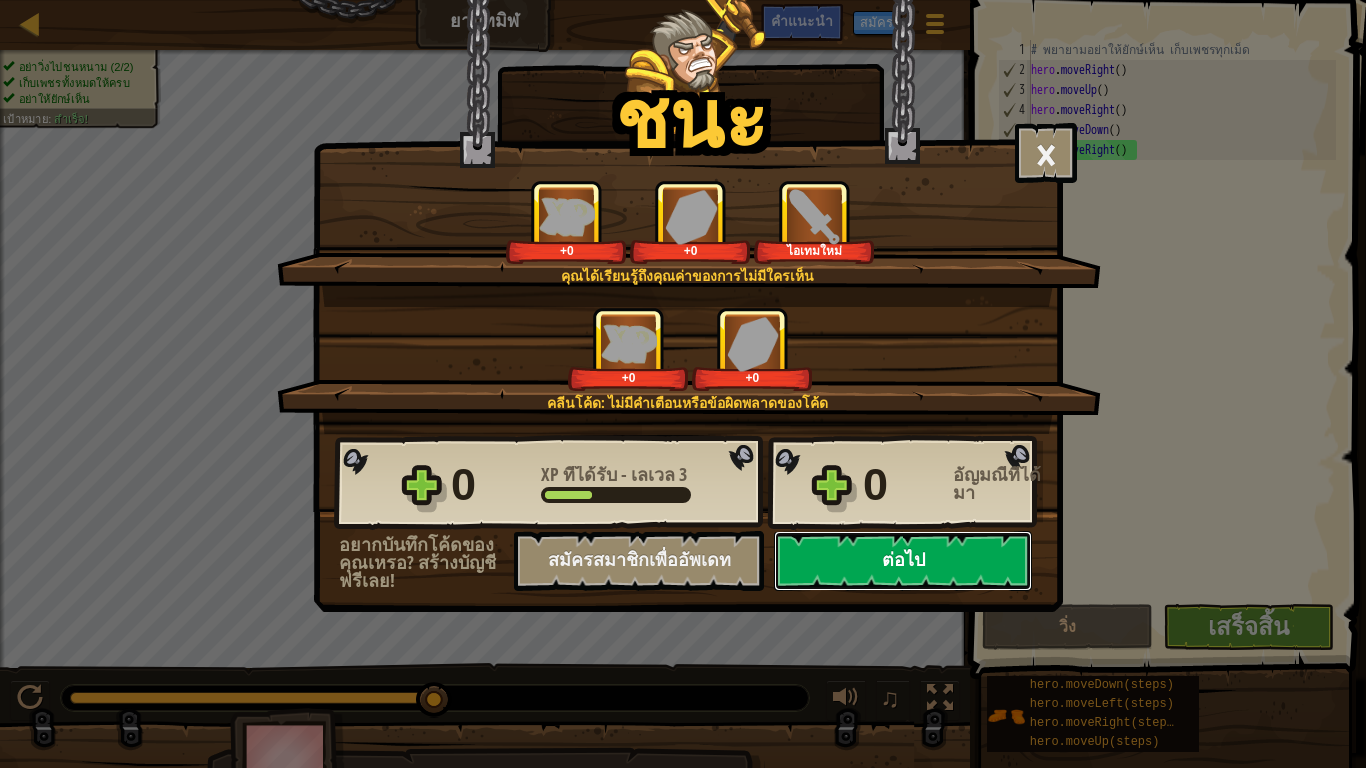 click on "ต่อไป" at bounding box center (903, 561) 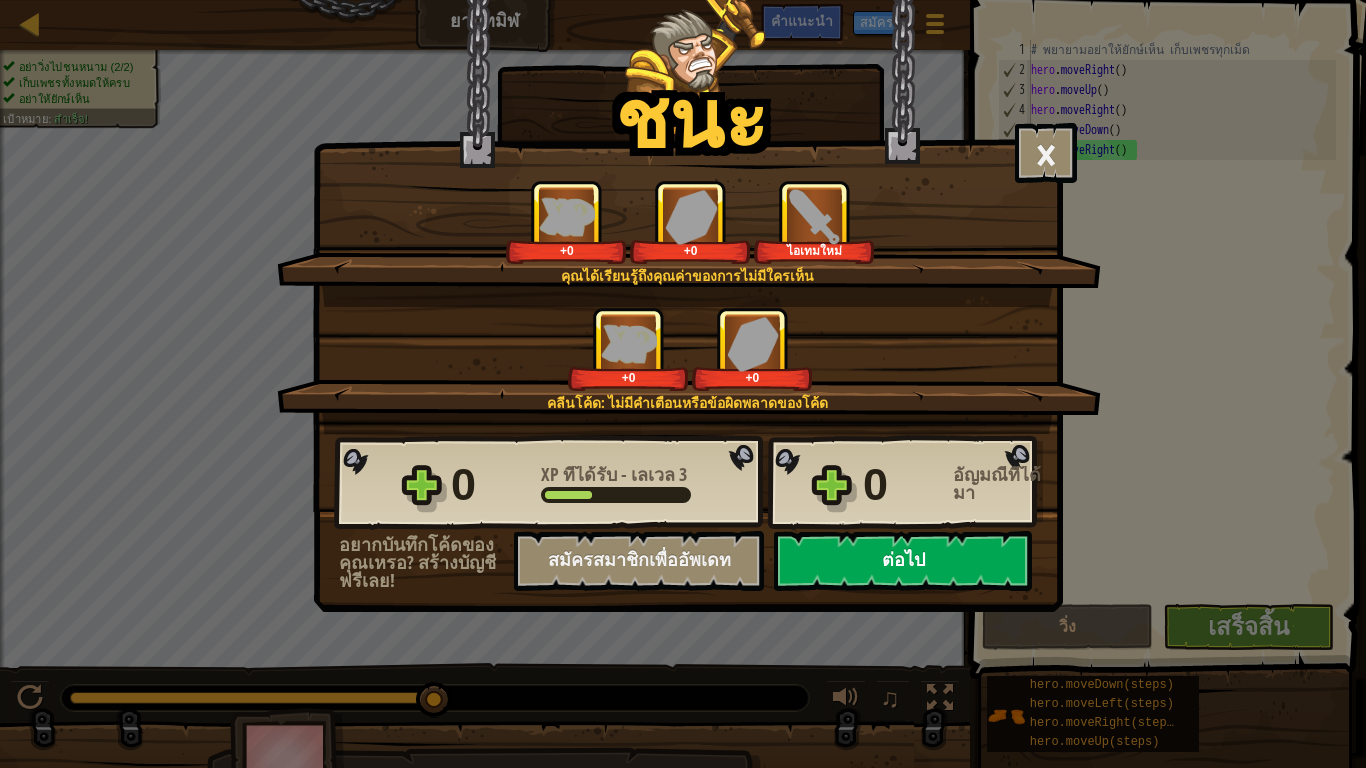 select on "th" 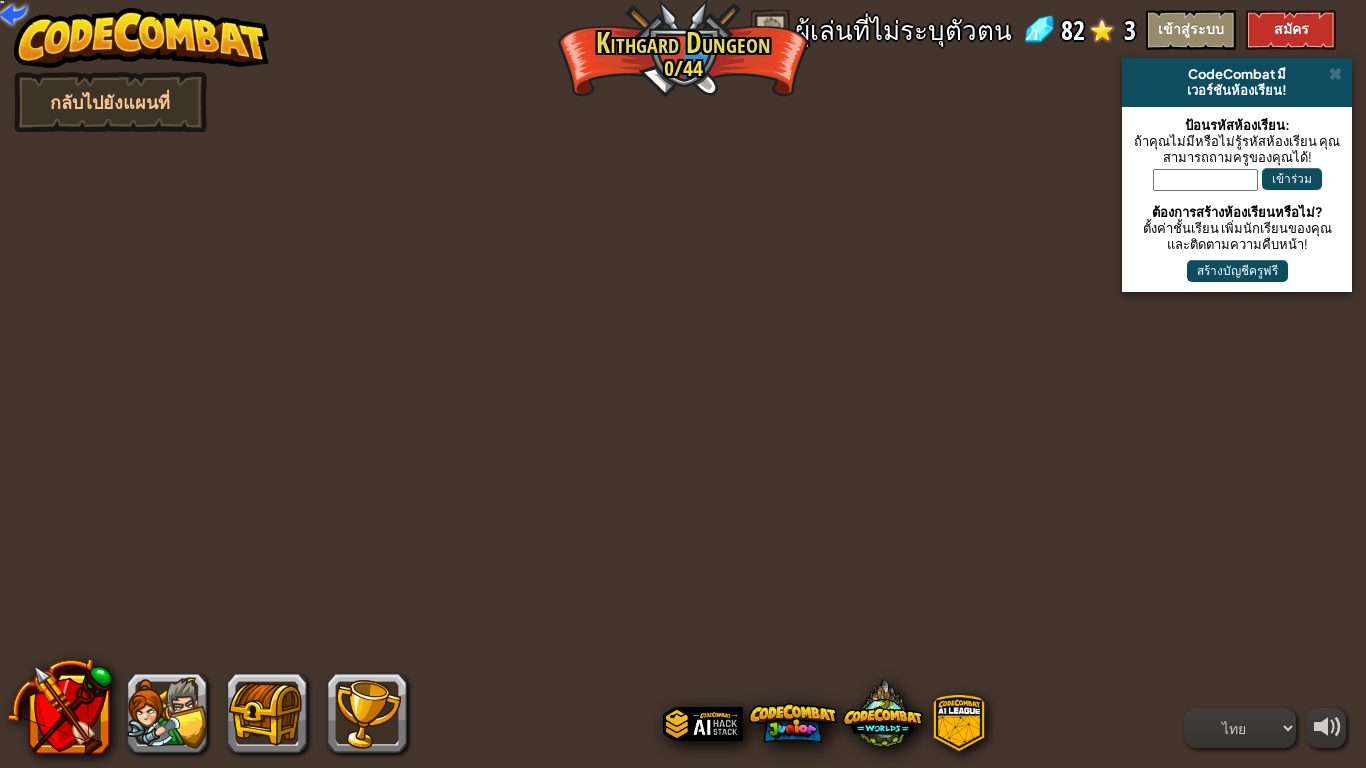select on "th" 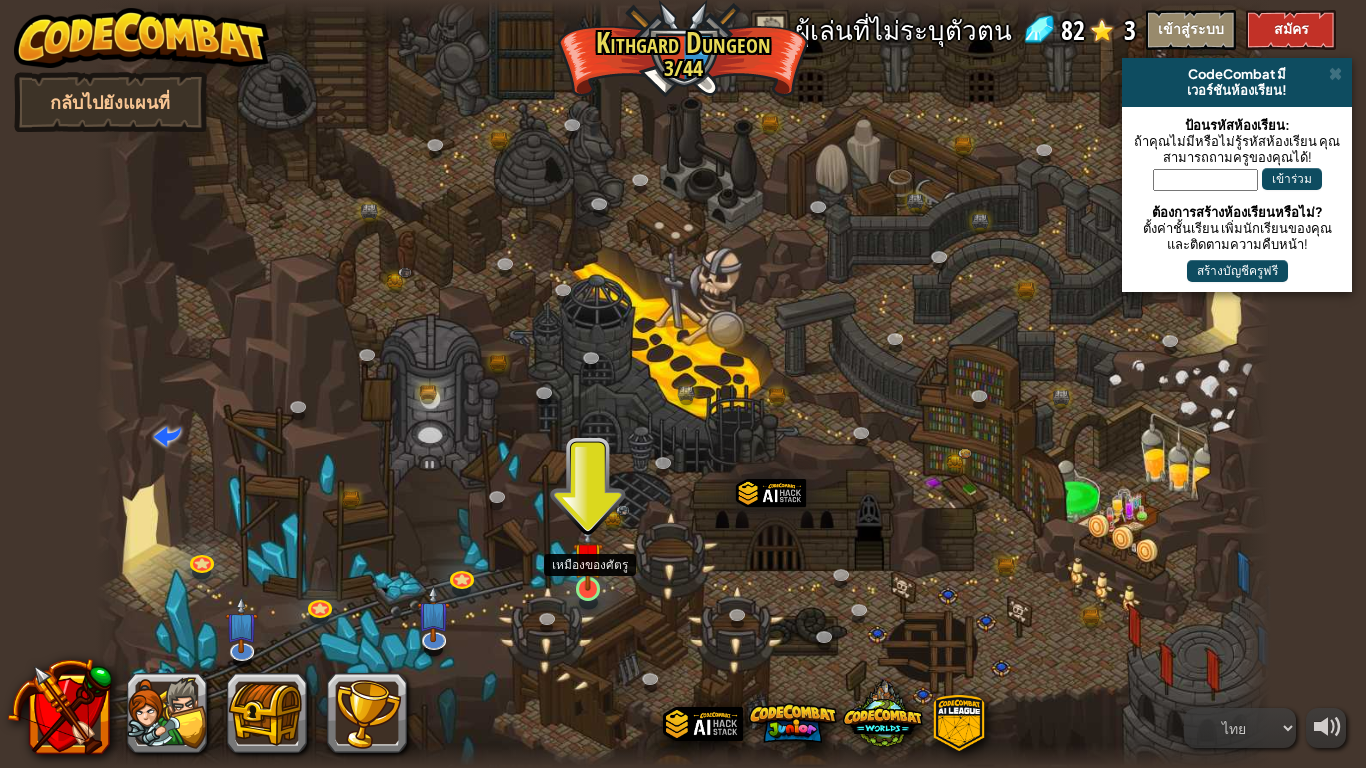 click at bounding box center [588, 557] 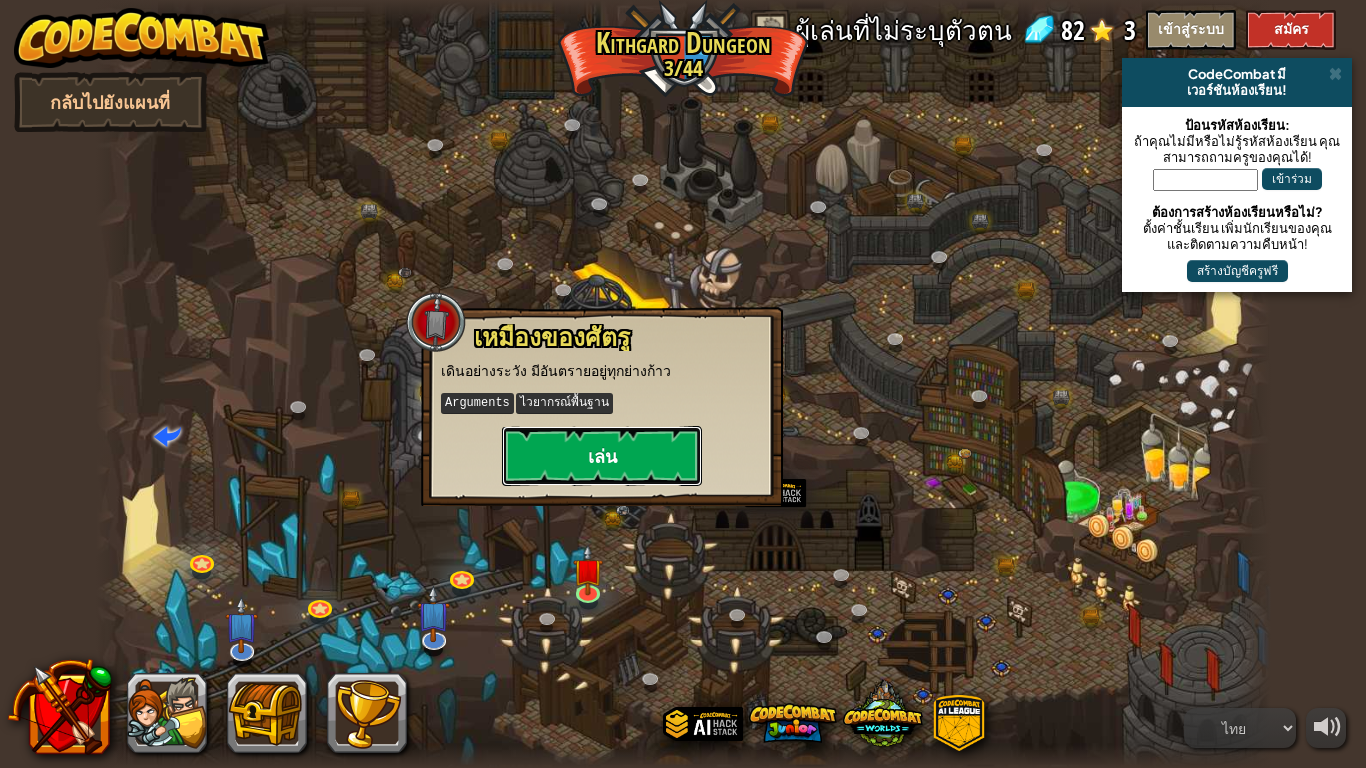 click on "เล่น" at bounding box center [602, 456] 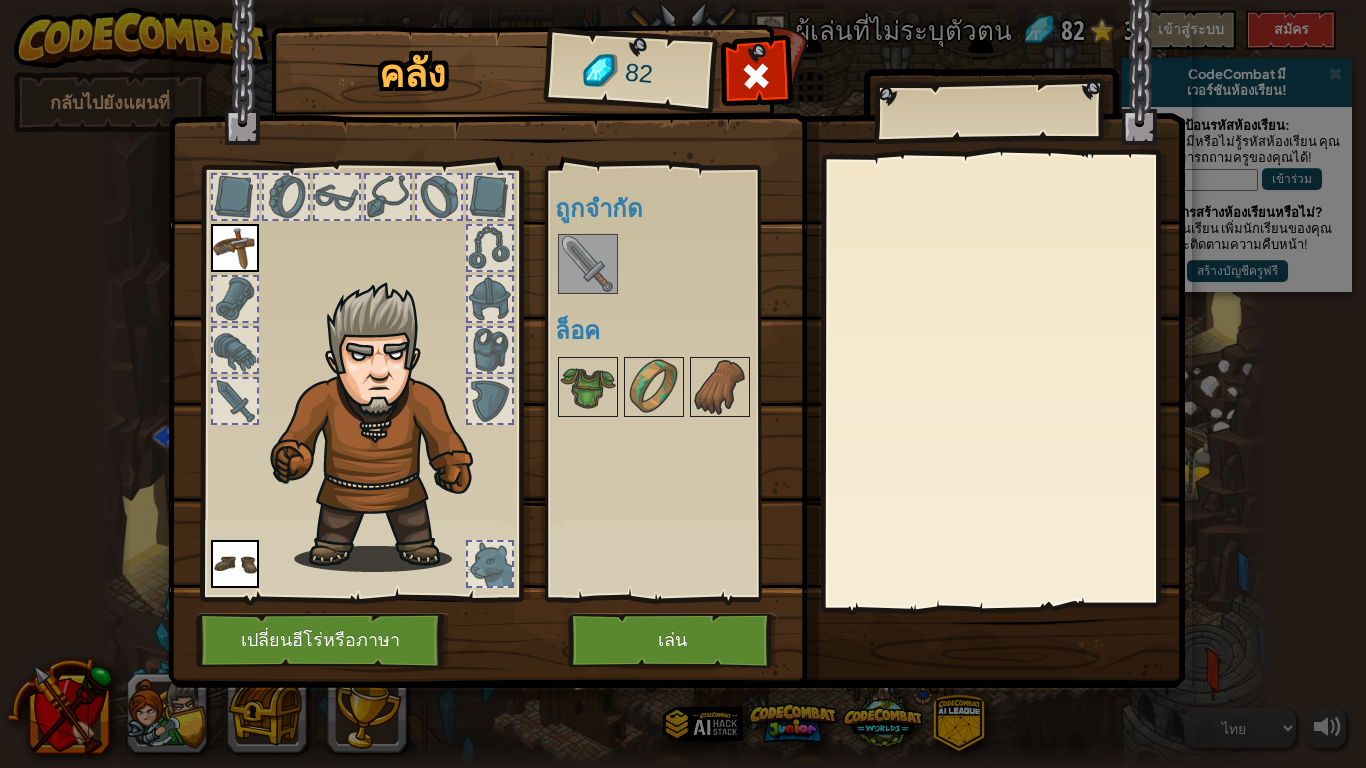 click at bounding box center [588, 264] 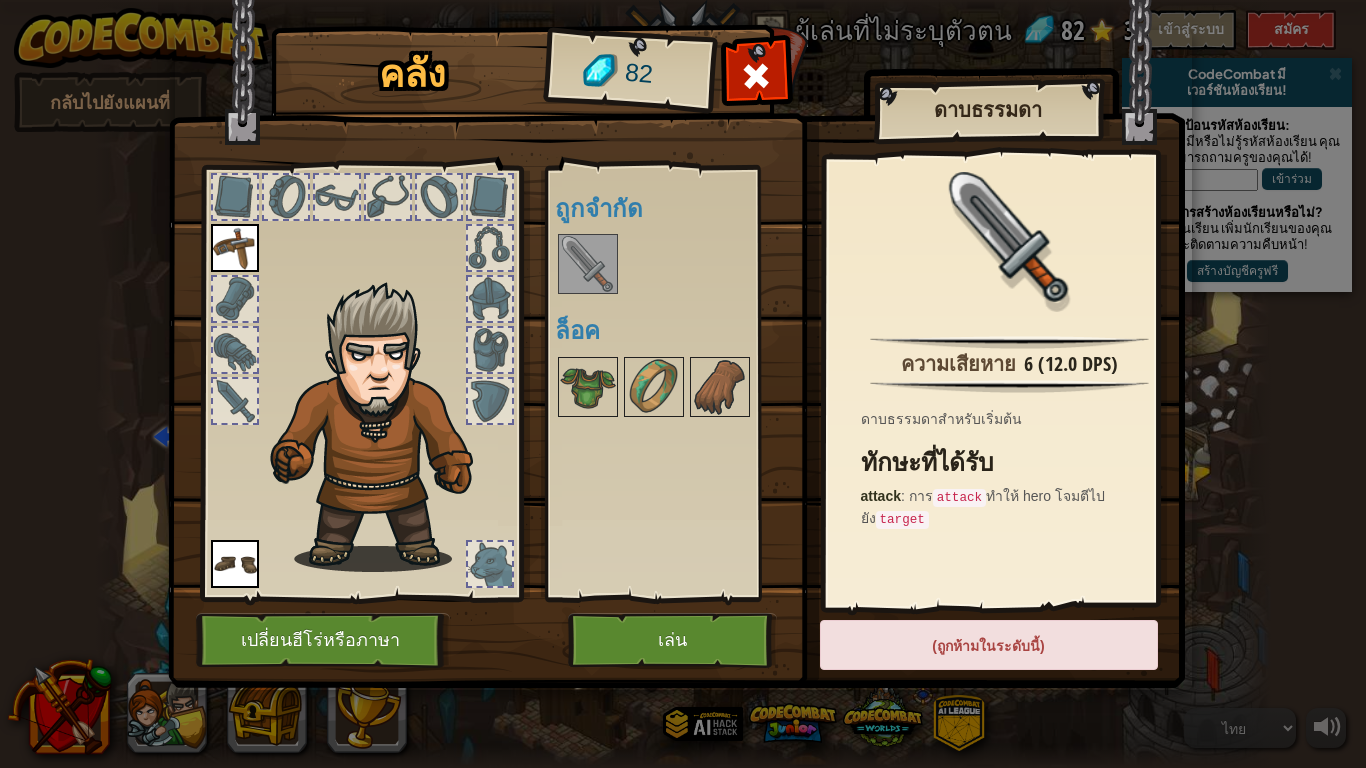 click at bounding box center (676, 325) 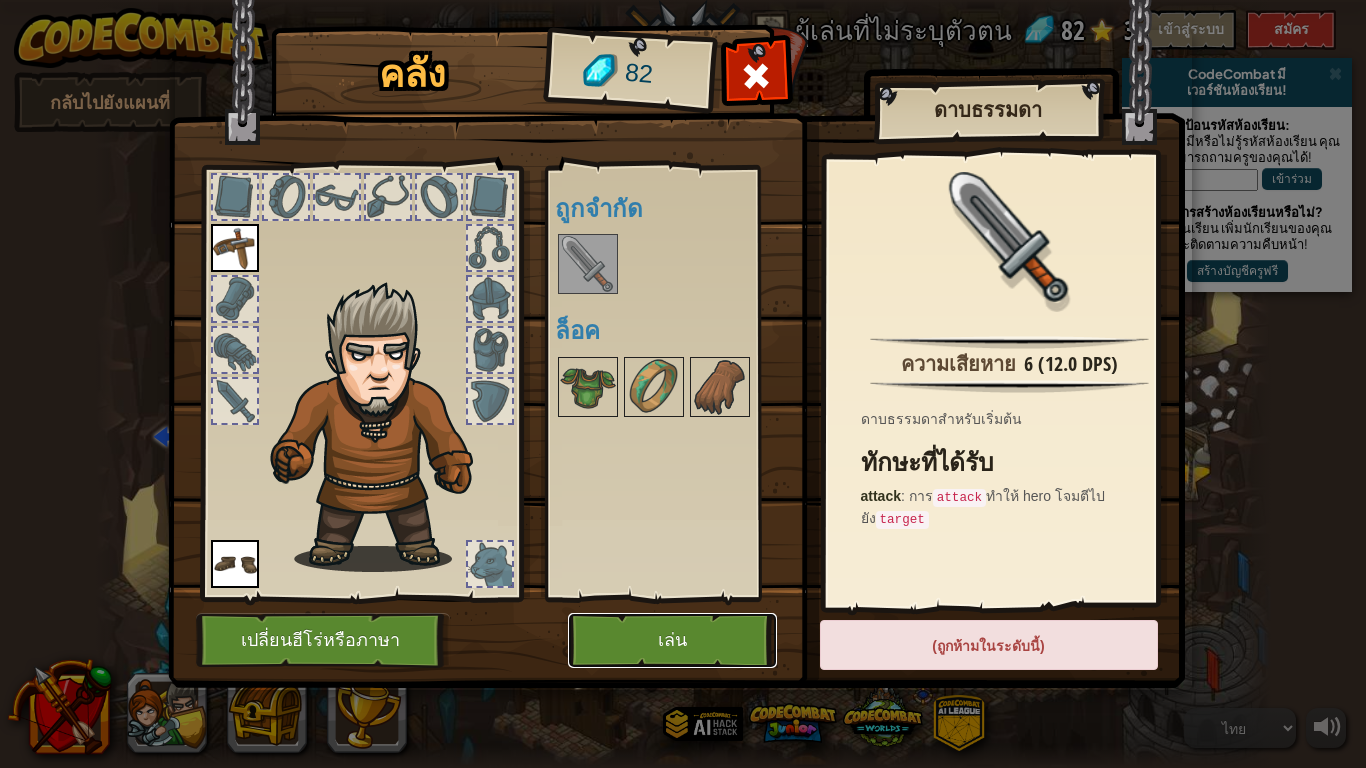 click on "เล่น" at bounding box center [672, 640] 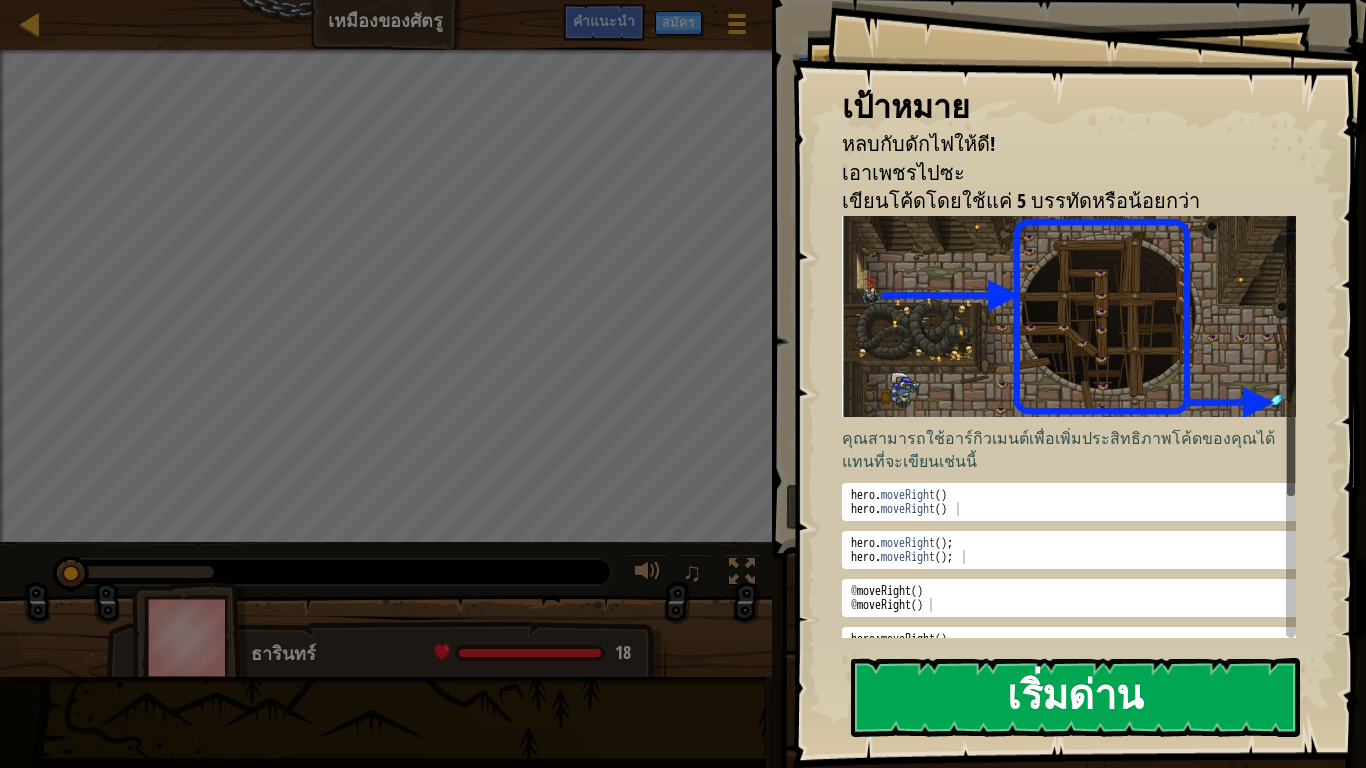 click on "เริ่มด่าน" at bounding box center [1075, 697] 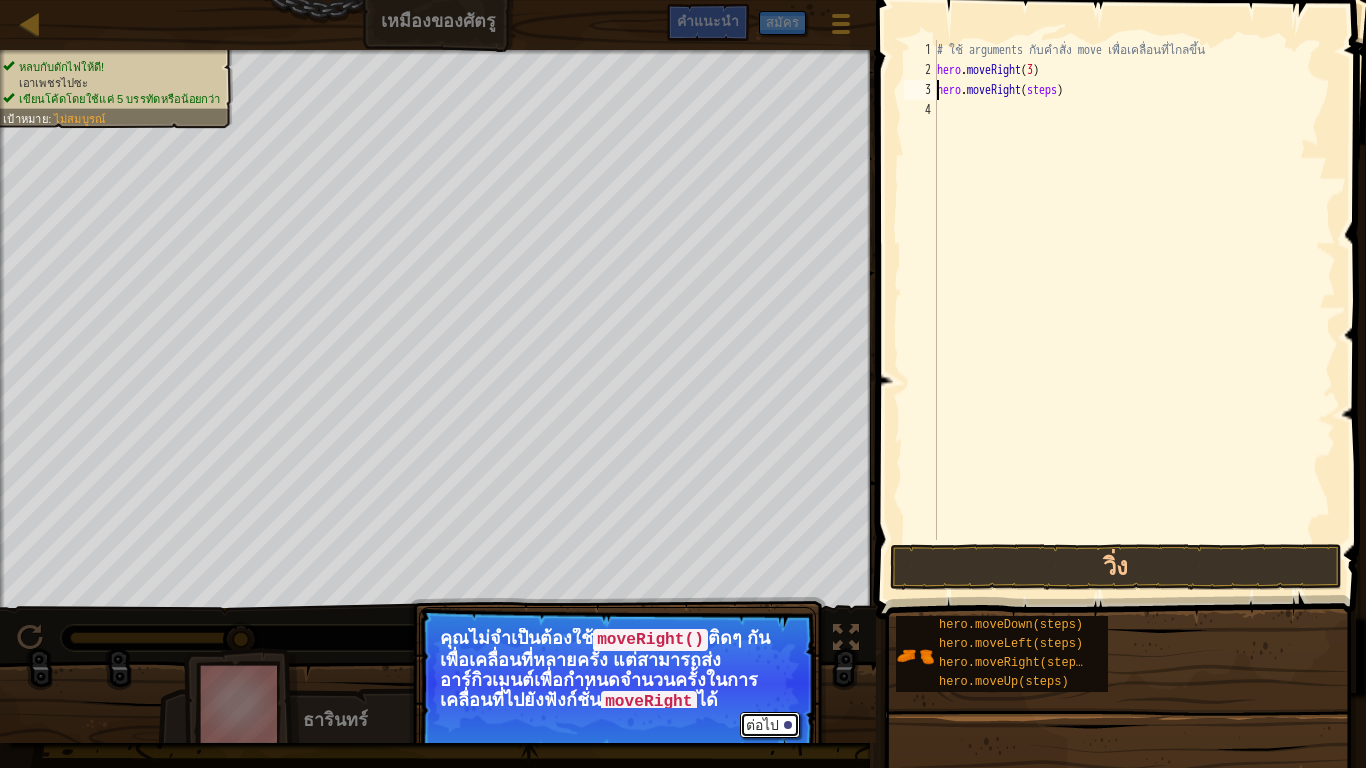 click on "ต่อไป" at bounding box center (770, 725) 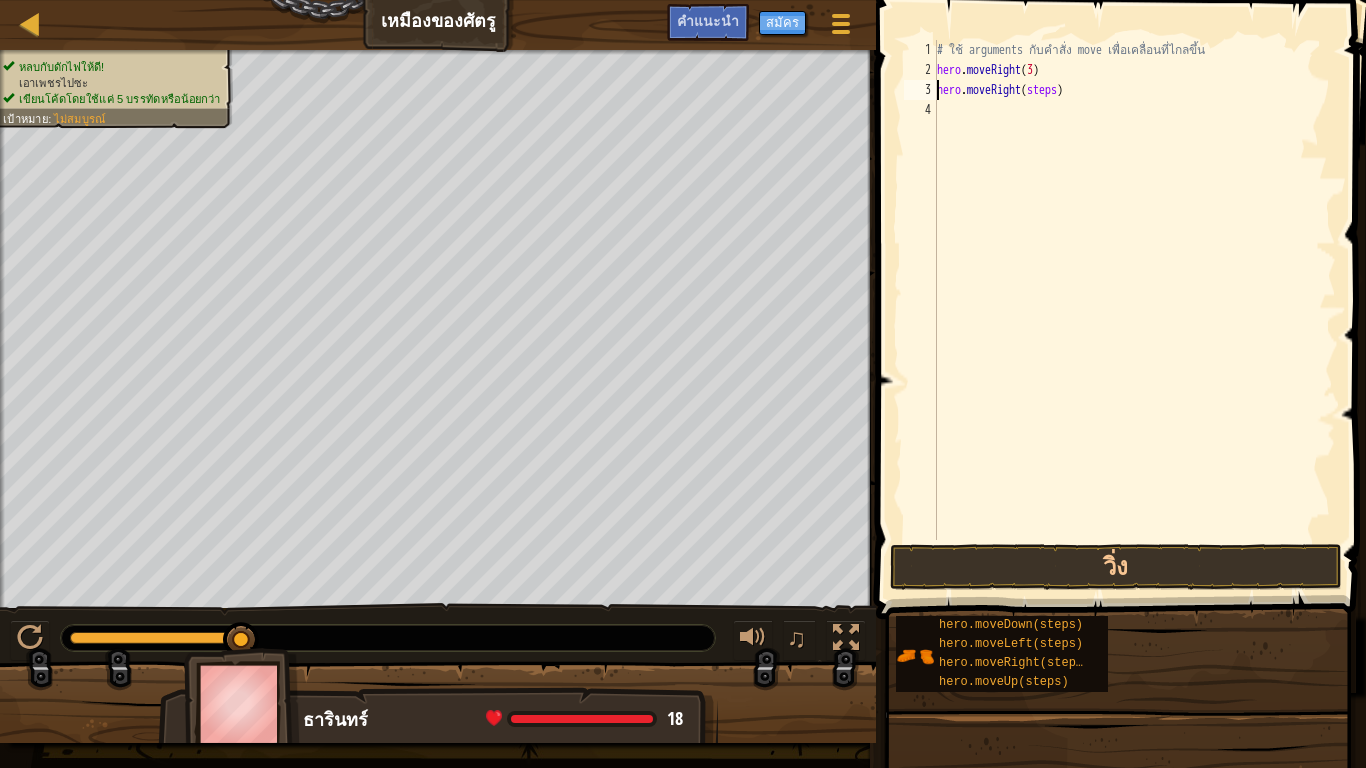 scroll, scrollTop: 9, scrollLeft: 1, axis: both 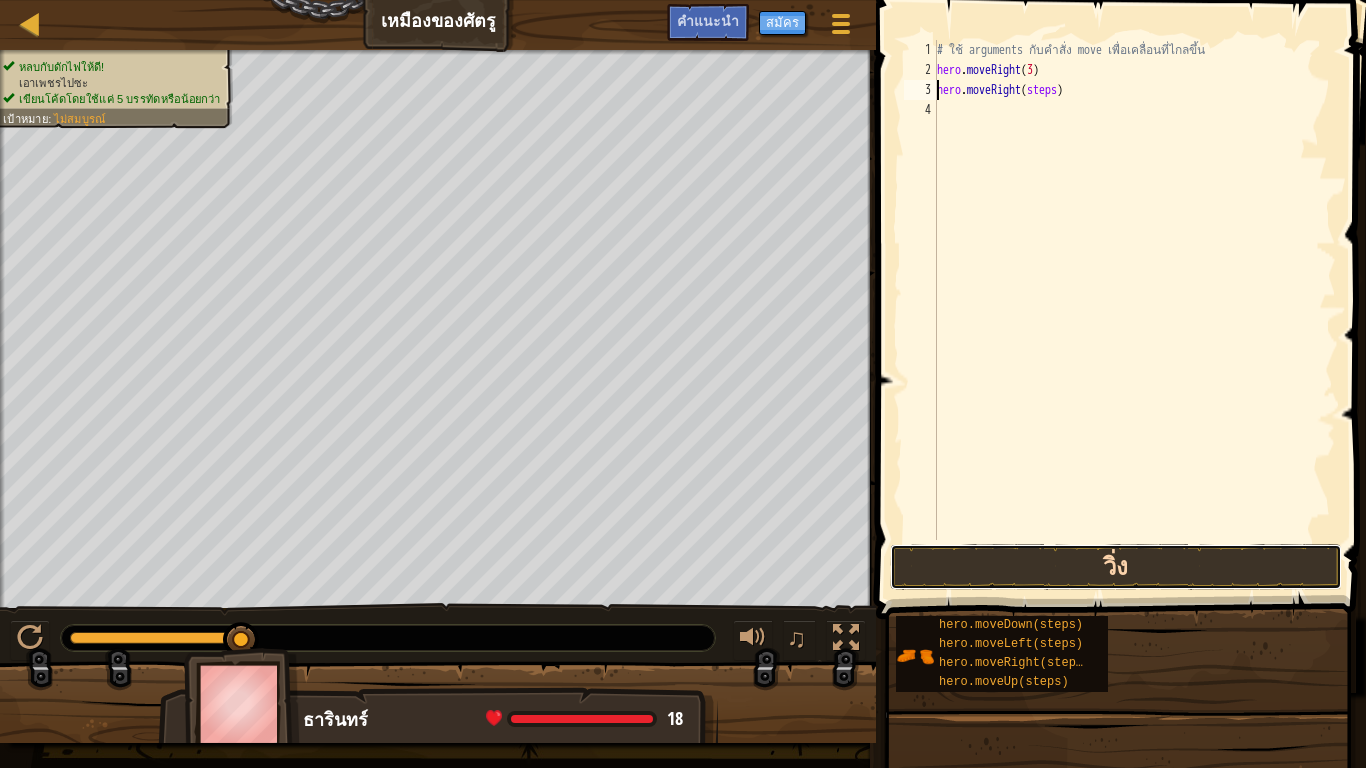 click on "วิ่ง" at bounding box center [1116, 567] 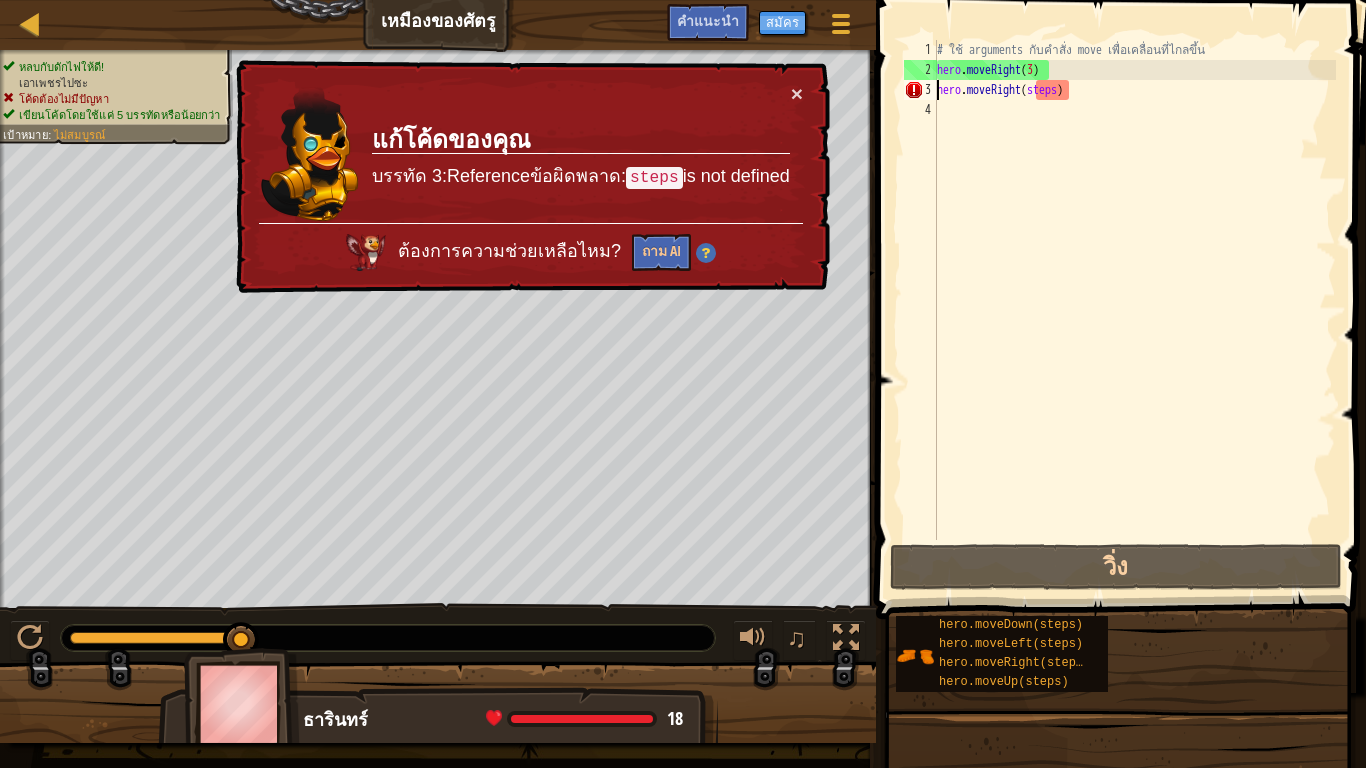 click on "# ใช้ arguments กับคำสั่ง move เพื่อเคลื่อนที่ไกลขึ้น hero . moveRight ( 3 ) hero . moveRight ( steps )" at bounding box center (1134, 310) 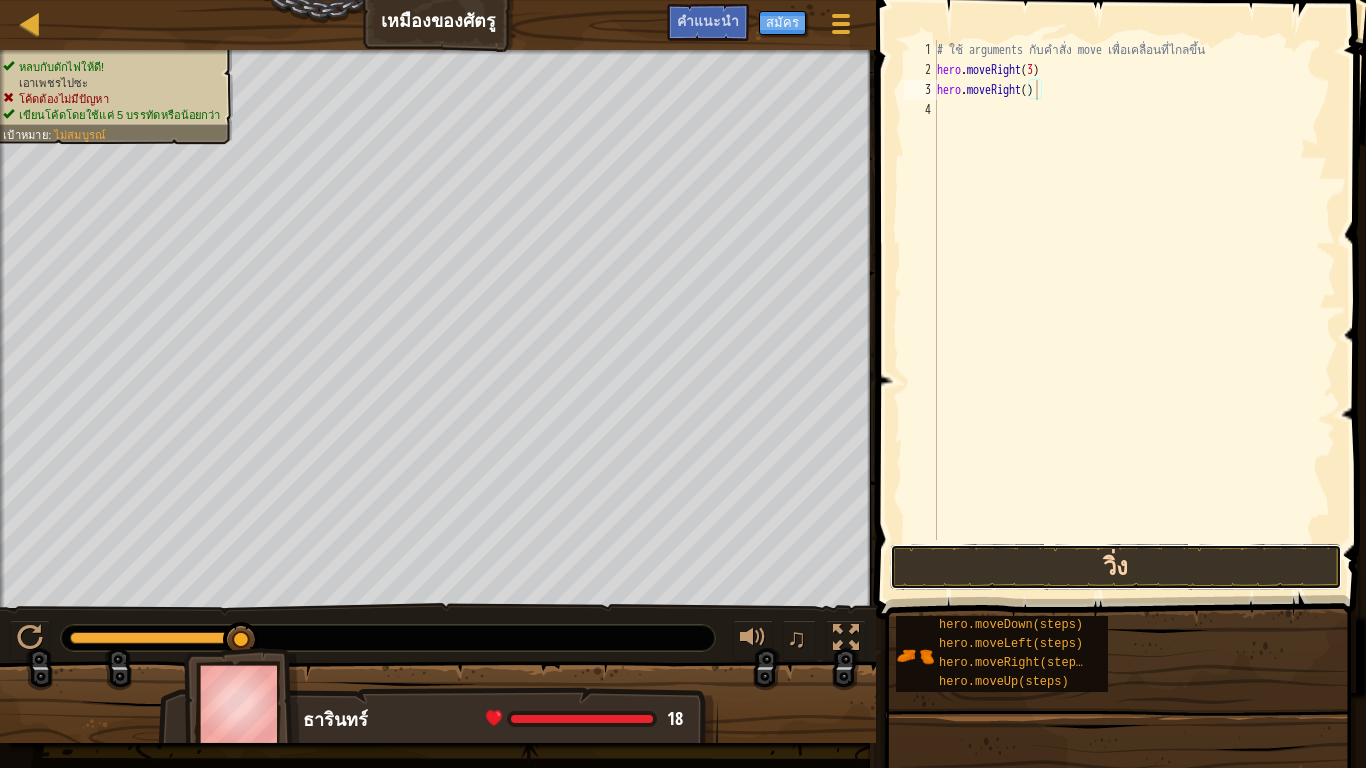 click on "วิ่ง" at bounding box center (1116, 567) 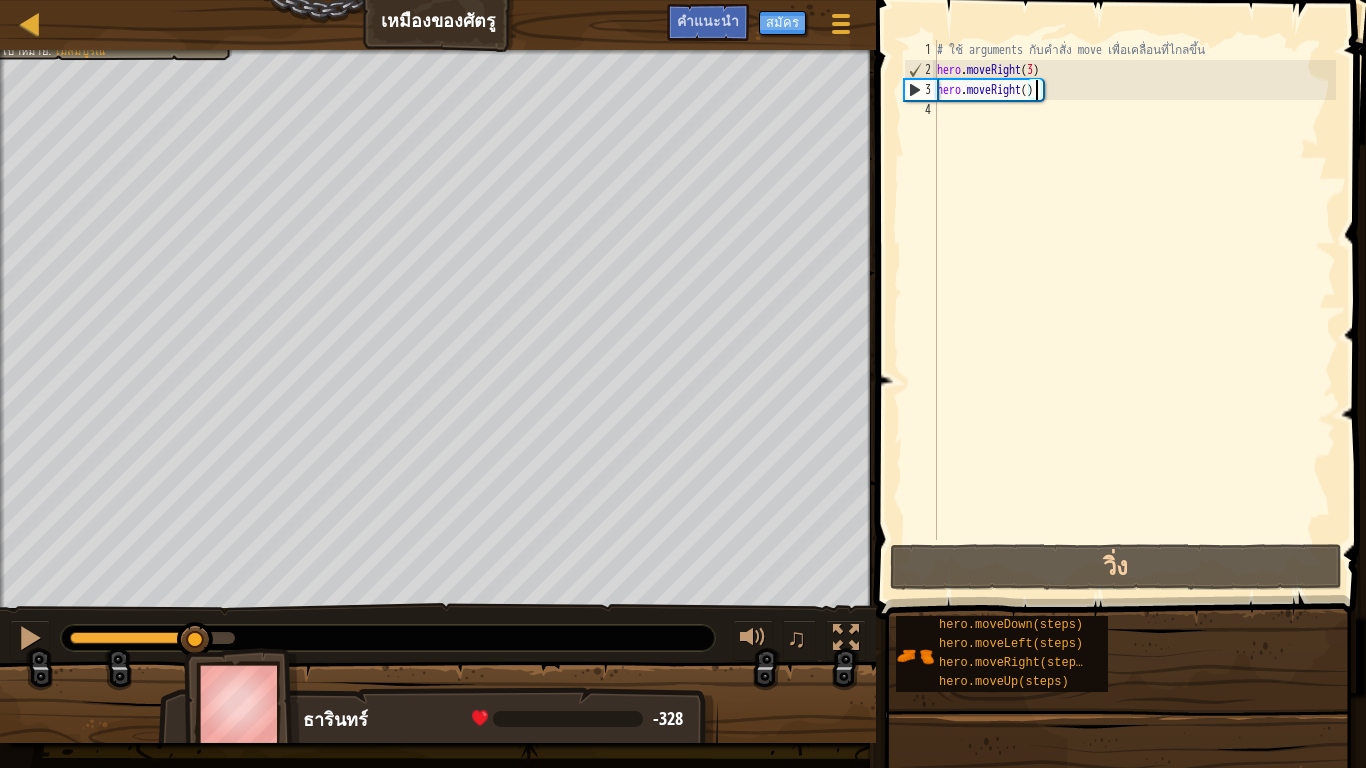 click at bounding box center (133, 638) 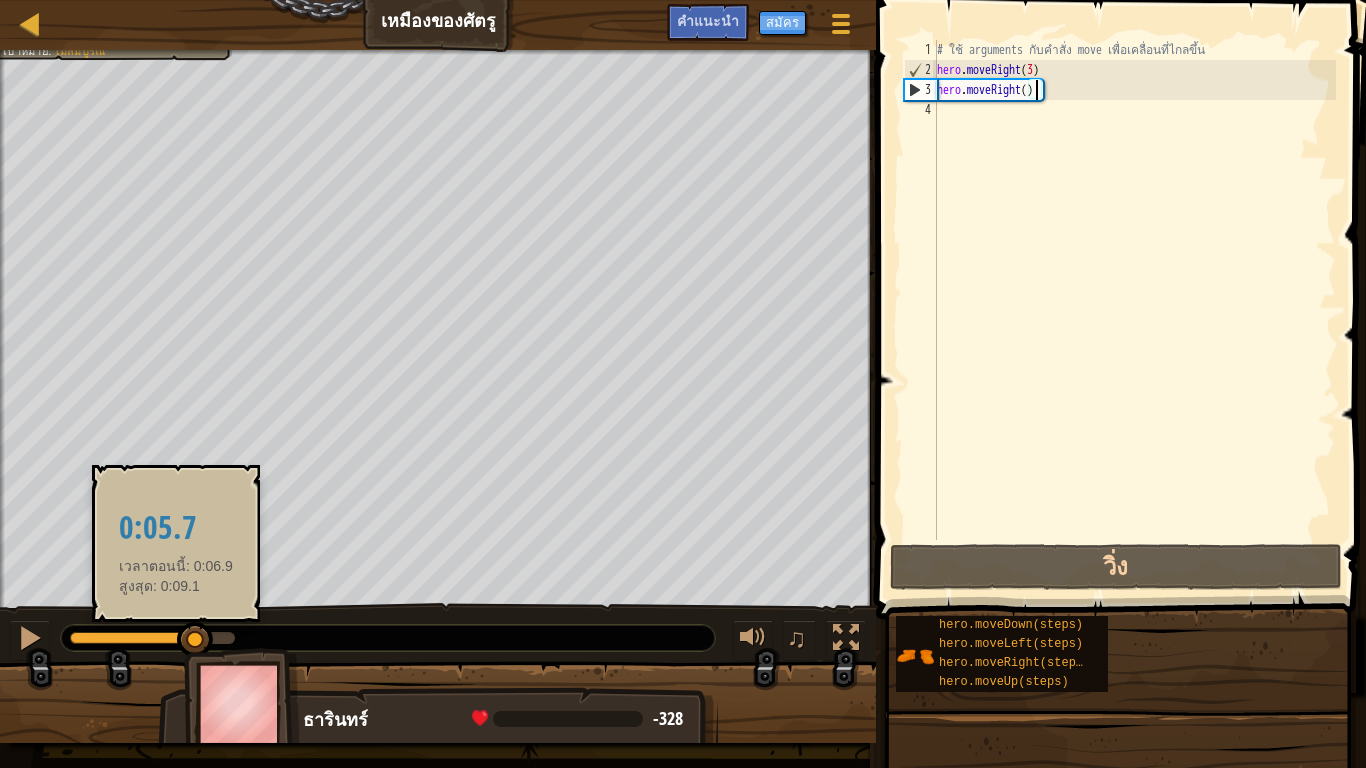 click at bounding box center (133, 638) 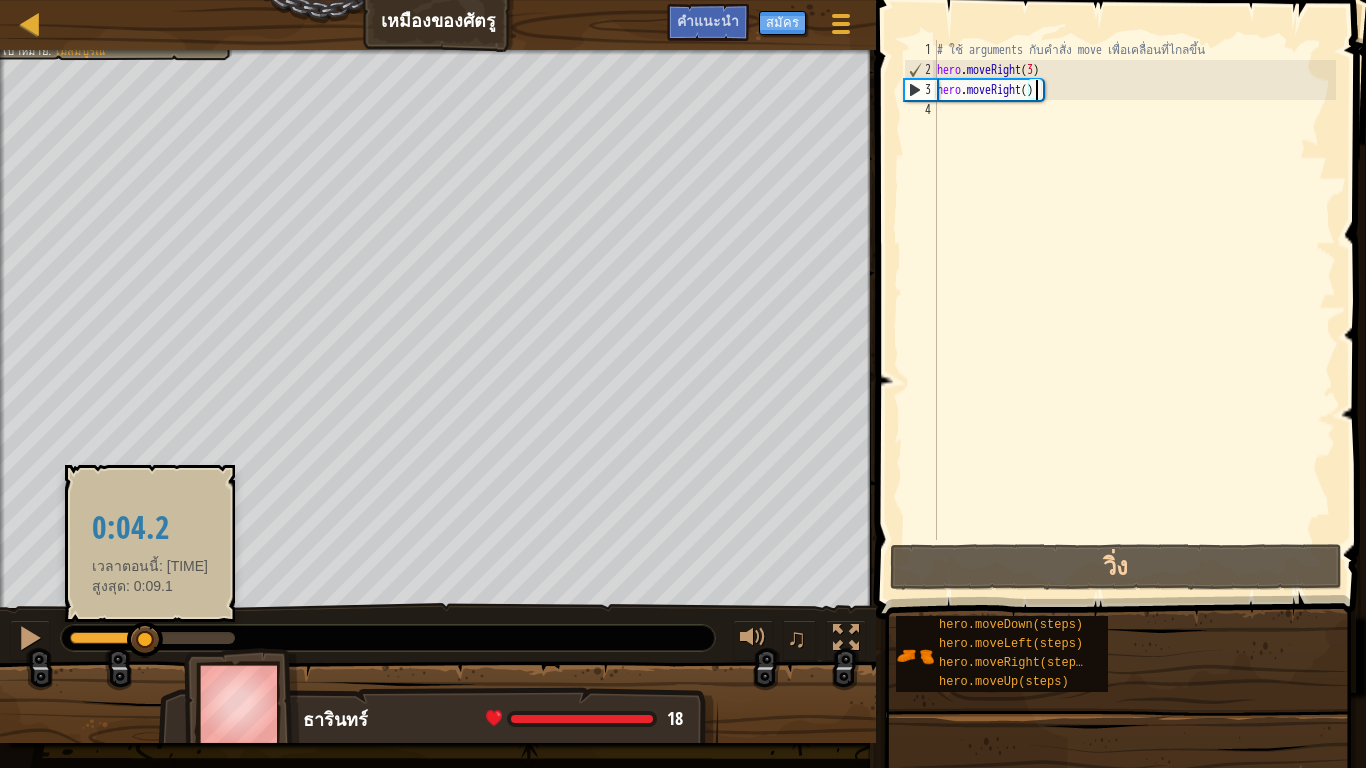 click at bounding box center (108, 638) 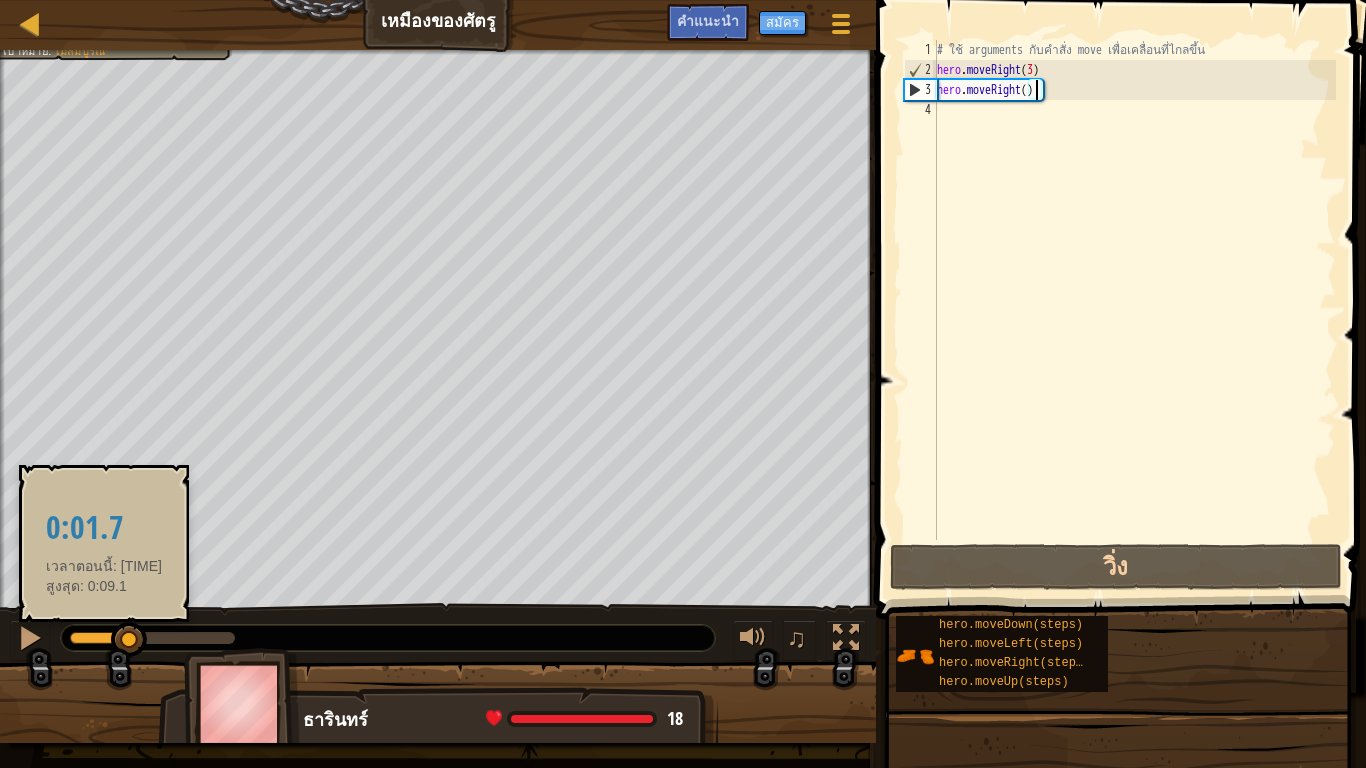 click at bounding box center (100, 638) 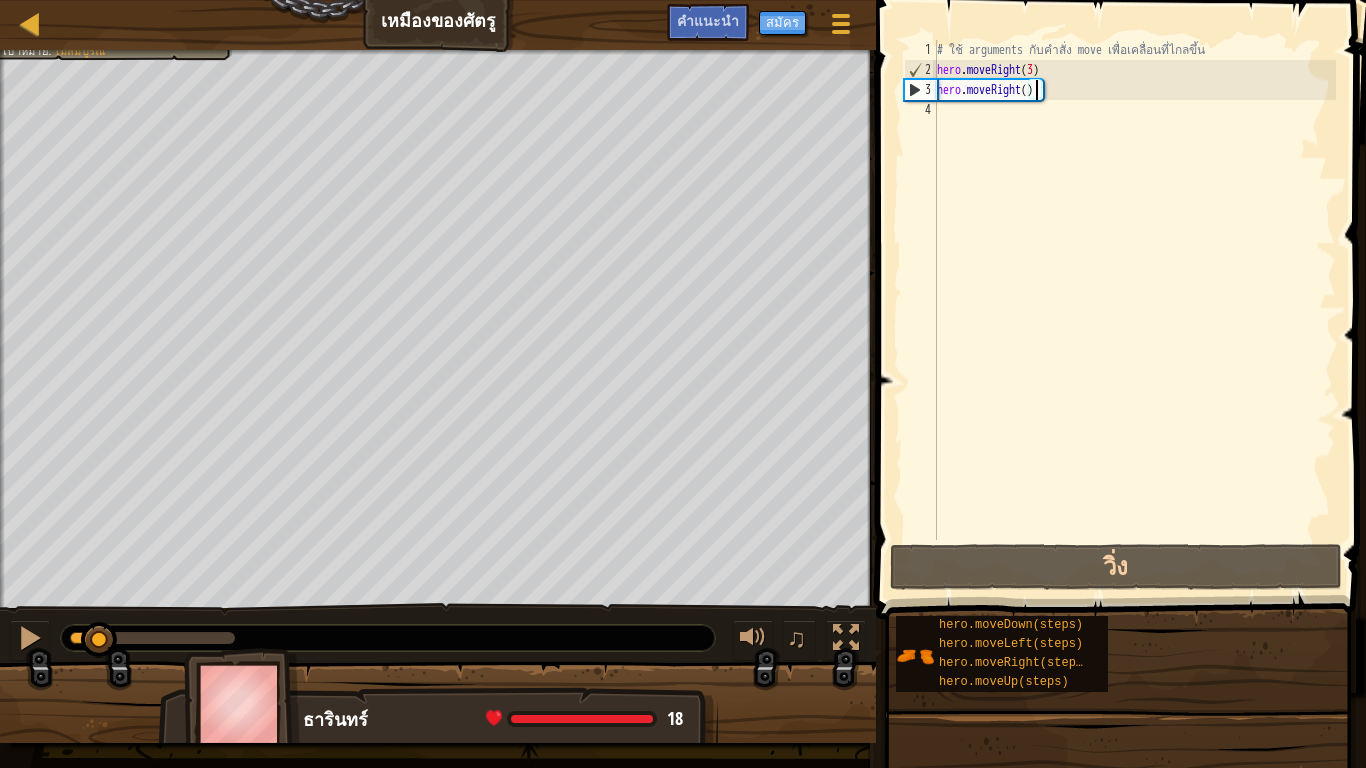 drag, startPoint x: 1055, startPoint y: 85, endPoint x: 1041, endPoint y: 103, distance: 22.803509 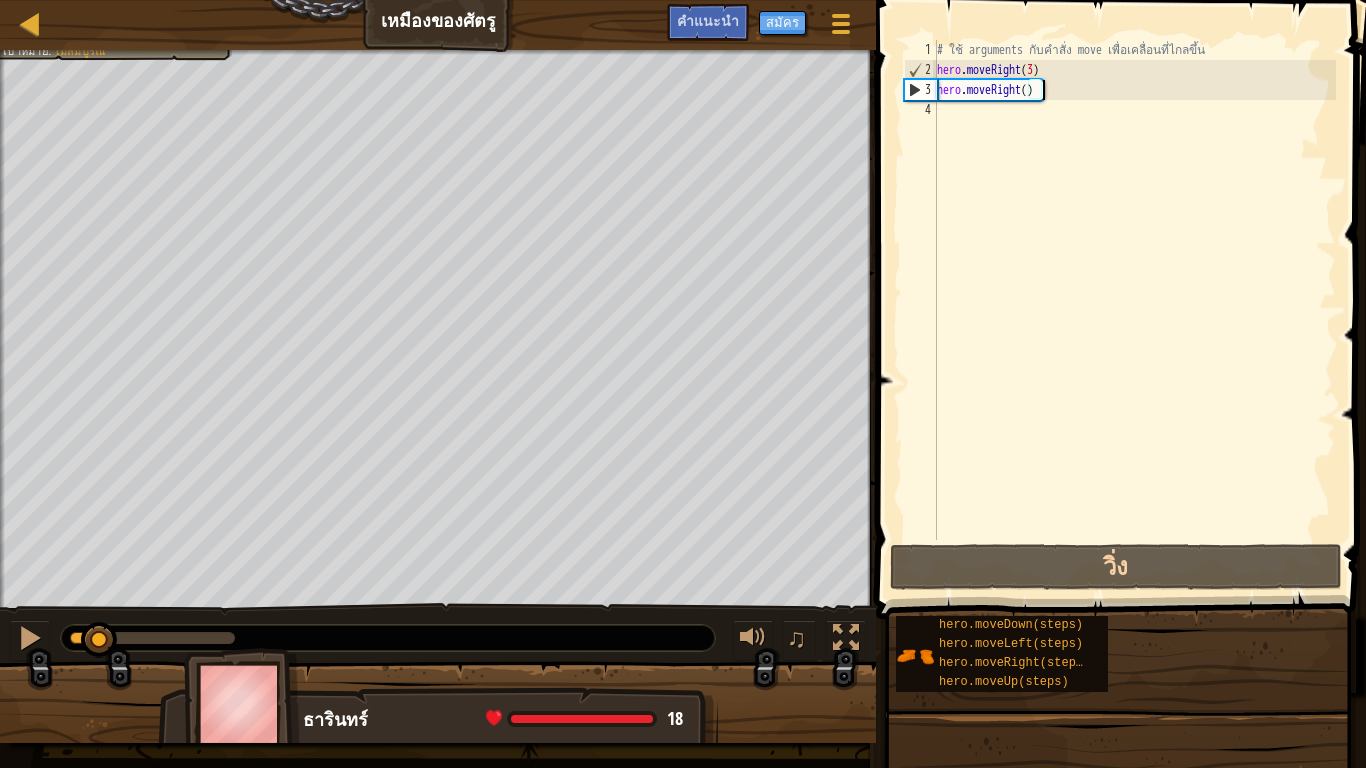 click on "# ใช้ arguments กับคำสั่ง move เพื่อเคลื่อนที่ไกลขึ้น hero . moveRight ( 3 ) hero . moveRight ( )" at bounding box center [1134, 310] 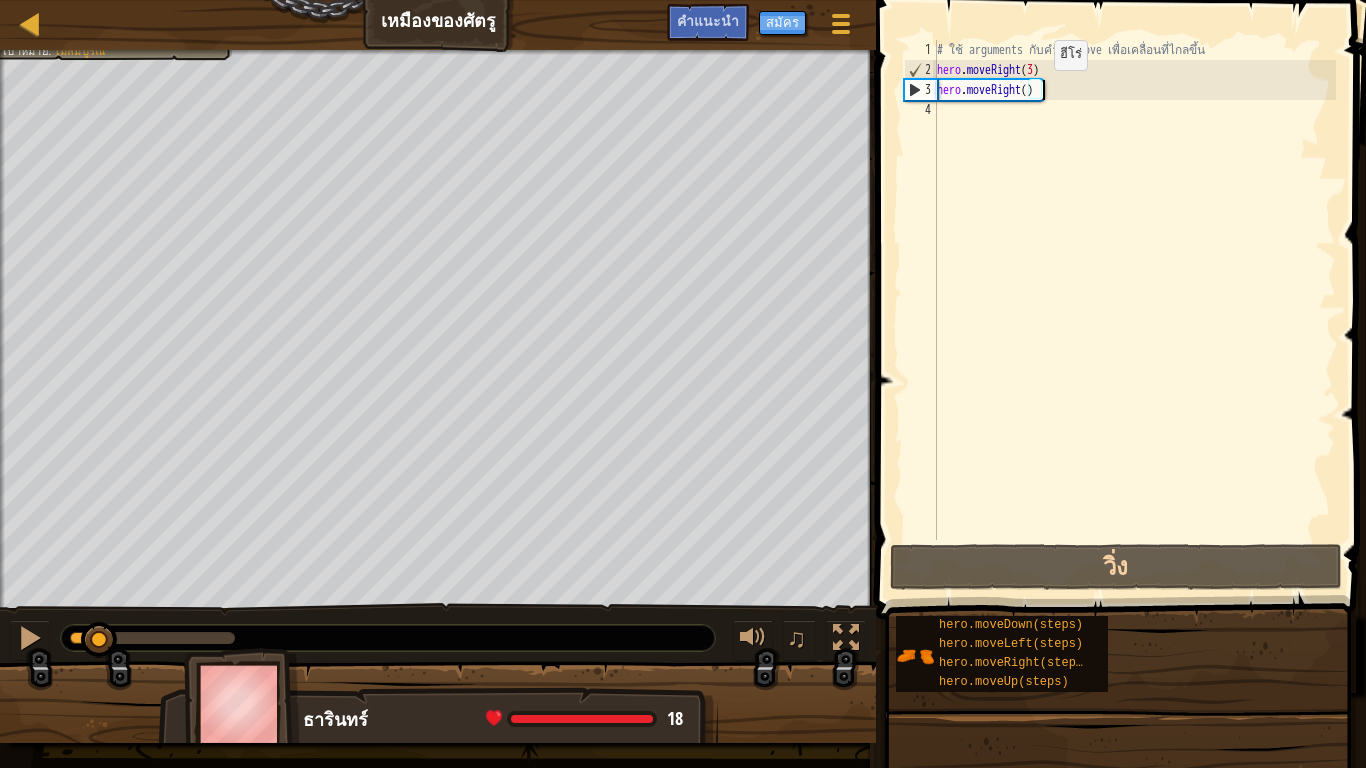 click on "# ใช้ arguments กับคำสั่ง move เพื่อเคลื่อนที่ไกลขึ้น hero . moveRight ( 3 ) hero . moveRight ( )" at bounding box center [1134, 310] 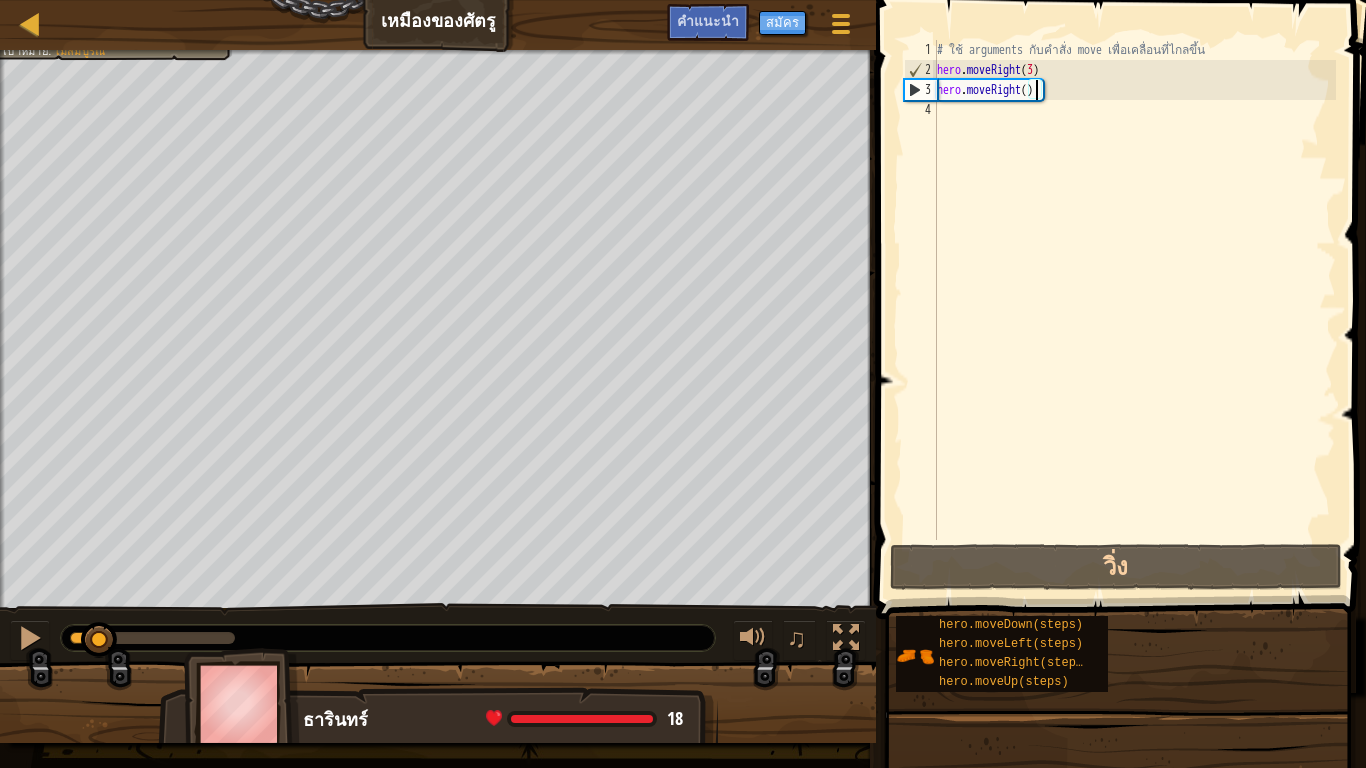 click on "# ใช้ arguments กับคำสั่ง move เพื่อเคลื่อนที่ไกลขึ้น hero . moveRight ( 3 ) hero . moveRight ( )" at bounding box center (1134, 310) 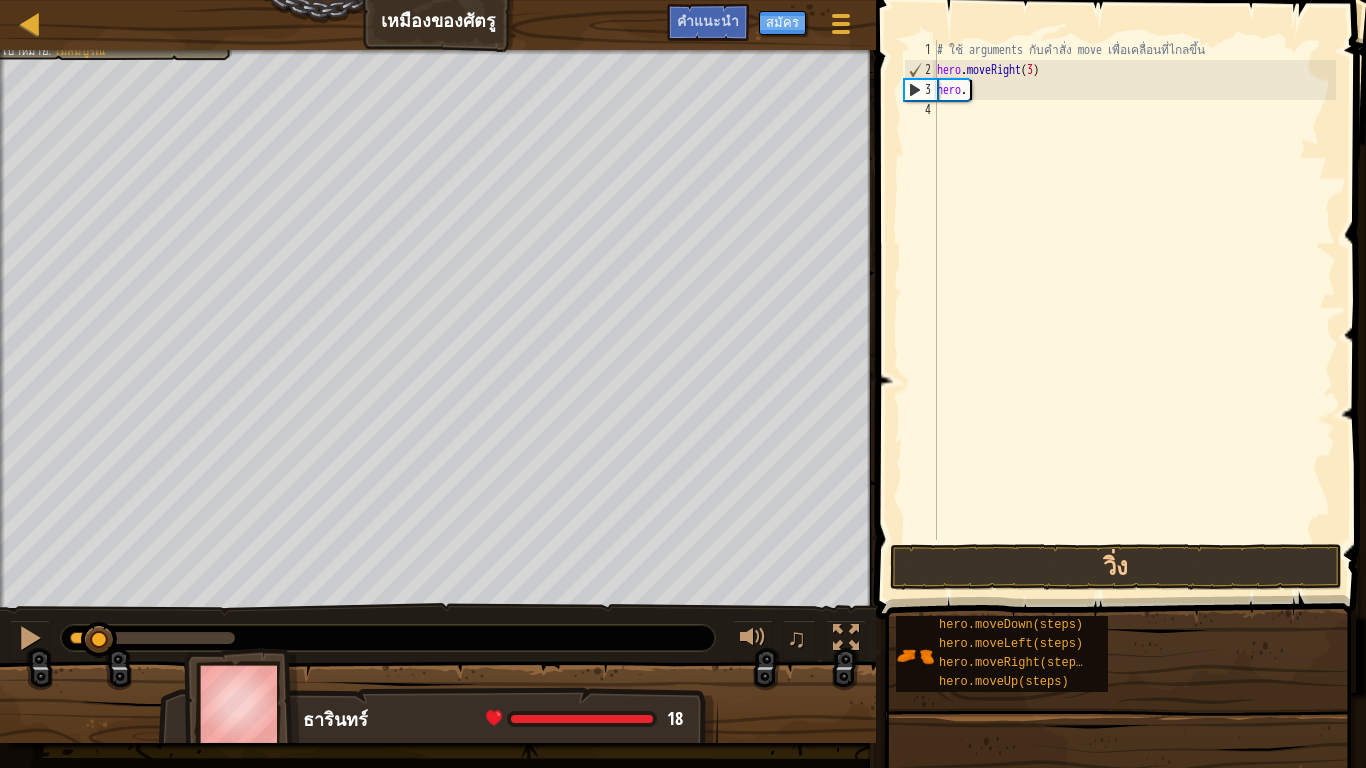 type on "h" 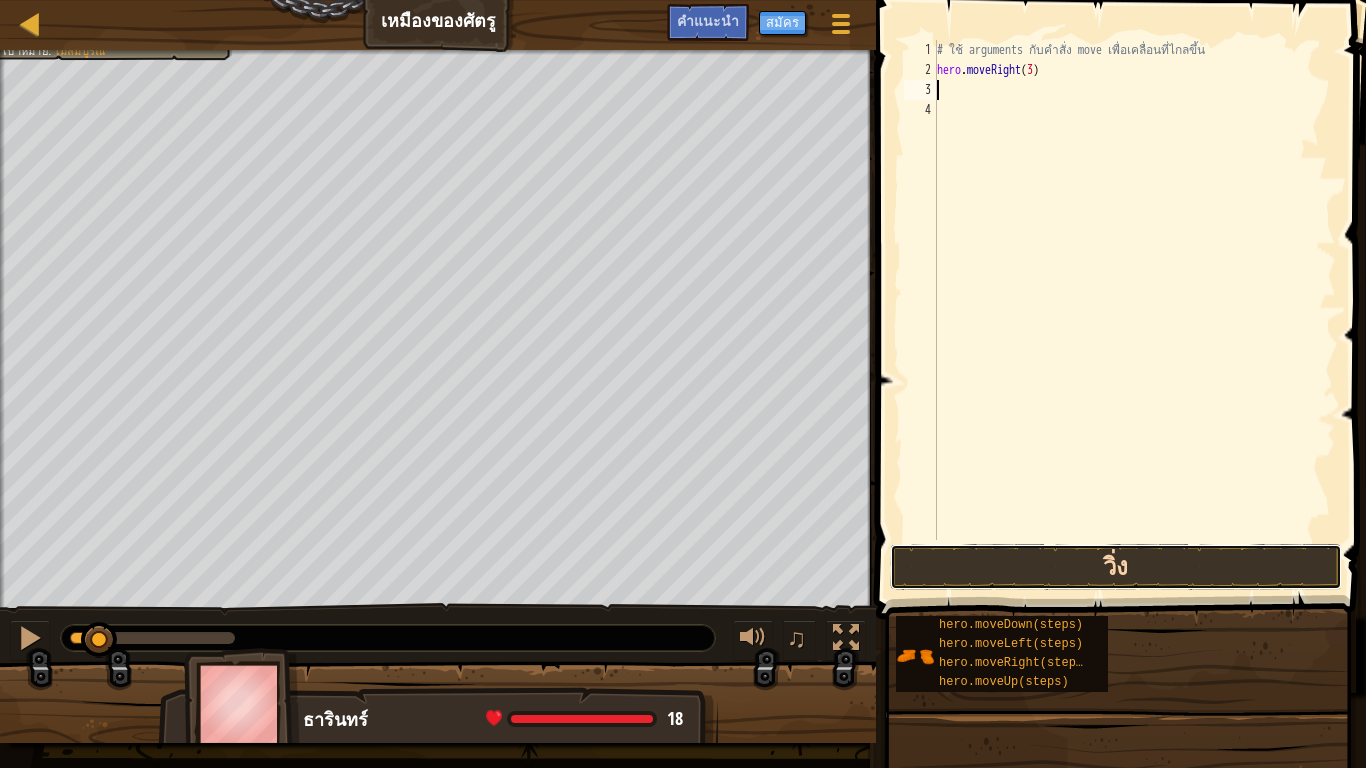 click on "วิ่ง" at bounding box center (1116, 567) 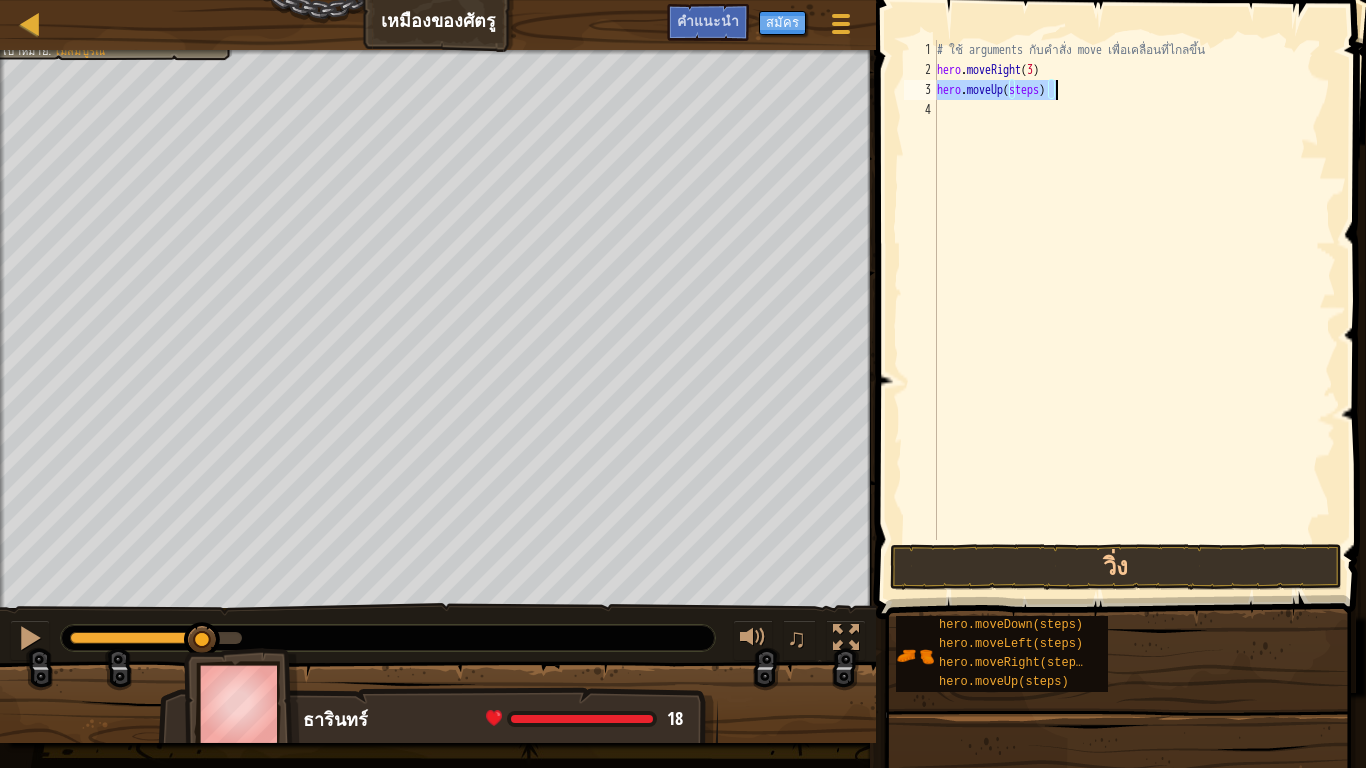 click on "# ใช้ arguments กับคำสั่ง move เพื่อเคลื่อนที่ไกลขึ้น hero . moveRight ( 3 ) hero . moveUp ( steps )" at bounding box center (1134, 290) 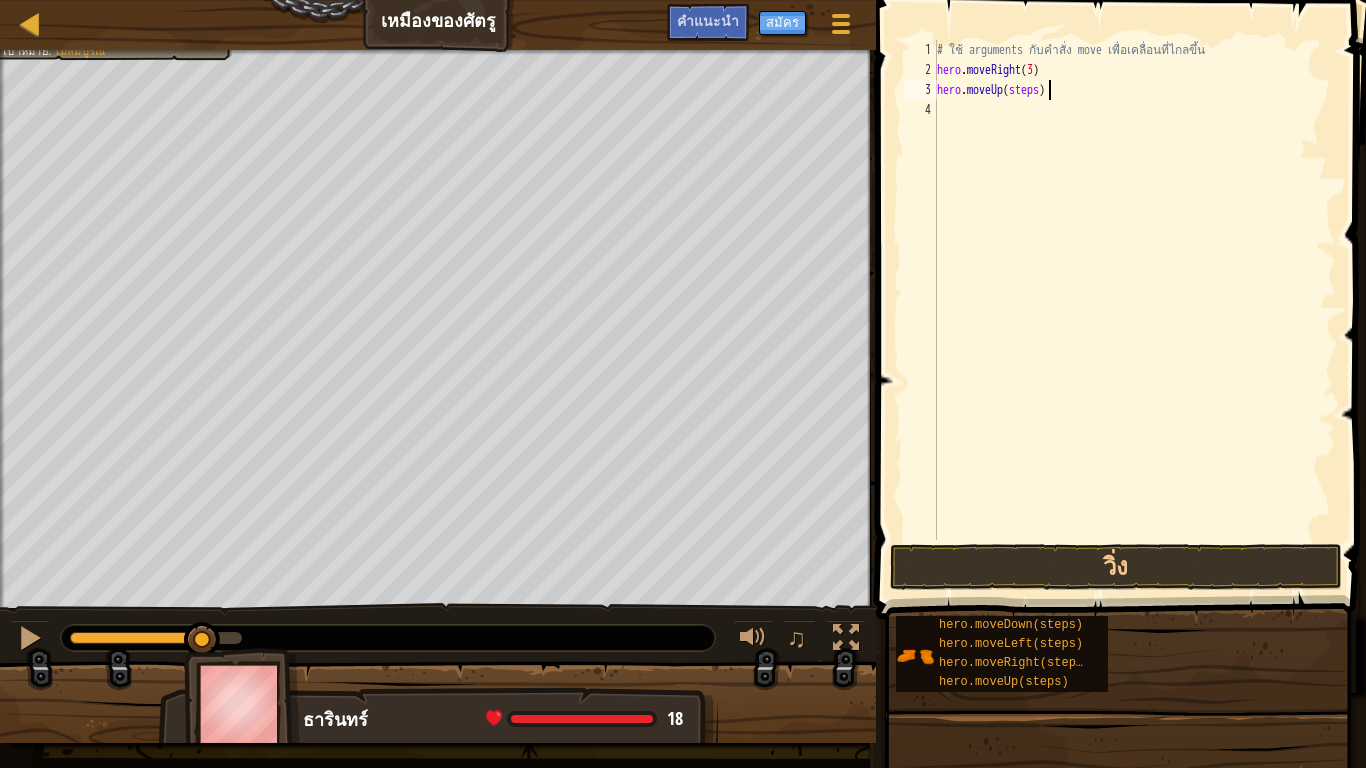 click on "# ใช้ arguments กับคำสั่ง move เพื่อเคลื่อนที่ไกลขึ้น hero . moveRight ( 3 ) hero . moveUp ( steps )" at bounding box center (1134, 310) 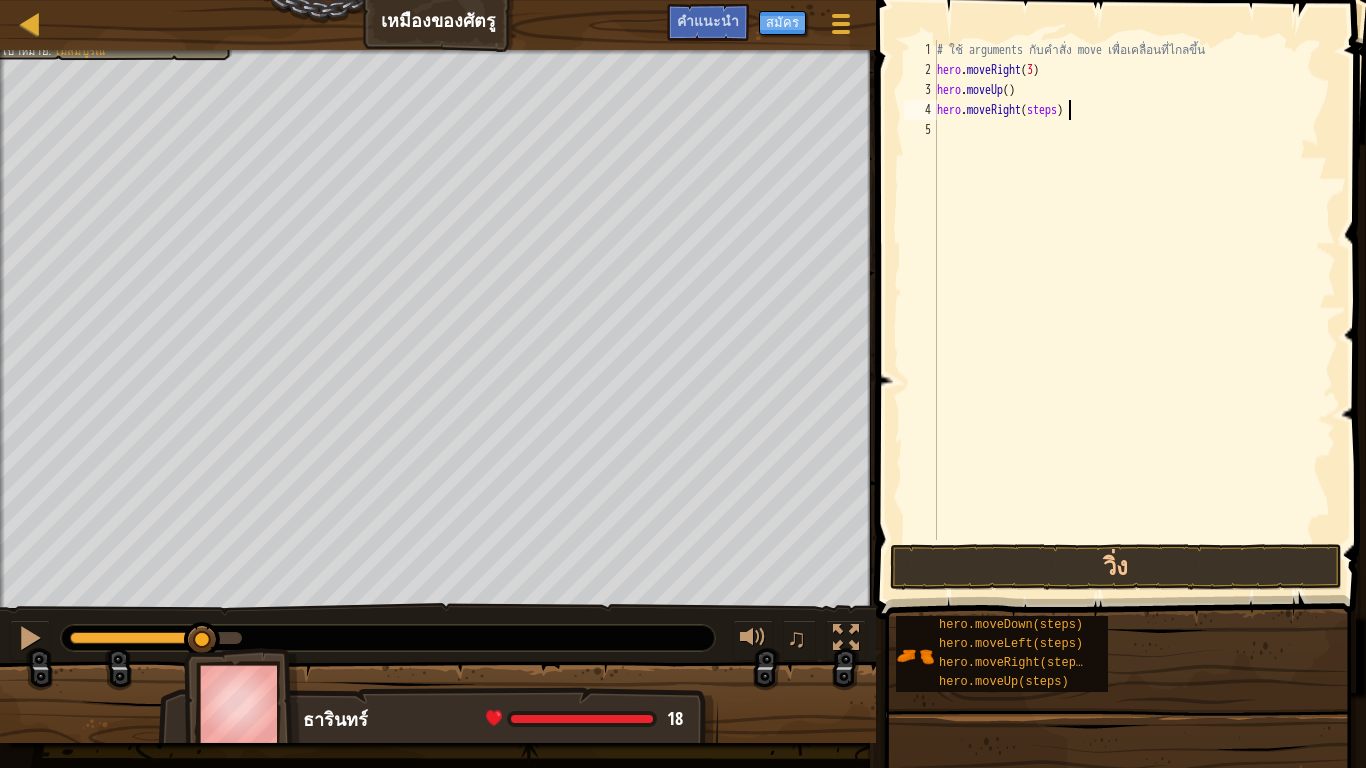 click on "# ใช้ arguments กับคำสั่ง move เพื่อเคลื่อนที่ไกลขึ้น hero . moveRight ( 3 ) hero . moveUp ( ) hero . moveRight ( steps )" at bounding box center (1134, 310) 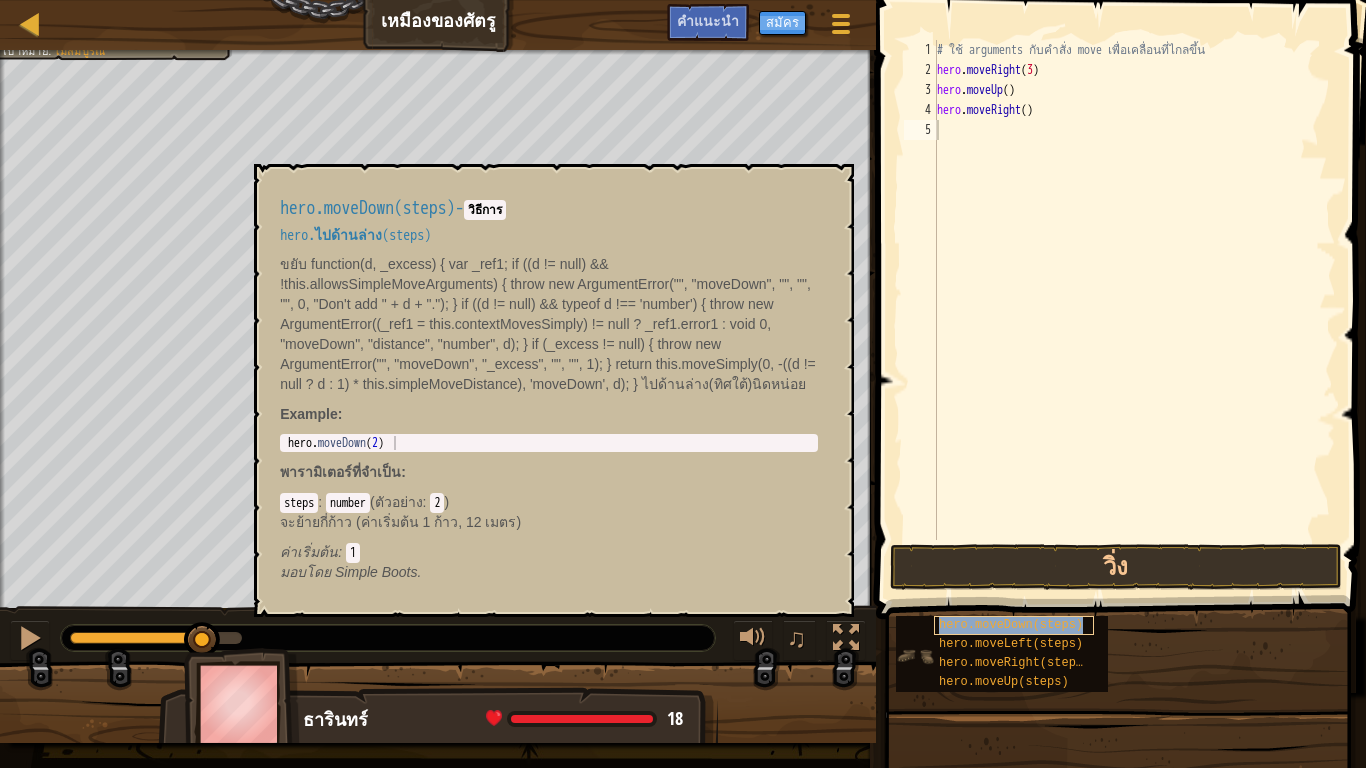 type on "hero.moveDown(steps)" 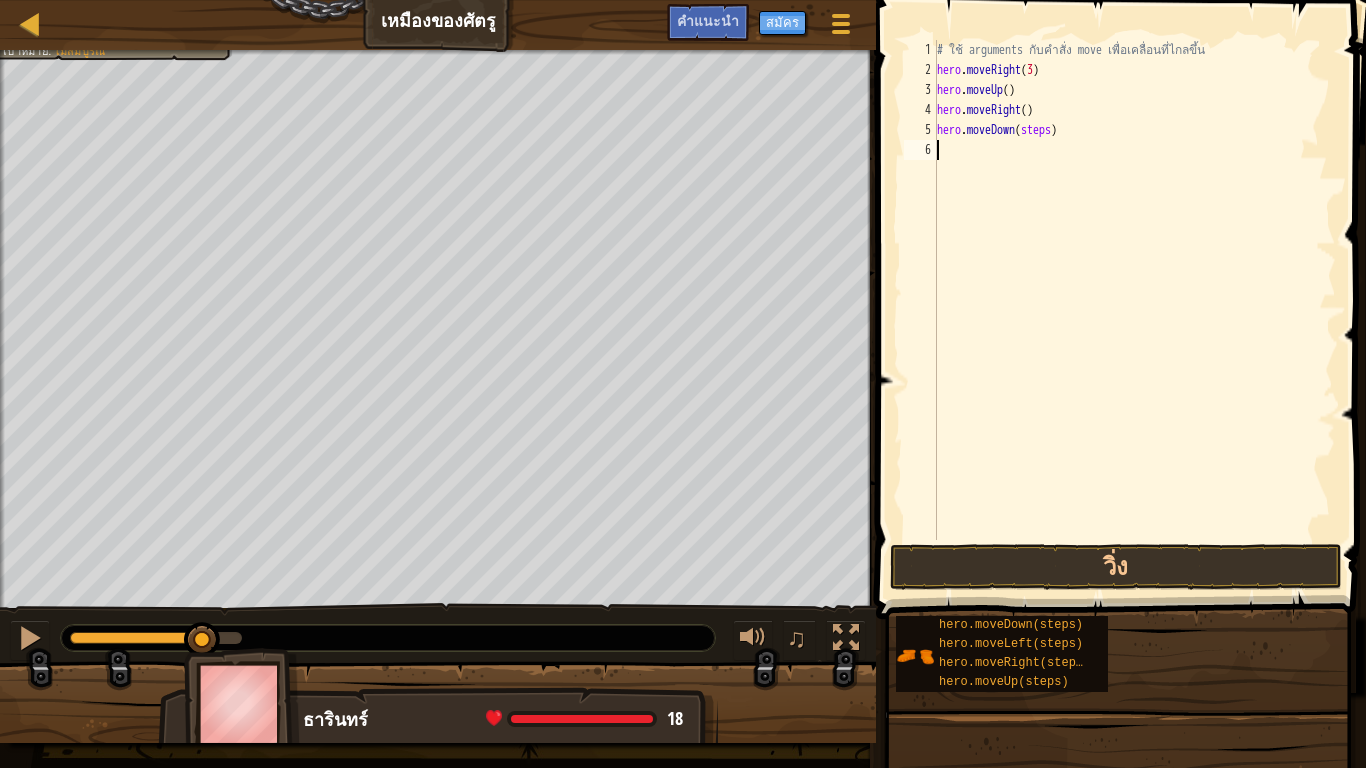 click on "# ใช้ arguments กับคำสั่ง move เพื่อเคลื่อนที่ไกลขึ้น hero . moveRight ( 3 ) hero . moveUp ( ) hero . moveRight ( ) hero . moveDown ( steps )" at bounding box center [1134, 310] 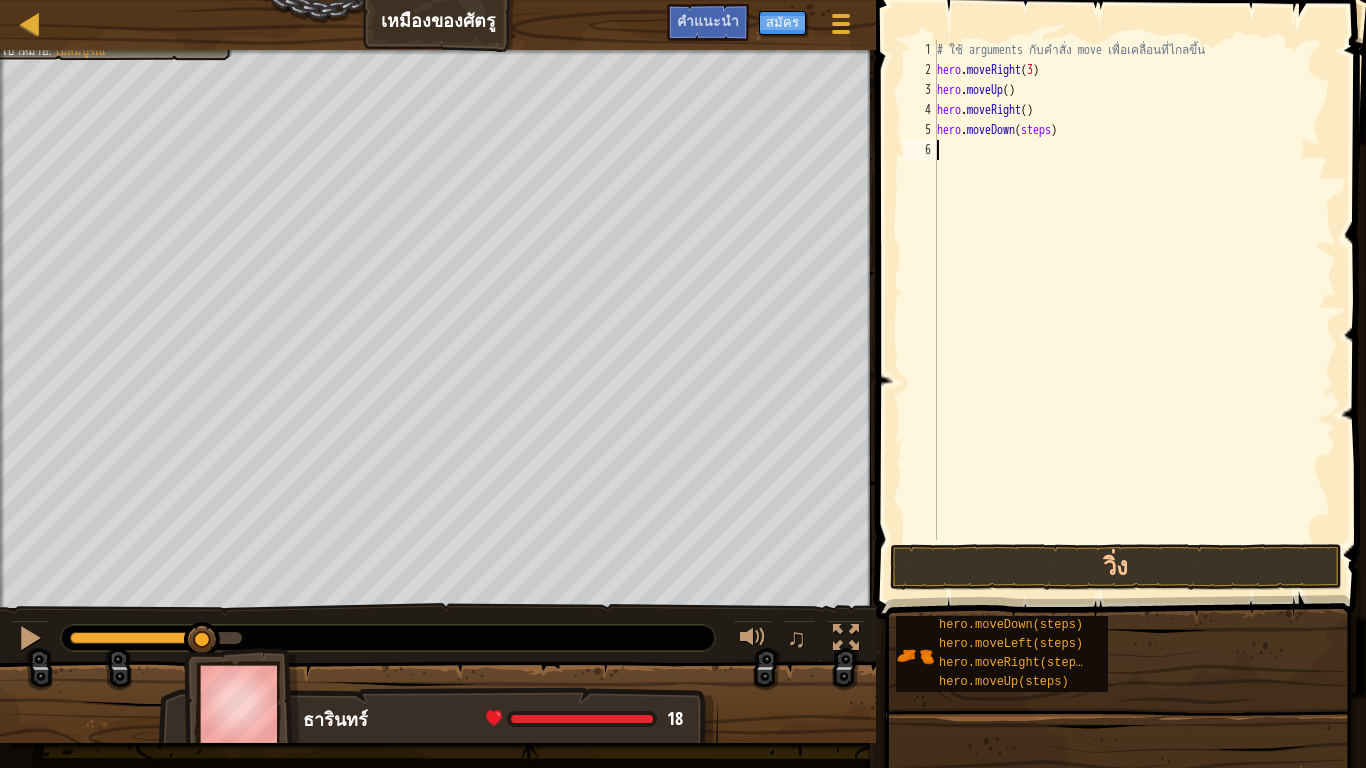 click on "# ใช้ arguments กับคำสั่ง move เพื่อเคลื่อนที่ไกลขึ้น hero . moveRight ( 3 ) hero . moveUp ( ) hero . moveRight ( ) hero . moveDown ( steps )" at bounding box center [1134, 310] 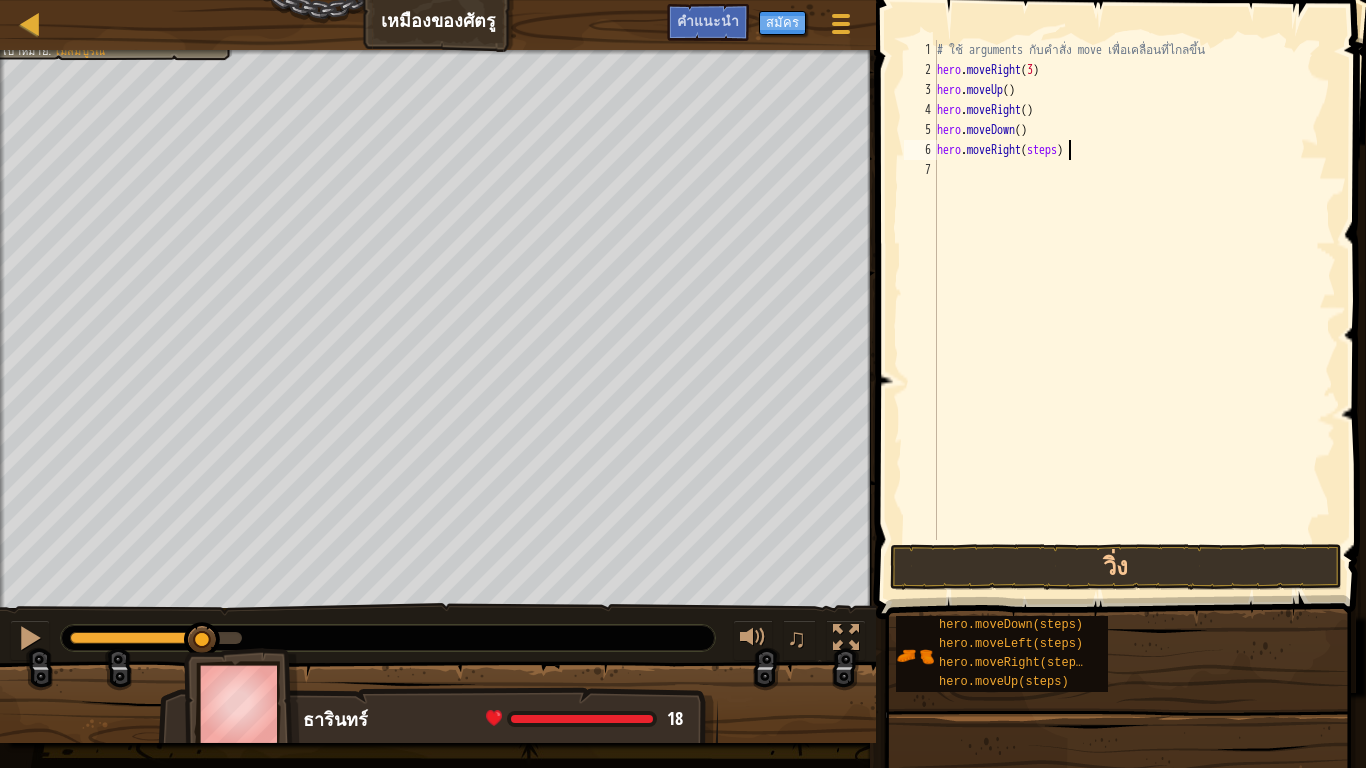click on "# ใช้ arguments กับคำสั่ง move เพื่อเคลื่อนที่ไกลขึ้น hero . moveRight ( 3 ) hero . moveUp ( ) hero . moveRight ( ) hero . moveDown ( ) hero . moveRight ( steps )" at bounding box center [1134, 310] 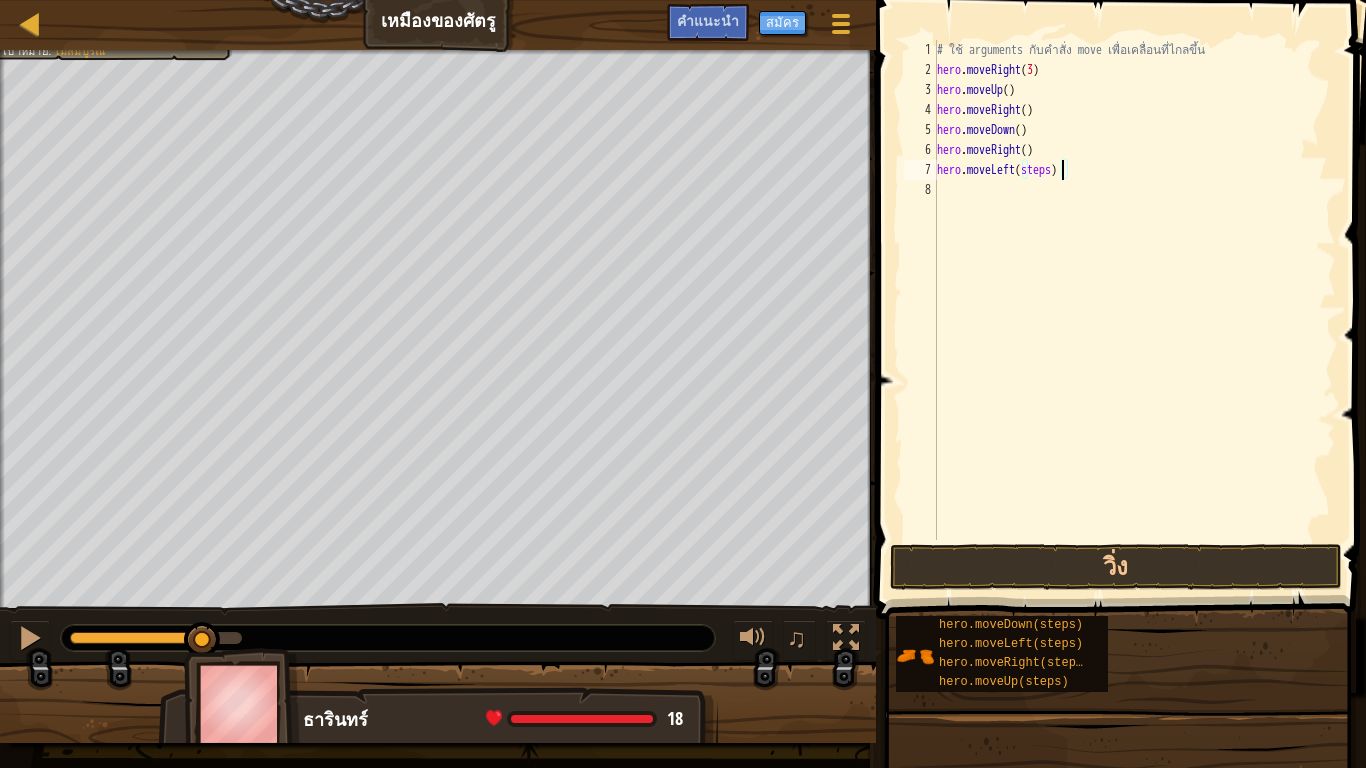 click on "# ใช้ arguments กับคำสั่ง move เพื่อเคลื่อนที่ไกลขึ้น hero . moveRight ( 3 ) hero . moveUp ( ) hero . moveRight ( ) hero . moveDown ( ) hero . moveRight ( ) hero . moveLeft ( steps )" at bounding box center [1134, 310] 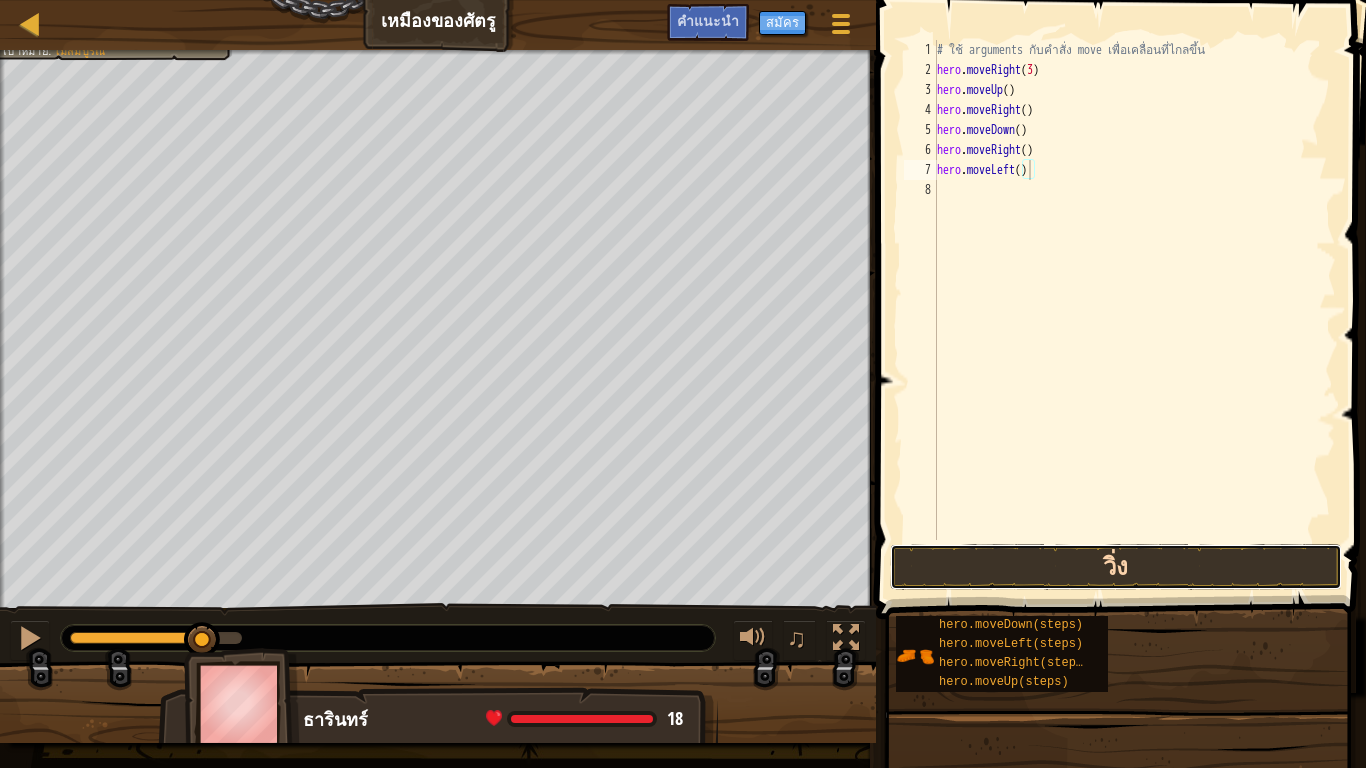 click on "วิ่ง" at bounding box center [1116, 567] 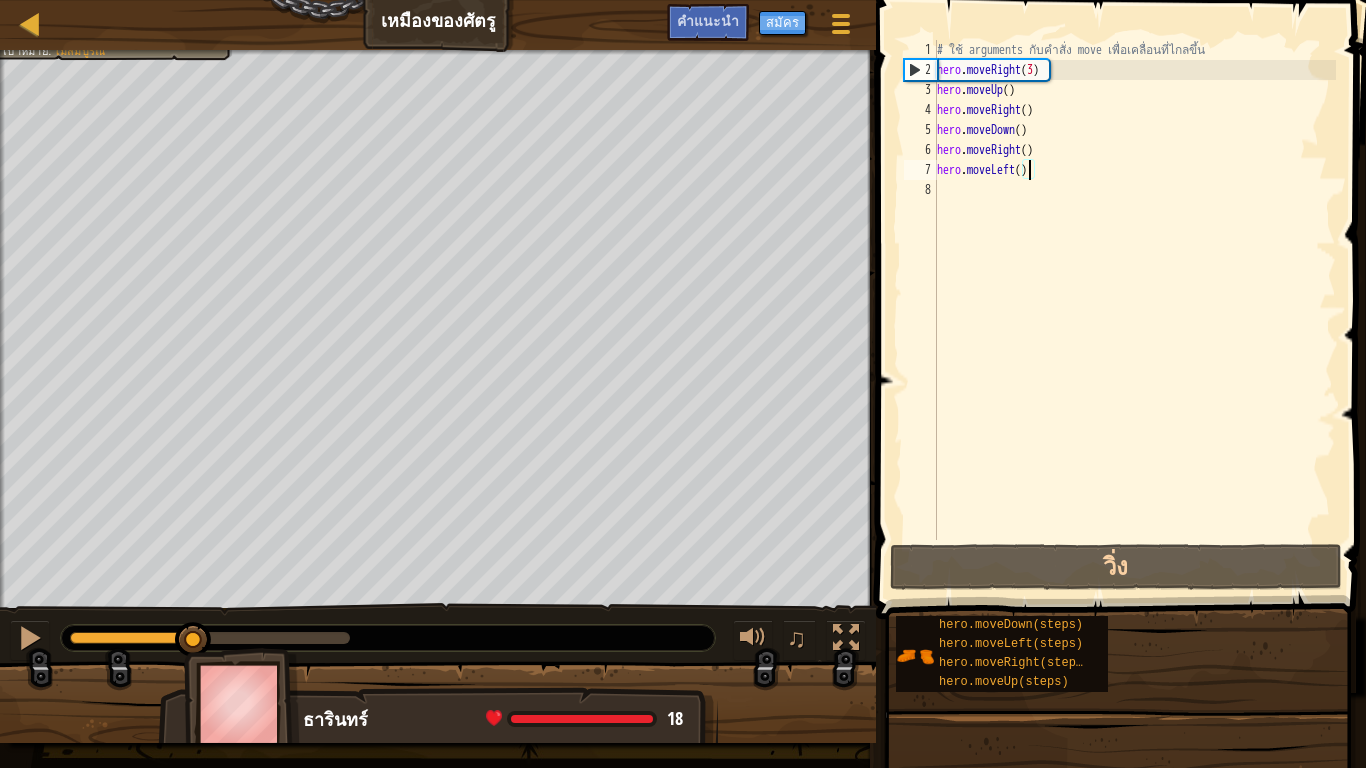 click at bounding box center [132, 638] 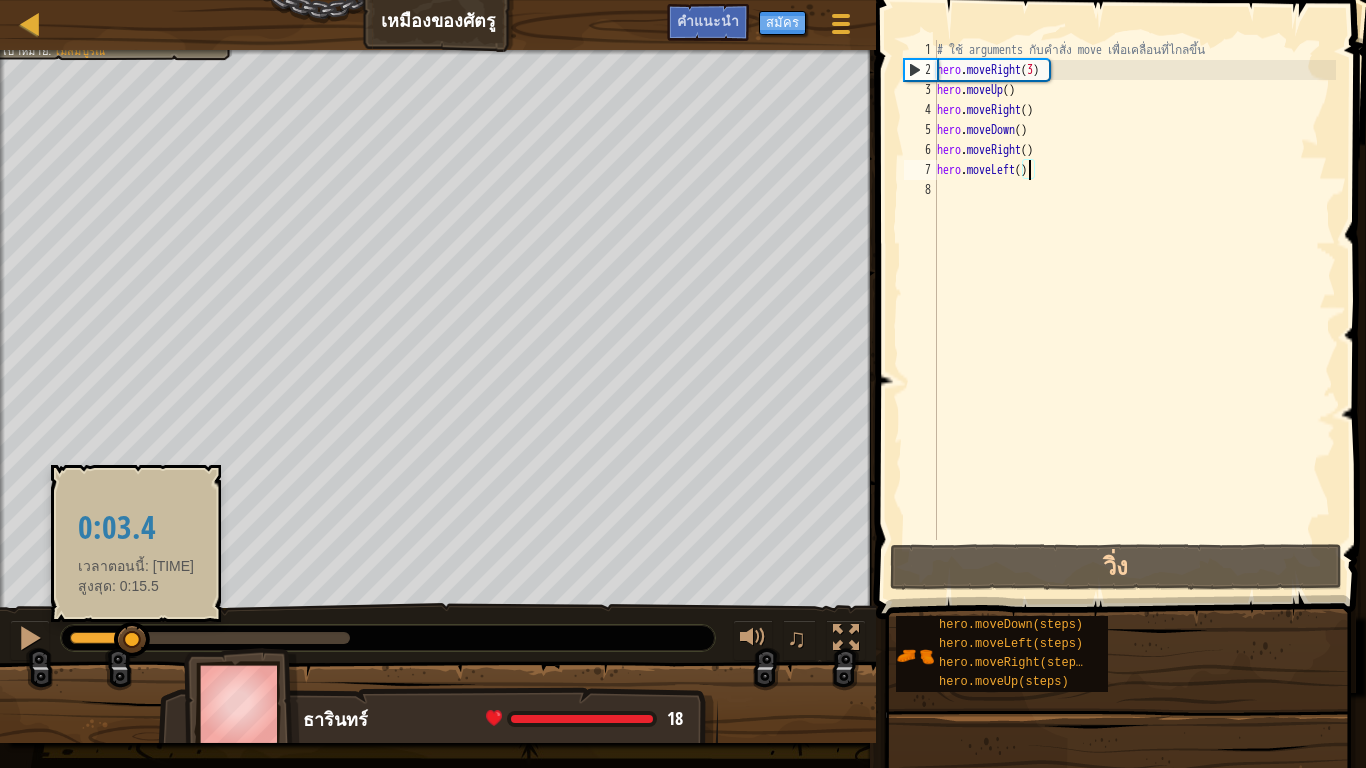 click at bounding box center [101, 638] 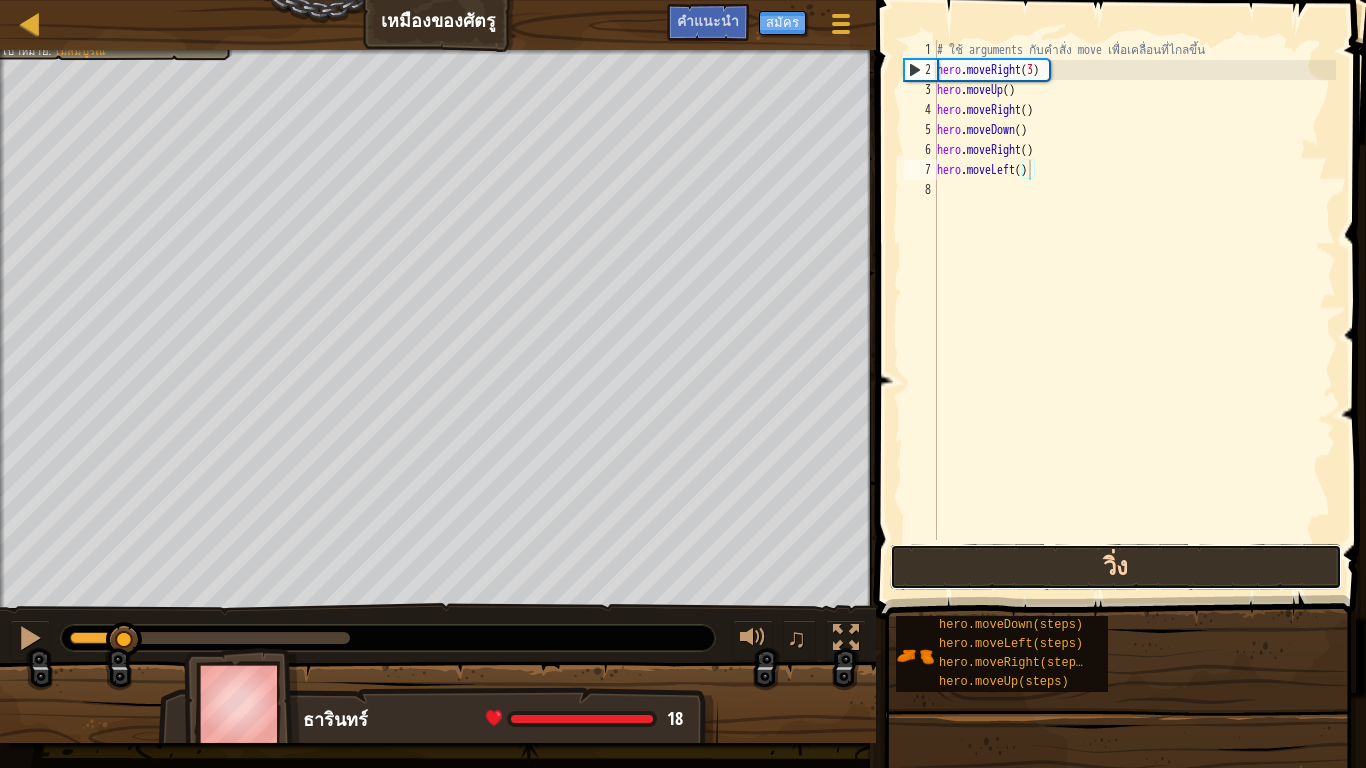 click on "วิ่ง" at bounding box center (1116, 567) 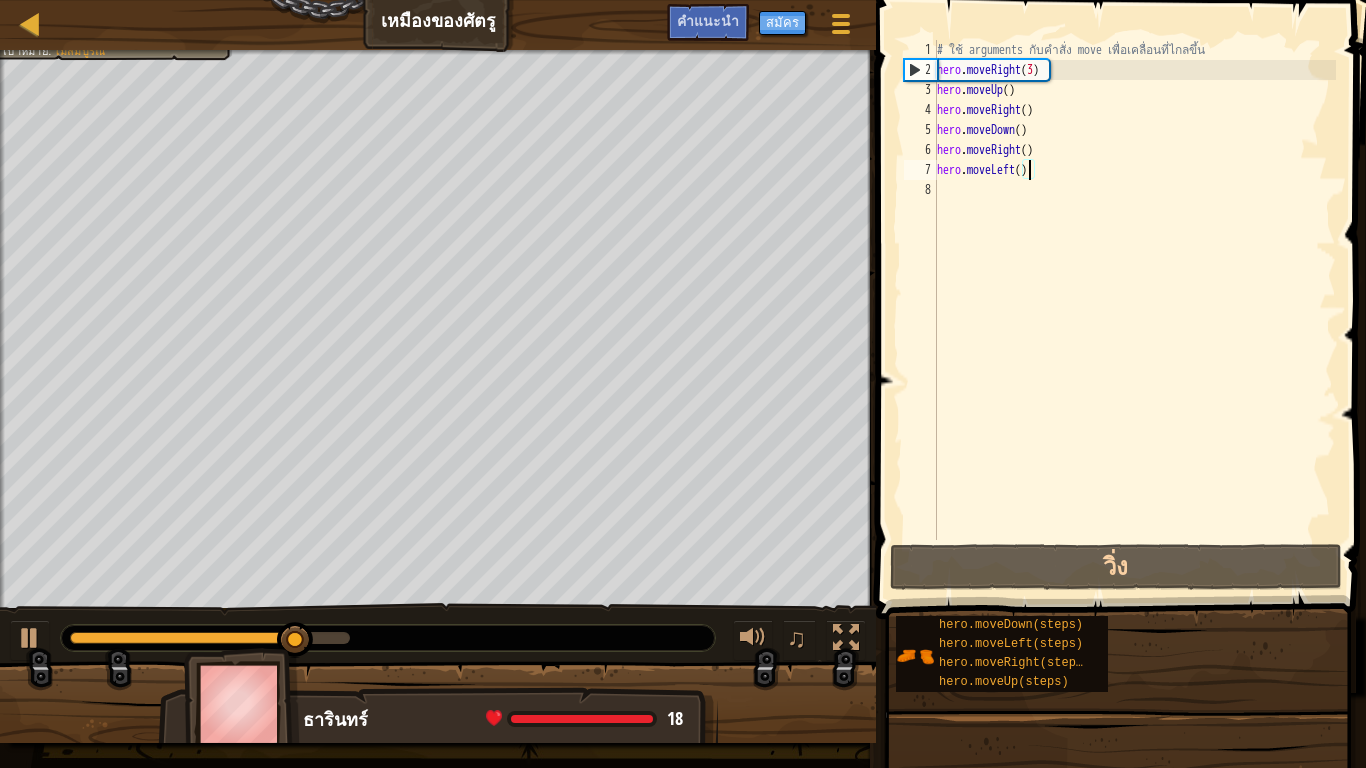 click on "♫" at bounding box center [438, 633] 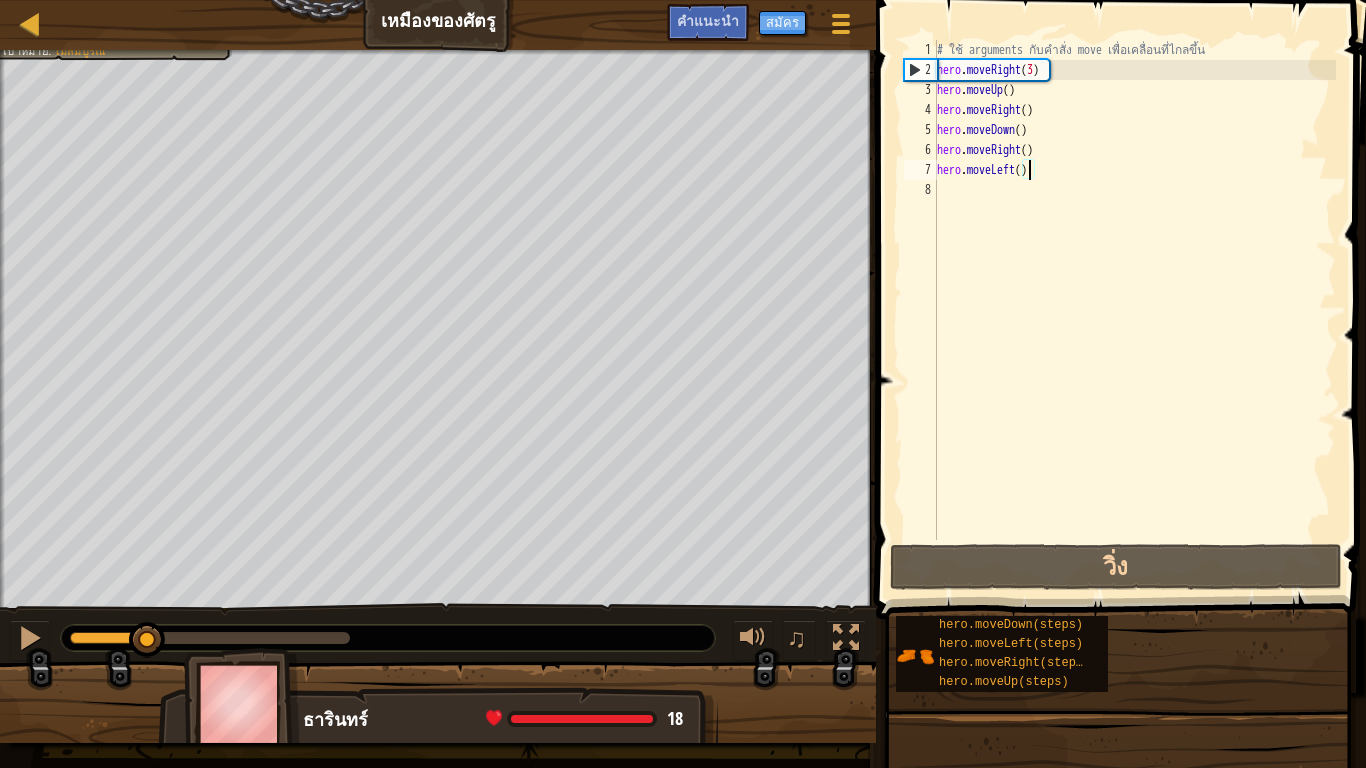 click at bounding box center (109, 638) 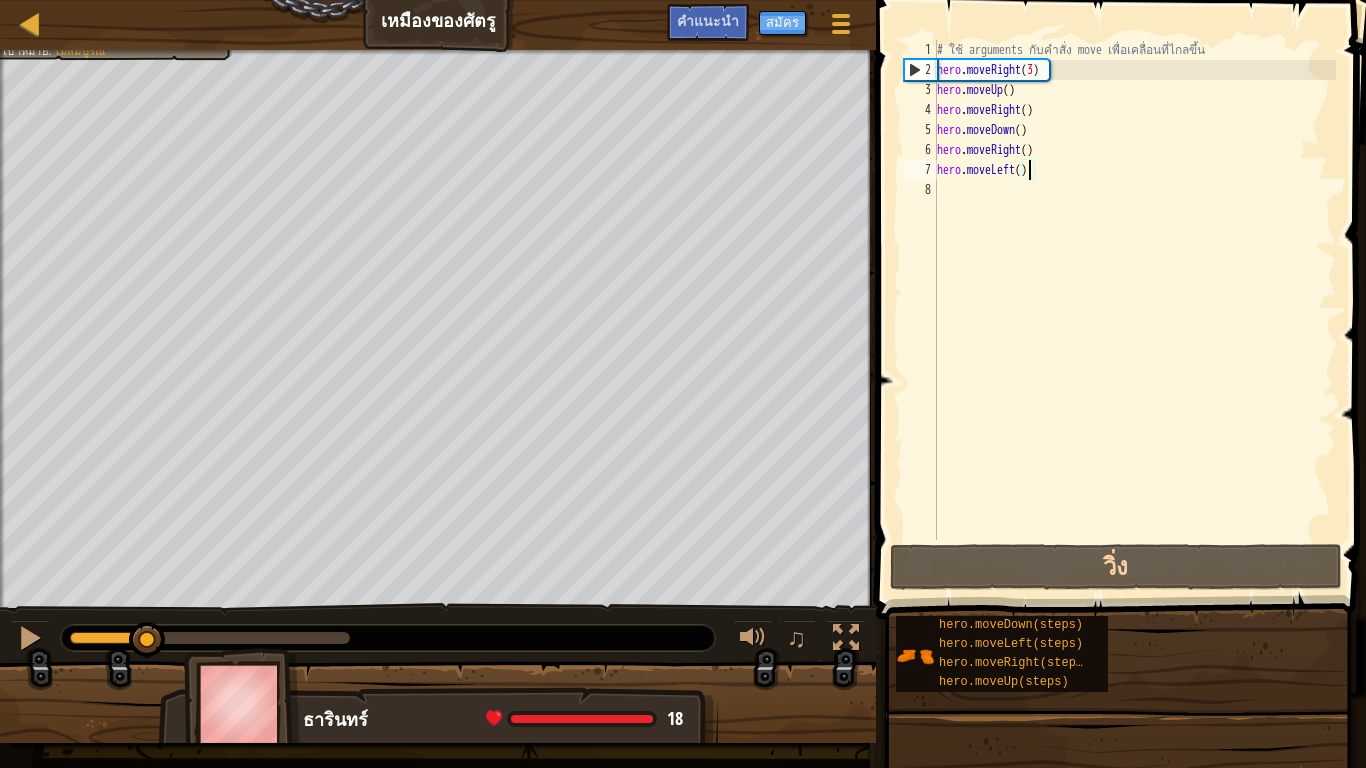 click on "# ใช้ arguments กับคำสั่ง move เพื่อเคลื่อนที่ไกลขึ้น hero . moveRight ( 3 ) hero . moveUp ( ) hero . moveRight ( ) hero . moveDown ( ) hero . moveLeft ( )" at bounding box center [1134, 310] 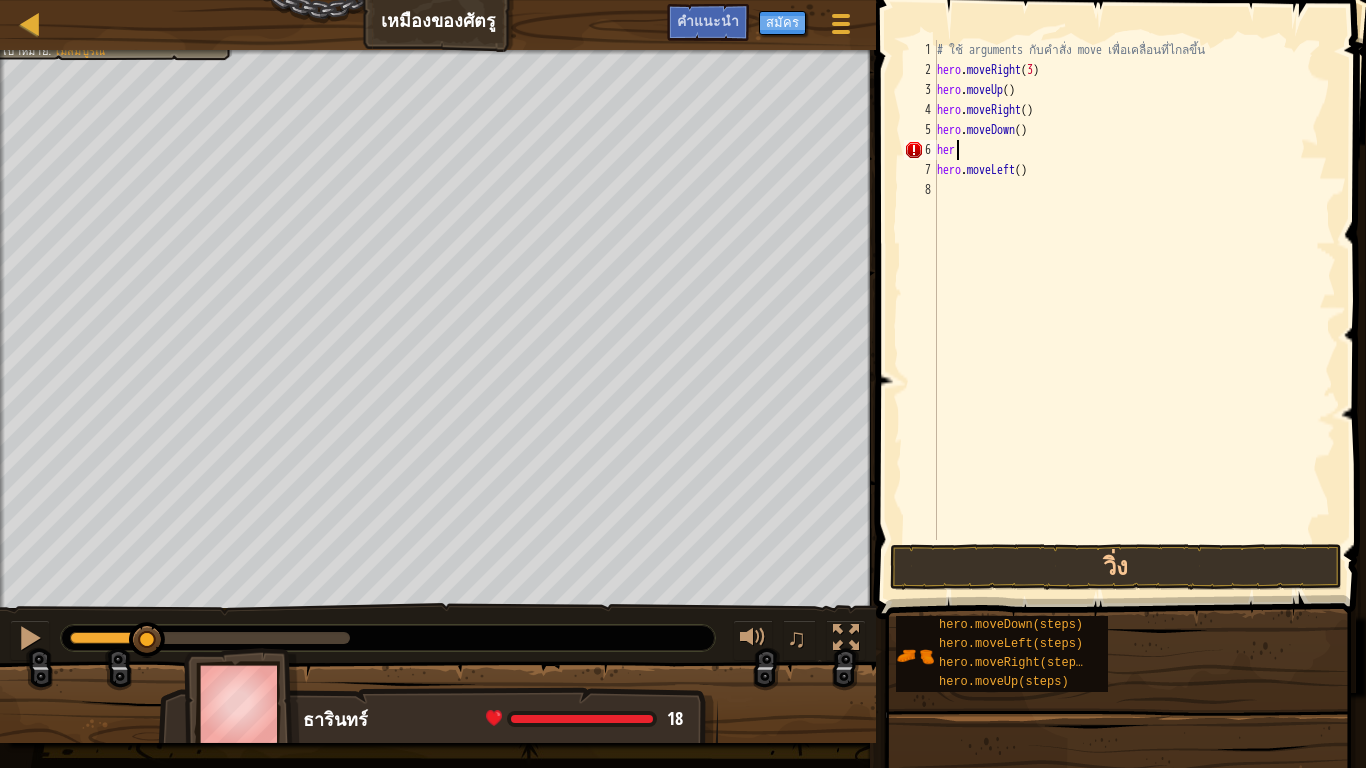 type on "h" 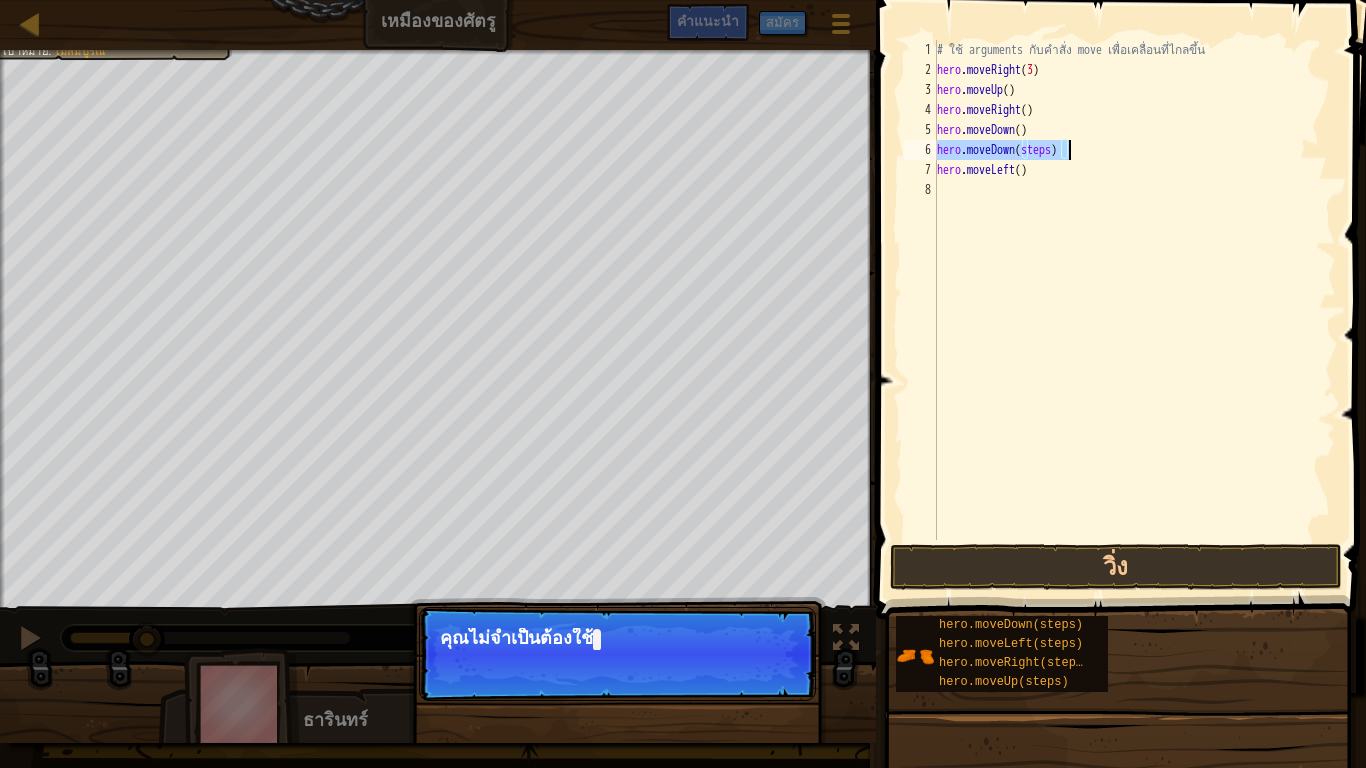 click on "# ใช้ arguments กับคำสั่ง move เพื่อเคลื่อนที่ไกลขึ้น hero . moveRight ( 3 ) hero . moveUp ( ) hero . moveRight ( ) hero . moveDown ( ) hero . moveDown ( steps ) hero . moveLeft ( )" at bounding box center (1134, 290) 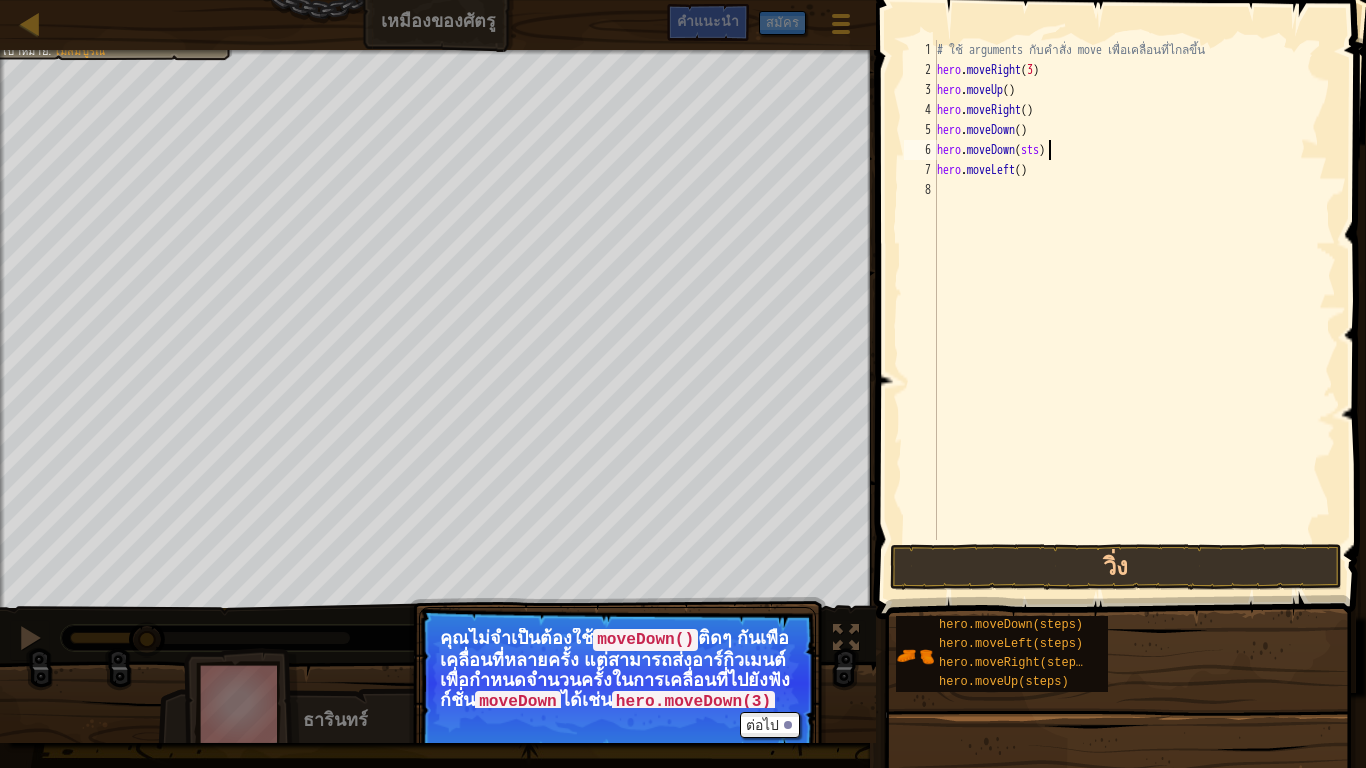 click on "# ใช้ arguments กับคำสั่ง move เพื่อเคลื่อนที่ไกลขึ้น hero . moveRight ( 3 ) hero . moveUp ( ) hero . moveRight ( ) hero . moveDown ( ) hero . moveDown ( sts ) hero . moveLeft ( )" at bounding box center (1134, 310) 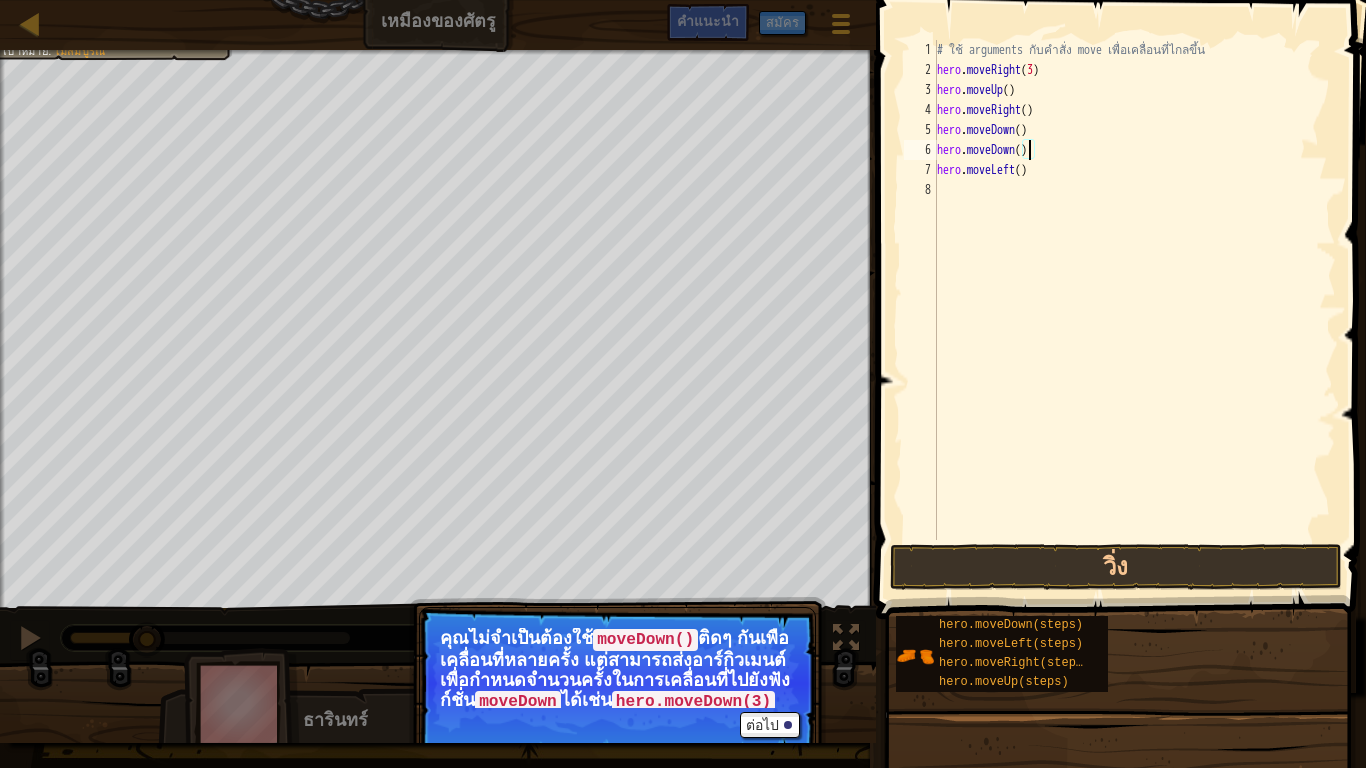 click on "# ใช้ arguments กับคำสั่ง move เพื่อเคลื่อนที่ไกลขึ้น hero . moveRight ( 3 ) hero . moveUp ( ) hero . moveRight ( ) hero . moveDown ( ) hero . moveDown ( ) hero . moveLeft ( )" at bounding box center (1134, 310) 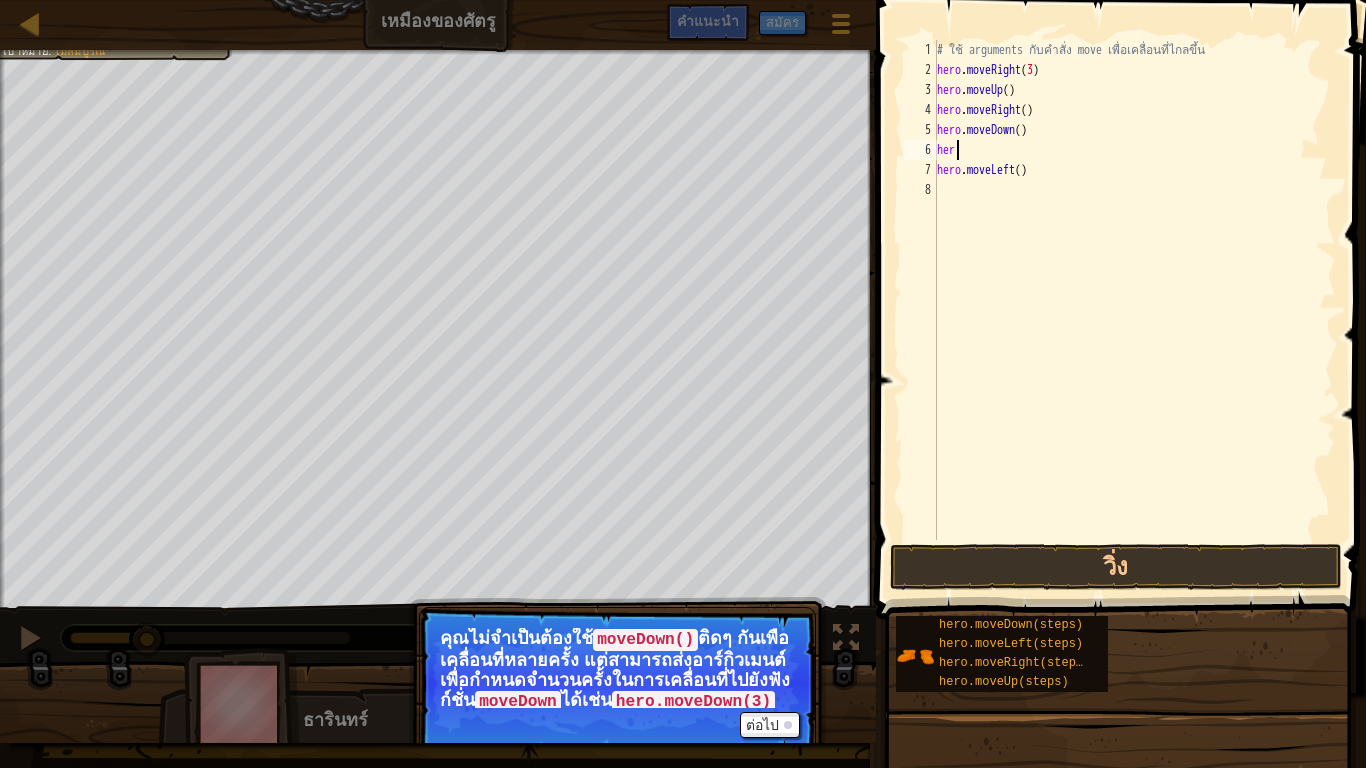 type on "h" 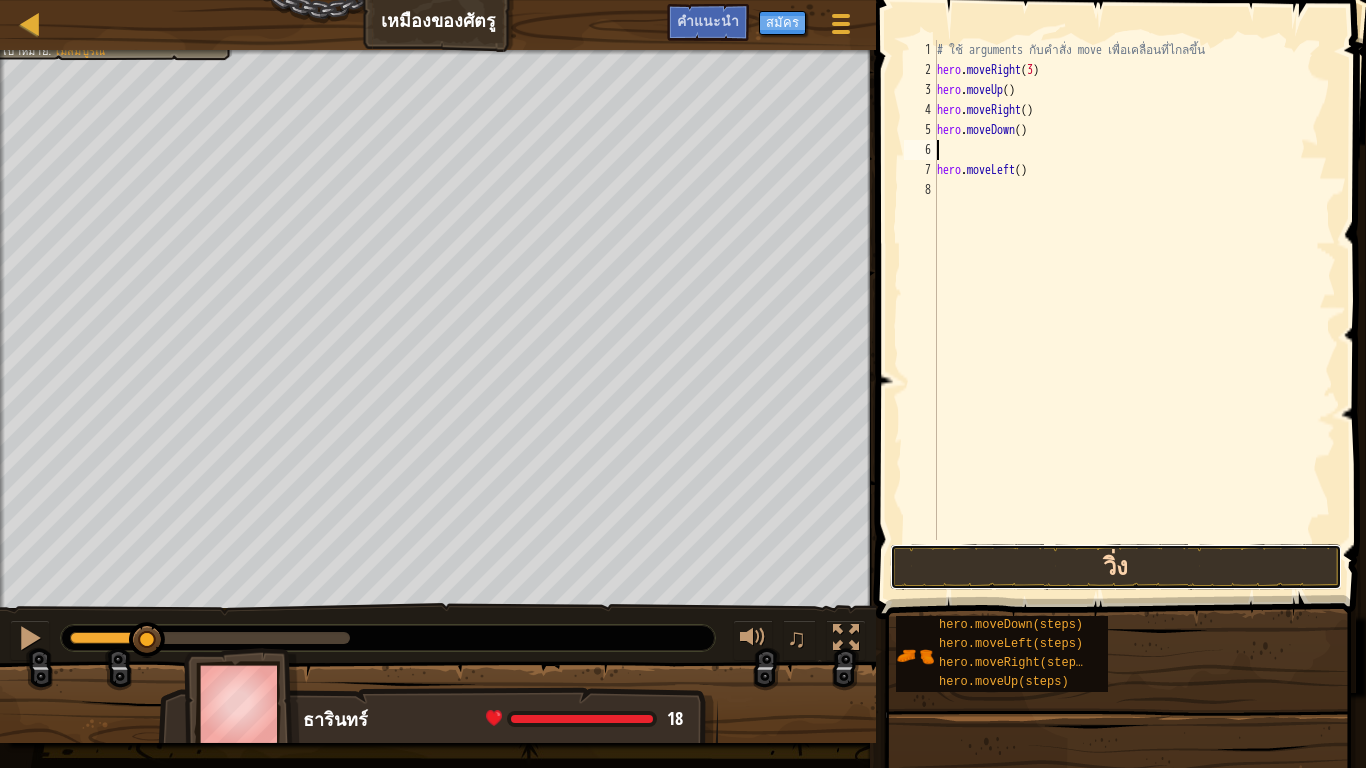 click on "วิ่ง" at bounding box center (1116, 567) 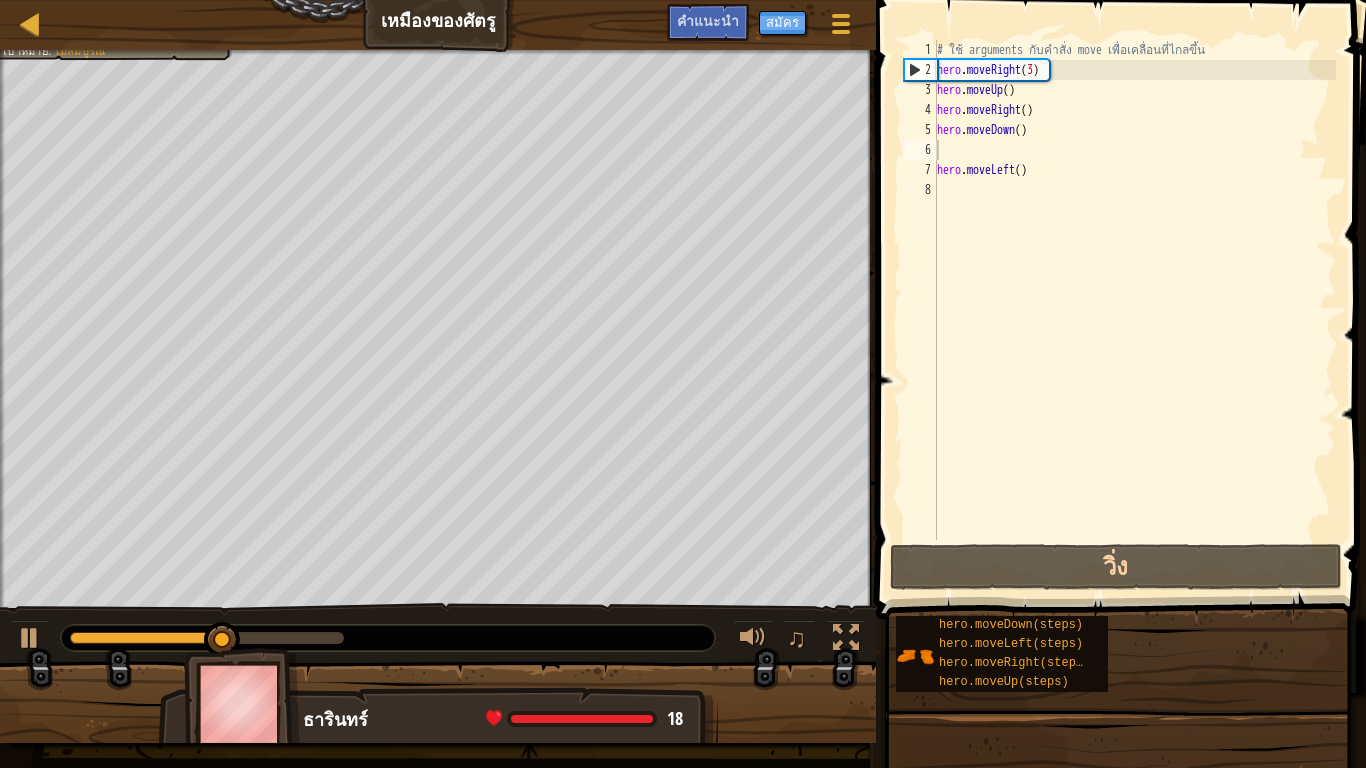 click at bounding box center [388, 638] 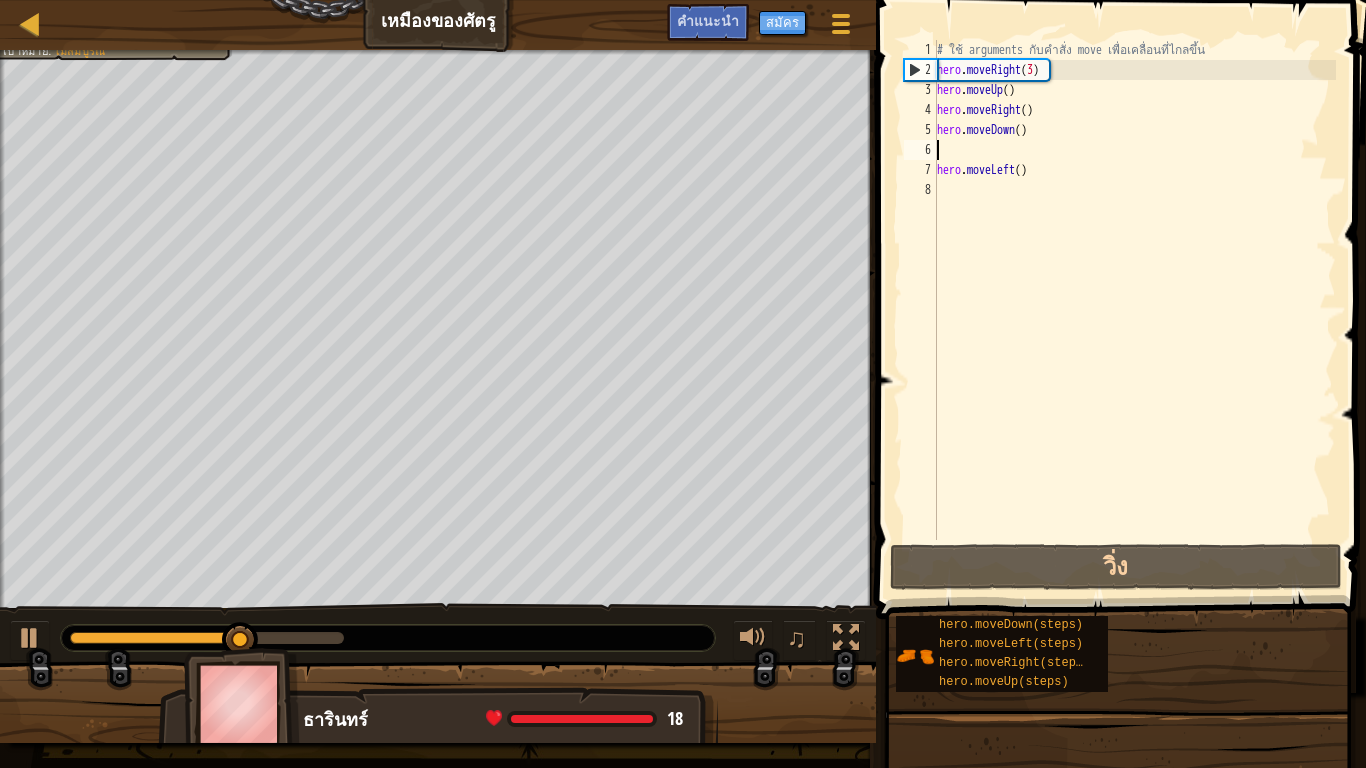 click at bounding box center [155, 638] 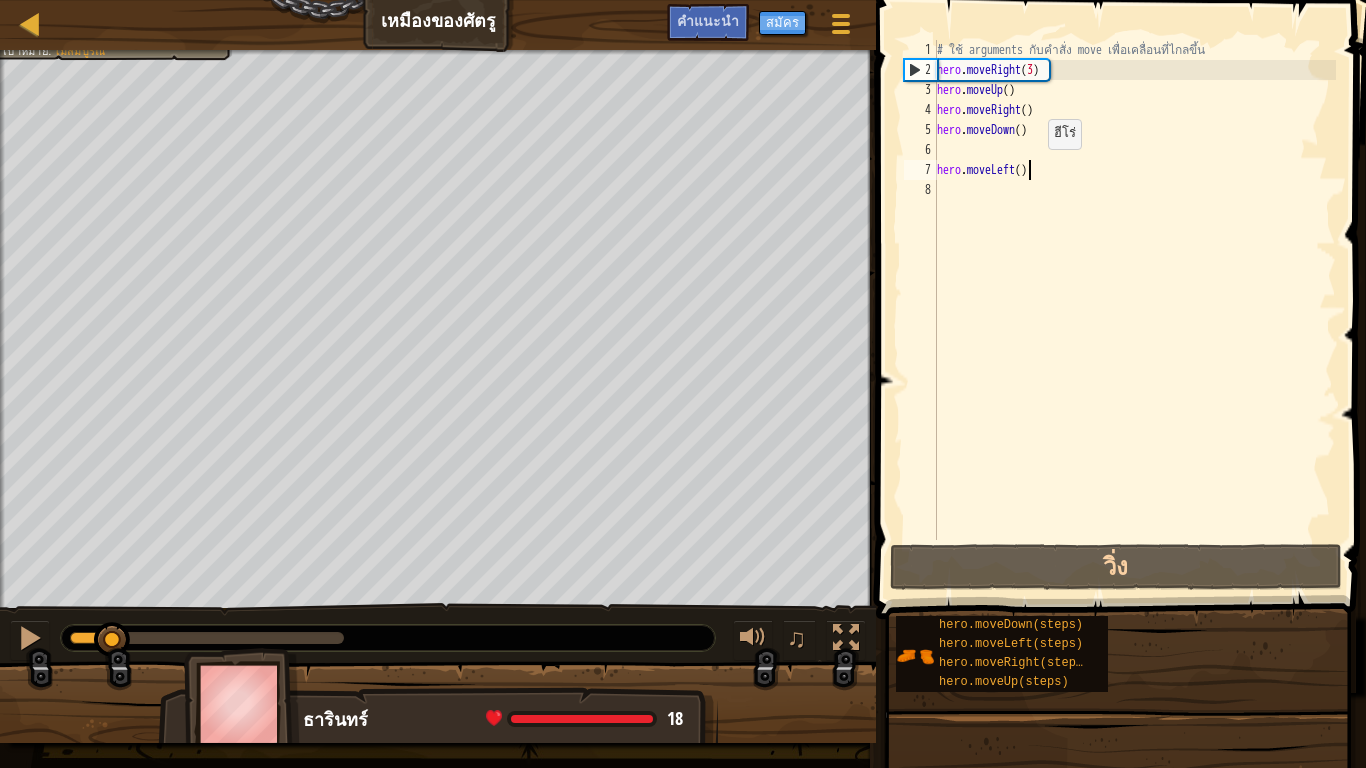 click on "# ใช้ arguments กับคำสั่ง move เพื่อเคลื่อนที่ไกลขึ้น hero . moveRight ( 3 ) hero . moveUp ( ) hero . moveRight ( ) hero . moveDown ( ) hero . moveLeft ( )" at bounding box center [1134, 310] 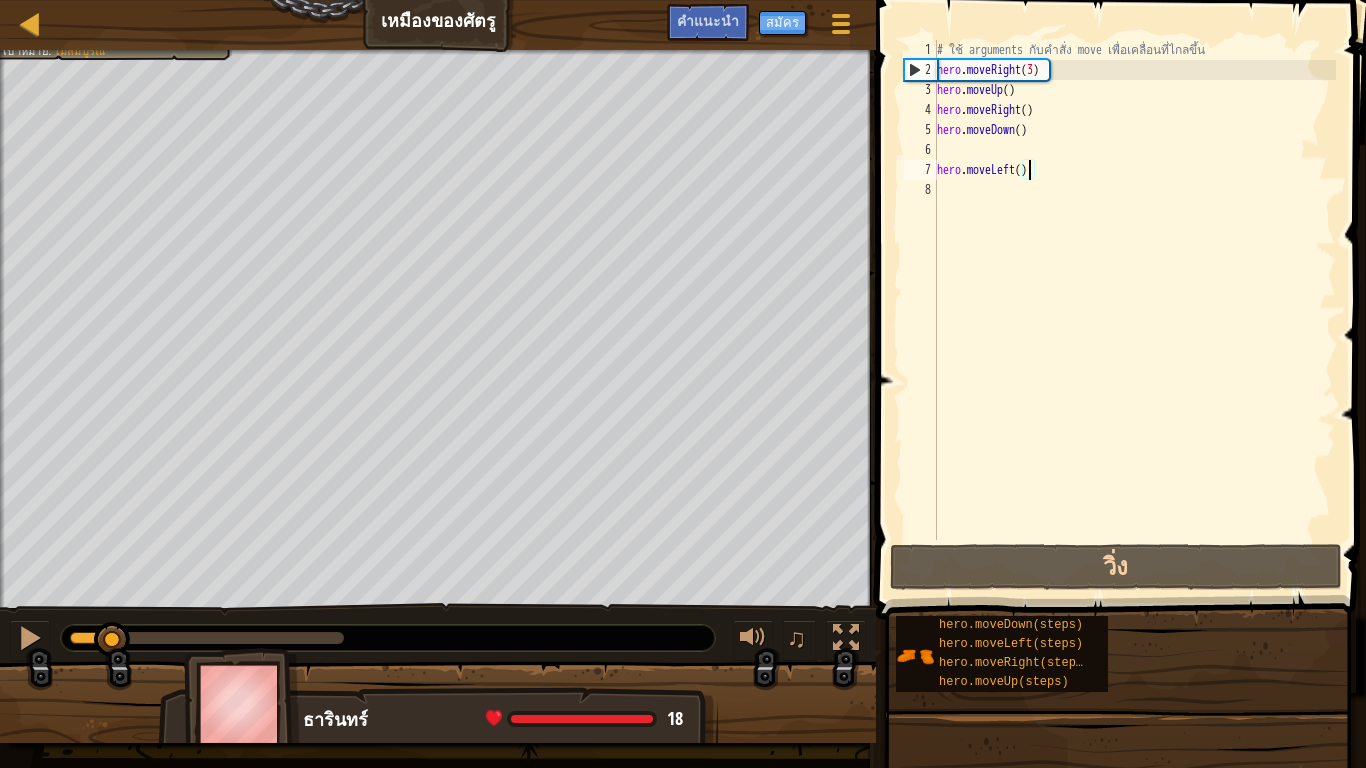 click on "# ใช้ arguments กับคำสั่ง move เพื่อเคลื่อนที่ไกลขึ้น hero . moveRight ( 3 ) hero . moveUp ( ) hero . moveRight ( ) hero . moveDown ( ) hero . moveLeft ( )" at bounding box center (1134, 310) 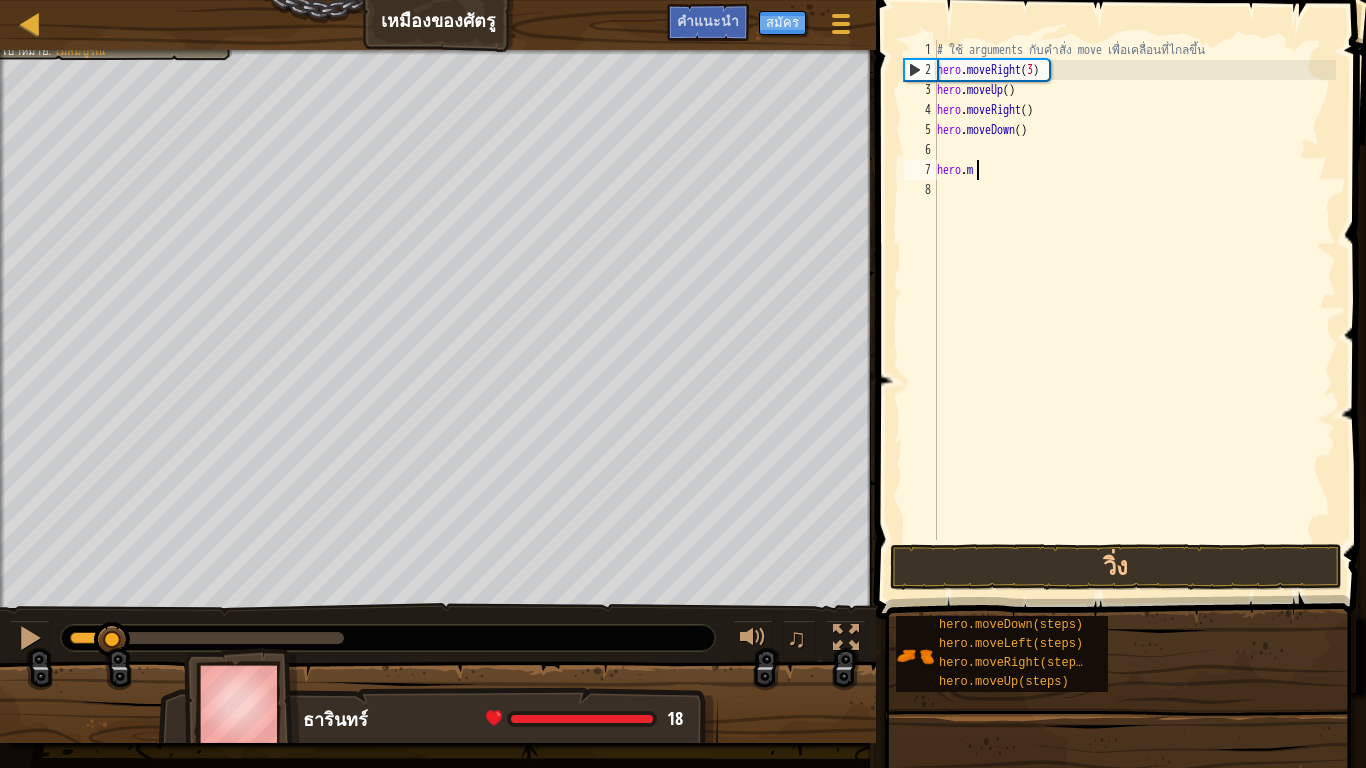 type on "h" 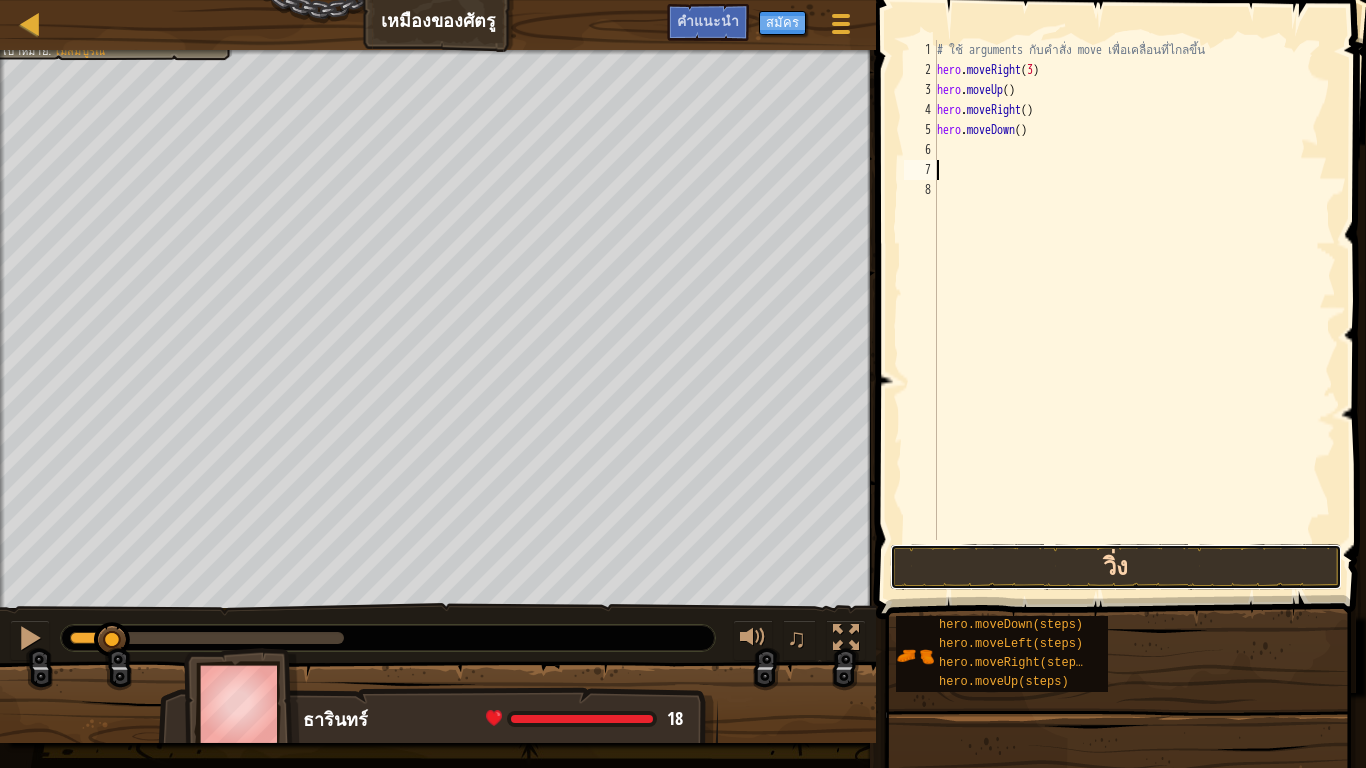 click on "วิ่ง" at bounding box center [1116, 567] 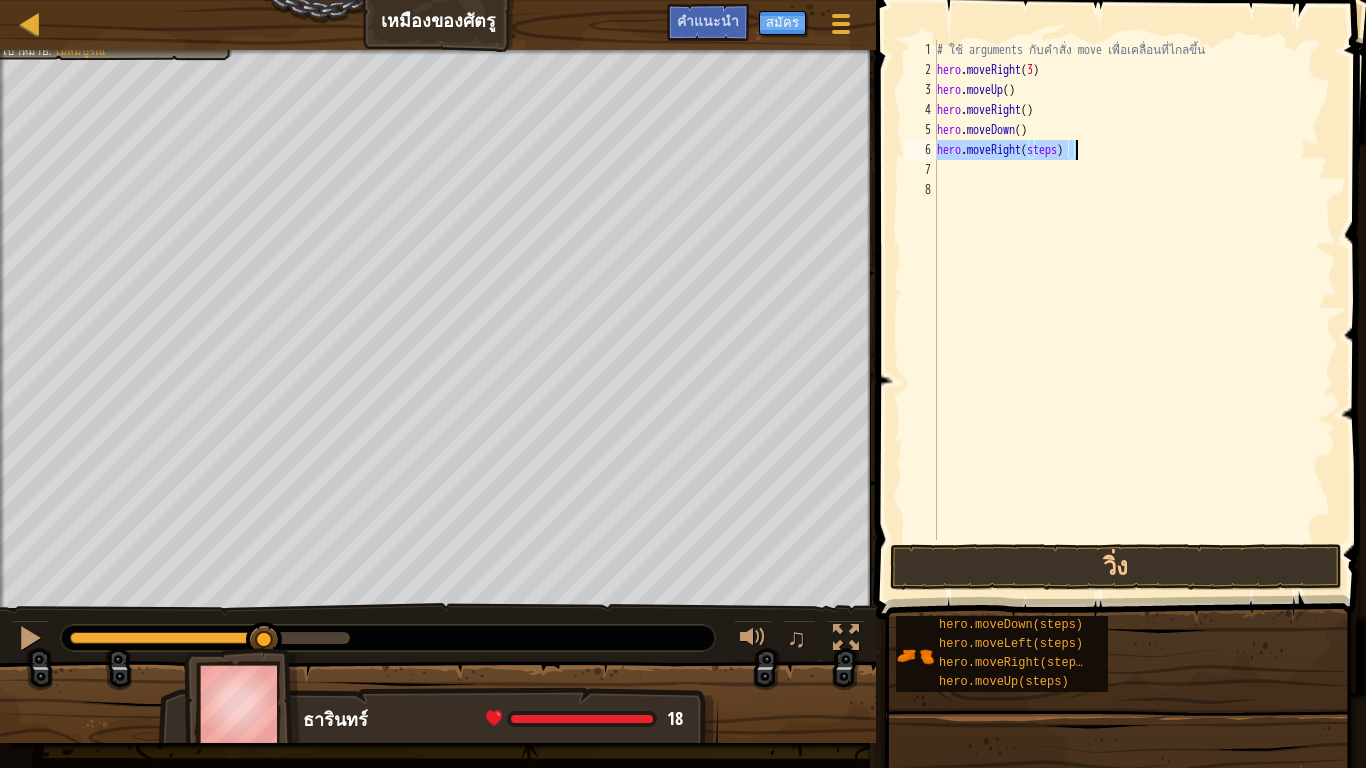 click on "# ใช้ arguments กับคำสั่ง move เพื่อเคลื่อนที่ไกลขึ้น hero . moveRight ( 3 ) hero . moveUp ( ) hero . moveRight ( ) hero . moveDown ( ) hero . moveRight ( steps )" at bounding box center (1134, 290) 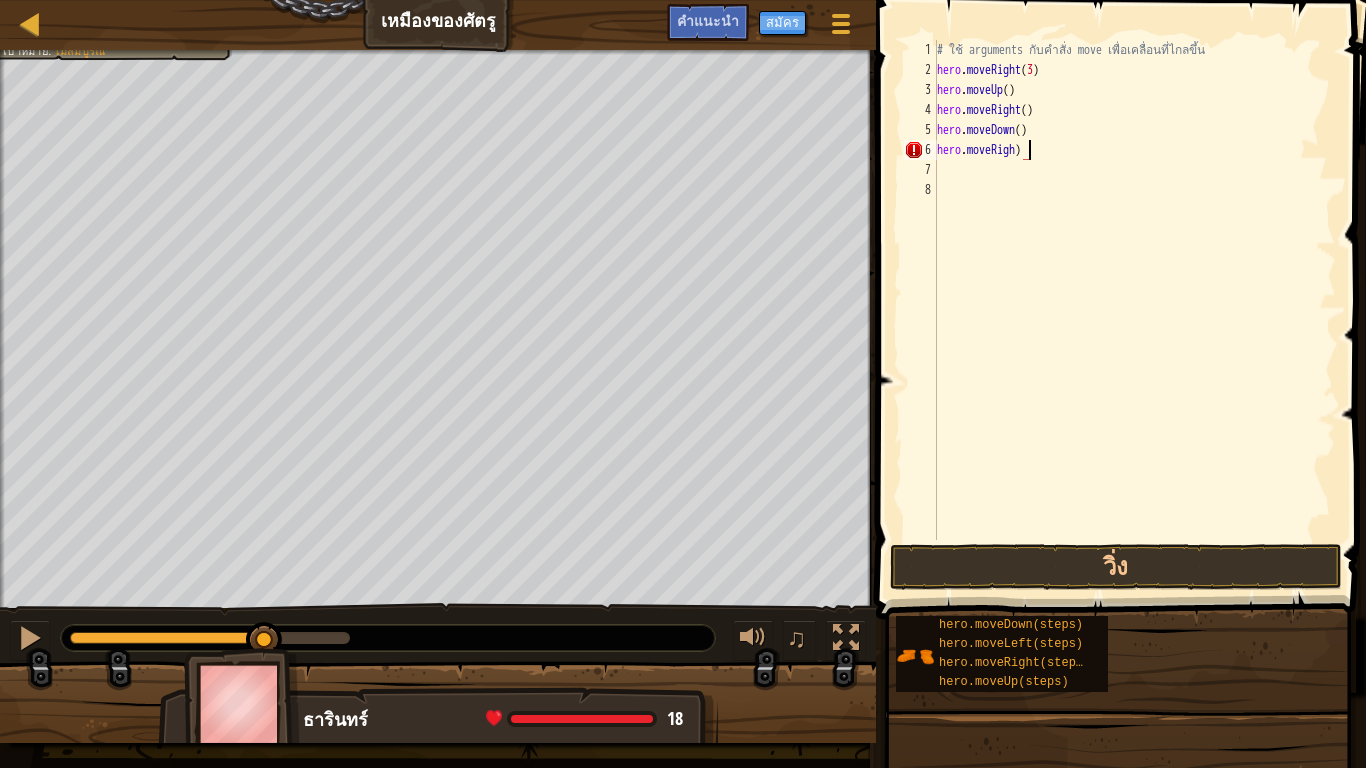 drag, startPoint x: 1045, startPoint y: 153, endPoint x: 1045, endPoint y: 177, distance: 24 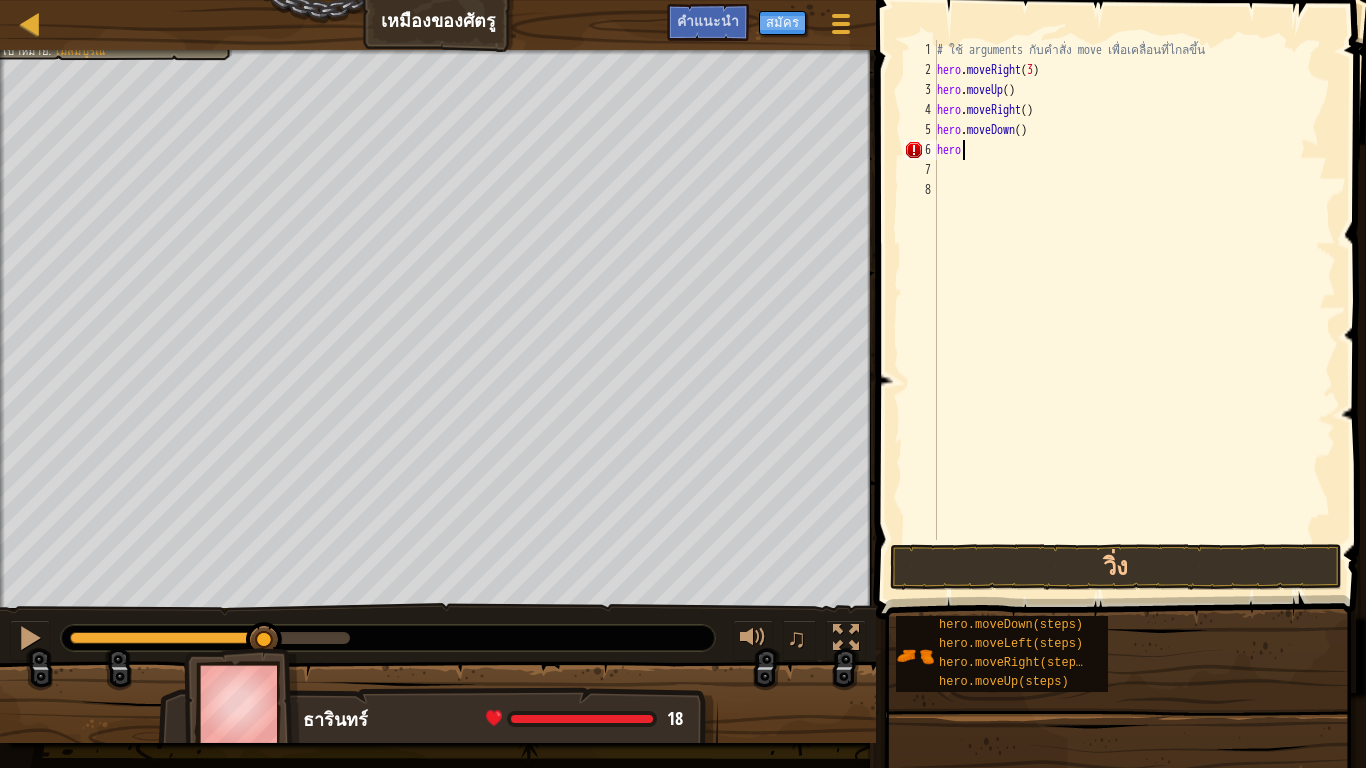 type on "h" 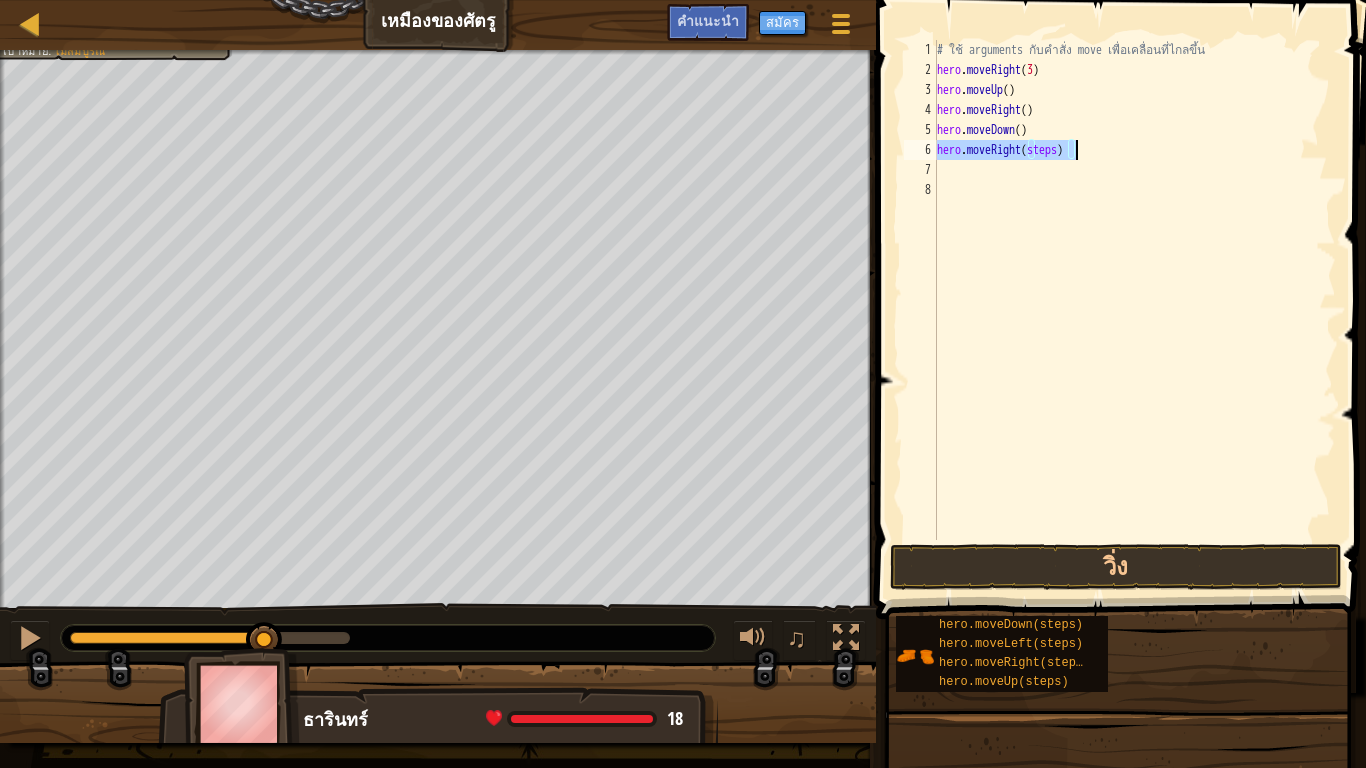 click on "# ใช้ arguments กับคำสั่ง move เพื่อเคลื่อนที่ไกลขึ้น hero . moveRight ( 3 ) hero . moveUp ( ) hero . moveRight ( ) hero . moveDown ( ) hero . moveRight ( steps )" at bounding box center (1134, 290) 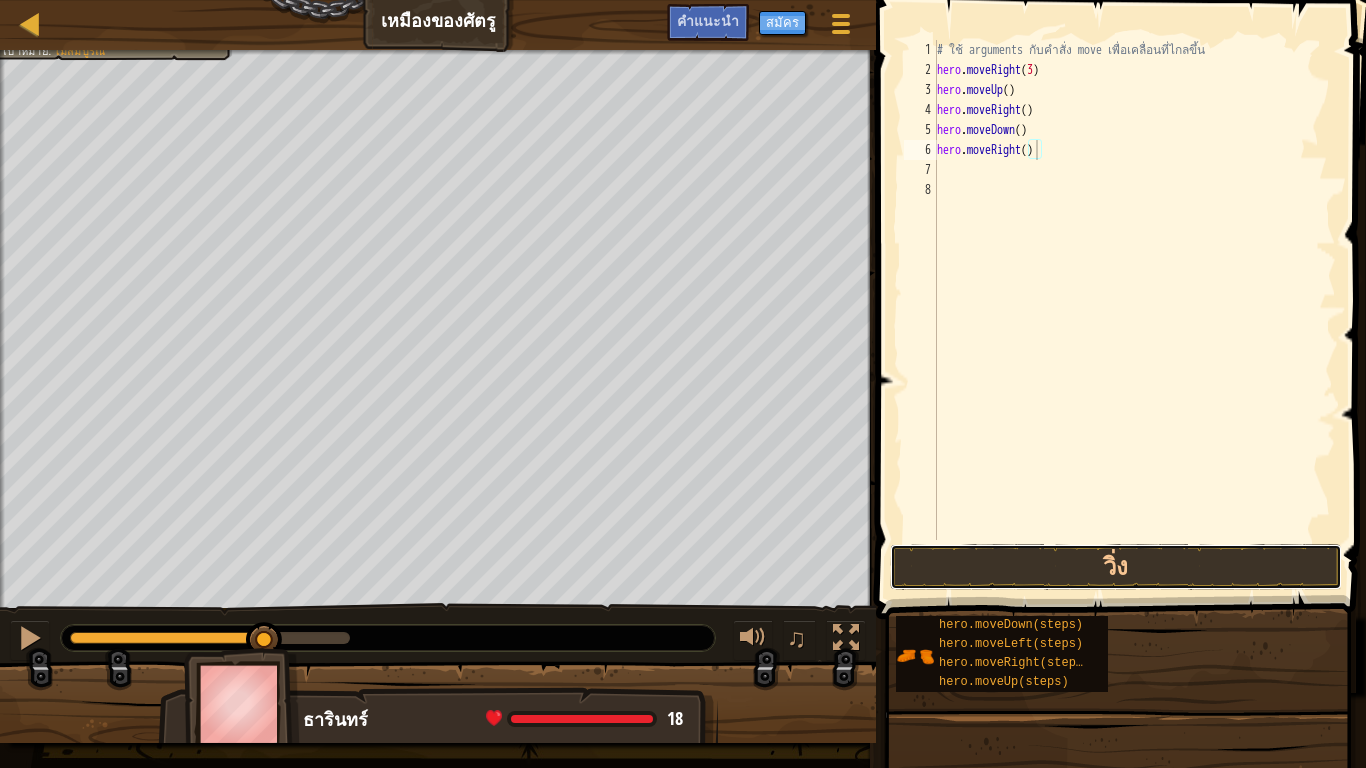 drag, startPoint x: 1140, startPoint y: 559, endPoint x: 1128, endPoint y: 503, distance: 57.271286 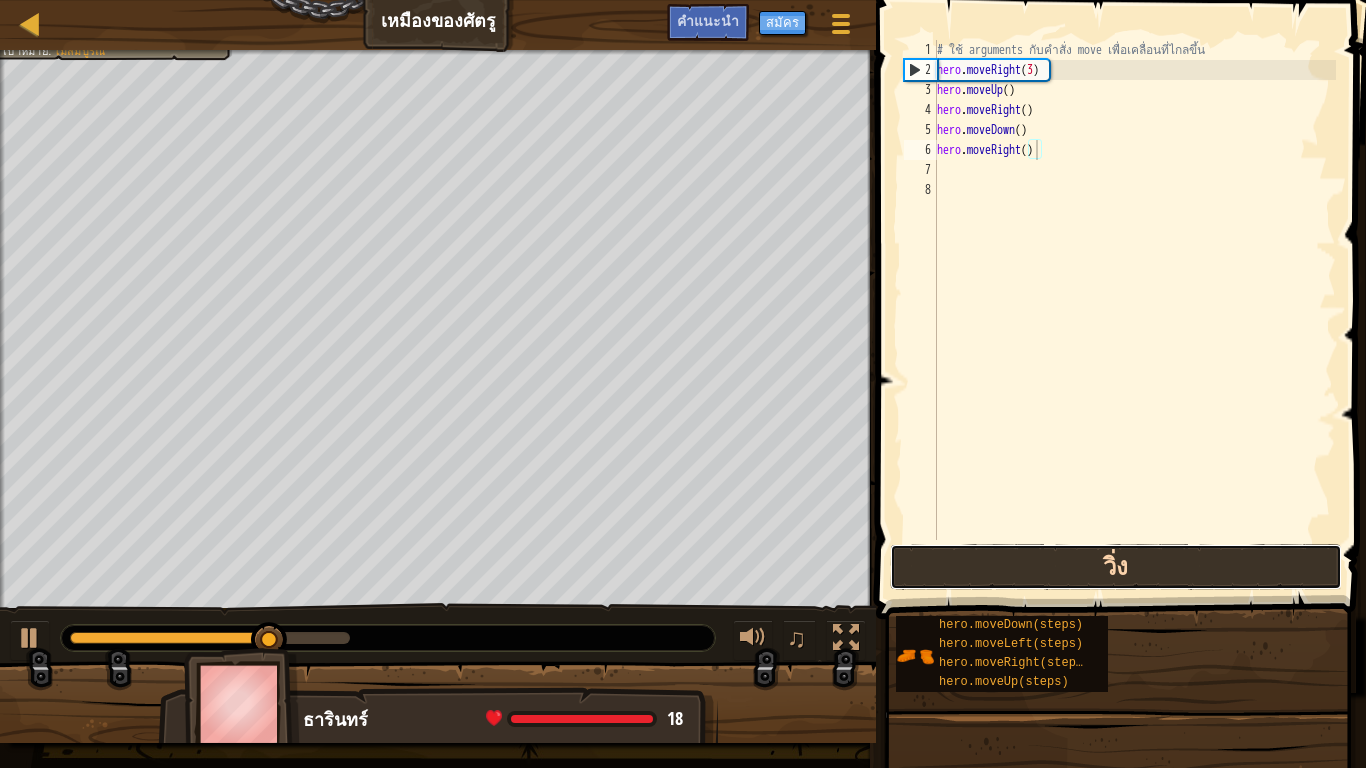 click on "วิ่ง" at bounding box center [1116, 567] 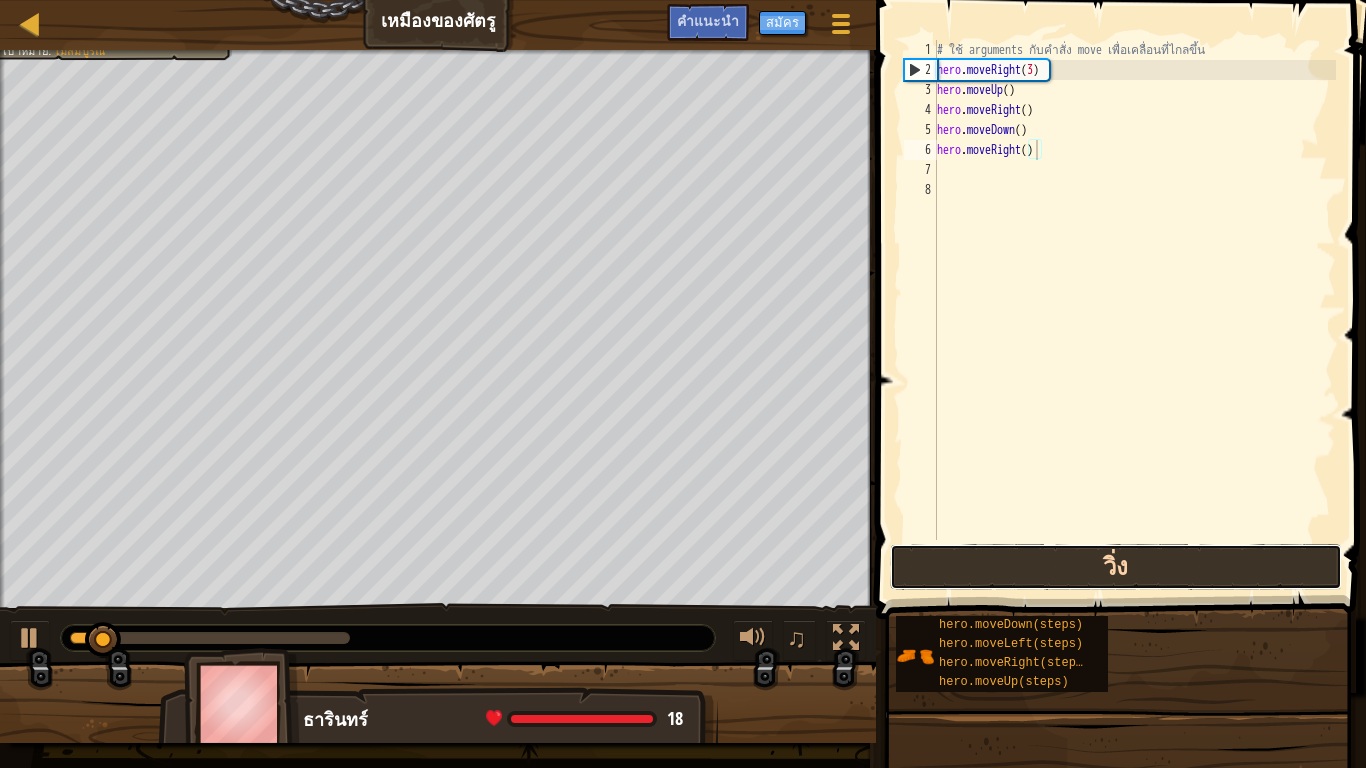 click on "วิ่ง" at bounding box center [1116, 567] 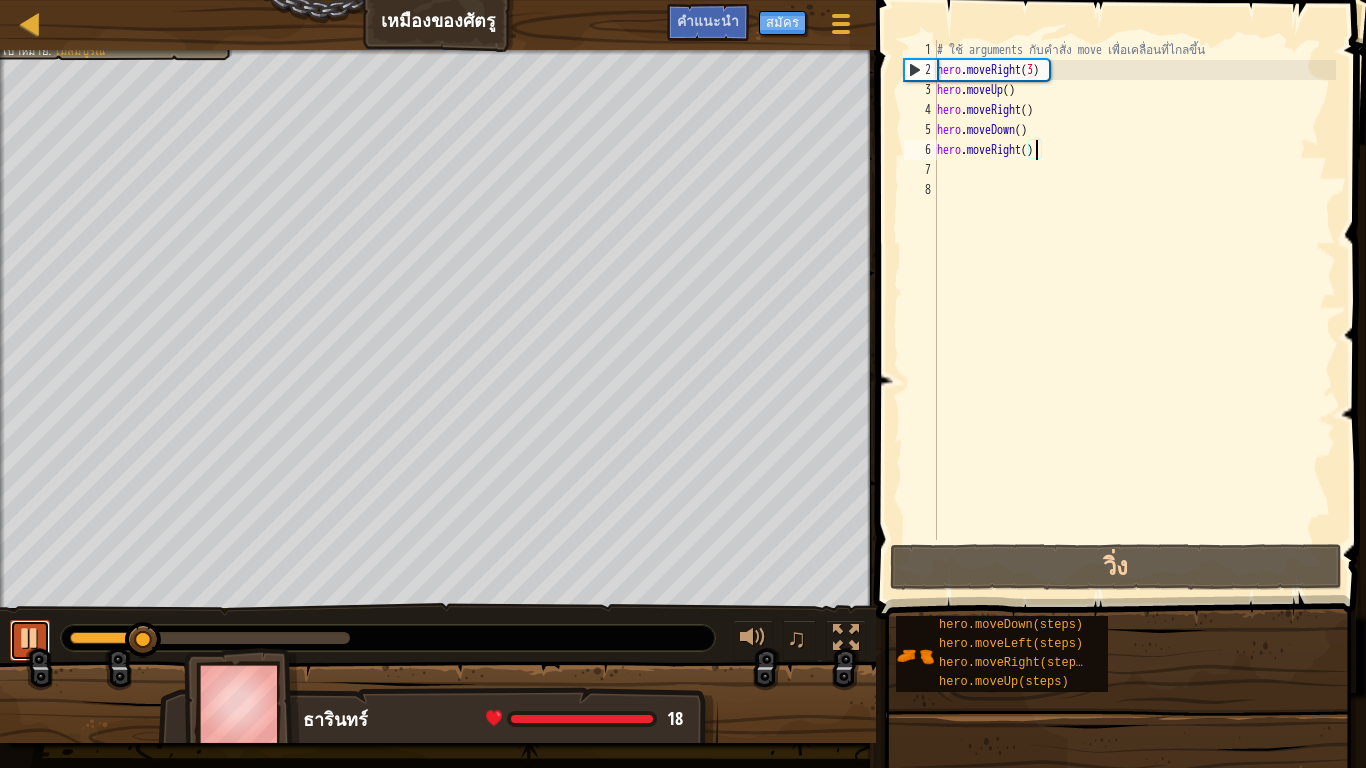 click at bounding box center (30, 638) 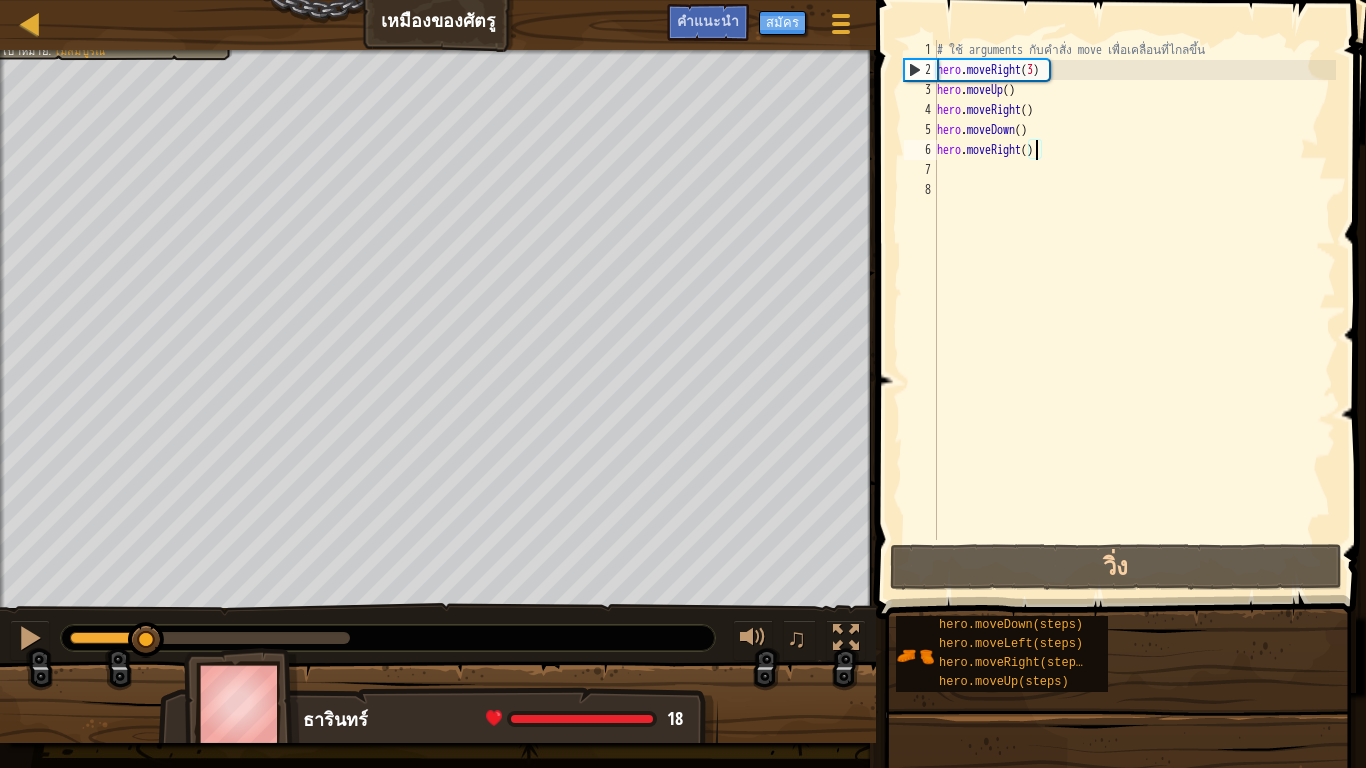 click on "# ใช้ arguments กับคำสั่ง move เพื่อเคลื่อนที่ไกลขึ้น hero . moveRight ( 3 ) hero . moveUp ( ) hero . moveRight ( ) hero . moveDown ( ) hero . moveRight ( )" at bounding box center (1134, 310) 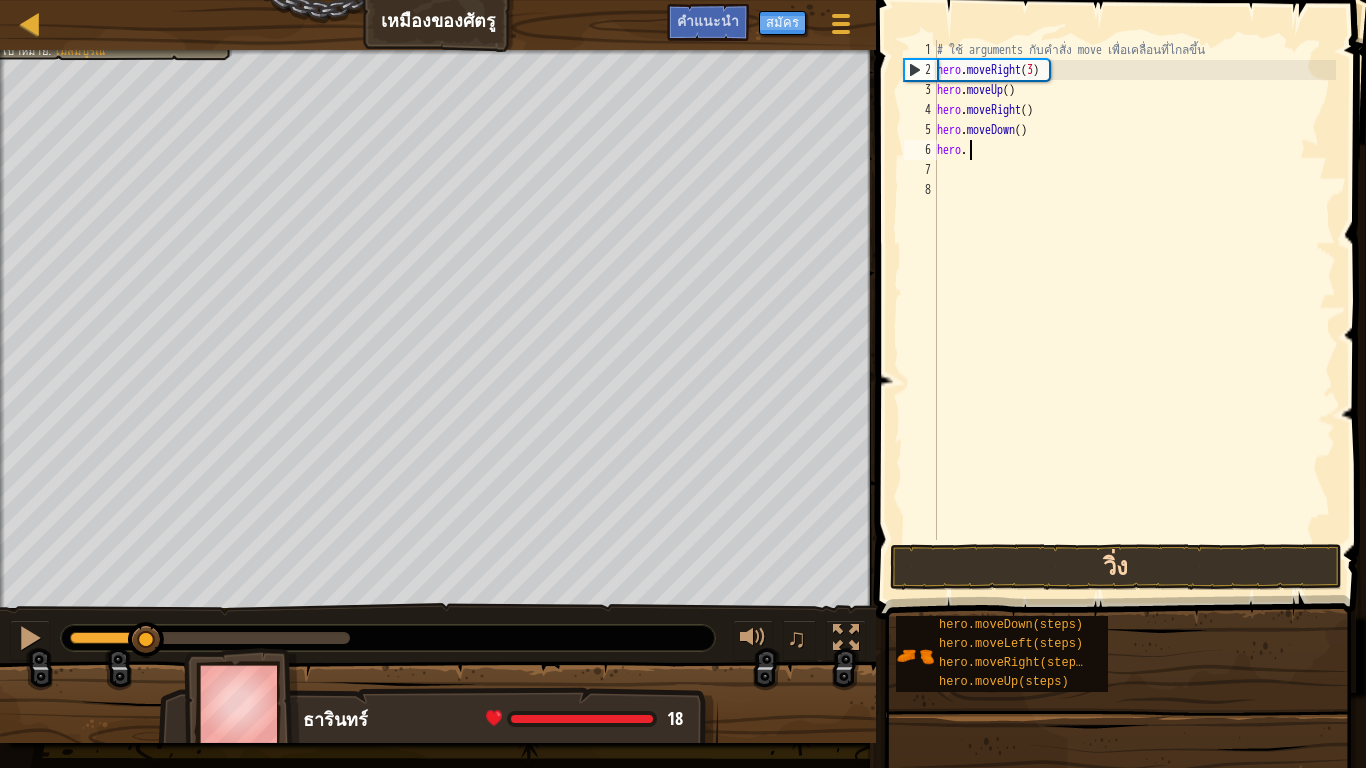 type on "h" 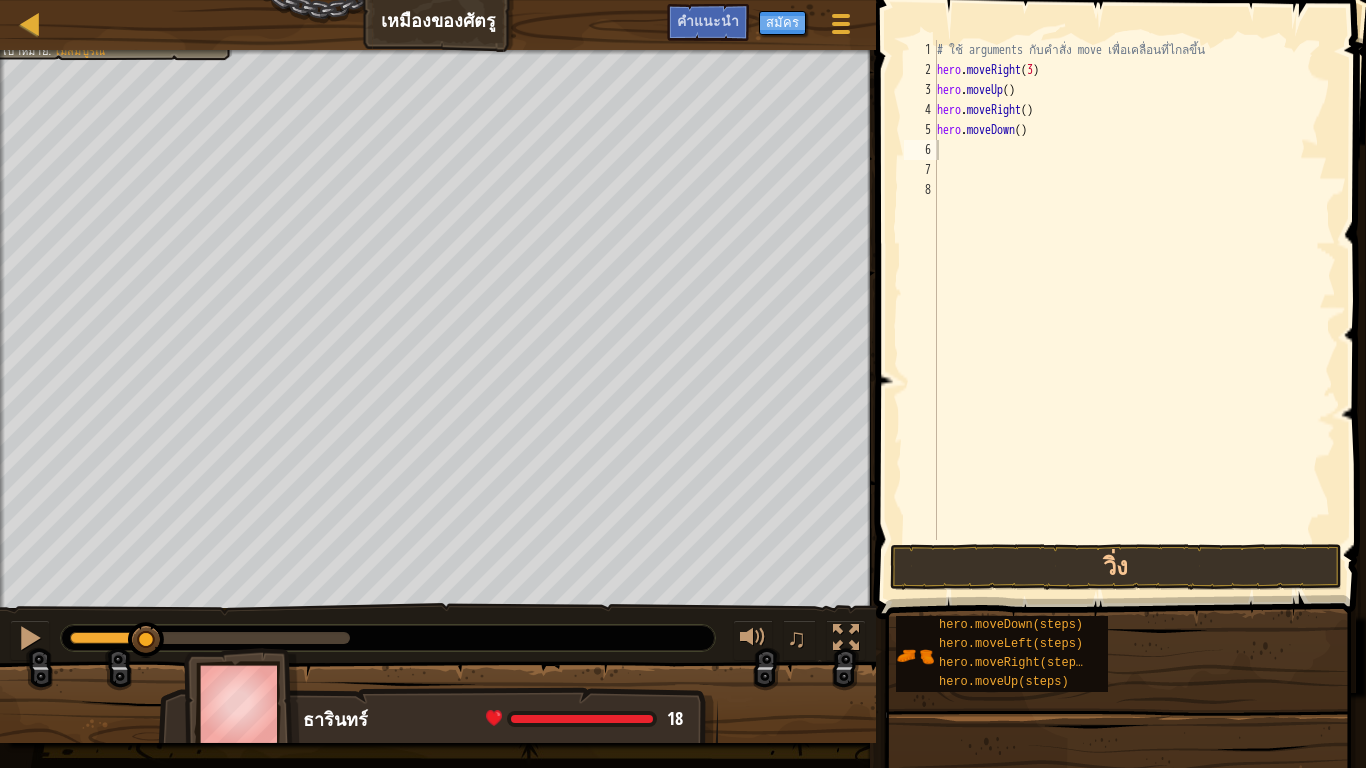 click on "hero.moveDown(steps) hero.moveLeft(steps) hero.moveRight(steps) hero.moveUp(steps)" at bounding box center [1123, 654] 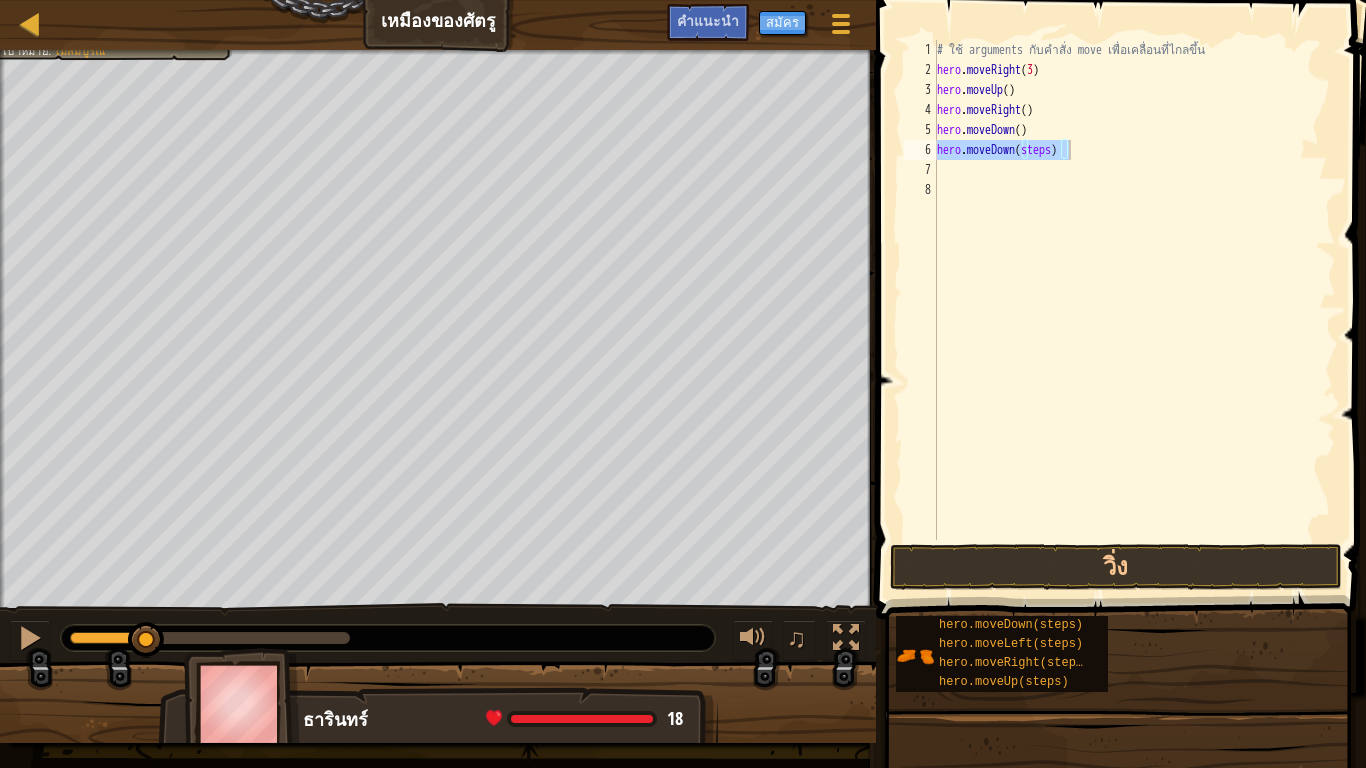 click on "# ใช้ arguments กับคำสั่ง move เพื่อเคลื่อนที่ไกลขึ้น hero . moveRight ( 3 ) hero . moveUp ( ) hero . moveRight ( ) hero . moveDown ( ) hero . moveDown ( steps )" at bounding box center (1134, 290) 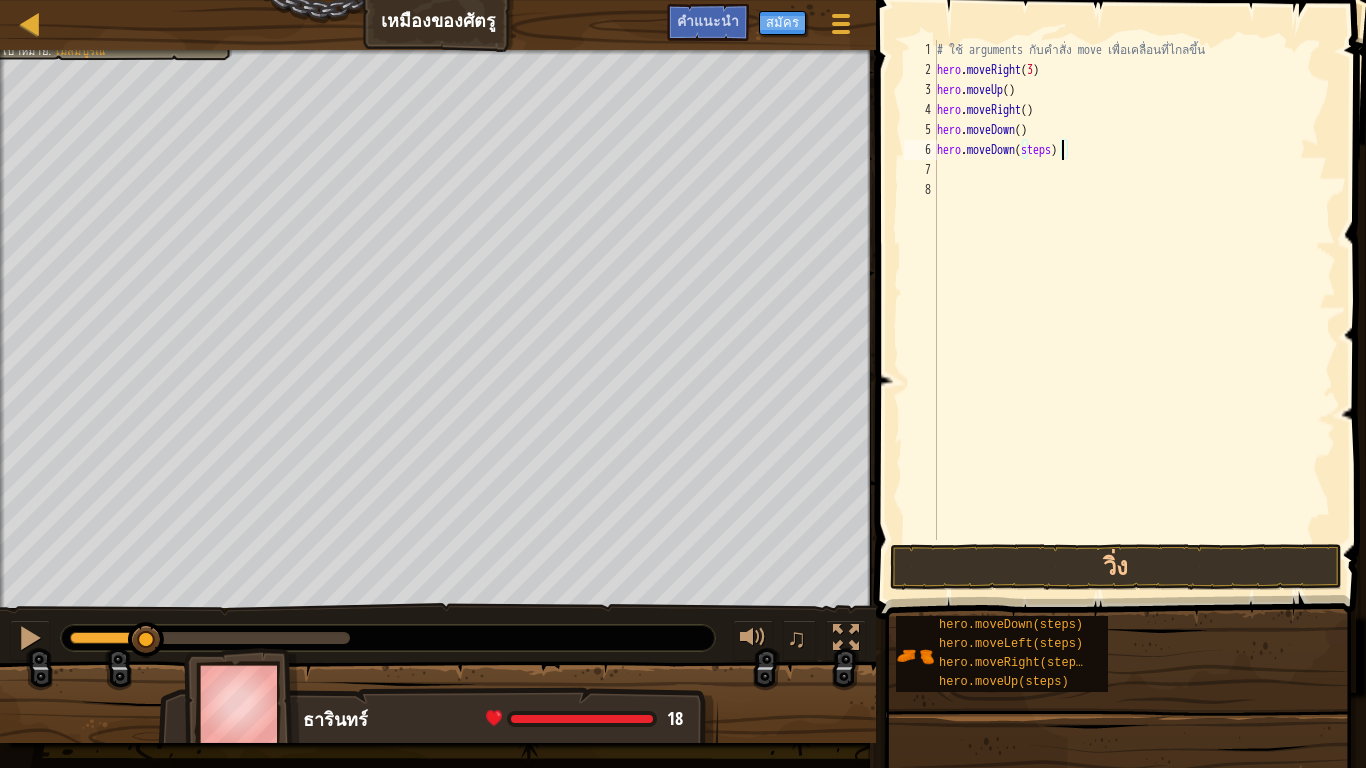click on "# ใช้ arguments กับคำสั่ง move เพื่อเคลื่อนที่ไกลขึ้น hero . moveRight ( 3 ) hero . moveUp ( ) hero . moveRight ( ) hero . moveDown ( ) hero . moveDown ( steps )" at bounding box center (1134, 310) 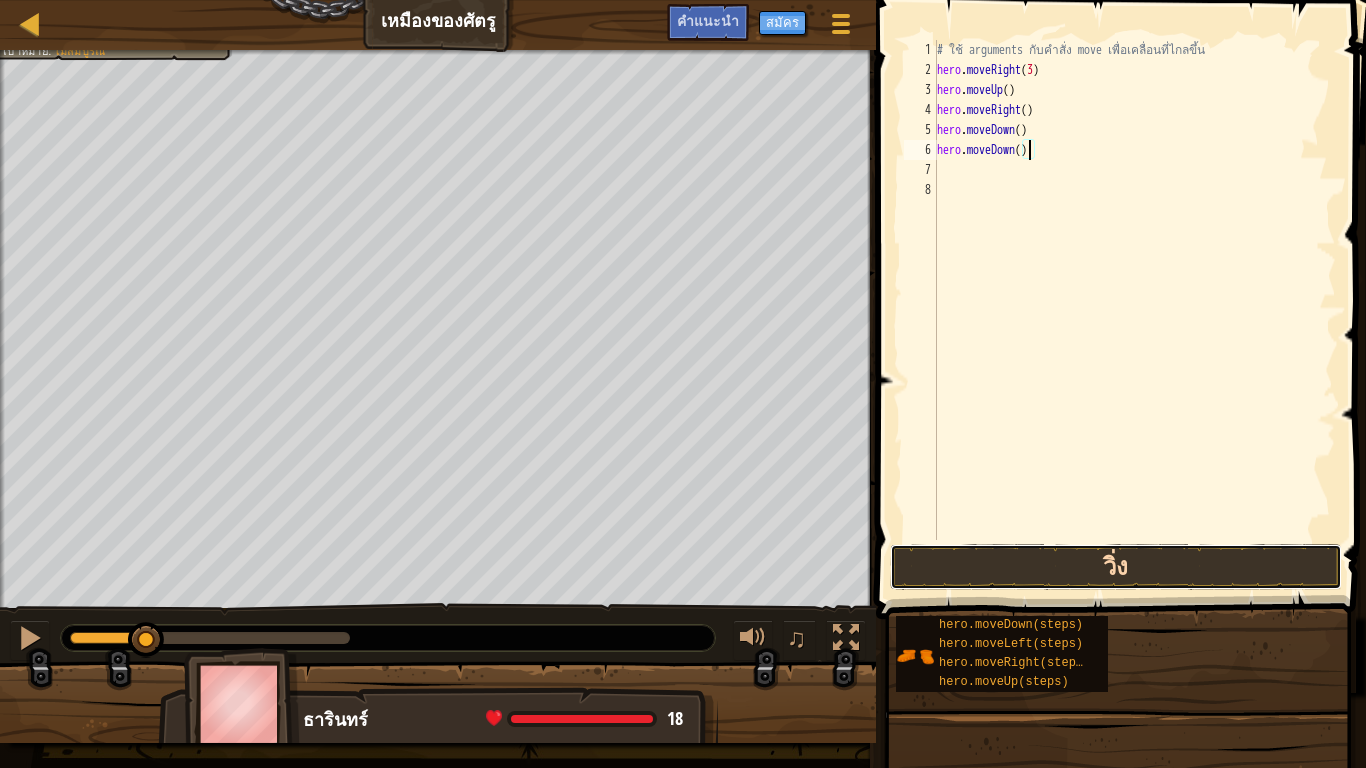 click on "วิ่ง" at bounding box center [1116, 567] 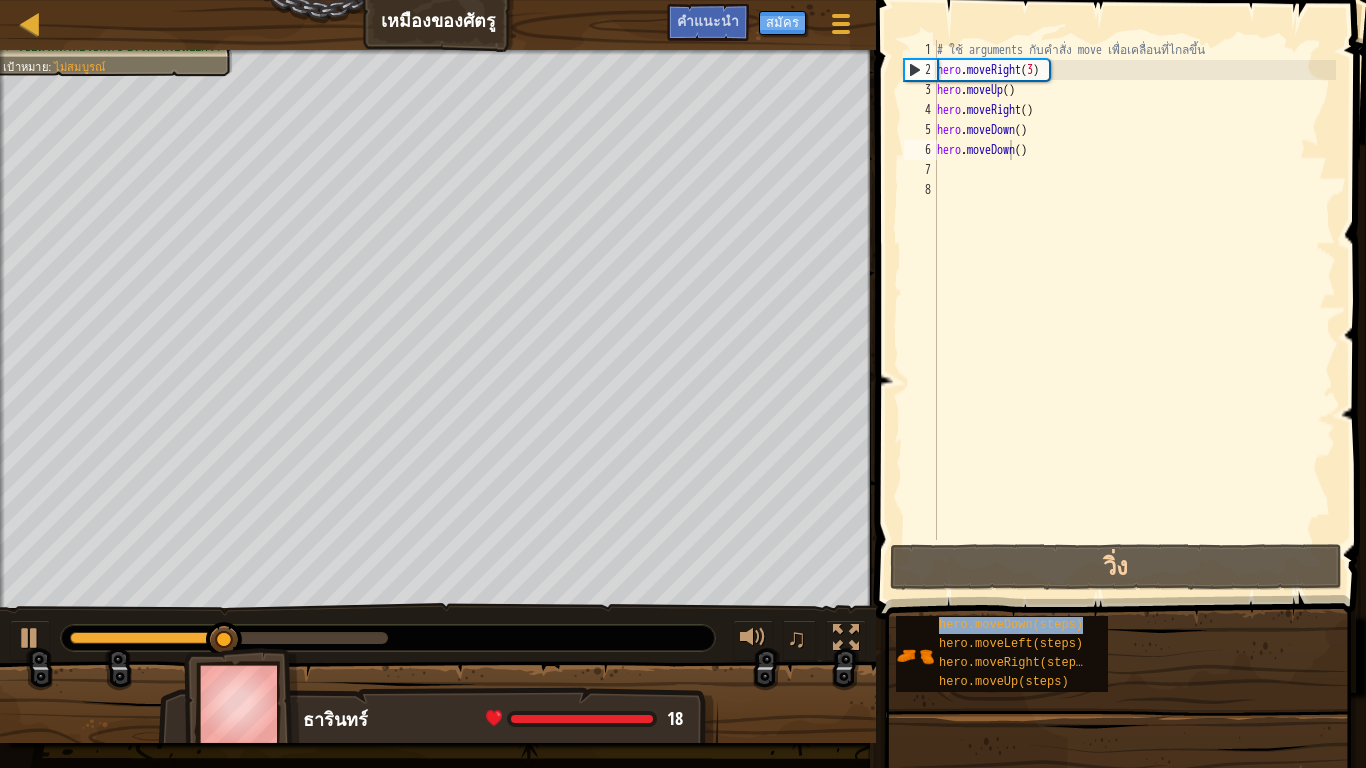 type on "hero.moveDohero.moveDown(steps)wn()" 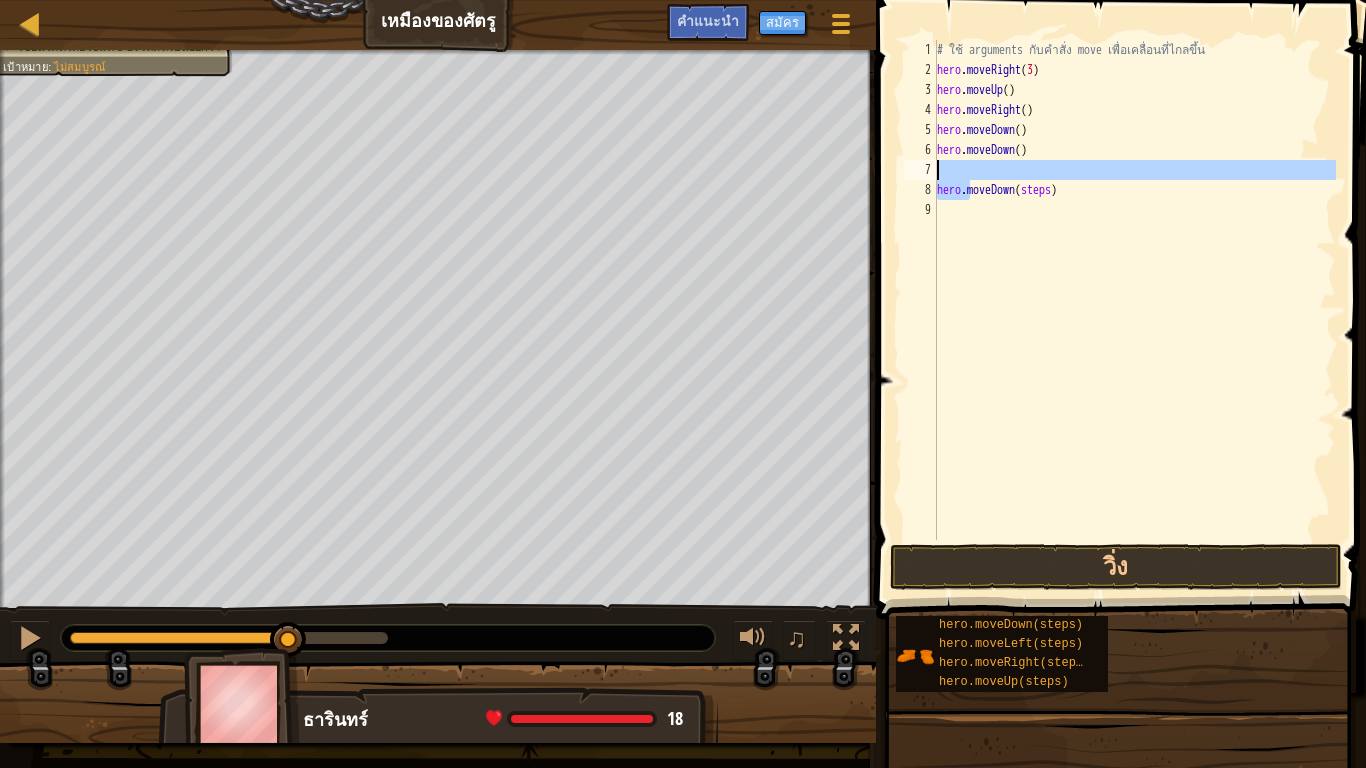 drag, startPoint x: 970, startPoint y: 194, endPoint x: 970, endPoint y: 172, distance: 22 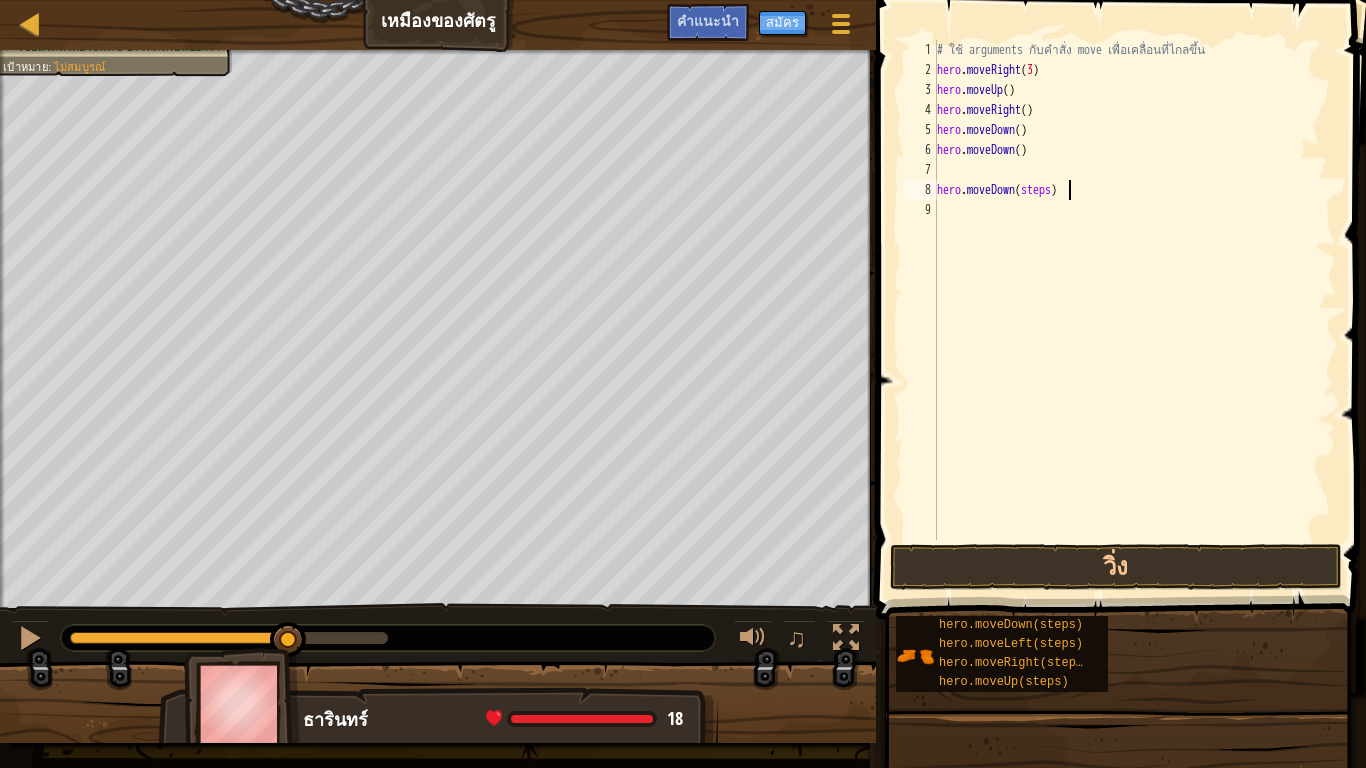 click on "# ใช้ arguments กับคำสั่ง move เพื่อเคลื่อนที่ไกลขึ้น hero . moveRight ( 3 ) hero . moveUp ( ) hero . moveRight ( ) hero . moveDown ( ) hero . moveDown ( ) hero . moveDown ( steps )" at bounding box center (1134, 310) 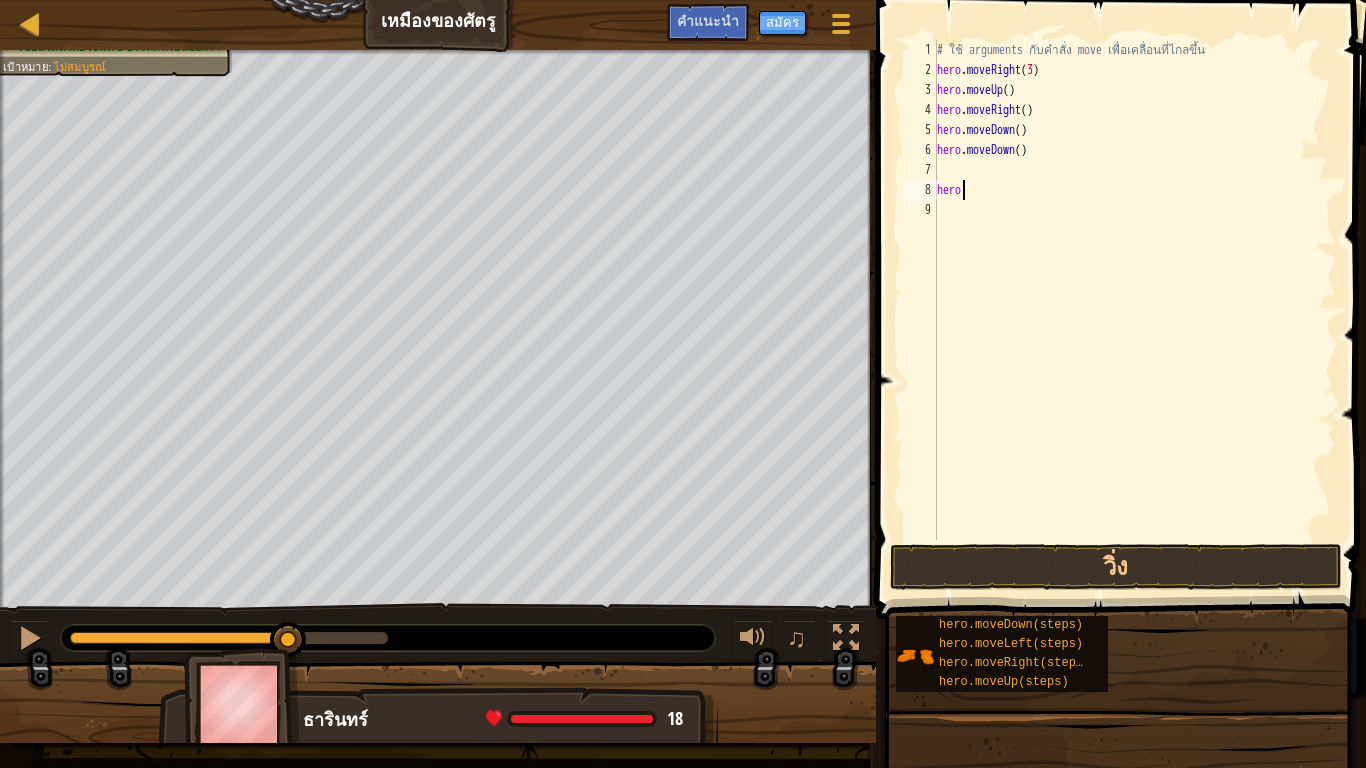 type on "h" 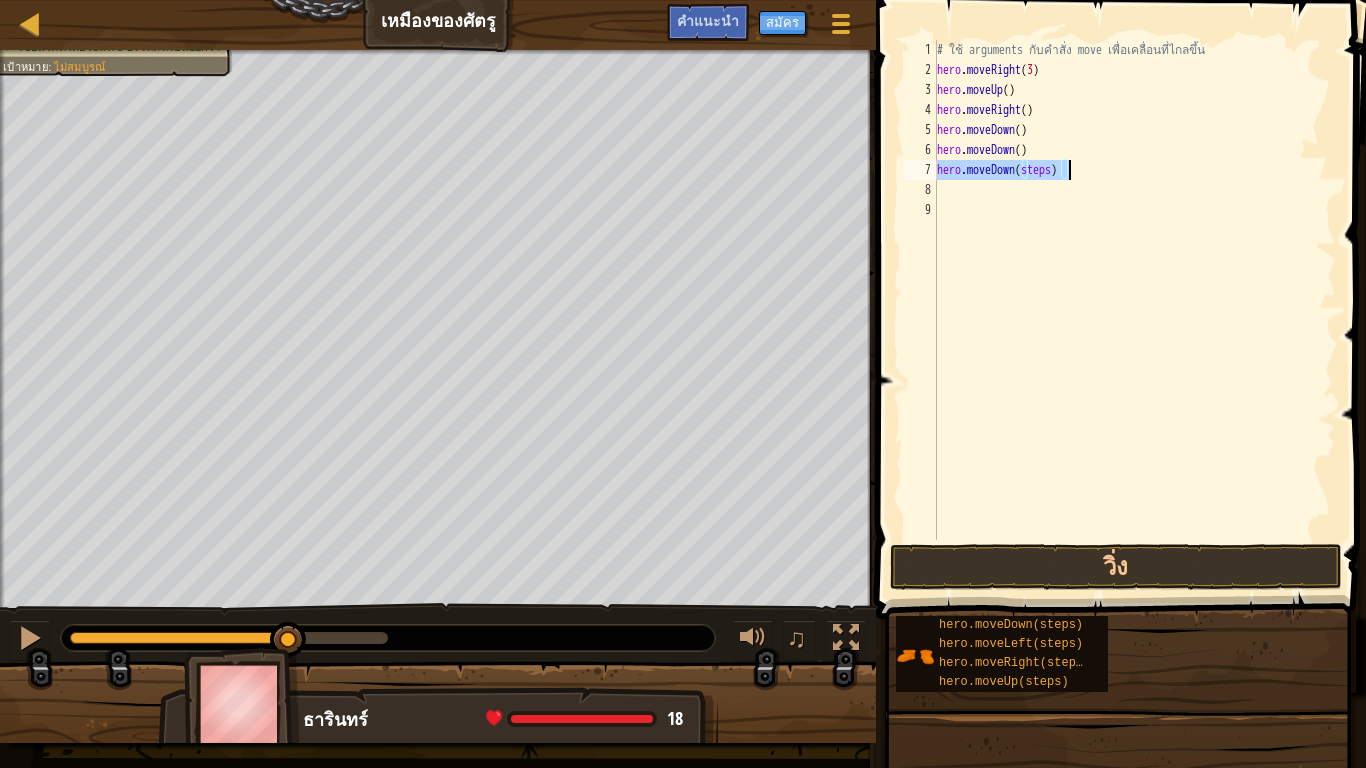 click on "# ใช้ arguments กับคำสั่ง move เพื่อเคลื่อนที่ไกลขึ้น hero . moveRight ( 3 ) hero . moveUp ( ) hero . moveRight ( ) hero . moveDown ( ) hero . moveDown ( ) hero . moveDown ( steps )" at bounding box center [1134, 290] 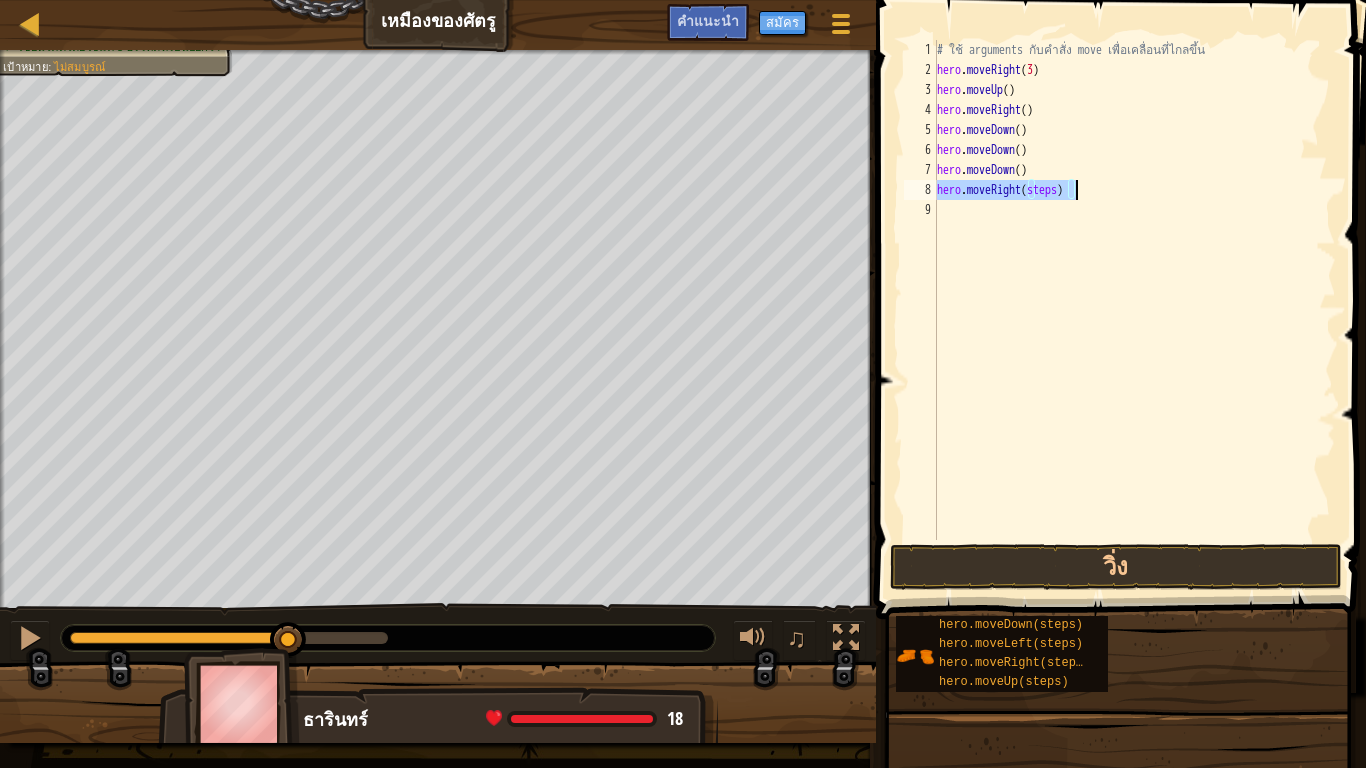 click on "# ใช้ arguments กับคำสั่ง move เพื่อเคลื่อนที่ไกลขึ้น hero . moveRight ( 3 ) hero . moveUp ( ) hero . moveRight ( ) hero . moveDown ( ) hero . moveDown ( ) hero . moveDown ( ) hero . moveRight ( steps )" at bounding box center [1134, 290] 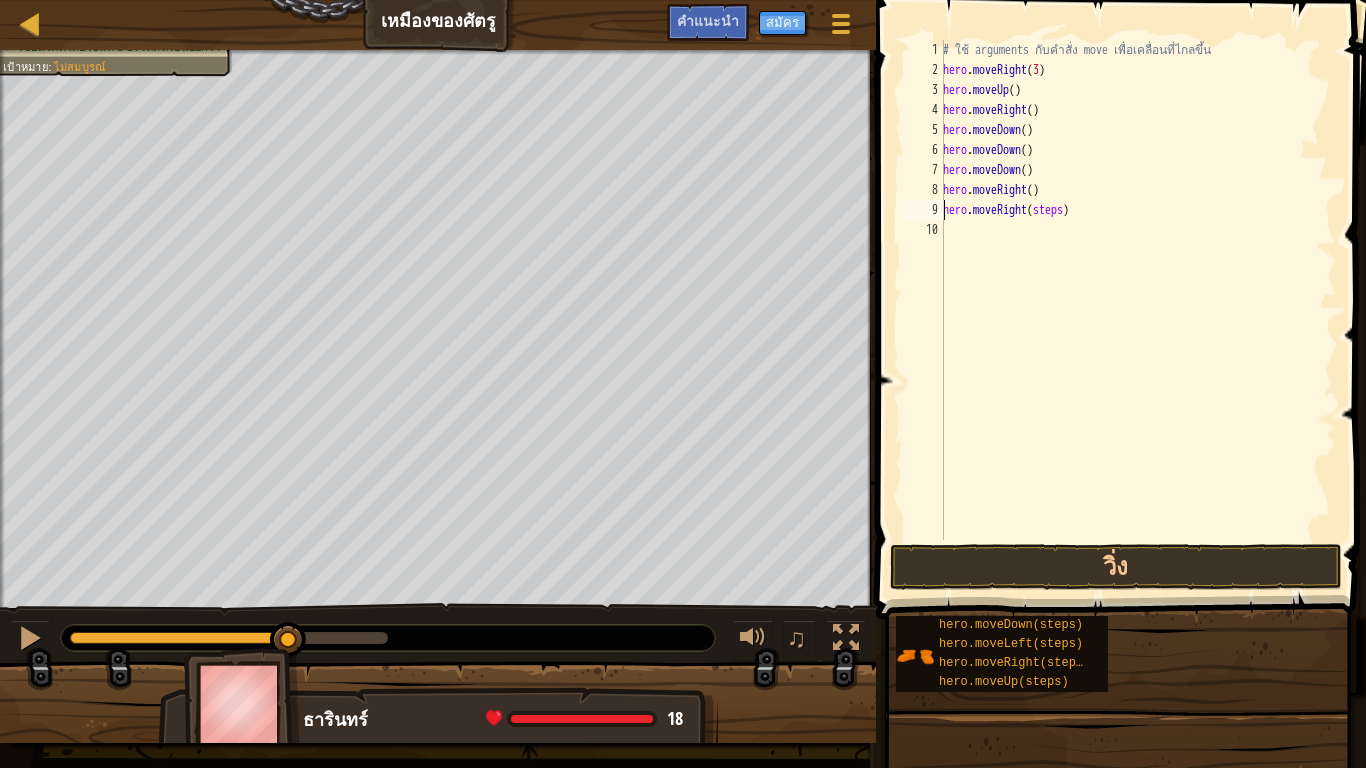 drag, startPoint x: 1072, startPoint y: 211, endPoint x: 1083, endPoint y: 226, distance: 18.601076 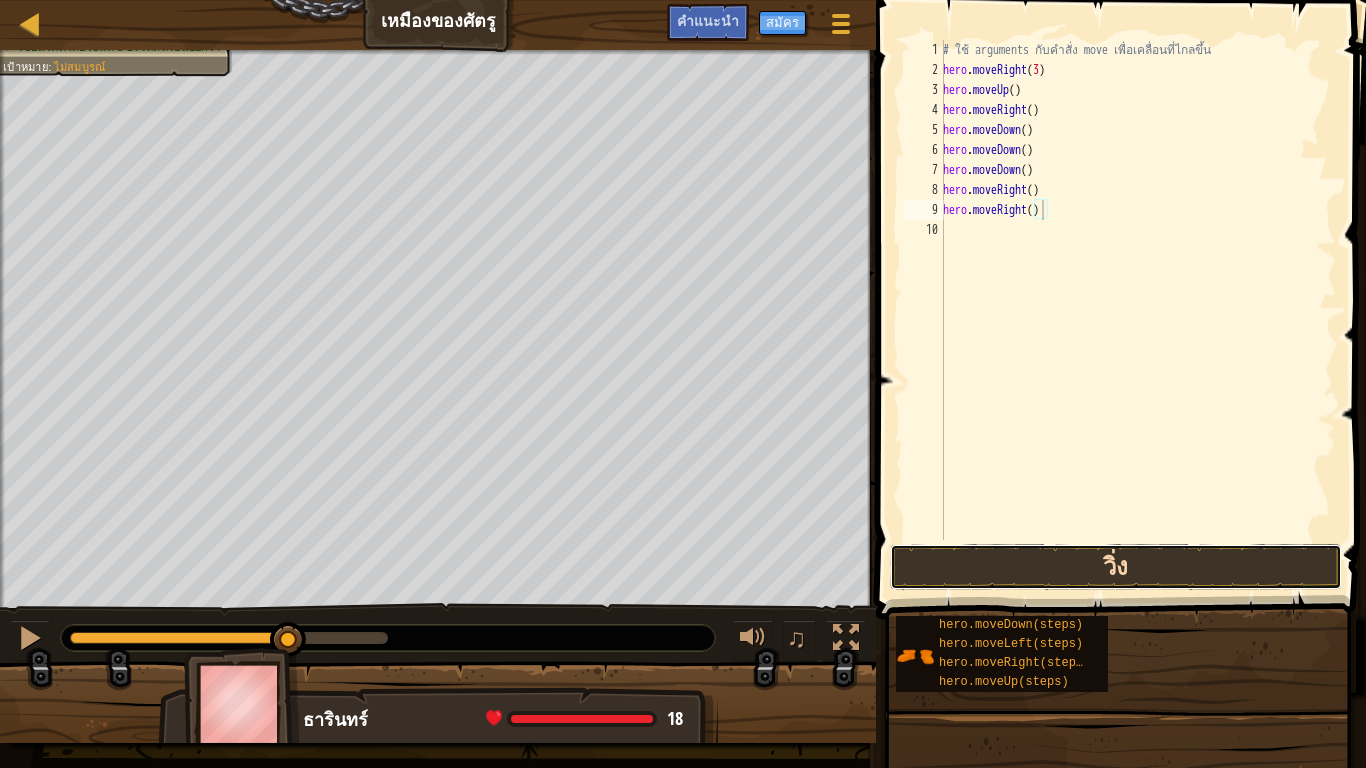 drag, startPoint x: 1205, startPoint y: 569, endPoint x: 1206, endPoint y: 555, distance: 14.035668 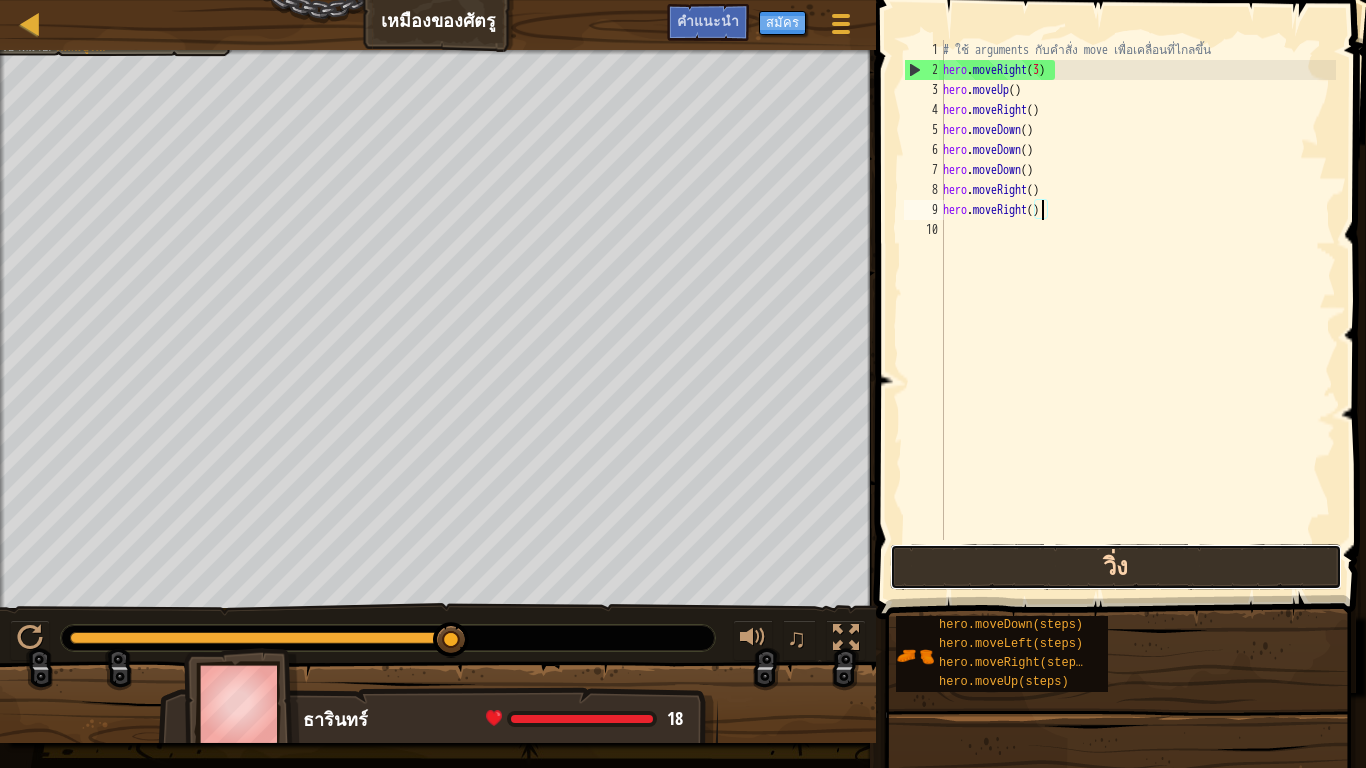 click on "วิ่ง" at bounding box center (1116, 567) 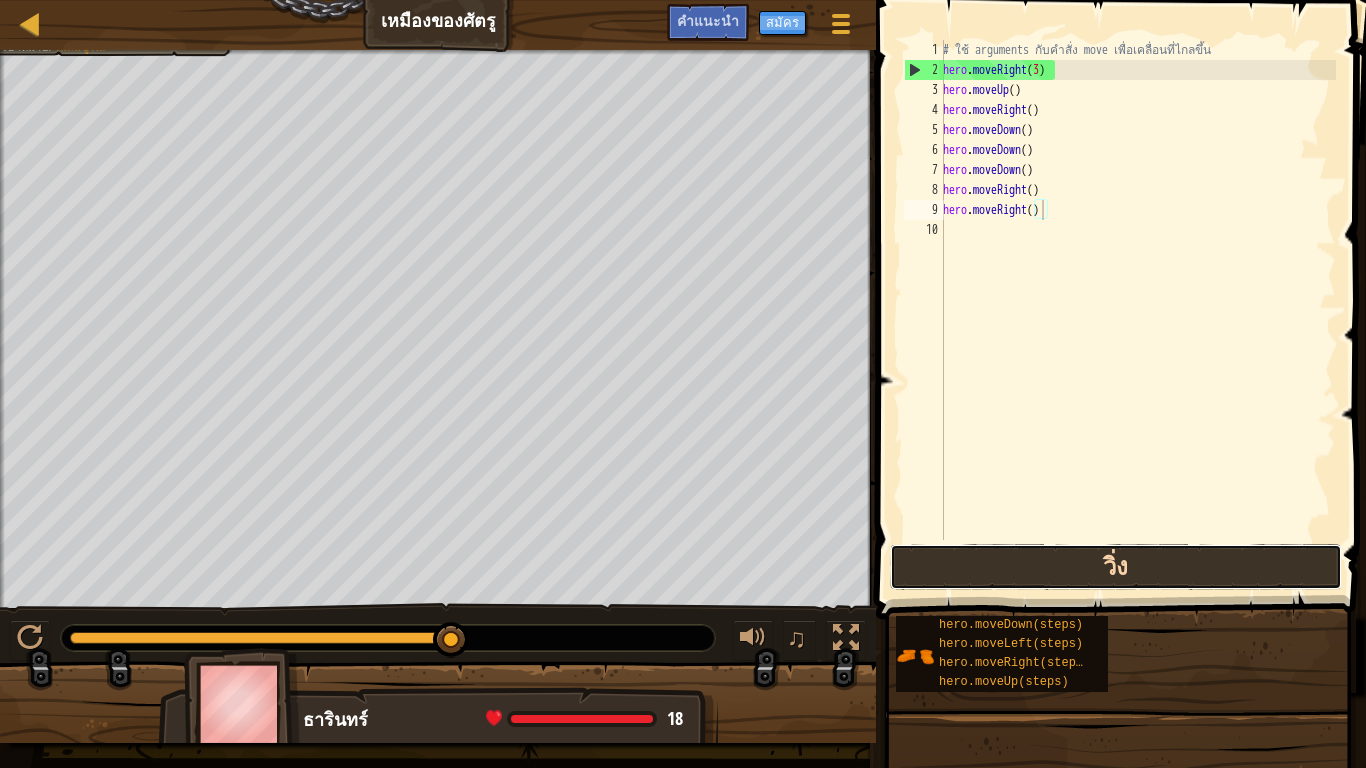 click on "วิ่ง" at bounding box center (1116, 567) 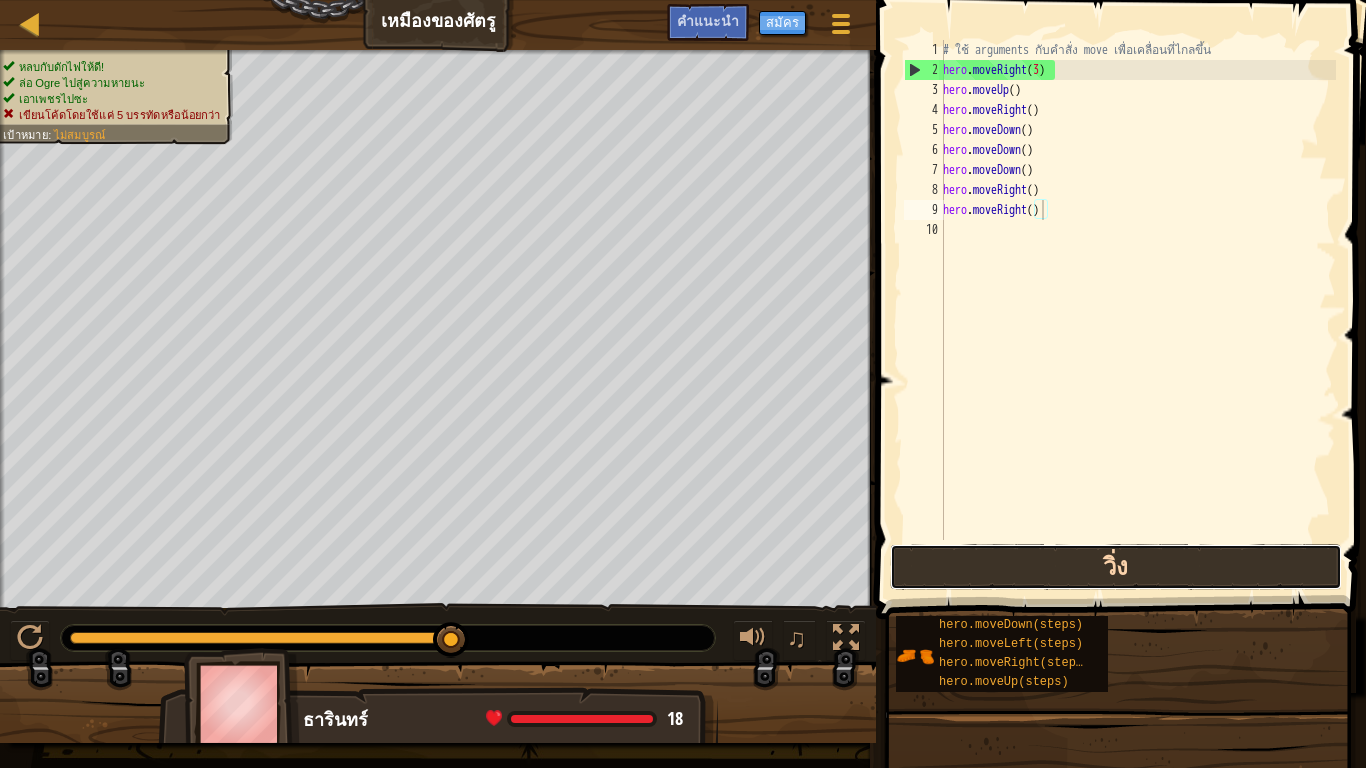 drag, startPoint x: 1115, startPoint y: 584, endPoint x: 1114, endPoint y: 571, distance: 13.038404 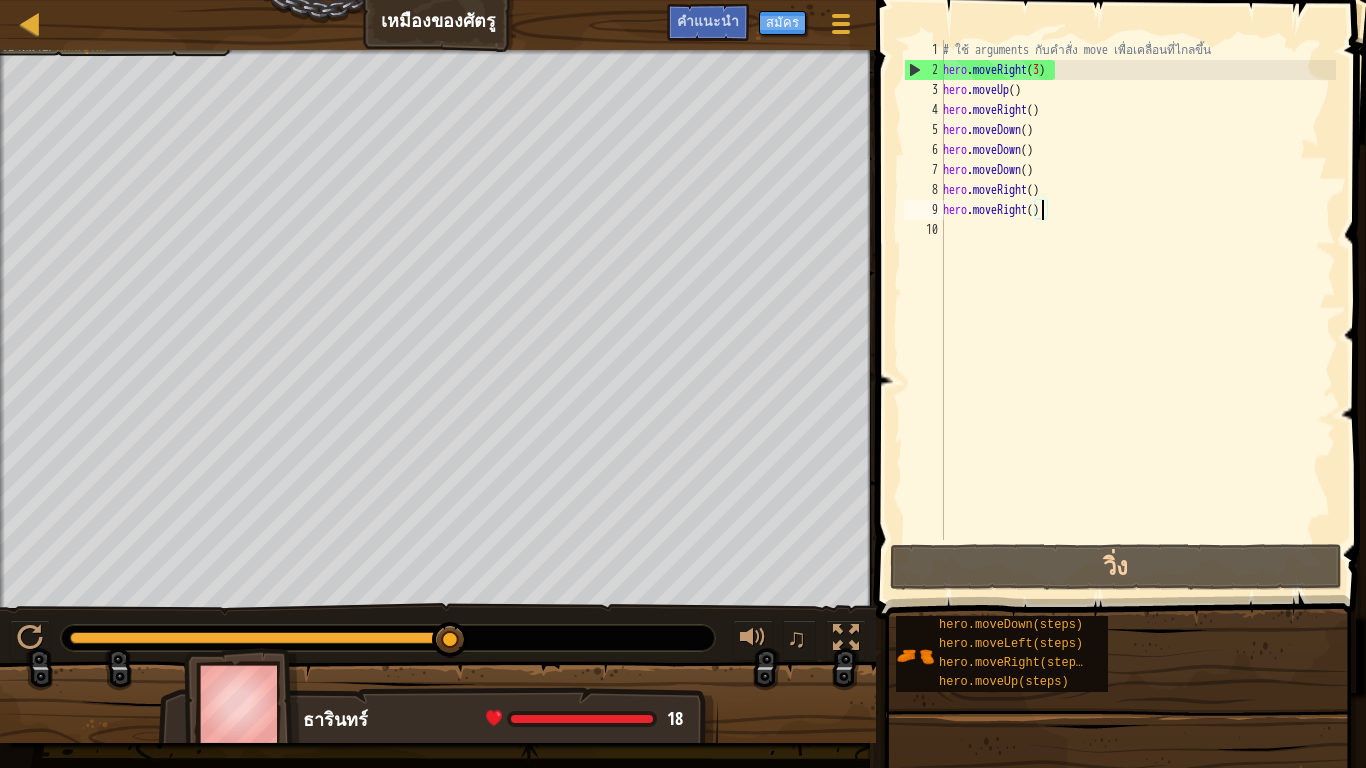 click on "# ใช้ arguments กับคำสั่ง move เพื่อเคลื่อนที่ไกลขึ้น hero . moveRight ( 3 ) hero . moveUp ( ) hero . moveRight ( ) hero . moveDown ( ) hero . moveDown ( ) hero . moveDown ( ) hero . moveRight ( ) hero . moveRight ( )" at bounding box center (1137, 310) 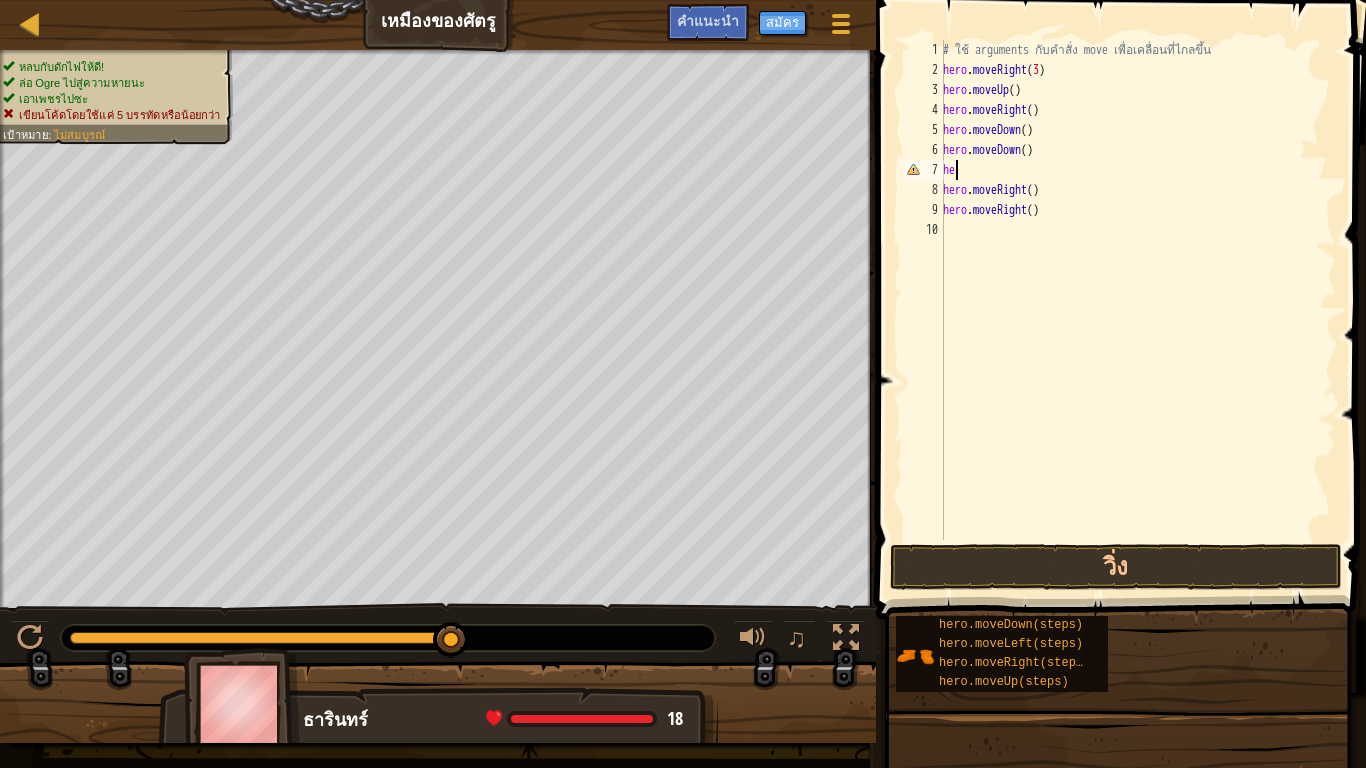 type on "h" 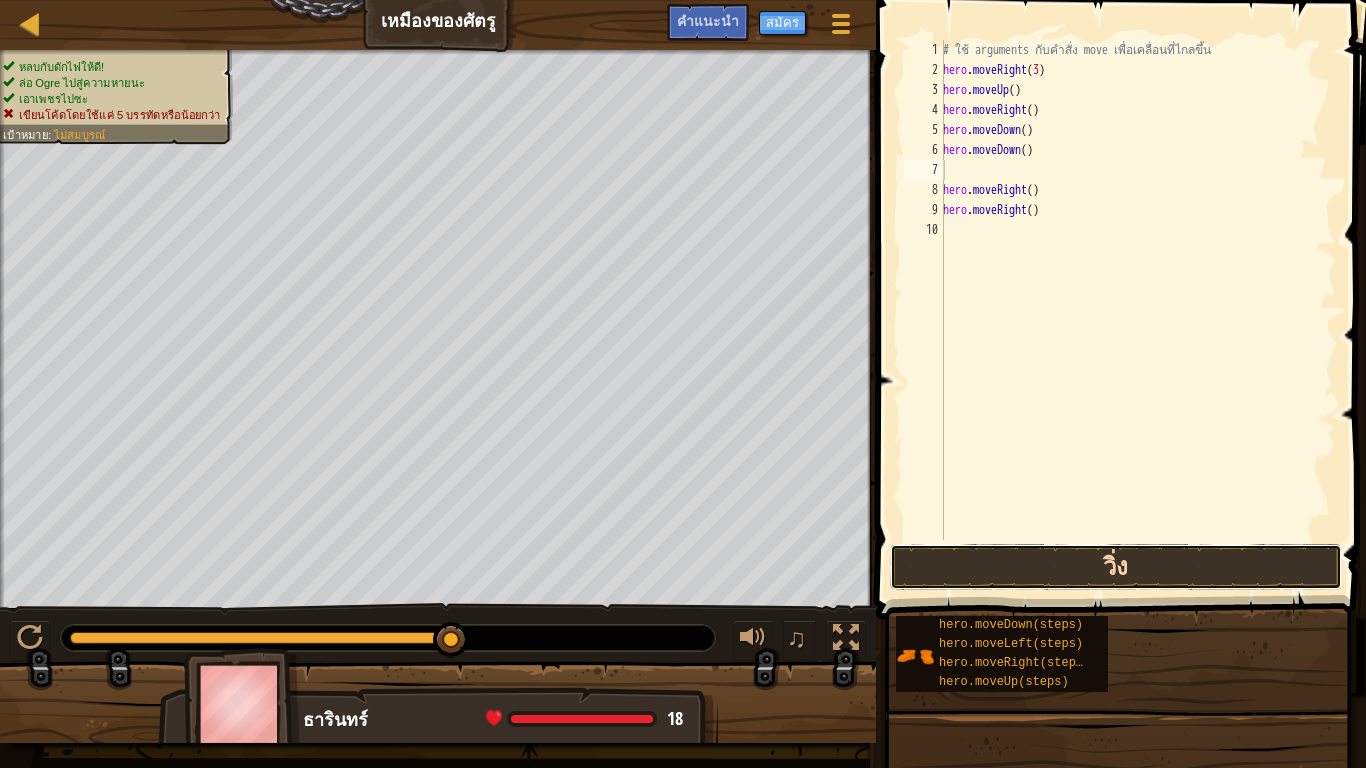 click on "วิ่ง" at bounding box center (1116, 567) 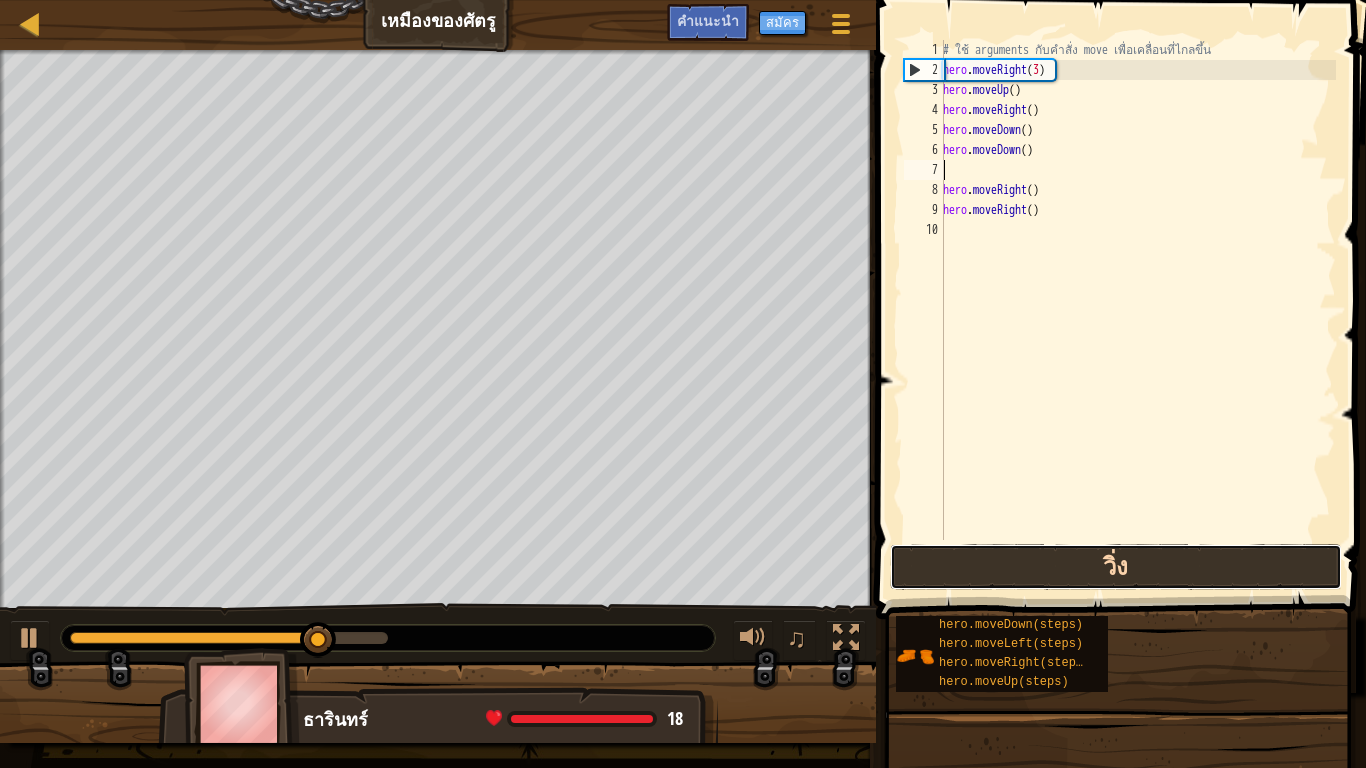 click on "วิ่ง" at bounding box center [1116, 567] 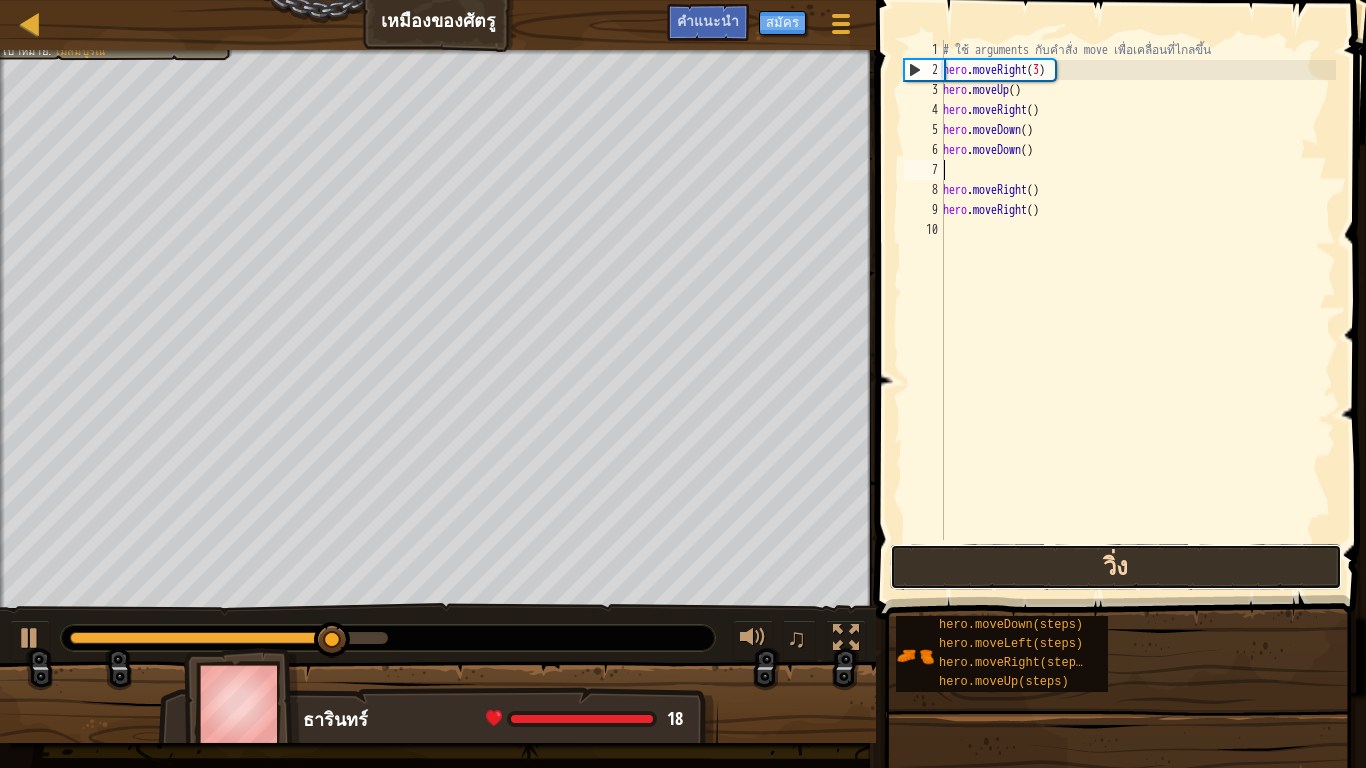 click on "วิ่ง" at bounding box center [1116, 567] 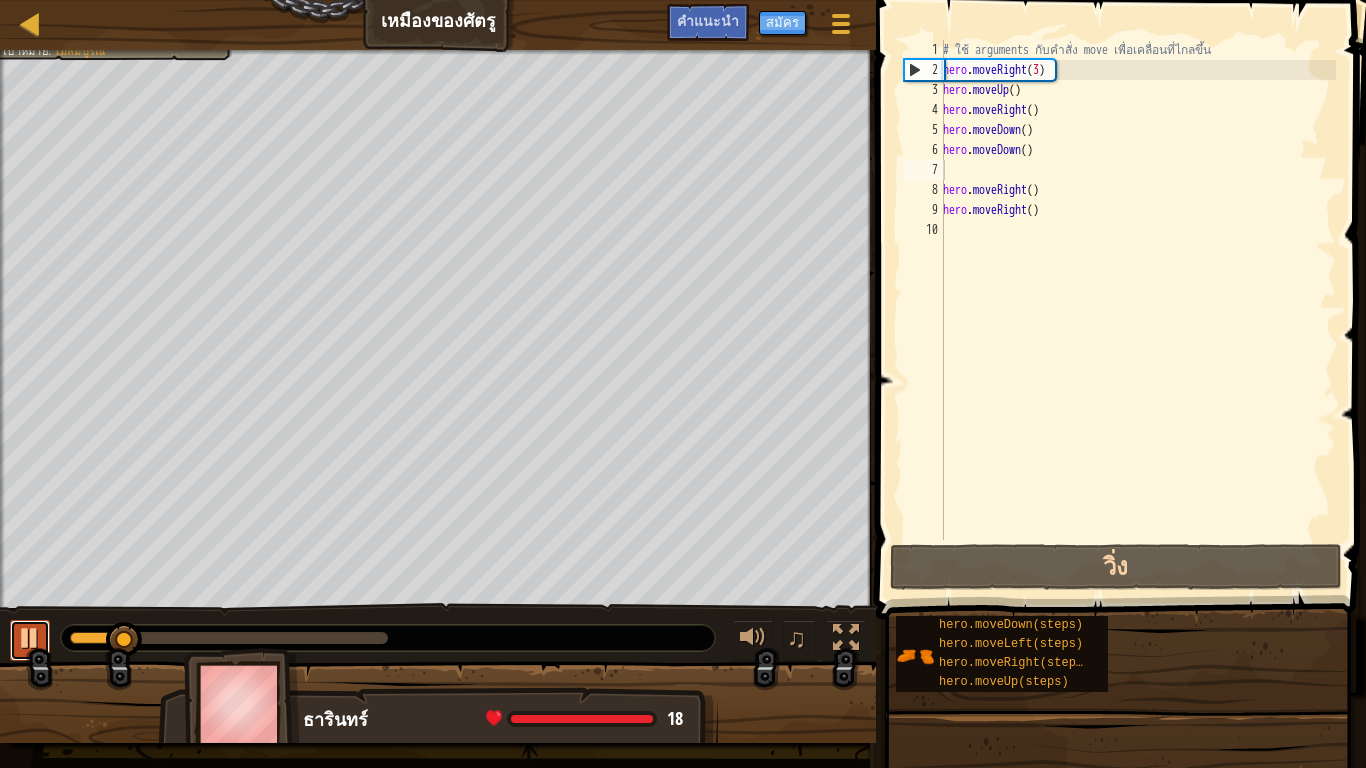 click at bounding box center [30, 638] 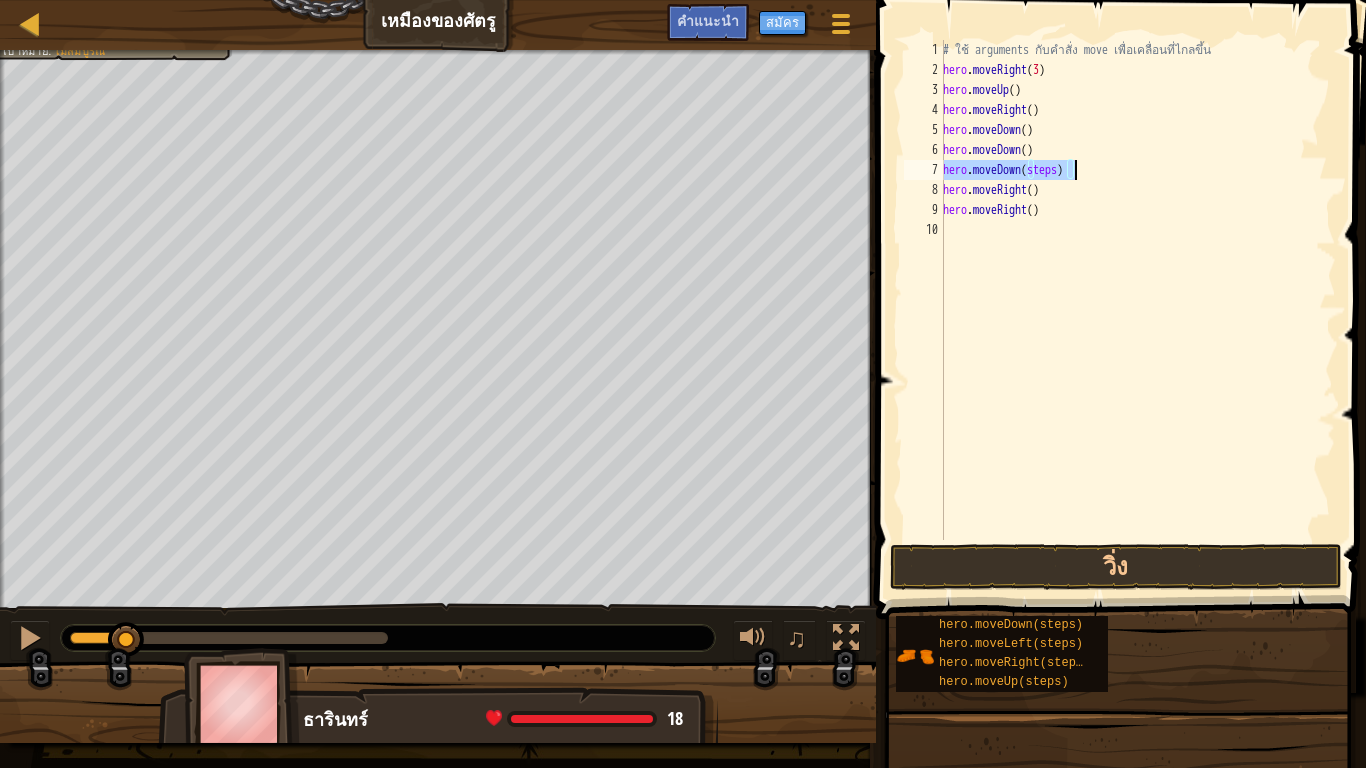 click on "# ใช้ arguments กับคำสั่ง move เพื่อเคลื่อนที่ไกลขึ้น hero . moveRight ( 3 ) hero . moveUp ( ) hero . moveRight ( ) hero . moveDown ( ) hero . moveDown ( ) hero . moveDown ( steps ) hero . moveRight ( ) hero . moveRight ( )" at bounding box center (1137, 290) 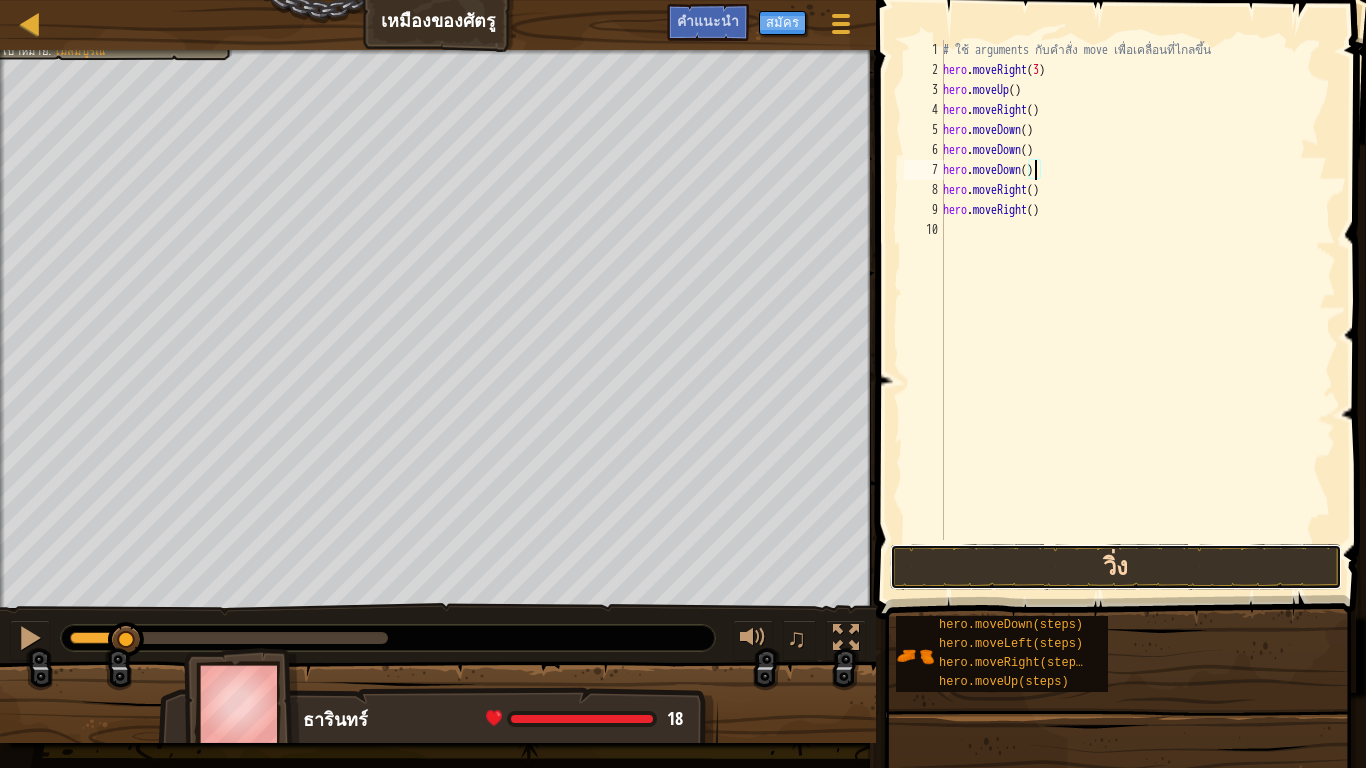 click on "วิ่ง" at bounding box center [1116, 567] 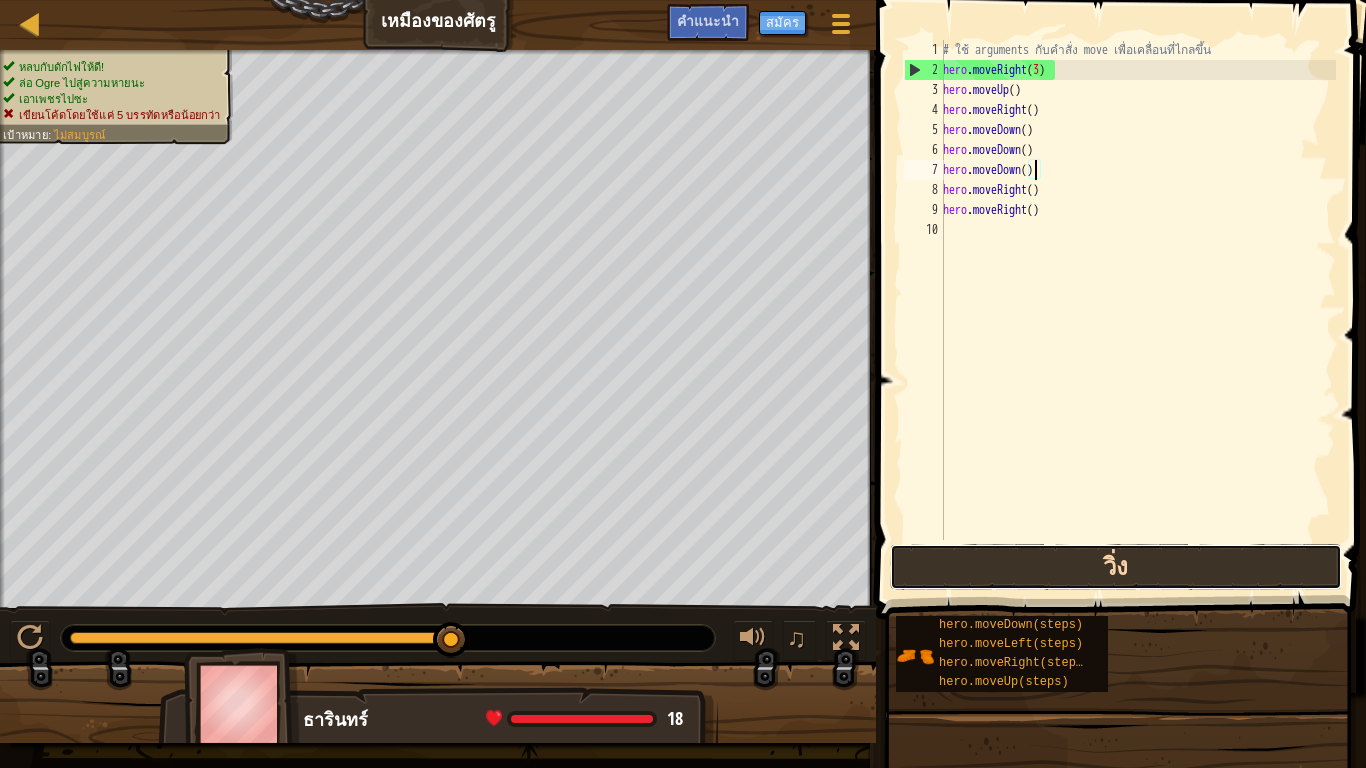 click on "วิ่ง" at bounding box center (1116, 567) 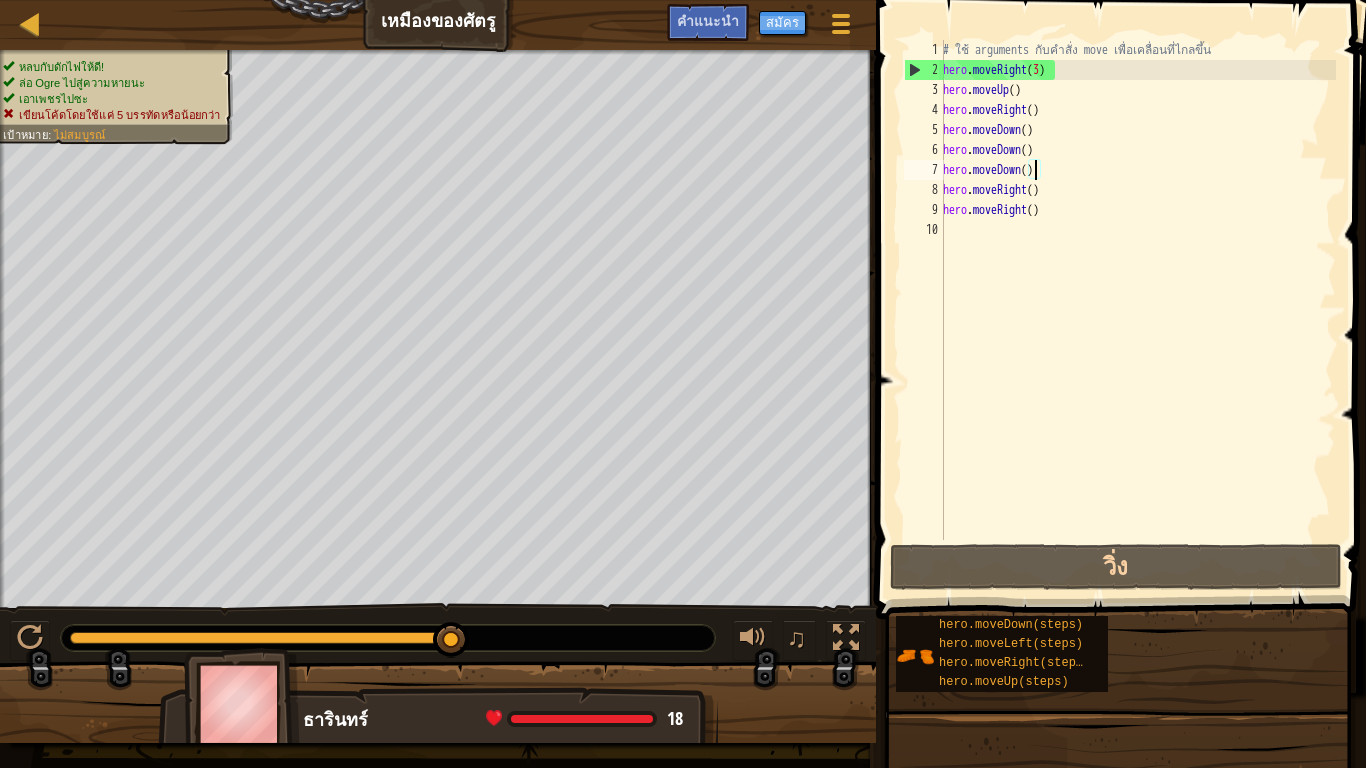 click on "# ใช้ arguments กับคำสั่ง move เพื่อเคลื่อนที่ไกลขึ้น hero . moveRight ( 3 ) hero . moveUp ( ) hero . moveRight ( ) hero . moveDown ( ) hero . moveDown ( ) hero . moveDown ( ) hero . moveRight ( ) hero . moveRight ( )" at bounding box center (1137, 310) 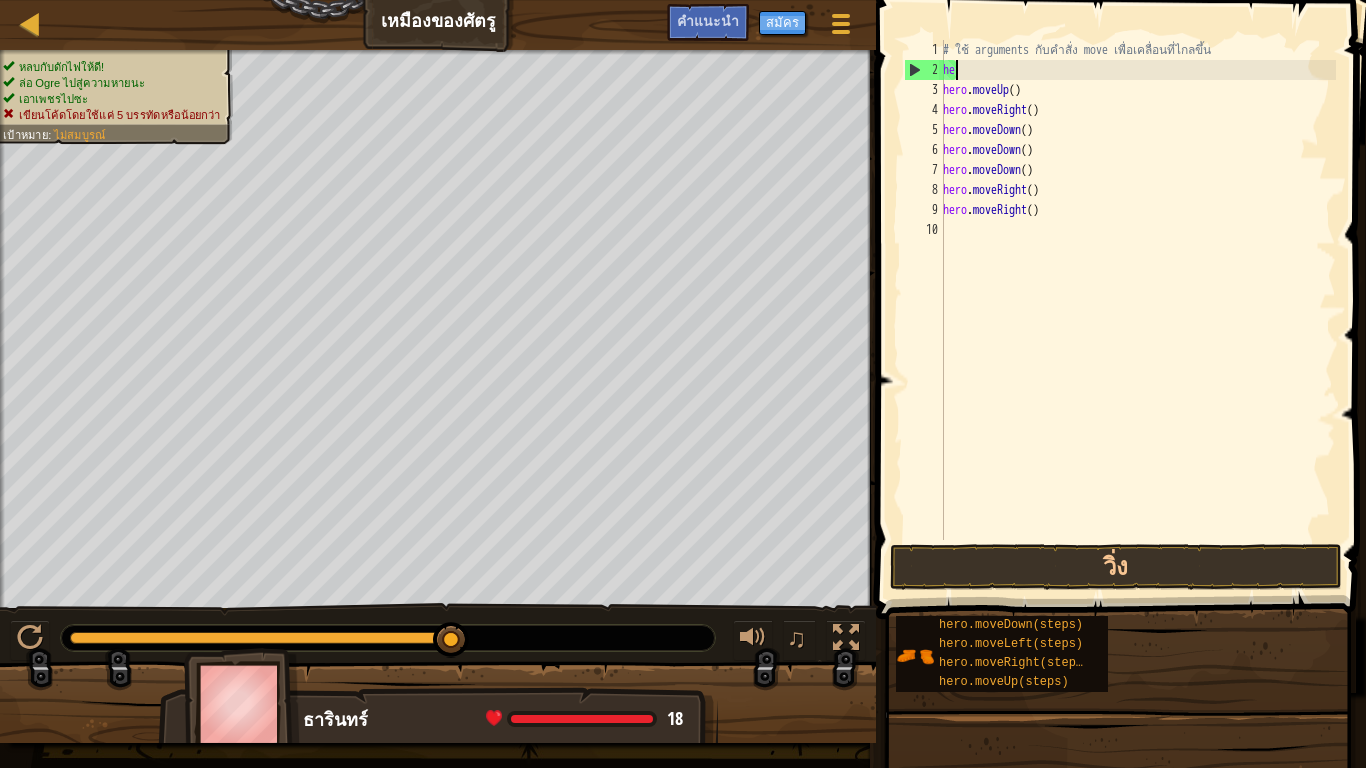 type on "h" 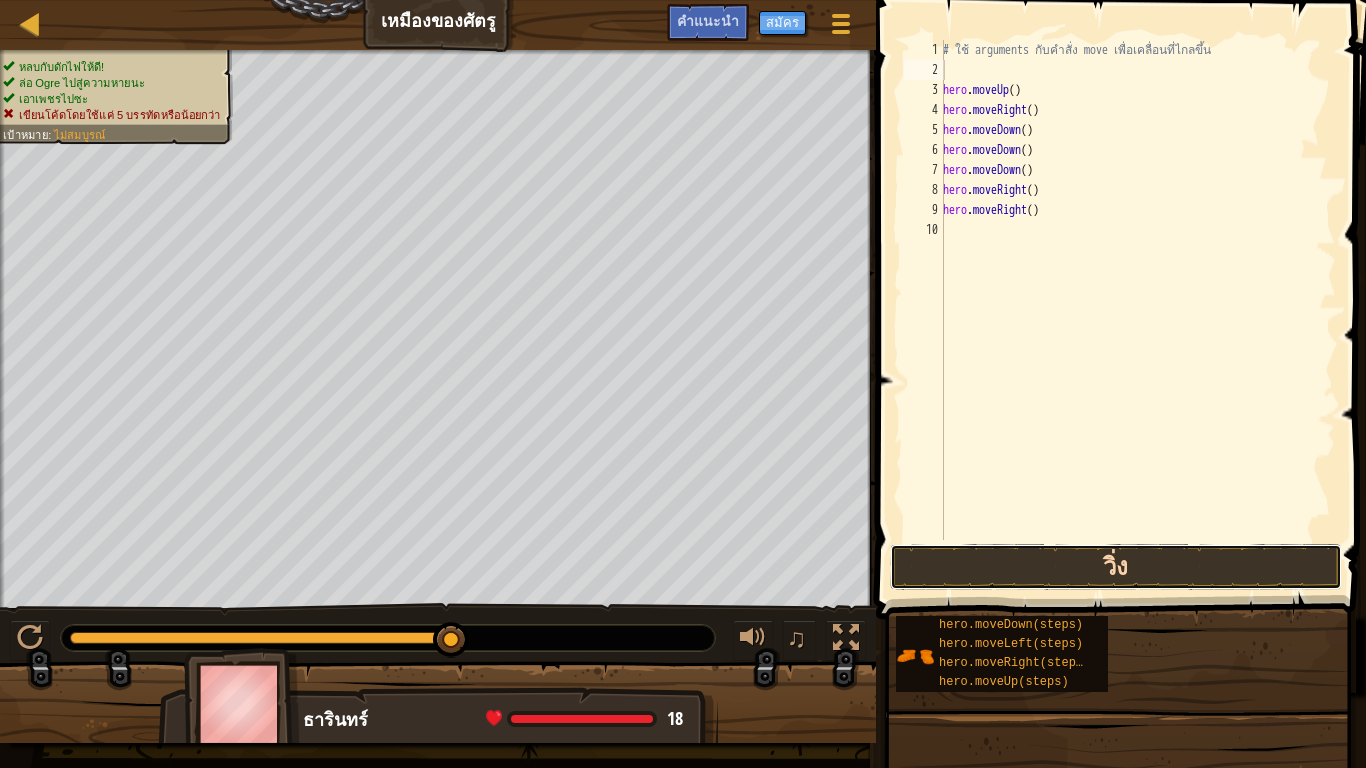 click on "วิ่ง" at bounding box center [1116, 567] 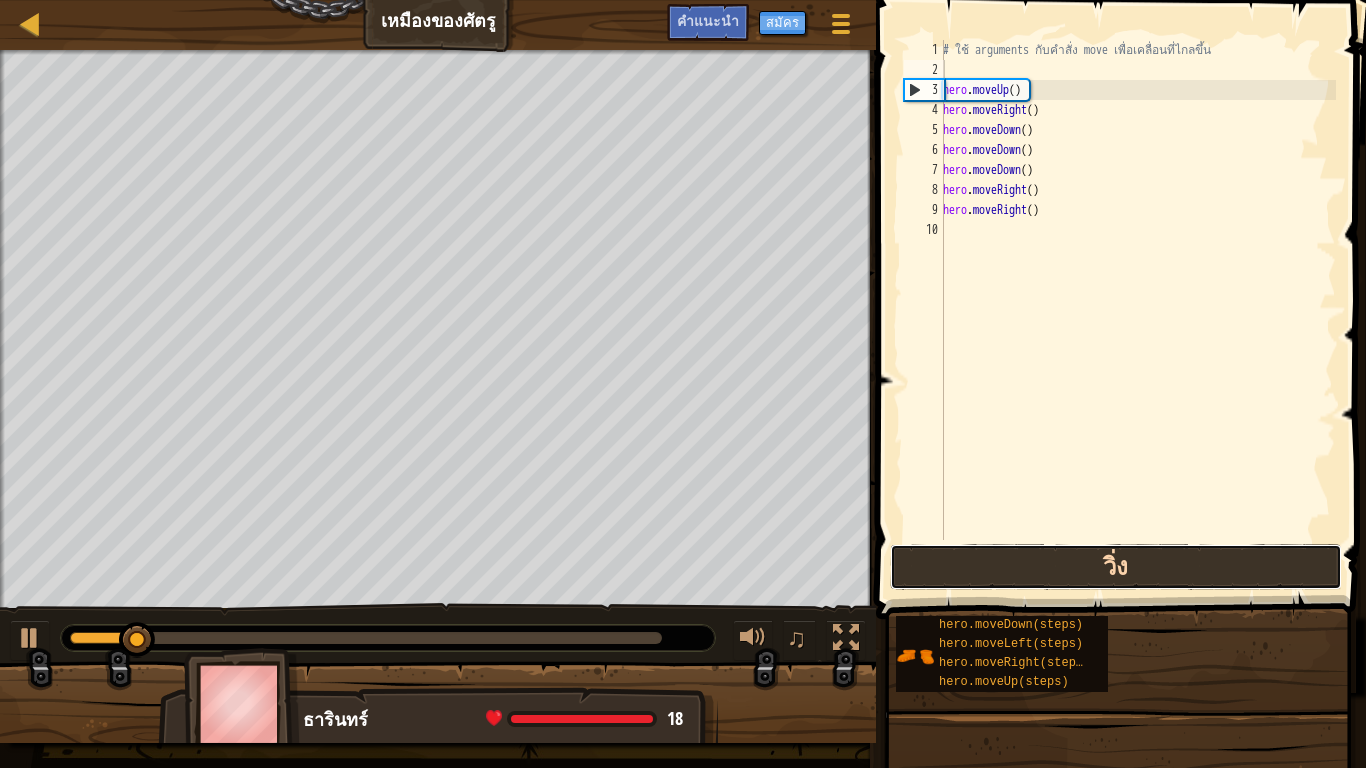 click on "วิ่ง" at bounding box center (1116, 567) 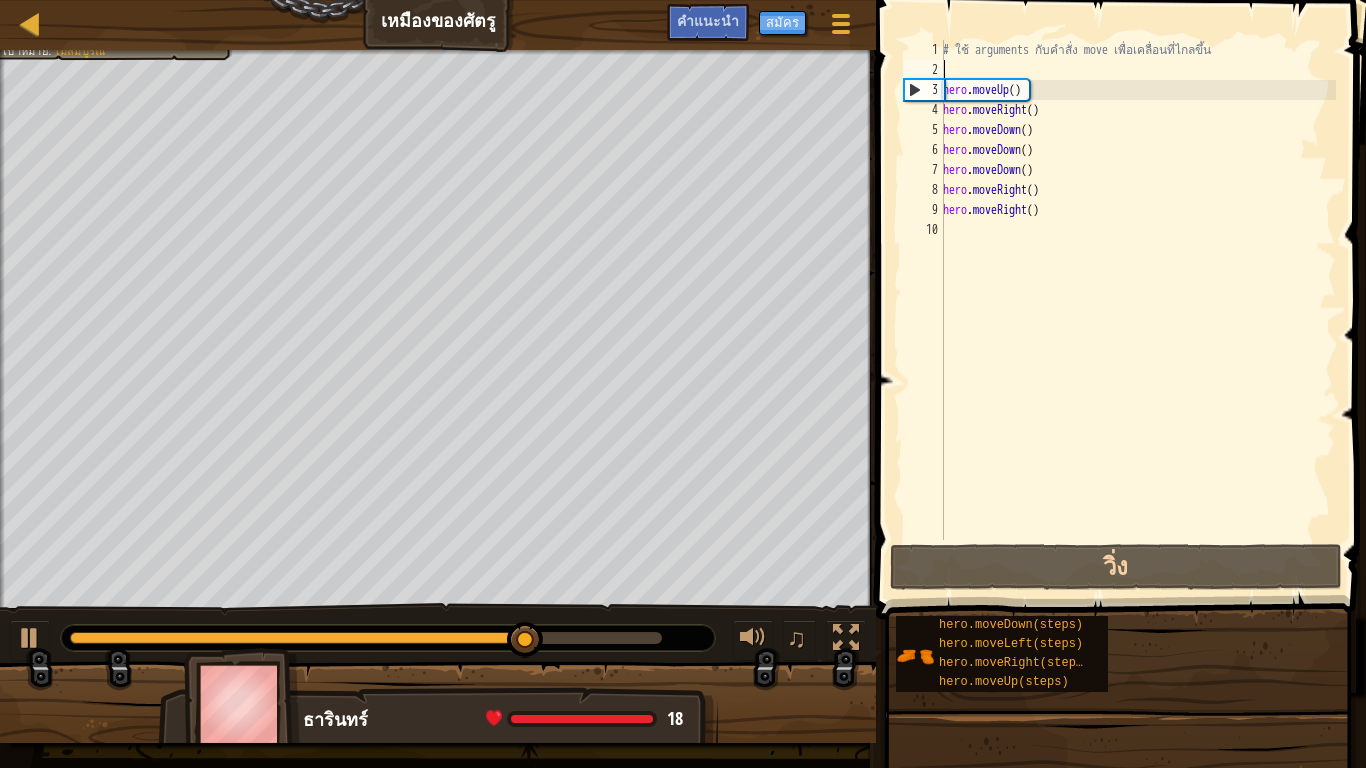 click on "# ใช้ arguments กับคำสั่ง move เพื่อเคลื่อนที่ไกลขึ้น hero . moveUp ( ) hero . moveRight ( ) hero . moveDown ( ) hero . moveDown ( ) hero . moveDown ( ) hero . moveRight ( ) hero . moveRight ( )" at bounding box center (1137, 310) 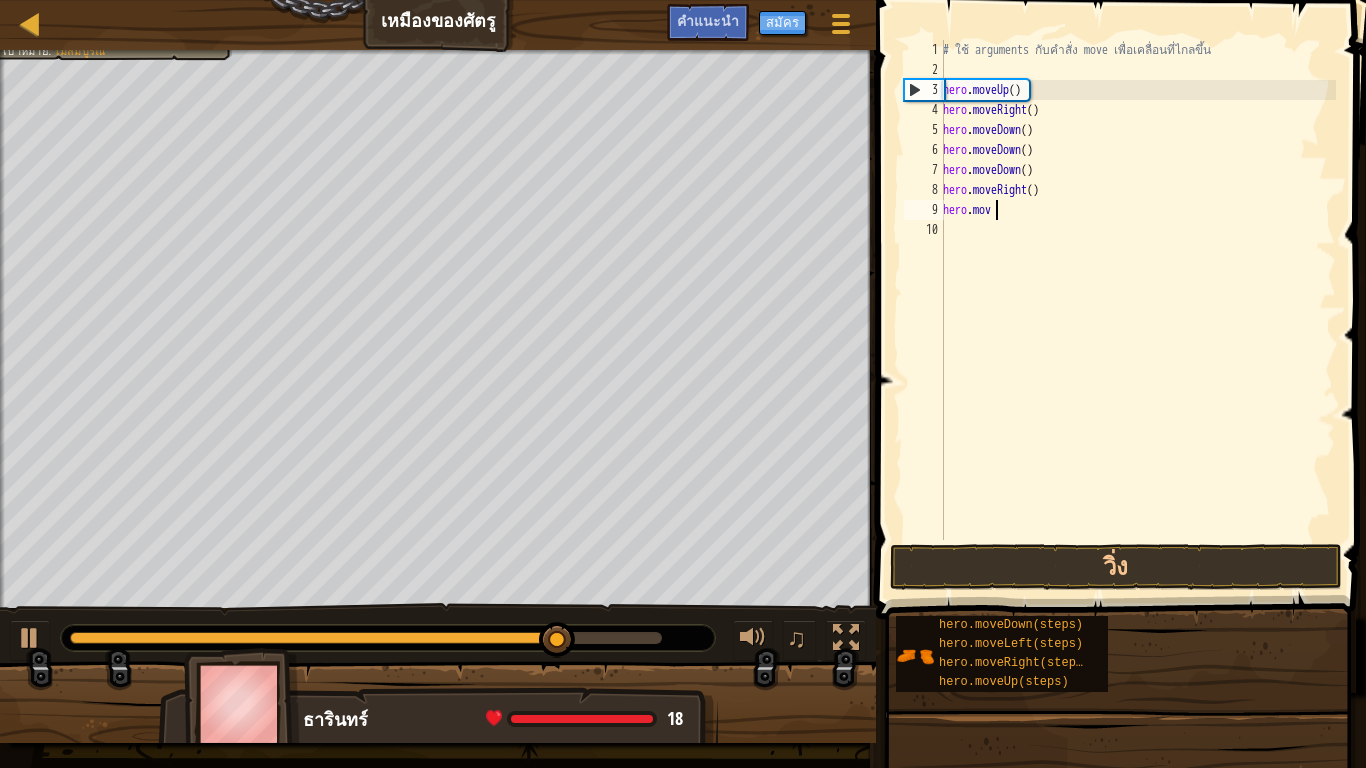 type on "h" 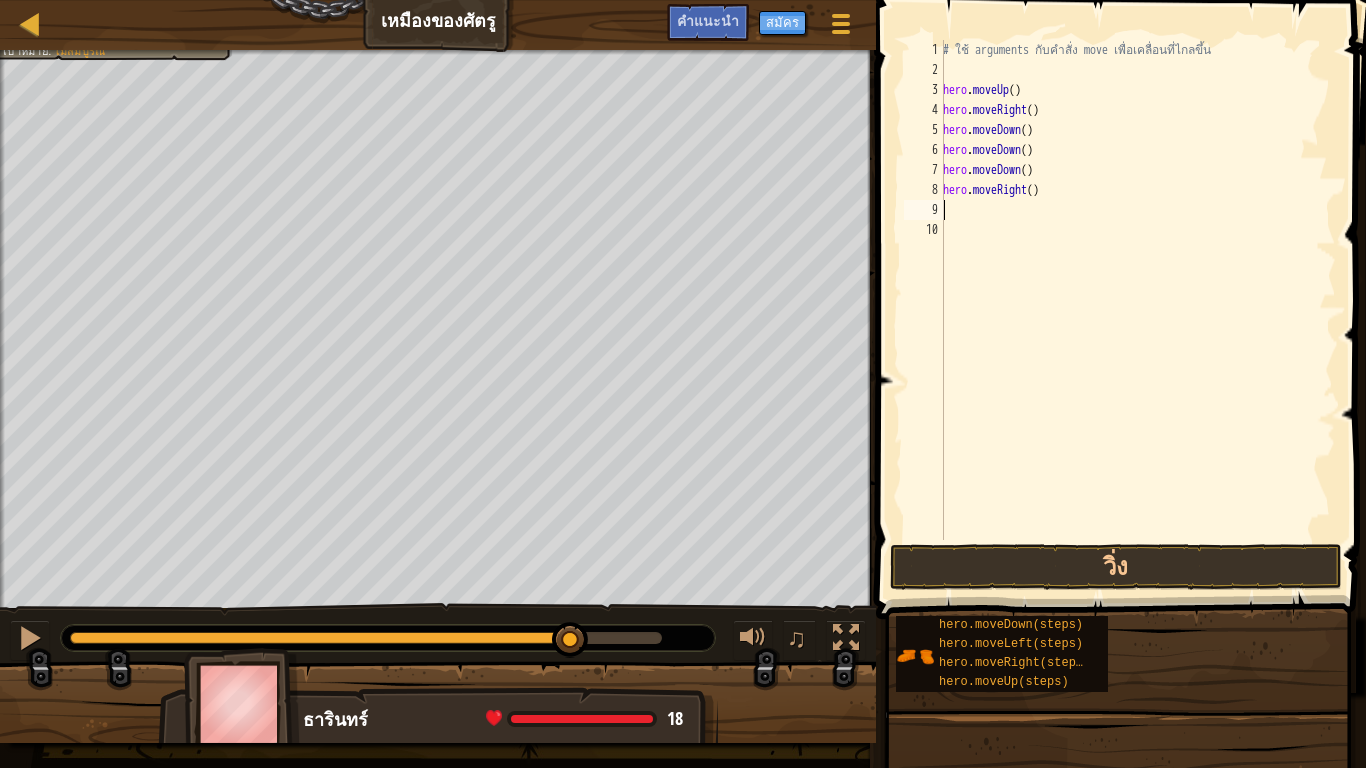 click on "# ใช้ arguments กับคำสั่ง move เพื่อเคลื่อนที่ไกลขึ้น hero . moveUp ( ) hero . moveRight ( ) hero . moveDown ( ) hero . moveDown ( ) hero . moveDown ( ) hero . moveRight ( )" at bounding box center [1137, 310] 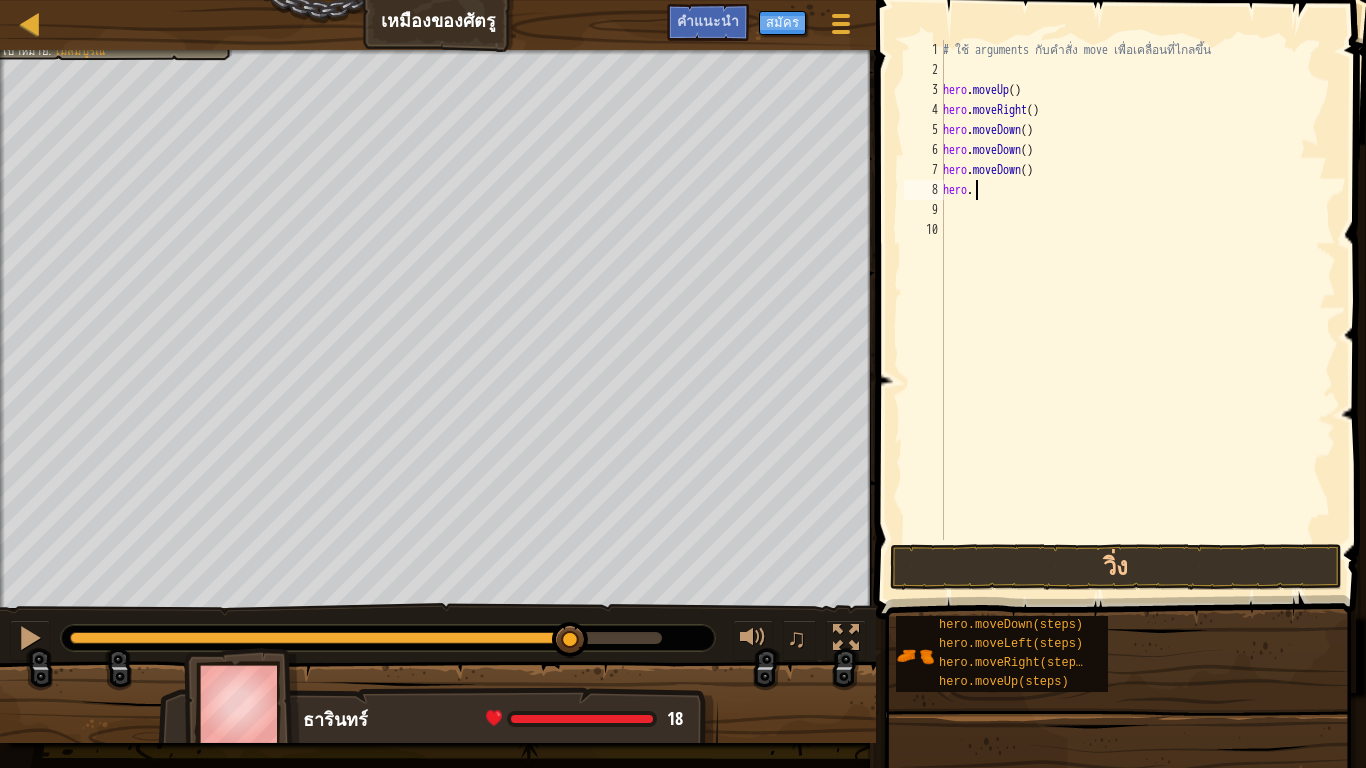 type on "h" 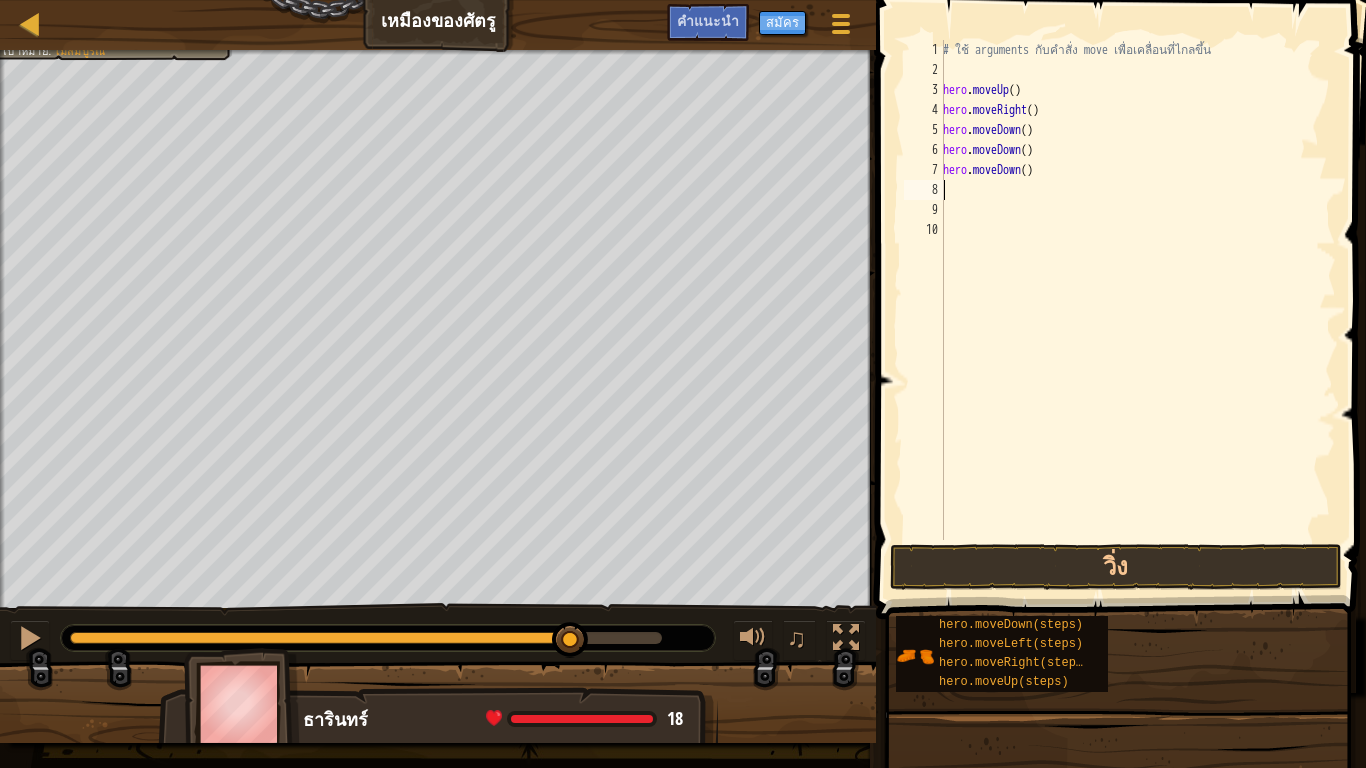 click on "# ใช้ arguments กับคำสั่ง move เพื่อเคลื่อนที่ไกลขึ้น hero . moveUp ( ) hero . moveRight ( ) hero . moveDown ( ) hero . moveDown ( ) hero . moveDown ( )" at bounding box center (1137, 310) 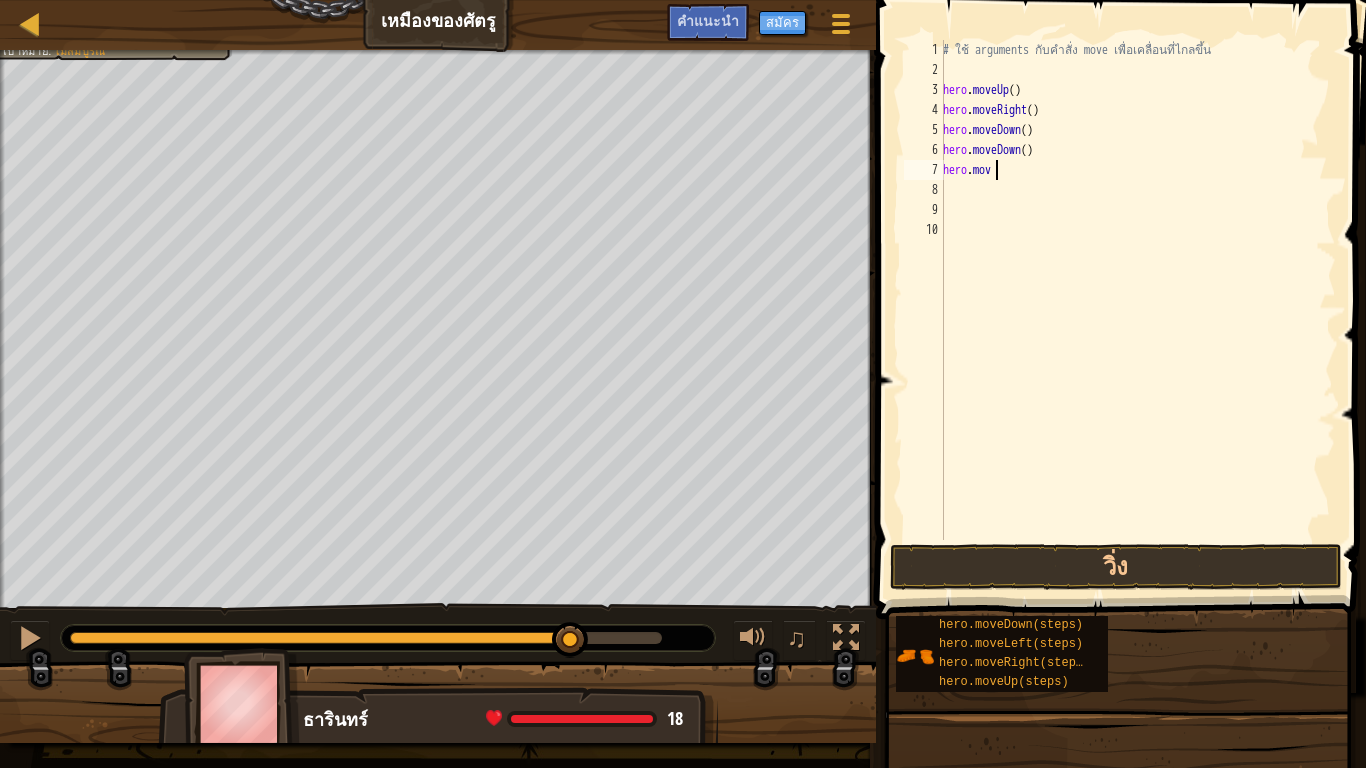 type on "h" 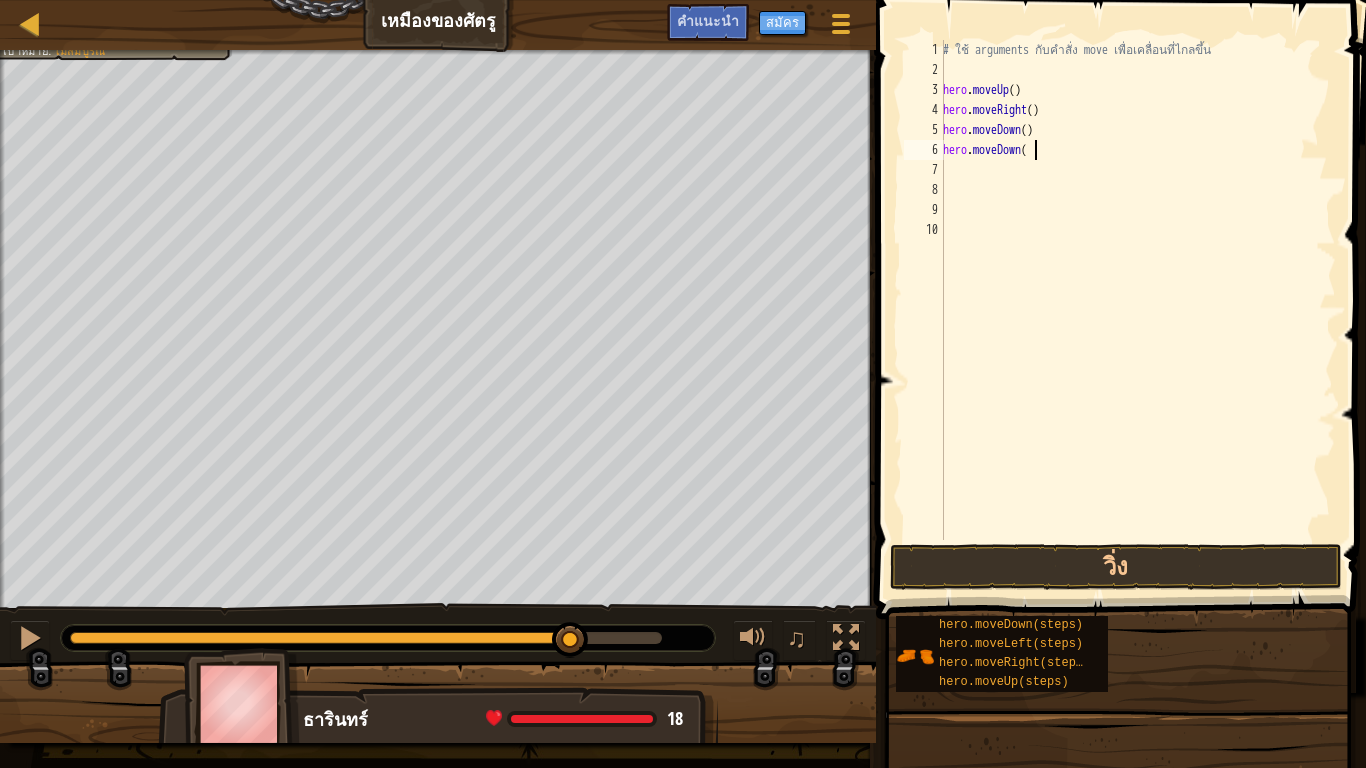 click on "# ใช้ arguments กับคำสั่ง move เพื่อเคลื่อนที่ไกลขึ้น hero . moveUp ( ) hero . moveRight ( ) hero . moveDown ( ) hero . moveDown (" at bounding box center [1137, 310] 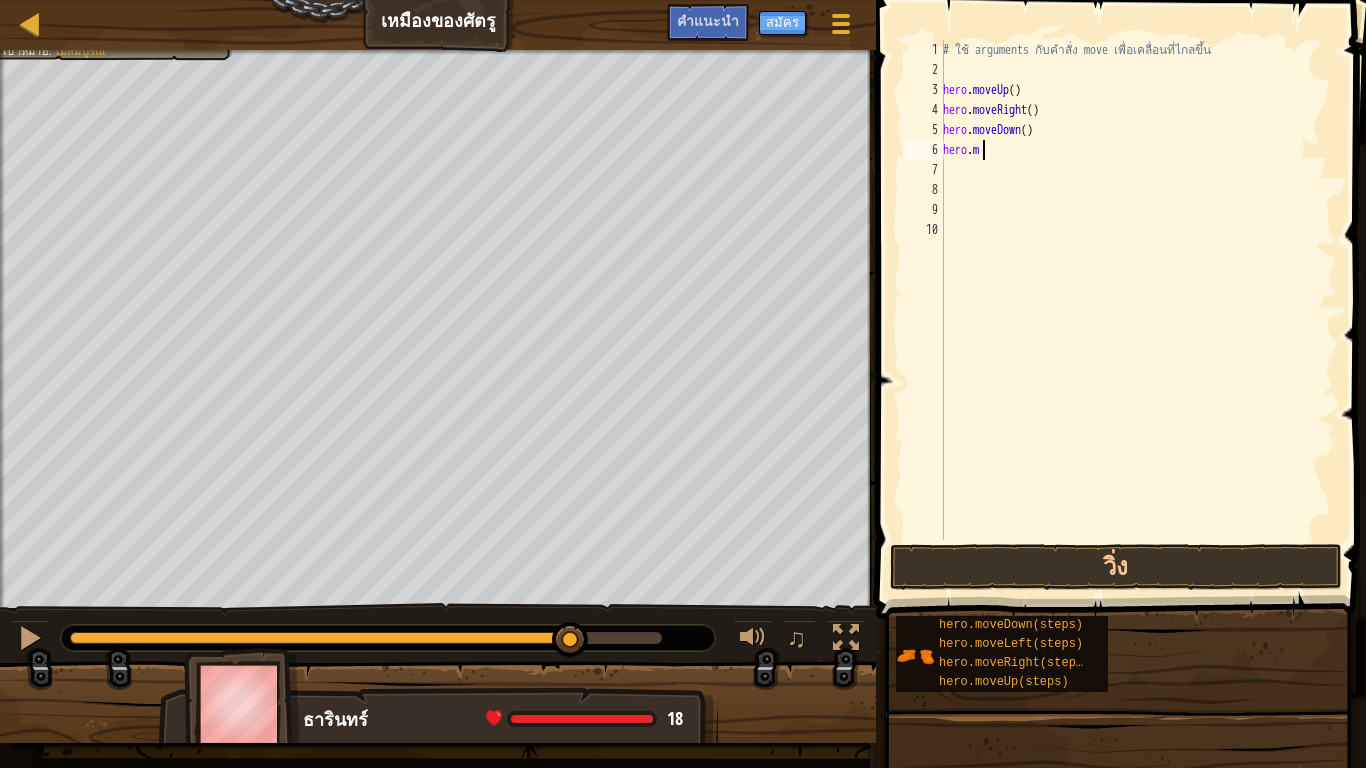 type on "h" 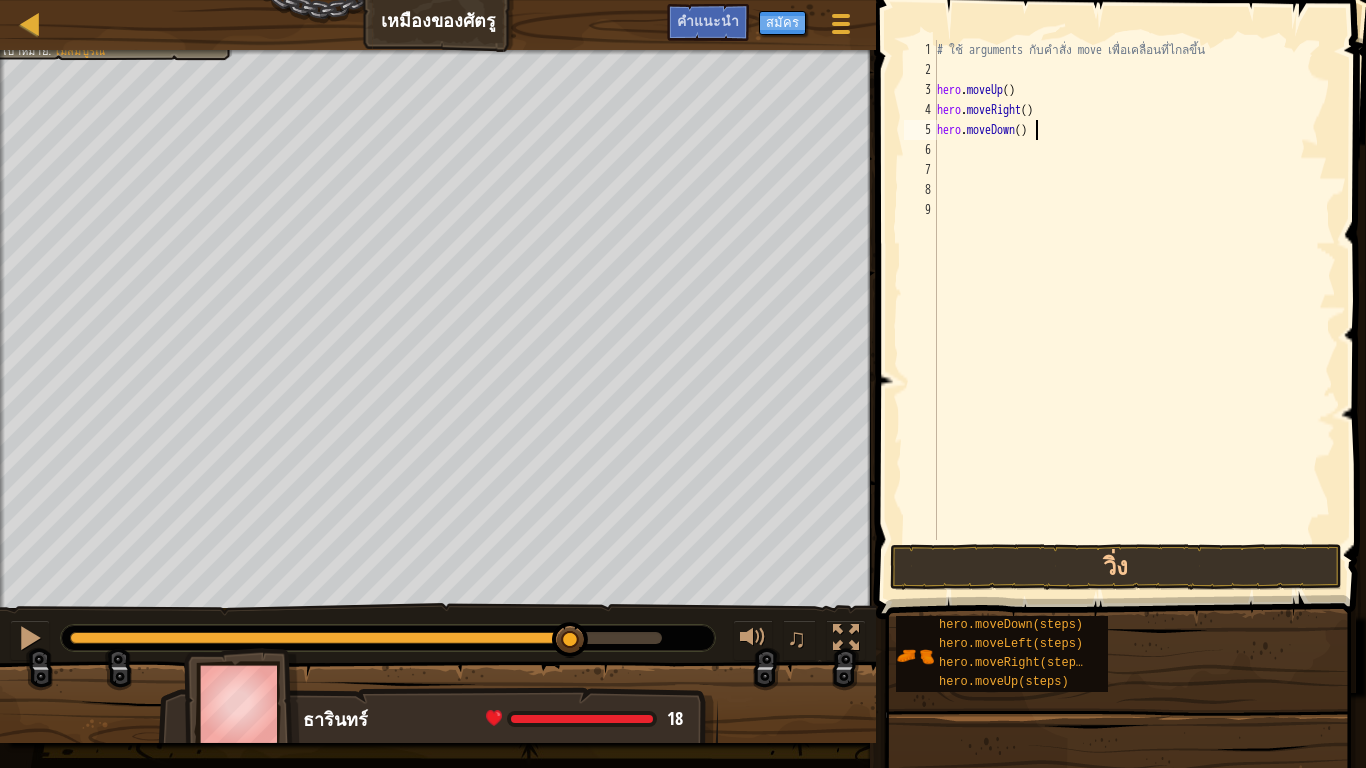 click on "# ใช้ arguments กับคำสั่ง move เพื่อเคลื่อนที่ไกลขึ้น hero . moveUp ( ) hero . moveRight ( ) hero . moveDown ( )" at bounding box center [1134, 310] 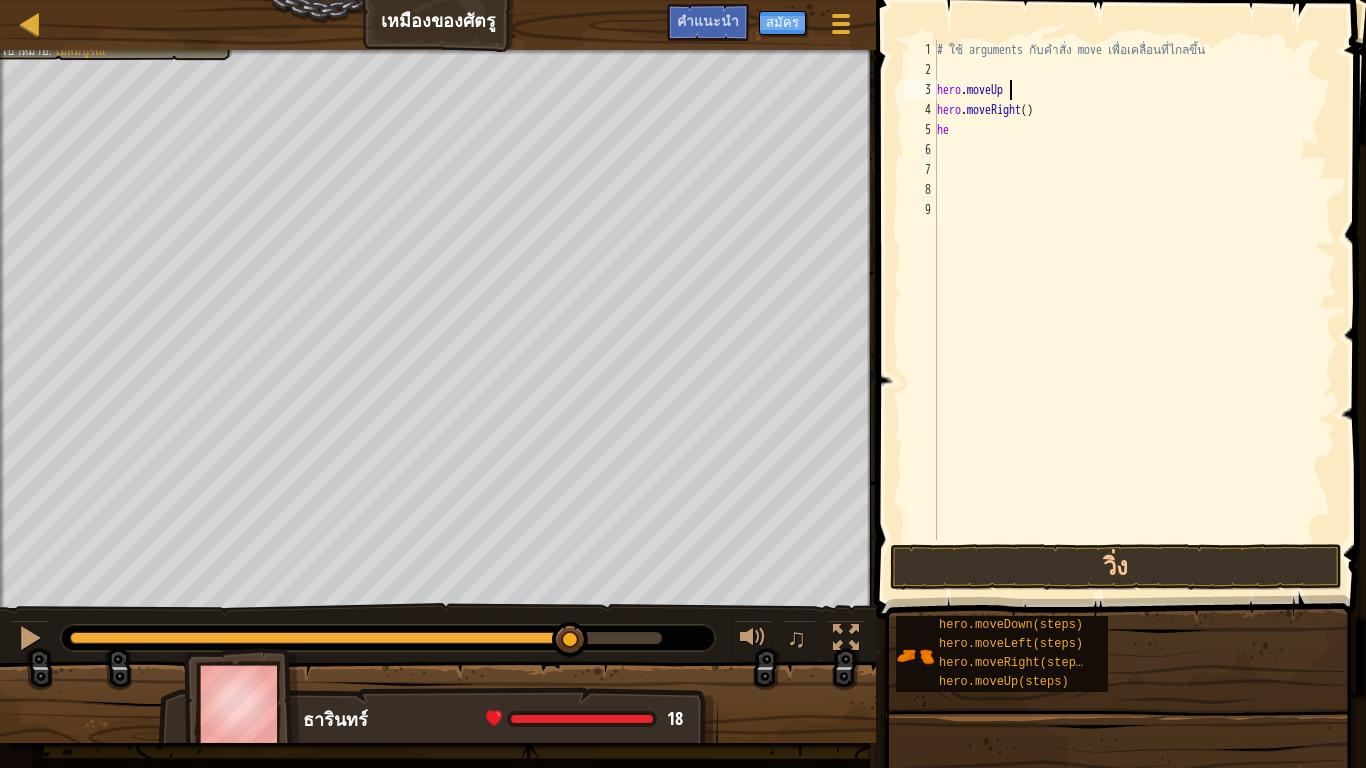 drag, startPoint x: 1040, startPoint y: 88, endPoint x: 1045, endPoint y: 108, distance: 20.615528 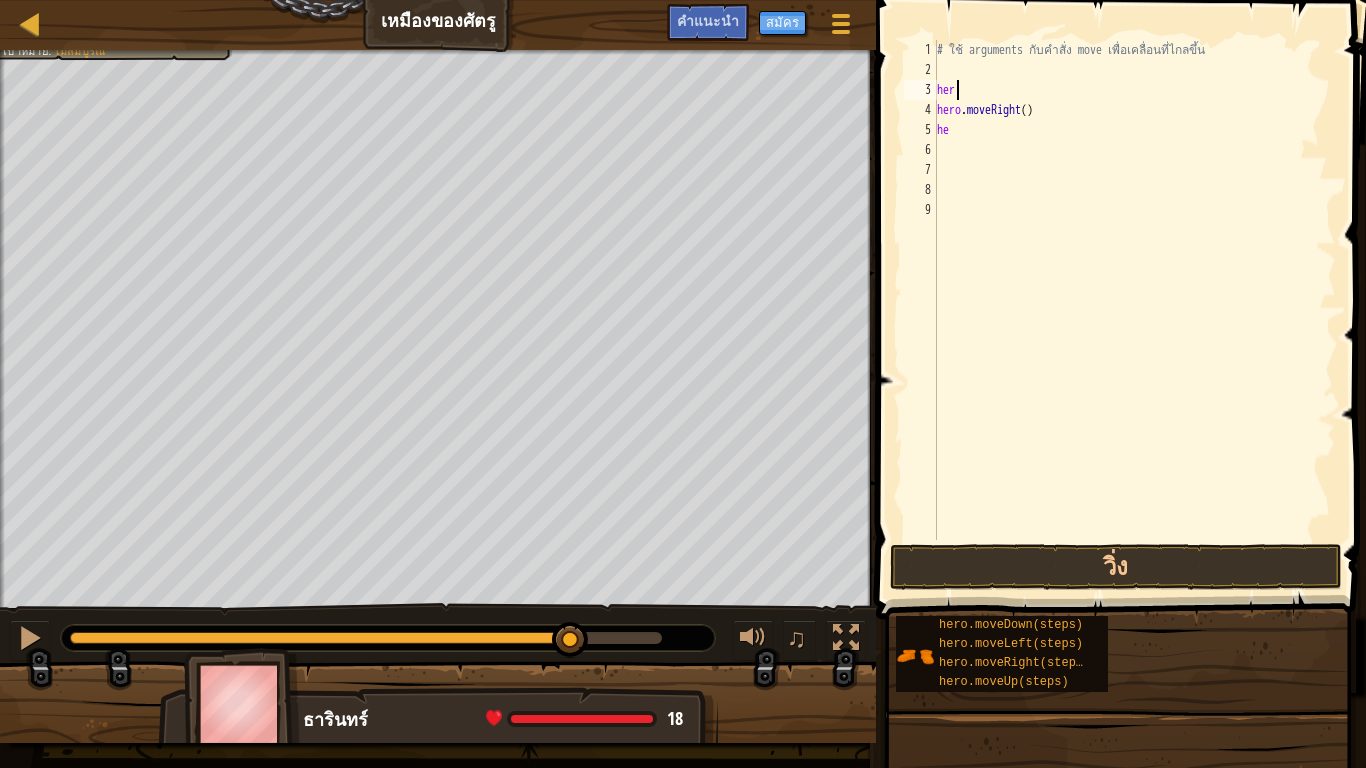click on "# ใช้ arguments กับคำสั่ง move เพื่อเคลื่อนที่ไกลขึ้น her hero . moveRight ( ) he" at bounding box center (1134, 310) 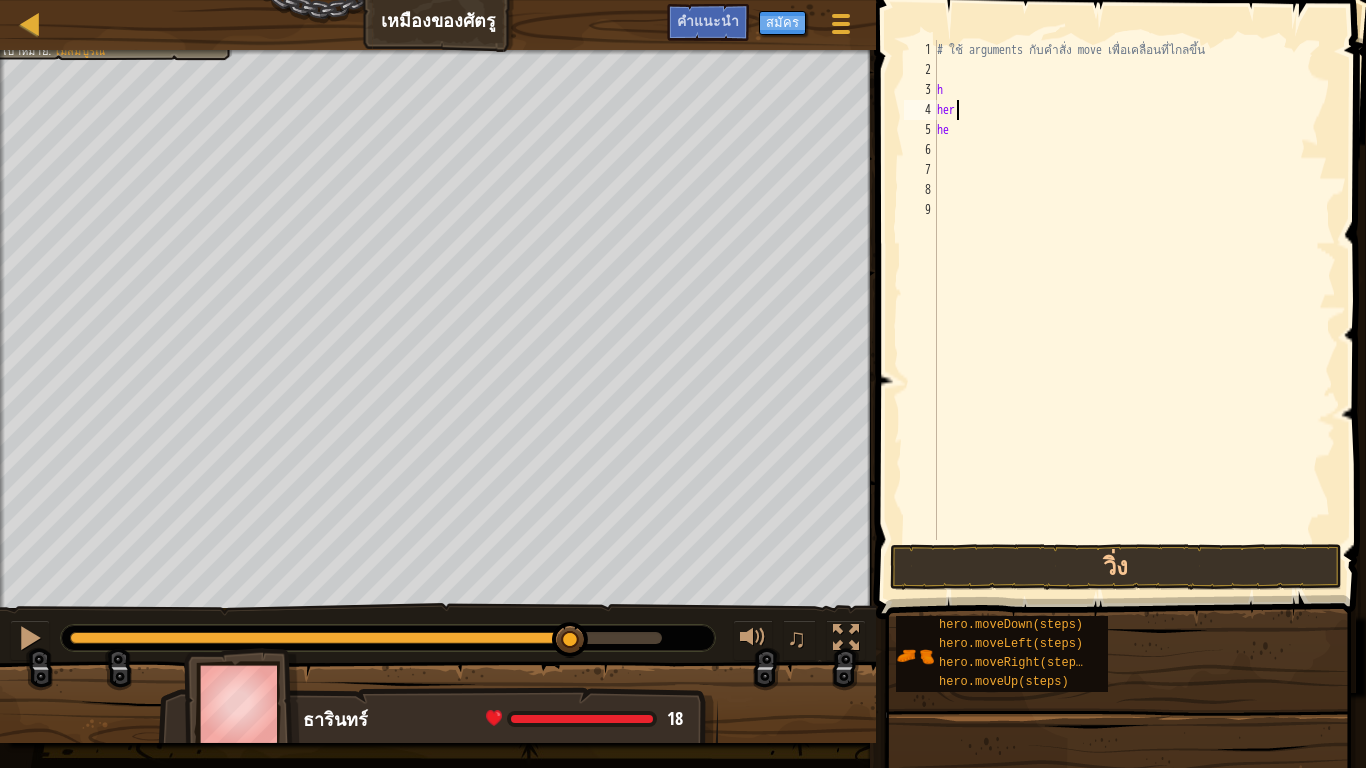 type on "h" 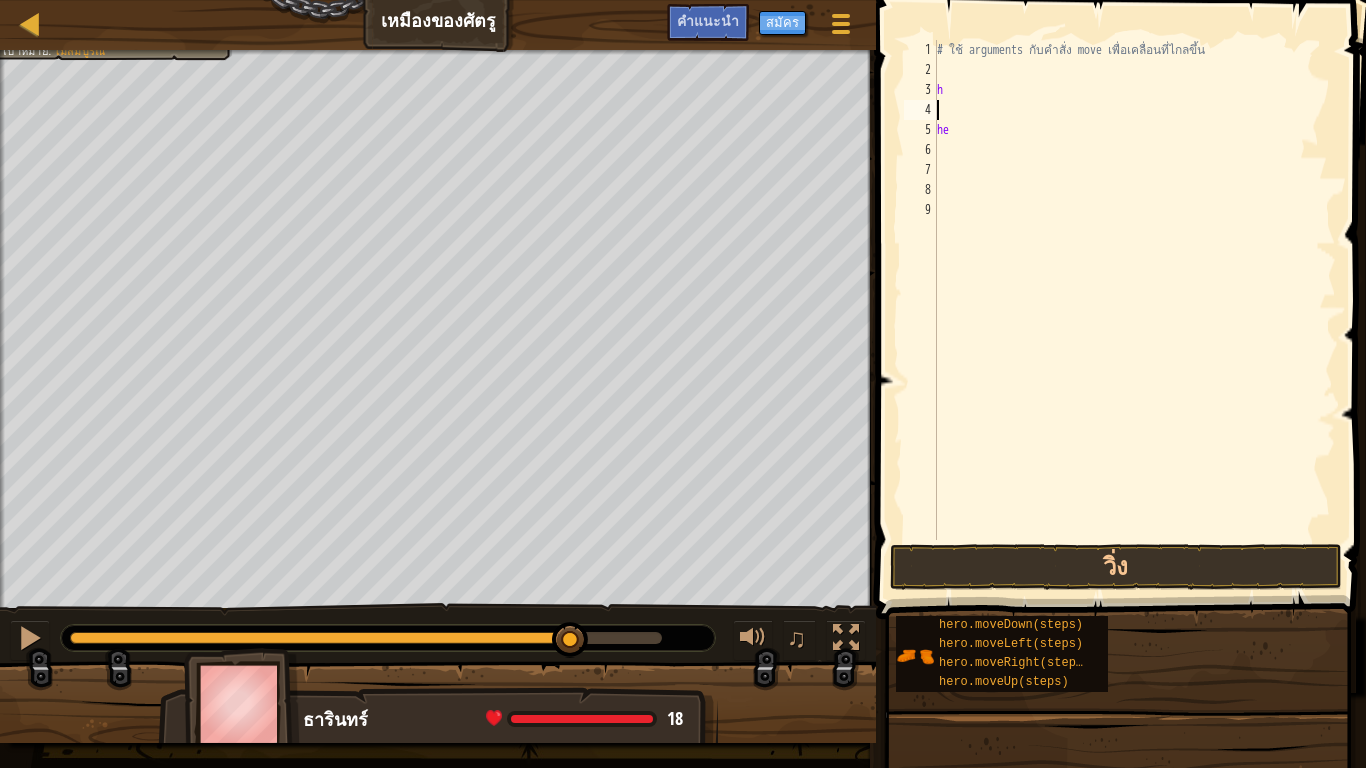 drag, startPoint x: 1017, startPoint y: 115, endPoint x: 1002, endPoint y: 122, distance: 16.552946 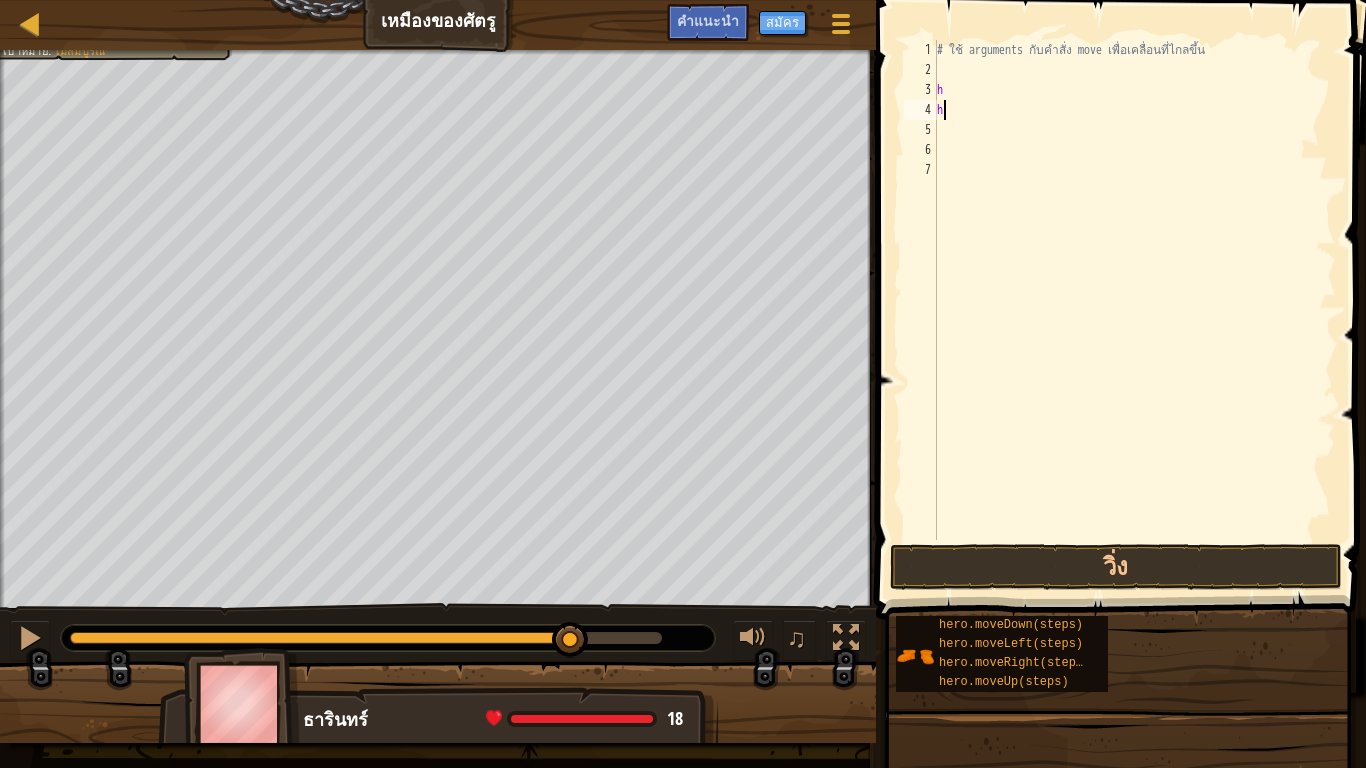 type on "h" 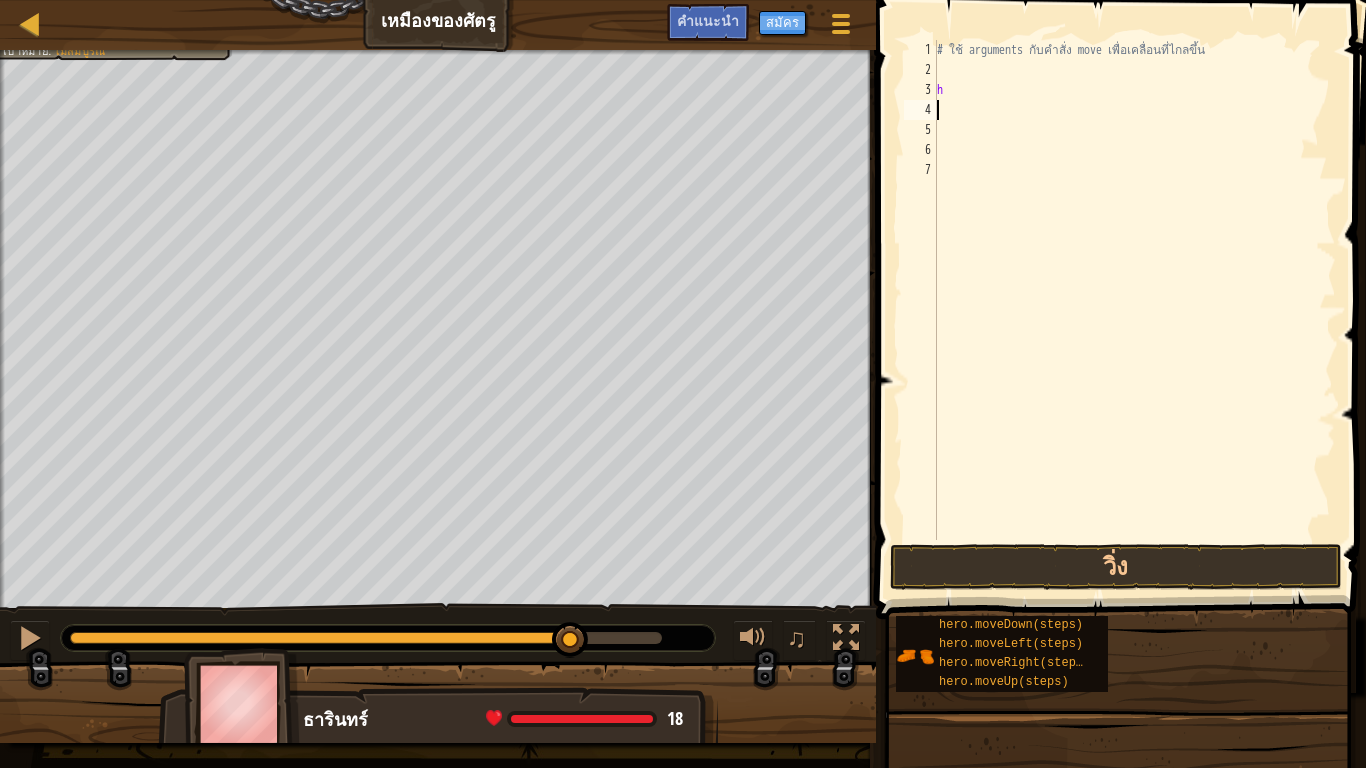 type on "h" 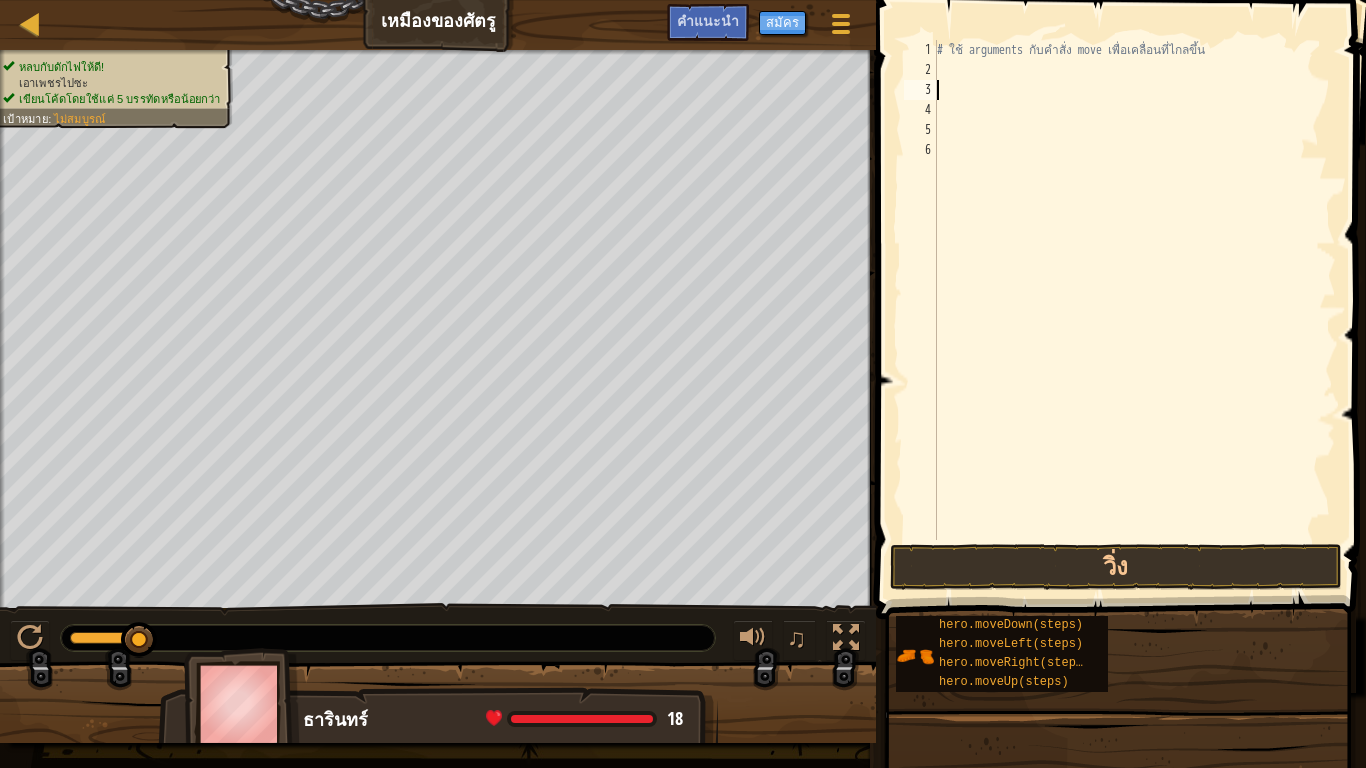 click on "# ใช้ arguments กับคำสั่ง move เพื่อเคลื่อนที่ไกลขึ้น" at bounding box center (1134, 310) 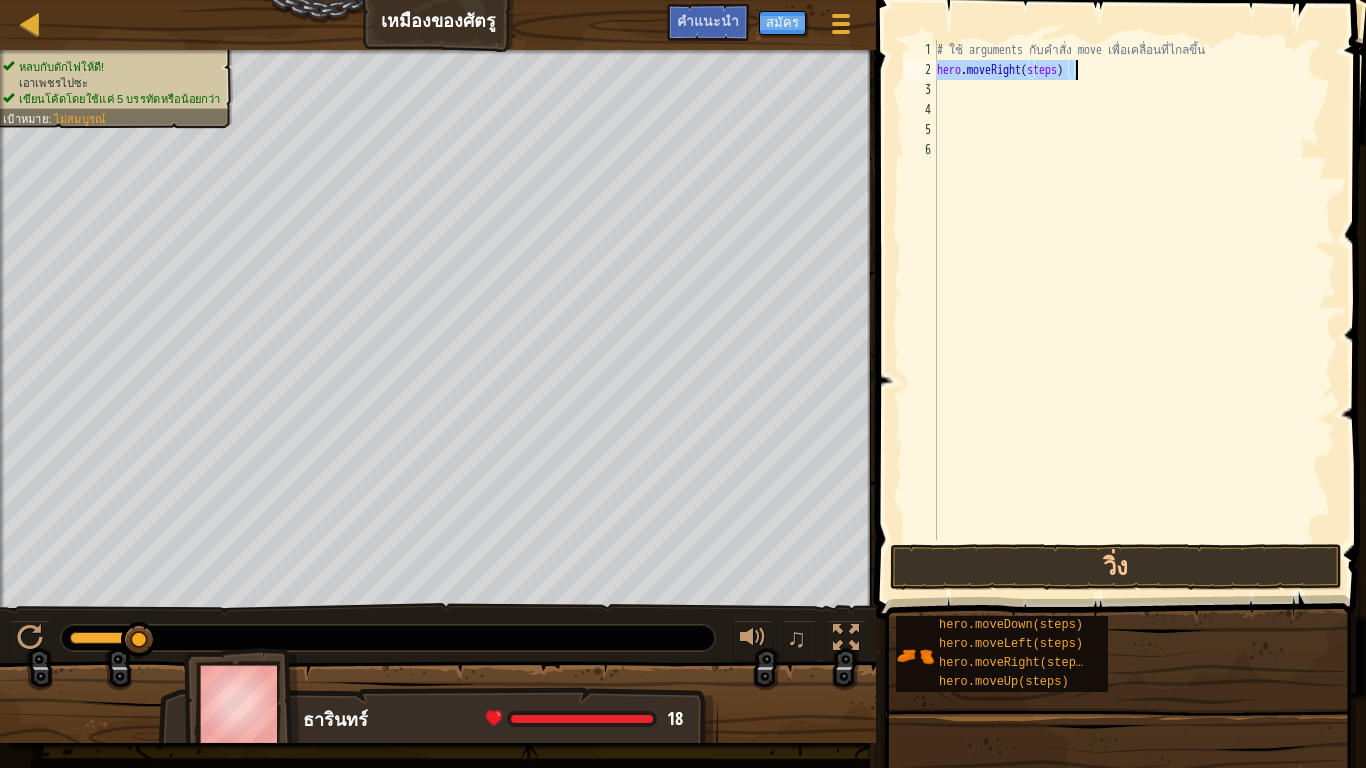 click on "# ใช้ arguments กับคำสั่ง move เพื่อเคลื่อนที่ไกลขึ้น hero . moveRight ( steps )" at bounding box center (1134, 290) 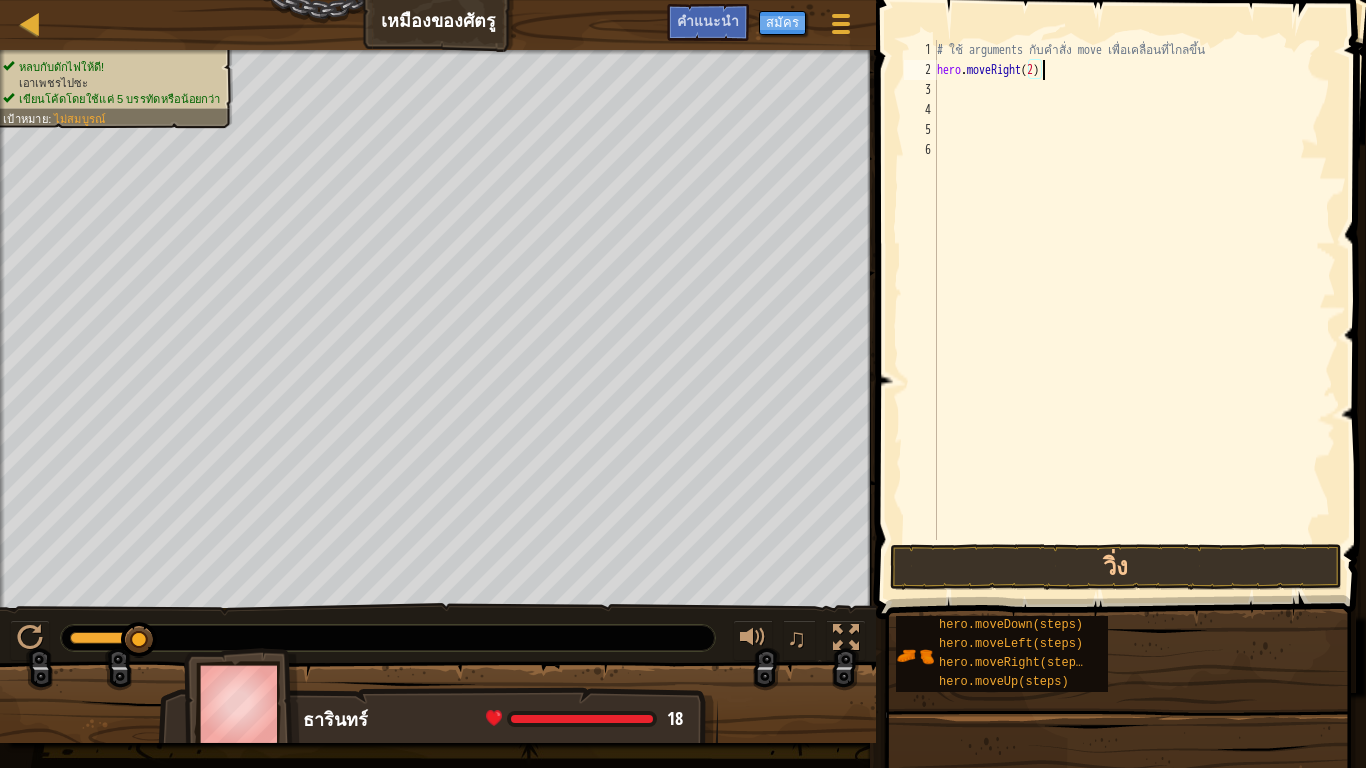 scroll, scrollTop: 9, scrollLeft: 8, axis: both 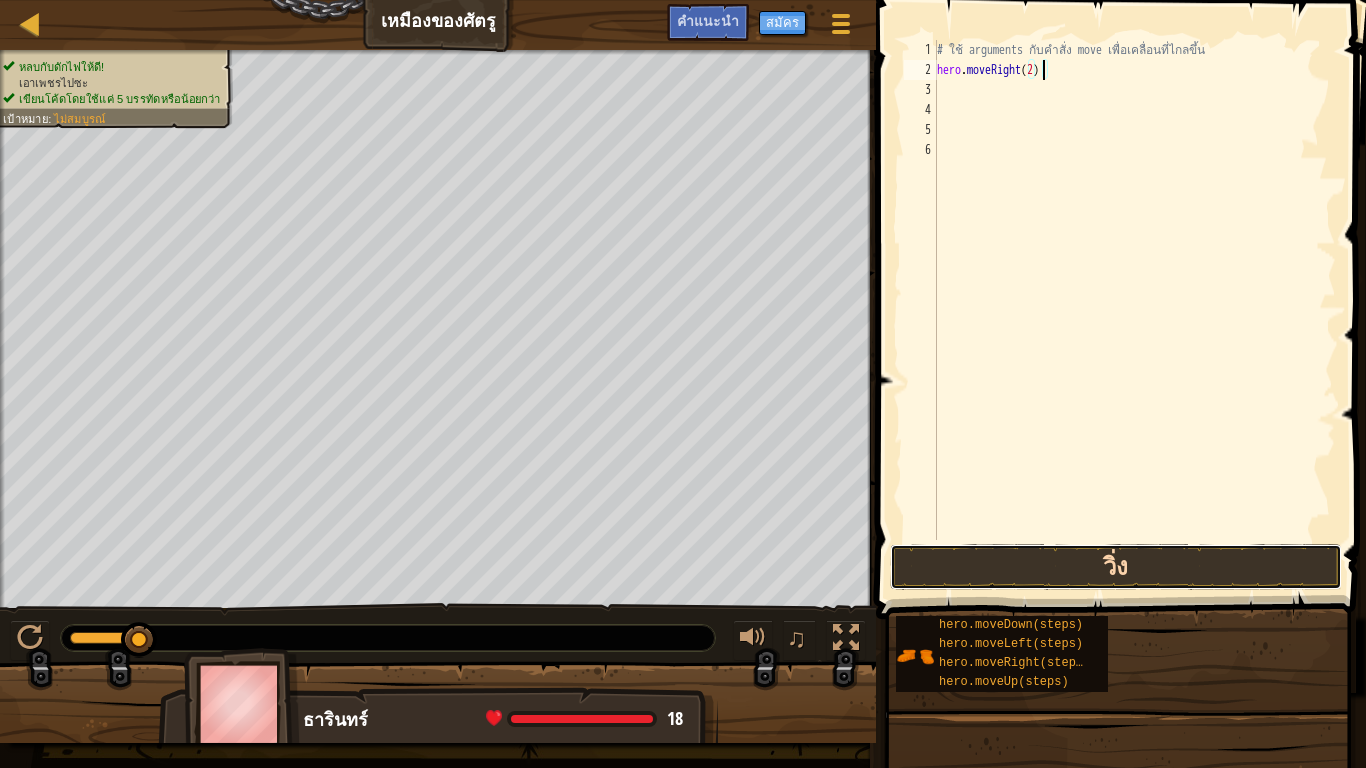 click on "วิ่ง" at bounding box center (1116, 567) 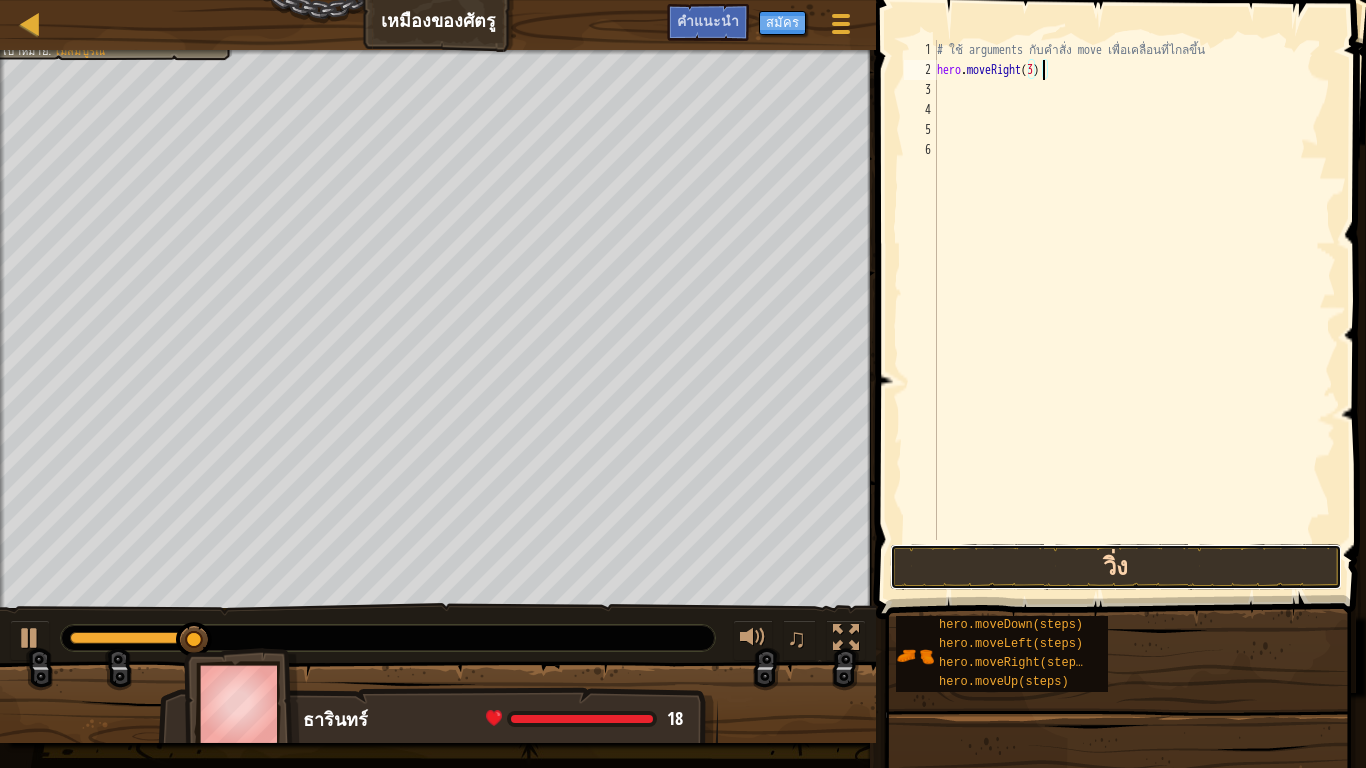 click on "วิ่ง" at bounding box center (1116, 567) 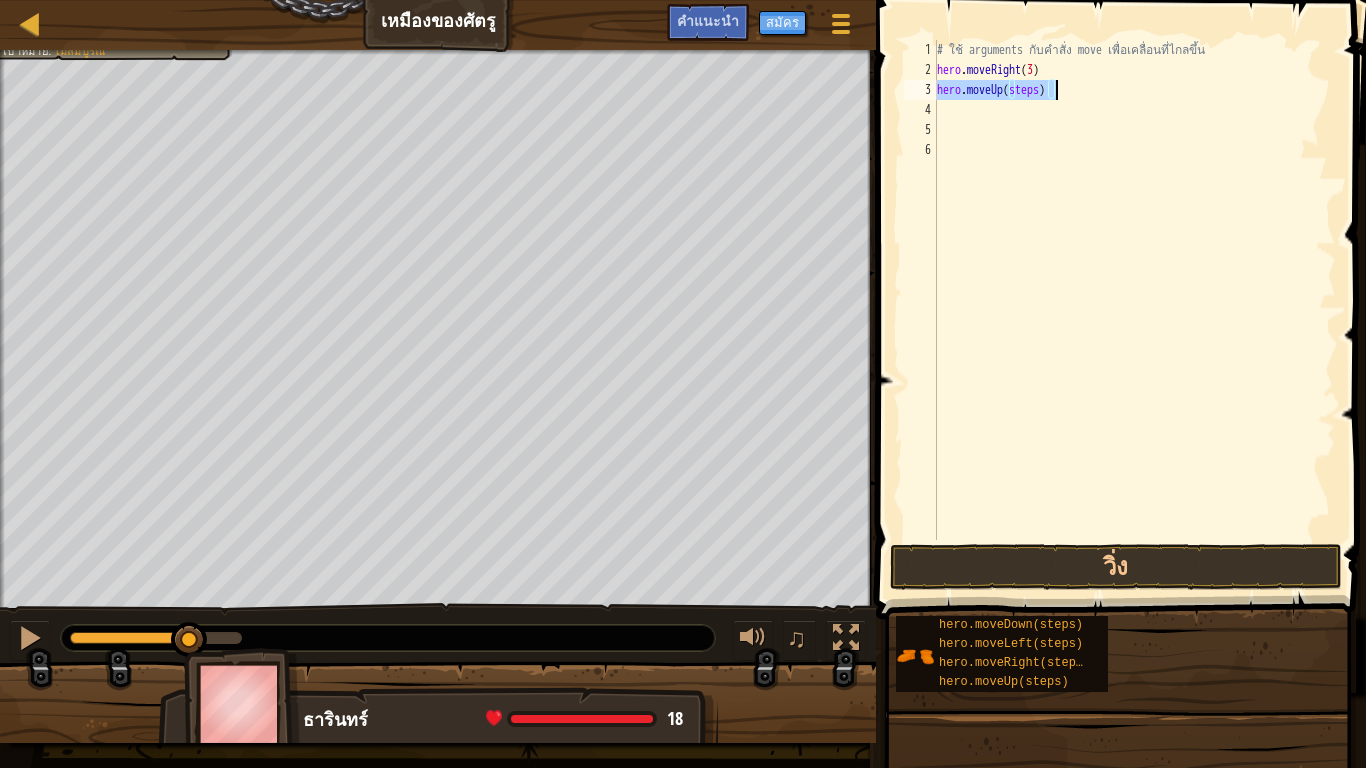click on "# ใช้ arguments กับคำสั่ง move เพื่อเคลื่อนที่ไกลขึ้น hero . moveRight ( 3 ) hero . moveUp ( steps )" at bounding box center [1134, 290] 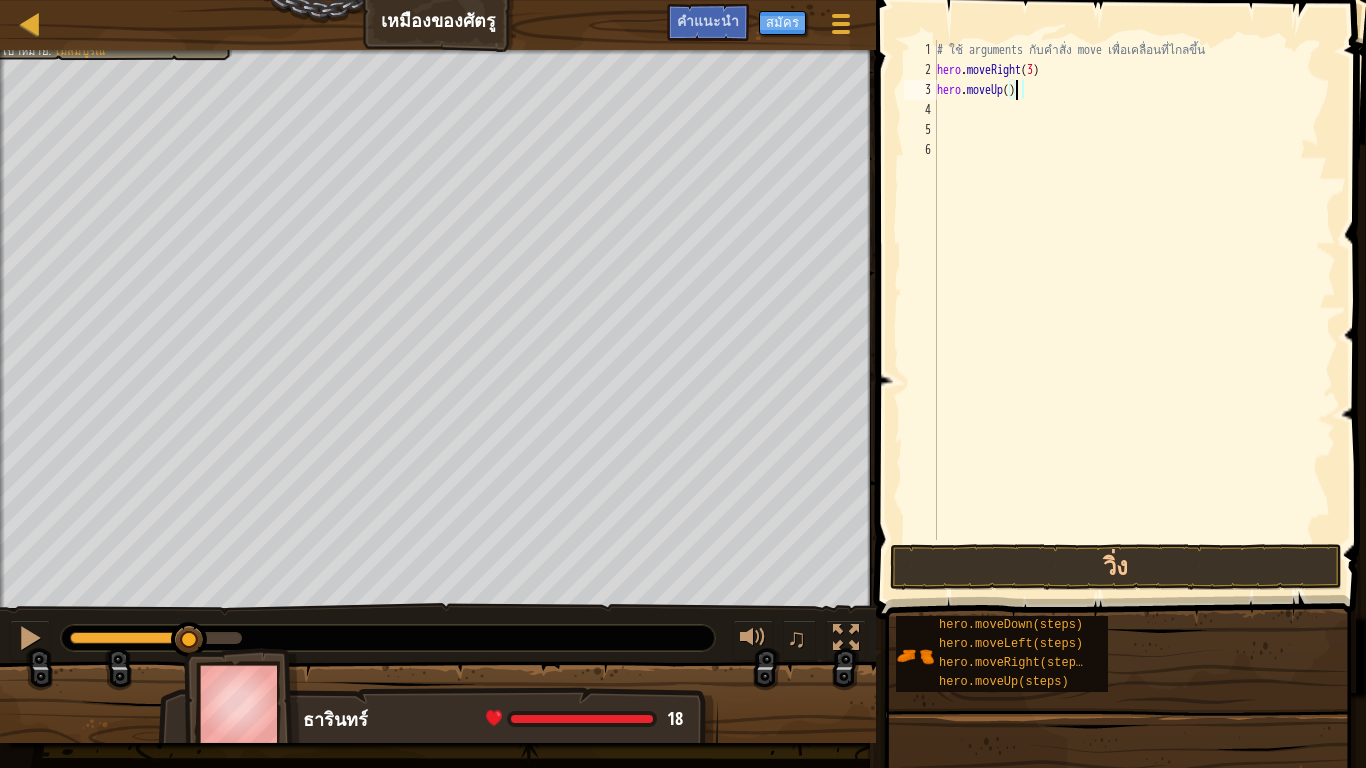 scroll, scrollTop: 9, scrollLeft: 6, axis: both 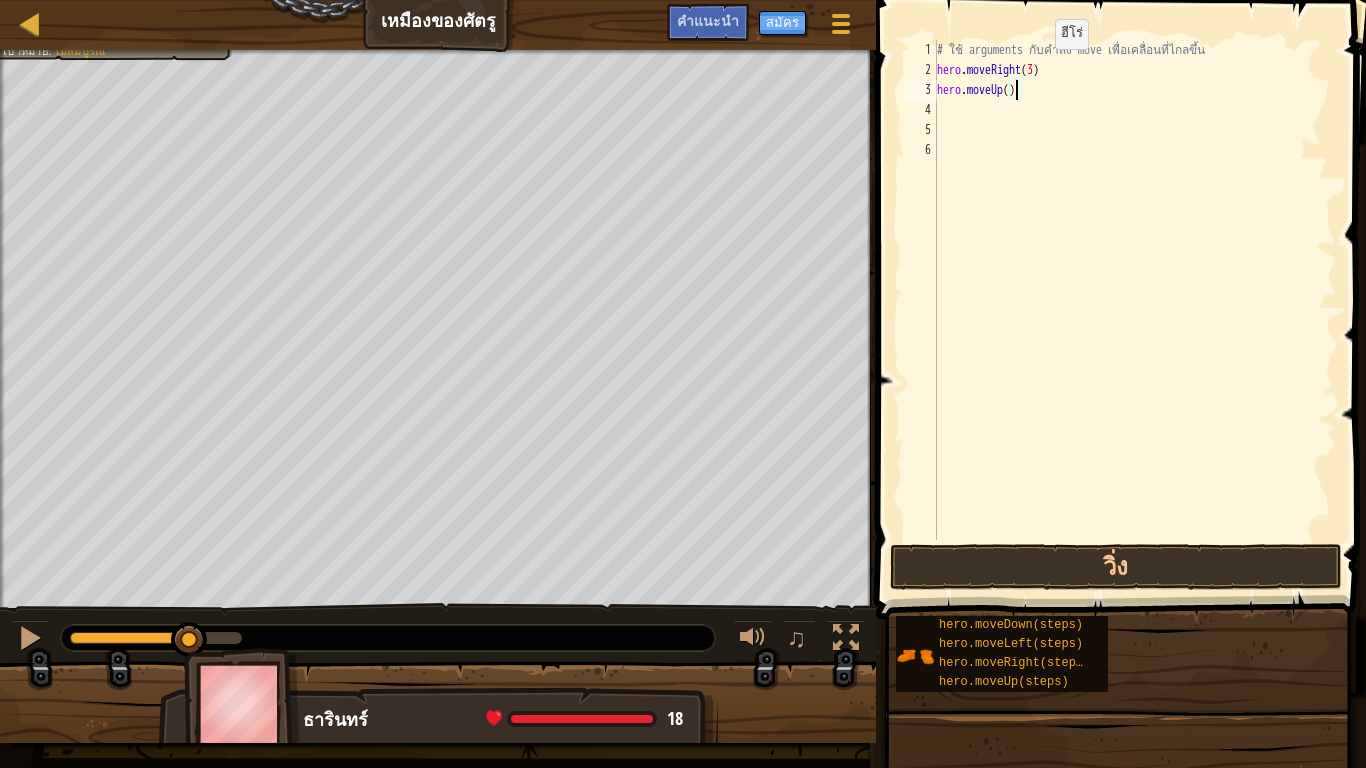 click on "# ใช้ arguments กับคำสั่ง move เพื่อเคลื่อนที่ไกลขึ้น hero . moveRight ( 3 ) hero . moveUp ( )" at bounding box center (1134, 310) 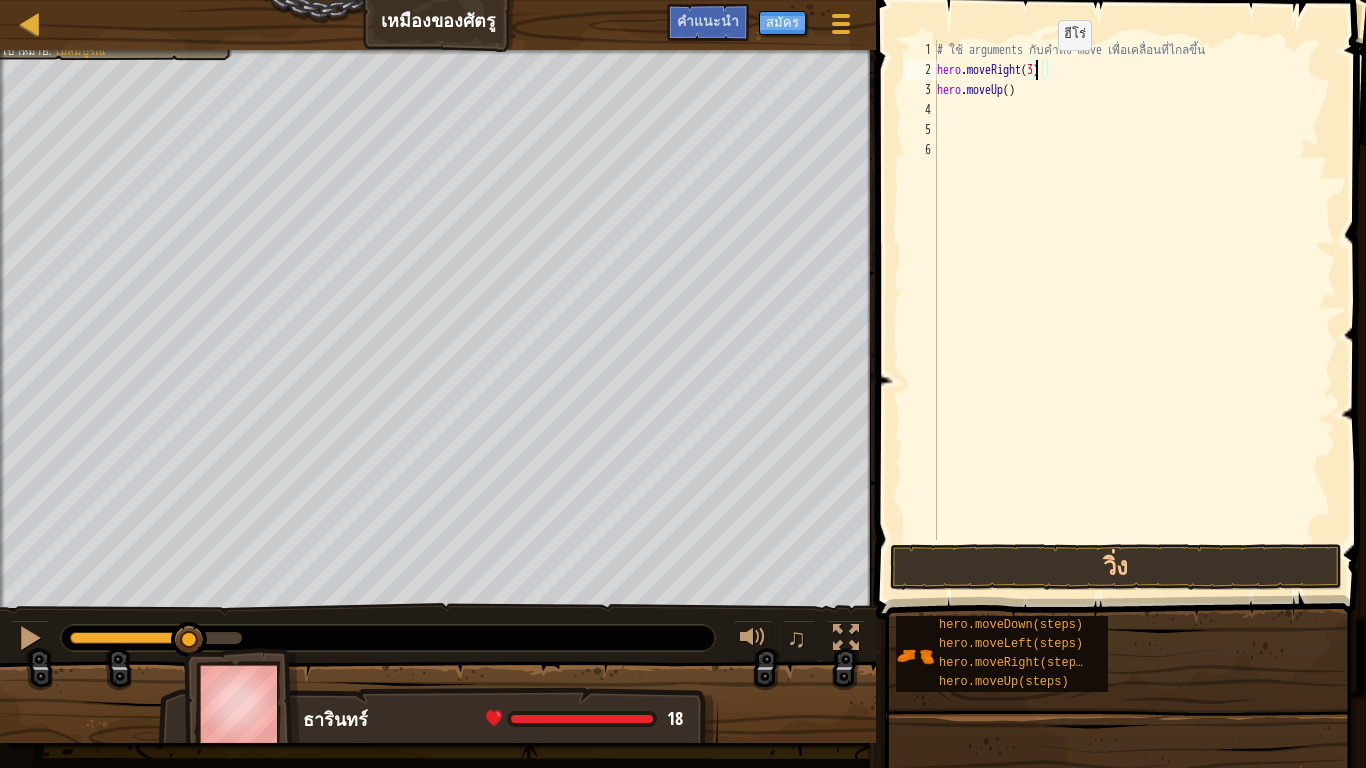 click on "# ใช้ arguments กับคำสั่ง move เพื่อเคลื่อนที่ไกลขึ้น hero . moveRight ( 3 ) hero . moveUp ( )" at bounding box center [1134, 310] 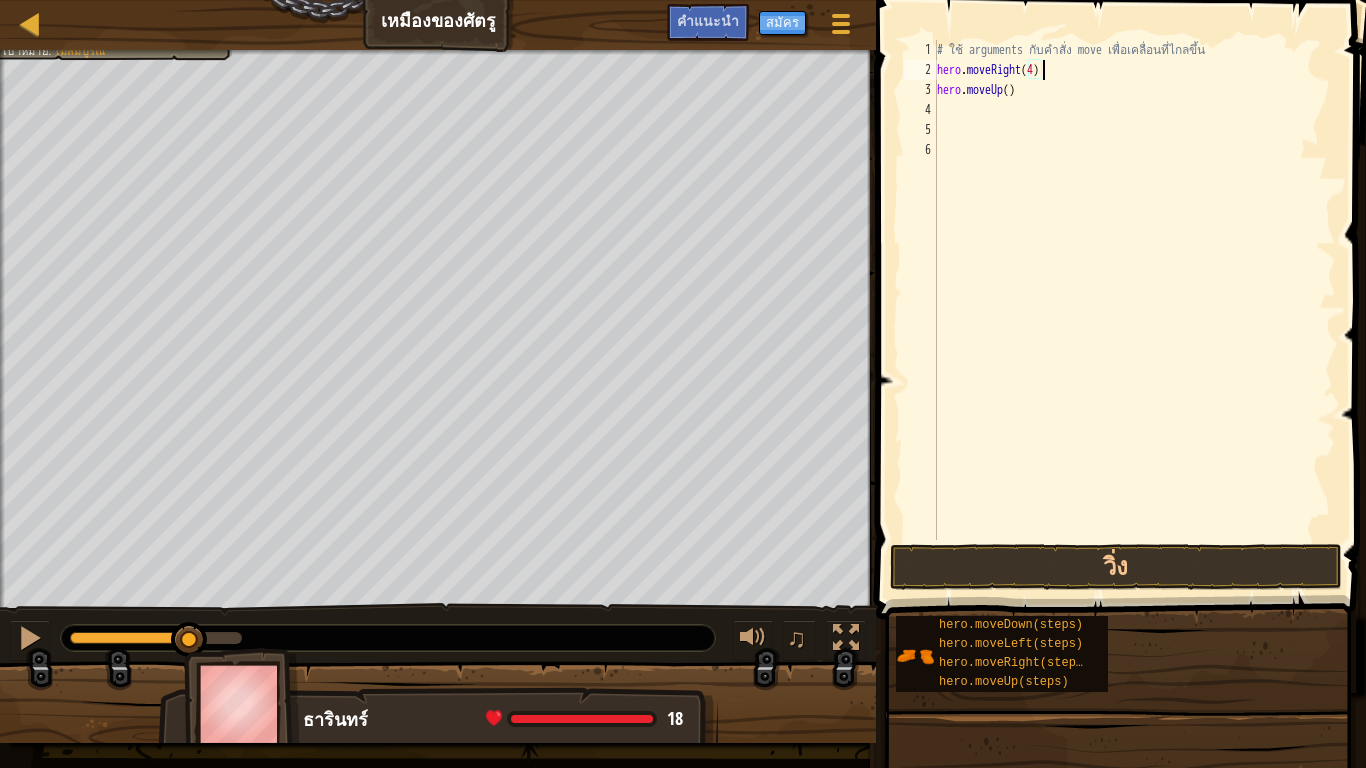 scroll, scrollTop: 9, scrollLeft: 8, axis: both 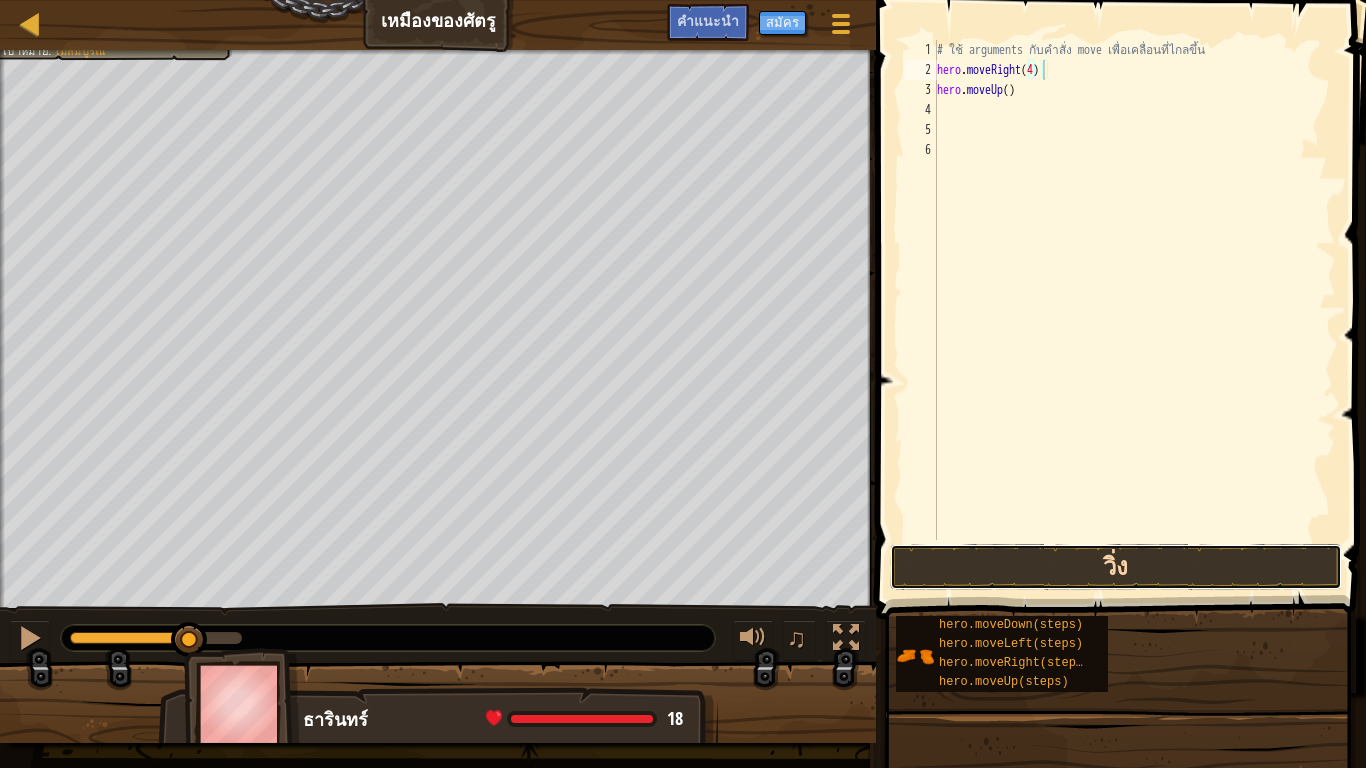 click on "วิ่ง" at bounding box center (1116, 567) 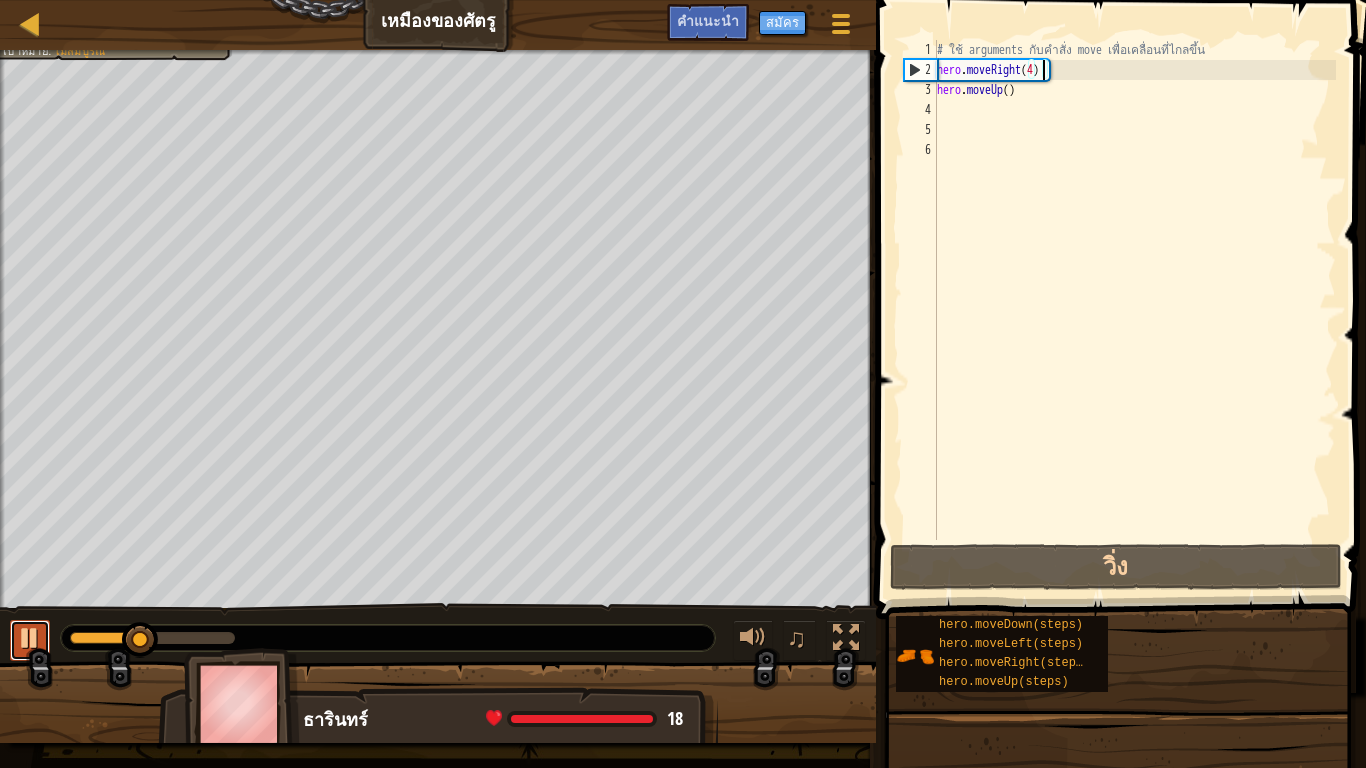 drag, startPoint x: 21, startPoint y: 632, endPoint x: 33, endPoint y: 626, distance: 13.416408 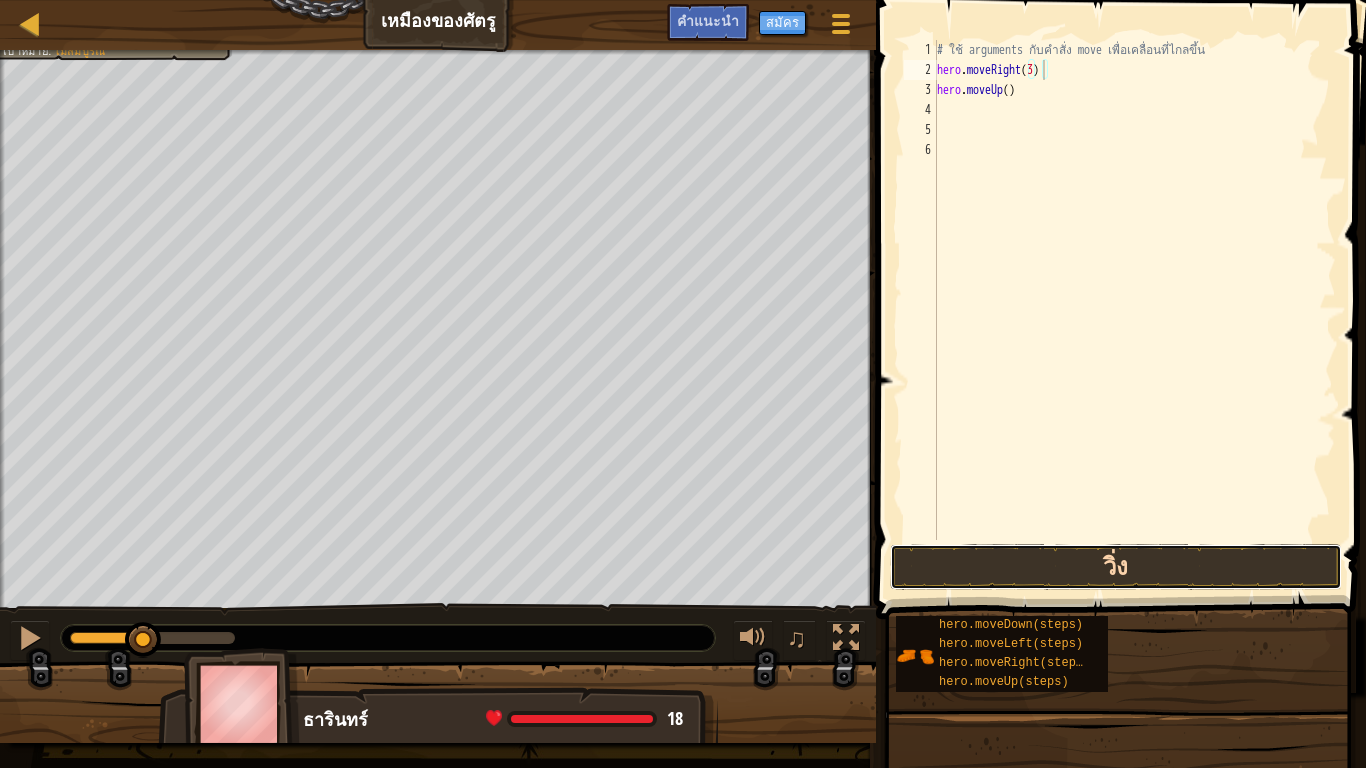 click on "วิ่ง" at bounding box center [1116, 567] 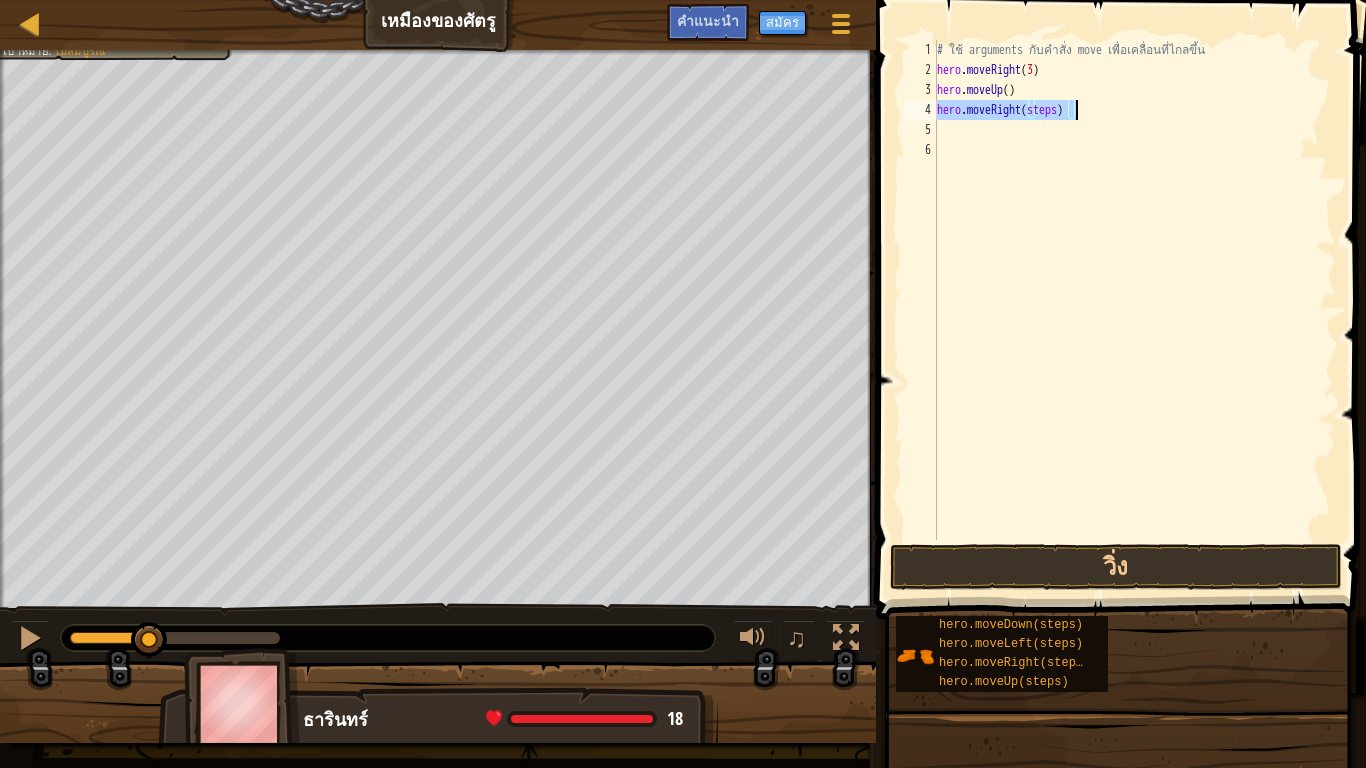 click on "# ใช้ arguments กับคำสั่ง move เพื่อเคลื่อนที่ไกลขึ้น hero . moveRight ( 3 ) hero . moveUp ( ) hero . moveRight ( steps )" at bounding box center (1134, 290) 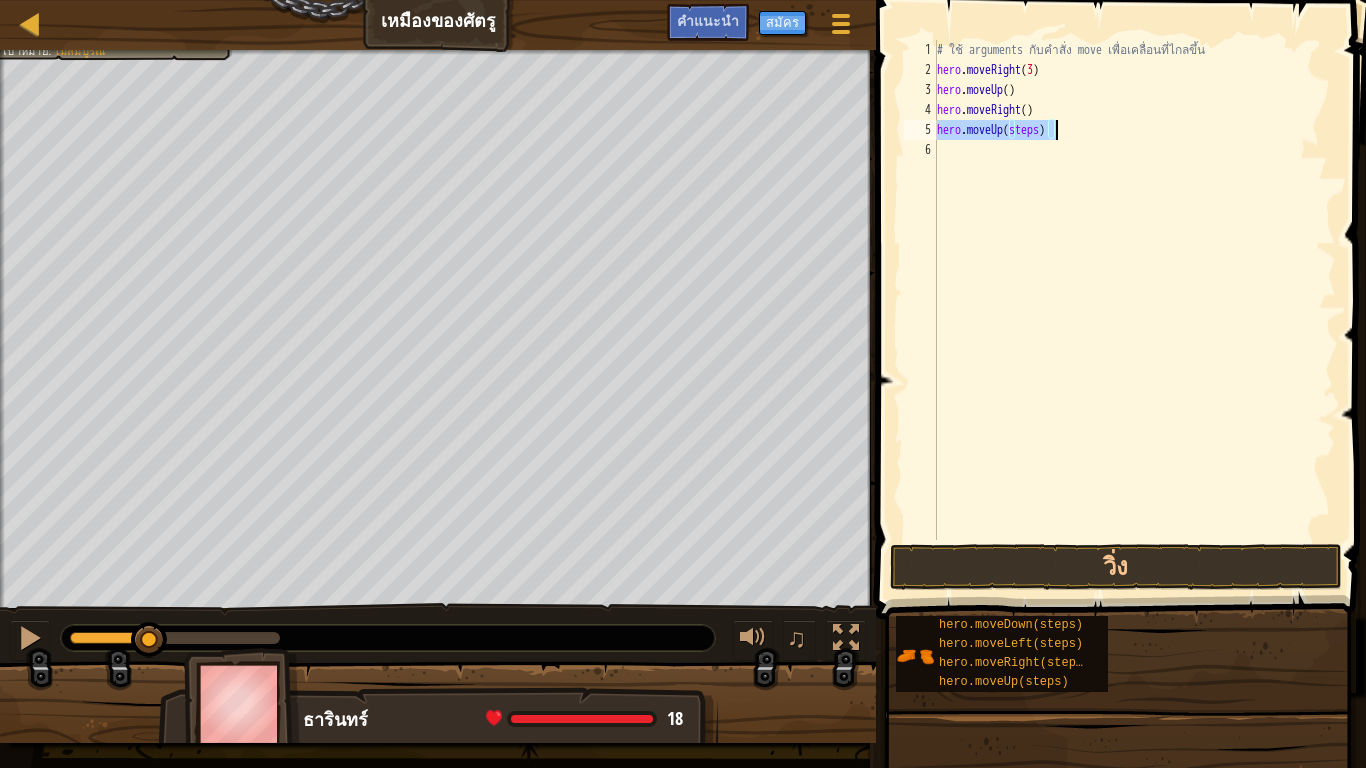 click on "# ใช้ arguments กับคำสั่ง move เพื่อเคลื่อนที่ไกลขึ้น hero . moveRight ( 3 ) hero . moveUp ( ) hero . moveRight ( ) hero . moveUp ( steps )" at bounding box center [1134, 290] 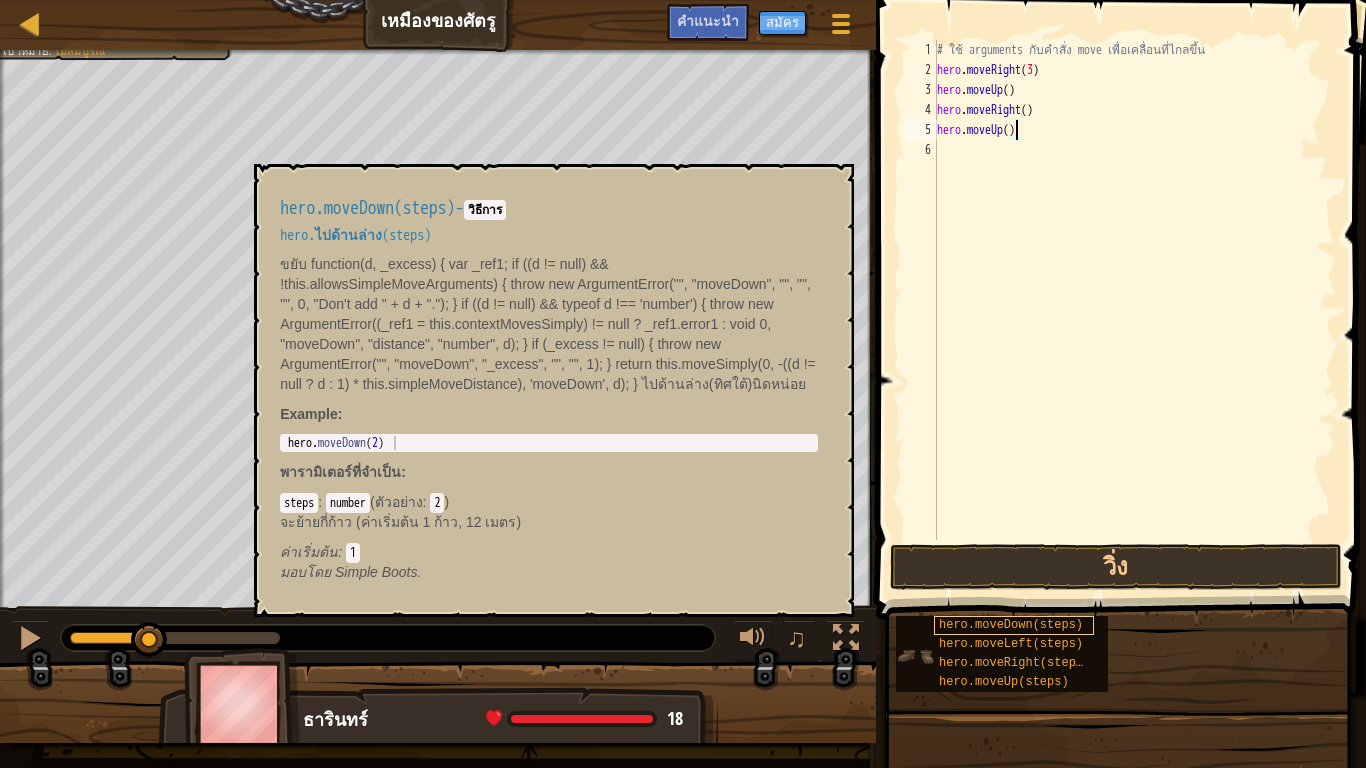 scroll, scrollTop: 9, scrollLeft: 7, axis: both 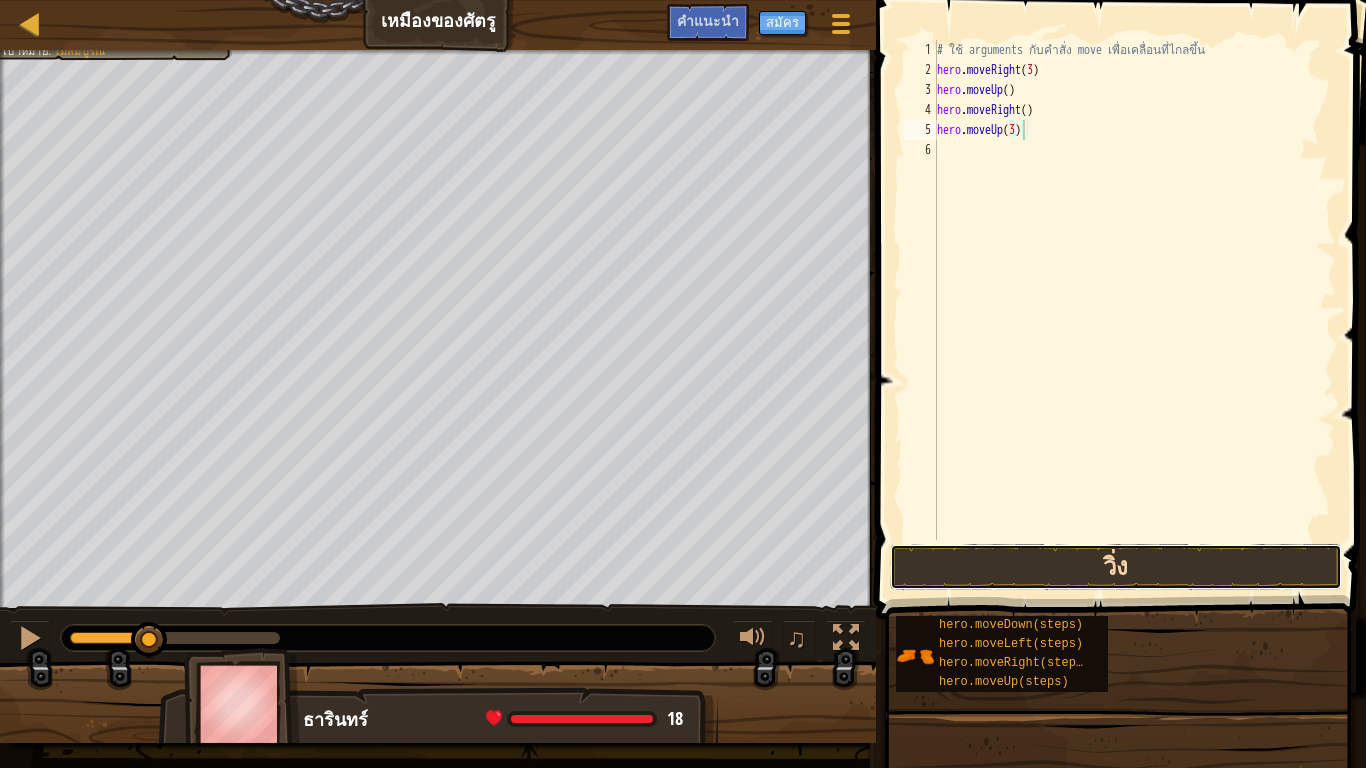 click on "วิ่ง" at bounding box center (1116, 567) 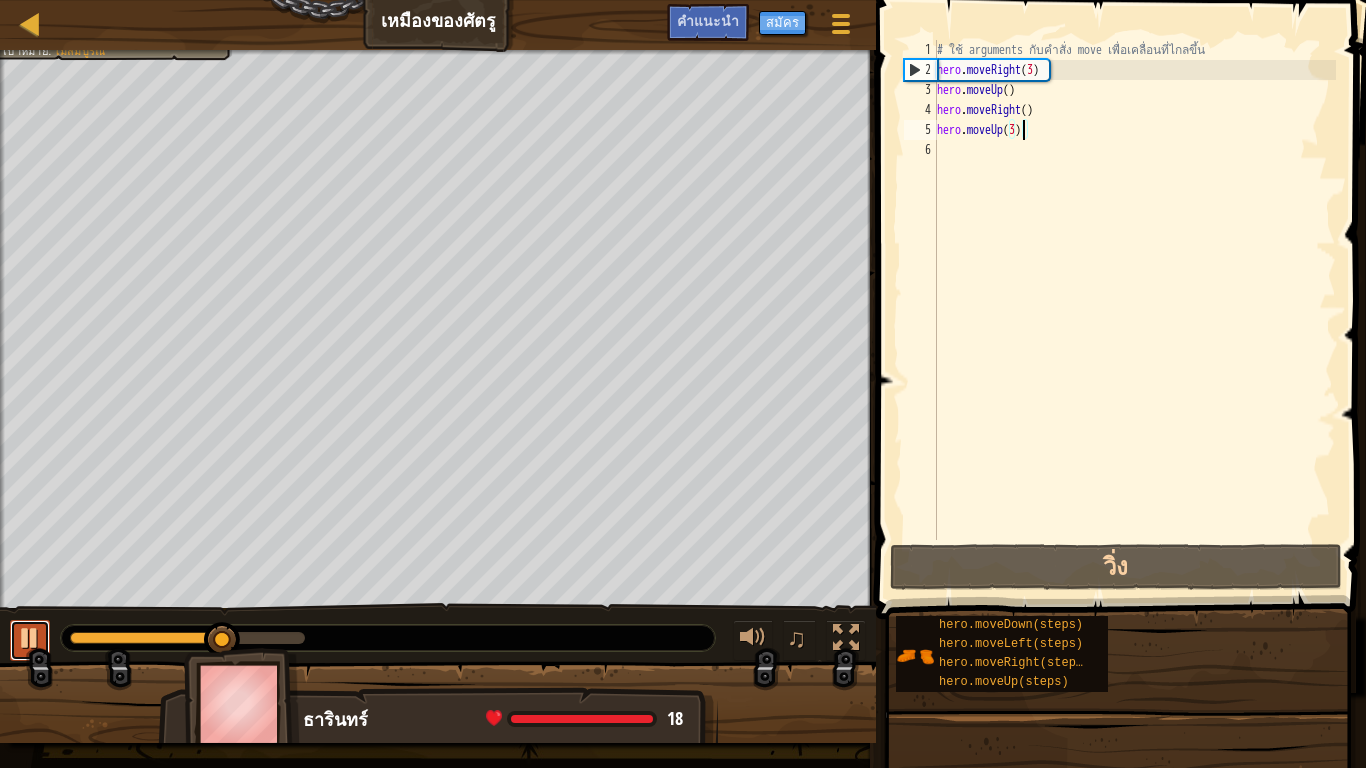 click at bounding box center (30, 638) 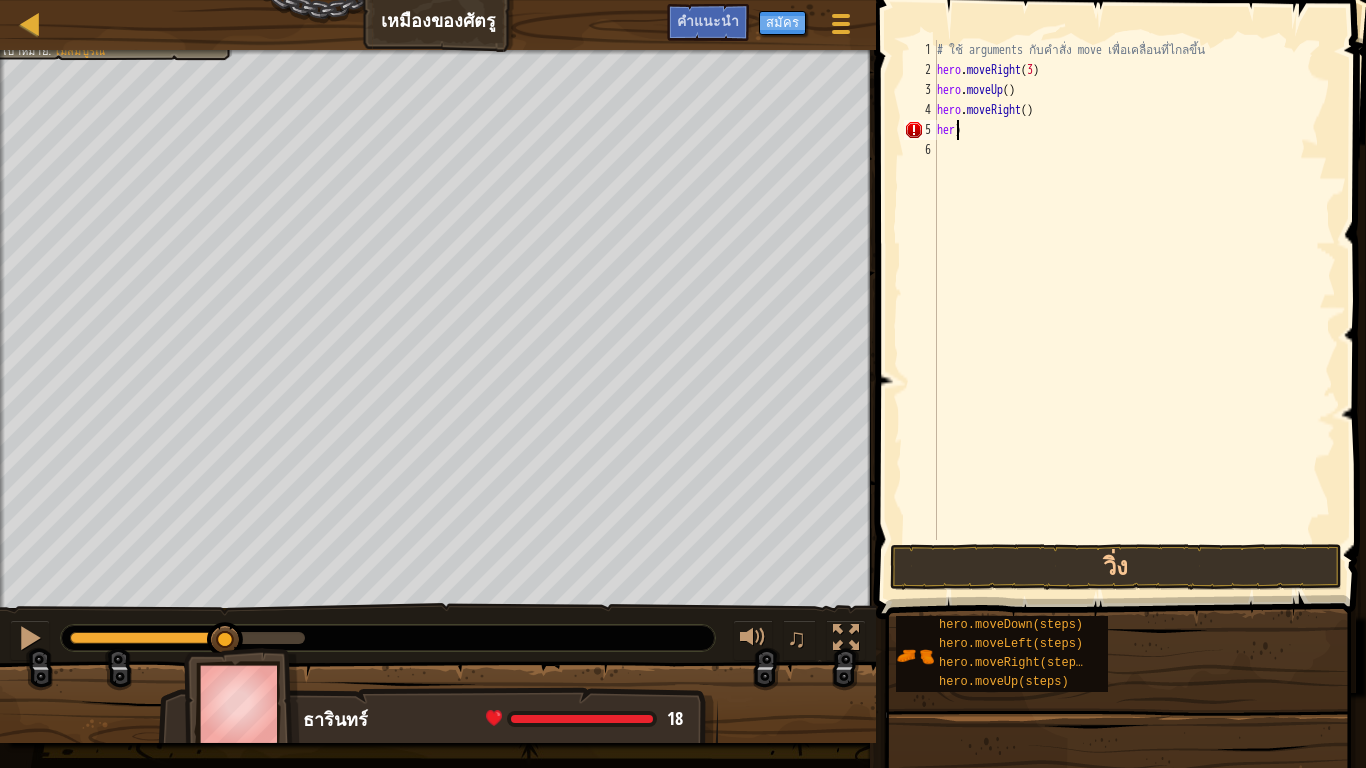 scroll, scrollTop: 9, scrollLeft: 0, axis: vertical 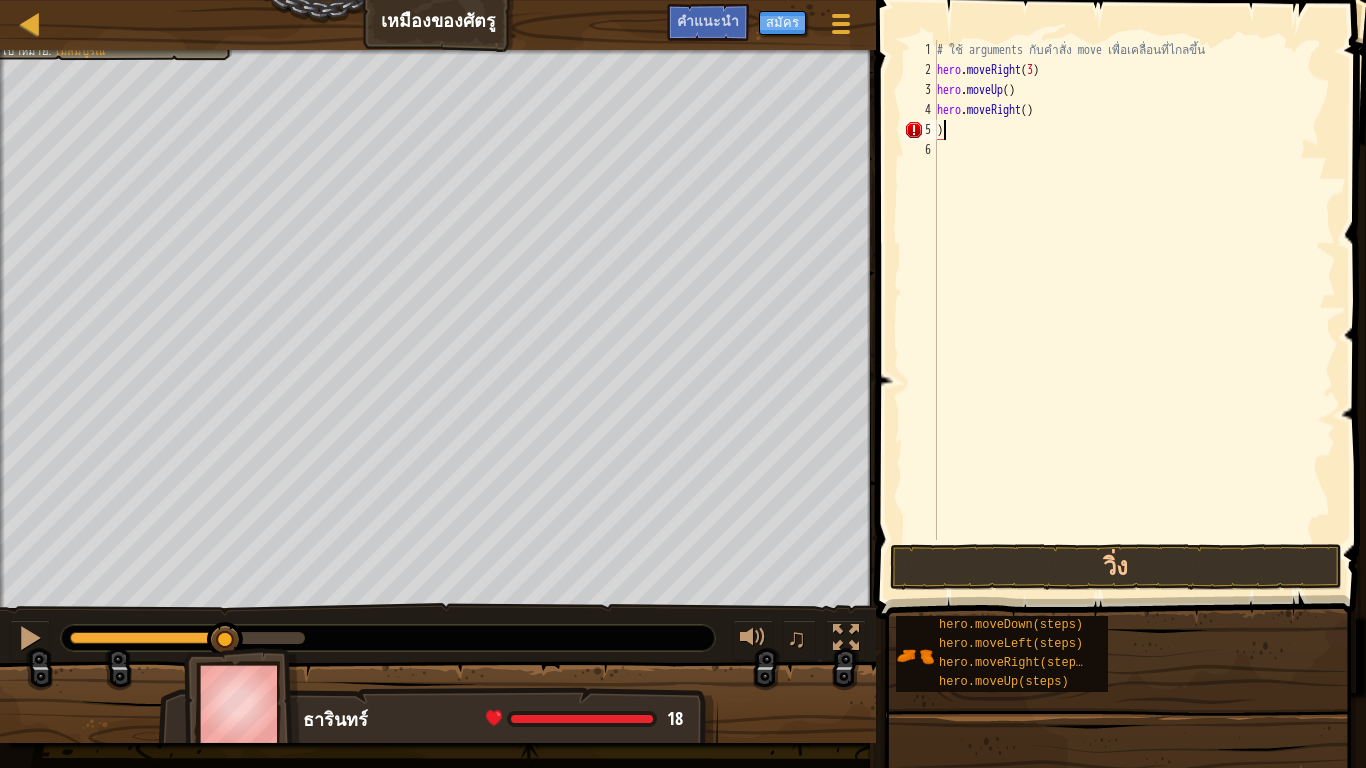 click on "# ใช้ arguments กับคำสั่ง move เพื่อเคลื่อนที่ไกลขึ้น hero . moveRight ( 3 ) hero . moveUp ( ) hero . moveRight ( ) )" at bounding box center (1134, 310) 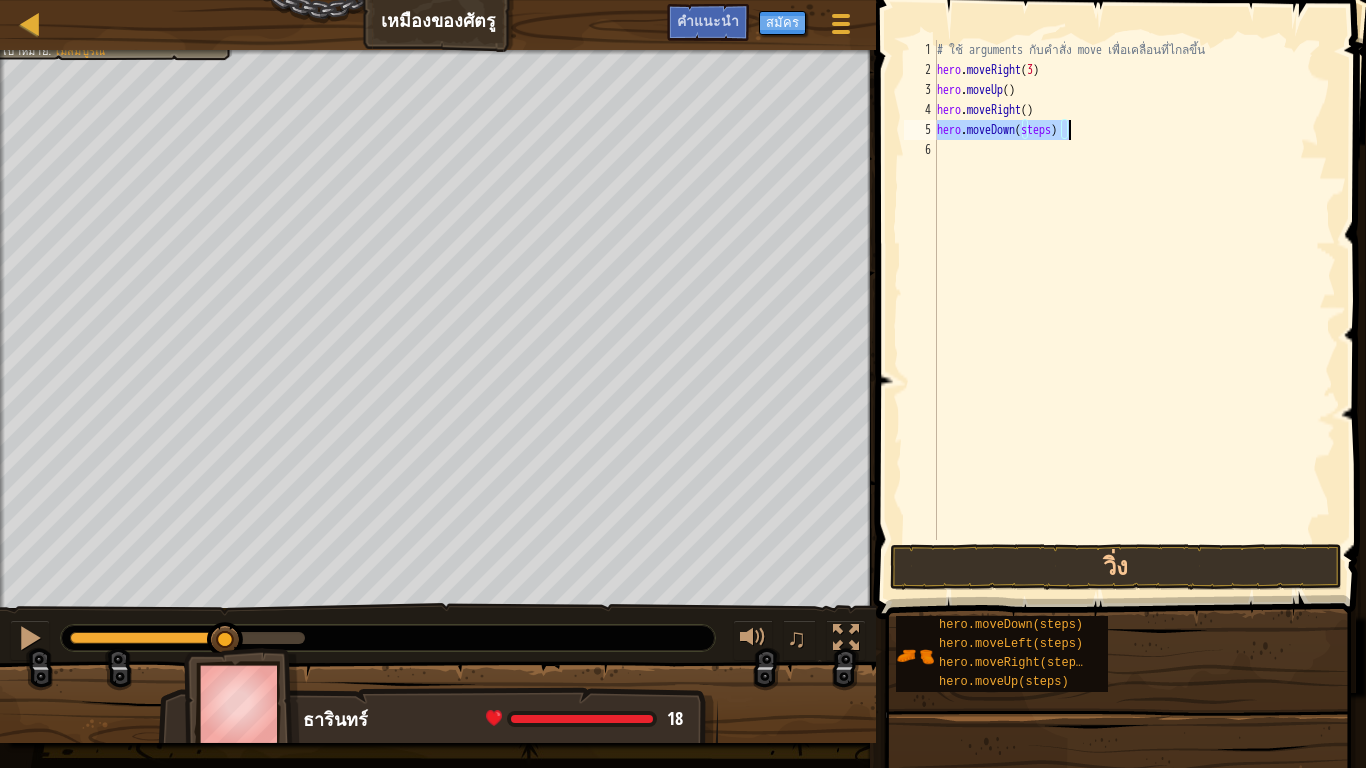 click on "# ใช้ arguments กับคำสั่ง move เพื่อเคลื่อนที่ไกลขึ้น hero . moveRight ( 3 ) hero . moveUp ( ) hero . moveRight ( ) hero . moveDown ( steps )" at bounding box center [1134, 290] 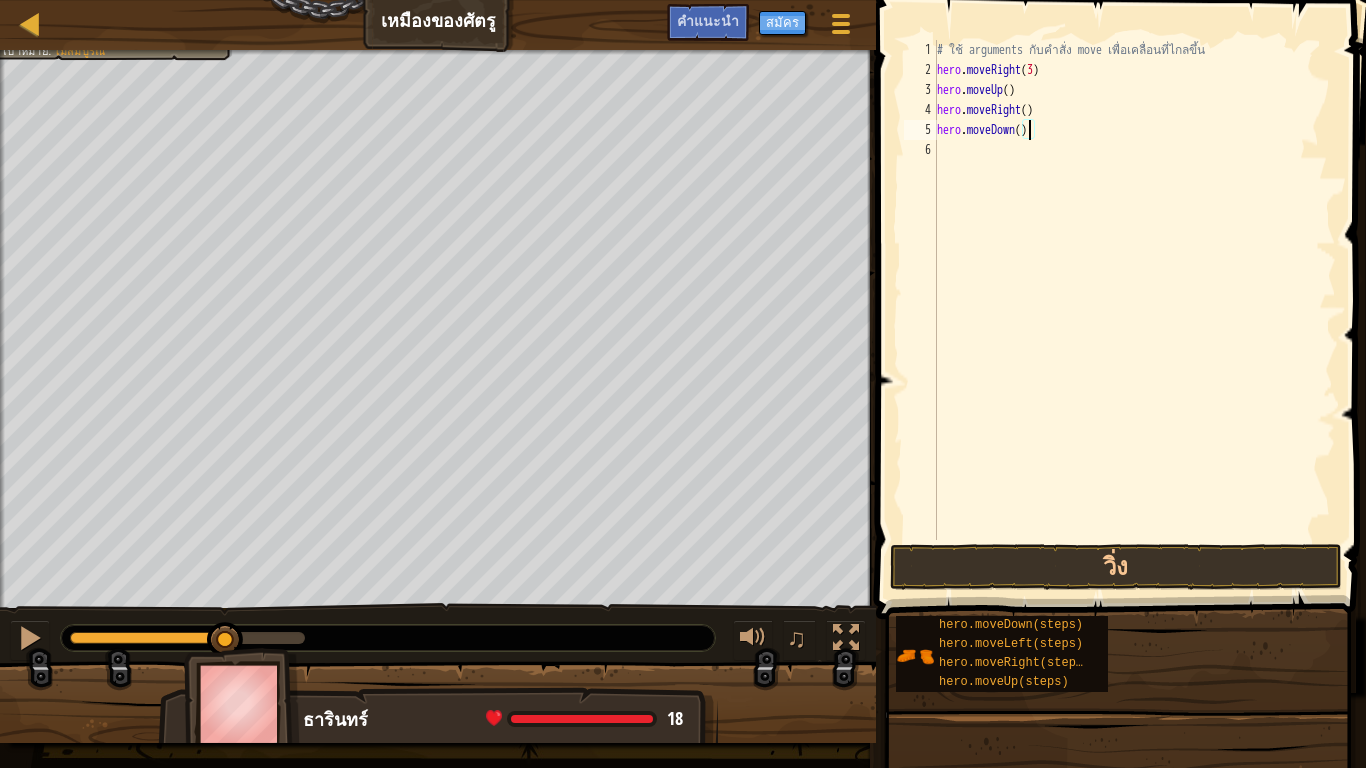 scroll, scrollTop: 9, scrollLeft: 8, axis: both 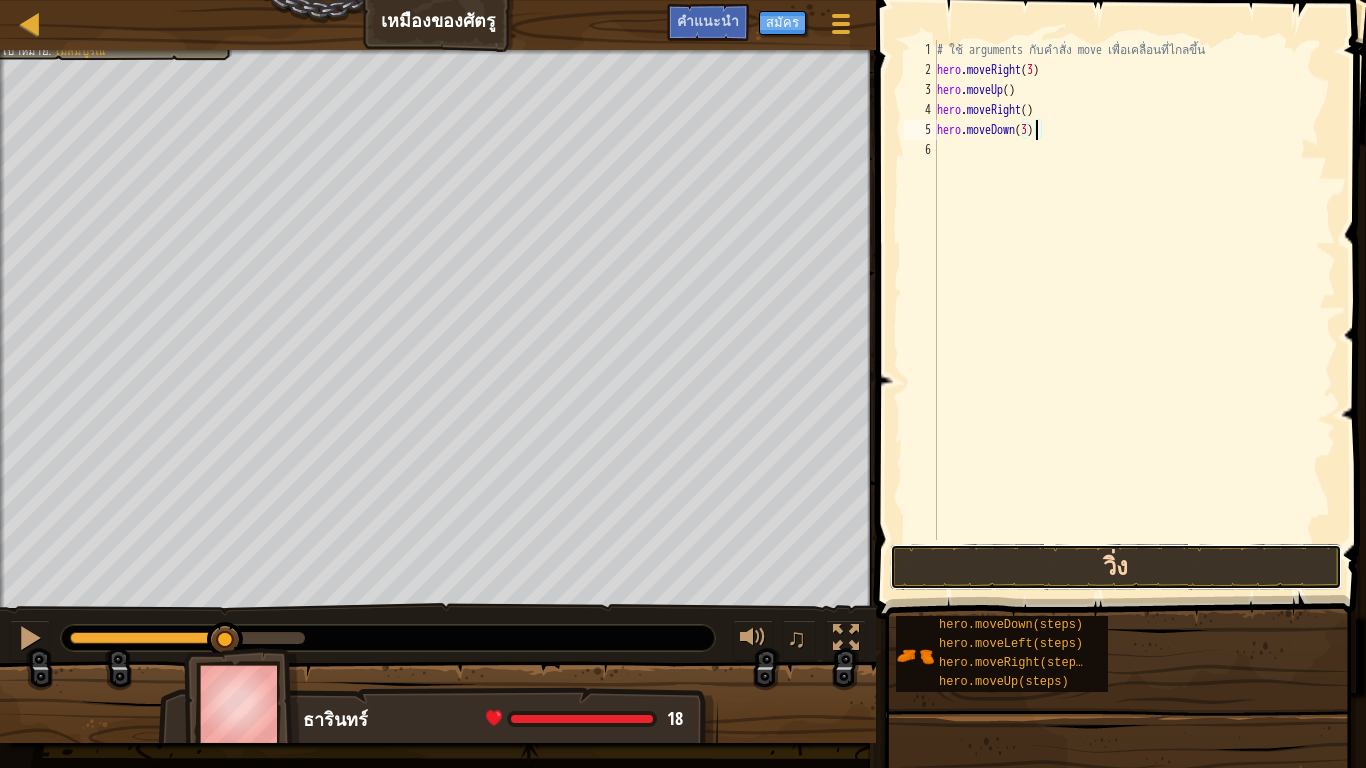 click on "วิ่ง" at bounding box center (1116, 567) 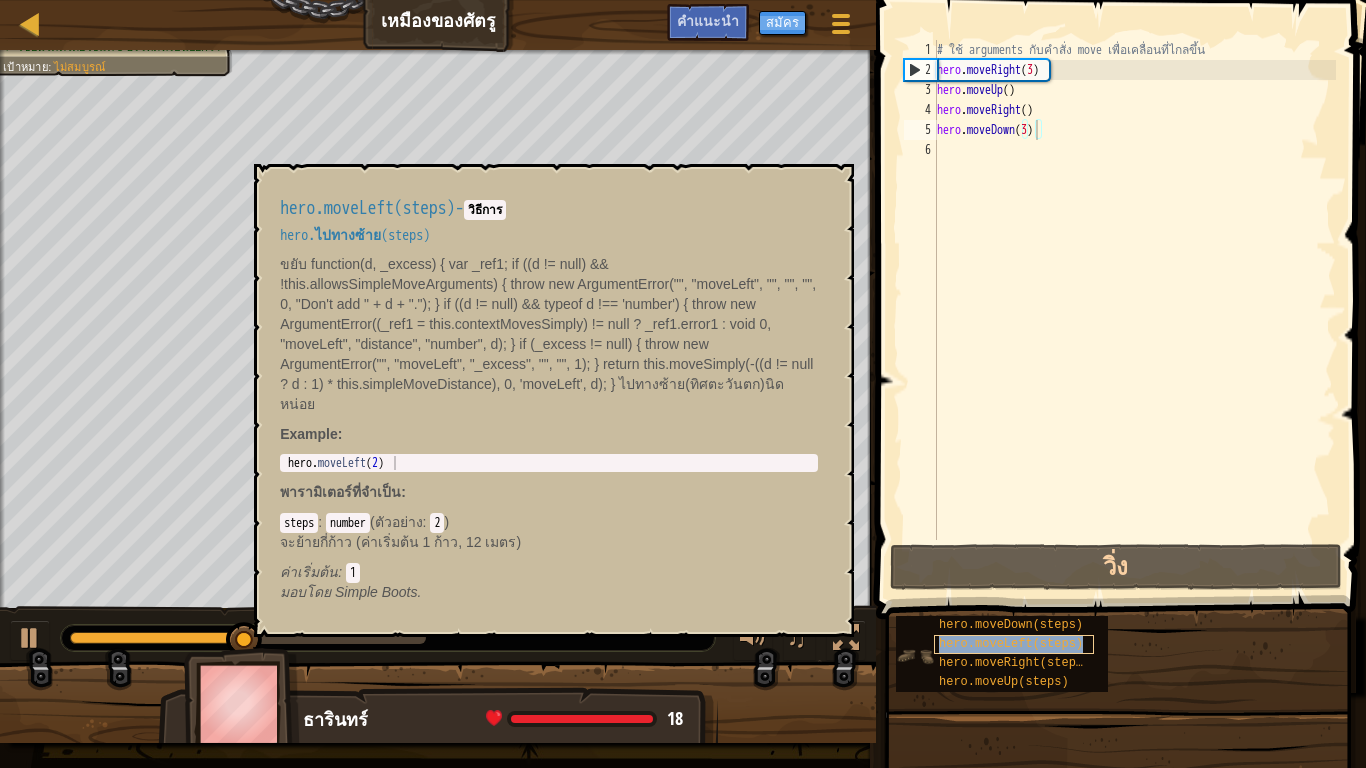 click on "hero.moveLeft(steps)" at bounding box center (1014, 644) 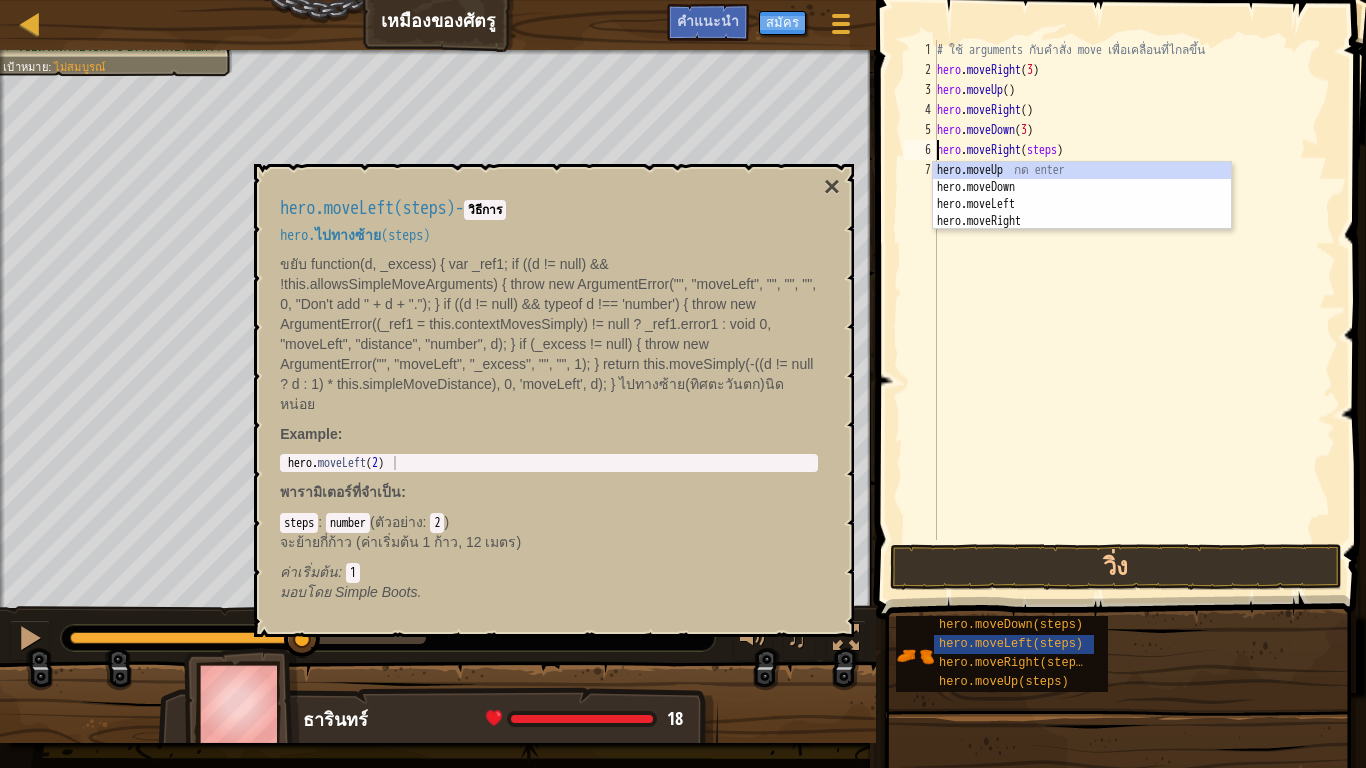 click on "# ใช้ arguments กับคำสั่ง move เพื่อเคลื่อนที่ไกลขึ้น hero . moveRight ( 3 ) hero . moveUp ( ) hero . moveRight ( ) hero . moveDown ( 3 ) hero . moveRight ( steps )" at bounding box center (1134, 310) 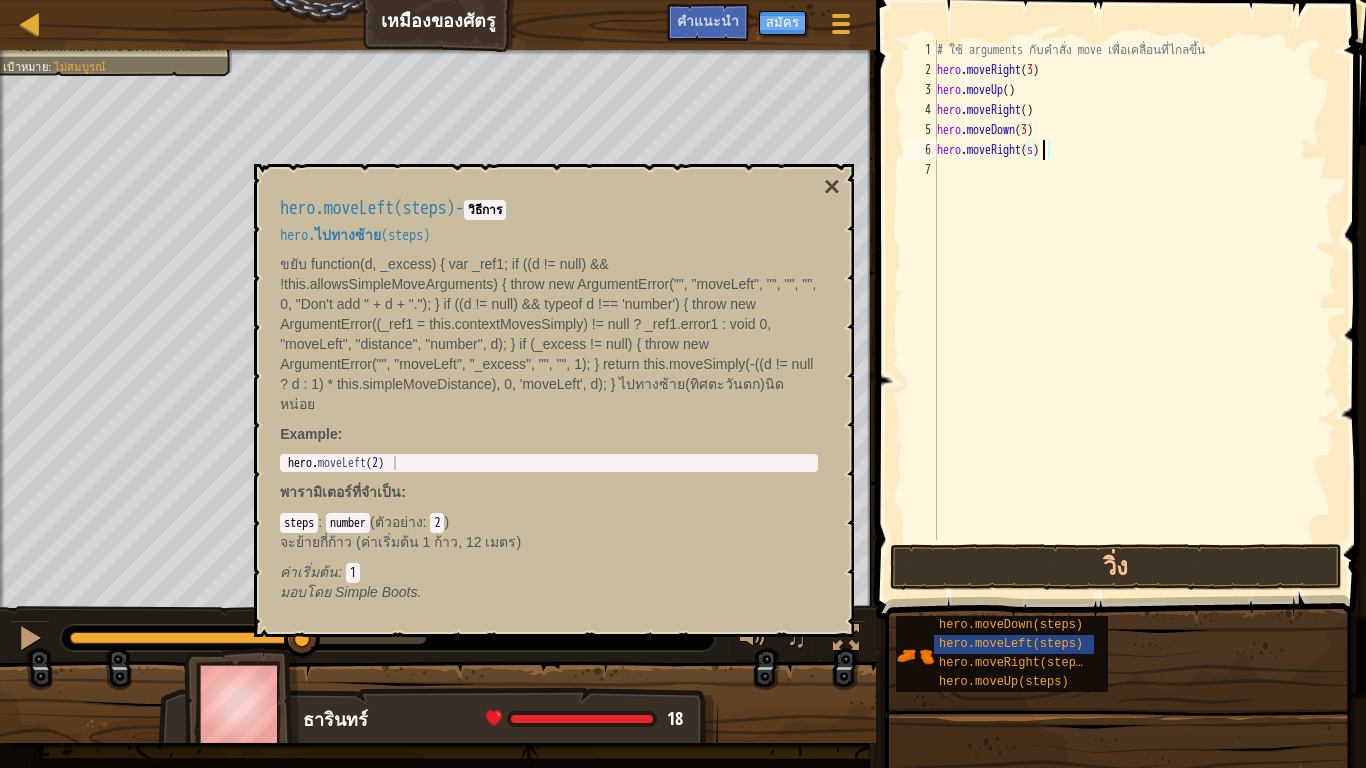 scroll, scrollTop: 9, scrollLeft: 8, axis: both 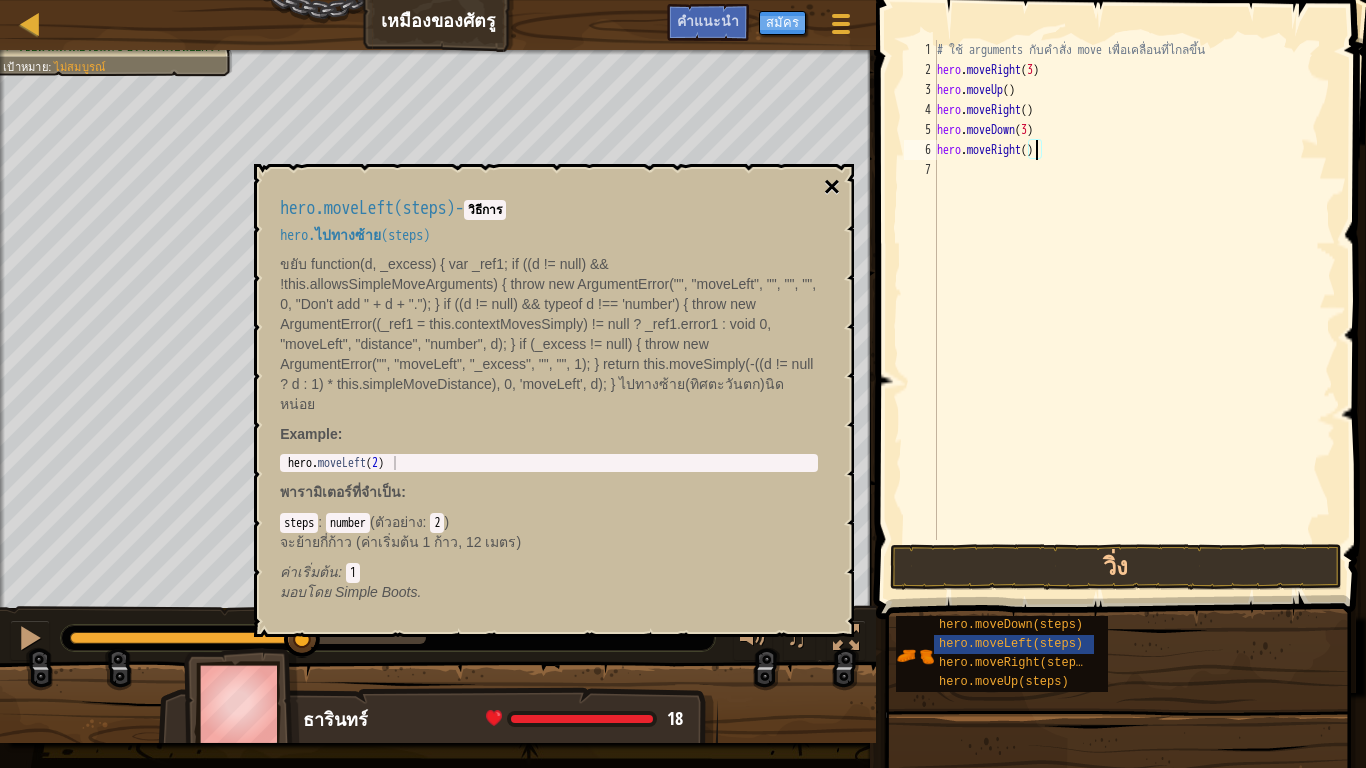 click on "×" at bounding box center [832, 187] 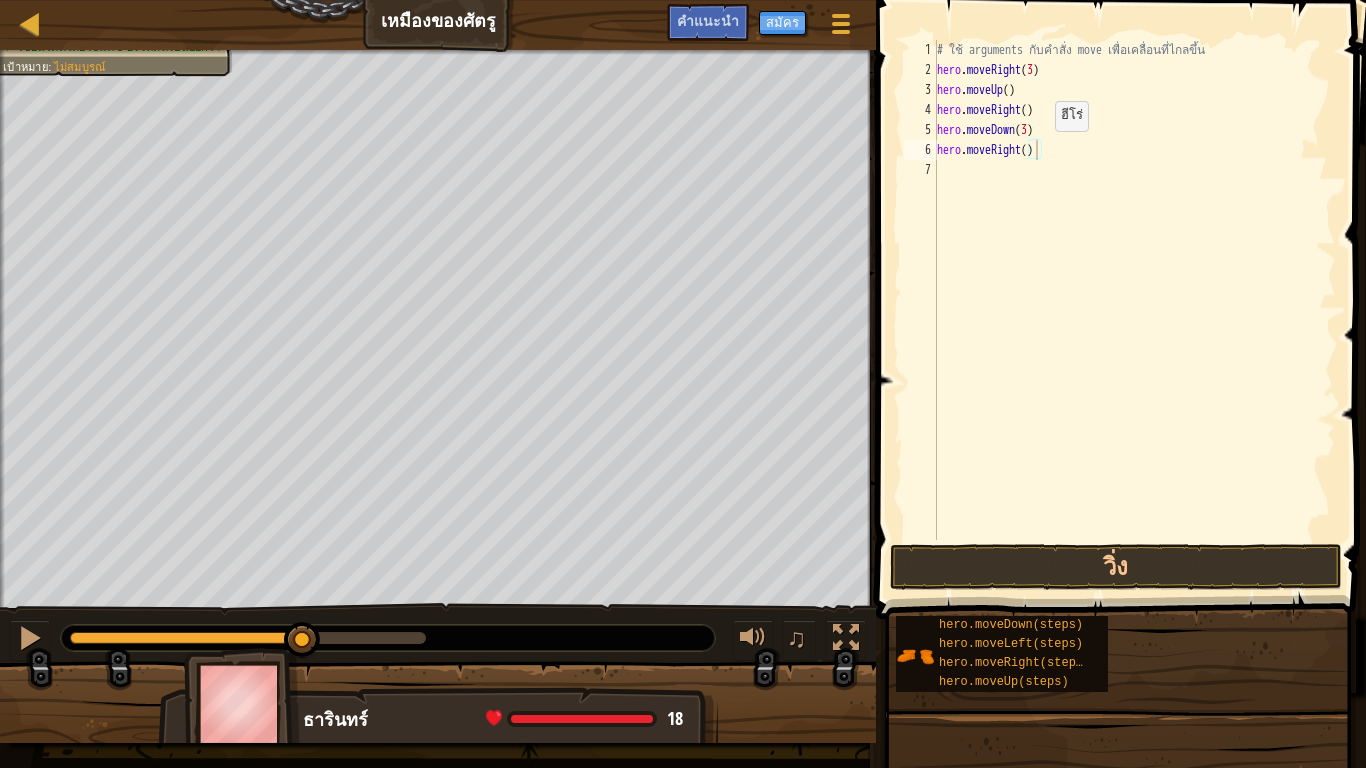 click on "# ใช้ arguments กับคำสั่ง move เพื่อเคลื่อนที่ไกลขึ้น hero . moveRight ( 3 ) hero . moveUp ( ) hero . moveRight ( ) hero . moveDown ( 3 ) hero . moveRight ( )" at bounding box center (1134, 310) 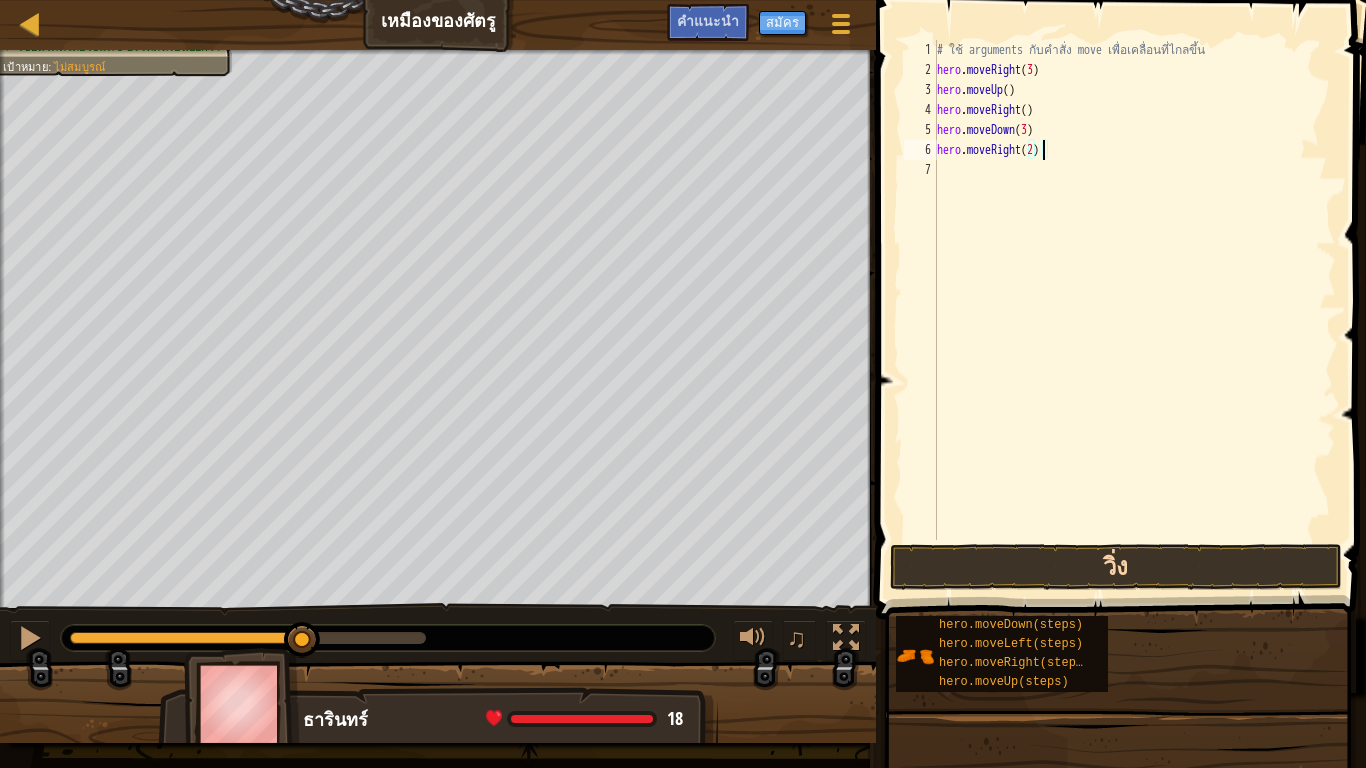 type on "hero.moveRight(2)" 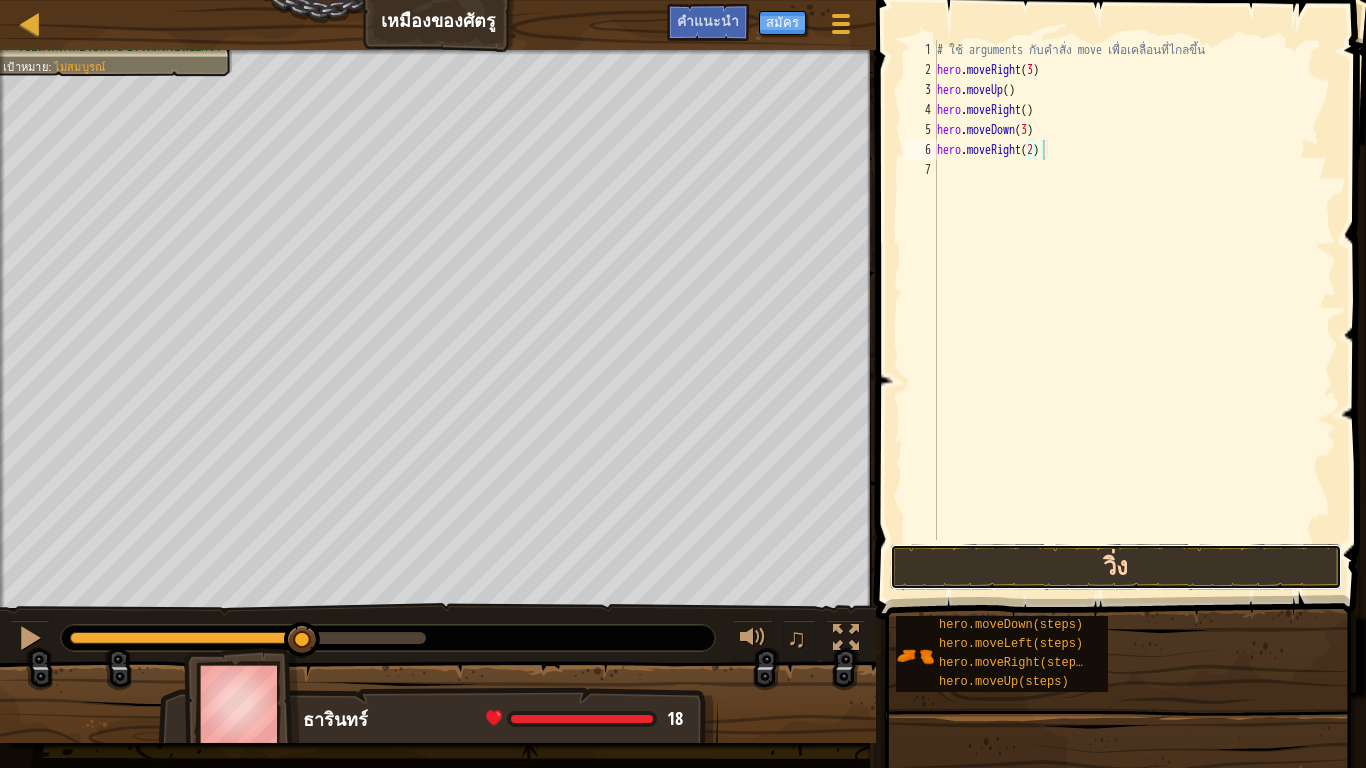 click on "วิ่ง" at bounding box center [1116, 567] 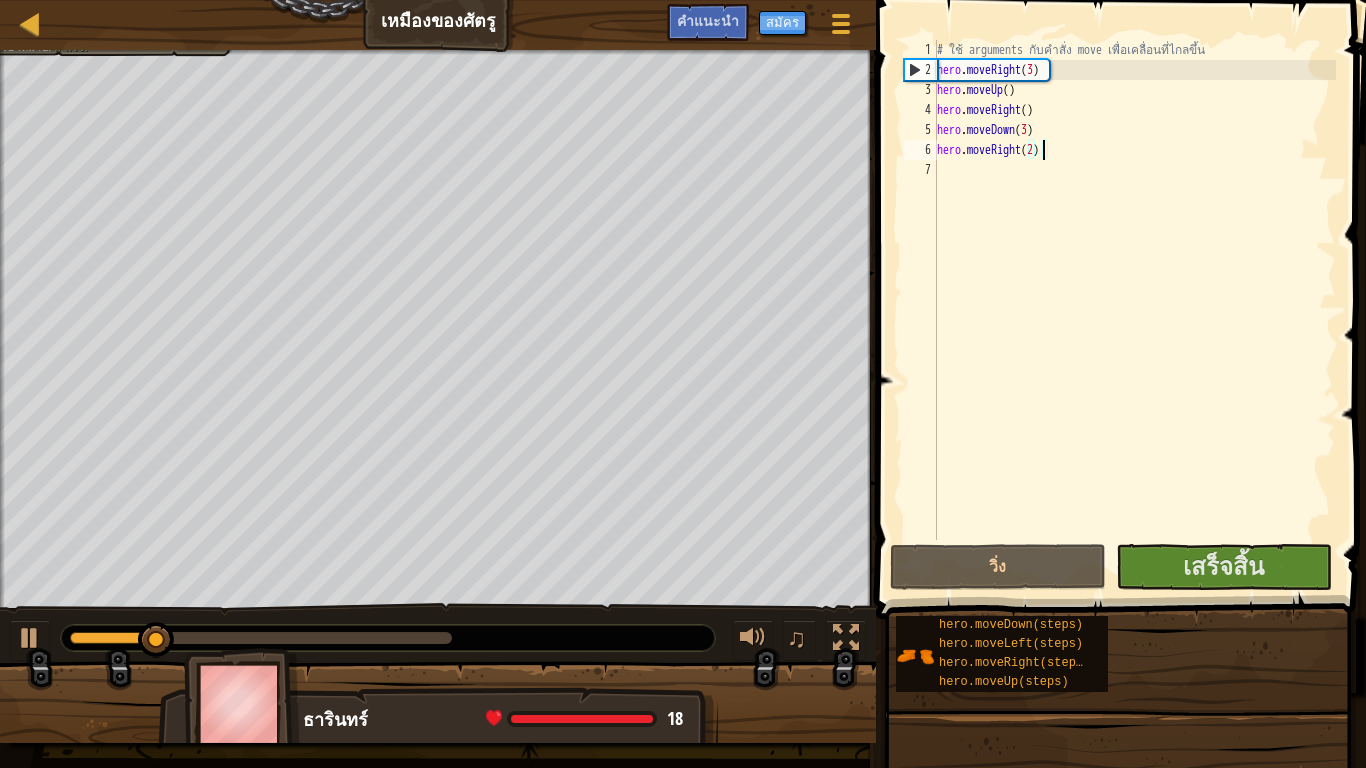 click at bounding box center (261, 638) 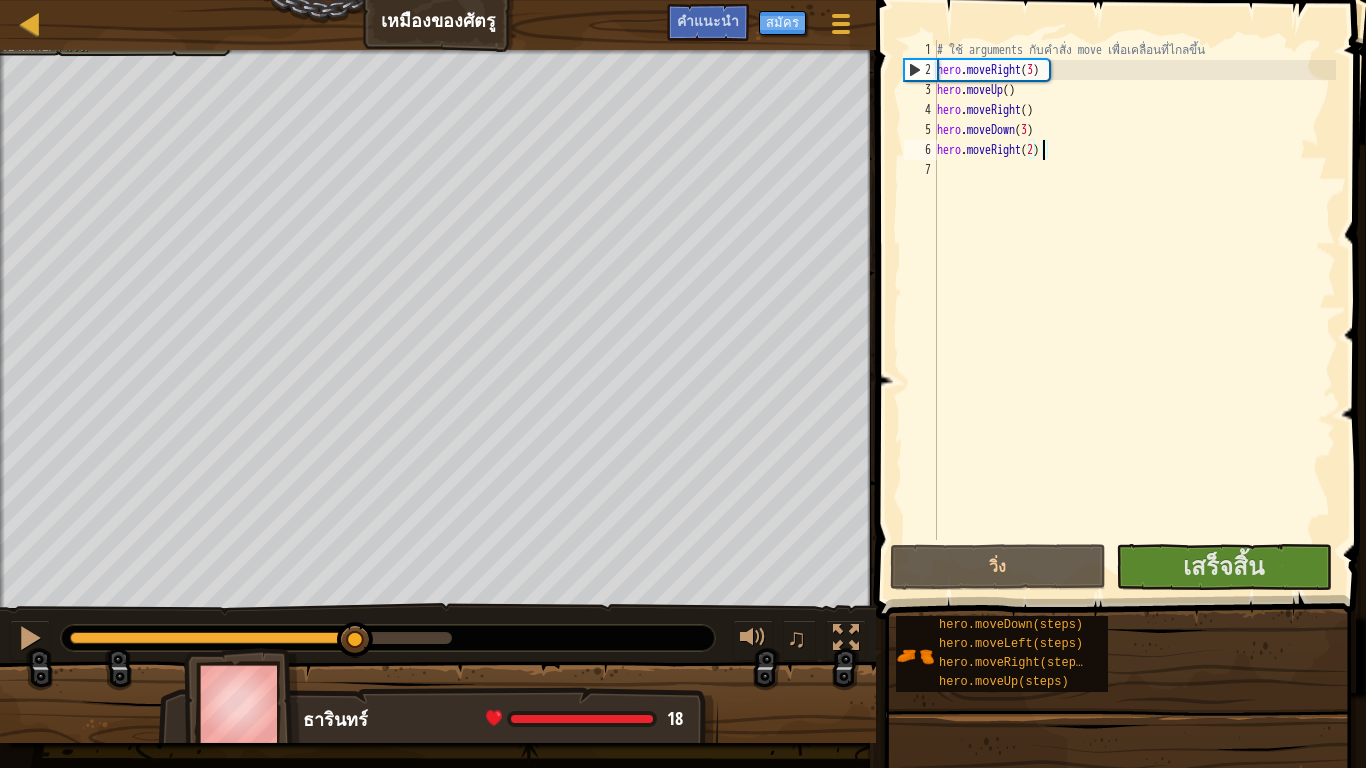 click at bounding box center [261, 638] 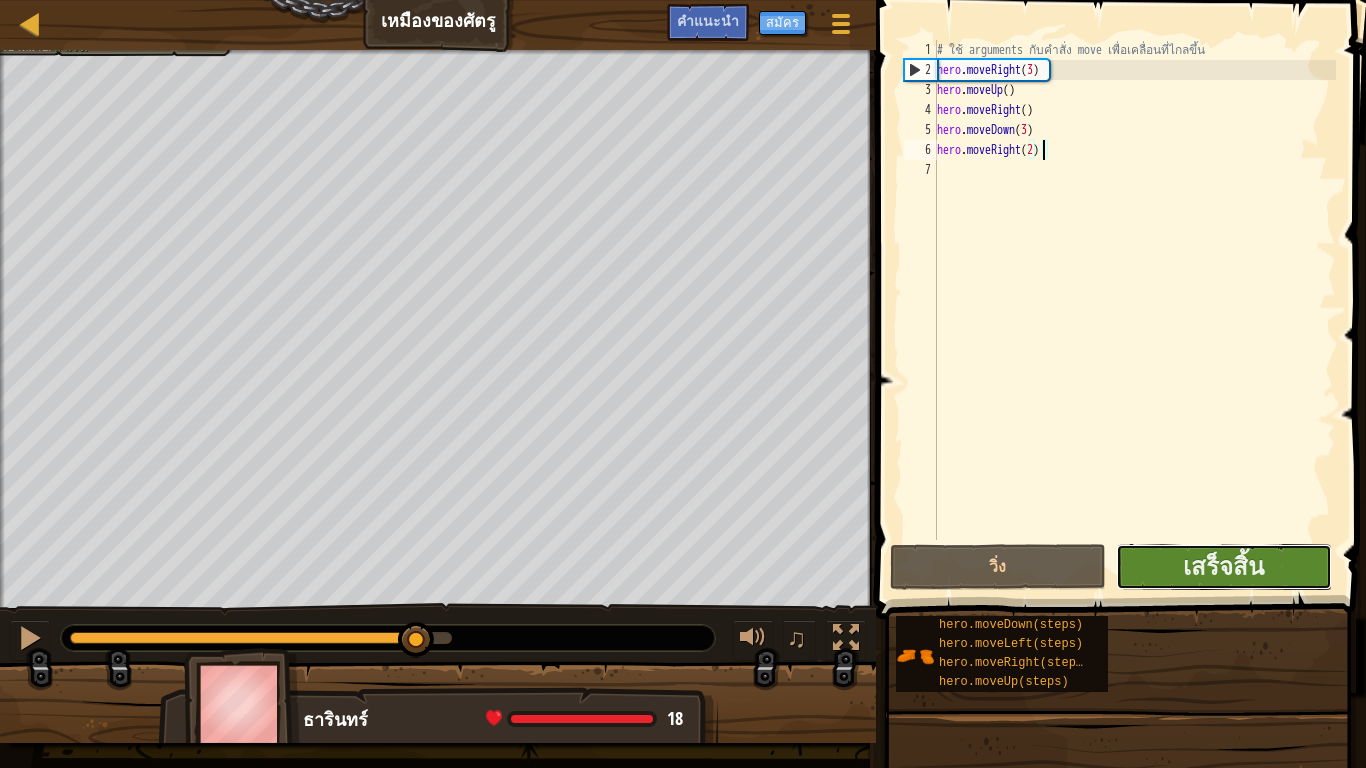 click on "เสร็จสิ้น" at bounding box center (1224, 567) 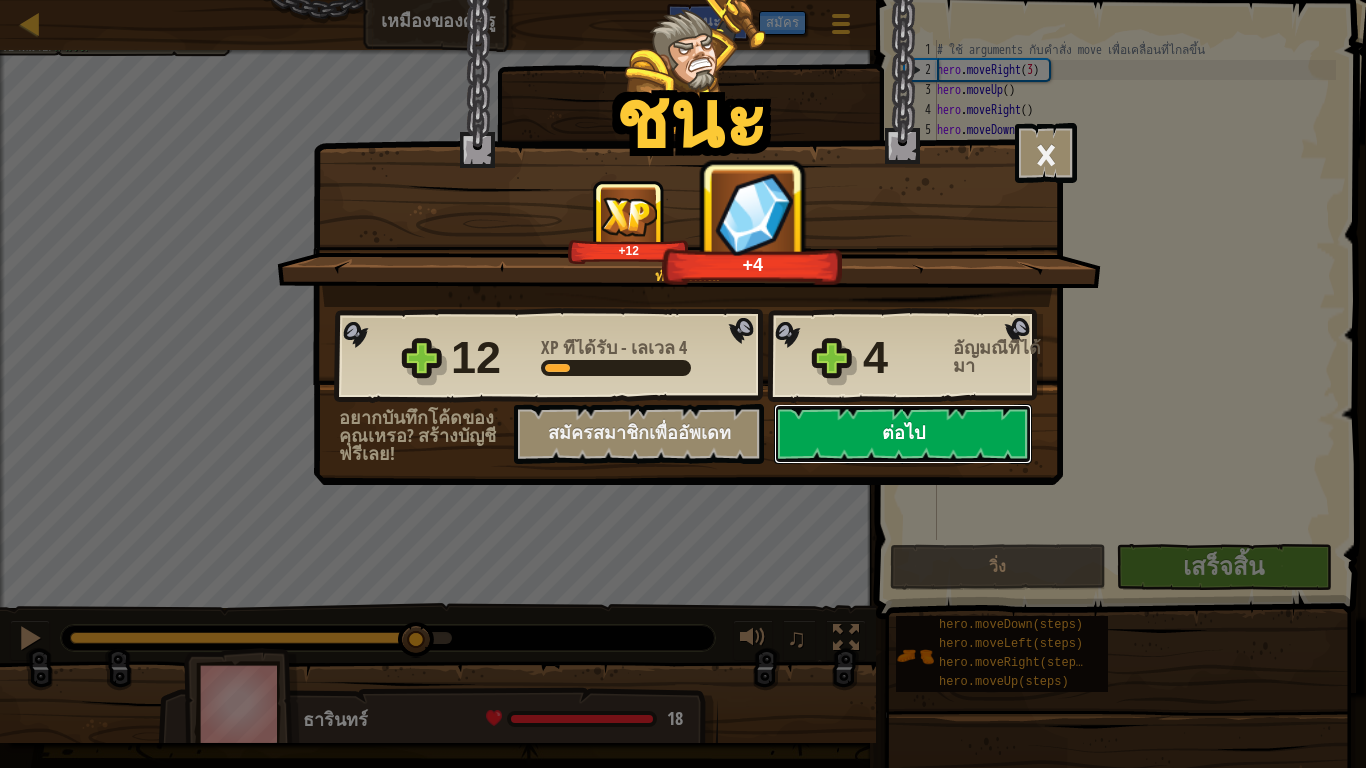 click on "ต่อไป" at bounding box center [903, 434] 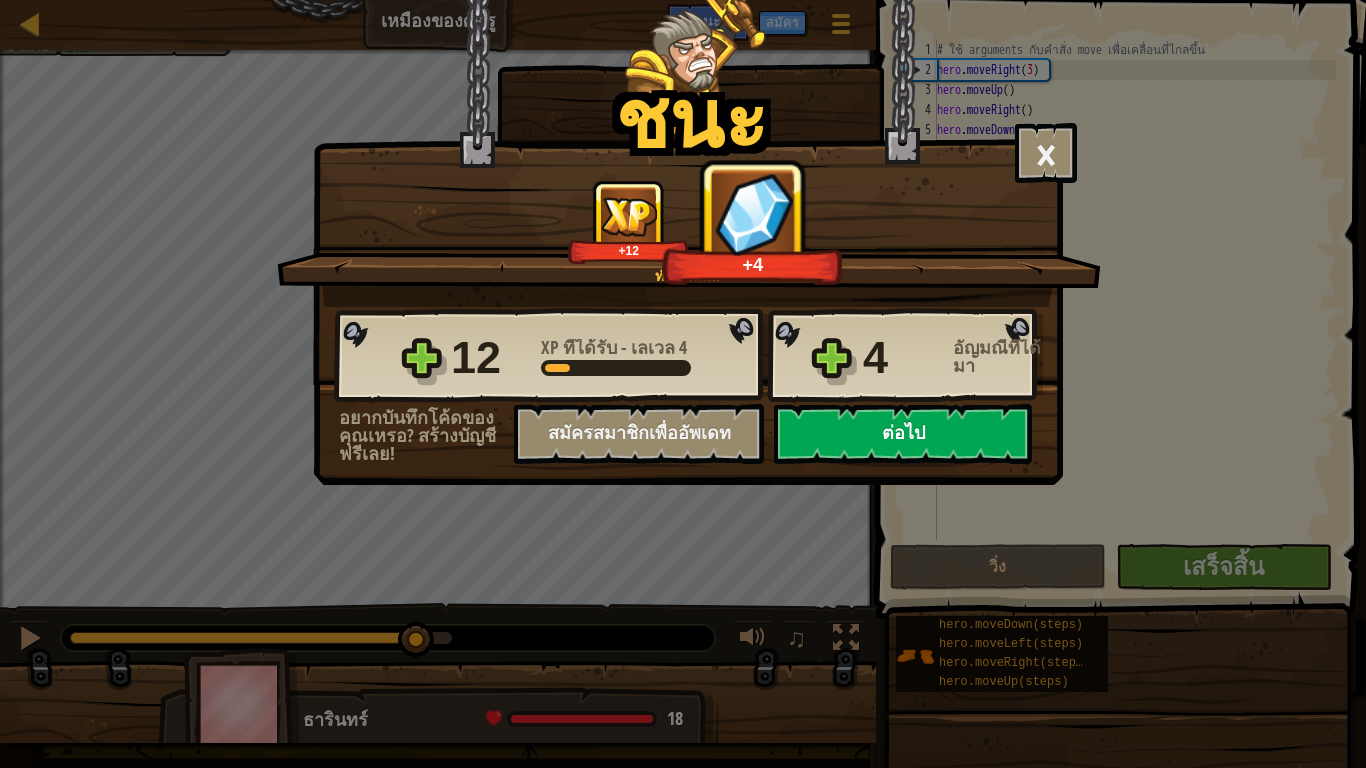 select on "th" 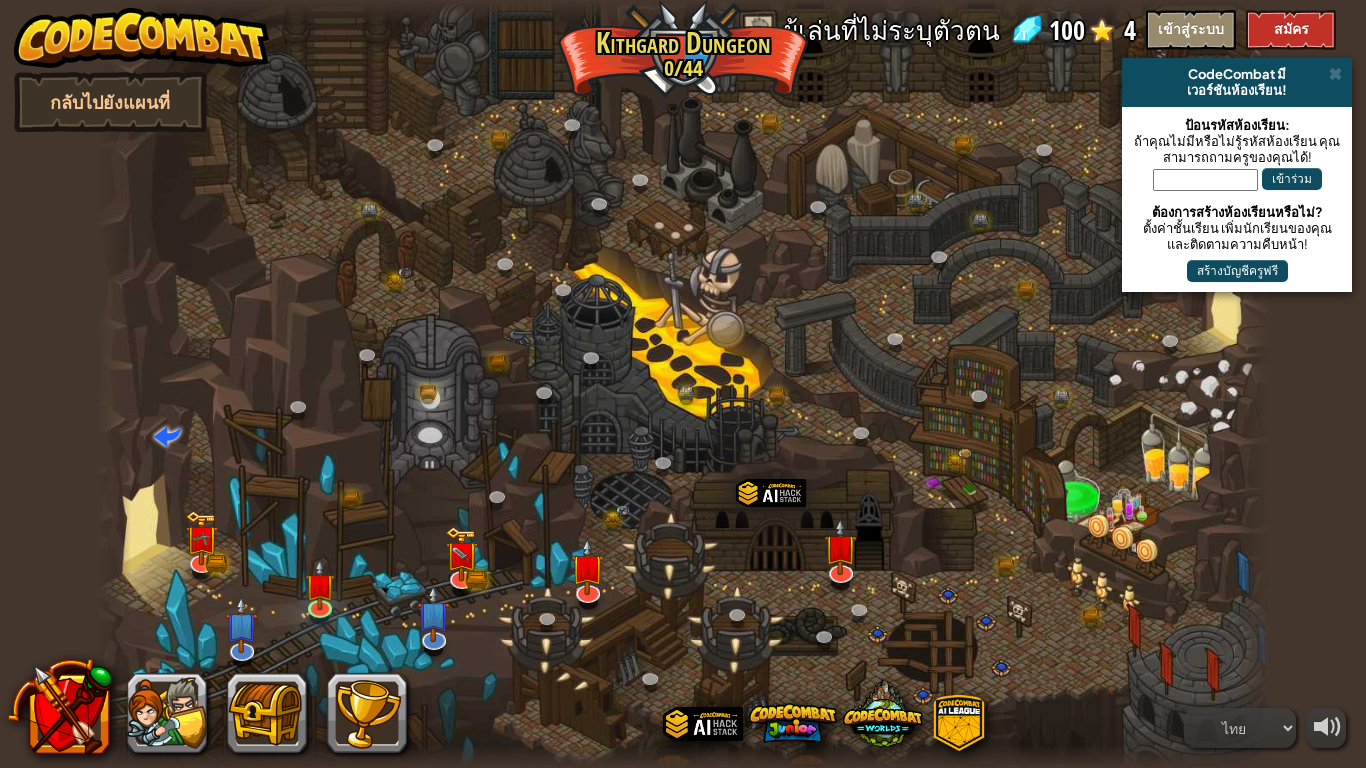 select on "th" 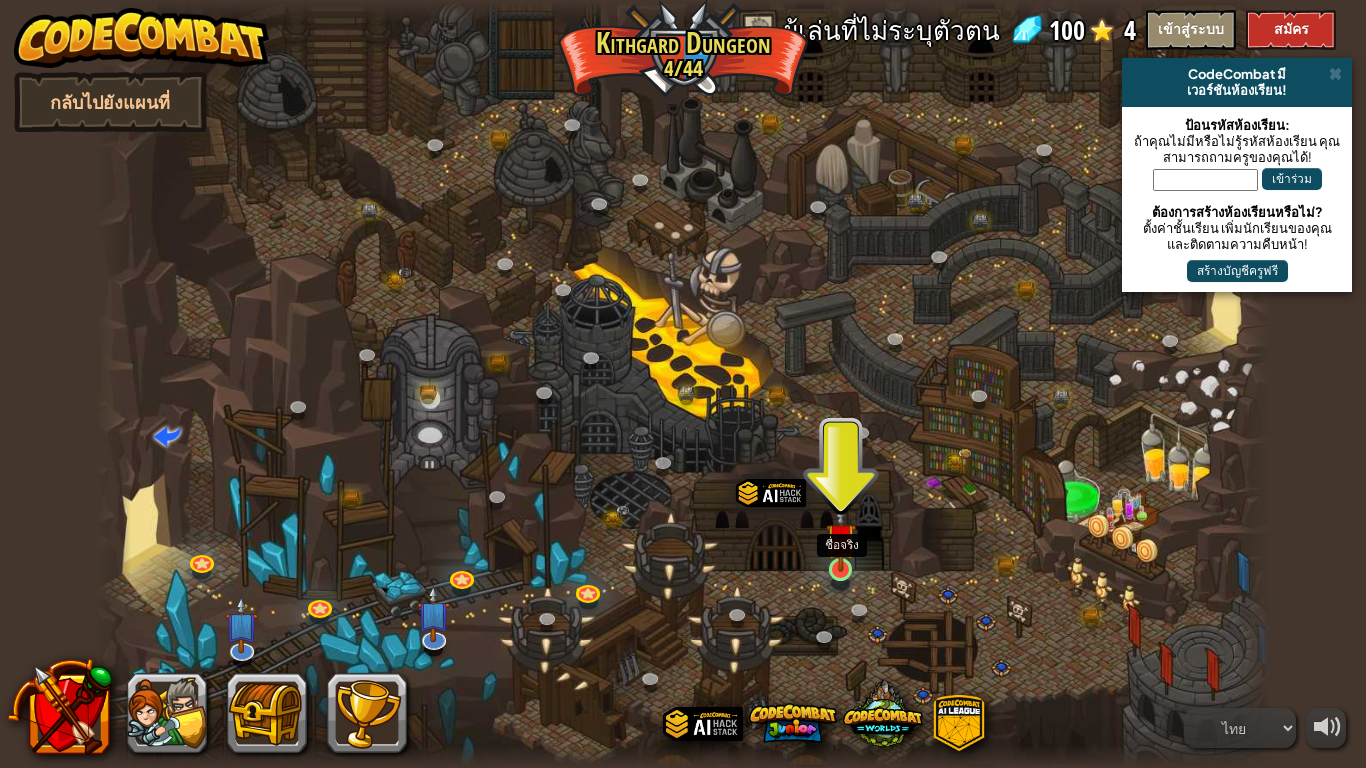 click at bounding box center [841, 538] 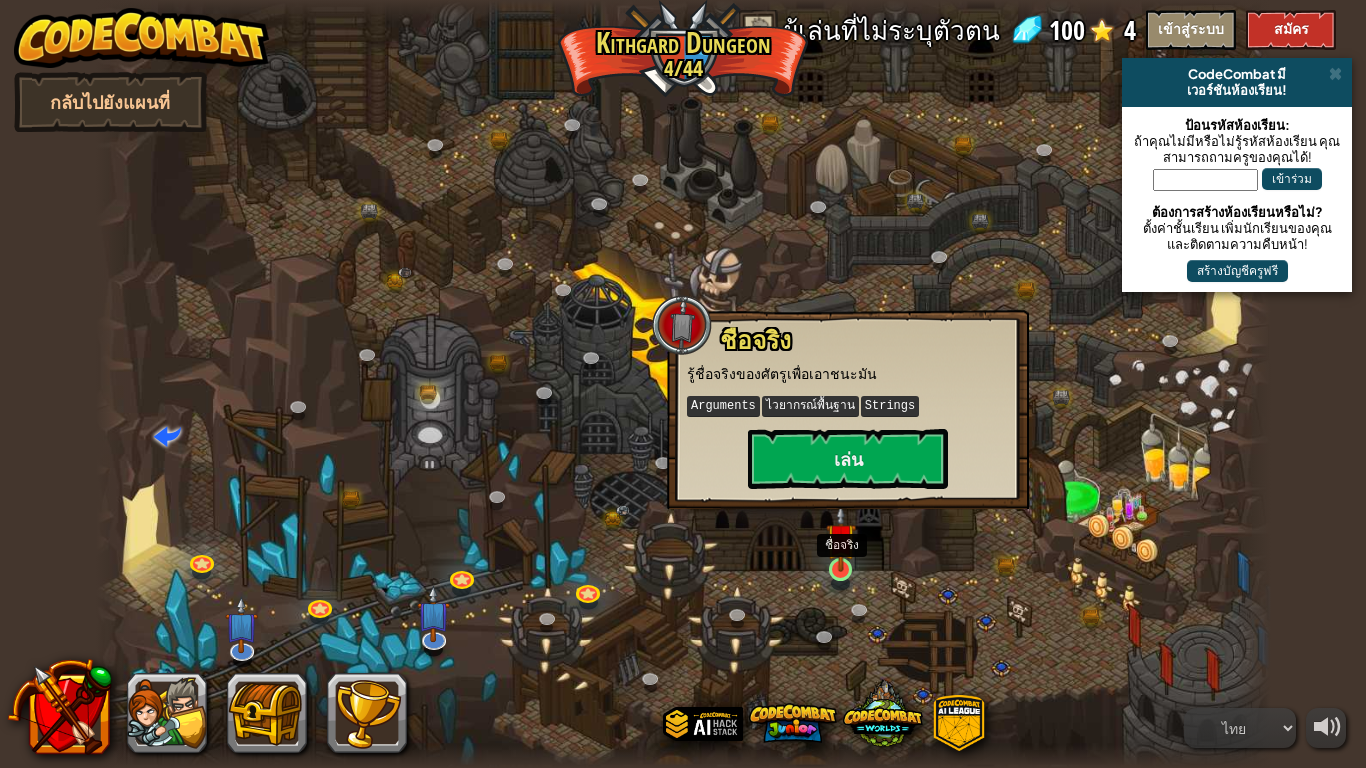 click at bounding box center [841, 538] 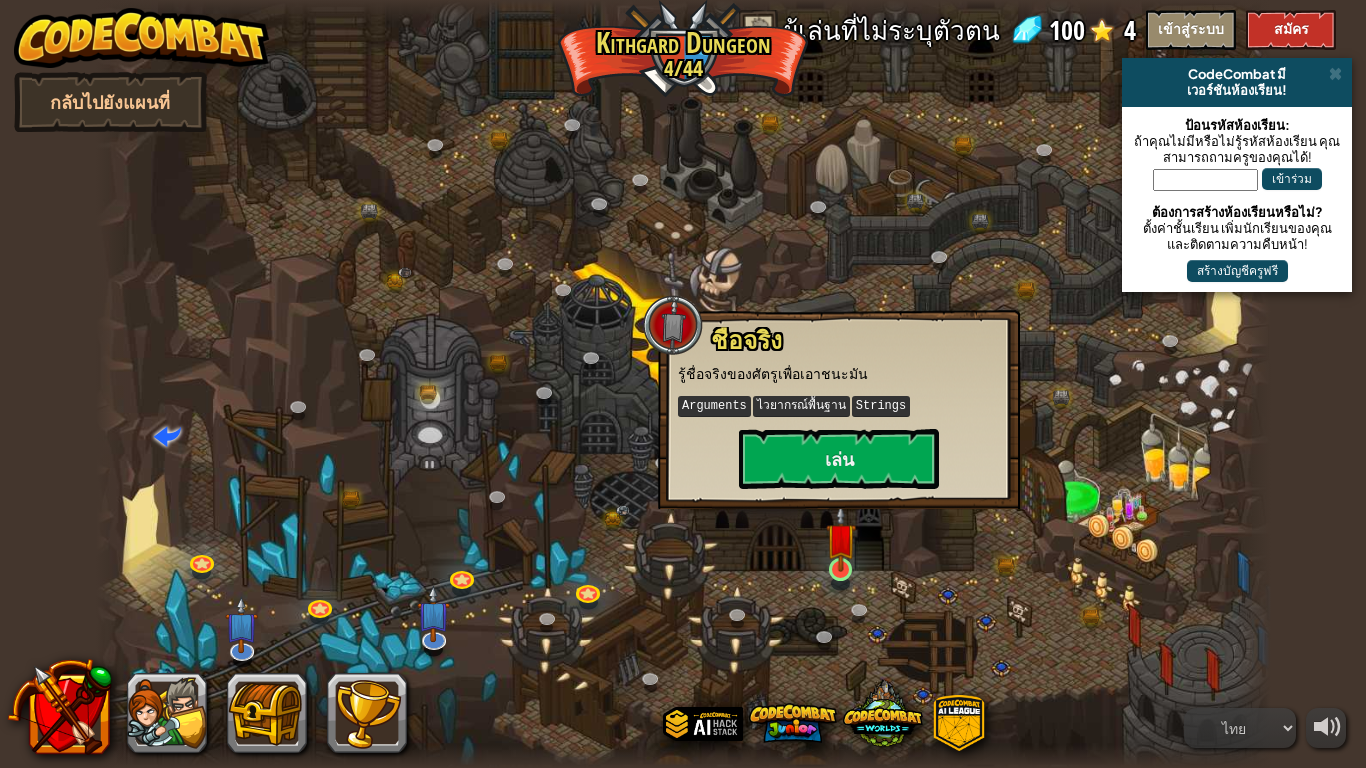 click at bounding box center (841, 538) 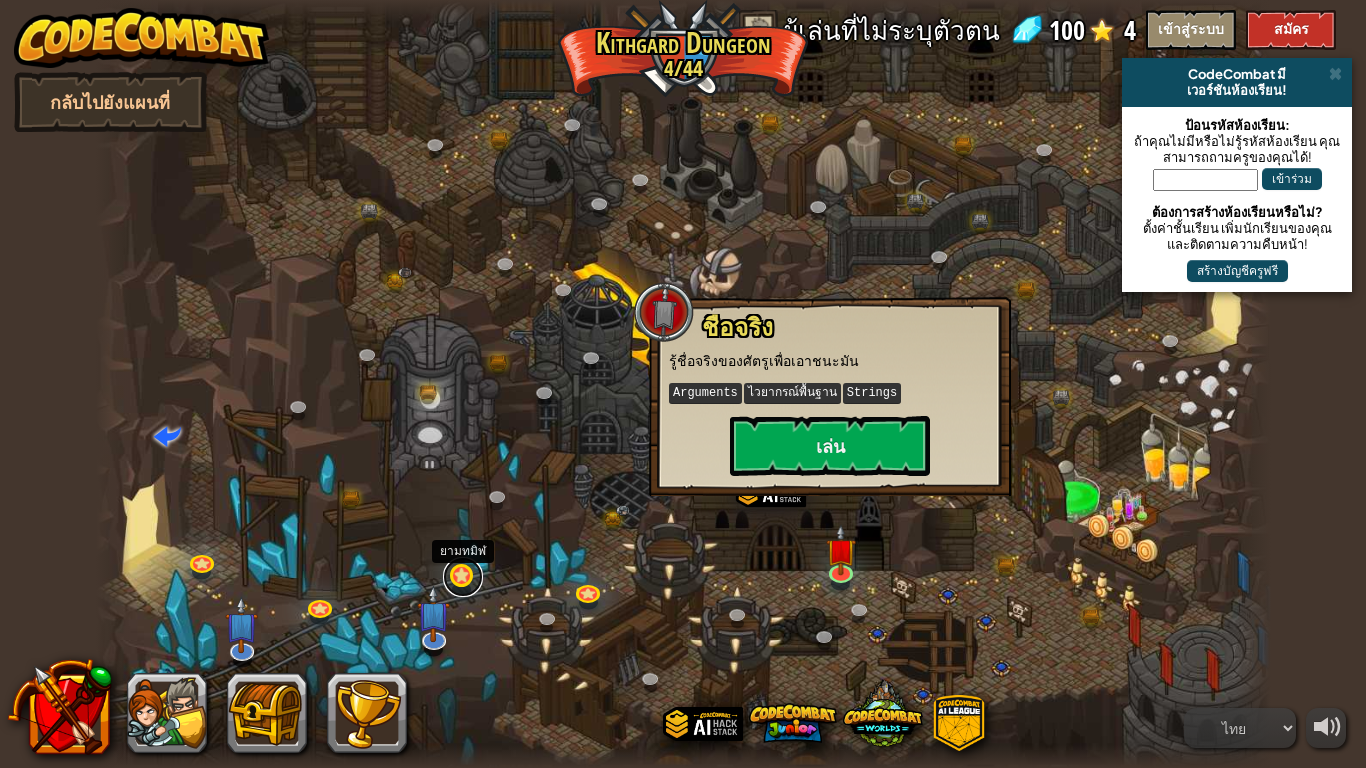 click at bounding box center (463, 577) 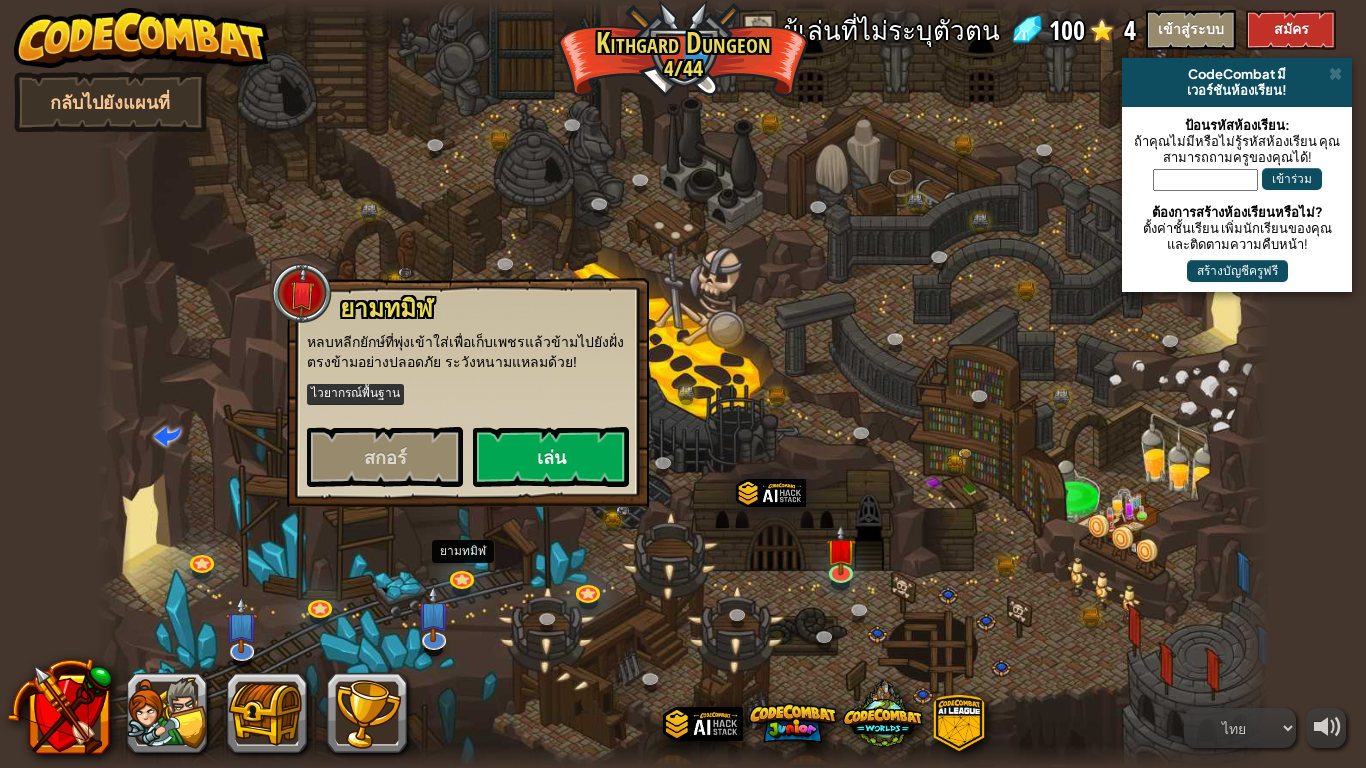click at bounding box center (683, 384) 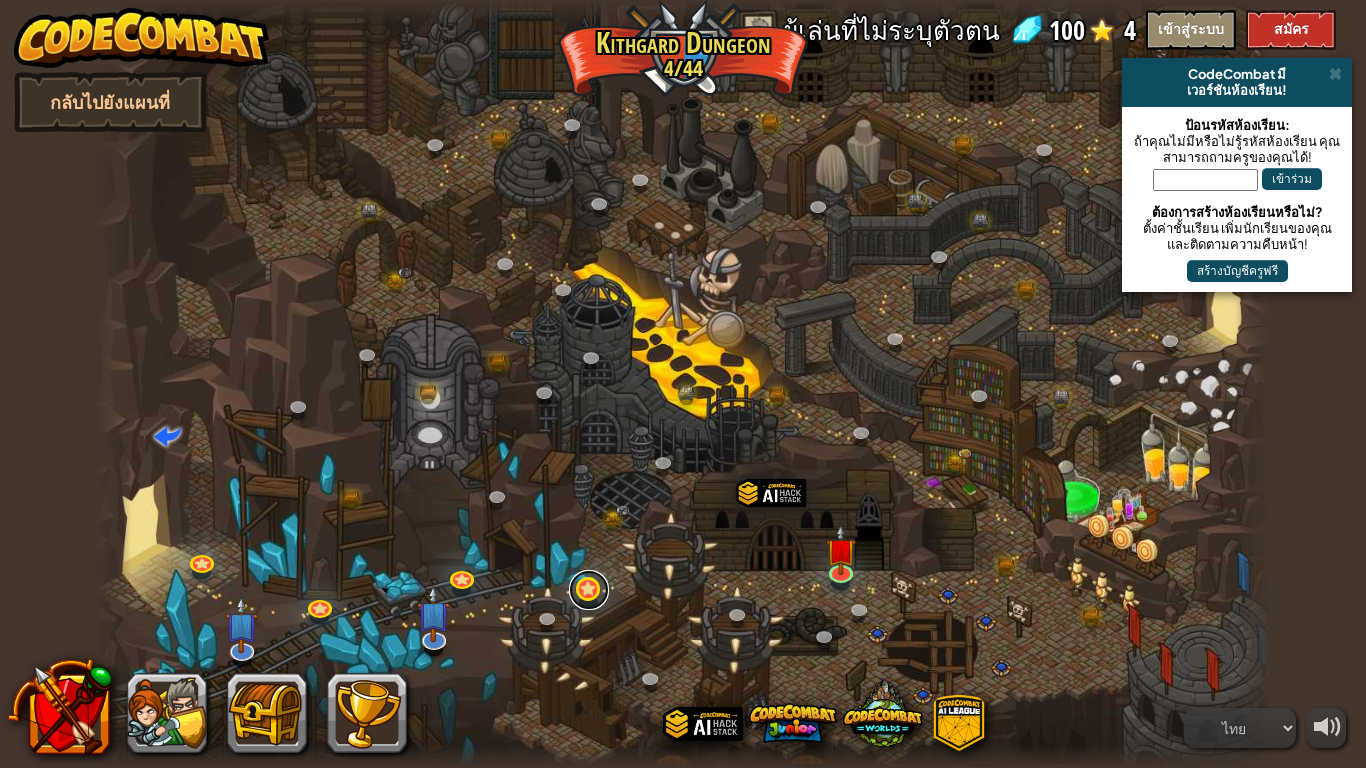 click at bounding box center [589, 590] 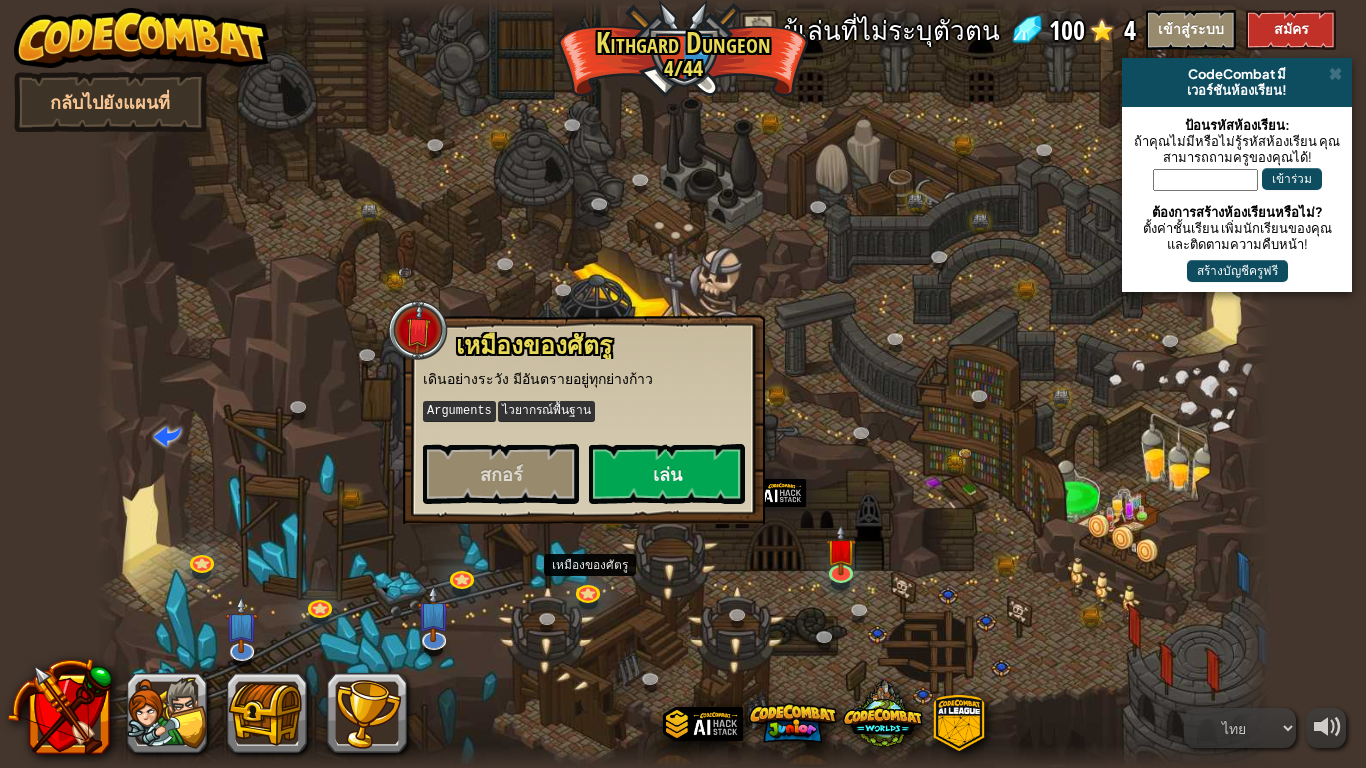 click on "เหมืองของศัตรู เดินอย่างระวัง มีอันตรายอยู่ทุกย่างก้าว
Arguments ไวยากรณ์พื้นฐาน สกอร์ เล่น" at bounding box center [584, 419] 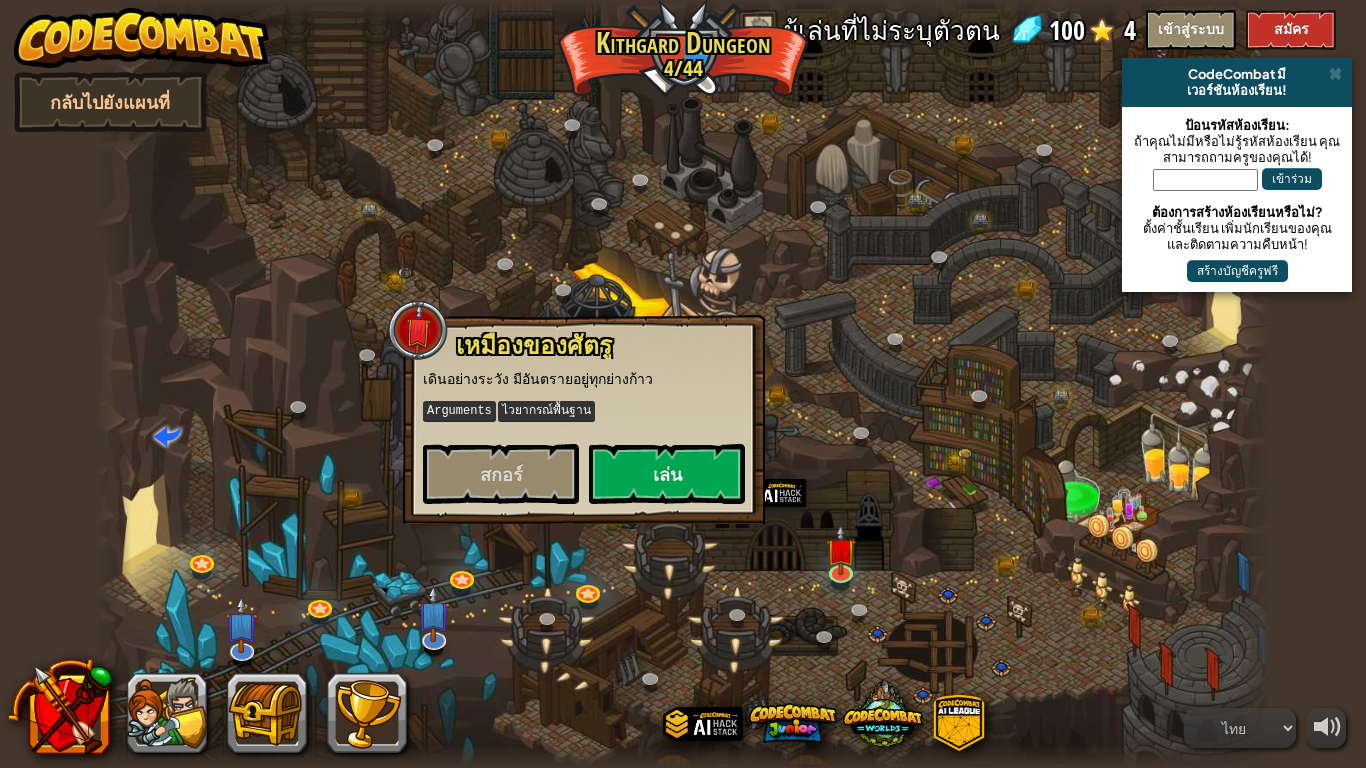 click at bounding box center (683, 384) 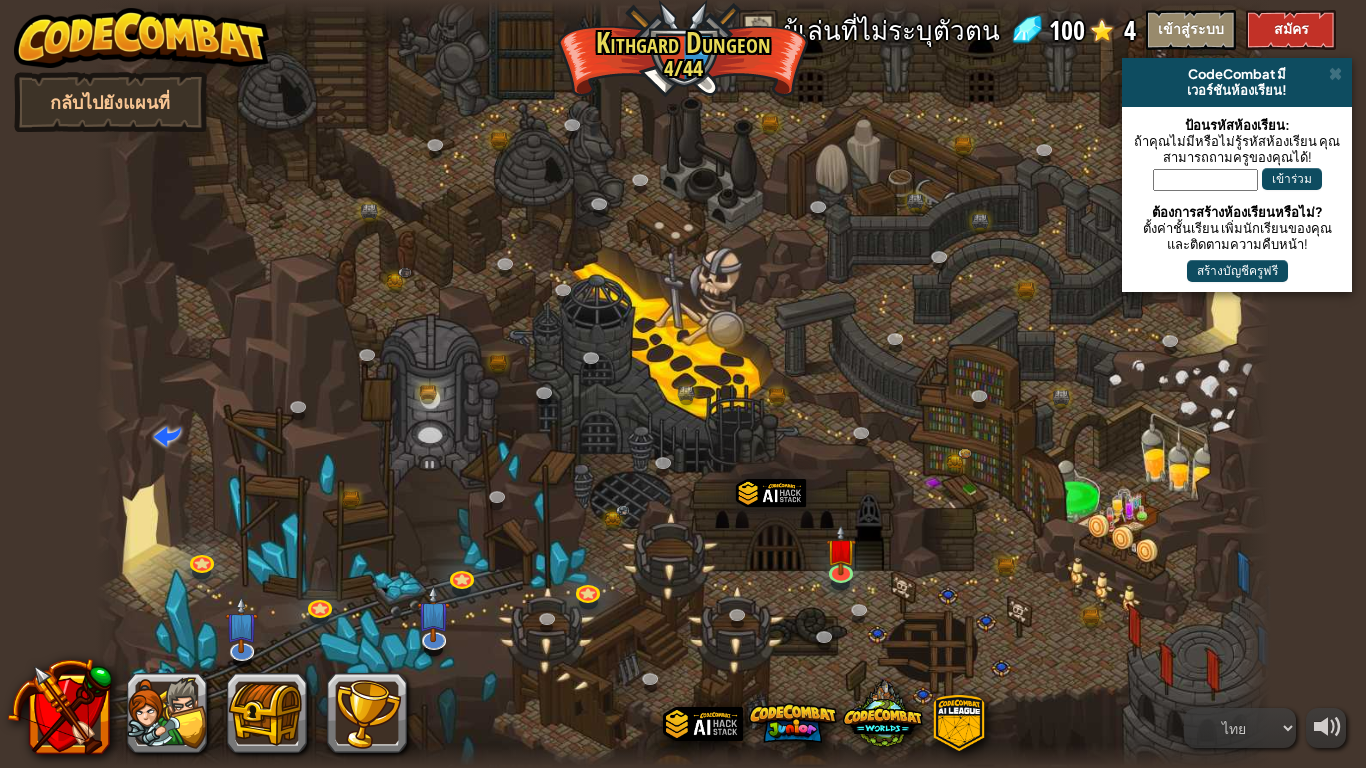 click at bounding box center (683, 384) 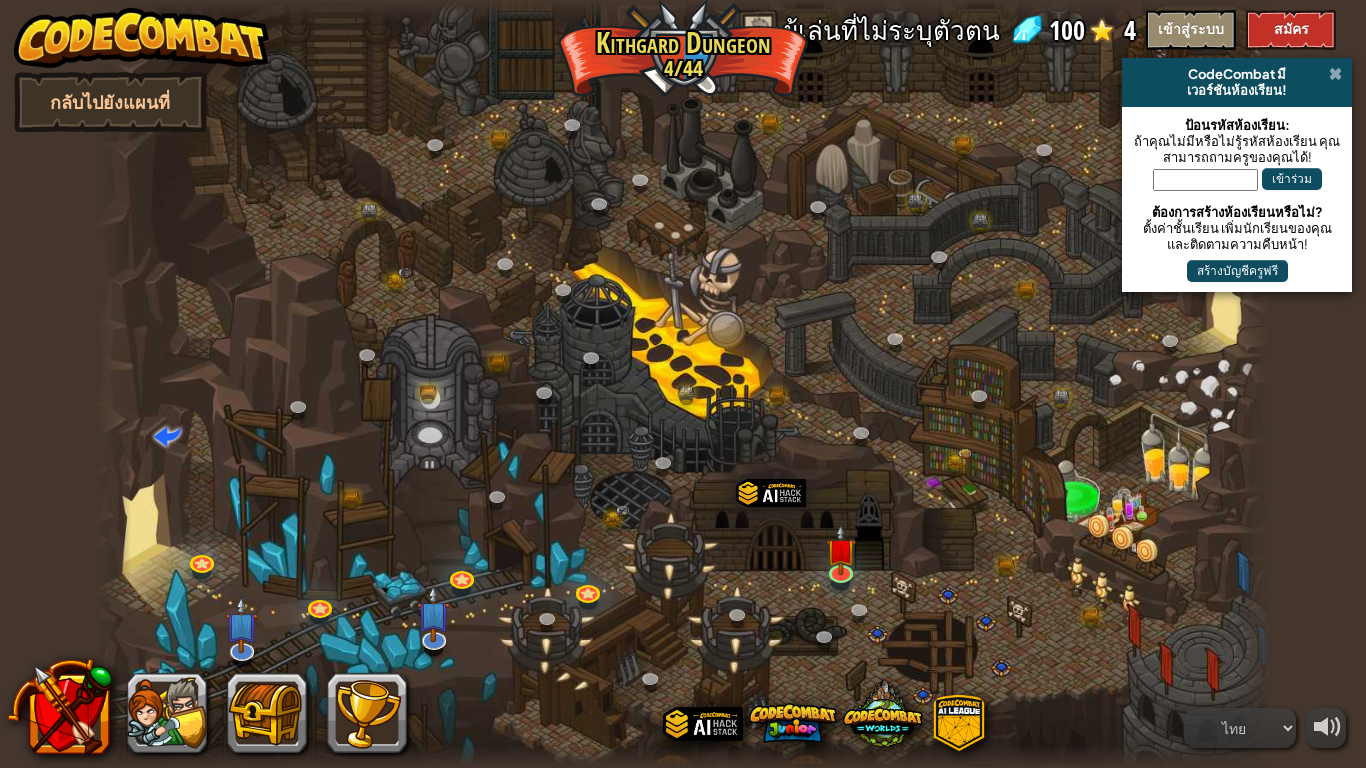 click at bounding box center [1335, 74] 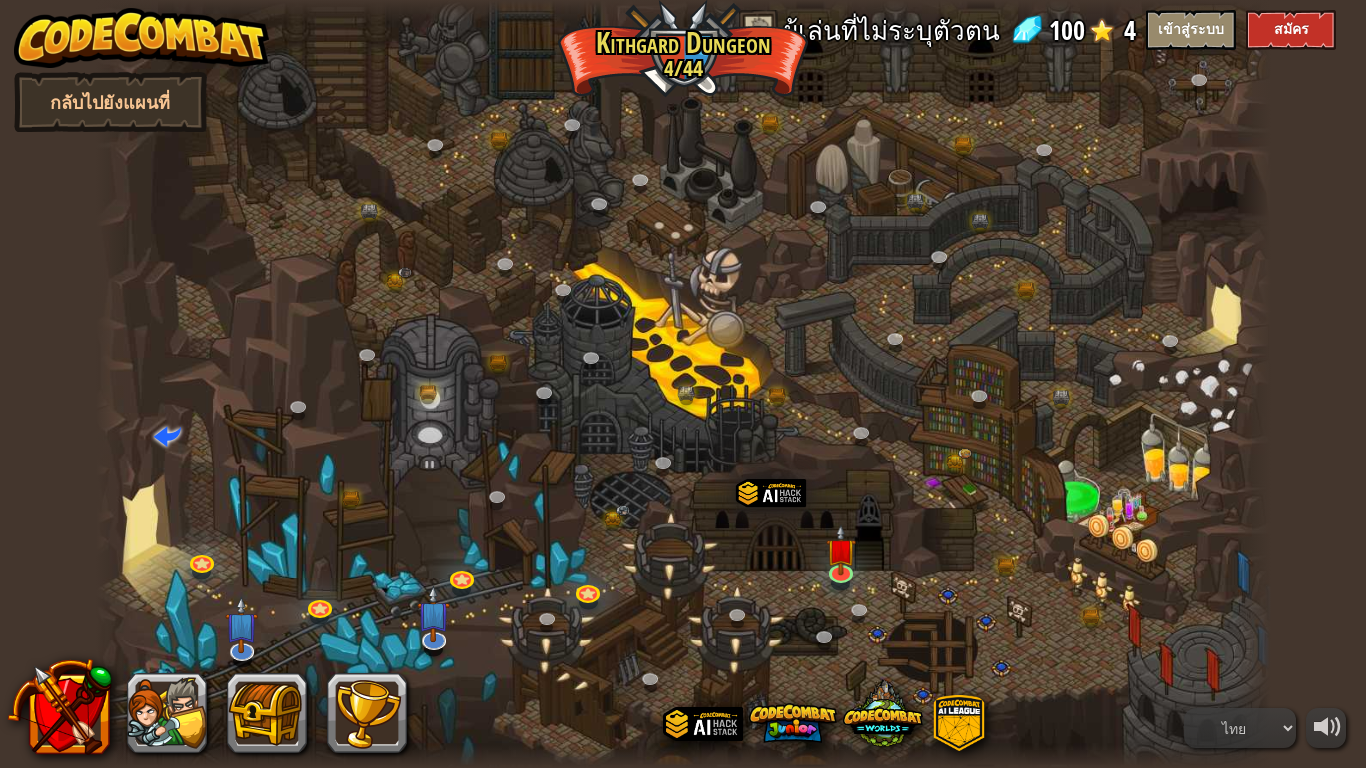 click on "powered by กลับไปยังแผนที่ CodeCombat มี เวอร์ชันห้องเรียน! ป้อนรหัสห้องเรียน: ถ้าคุณไม่มีหรือไม่รู้รหัสห้องเรียน คุณสามารถถามครูของคุณได้! เข้าร่วม ต้องการสร้างห้องเรียนหรือไม่? ตั้งค่าชั้นเรียน เพิ่มนักเรียนของคุณ และติดตามความคืบหน้า! สร้างบัญชีครูฟรี หุบเหวคดเคี้ยว (ล็อค) ความท้าทาย: เก็บทองให้ได้มากที่สุดโดยใช้ทักษะการเขียนโปรแกรมทั้งหมดที่คุณได้เรียนรู้มา!
ลูป While" at bounding box center [683, 384] 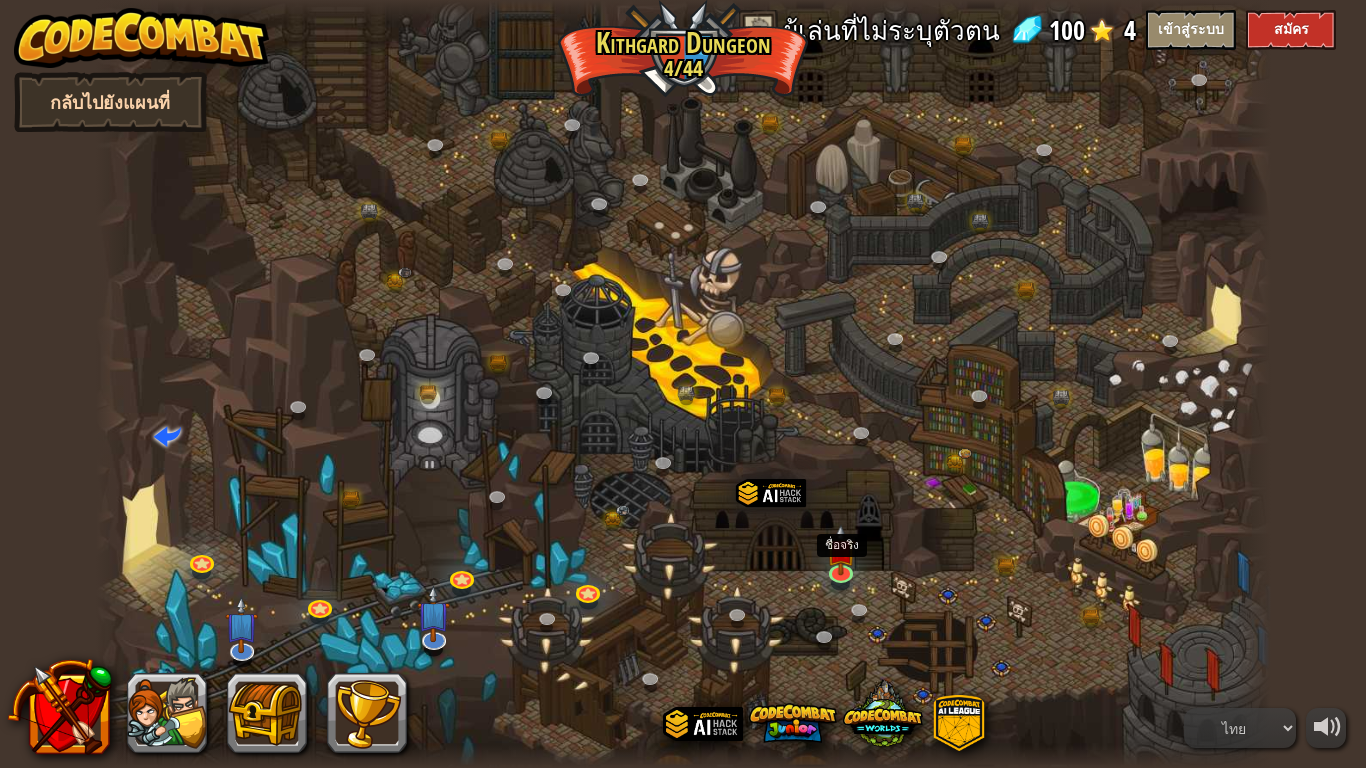 click on "กลับไปยังแผนที่" at bounding box center [110, 102] 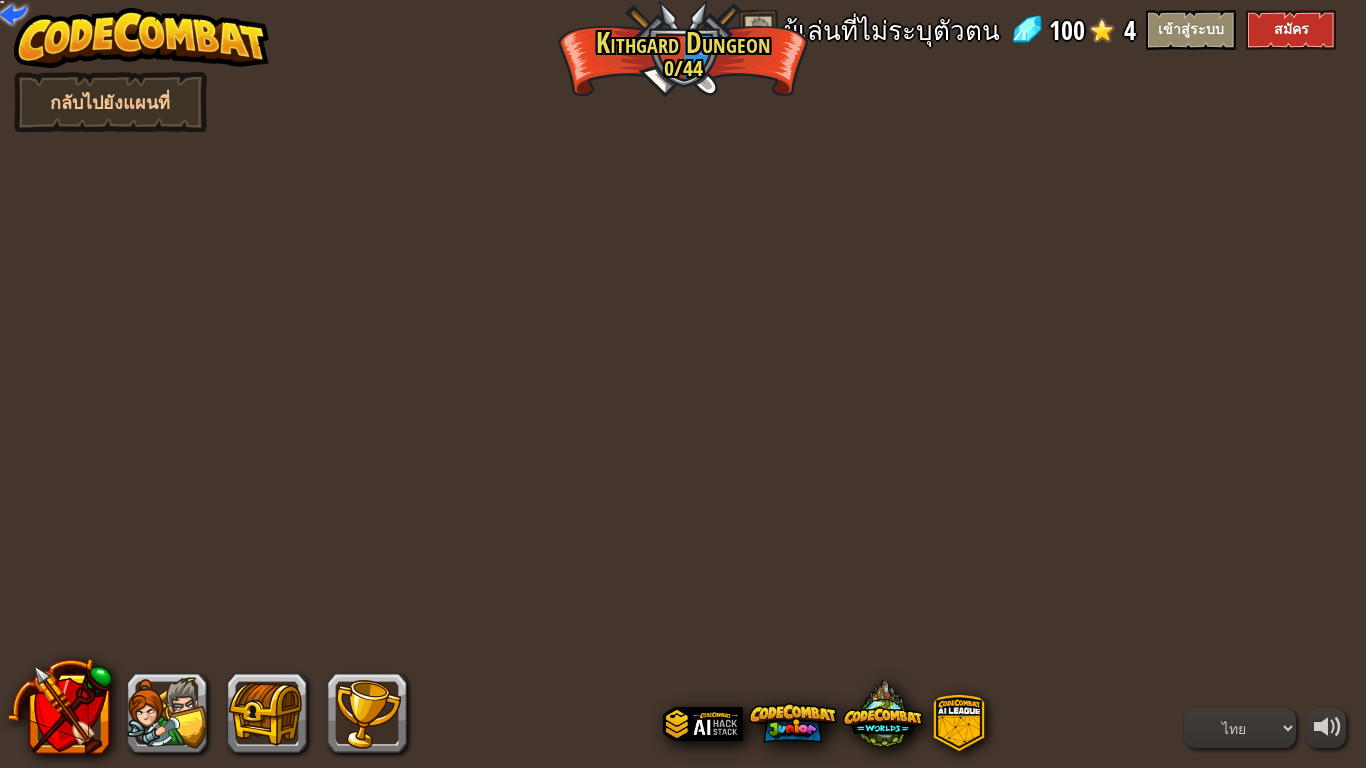 drag, startPoint x: 600, startPoint y: 271, endPoint x: 571, endPoint y: 392, distance: 124.42668 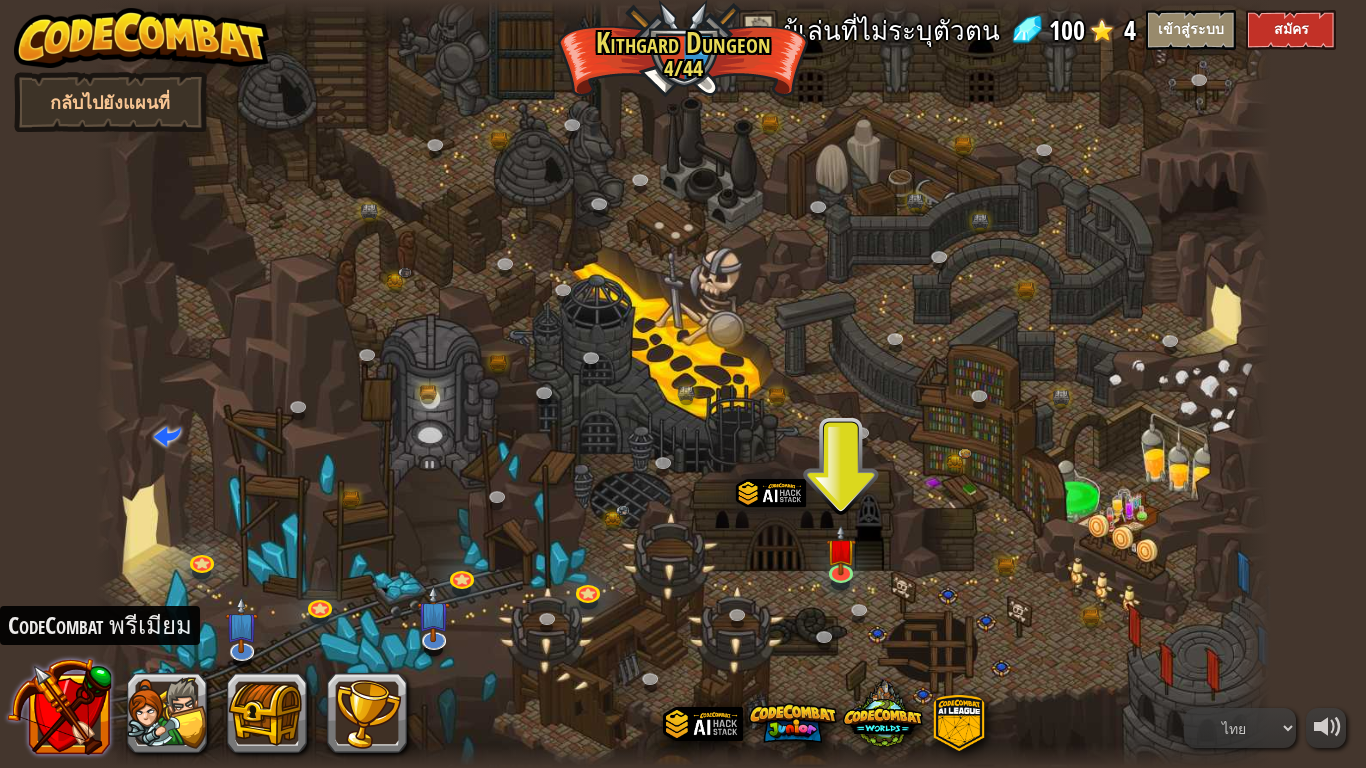 click at bounding box center (59, 706) 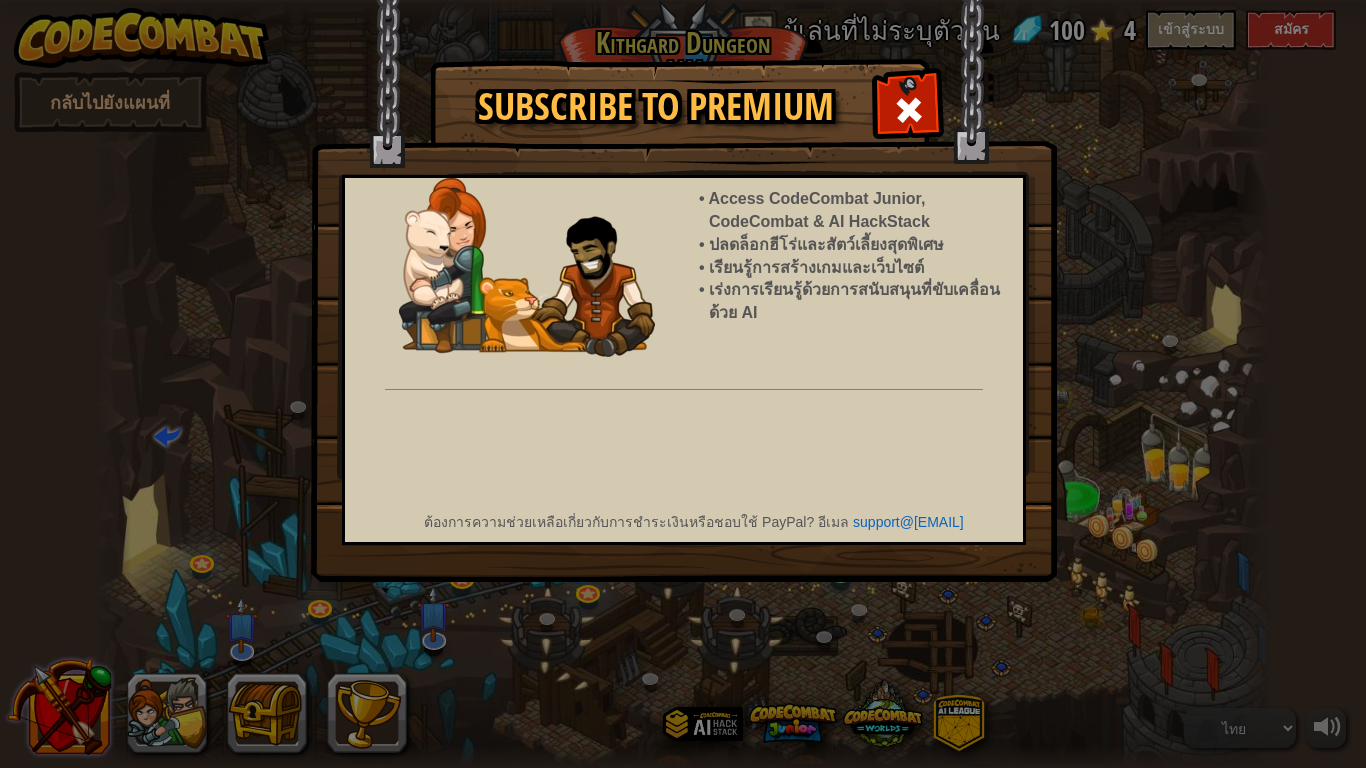 click on "Subscribe to Premium Access CodeCombat Junior, CodeCombat & AI HackStack ปลดล็อกฮีโร่และสัตว์เลี้ยงสุดพิเศษ เรียนรู้การสร้างเกมและเว็บไซต์ เร่งการเรียนรู้ด้วยการสนับสนุนที่ขับเคลื่อนด้วย AI ต้องการความช่วยเหลือเกี่ยวกับการชำระเงินหรือชอบใช้ PayPal? อีเมล   support@example.com" at bounding box center (683, 384) 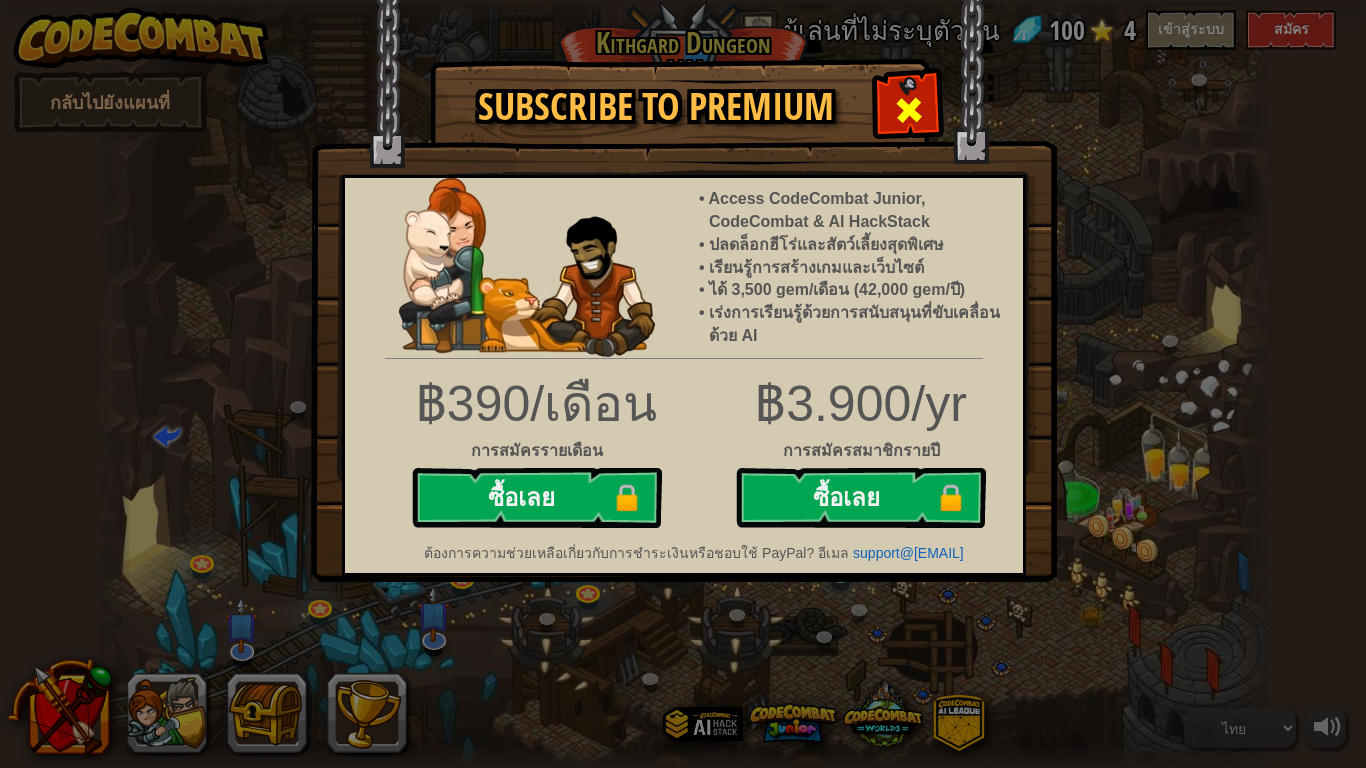 click at bounding box center [909, 110] 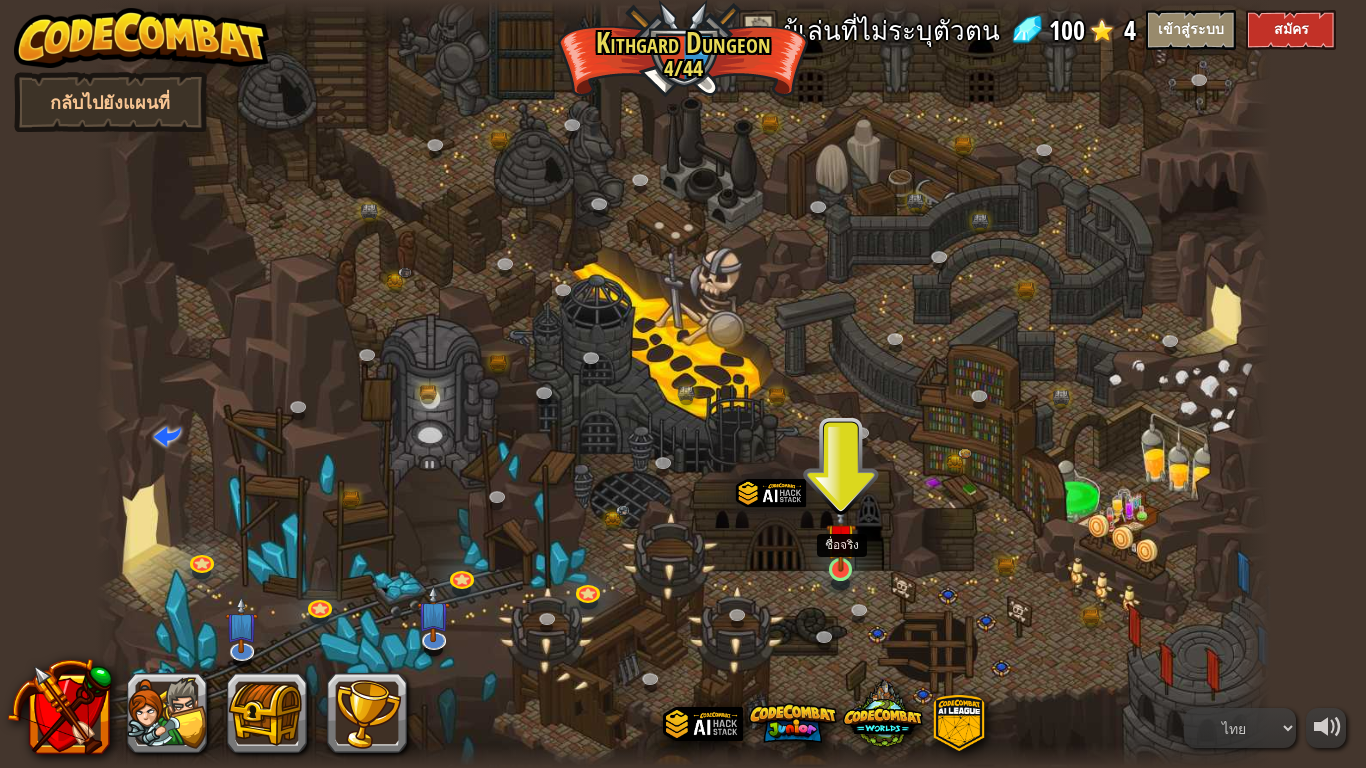 click at bounding box center (841, 538) 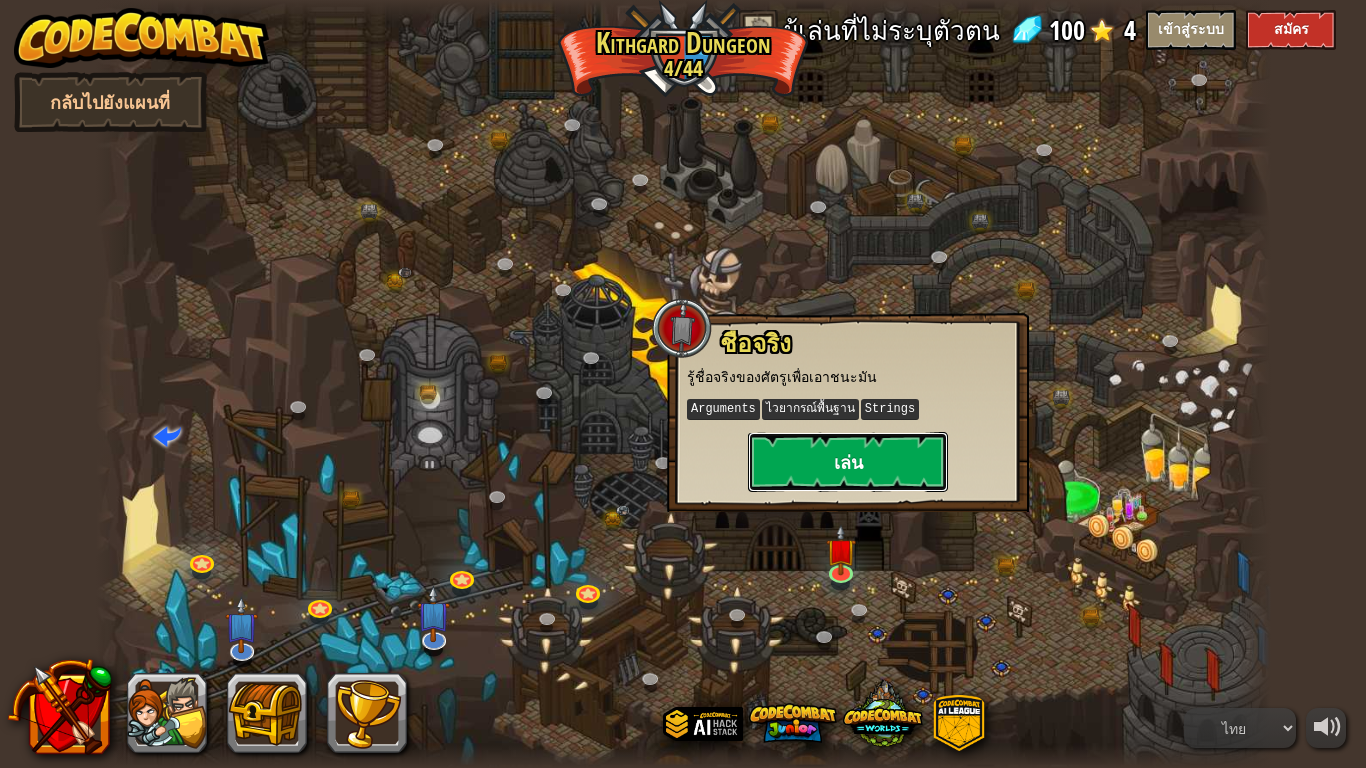 click on "เล่น" at bounding box center (848, 462) 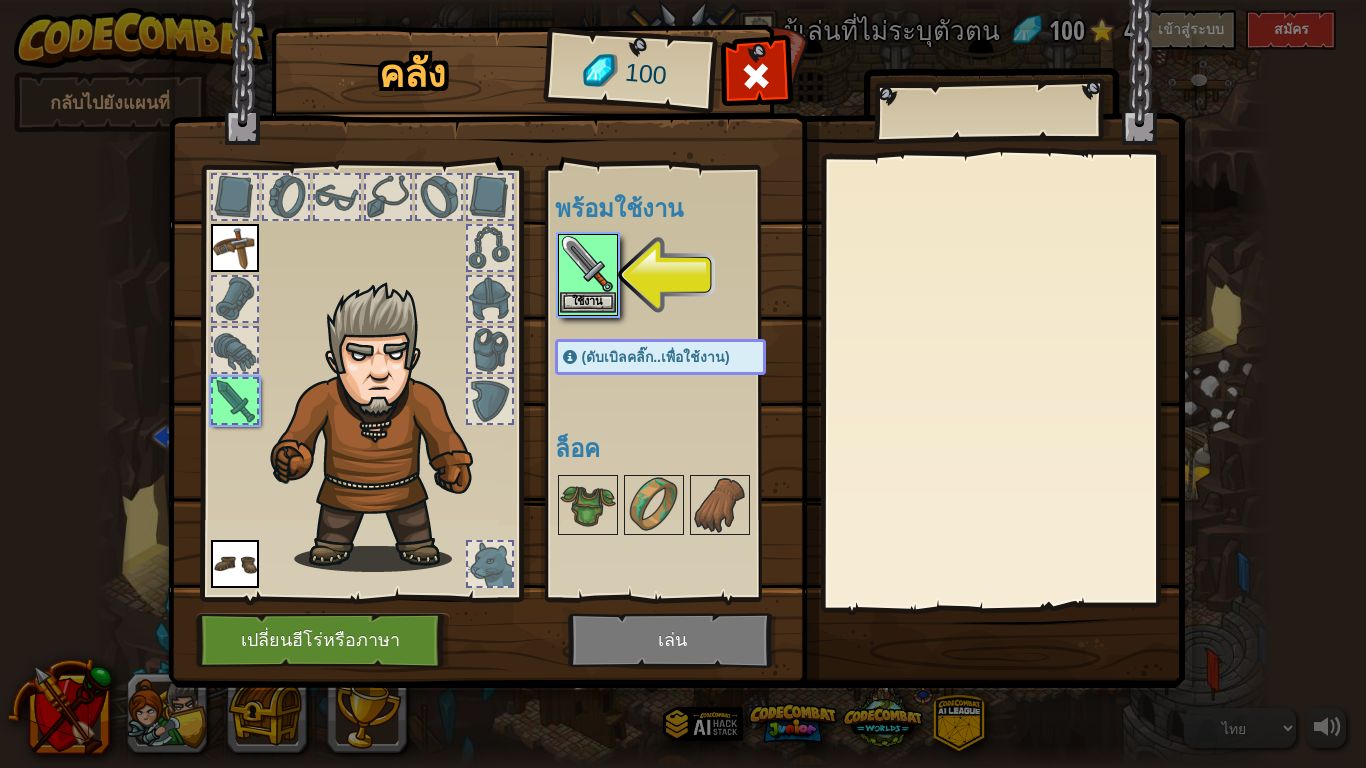 click at bounding box center (588, 264) 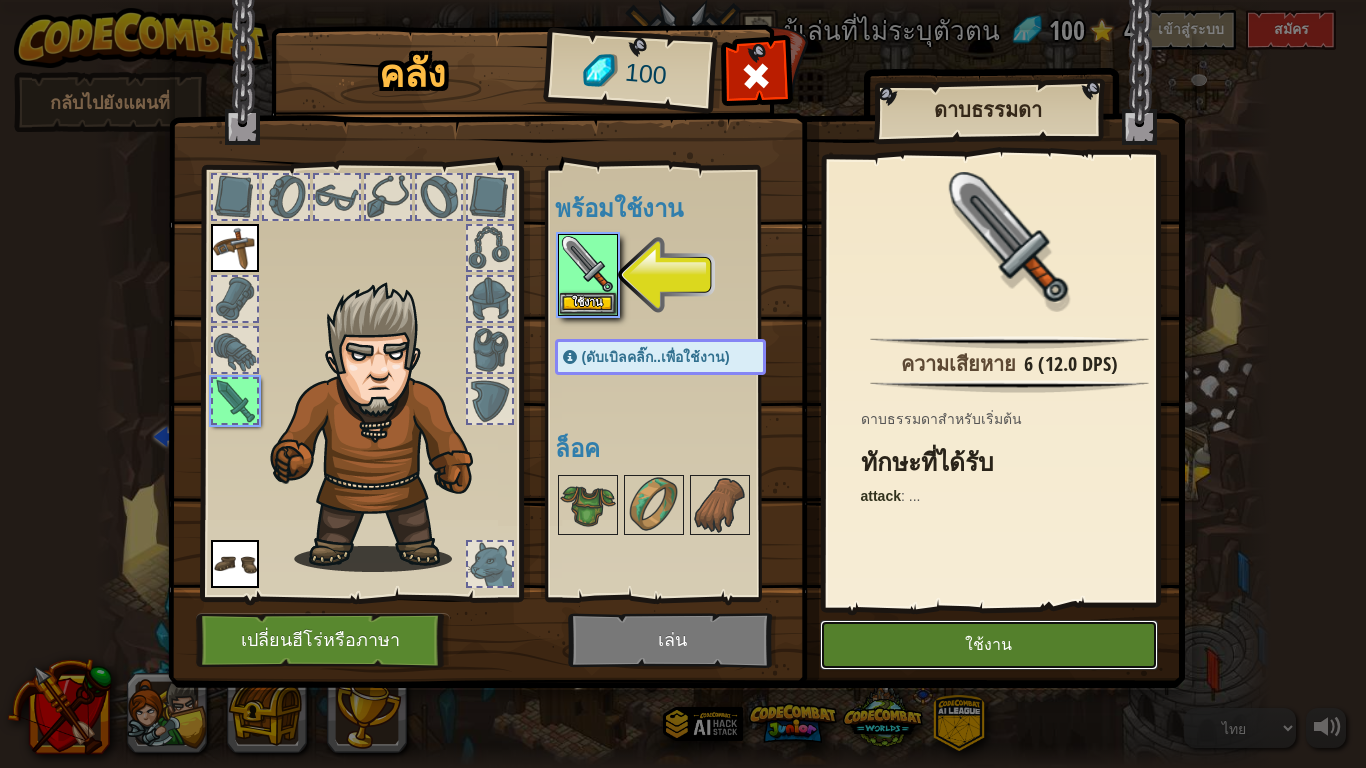 click on "ใช้งาน" at bounding box center (989, 645) 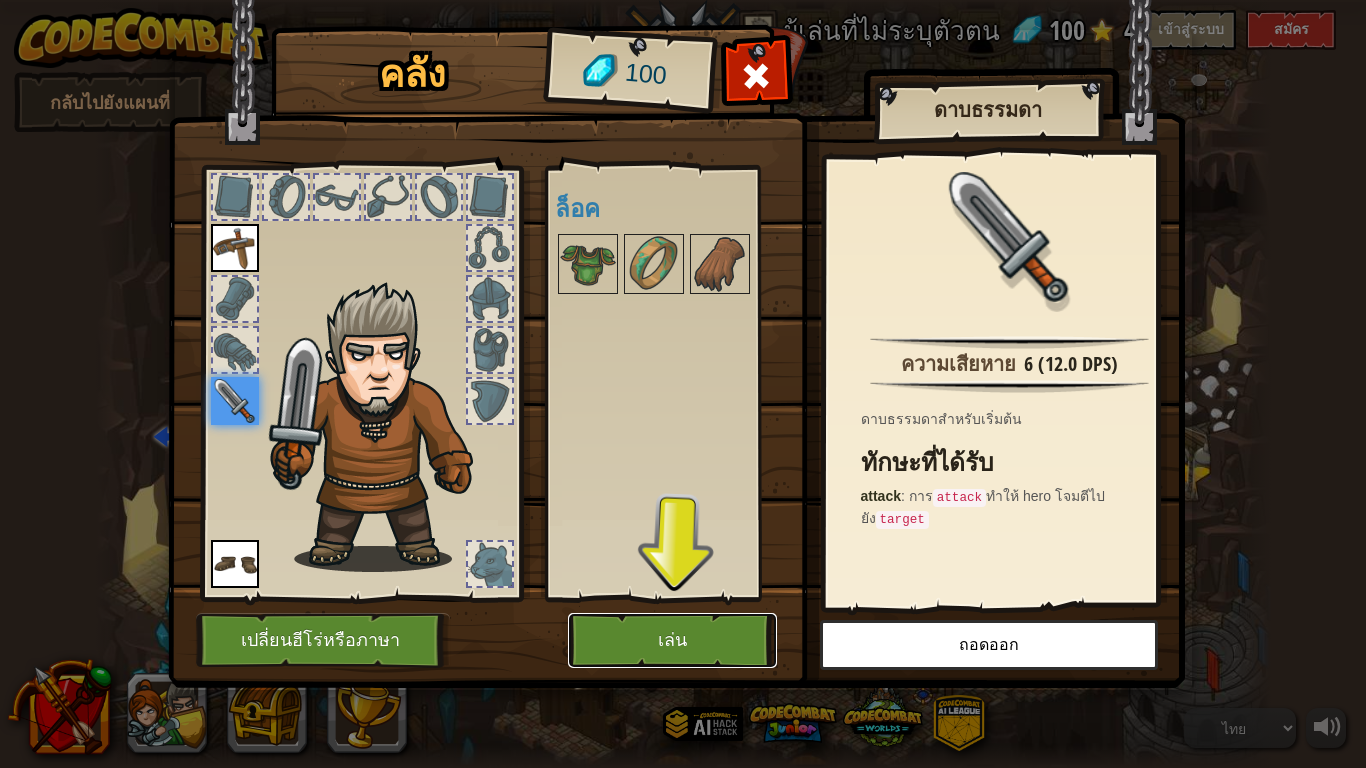 click on "เล่น" at bounding box center [672, 640] 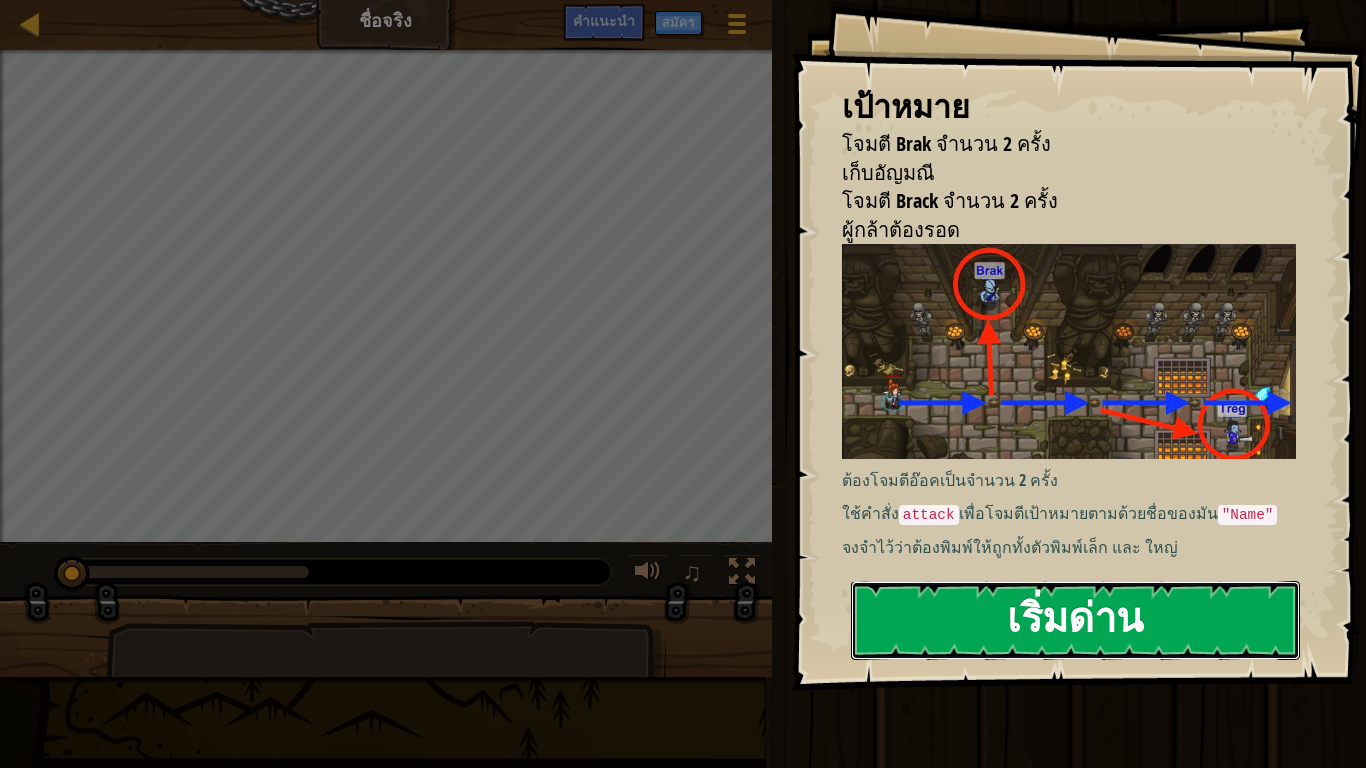 click on "เริ่มด่าน" at bounding box center (1075, 620) 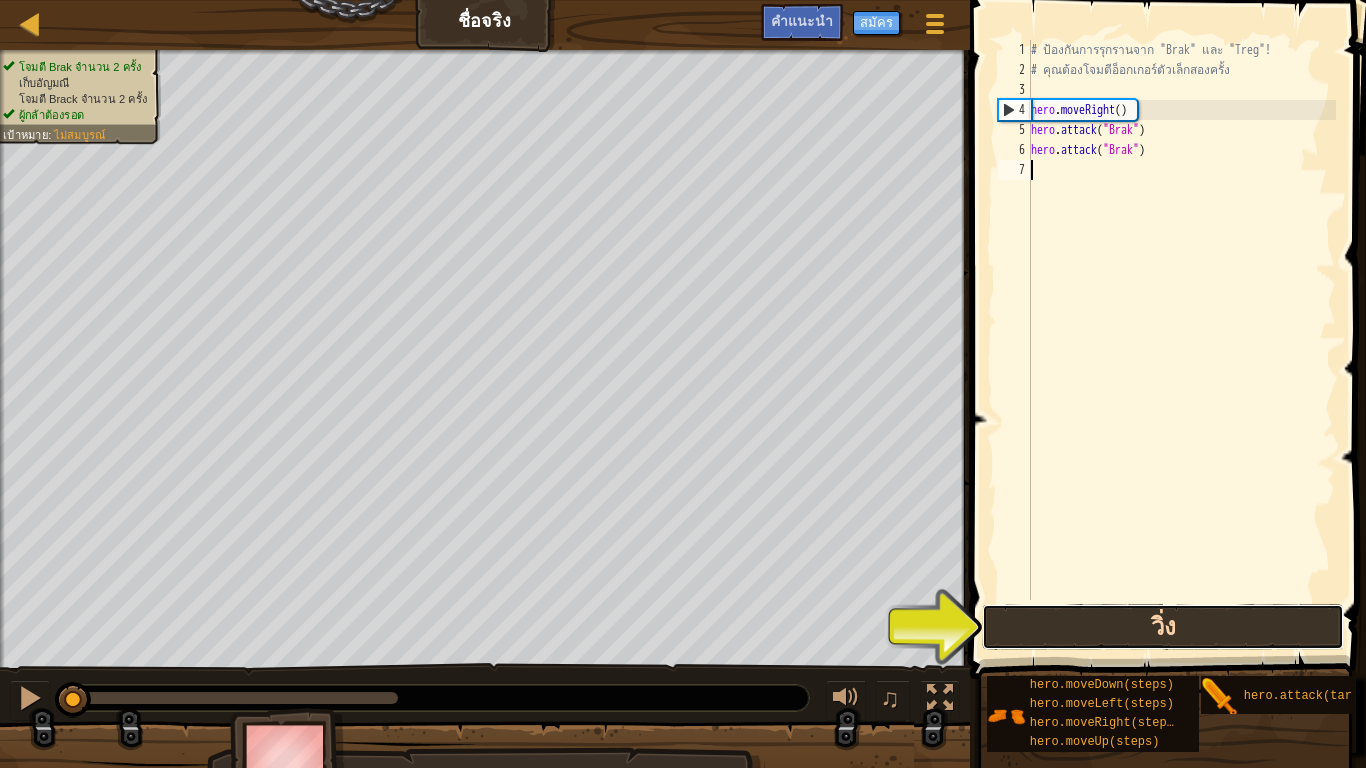 click on "วิ่ง" at bounding box center (1162, 627) 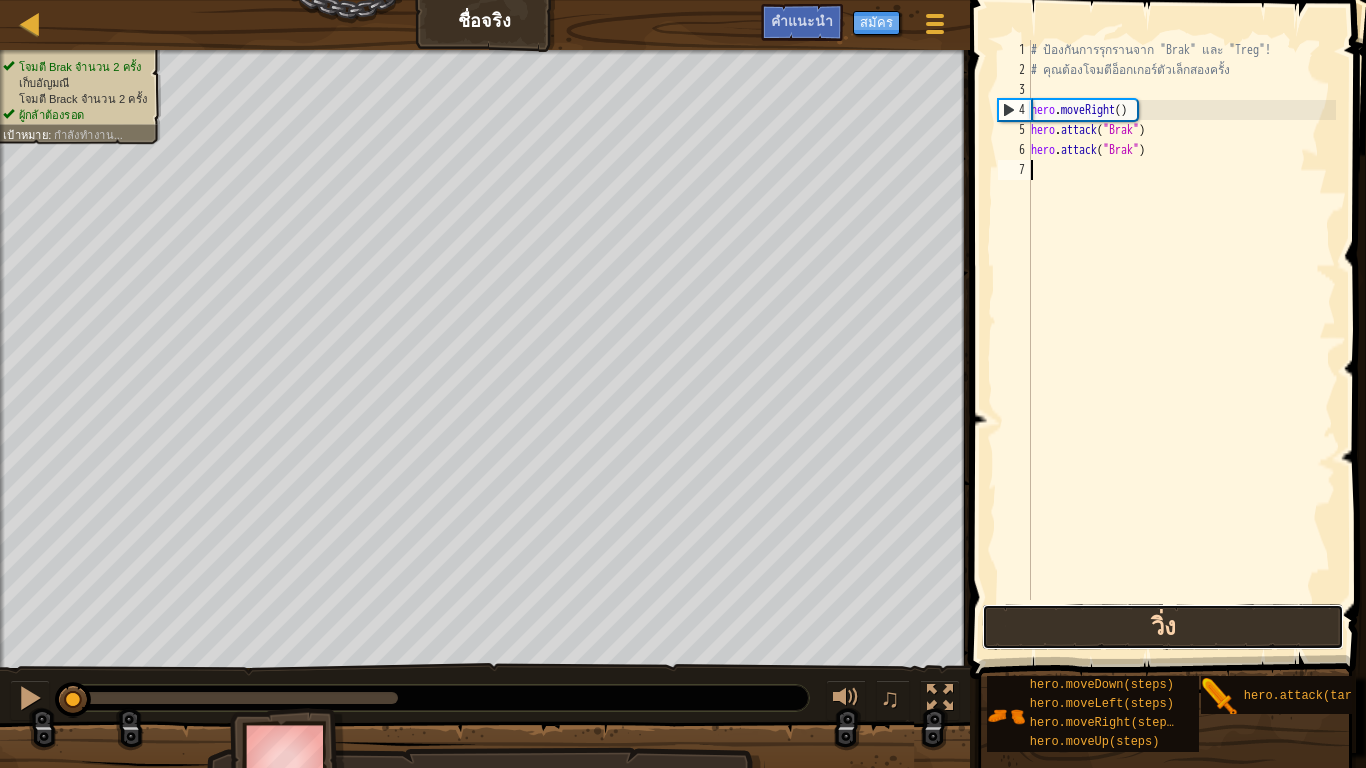 click on "วิ่ง" at bounding box center [1162, 627] 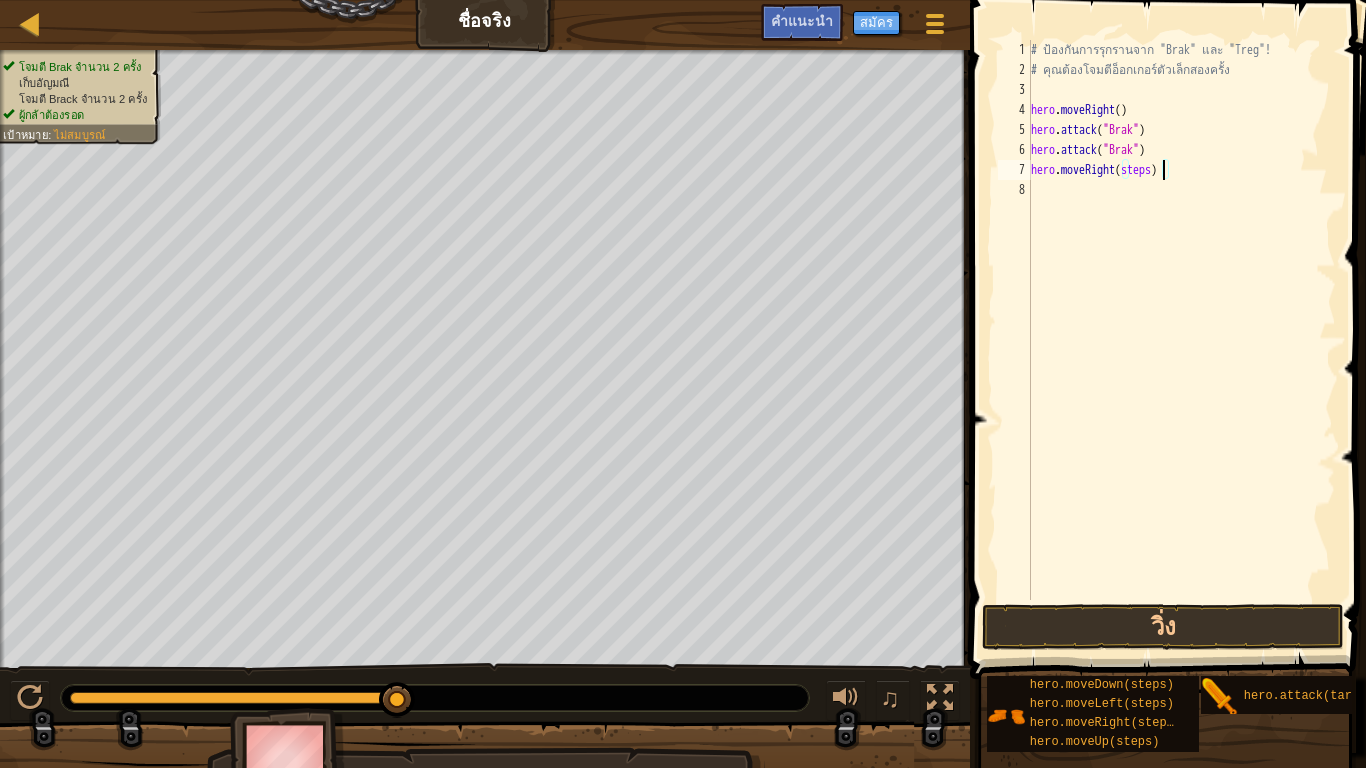 click on "# ป้องกันการรุกรานจาก "[NAME]" และ "[NAME]"! # คุณต้องโจมตีอ็อกเกอร์ตัวเล็กสองครั้ง hero . moveRight ( ) hero . attack ( "[NAME]" ) hero . attack ( "[NAME]" ) hero . moveRight ( steps )" at bounding box center [1181, 340] 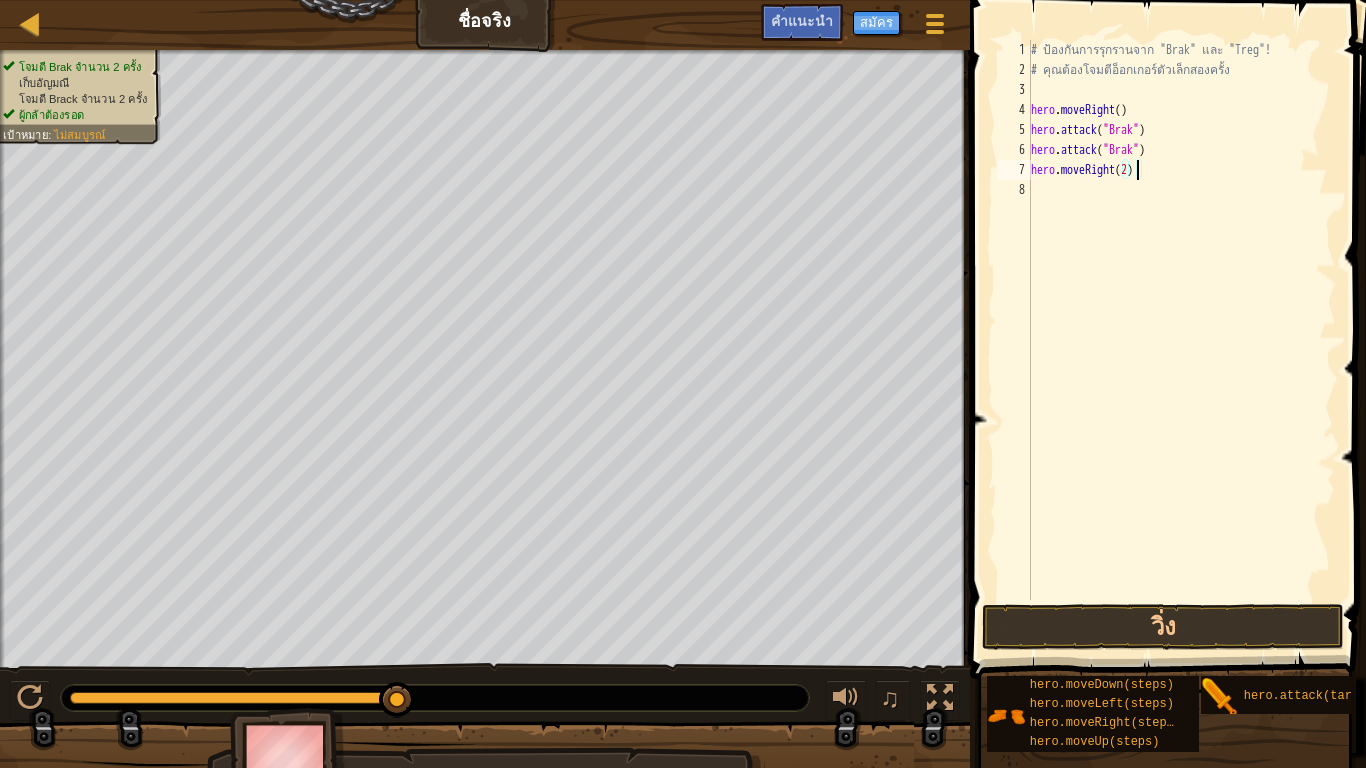 scroll, scrollTop: 9, scrollLeft: 8, axis: both 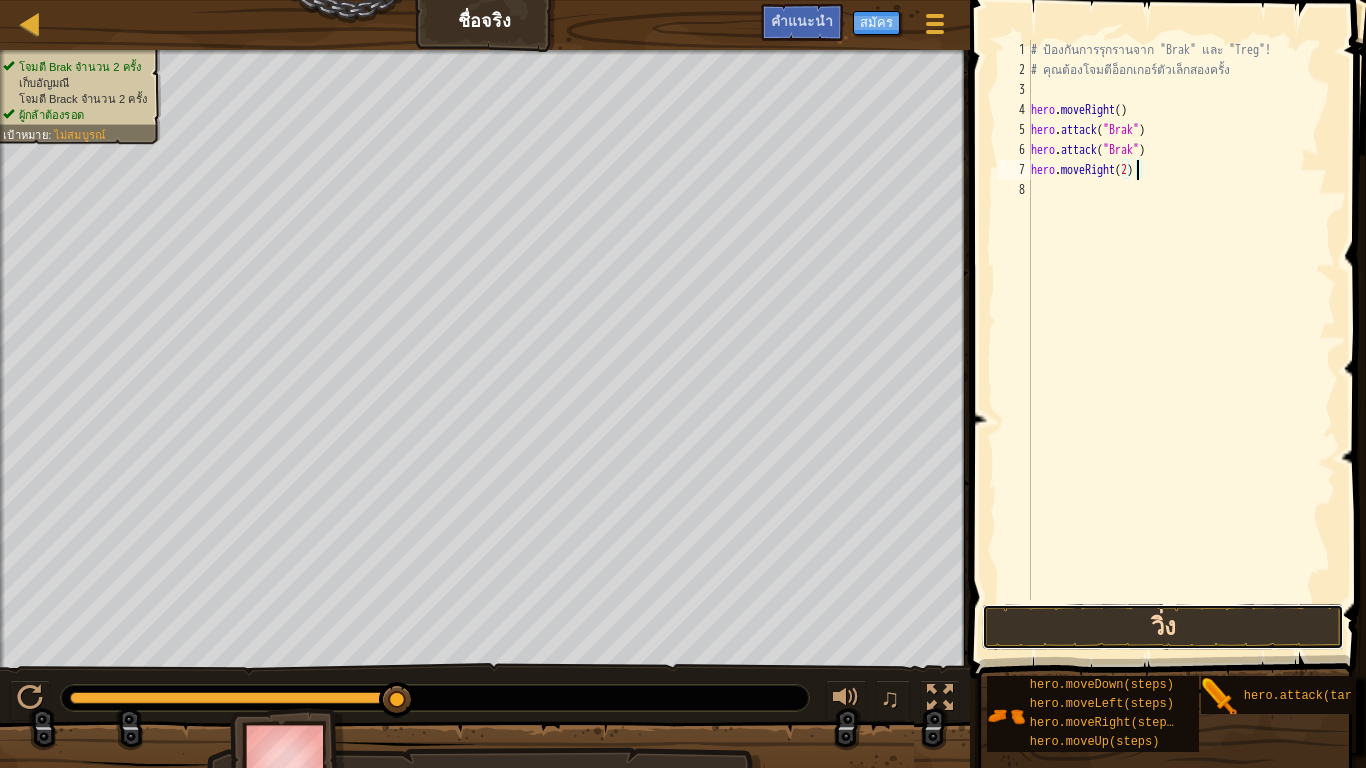 click on "วิ่ง" at bounding box center (1162, 627) 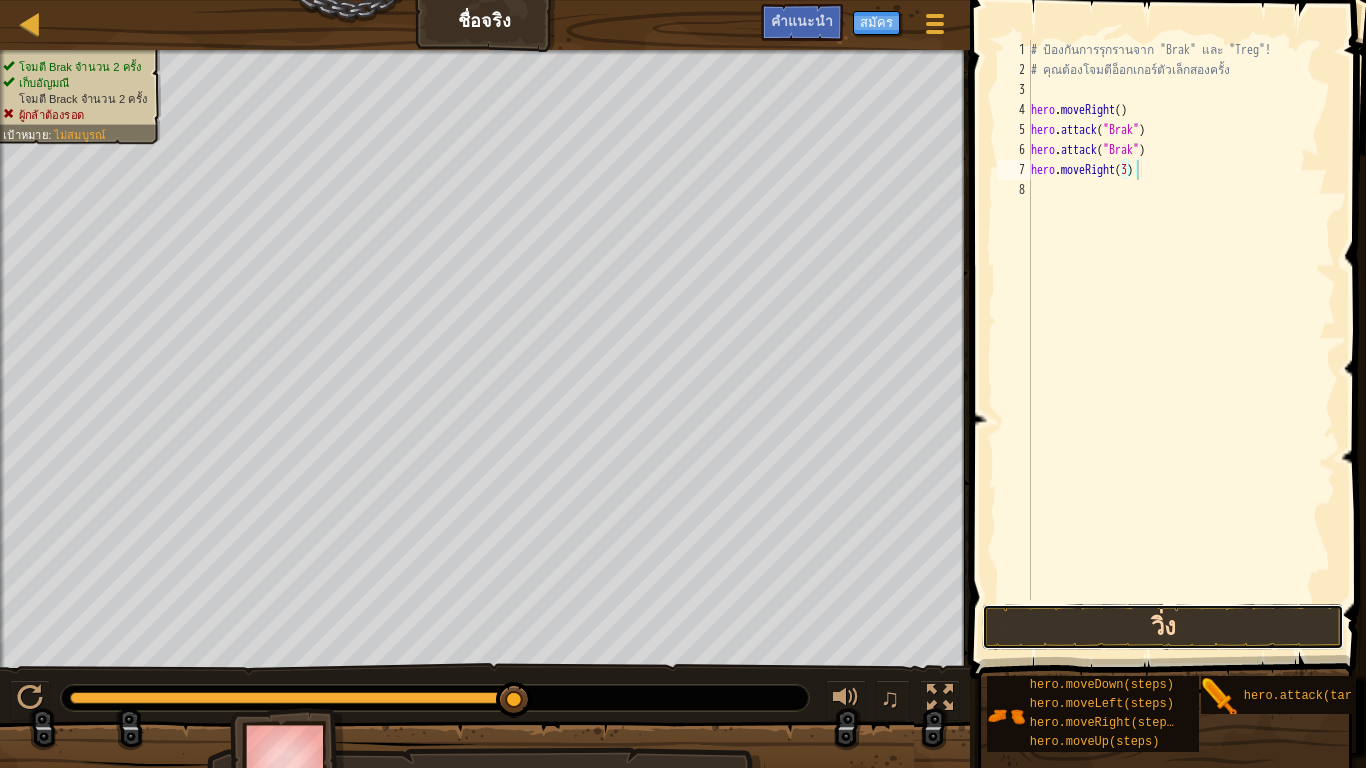 click on "วิ่ง" at bounding box center [1162, 627] 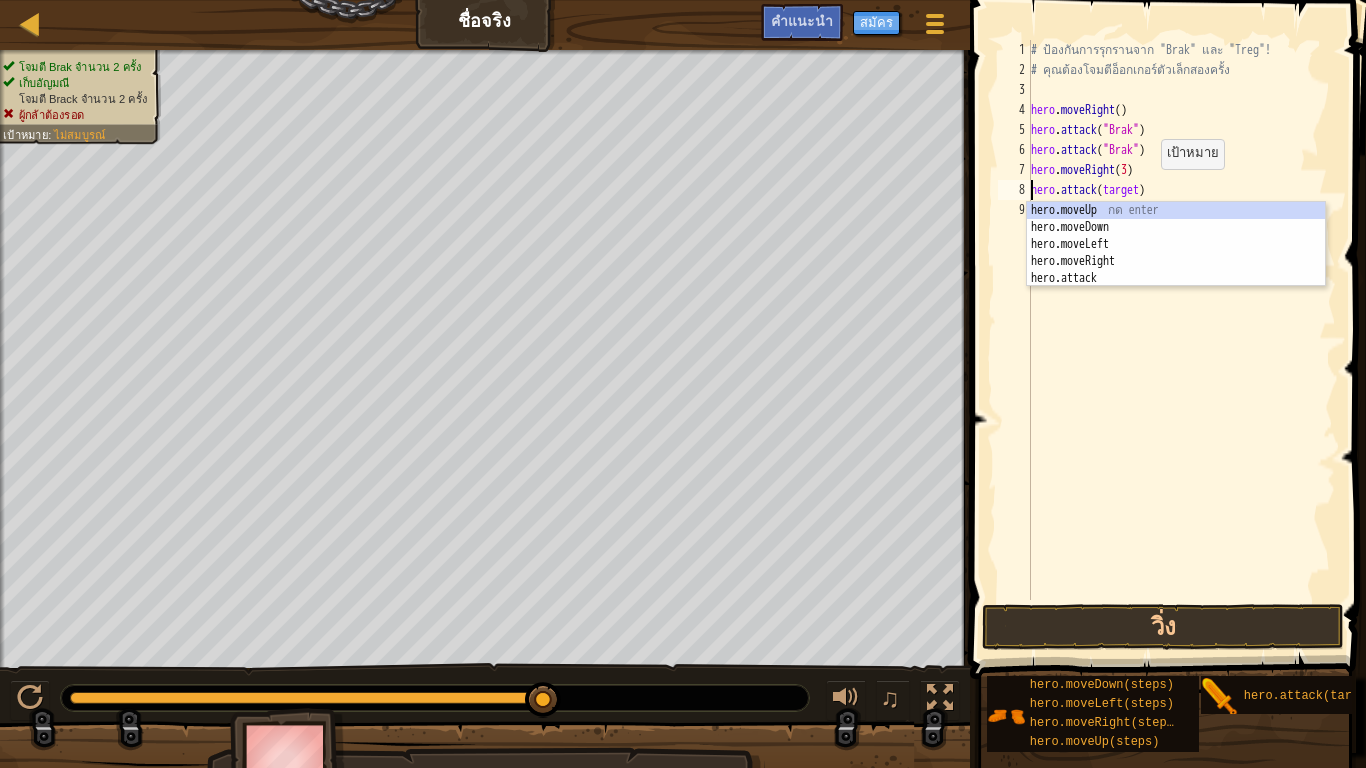click on "# ป้องกันการรุกรานจาก "[NAME]" และ "[NAME]"! # คุณต้องโจมตีอ็อกเกอร์ตัวเล็กสองครั้ง hero . moveRight ( ) hero . attack ( "[NAME]" ) hero . attack ( "[NAME]" ) hero . moveRight ( 3 ) hero . attack ( target )" at bounding box center (1181, 340) 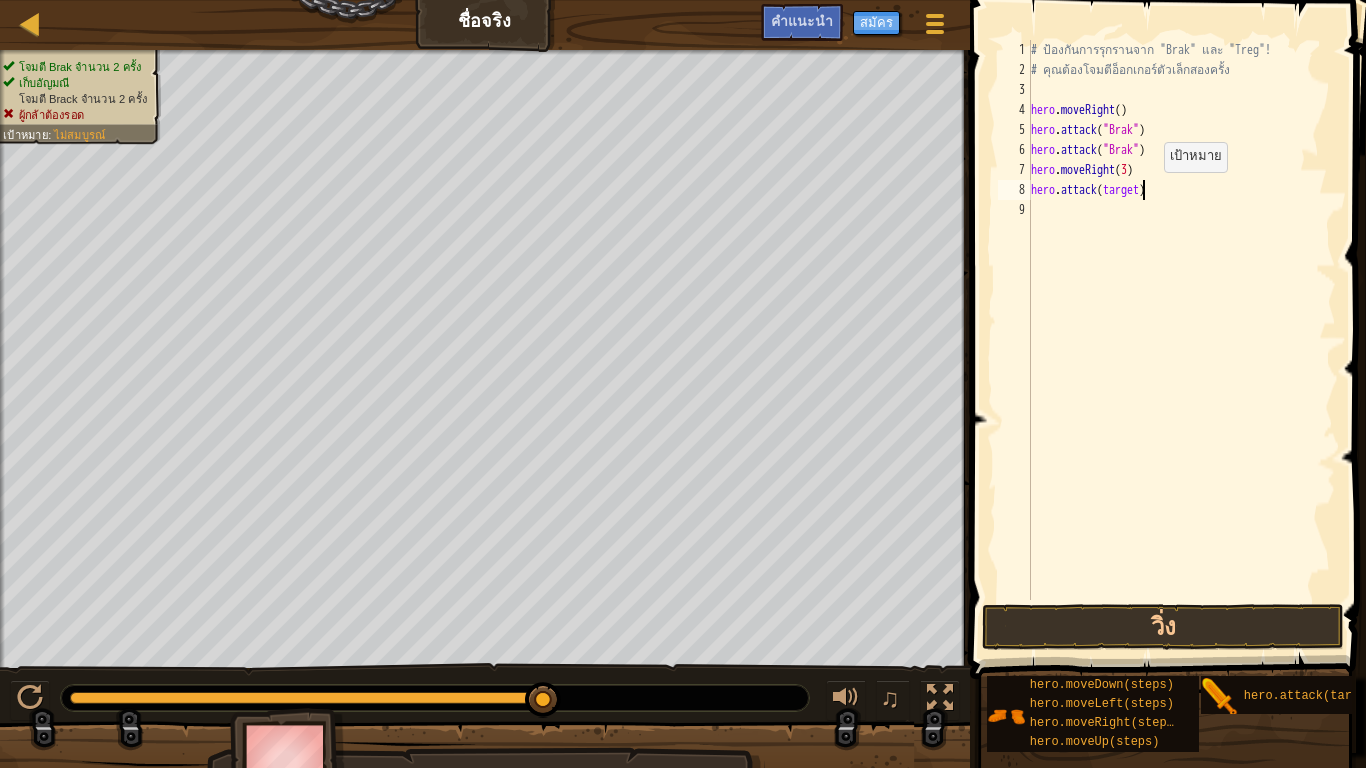 click on "# ป้องกันการรุกรานจาก "[NAME]" และ "[NAME]"! # คุณต้องโจมตีอ็อกเกอร์ตัวเล็กสองครั้ง hero . moveRight ( ) hero . attack ( "[NAME]" ) hero . attack ( "[NAME]" ) hero . moveRight ( 3 ) hero . attack ( target )" at bounding box center (1181, 340) 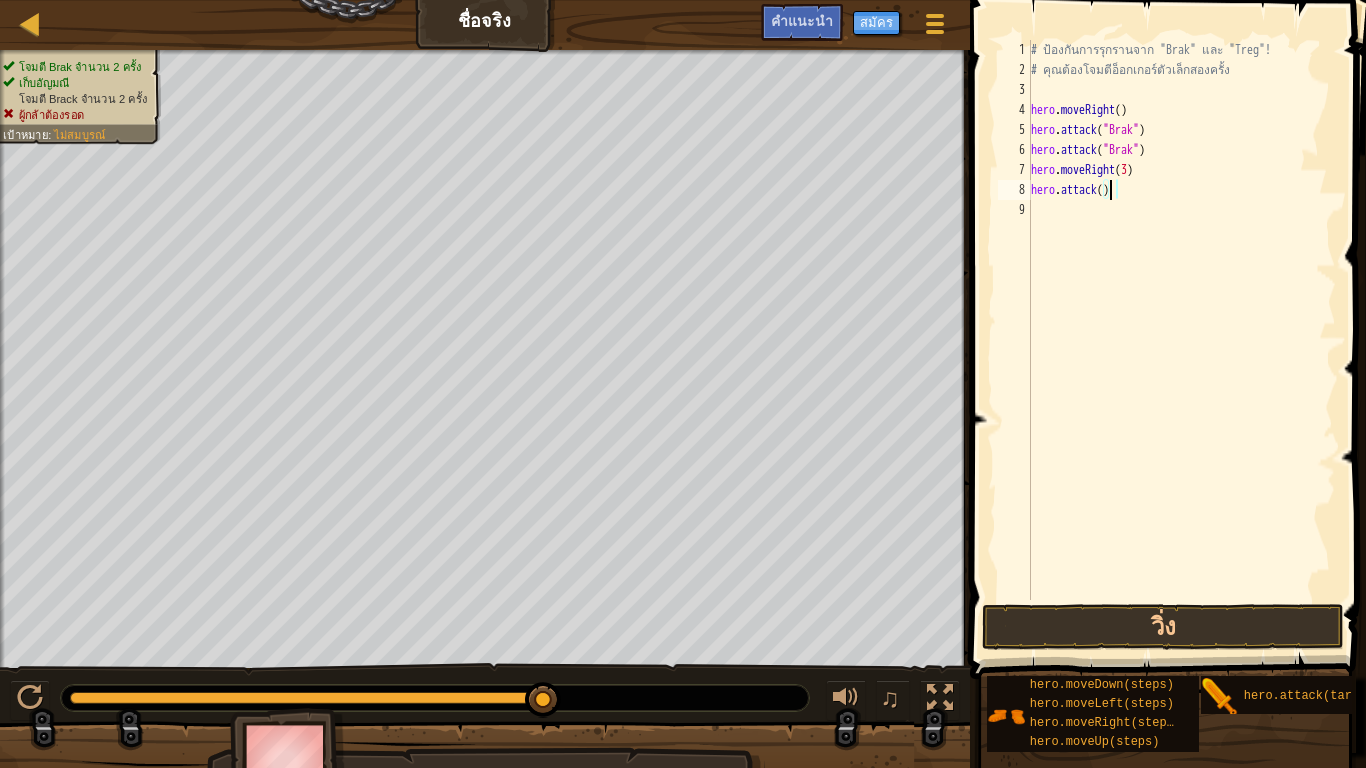 scroll, scrollTop: 9, scrollLeft: 6, axis: both 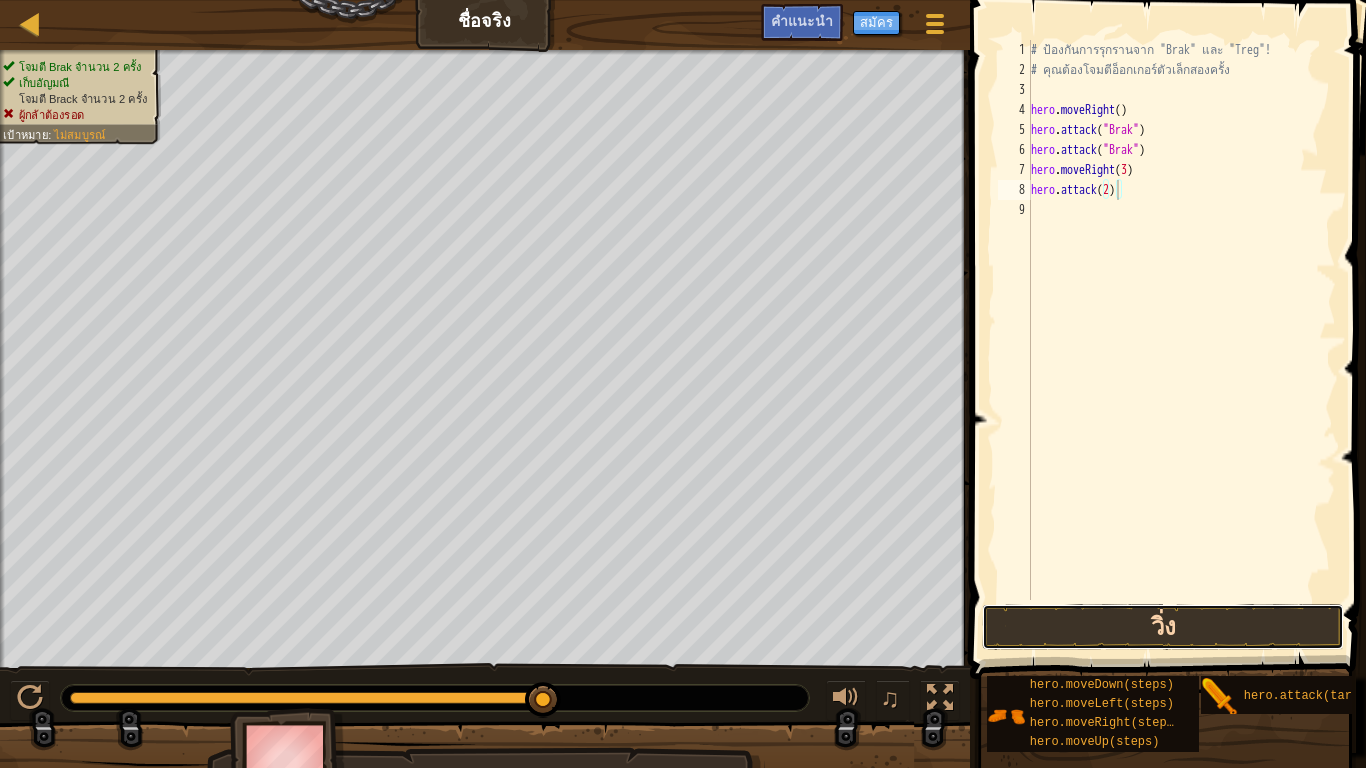 click on "วิ่ง" at bounding box center (1162, 627) 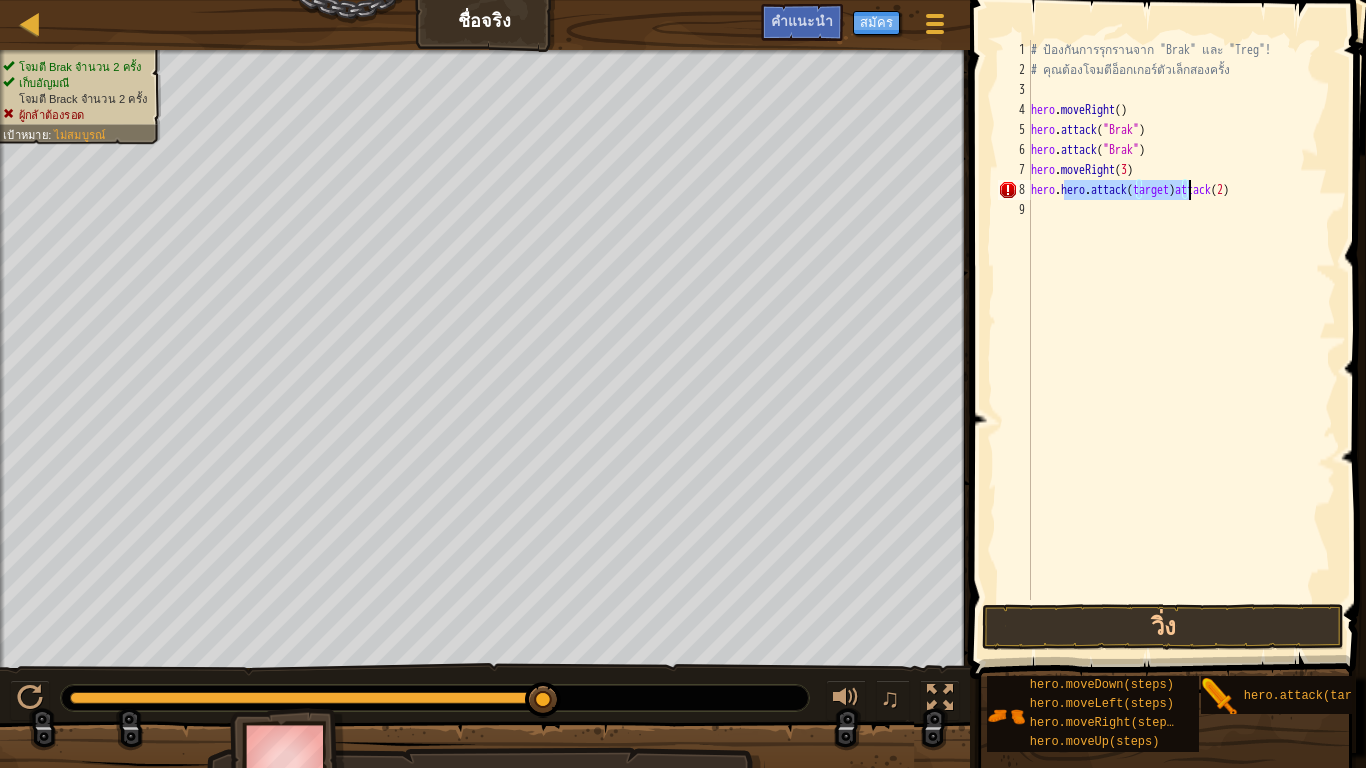 click on "# ป้องกันการรุกรานจาก "[NAME]" และ "[NAME]"! # คุณต้องโจมตีอ็อกเกอร์ตัวเล็กสองครั้ง hero . moveRight ( ) hero . attack ( "[NAME]" ) hero . attack ( "[NAME]" ) hero . moveRight ( 3 ) hero . hero . attack ( target ) attack ( 2 )" at bounding box center [1181, 340] 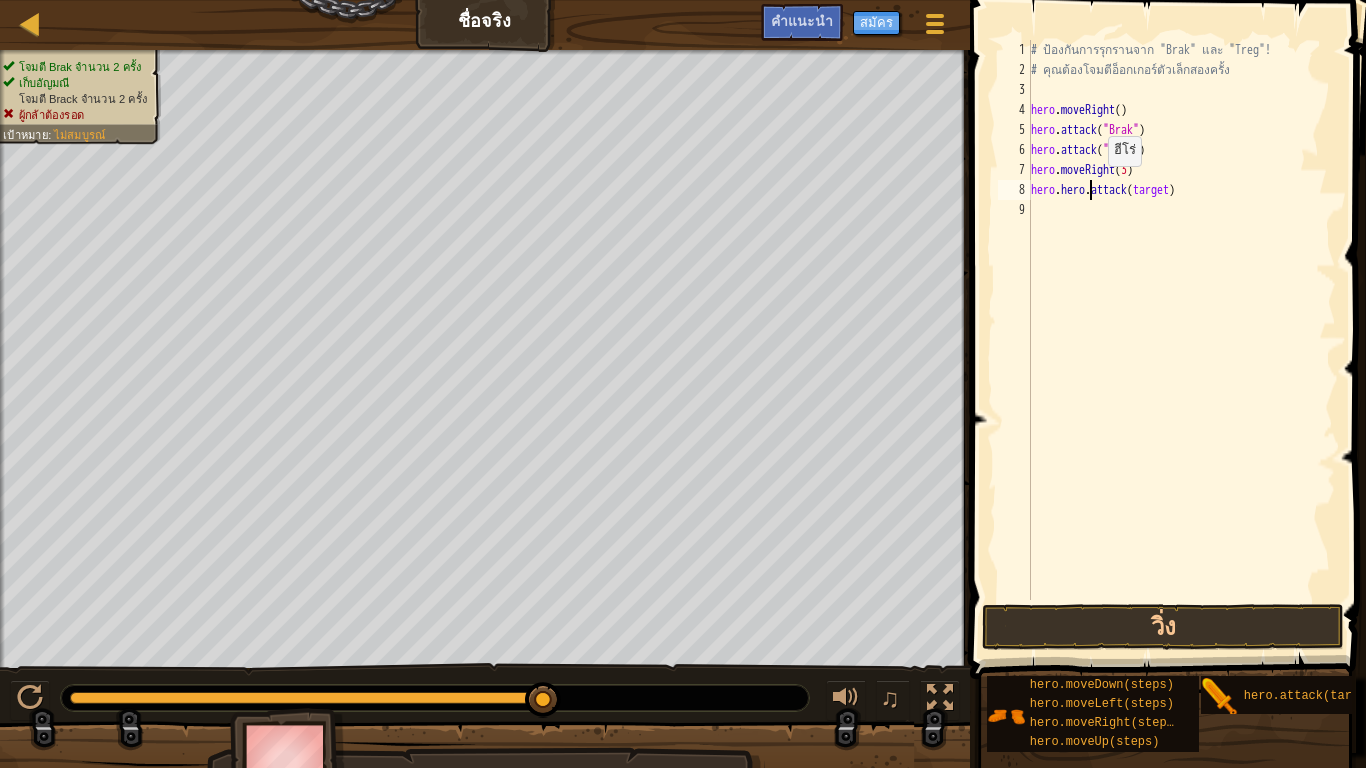 click on "# ป้องกันการรุกรานจาก "[NAME]" และ "[NAME]"! # คุณต้องโจมตีอ็อกเกอร์ตัวเล็กสองครั้ง hero . moveRight ( ) hero . attack ( "[NAME]" ) hero . attack ( "[NAME]" ) hero . moveRight ( 3 ) hero . hero . attack ( target )" at bounding box center (1181, 340) 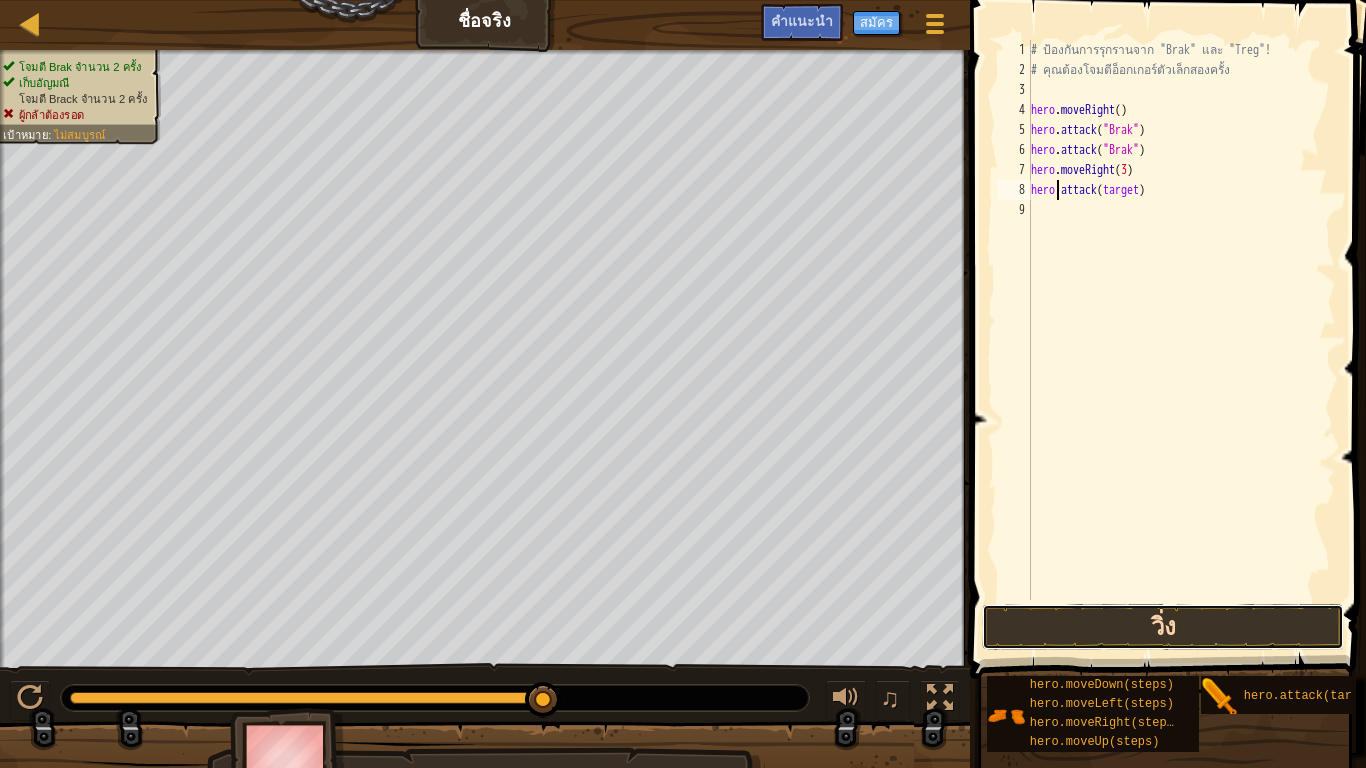 click on "วิ่ง" at bounding box center (1162, 627) 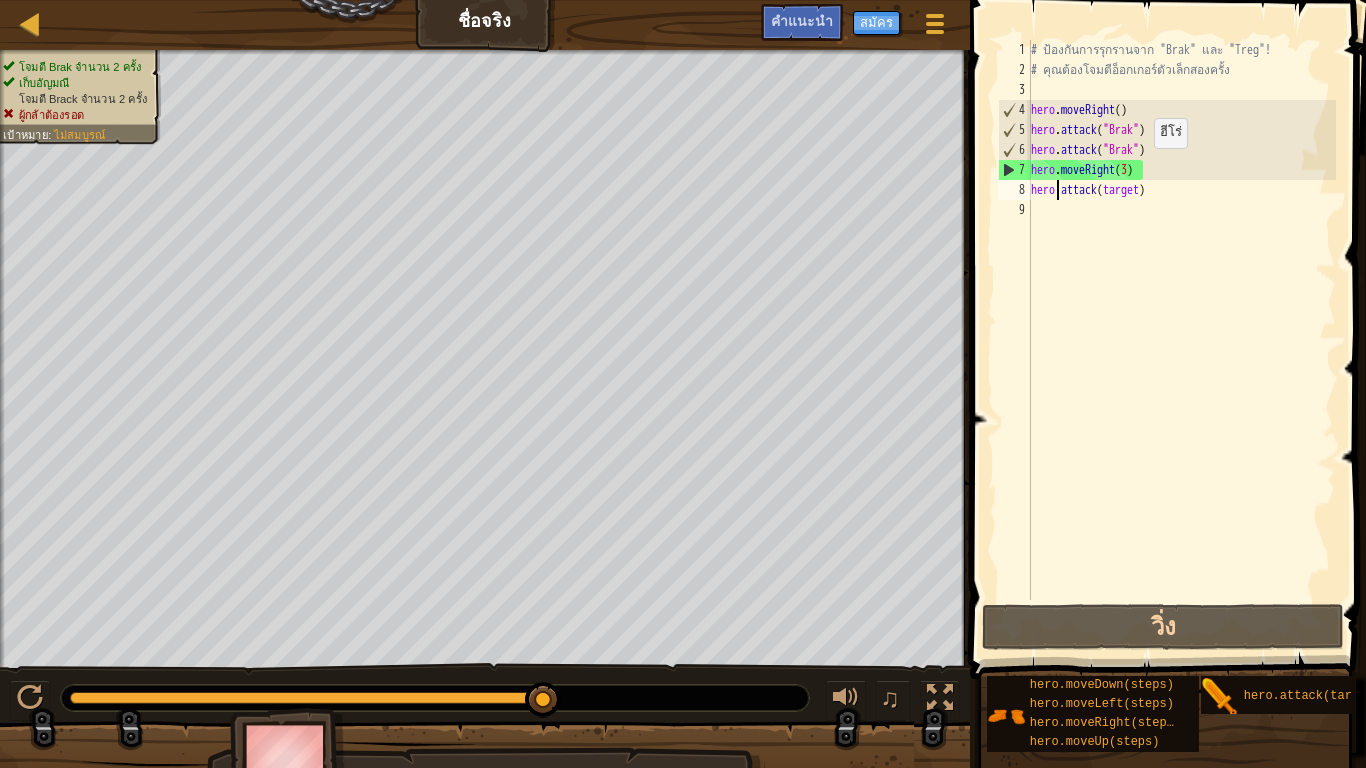 click on "# ป้องกันการรุกรานจาก "[NAME]" และ "[NAME]"! # คุณต้องโจมตีอ็อกเกอร์ตัวเล็กสองครั้ง hero . moveRight ( ) hero . attack ( "[NAME]" ) hero . attack ( "[NAME]" ) hero . moveRight ( 3 ) hero . attack ( target )" at bounding box center (1181, 340) 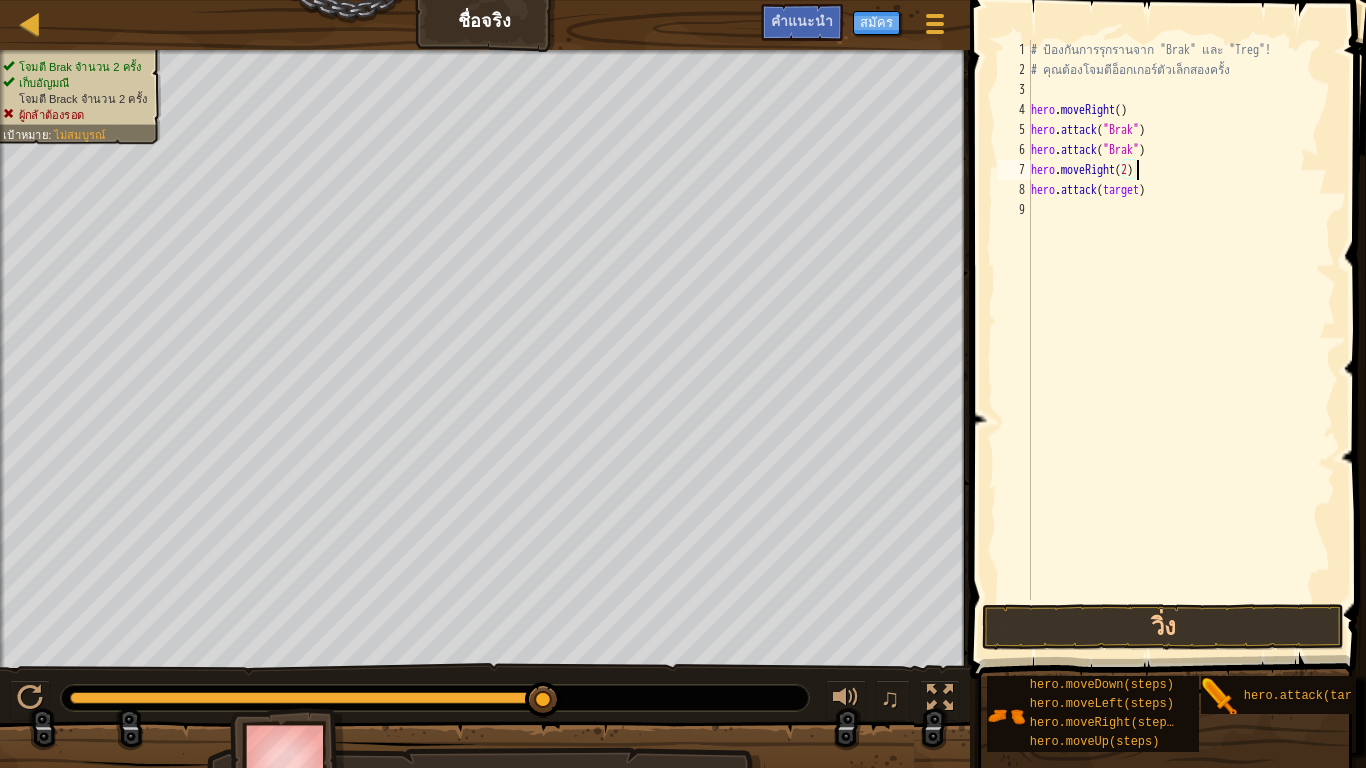 scroll, scrollTop: 9, scrollLeft: 8, axis: both 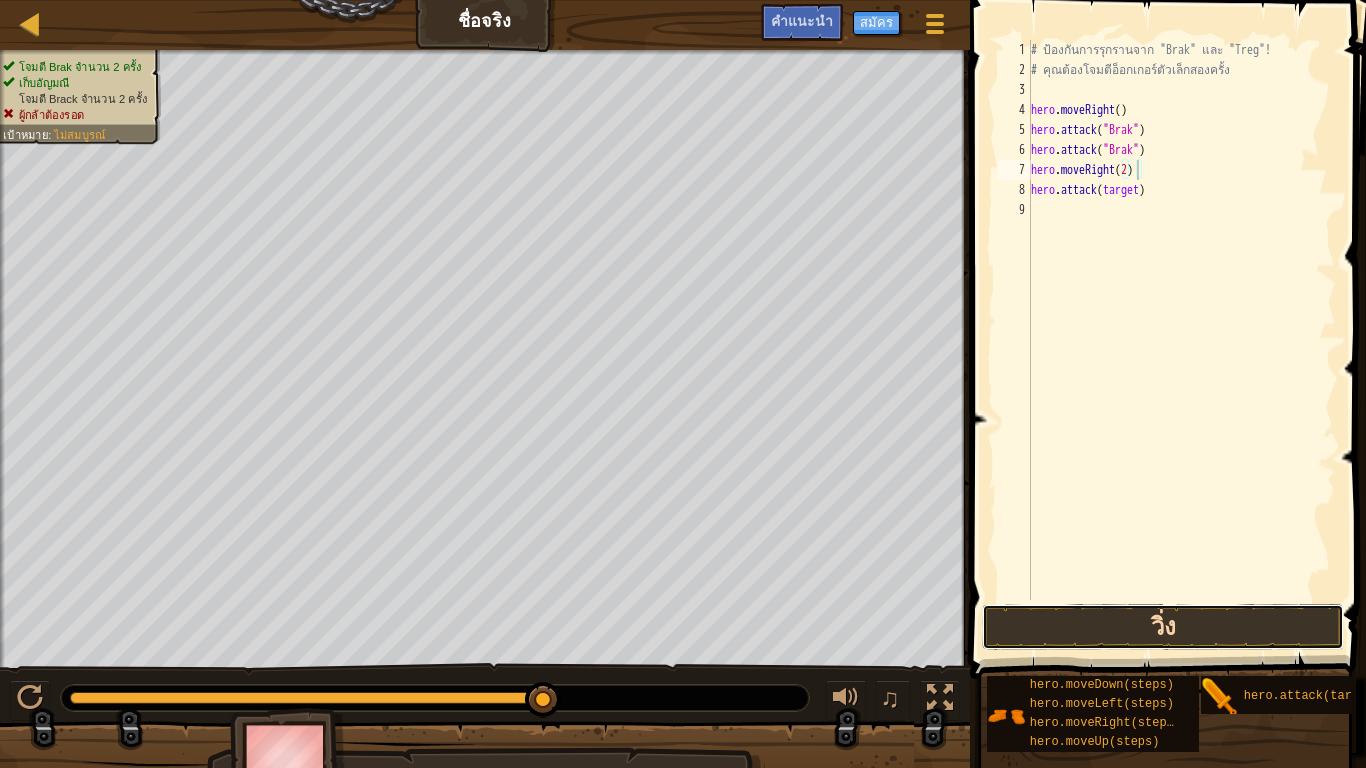 click on "วิ่ง" at bounding box center [1162, 627] 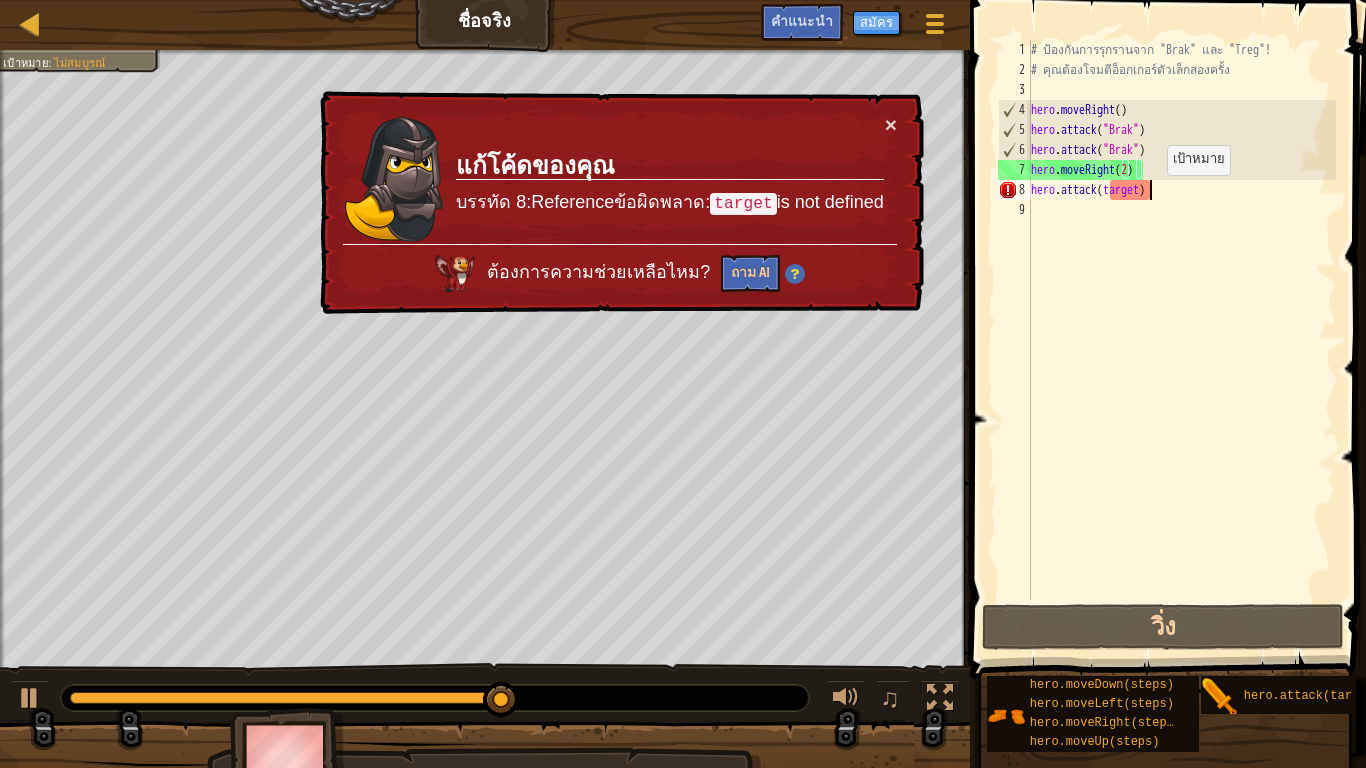click on "# ป้องกันการรุกรานจาก "[NAME]" และ "[NAME]"! # คุณต้องโจมตีอ็อกเกอร์ตัวเล็กสองครั้ง hero . moveRight ( ) hero . attack ( "[NAME]" ) hero . attack ( "[NAME]" ) hero . moveRight ( 2 ) hero . attack ( target )" at bounding box center (1181, 340) 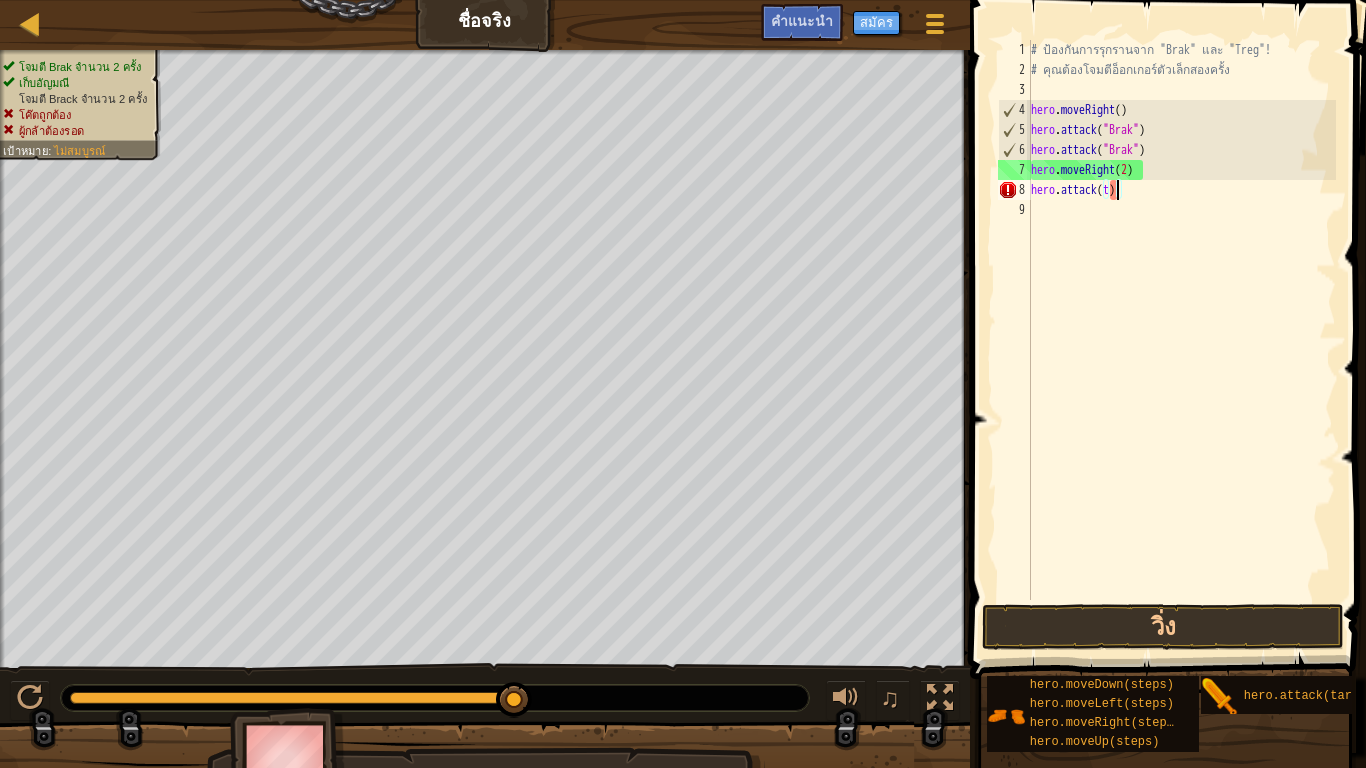 scroll, scrollTop: 9, scrollLeft: 6, axis: both 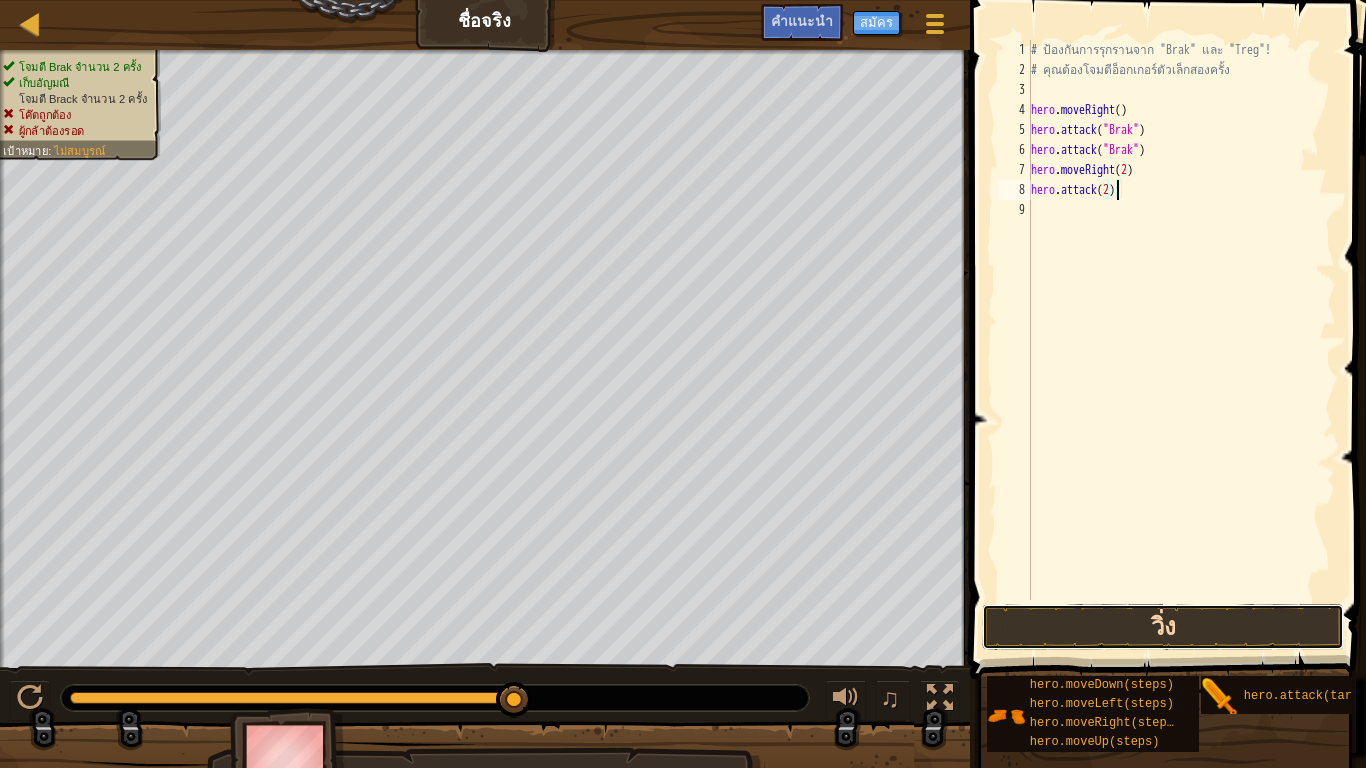 click on "วิ่ง" at bounding box center (1162, 627) 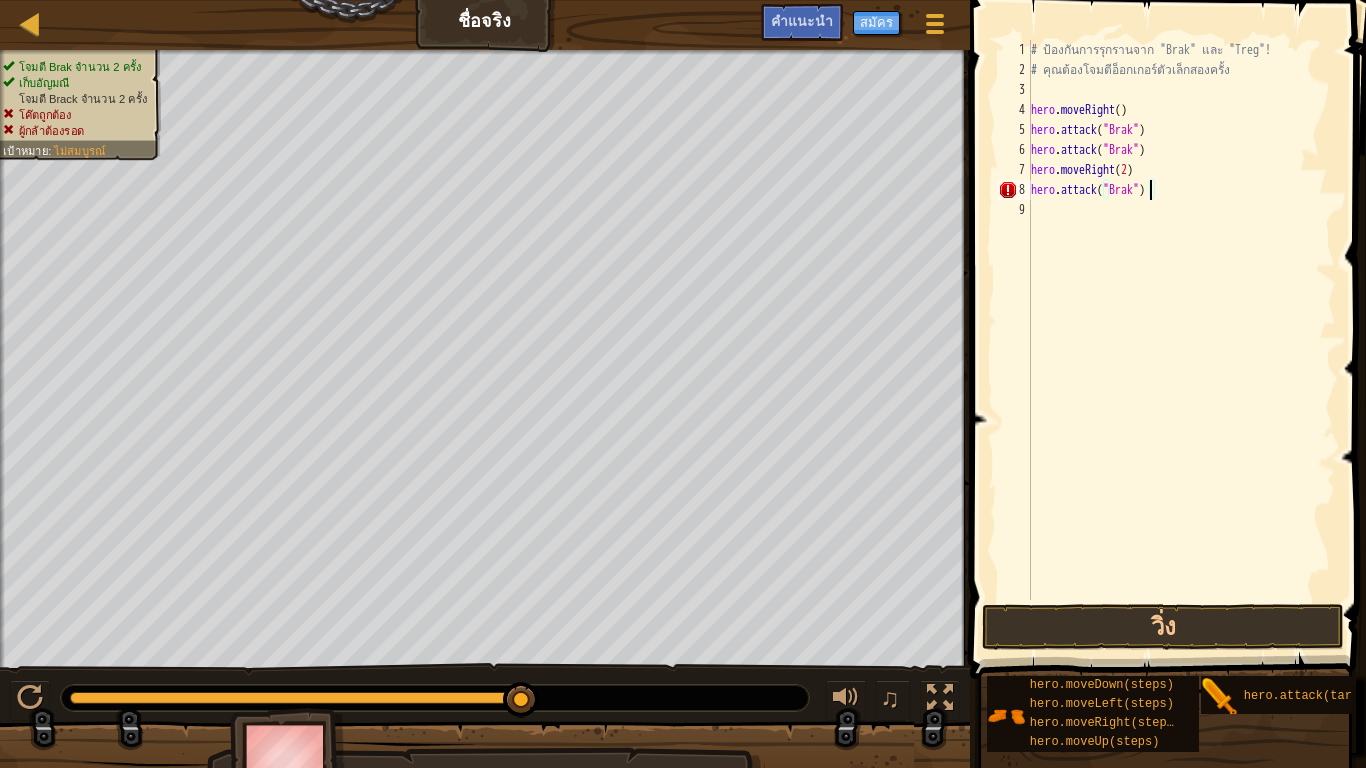 scroll, scrollTop: 9, scrollLeft: 9, axis: both 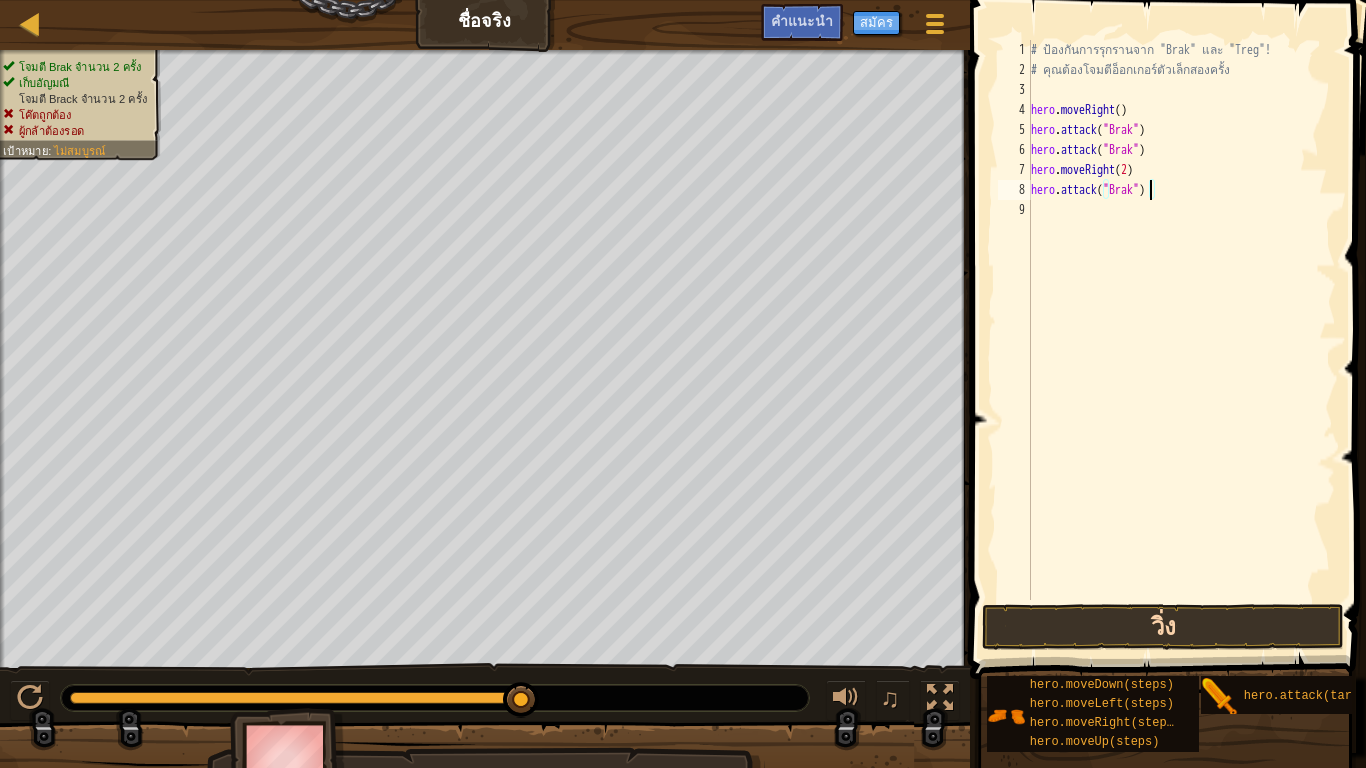 type on "hero.attack("Brak")" 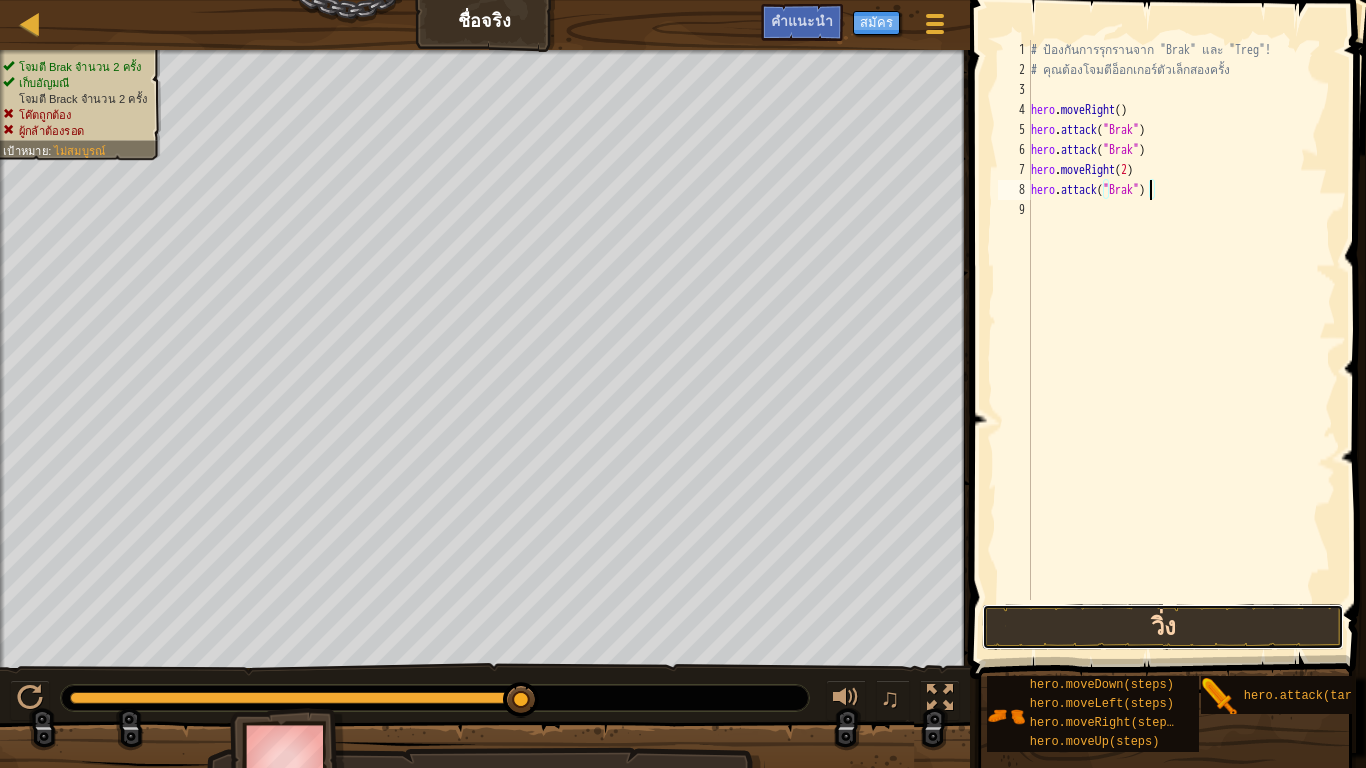click on "วิ่ง" at bounding box center (1162, 627) 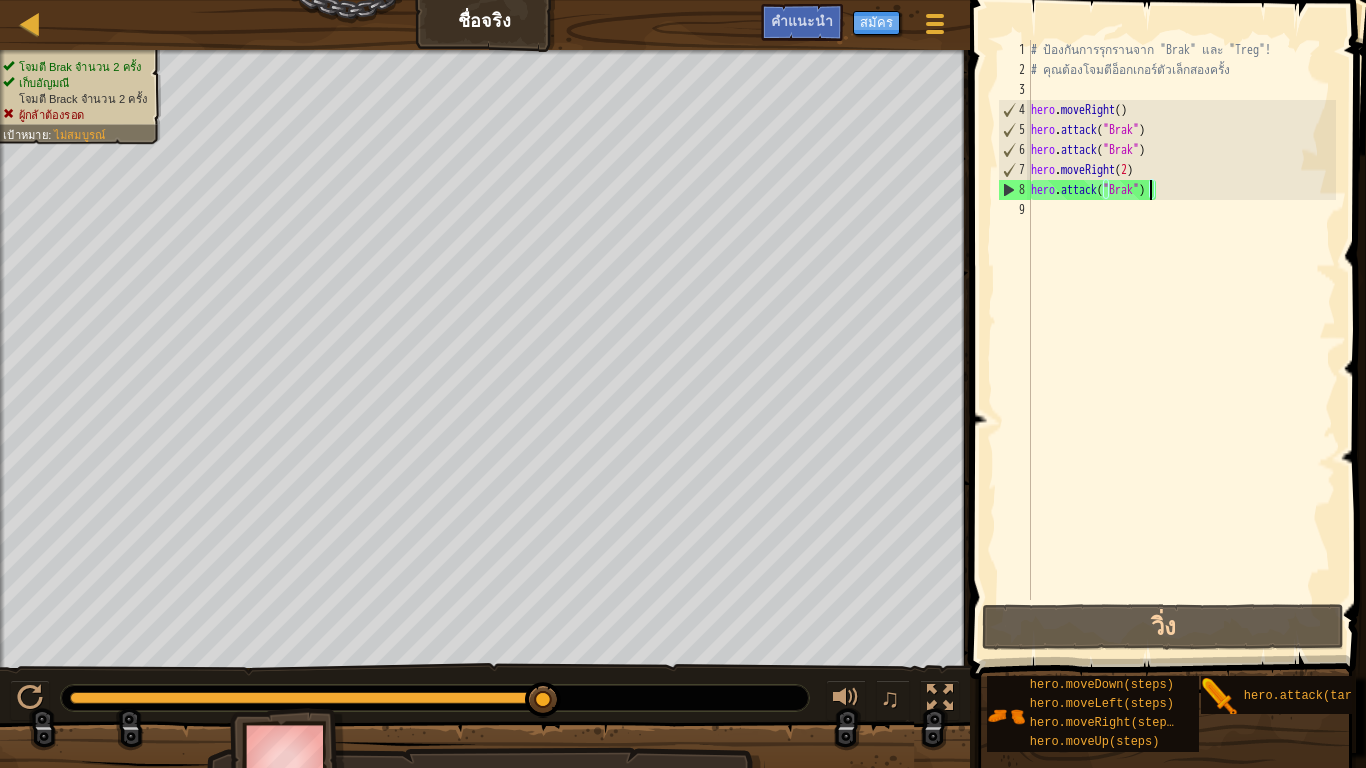 click on "# ป้องกันการรุกรานจาก "[NAME]" และ "[NAME]"! # คุณต้องโจมตีอ็อกเกอร์ตัวเล็กสองครั้ง hero . moveRight ( ) hero . attack ( "[NAME]" ) hero . attack ( "[NAME]" ) hero . moveRight ( 2 ) hero . attack ( "[NAME]" )" at bounding box center [1181, 340] 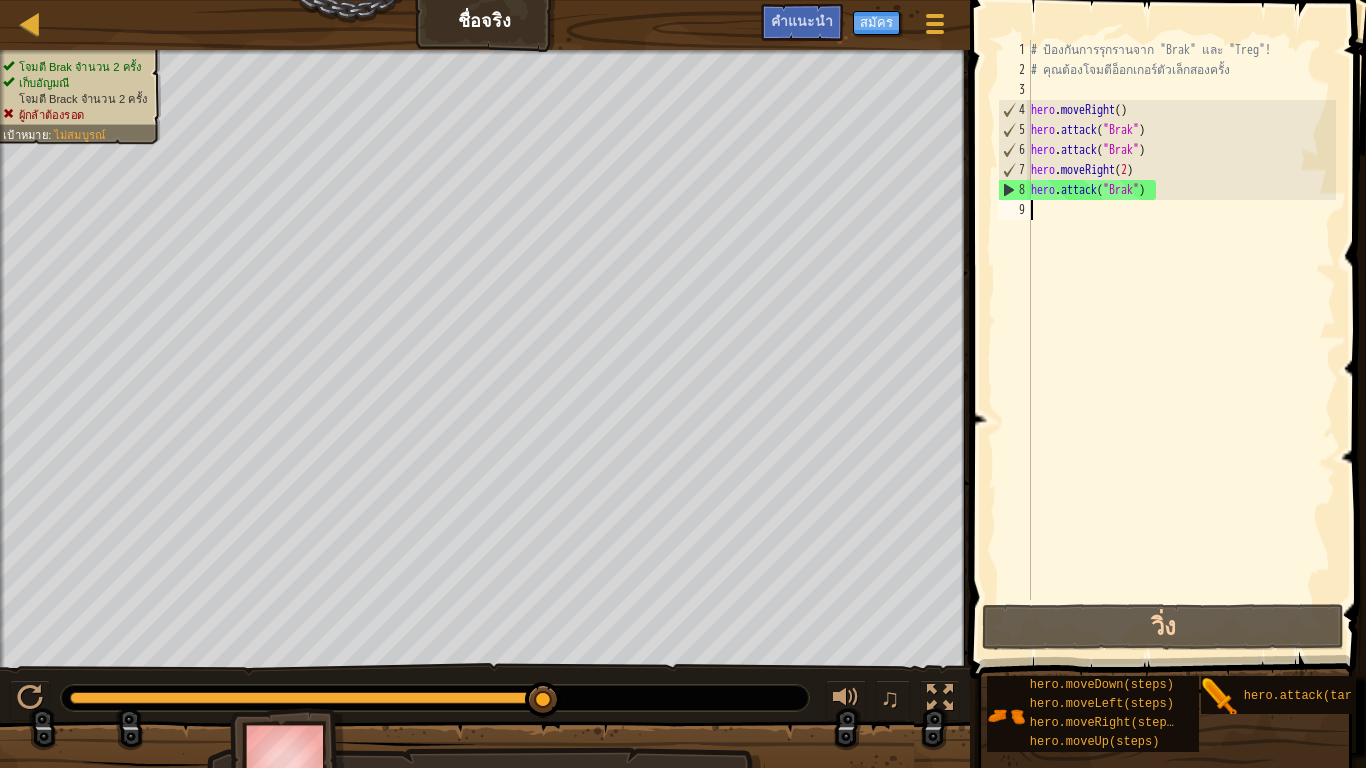 scroll, scrollTop: 9, scrollLeft: 0, axis: vertical 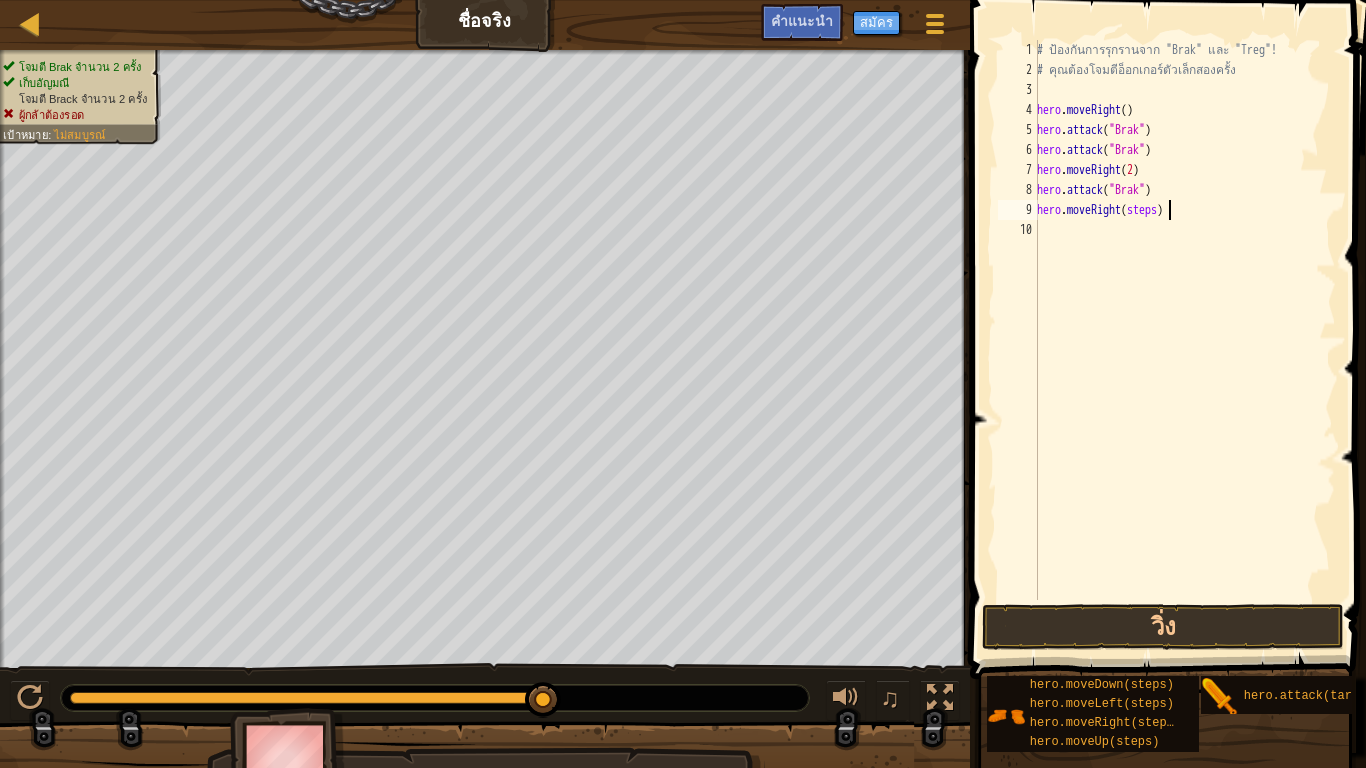 click on "# ป้องกันการรุกรานจาก "[NAME]" และ "[NAME]"! # คุณต้องโจมตีอ็อกเกอร์ตัวเล็กสองครั้ง hero . moveRight ( ) hero . attack ( "[NAME]" ) hero . attack ( "[NAME]" ) hero . moveRight ( 2 ) hero . attack ( "[NAME]" ) hero . moveRight ( steps )" at bounding box center (1184, 340) 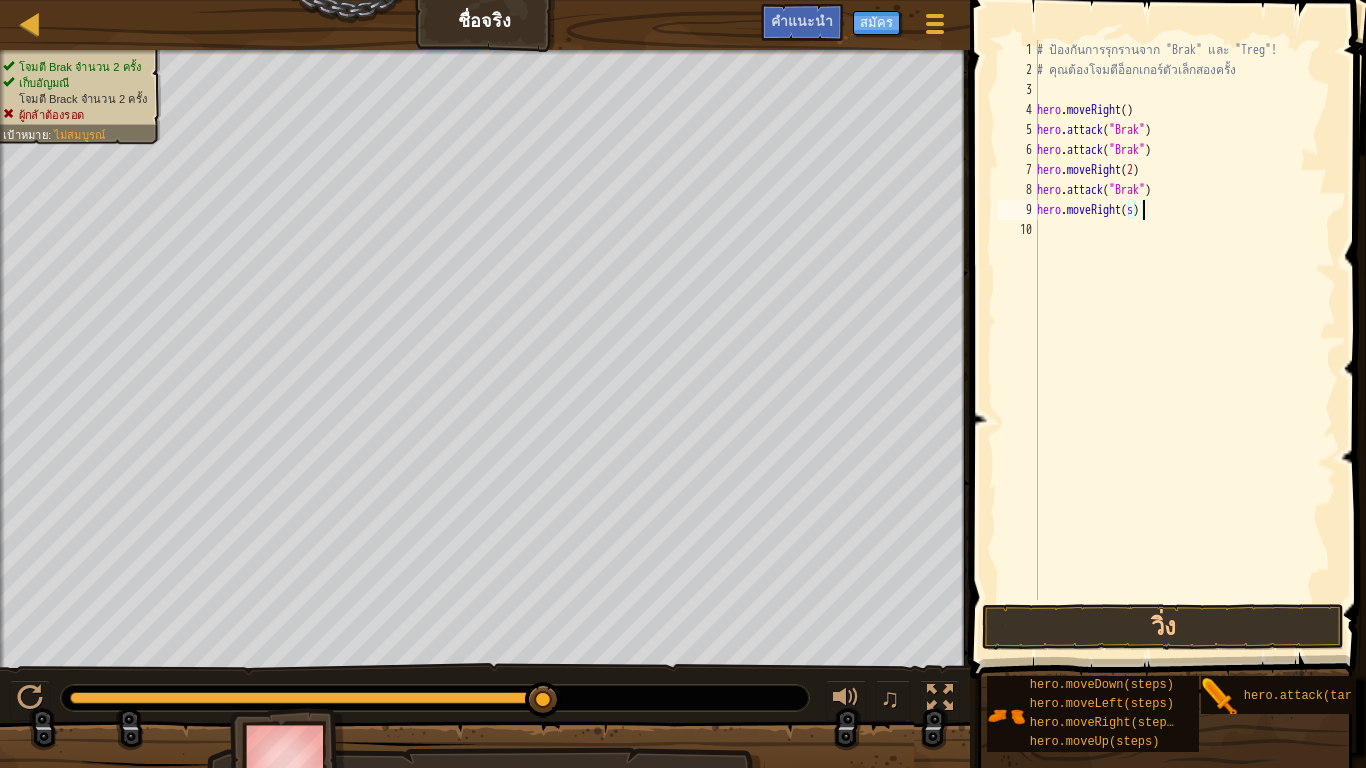 type on "hero.moveRight()" 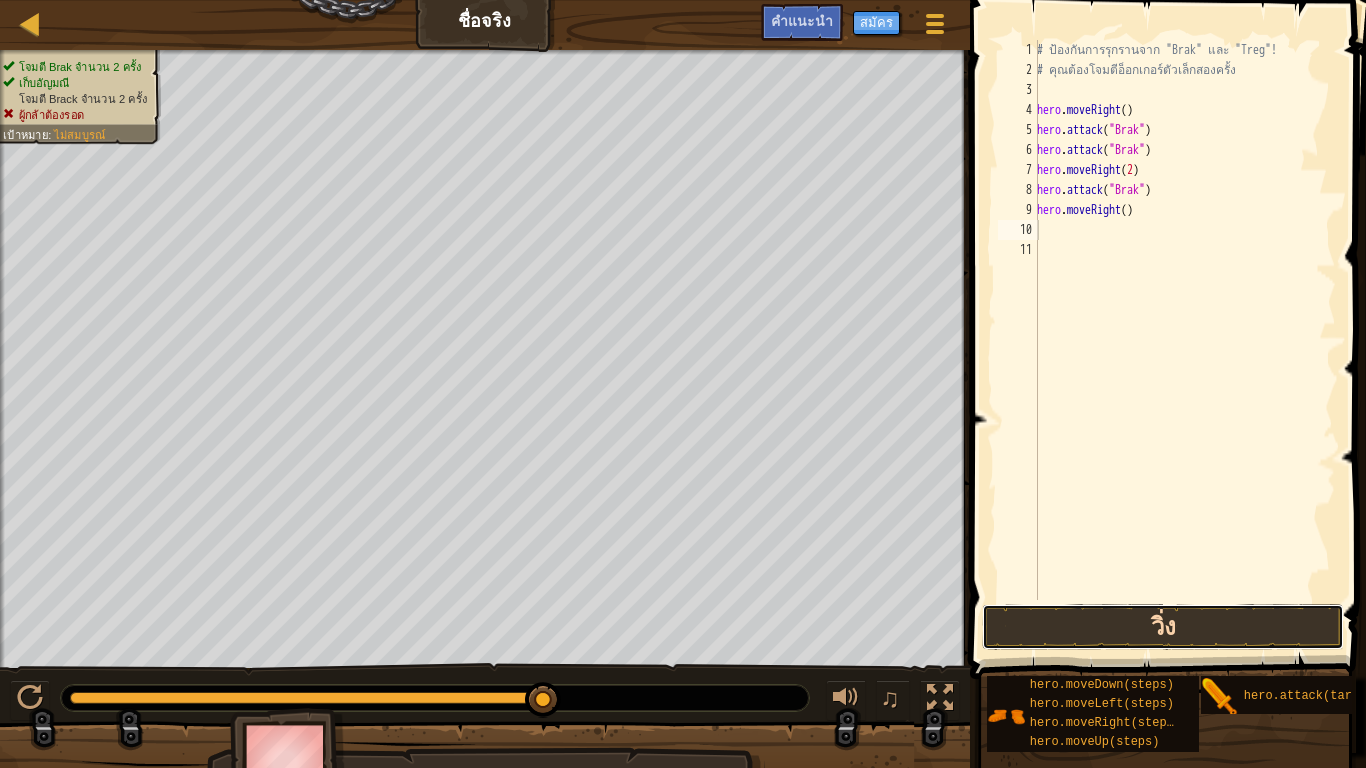 click on "วิ่ง" at bounding box center [1162, 627] 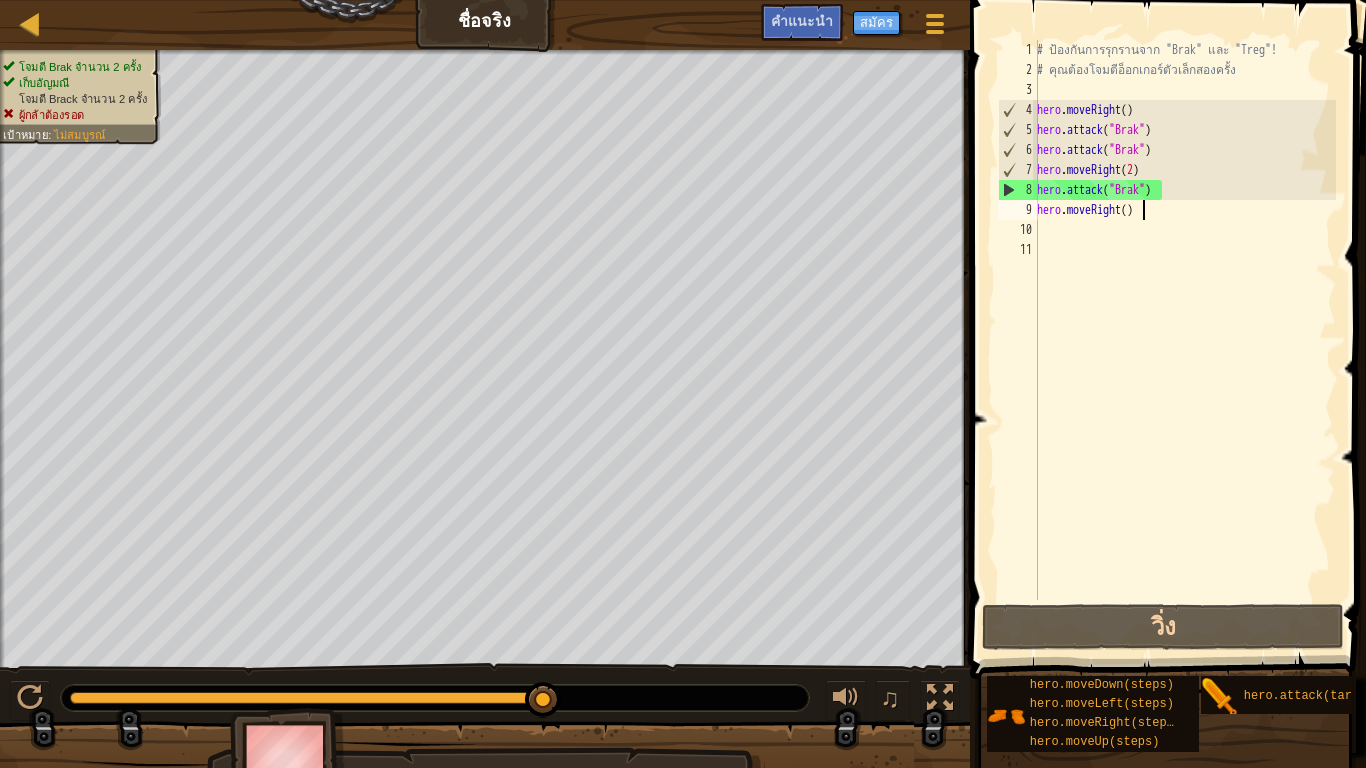 click on "# ป้องกันการรุกรานจาก "[NAME]" และ "[NAME]"! # คุณต้องโจมตีอ็อกเกอร์ตัวเล็กสองครั้ง hero . moveRight ( ) hero . attack ( "[NAME]" ) hero . attack ( "[NAME]" ) hero . moveRight ( 2 ) hero . attack ( "[NAME]" ) hero . moveRight ( )" at bounding box center (1184, 340) 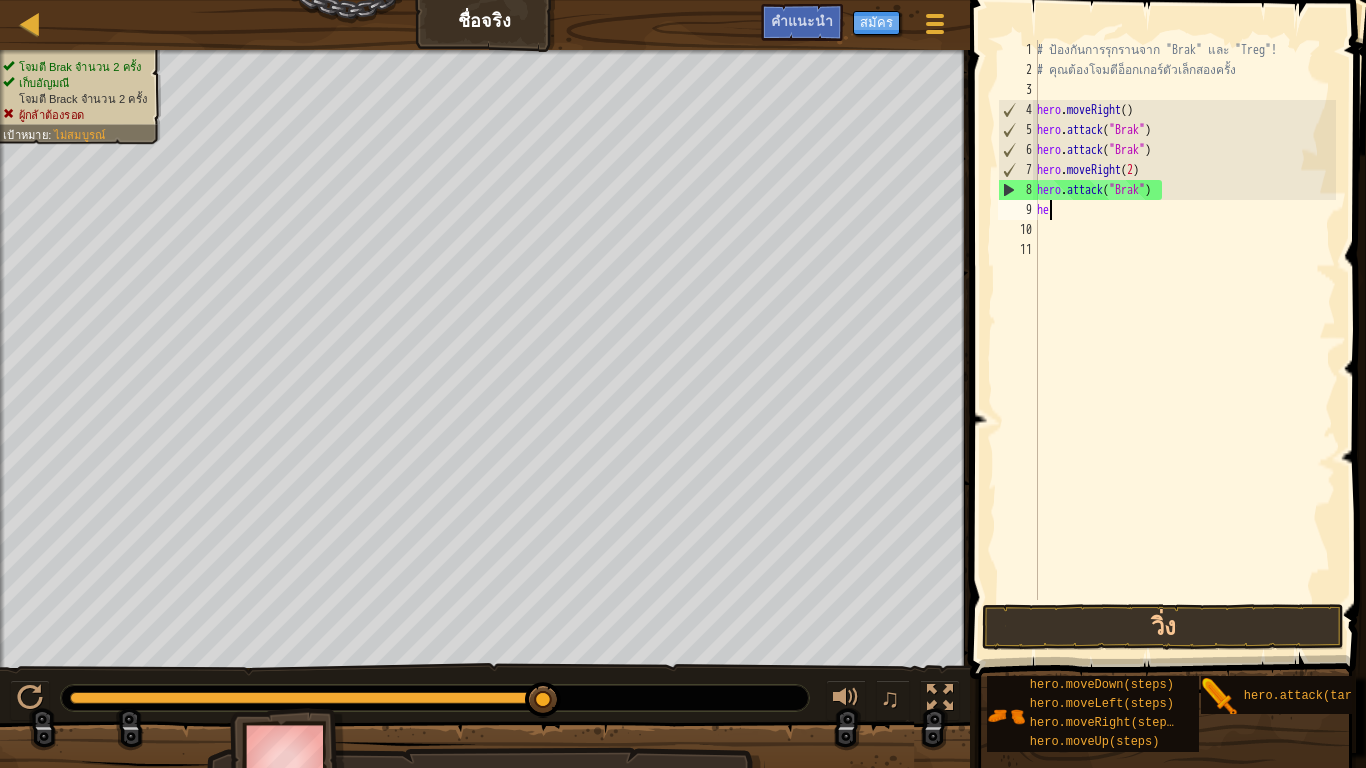 type on "h" 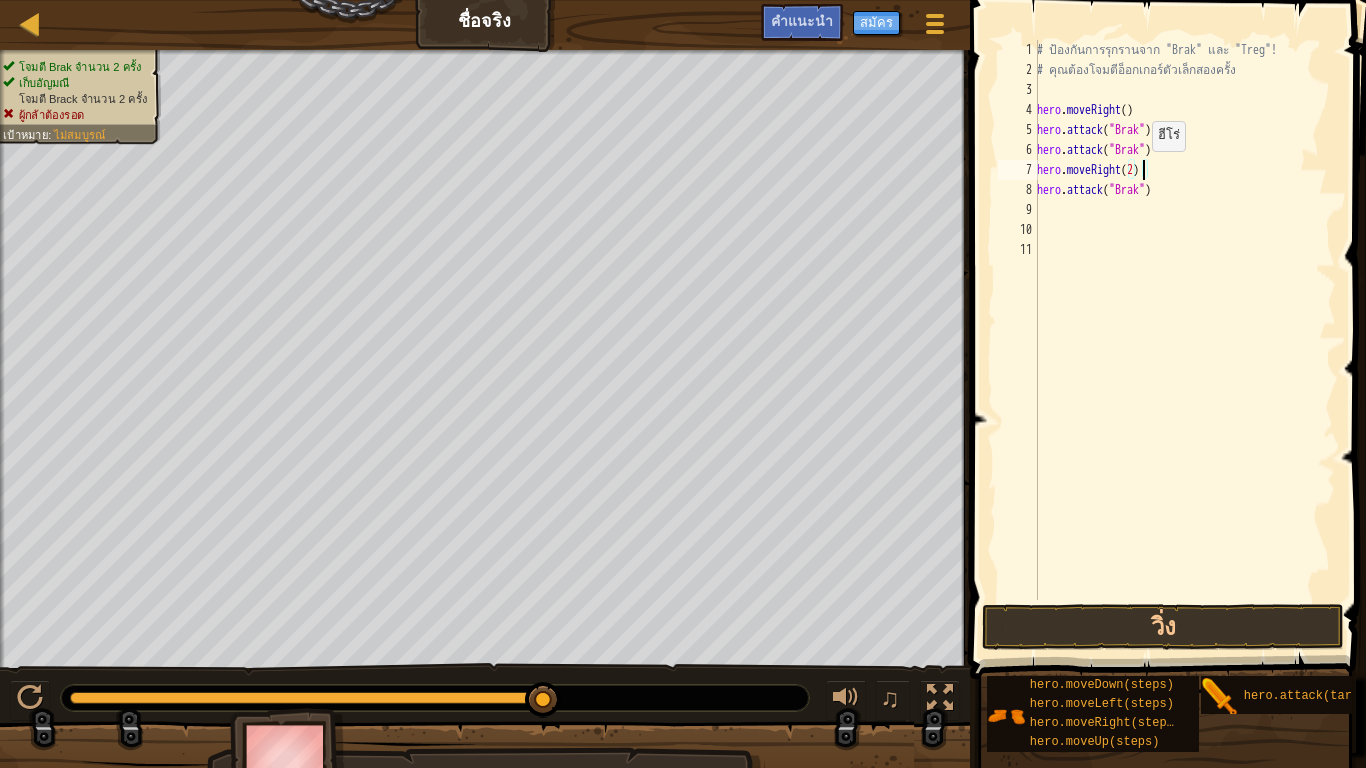 click on "# ป้องกันการรุกรานจาก "[NAME]" และ "[NAME]"! # คุณต้องโจมตีอ็อกเกอร์ตัวเล็กสองครั้ง hero . moveRight ( ) hero . attack ( "[NAME]" ) hero . attack ( "[NAME]" ) hero . moveRight ( 2 ) hero . attack ( "[NAME]" )" at bounding box center (1184, 340) 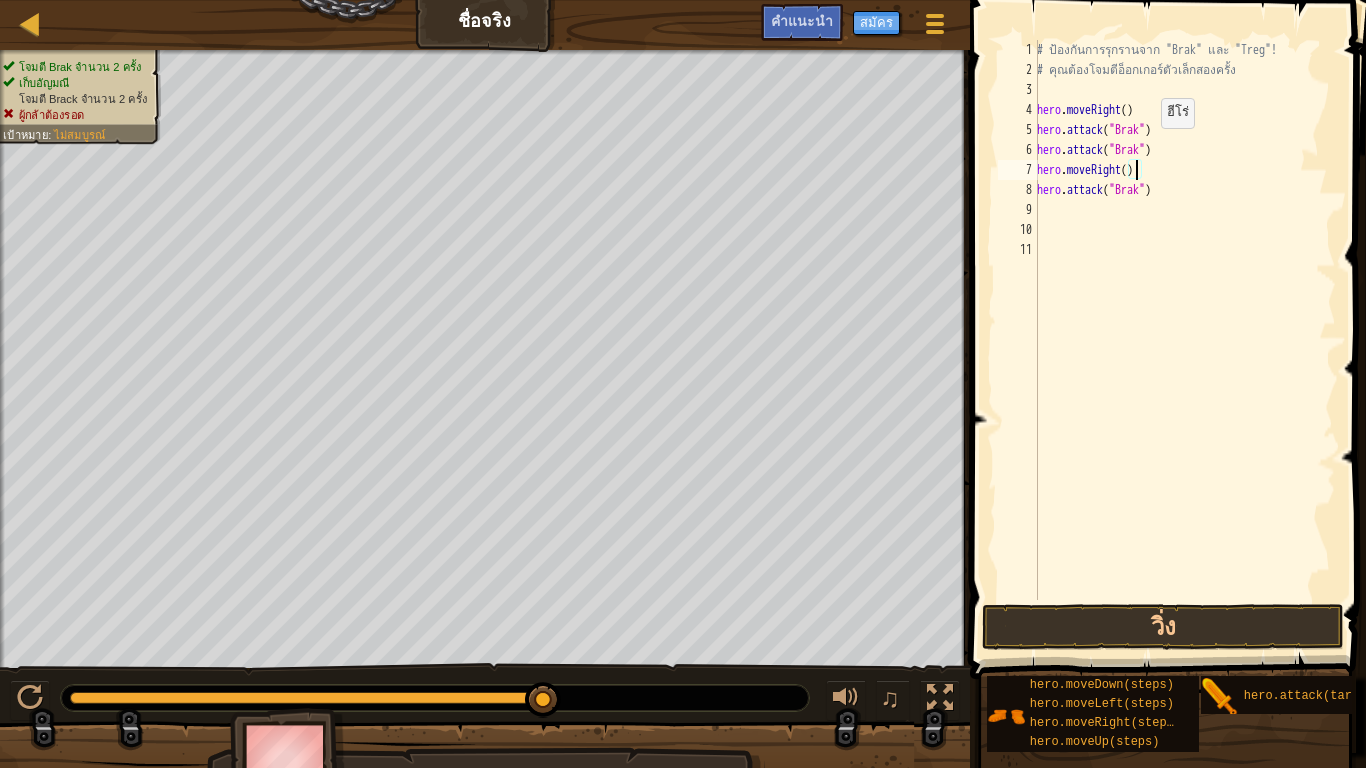 type on "hero.moveRight(3)" 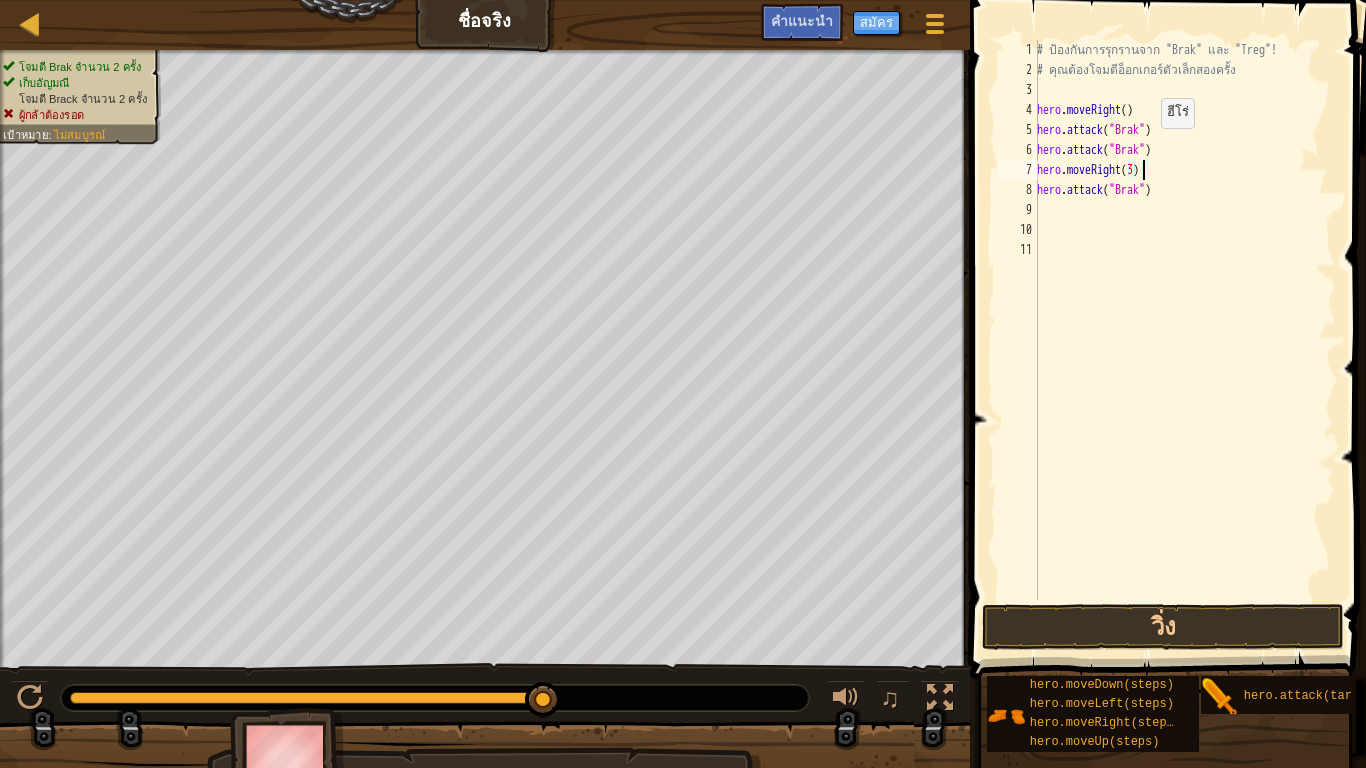 scroll, scrollTop: 9, scrollLeft: 0, axis: vertical 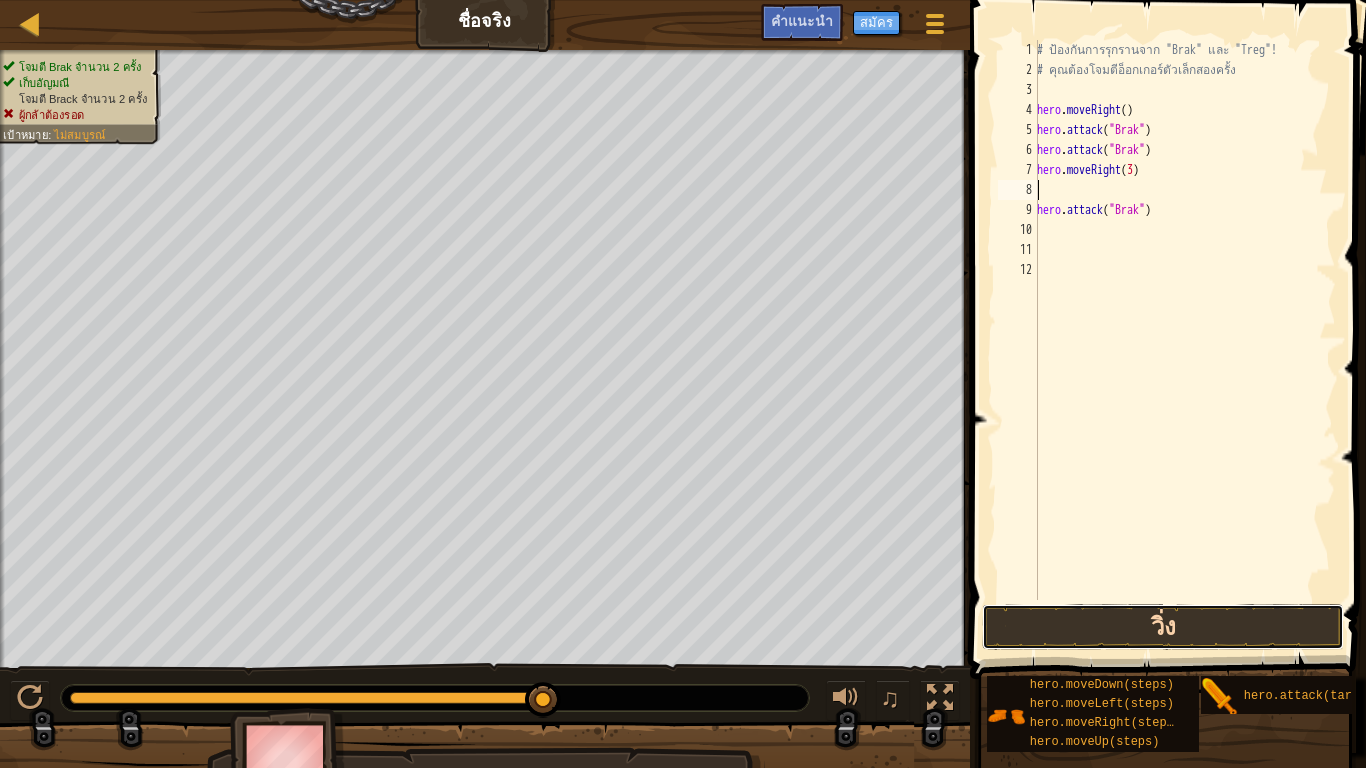 click on "วิ่ง" at bounding box center [1162, 627] 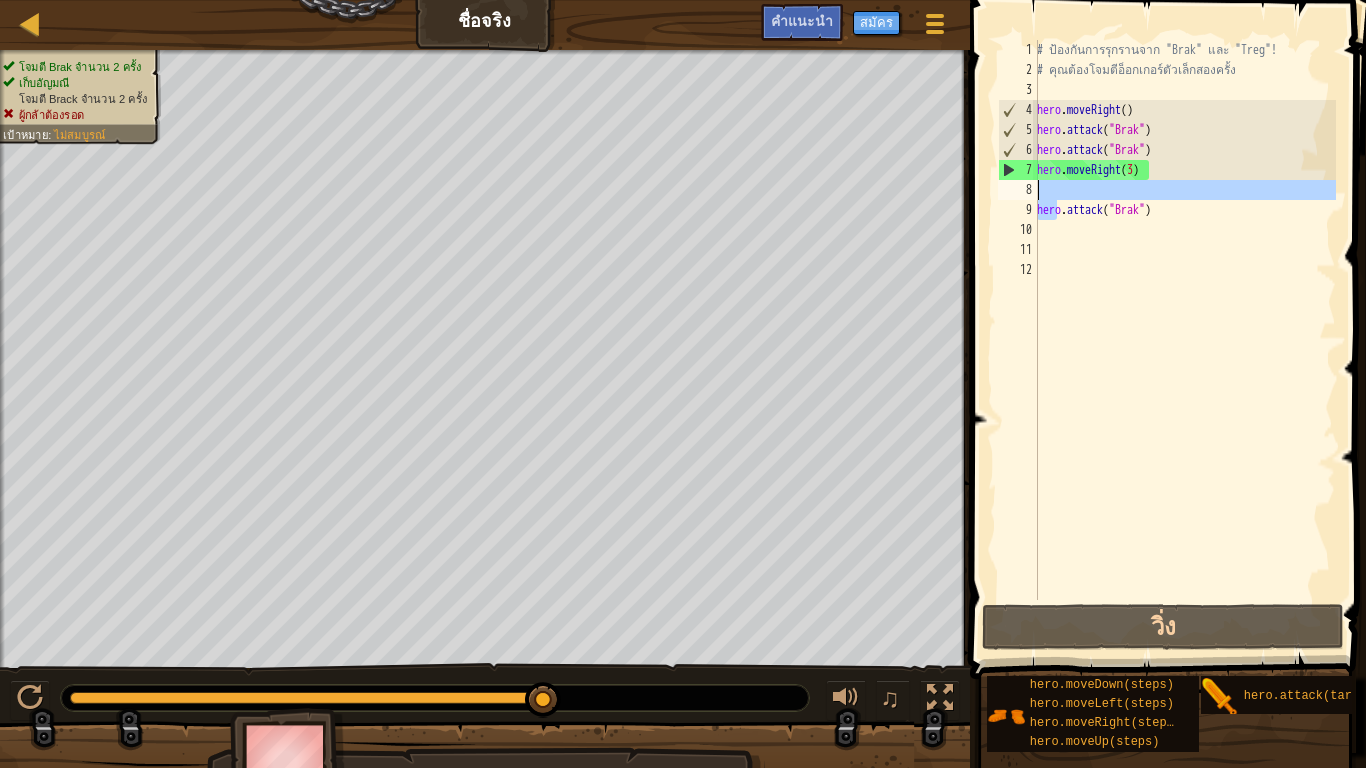 drag, startPoint x: 1059, startPoint y: 211, endPoint x: 1059, endPoint y: 194, distance: 17 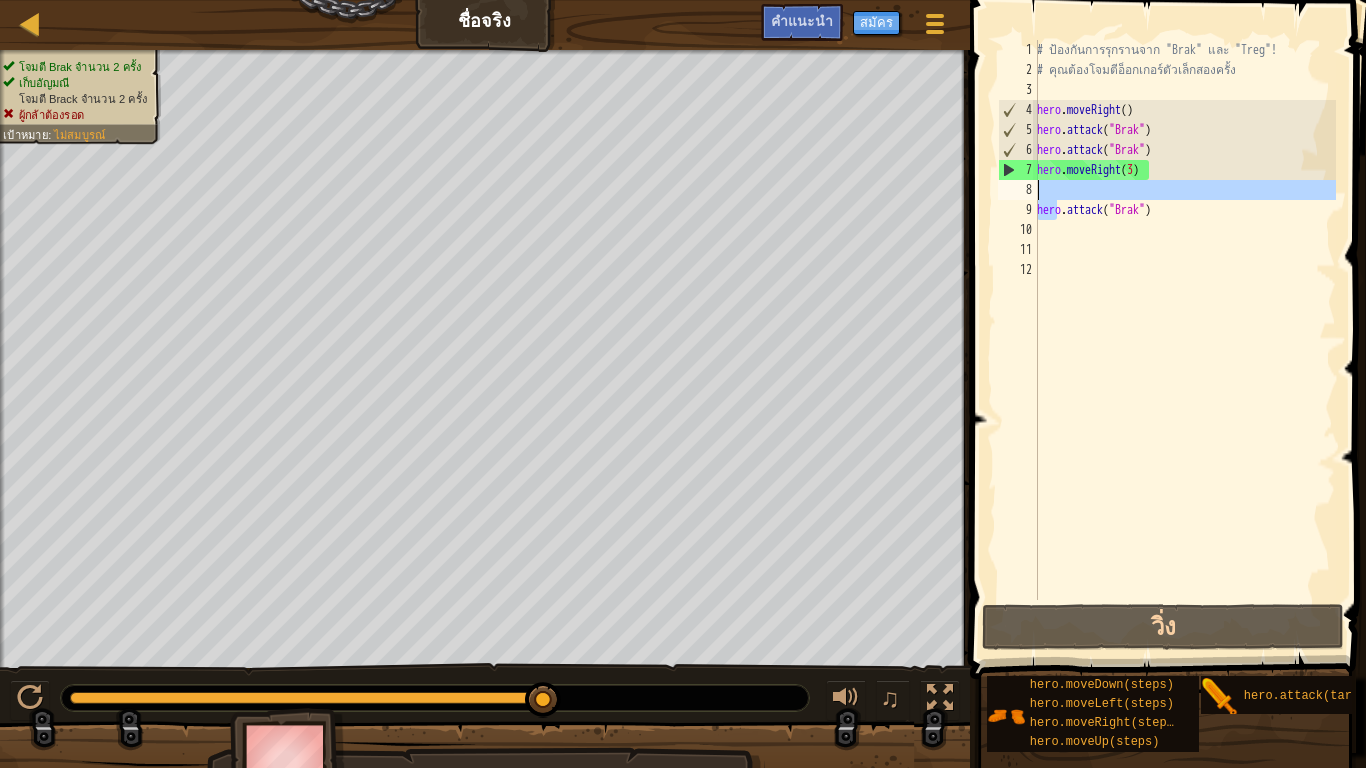 click on "# ป้องกันการรุกรานจาก "[NAME]" และ "[NAME]"! # คุณต้องโจมตีอ็อกเกอร์ตัวเล็กสองครั้ง hero . moveRight ( ) hero . attack ( "[NAME]" ) hero . attack ( "[NAME]" ) hero . moveRight ( 3 ) hero . attack ( "[NAME]" )" at bounding box center [1184, 320] 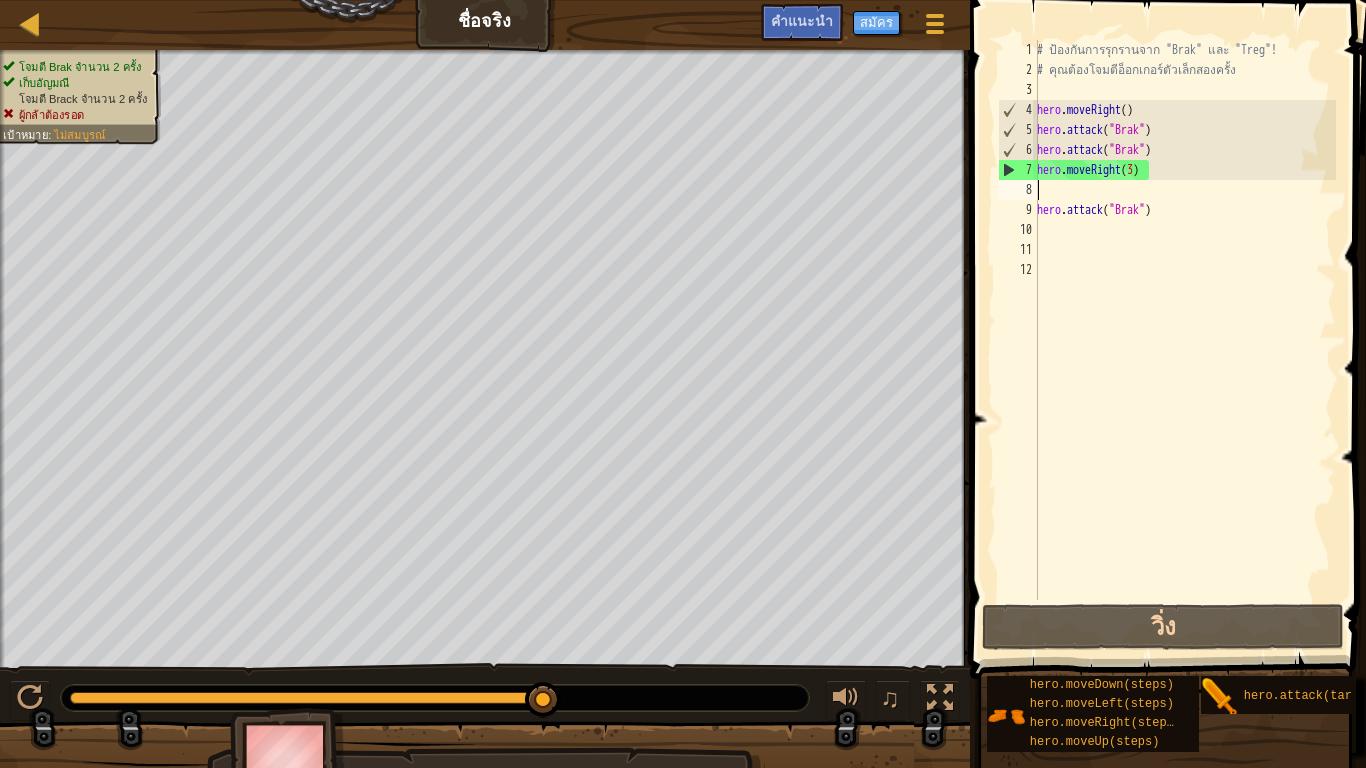 click on "# ป้องกันการรุกรานจาก "[NAME]" และ "[NAME]"! # คุณต้องโจมตีอ็อกเกอร์ตัวเล็กสองครั้ง hero . moveRight ( ) hero . attack ( "[NAME]" ) hero . attack ( "[NAME]" ) hero . moveRight ( 3 ) hero . attack ( "[NAME]" )" at bounding box center [1184, 340] 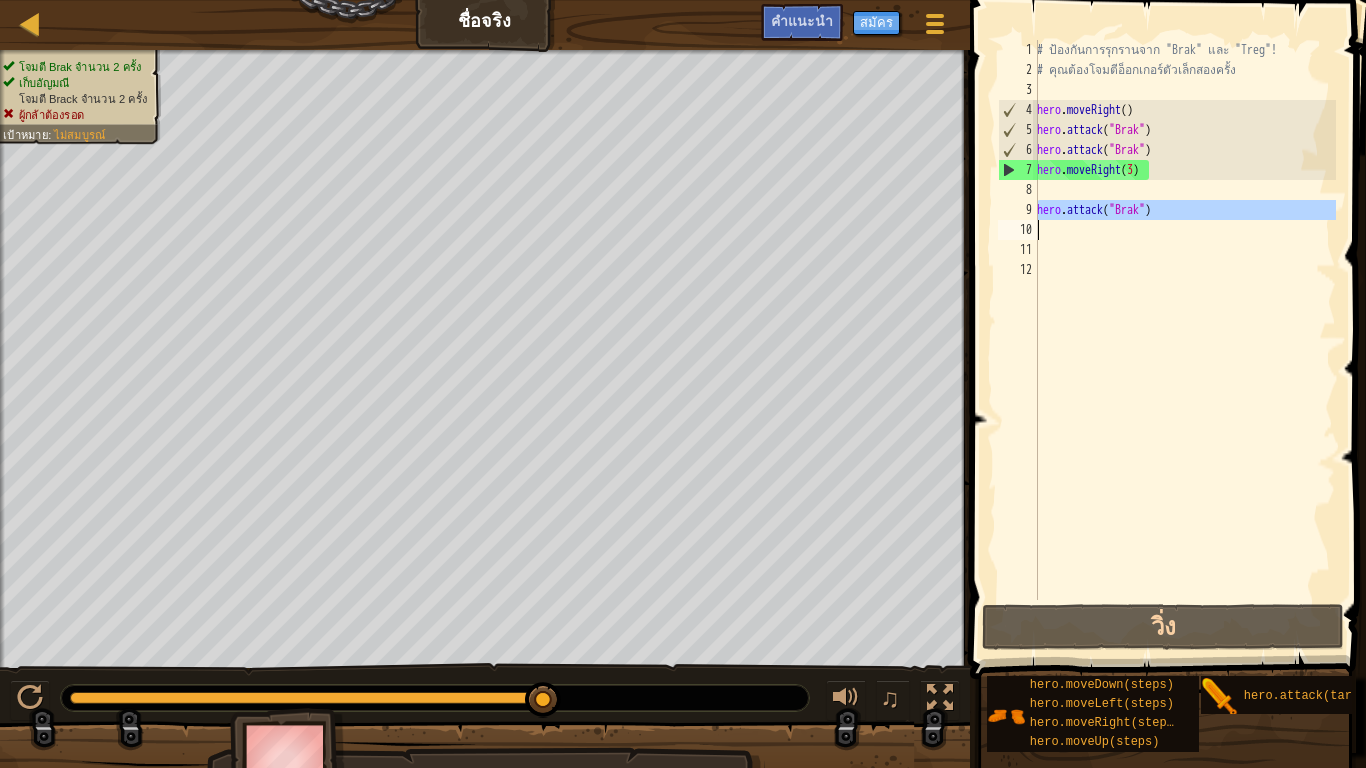 drag, startPoint x: 1037, startPoint y: 209, endPoint x: 1167, endPoint y: 210, distance: 130.00385 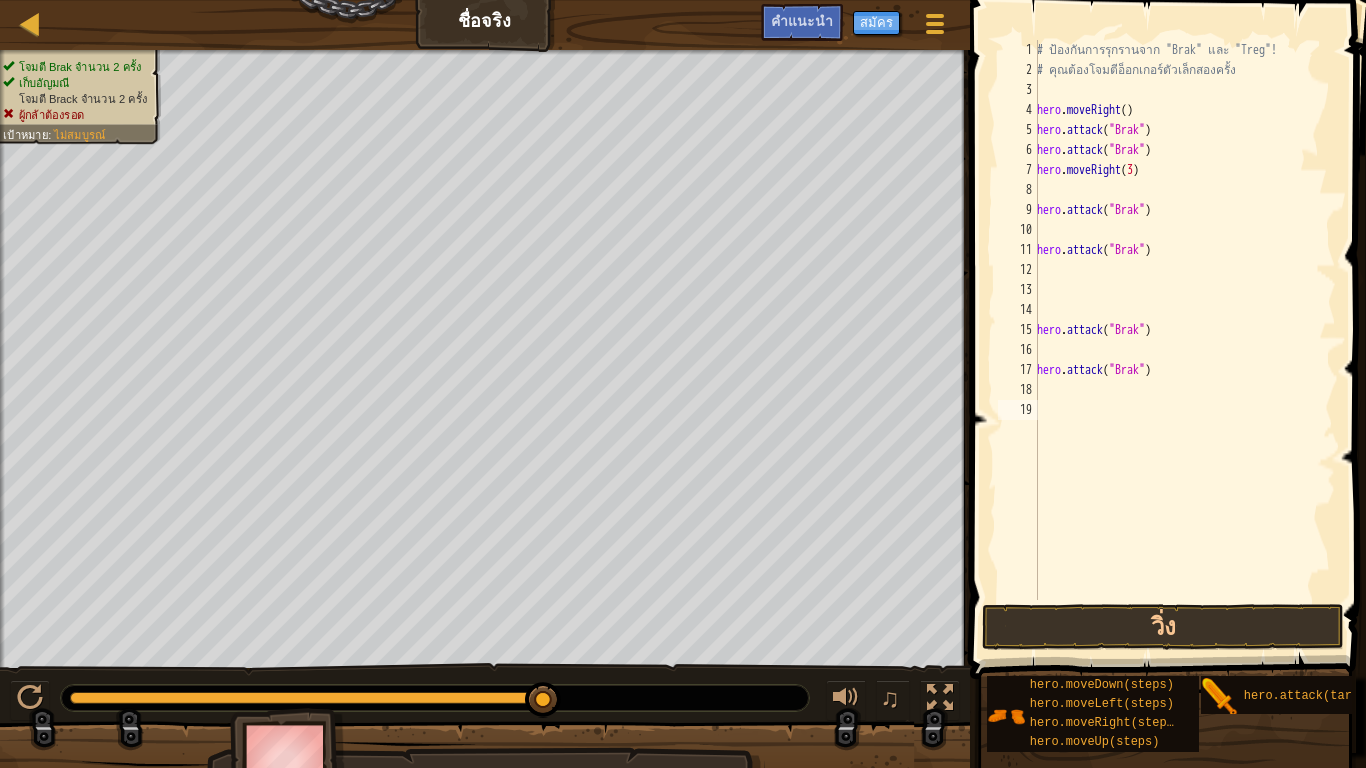 paste on "hero.attack("Brak")" 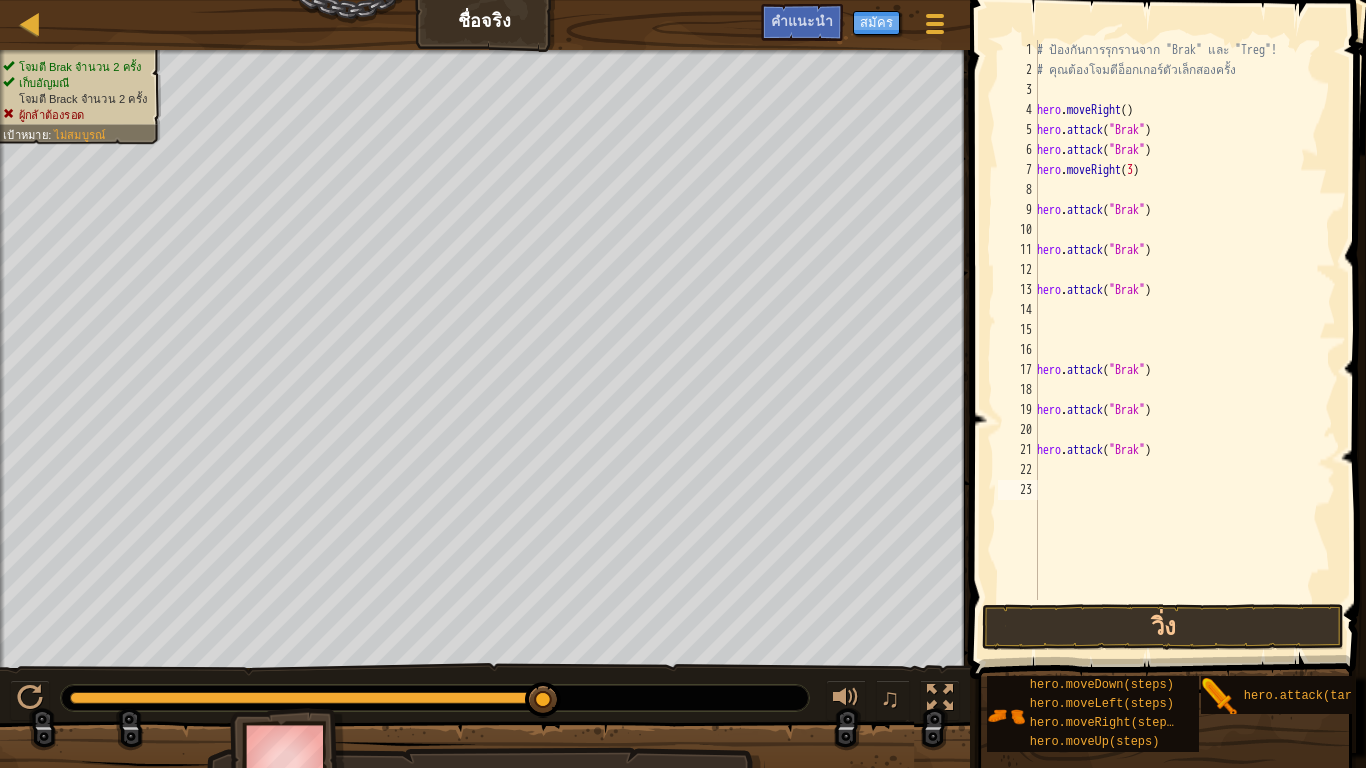 click on "# ป้องกันการรุกรานจาก "[NAME]" และ "[NAME]"! # คุณต้องโจมตีอ็อกเกอร์ตัวเล็กสองครั้ง hero . moveRight ( ) hero . attack ( "[NAME]" ) hero . attack ( "[NAME]" ) hero . moveRight ( 3 ) hero . attack ( "[NAME]" ) hero . attack ( "[NAME]" ) hero . attack ( "[NAME]" ) hero . attack ( "[NAME]" ) hero . attack ( "[NAME]" ) hero . attack ( "[NAME]" )" at bounding box center (1184, 340) 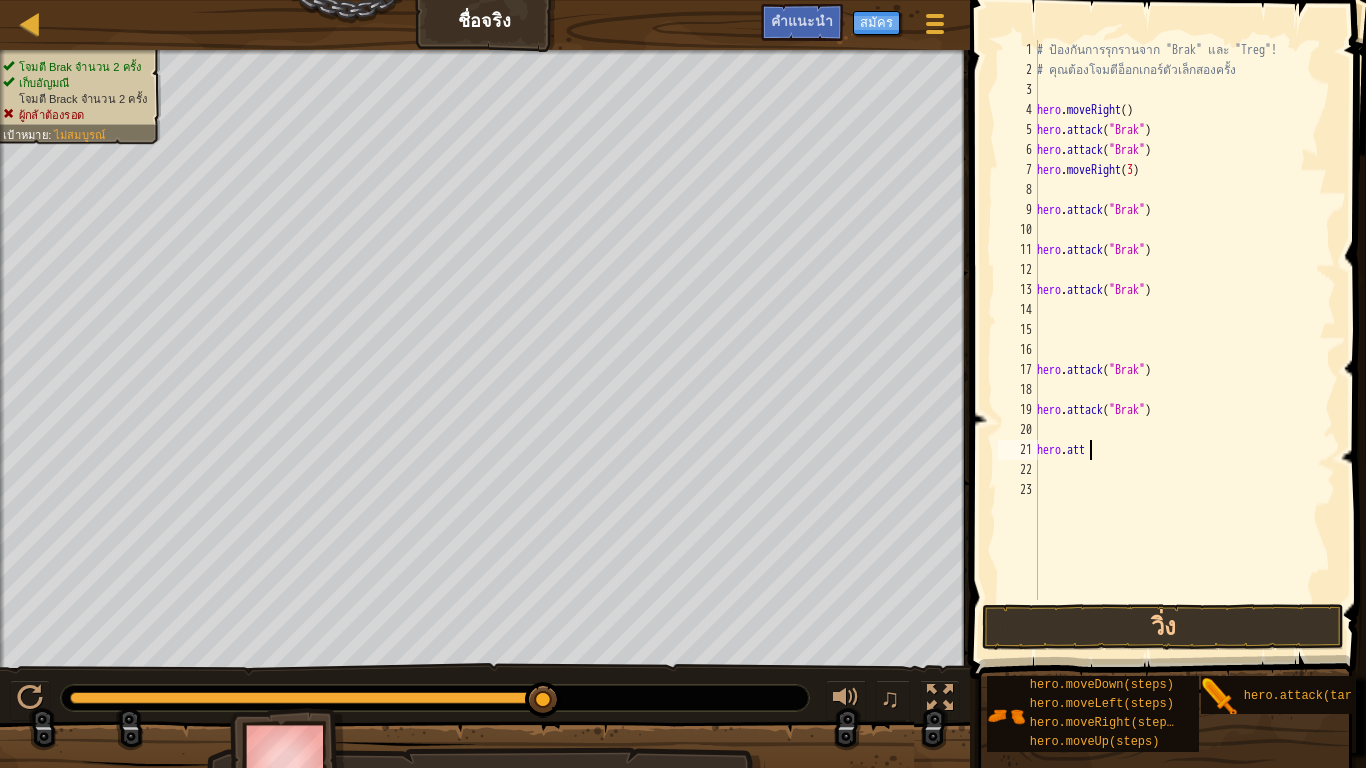 type on "h" 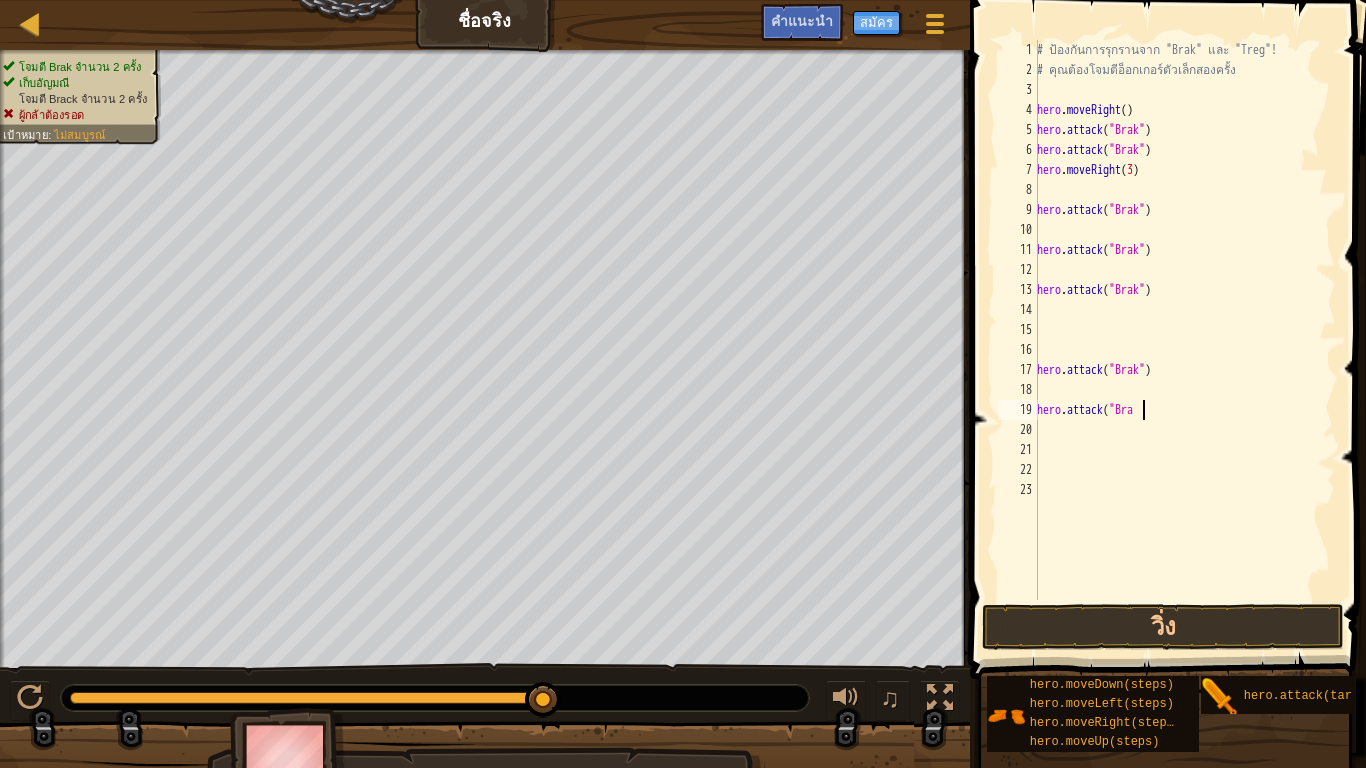 click on "# ป้องกันการรุกรานจาก "[NAME]" และ "[NAME]"! # คุณต้องโจมตีอ็อกเกอร์ตัวเล็กสองครั้ง hero . moveRight ( ) hero . attack ( "[NAME]" ) hero . attack ( "[NAME]" ) hero . moveRight ( 3 ) hero . attack ( "[NAME]" ) hero . attack ( "[NAME]" ) hero . attack ( "[NAME]" ) hero . attack ( "[NAME]" ) hero . attack ( "[NAME]" )" at bounding box center [1184, 340] 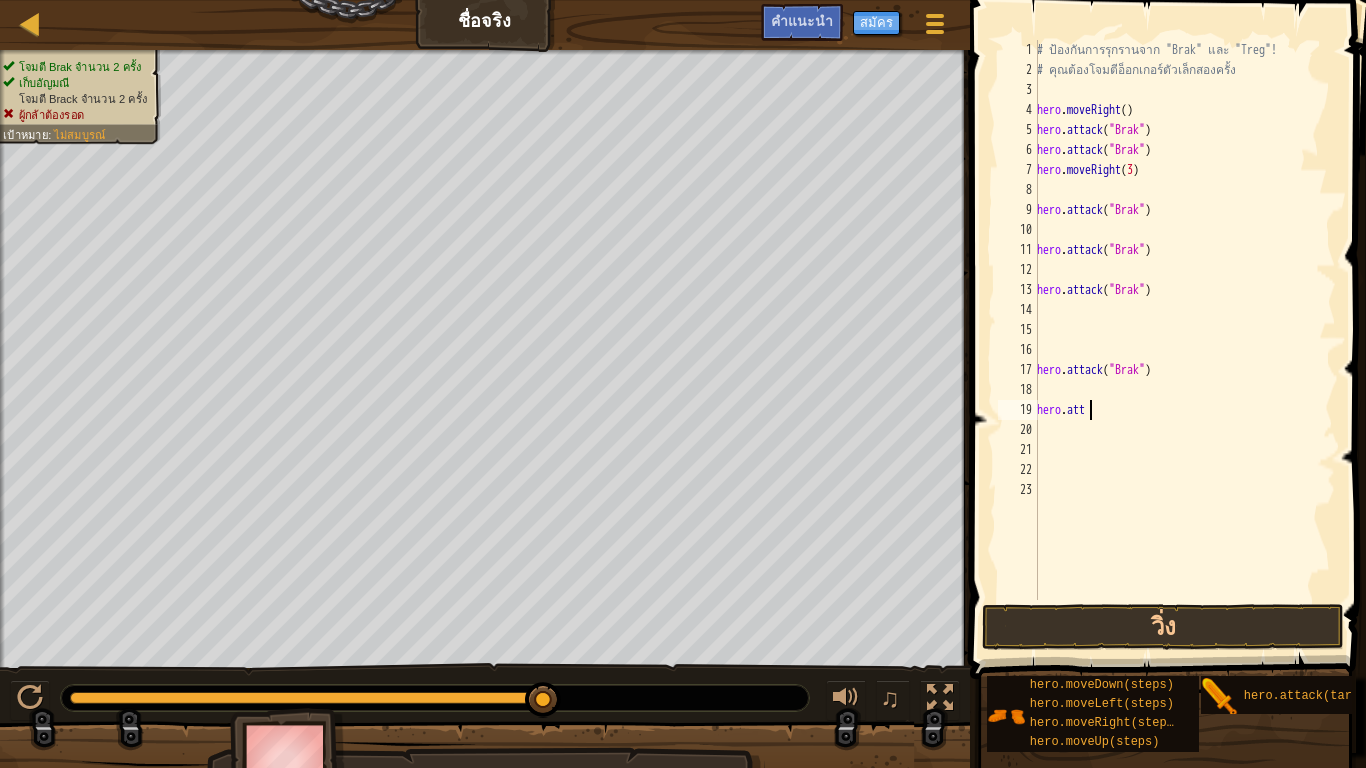 type on "he" 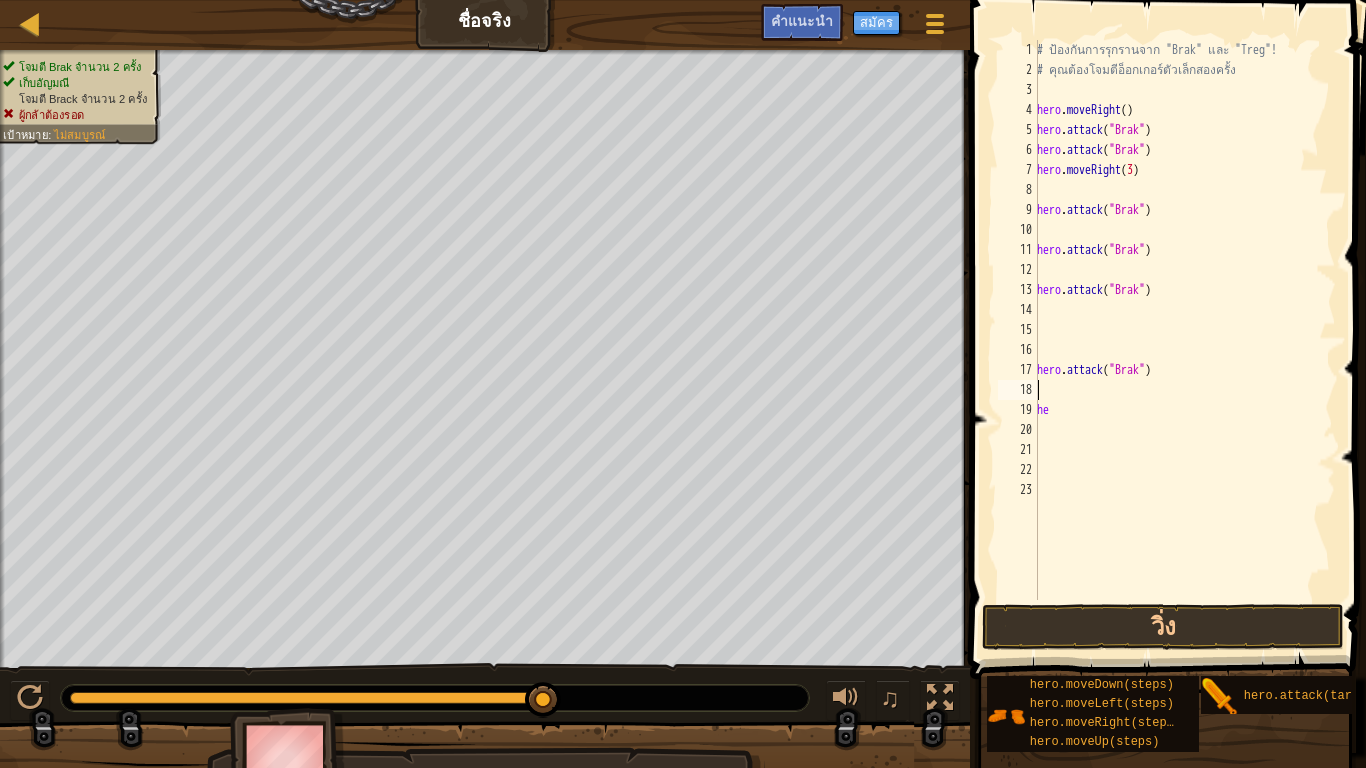 click on "# ป้องกันการรุกรานจาก "[NAME]" และ "[NAME]"! # คุณต้องโจมตีอ็อกเกอร์ตัวเล็กสองครั้ง hero . moveRight ( ) hero . attack ( "[NAME]" ) hero . attack ( "[NAME]" ) hero . moveRight ( 3 ) hero . attack ( "[NAME]" ) hero . attack ( "[NAME]" ) hero . attack ( "[NAME]" ) hero . attack ( "[NAME]" ) he" at bounding box center (1184, 340) 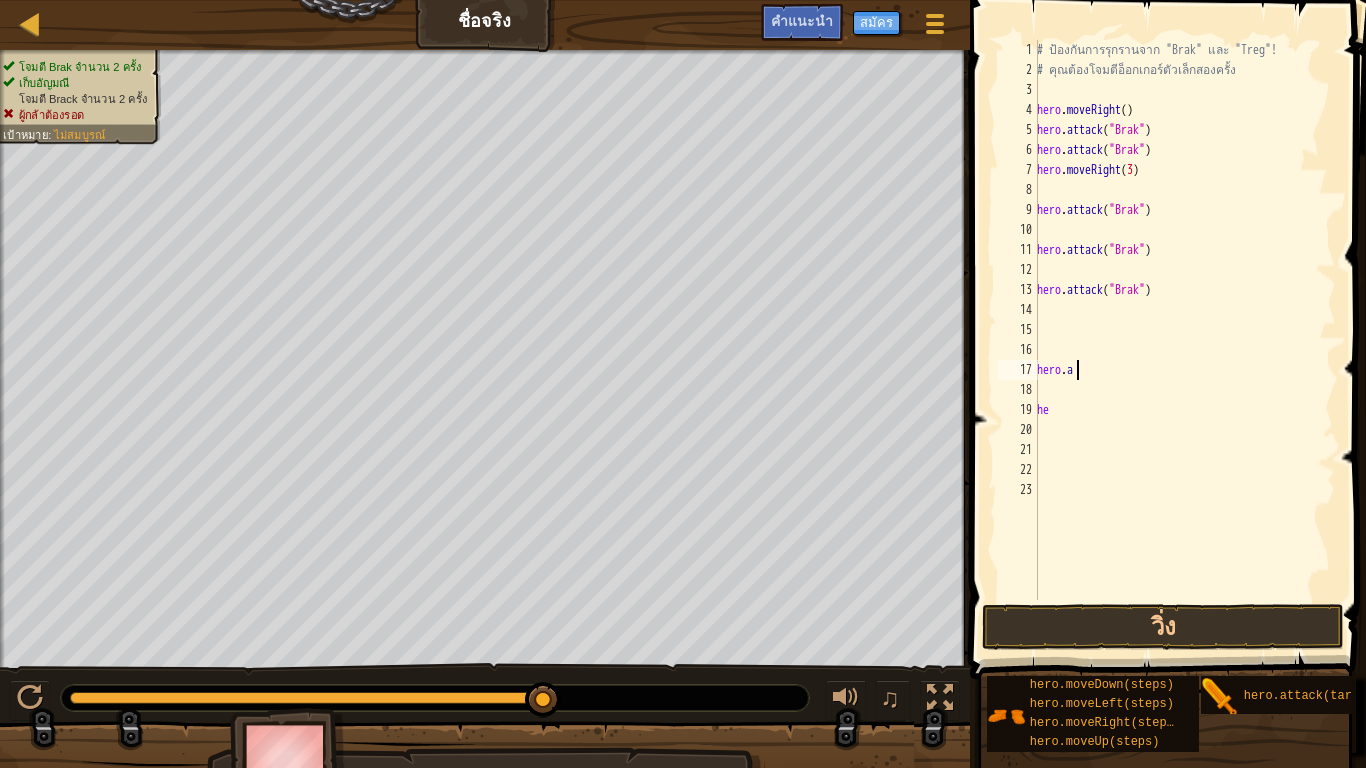 type on "h" 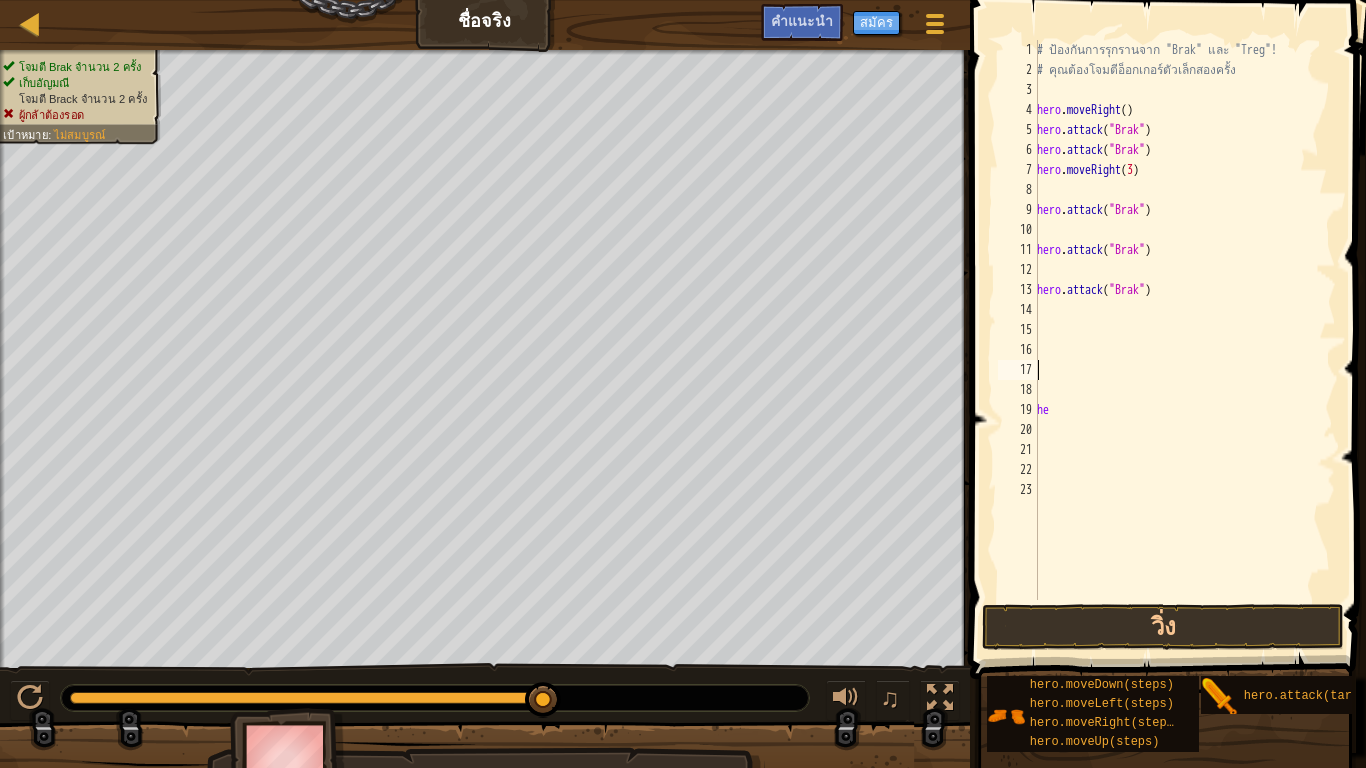 click on "# ป้องกันการรุกรานจาก "[NAME]" และ "[NAME]"! # คุณต้องโจมตีอ็อกเกอร์ตัวเล็กสองครั้ง hero . moveRight ( ) hero . attack ( "[NAME]" ) hero . attack ( "[NAME]" ) hero . moveRight ( 3 ) hero . attack ( "[NAME]" ) hero . attack ( "[NAME]" ) hero . attack ( "[NAME]" ) he" at bounding box center [1184, 340] 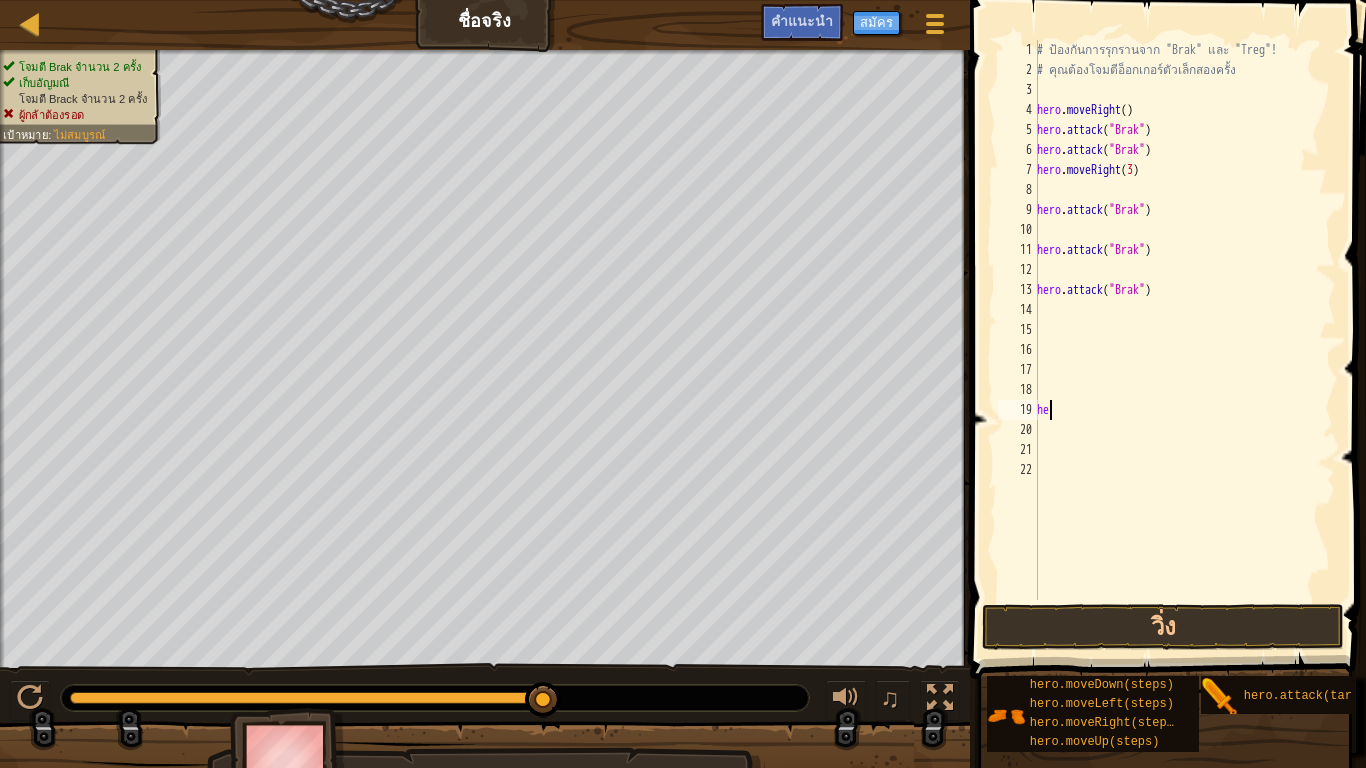 type on "h" 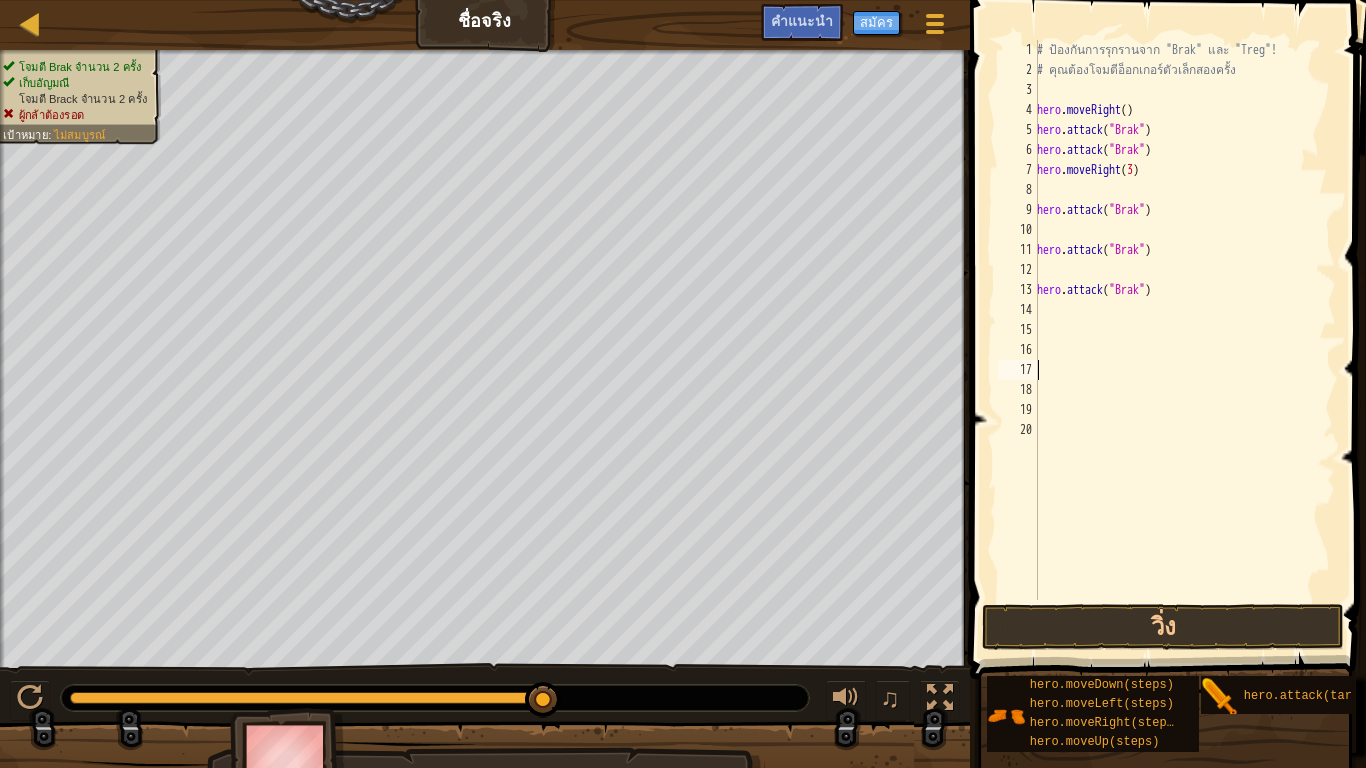 click on "# ป้องกันการรุกรานจาก "[NAME]" และ "[NAME]"! # คุณต้องโจมตีอ็อกเกอร์ตัวเล็กสองครั้ง hero . moveRight ( ) hero . attack ( "[NAME]" ) hero . attack ( "[NAME]" ) hero . moveRight ( 3 ) hero . attack ( "[NAME]" ) hero . attack ( "[NAME]" ) hero . attack ( "[NAME]" )" at bounding box center (1184, 340) 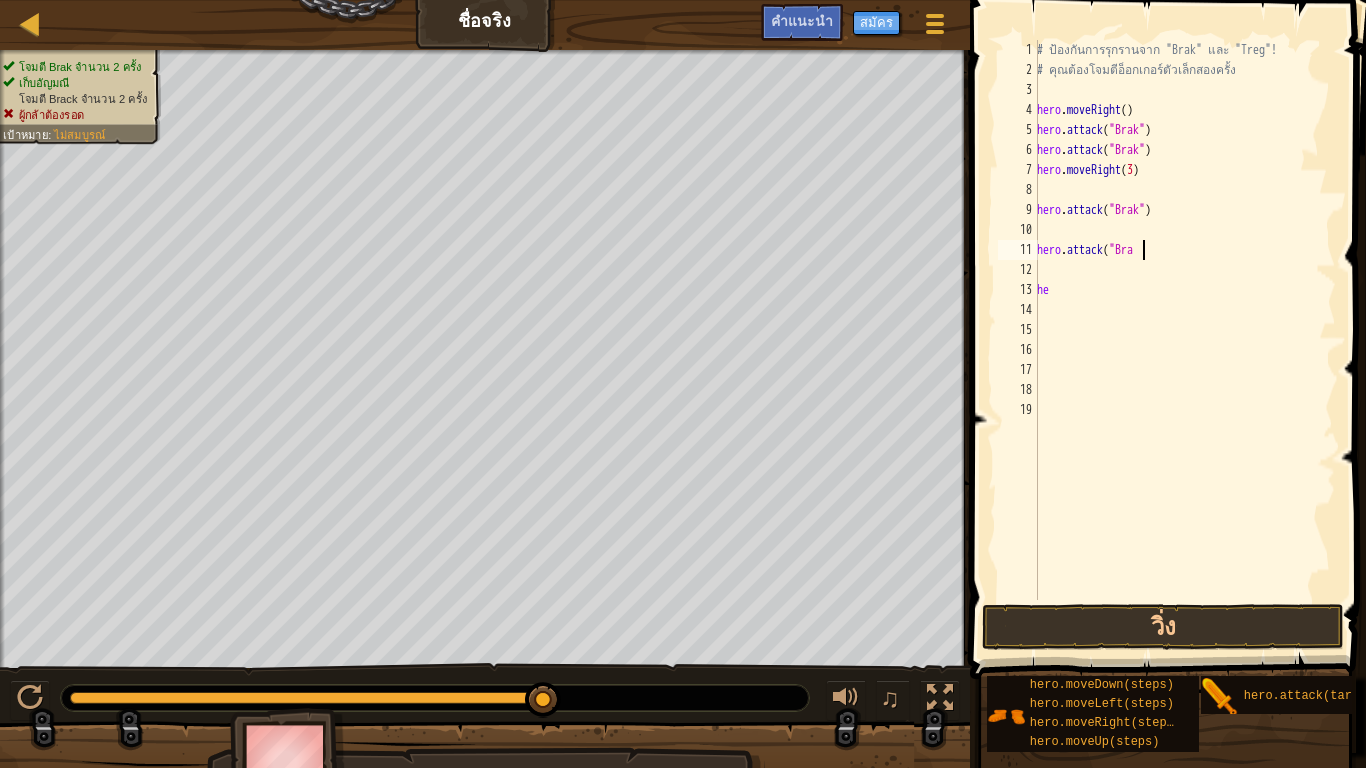 click on "# ป้องกันการรุกรานจาก "[NAME]" และ "[NAME]"! # คุณต้องโจมตีอ็อกเกอร์ตัวเล็กสองครั้ง hero . moveRight ( ) hero . attack ( "[NAME]" ) hero . attack ( "[NAME]" ) hero . moveRight ( 3 ) hero . attack ( "[NAME]" ) hero . attack ( "[NAME] he" at bounding box center (1184, 340) 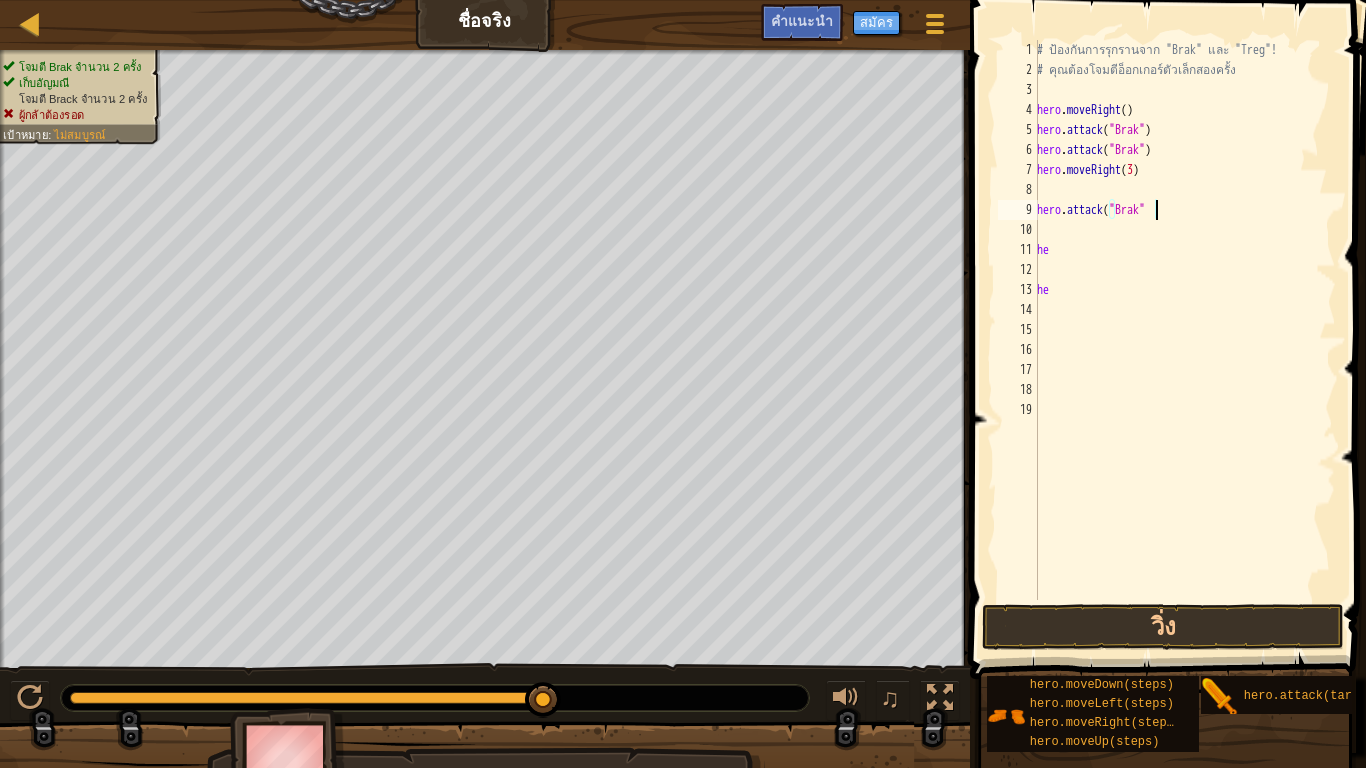 click on "# ป้องกันการรุกรานจาก "[NAME]" และ "[NAME]"! # คุณต้องโจมตีอ็อกเกอร์ตัวเล็กสองครั้ง hero . moveRight ( ) hero . attack ( "[NAME]" ) hero . attack ( "[NAME]" ) hero . moveRight ( 3 ) hero . attack ( "[NAME]" he he" at bounding box center (1184, 340) 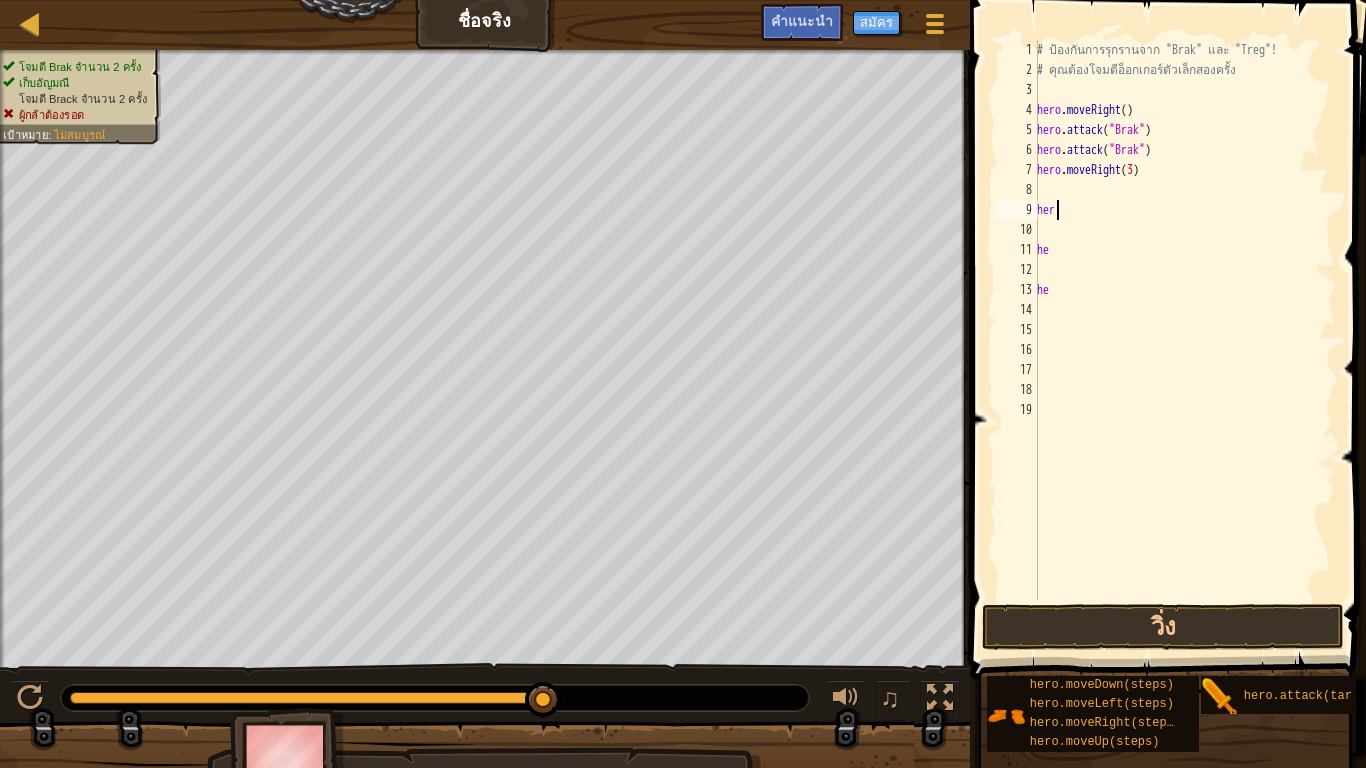 type on "h" 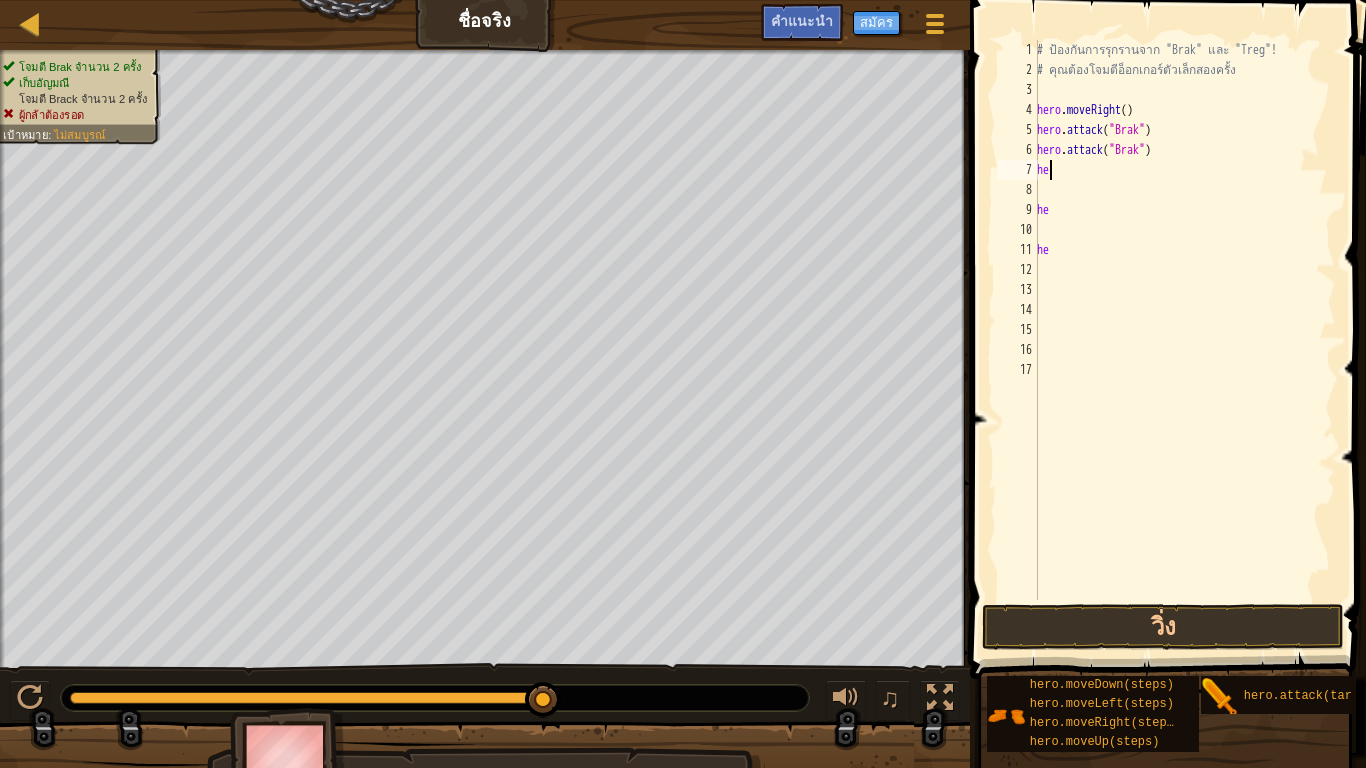 type on "h" 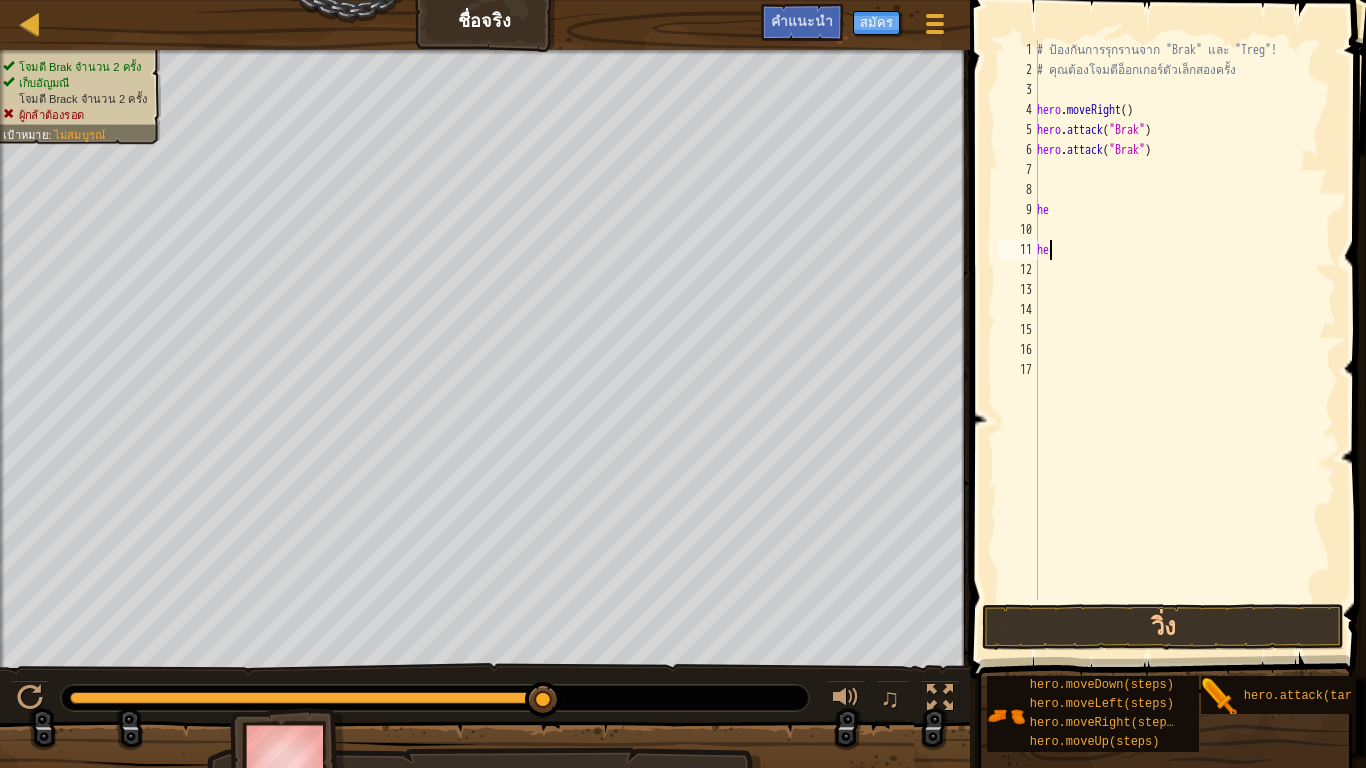 click on "# ป้องกันการรุกรานจาก "[NAME]" และ "[NAME]"! # คุณต้องโจมตีอ็อกเกอร์ตัวเล็กสองครั้ง hero . moveRight ( ) hero . attack ( "[NAME]" ) hero . attack ( "[NAME]" ) he he" at bounding box center (1184, 340) 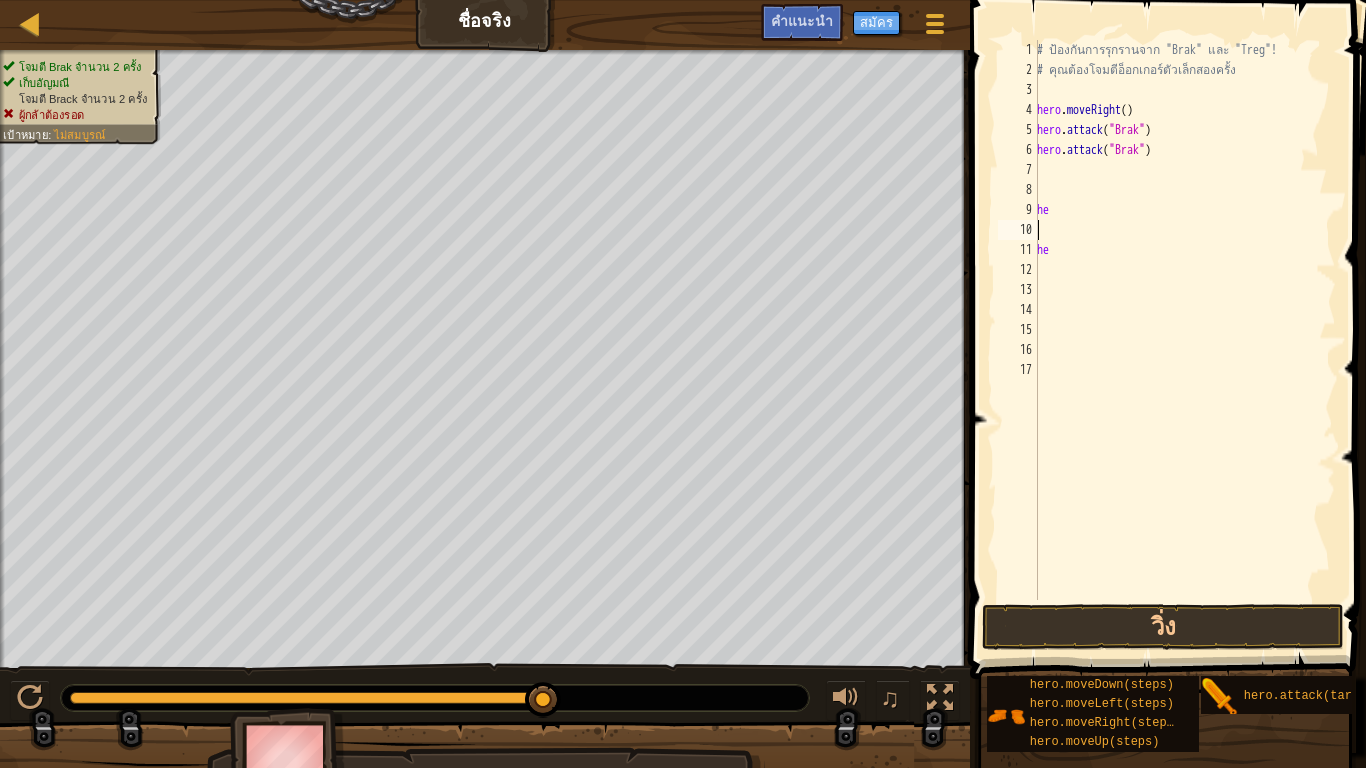 click on "# ป้องกันการรุกรานจาก "[NAME]" และ "[NAME]"! # คุณต้องโจมตีอ็อกเกอร์ตัวเล็กสองครั้ง hero . moveRight ( ) hero . attack ( "[NAME]" ) hero . attack ( "[NAME]" ) he he" at bounding box center (1184, 340) 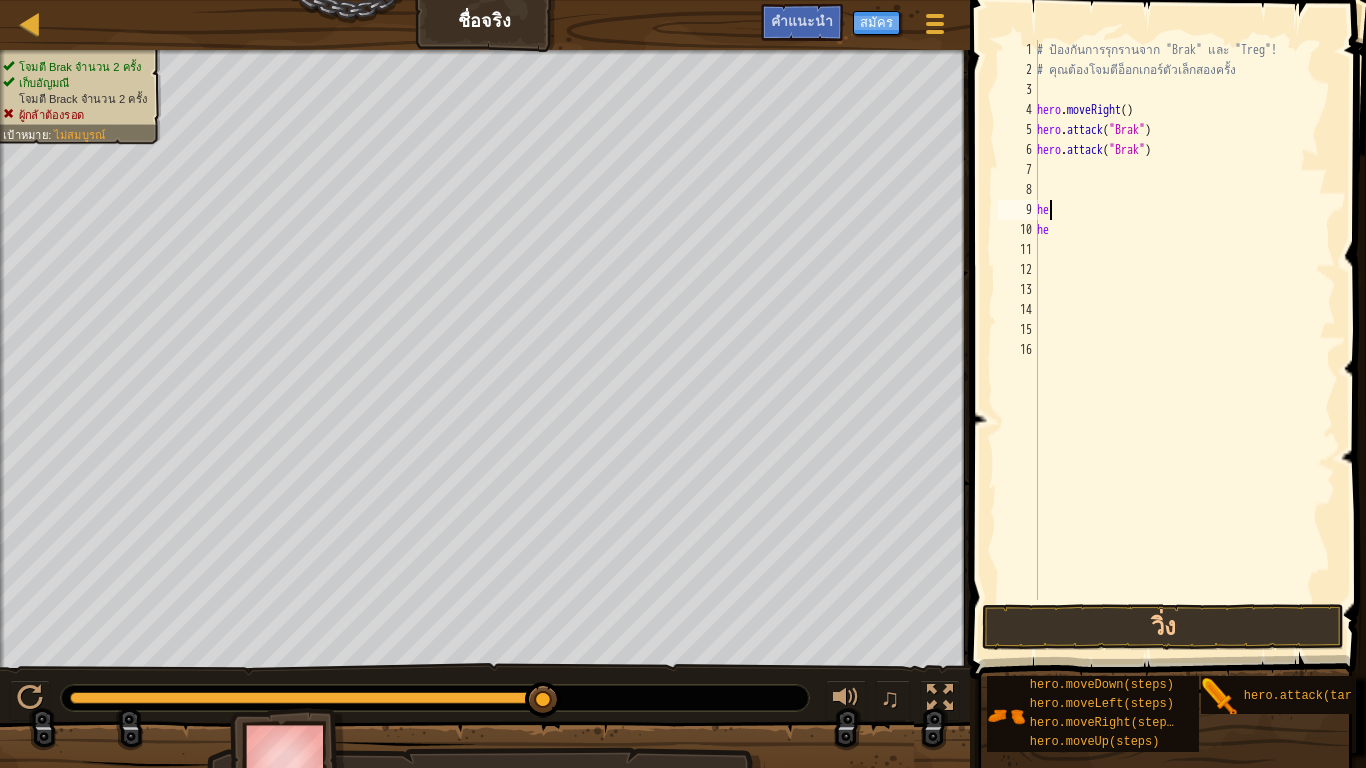 type on "h" 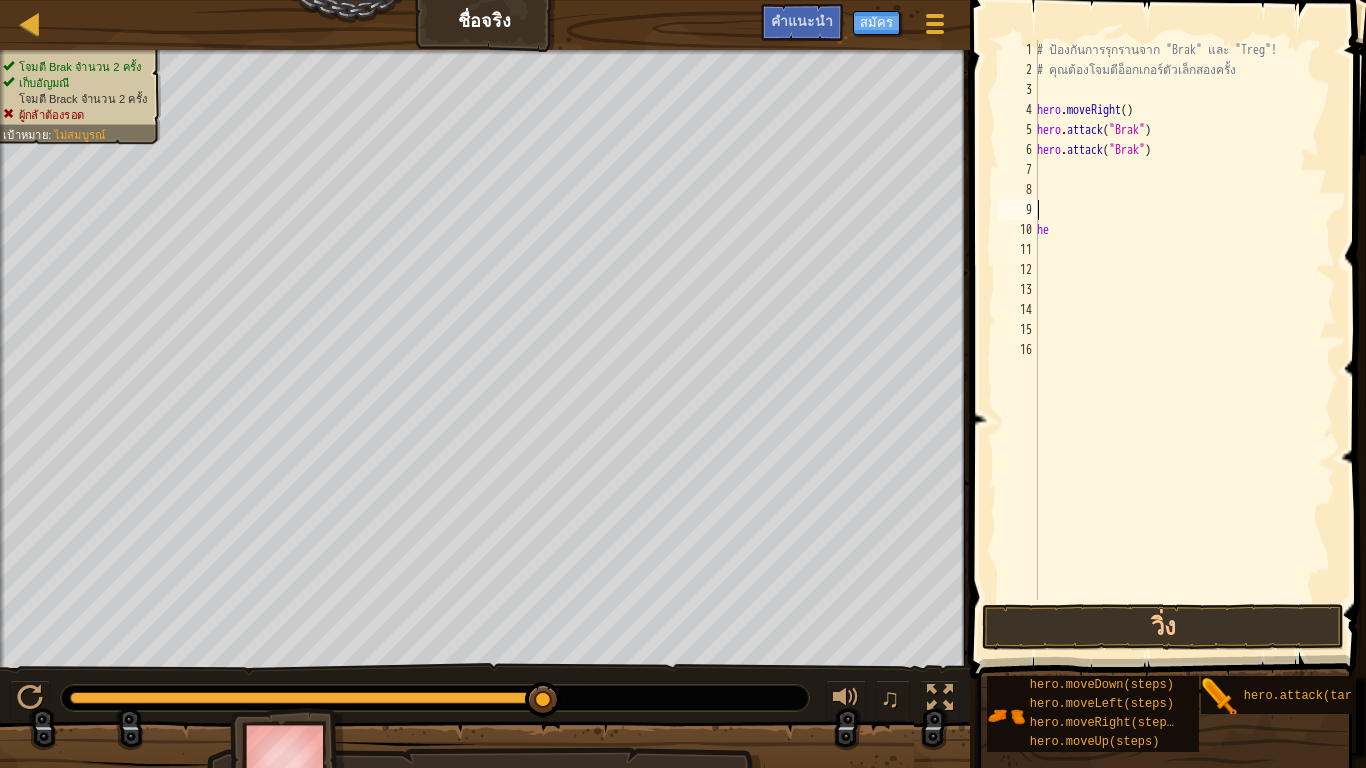 type on "h" 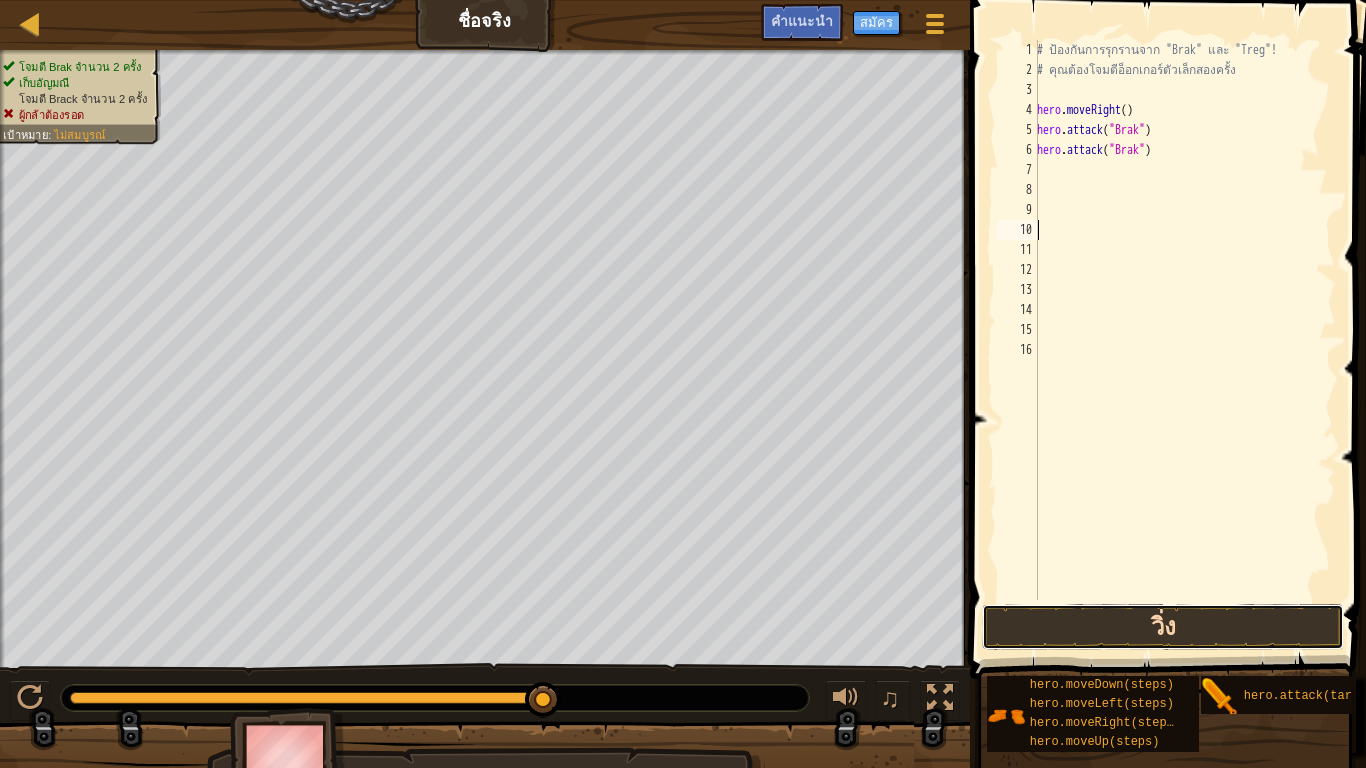 click on "วิ่ง" at bounding box center [1162, 627] 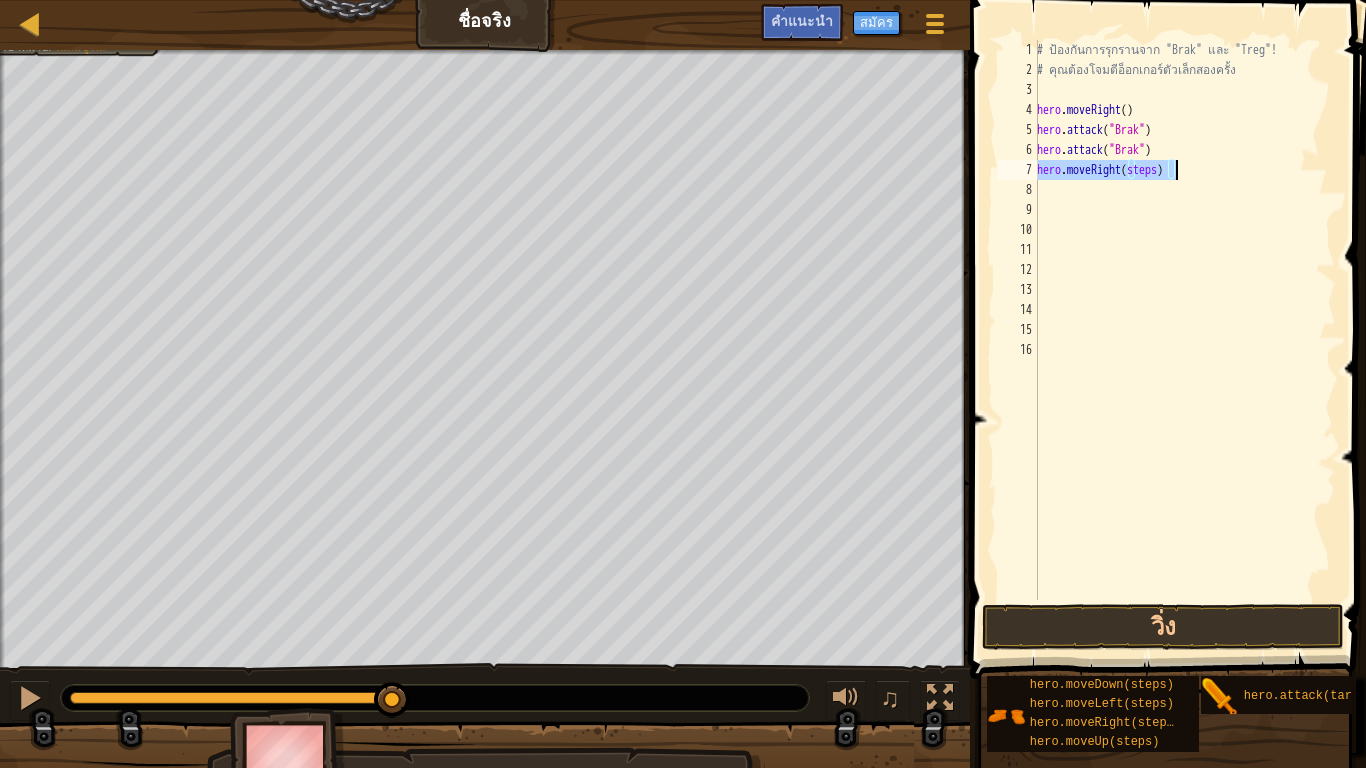 click on "# ป้องกันการรุกรานจาก "[NAME]" และ "[NAME]"! # คุณต้องโจมตีอ็อกเกอร์ตัวเล็กสองครั้ง hero . moveRight ( ) hero . attack ( "[NAME]" ) hero . attack ( "[NAME]" ) hero . moveRight ( steps )" at bounding box center [1184, 320] 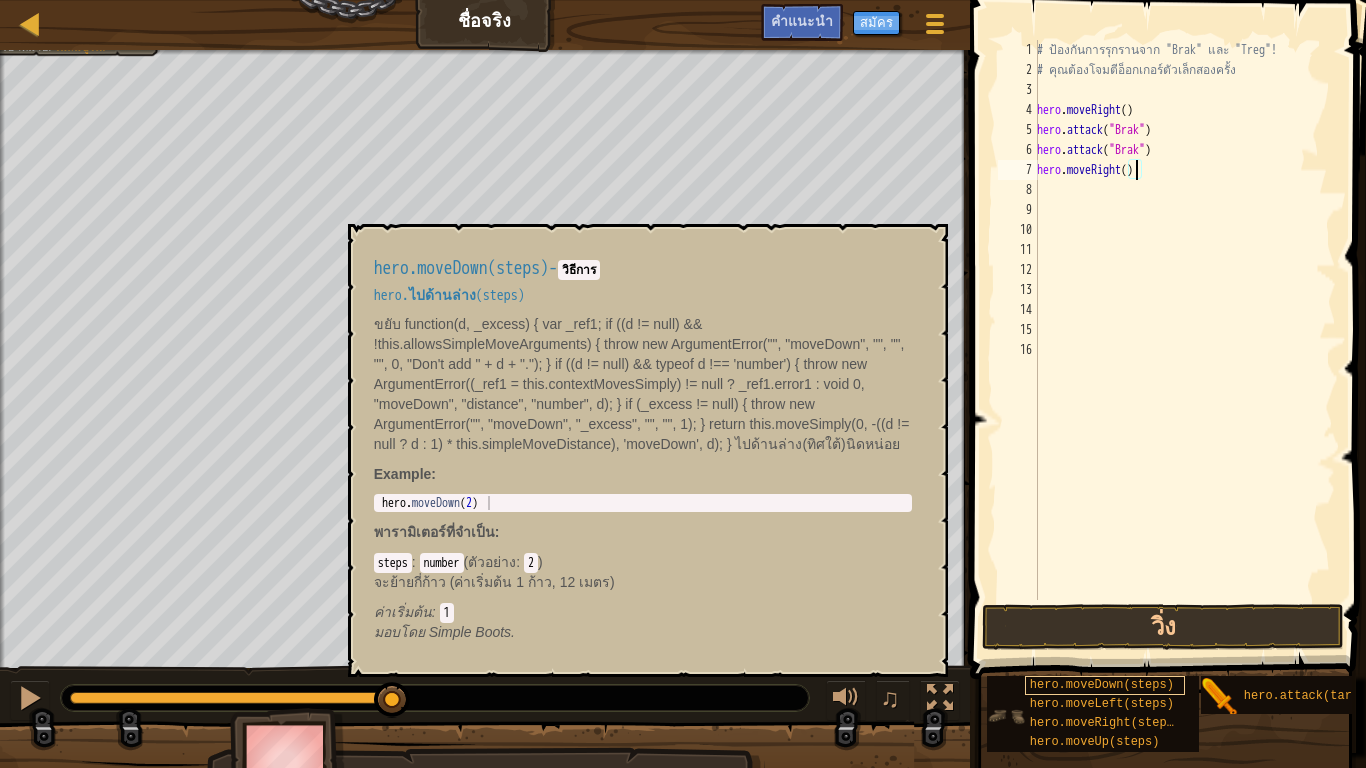 type on "hero.moveRight(3)" 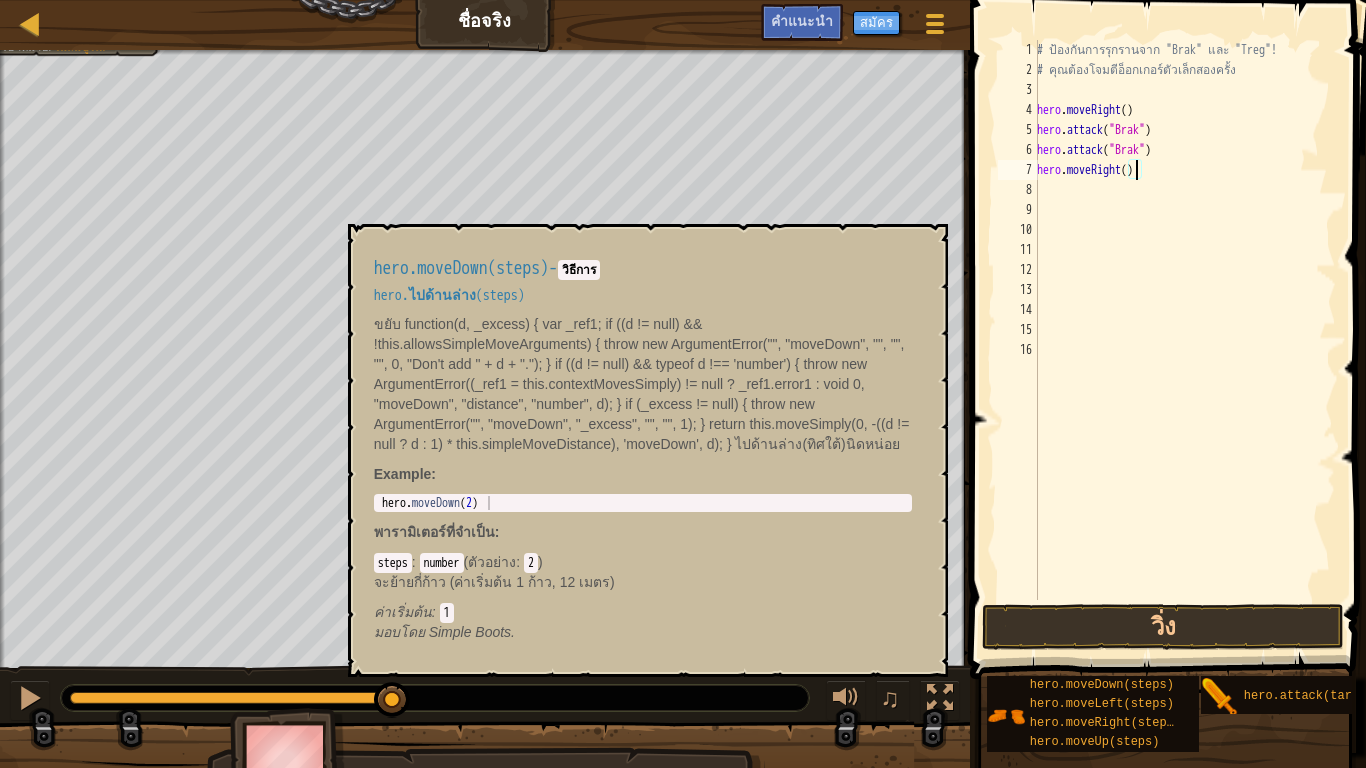 scroll, scrollTop: 9, scrollLeft: 8, axis: both 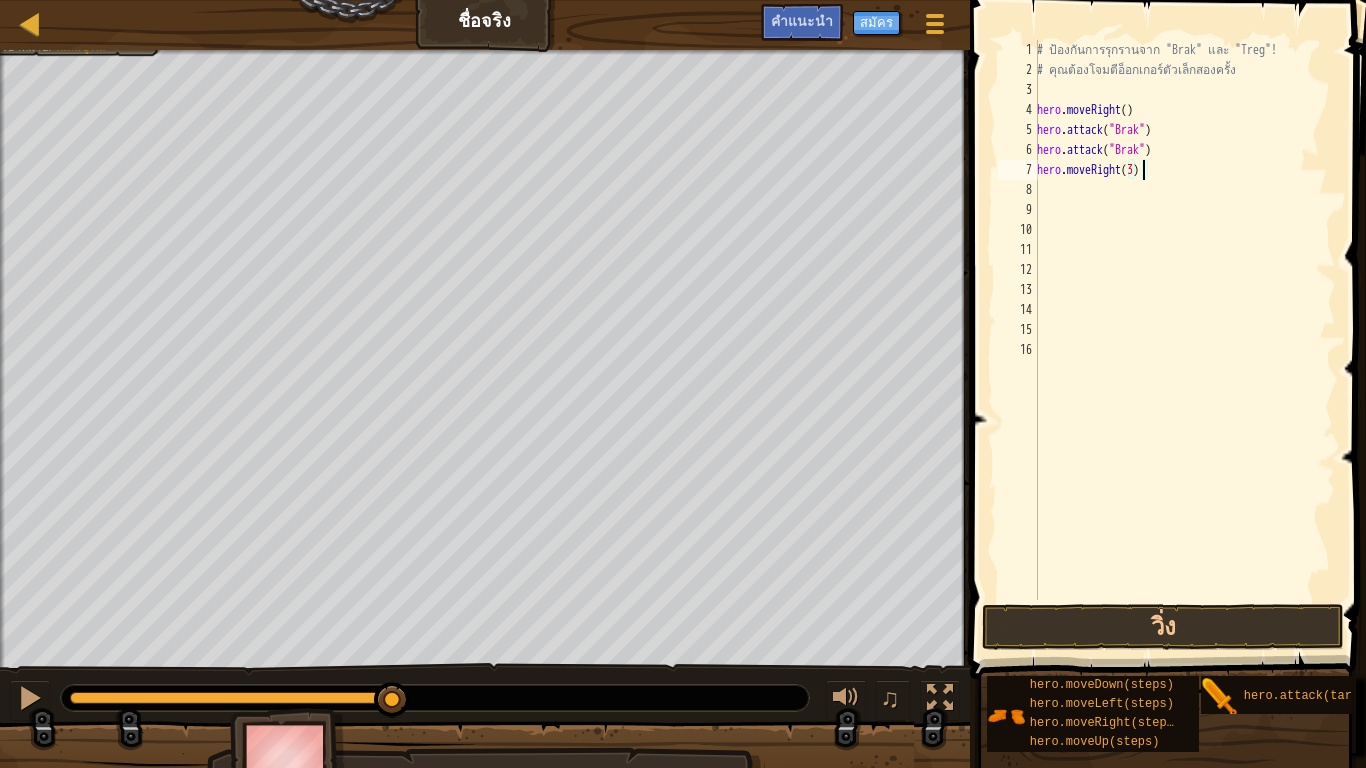 click on "# ป้องกันการรุกรานจาก "[NAME]" และ "[NAME]"! # คุณต้องโจมตีอ็อกเกอร์ตัวเล็กสองครั้ง hero . moveRight ( ) hero . attack ( "[NAME]" ) hero . attack ( "[NAME]" ) hero . moveRight ( 3 )" at bounding box center [1184, 340] 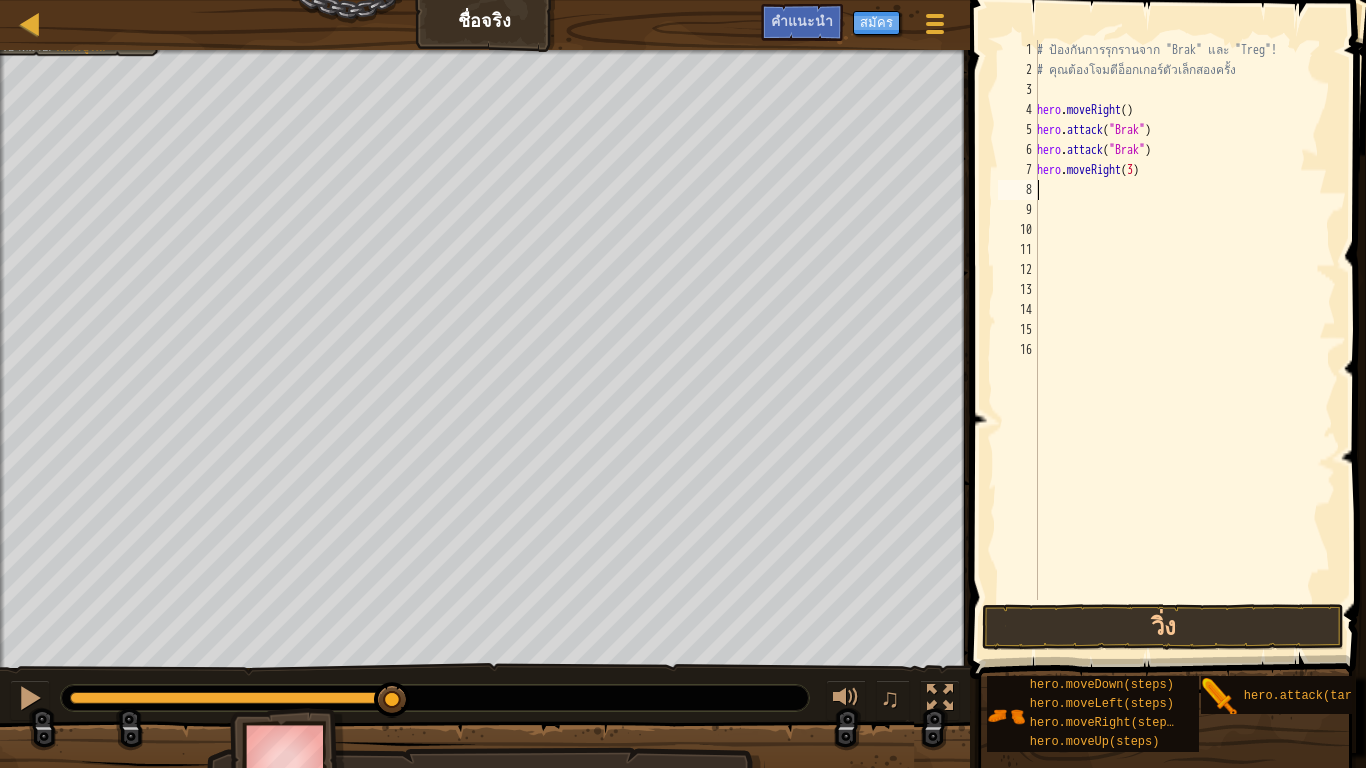 scroll, scrollTop: 9, scrollLeft: 0, axis: vertical 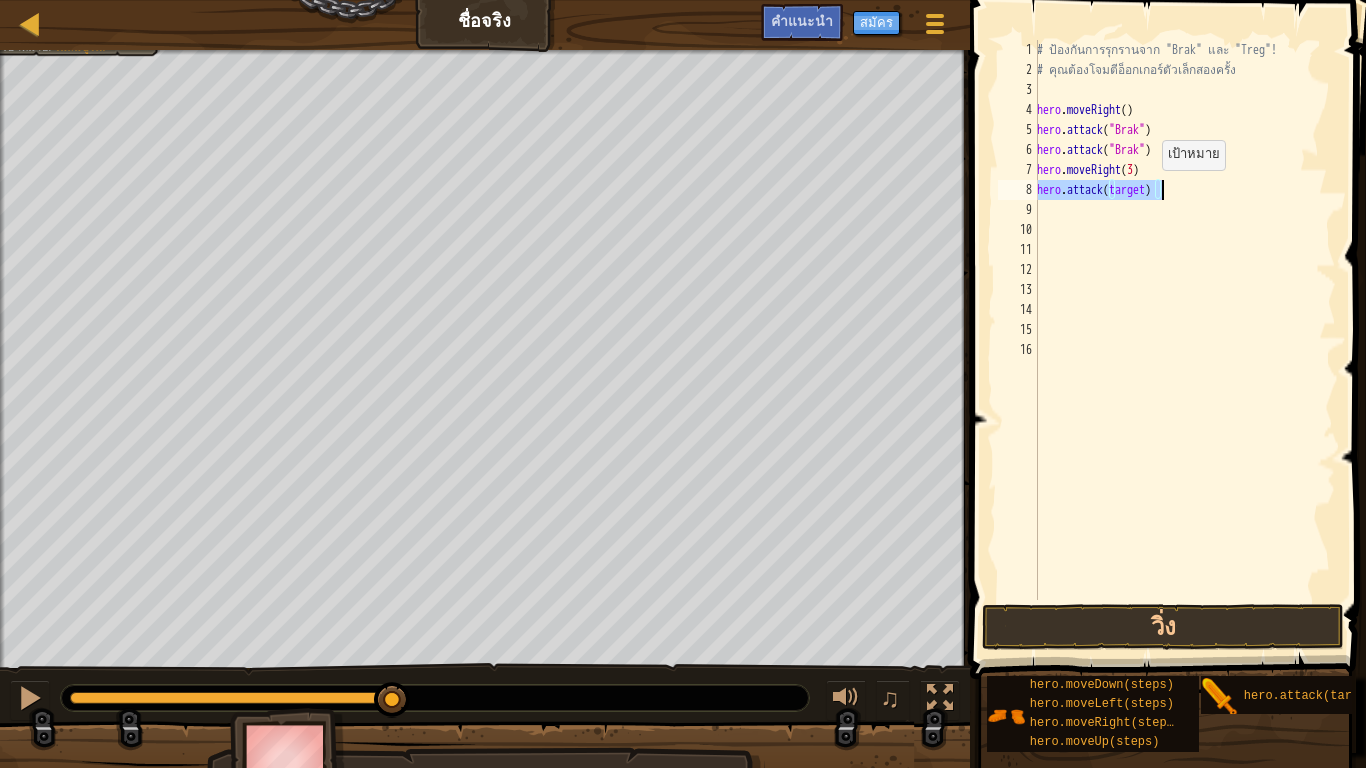 click on "# ป้องกันการรุกรานจาก "[NAME]" และ "[NAME]"! # คุณต้องโจมตีอ็อกเกอร์ตัวเล็กสองครั้ง hero . moveRight ( ) hero . attack ( "[NAME]" ) hero . attack ( "[NAME]" ) hero . moveRight ( 3 ) hero . attack ( target )" at bounding box center (1184, 320) 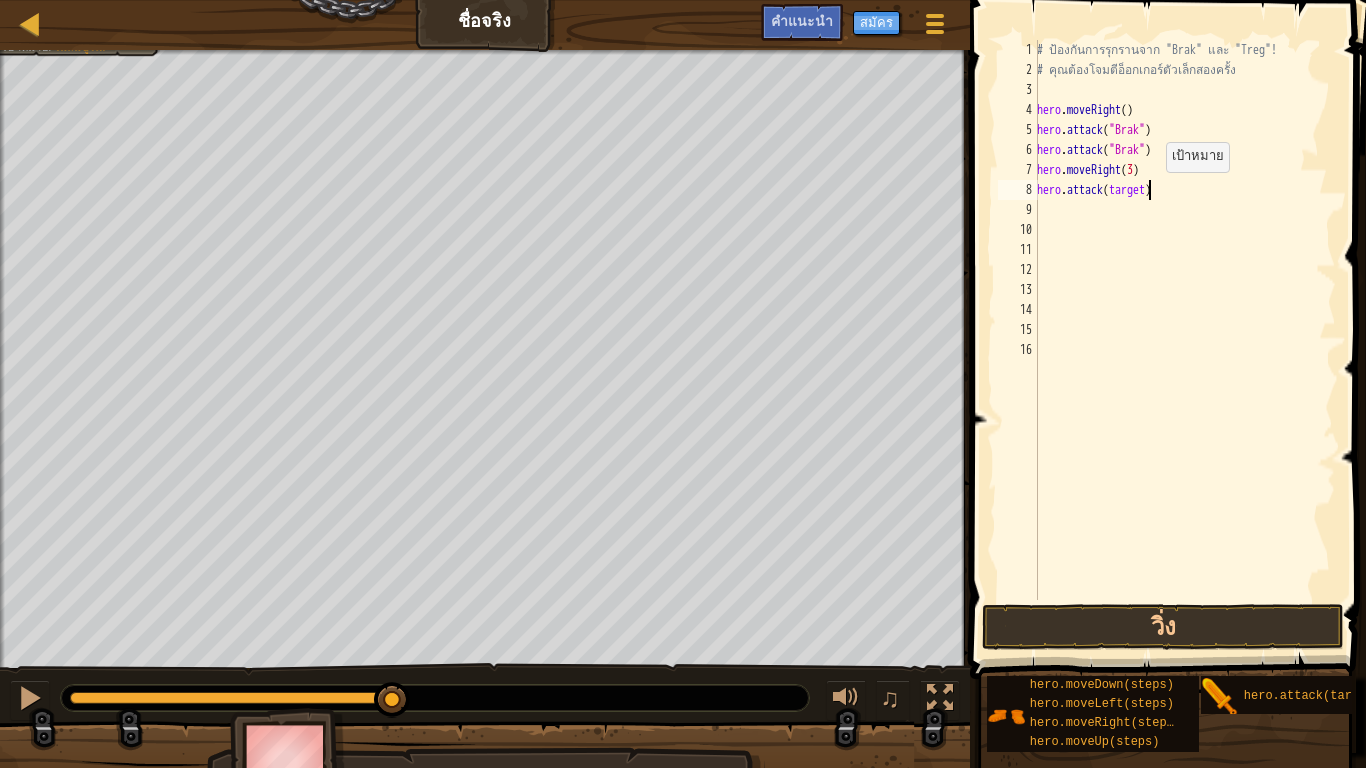 click on "# ป้องกันการรุกรานจาก "[NAME]" และ "[NAME]"! # คุณต้องโจมตีอ็อกเกอร์ตัวเล็กสองครั้ง hero . moveRight ( ) hero . attack ( "[NAME]" ) hero . attack ( "[NAME]" ) hero . moveRight ( 3 ) hero . attack ( target )" at bounding box center (1184, 340) 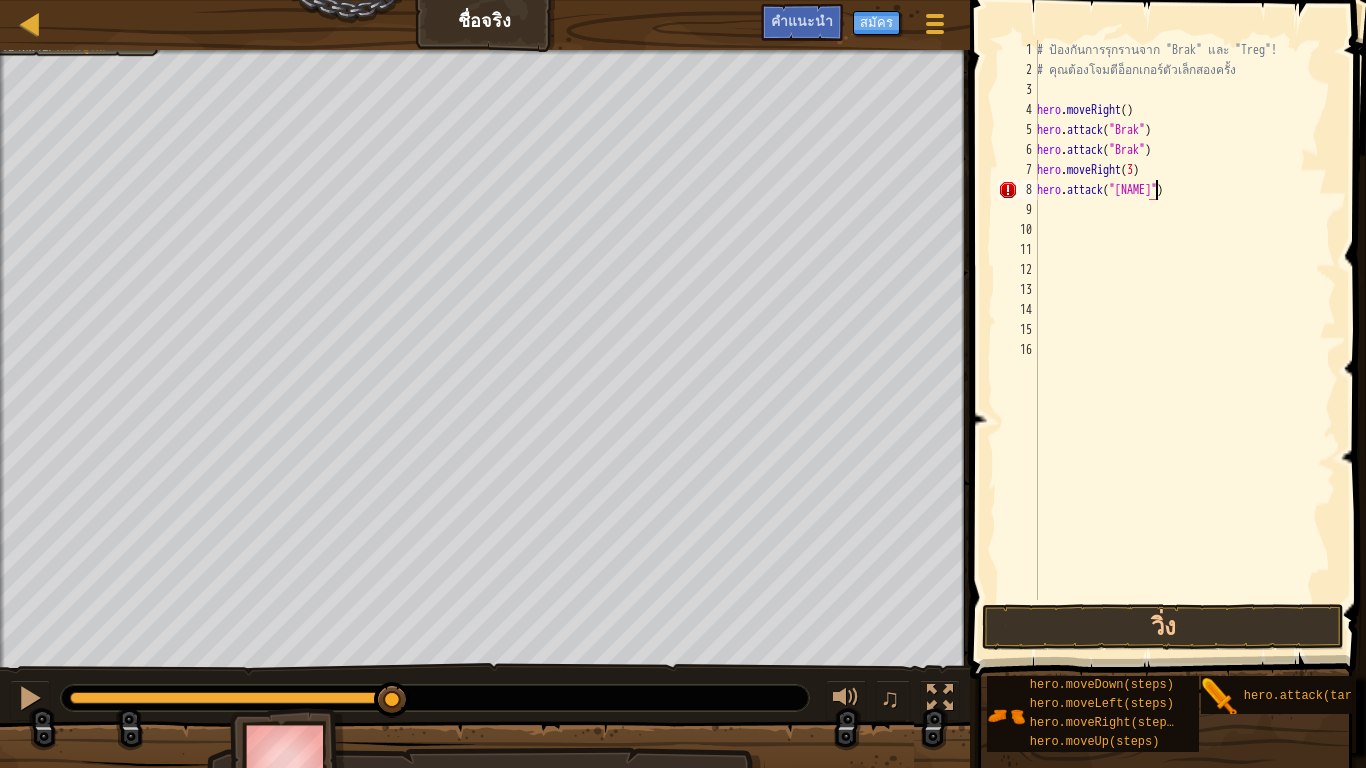 scroll, scrollTop: 9, scrollLeft: 9, axis: both 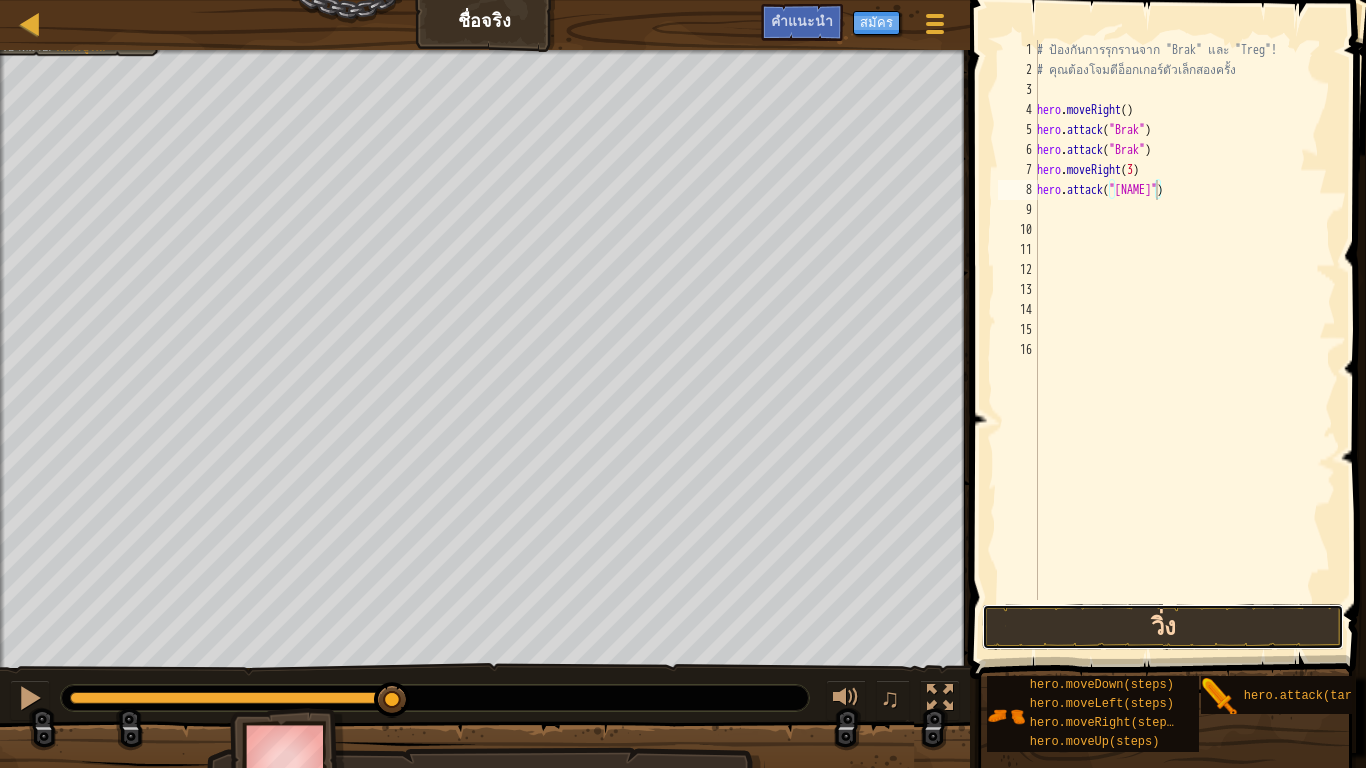 click on "วิ่ง" at bounding box center (1162, 627) 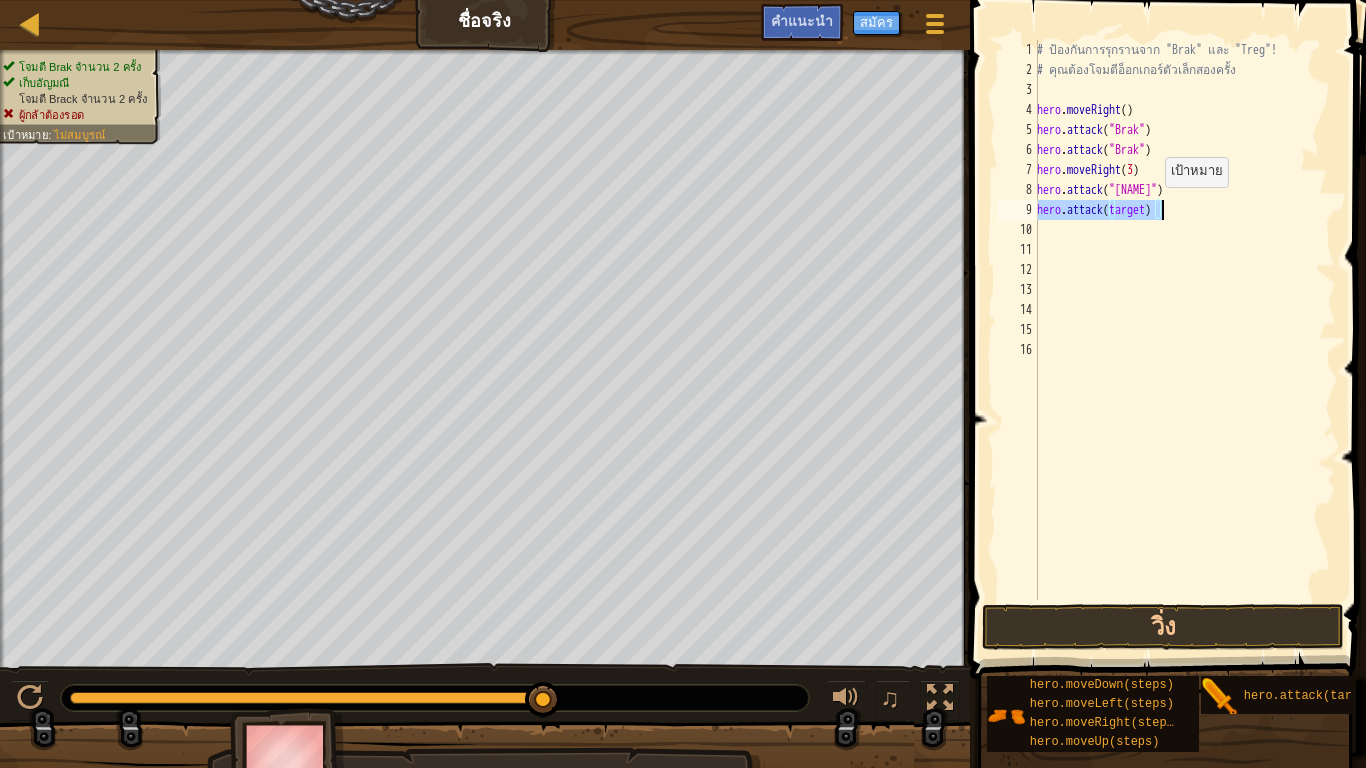 click on "# ป้องกันการรุกรานจาก "[NAME]" และ "[NAME]"! # คุณต้องโจมตีอ็อกเกอร์ตัวเล็กสองครั้ง hero . moveRight ( ) hero . attack ( "[NAME]" ) hero . attack ( "[NAME]" ) hero . moveRight ( 3 ) hero . attack ( "[NAME]" ) hero . attack ( target )" at bounding box center [1184, 320] 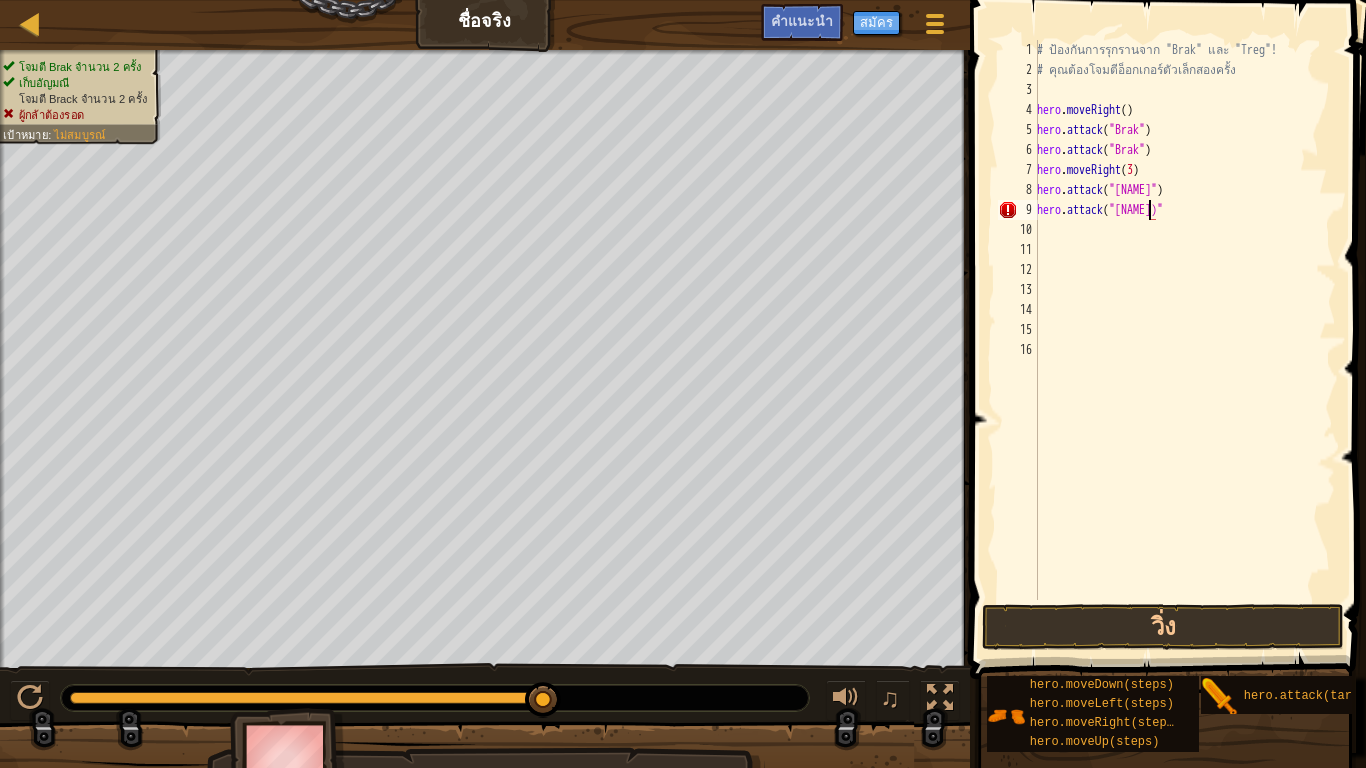 scroll, scrollTop: 9, scrollLeft: 9, axis: both 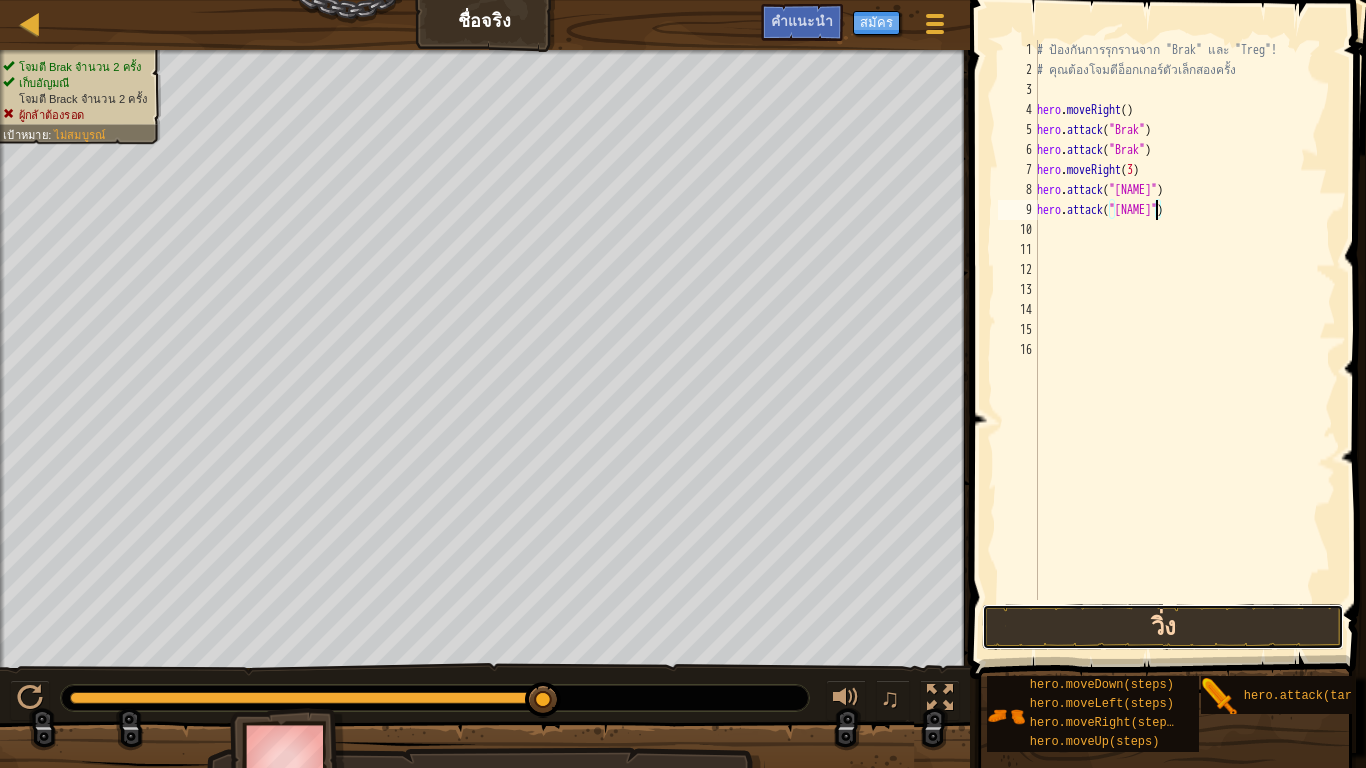click on "วิ่ง" at bounding box center (1162, 627) 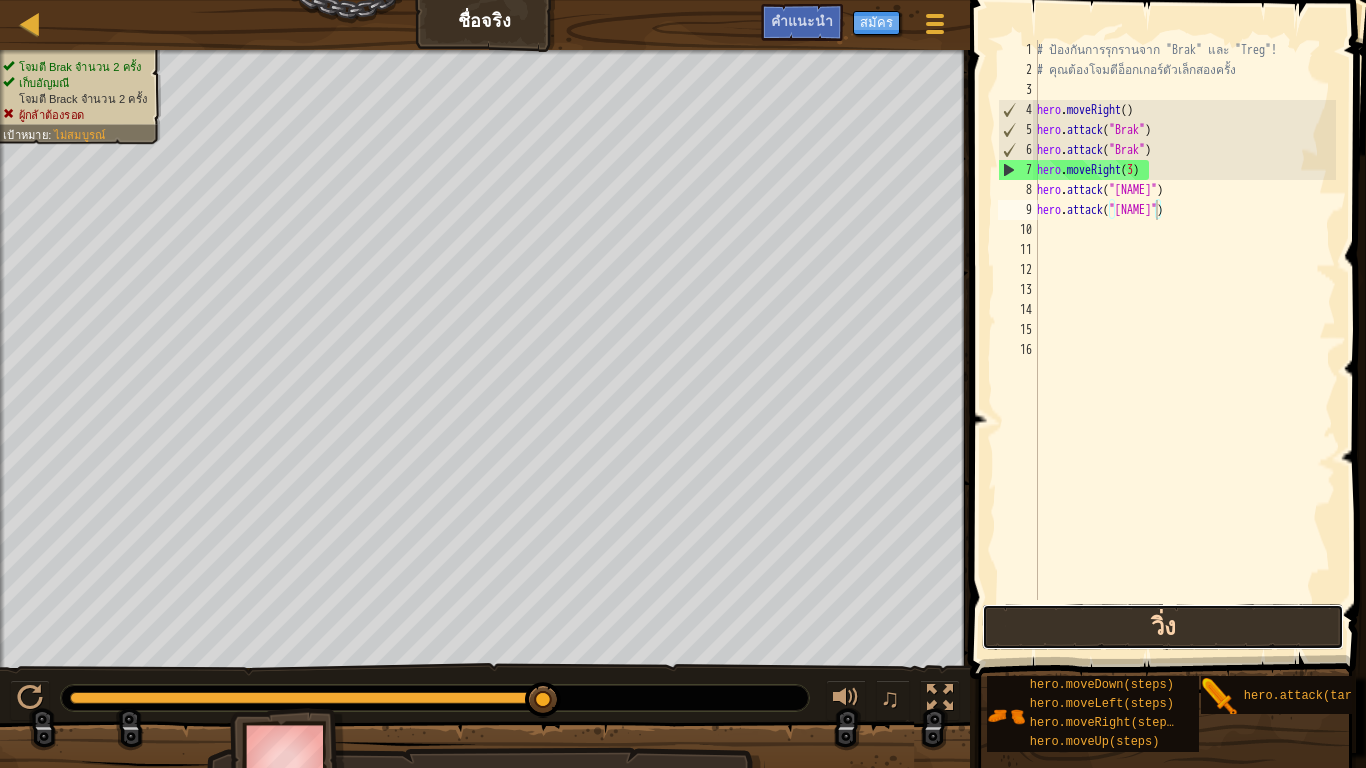 click on "วิ่ง" at bounding box center [1162, 627] 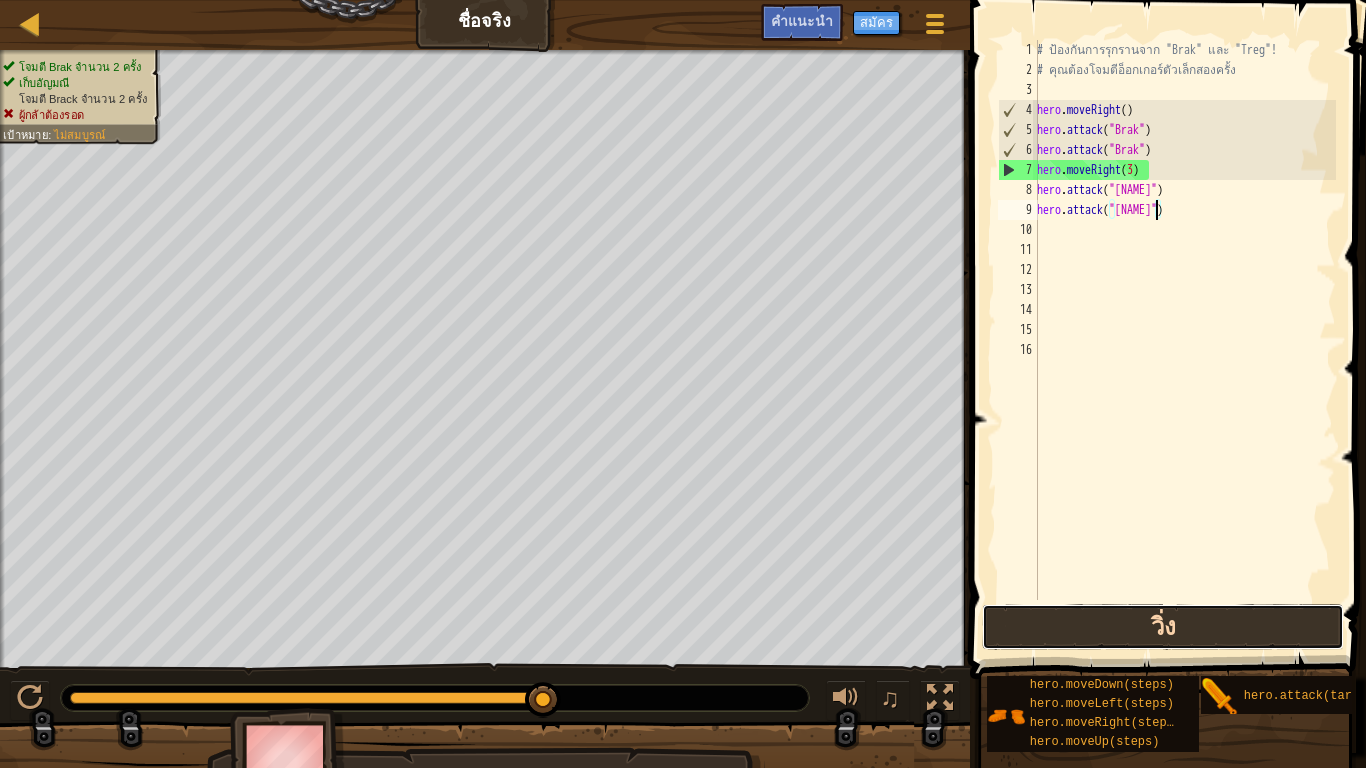 click on "วิ่ง" at bounding box center (1162, 627) 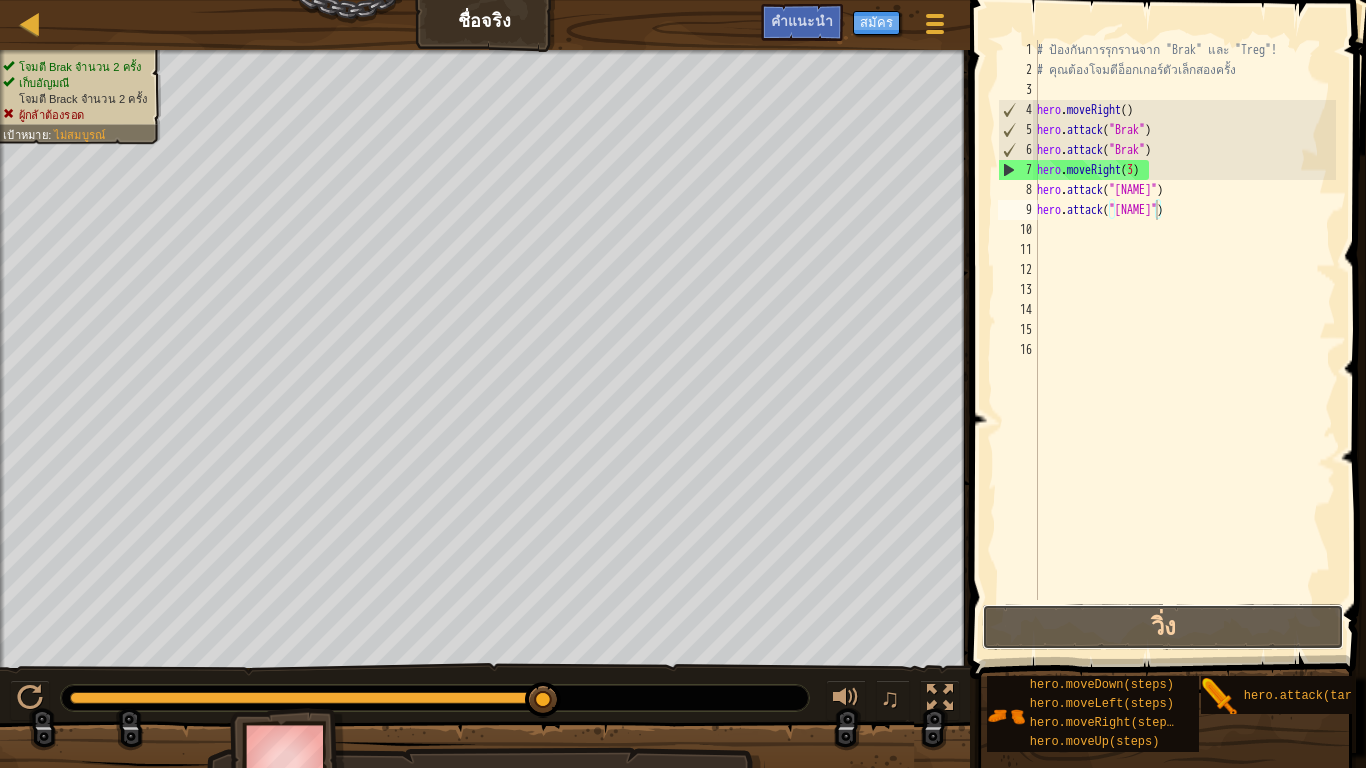 drag, startPoint x: 1066, startPoint y: 639, endPoint x: 1042, endPoint y: 592, distance: 52.773098 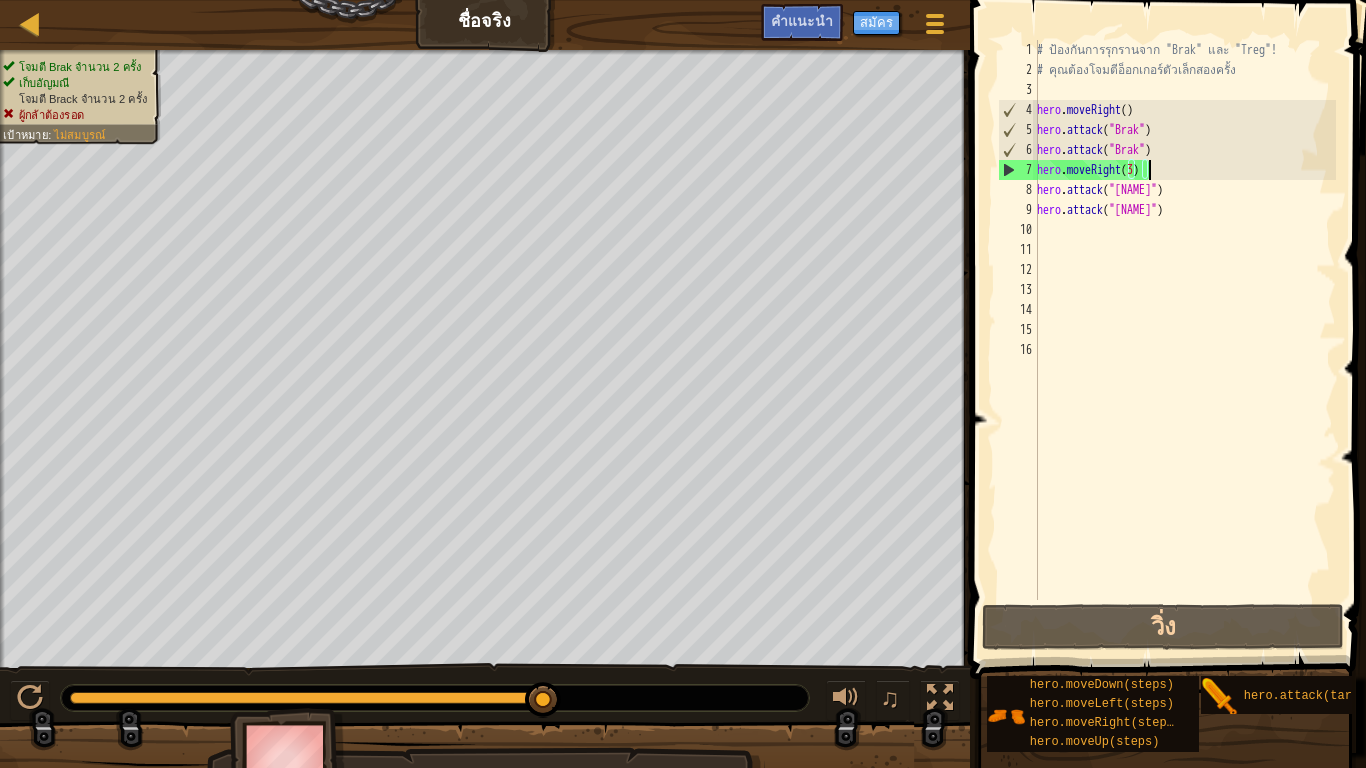 click on "# ป้องกันการรุกรานจาก "[NAME]" และ "[NAME]"! # คุณต้องโจมตีอ็อกเกอร์ตัวเล็กสองครั้ง hero . moveRight ( ) hero . attack ( "[NAME]" ) hero . attack ( "[NAME]" ) hero . moveRight ( 3 ) hero . attack ( "[NAME]" ) hero . attack ( "[NAME]" )" at bounding box center (1184, 340) 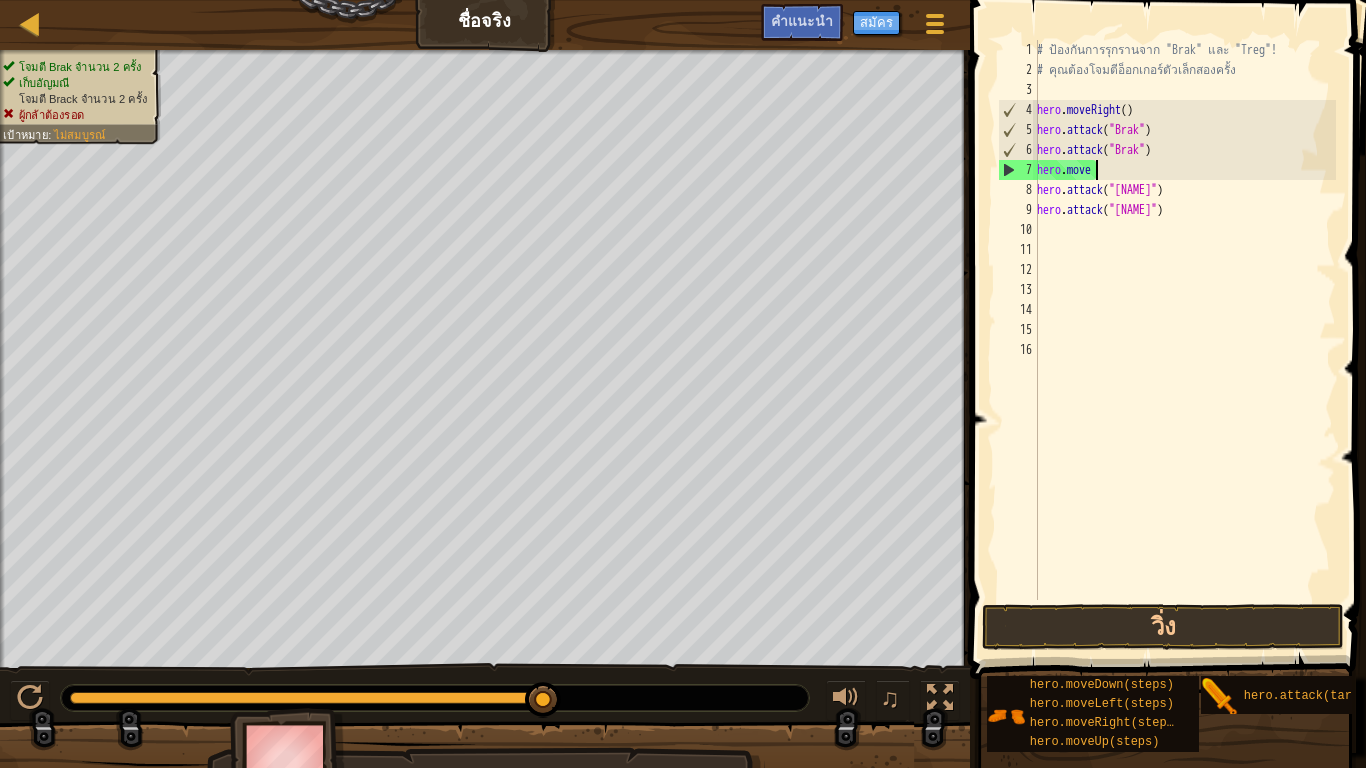 scroll, scrollTop: 9, scrollLeft: 1, axis: both 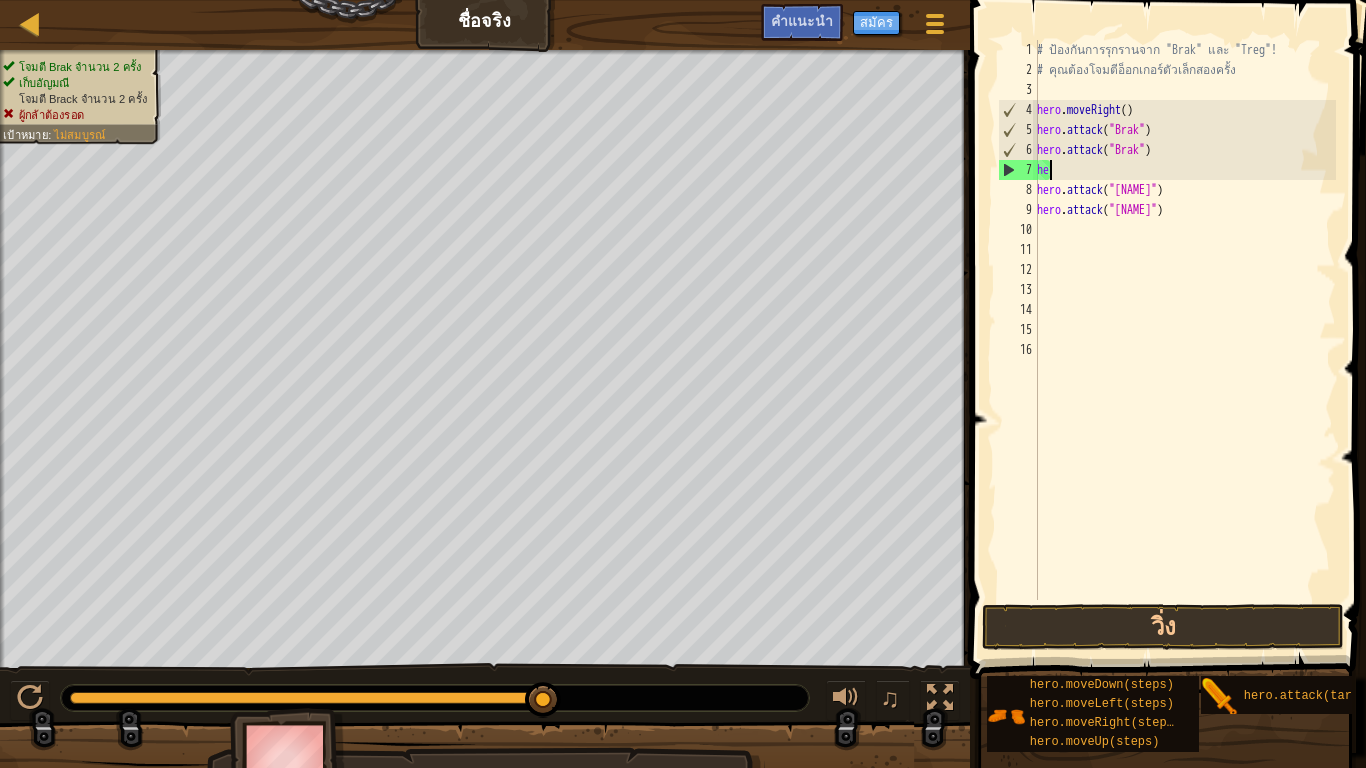 type on "h" 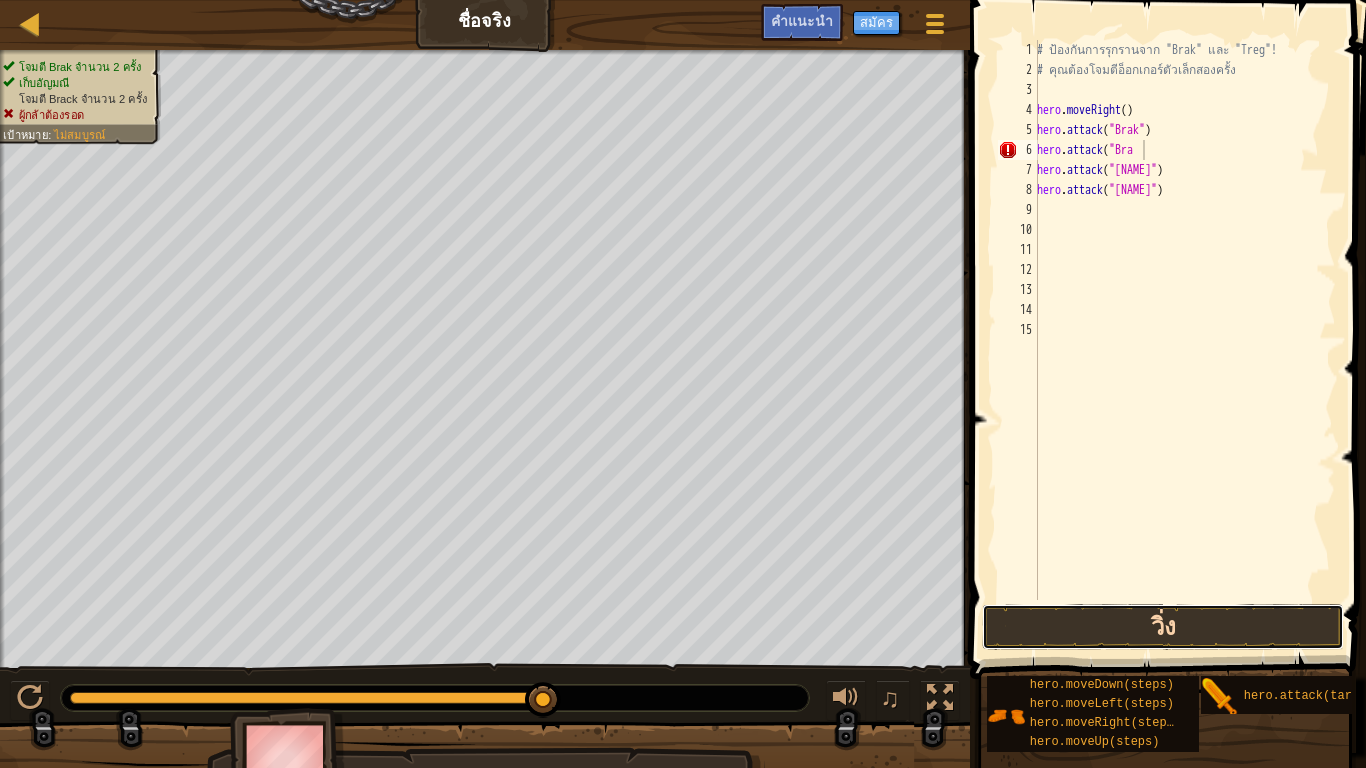 click on "วิ่ง" at bounding box center [1162, 627] 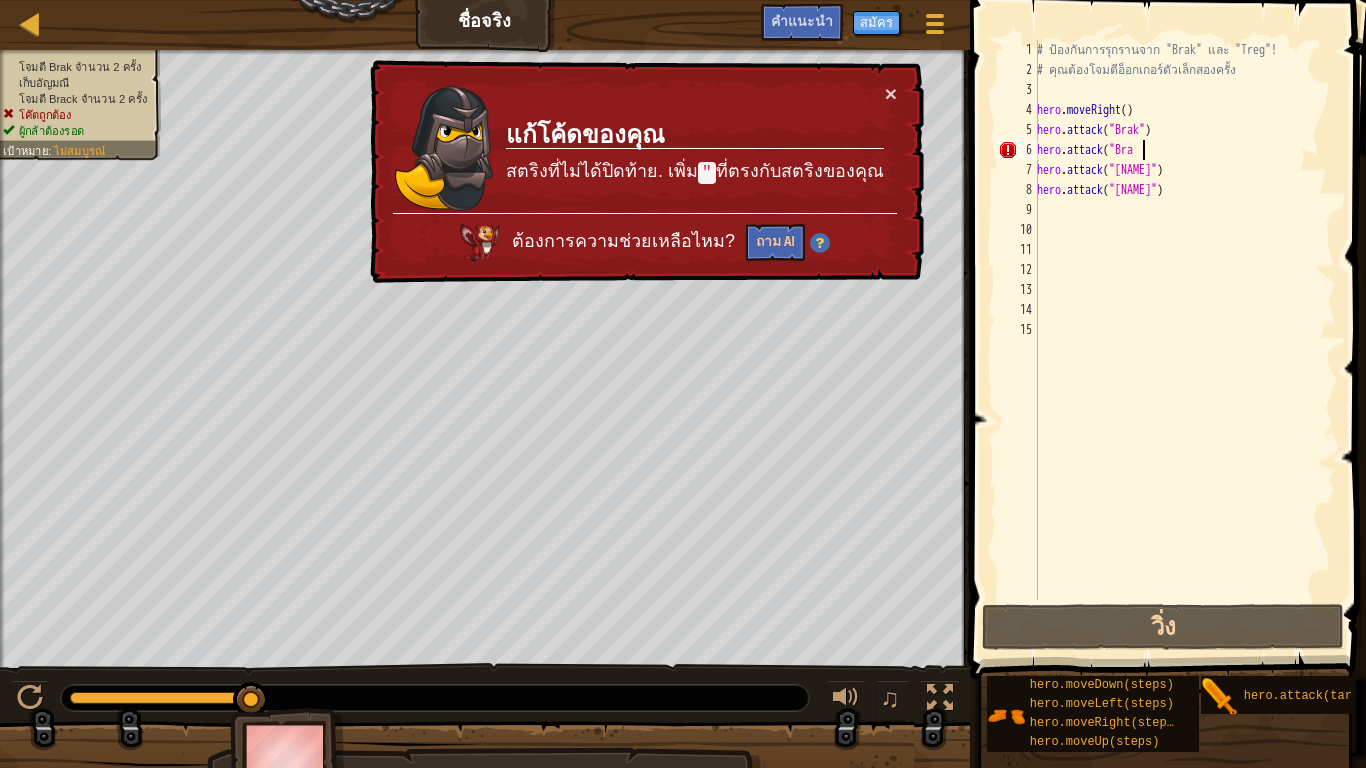 scroll, scrollTop: 9, scrollLeft: 8, axis: both 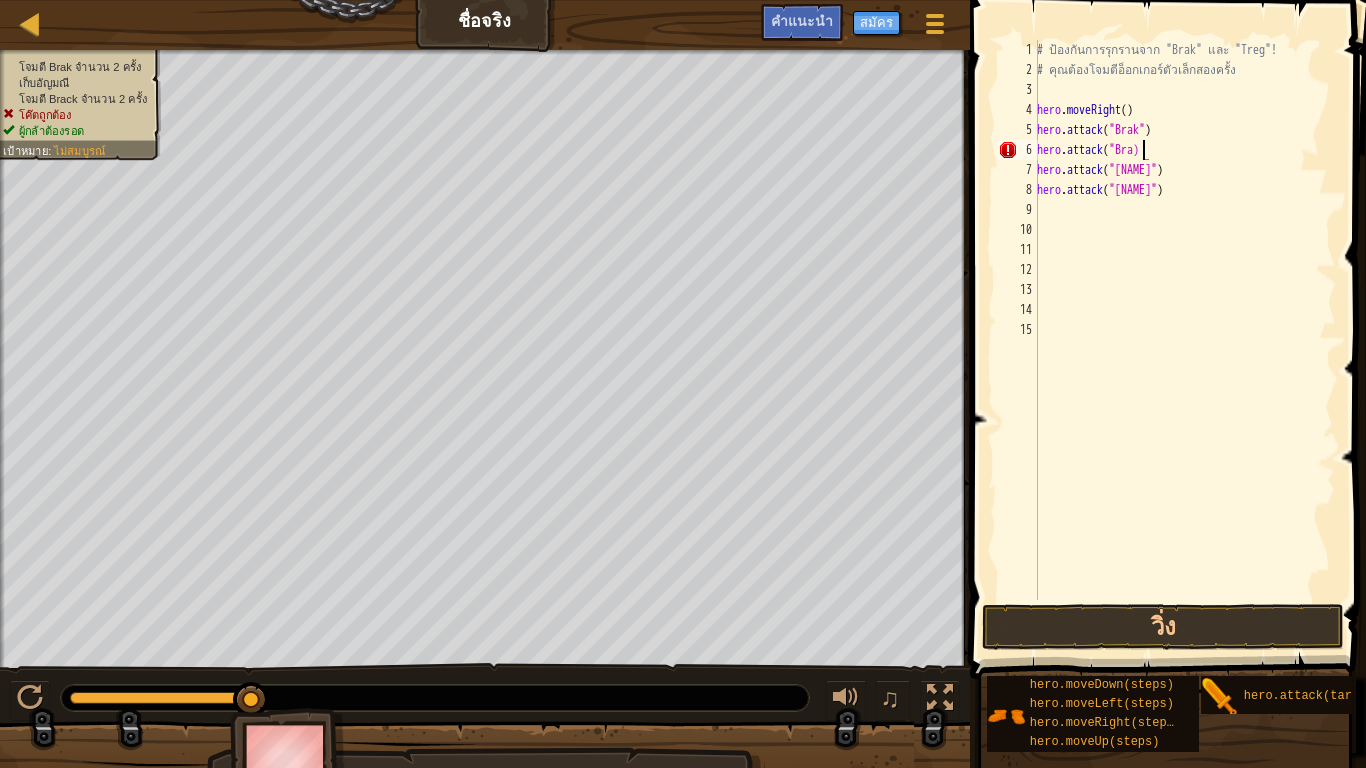 click on "# ป้องกันการรุกรานจาก "[NAME]" และ "[NAME]"! # คุณต้องโจมตีอ็อกเกอร์ตัวเล็กสองครั้ง hero . moveRight ( ) hero . attack ( "[NAME]" ) hero . attack ( "[NAME]" ) hero . attack ( "[NAME]" ) hero . attack ( "[NAME]" )" at bounding box center [1184, 340] 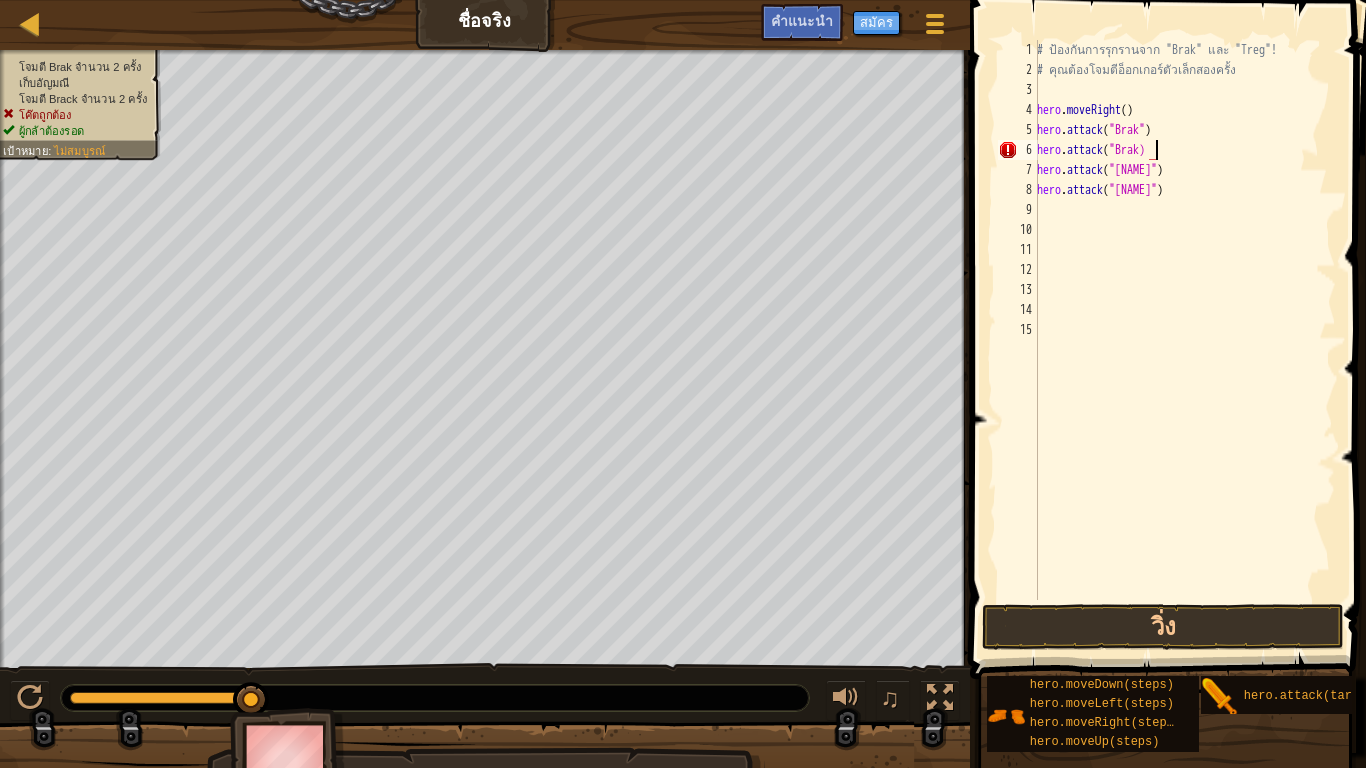 click on "# ป้องกันการรุกรานจาก "[NAME]" และ "[NAME]"! # คุณต้องโจมตีอ็อกเกอร์ตัวเล็กสองครั้ง hero . moveRight ( ) hero . attack ( "[NAME]" ) hero . attack ( "[NAME] ) hero . attack ( "[NAME]" ) hero . attack ( "[NAME]" )" at bounding box center (1184, 340) 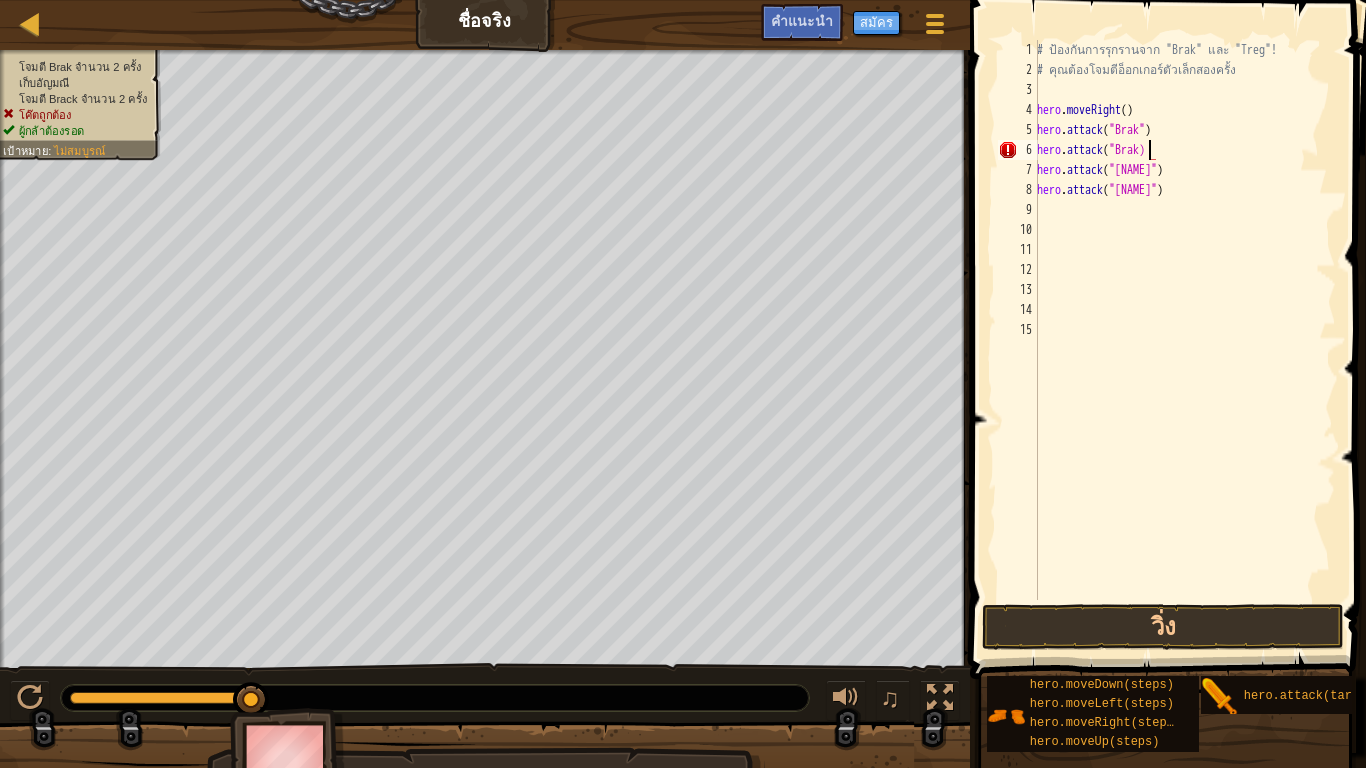 click on "# ป้องกันการรุกรานจาก "[NAME]" และ "[NAME]"! # คุณต้องโจมตีอ็อกเกอร์ตัวเล็กสองครั้ง hero . moveRight ( ) hero . attack ( "[NAME]" ) hero . attack ( "[NAME] ) hero . attack ( "[NAME]" ) hero . attack ( "[NAME]" )" at bounding box center (1184, 340) 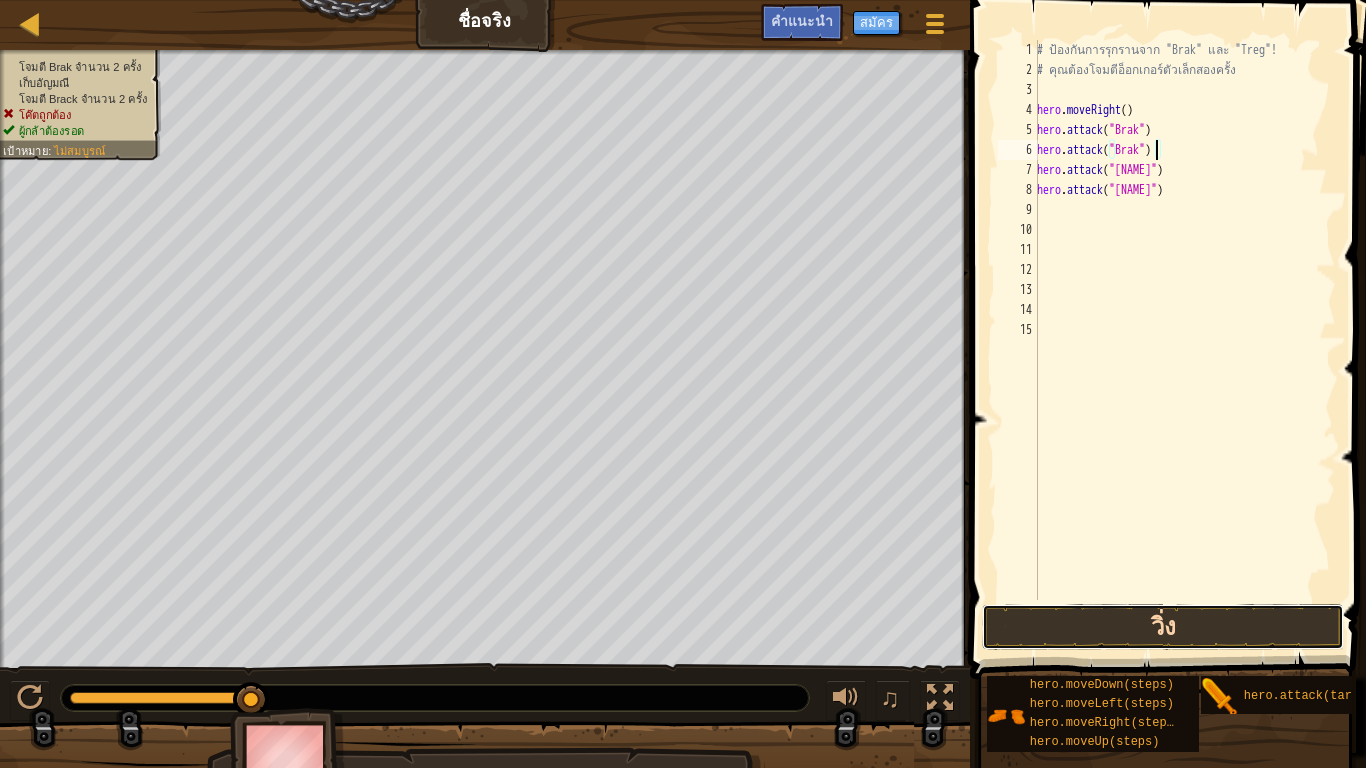 click on "วิ่ง" at bounding box center [1162, 627] 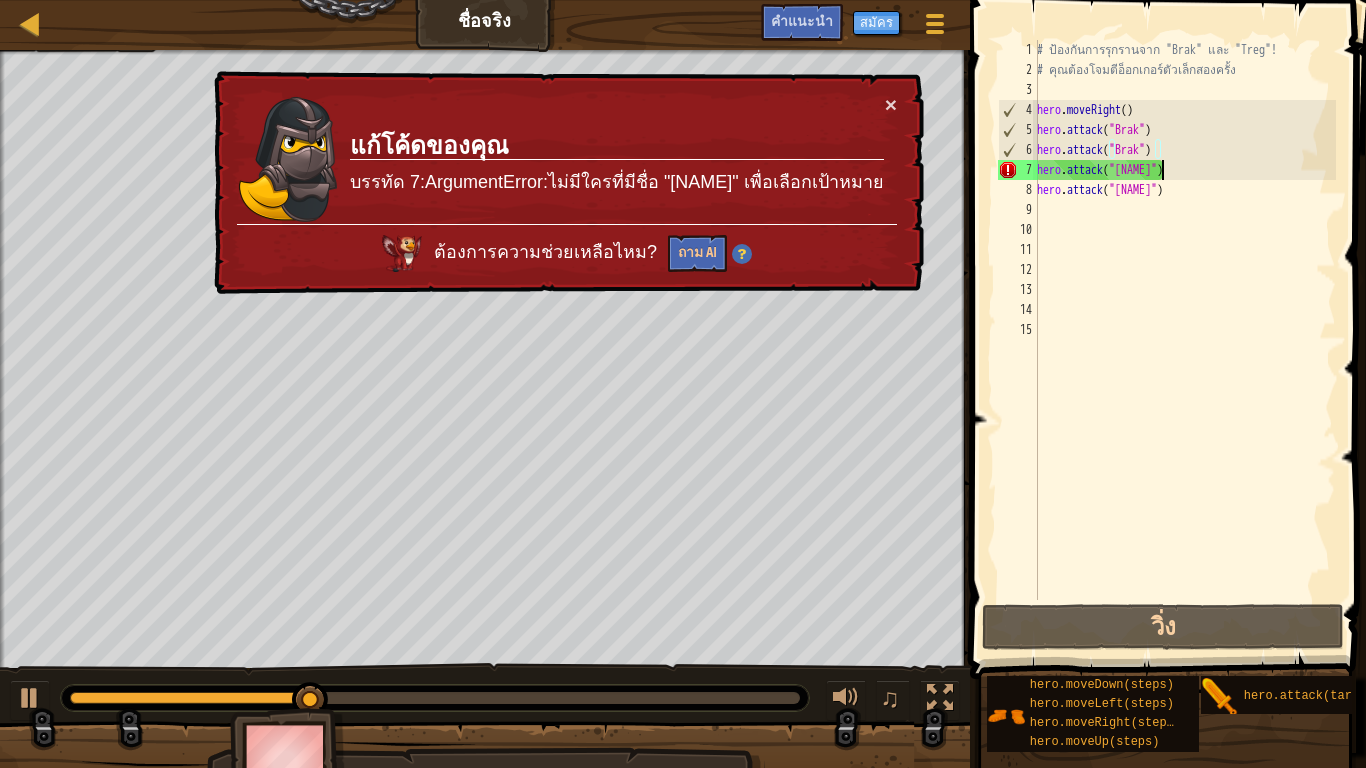 click on "# ป้องกันการรุกรานจาก "[NAME]" และ "[NAME]"! # คุณต้องโจมตีอ็อกเกอร์ตัวเล็กสองครั้ง hero . moveRight ( ) hero . attack ( "[NAME]" ) hero . attack ( "[NAME]" ) hero . attack ( "[NAME]" ) hero . attack ( "[NAME]" )" at bounding box center [1184, 340] 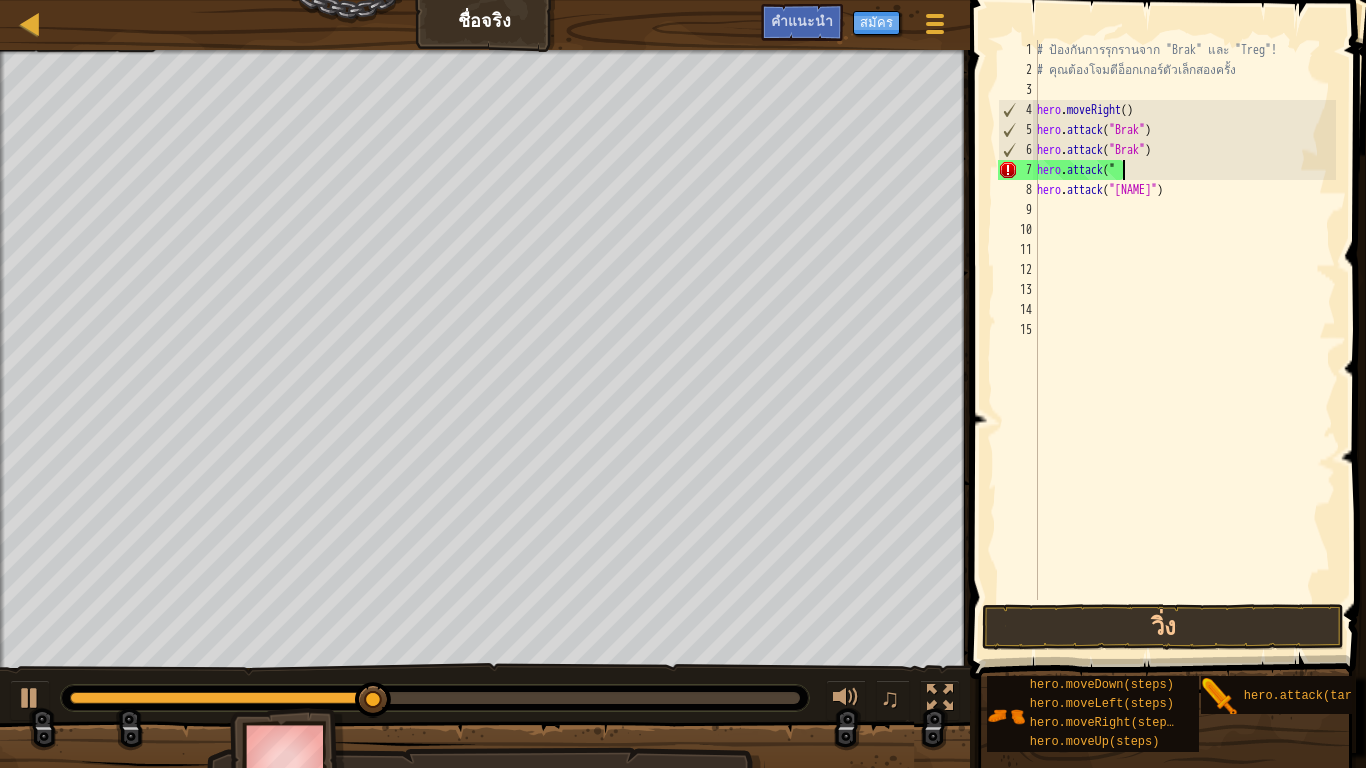 scroll, scrollTop: 9, scrollLeft: 2, axis: both 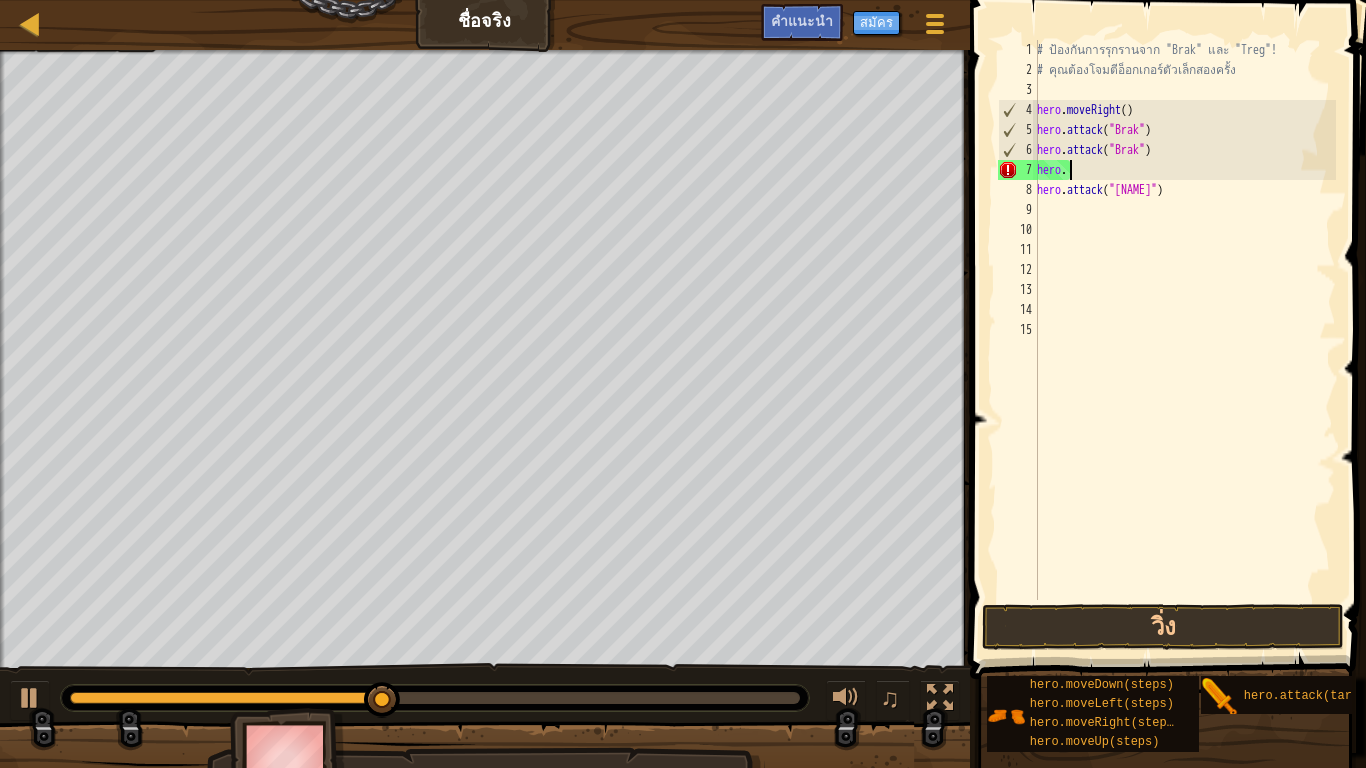 type on "h" 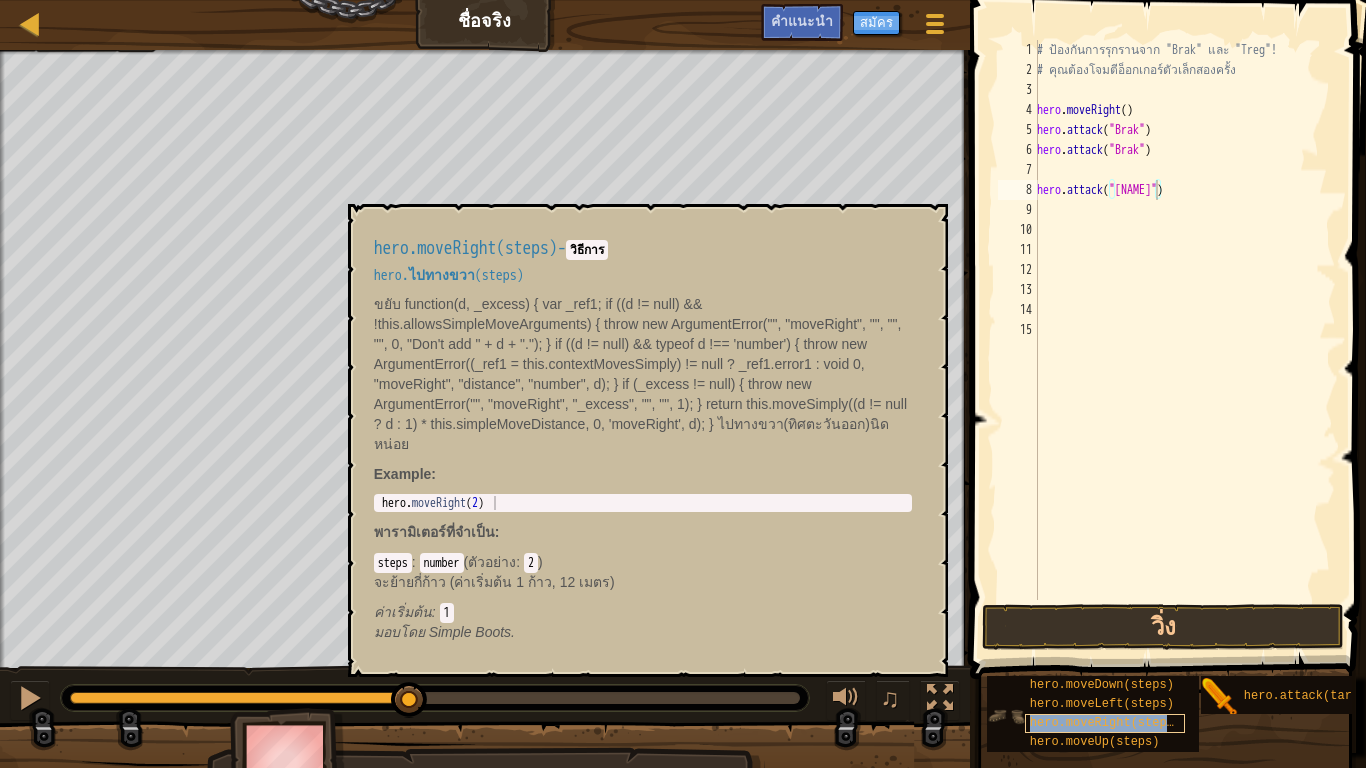type on "hero.attack("[NAME]"hero.moveRight(steps))" 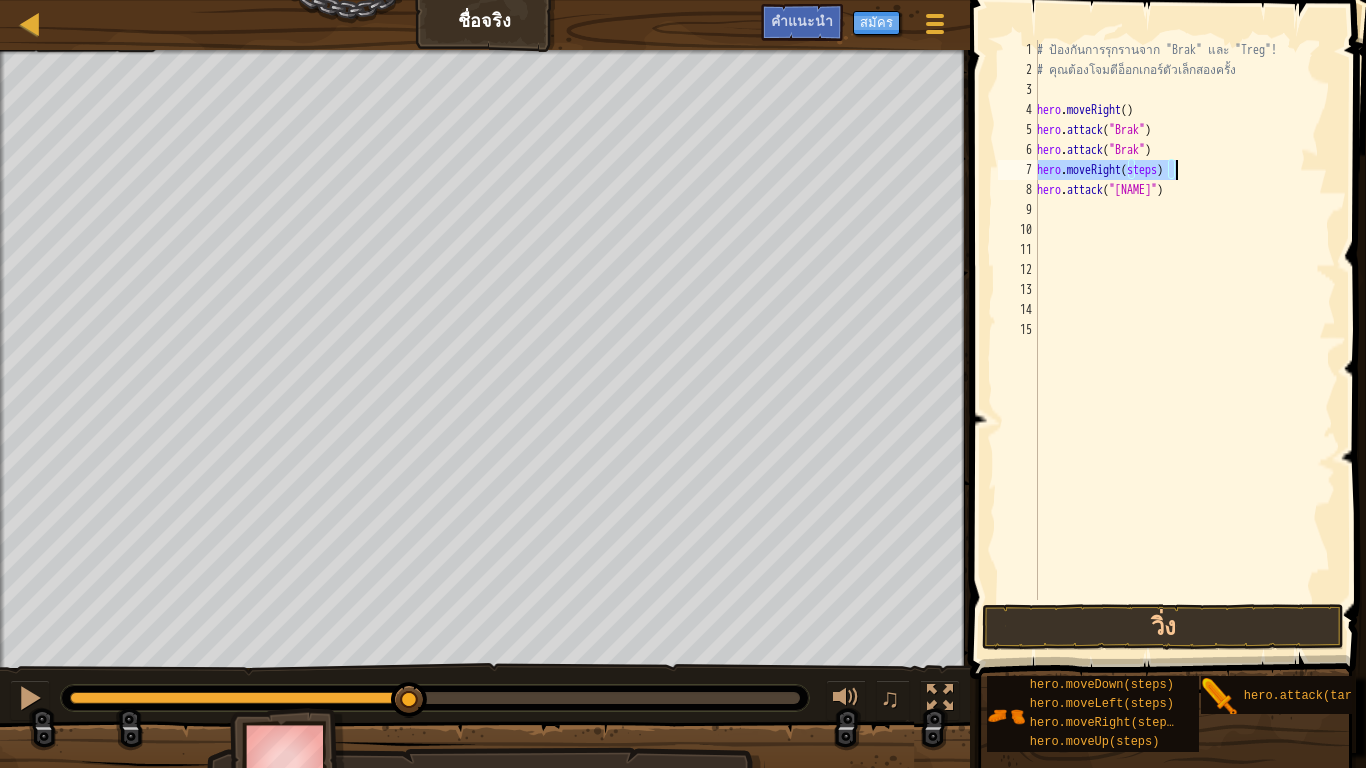 drag, startPoint x: 1164, startPoint y: 168, endPoint x: 1184, endPoint y: 168, distance: 20 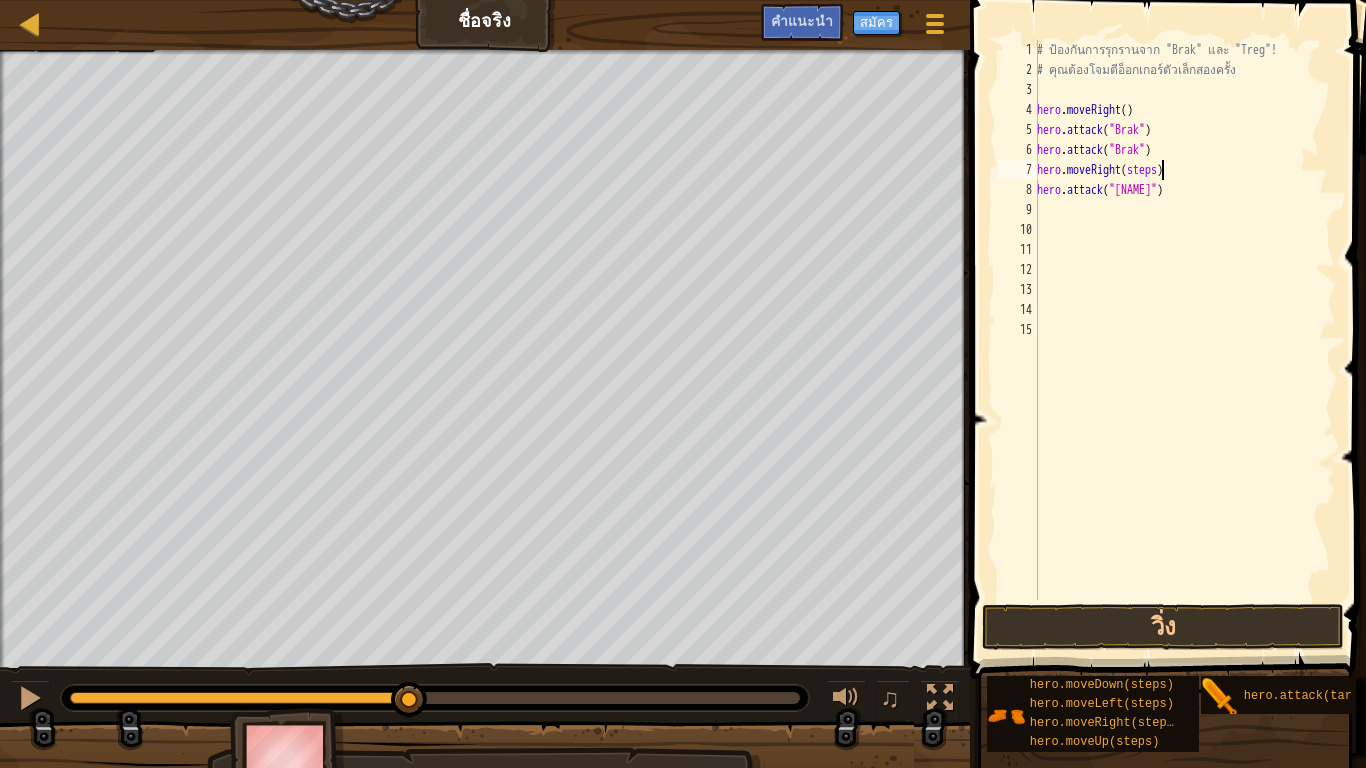click on "# ป้องกันการรุกรานจาก "[NAME]" และ "[NAME]"! # คุณต้องโจมตีอ็อกเกอร์ตัวเล็กสองครั้ง hero . moveRight ( ) hero . attack ( "[NAME]" ) hero . attack ( "[NAME]" ) hero . moveRight ( steps ) hero . attack ( "[NAME]" )" at bounding box center [1184, 340] 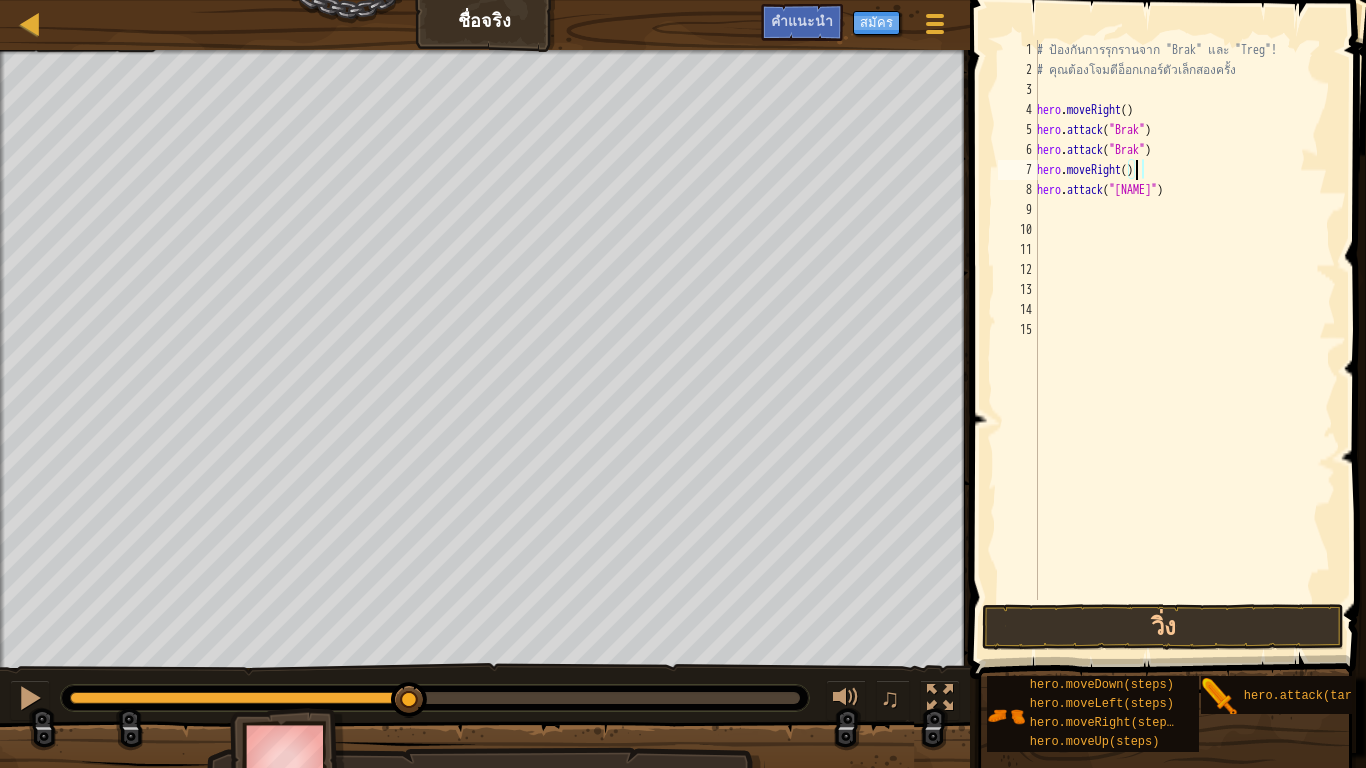 type on "hero.moveRight()" 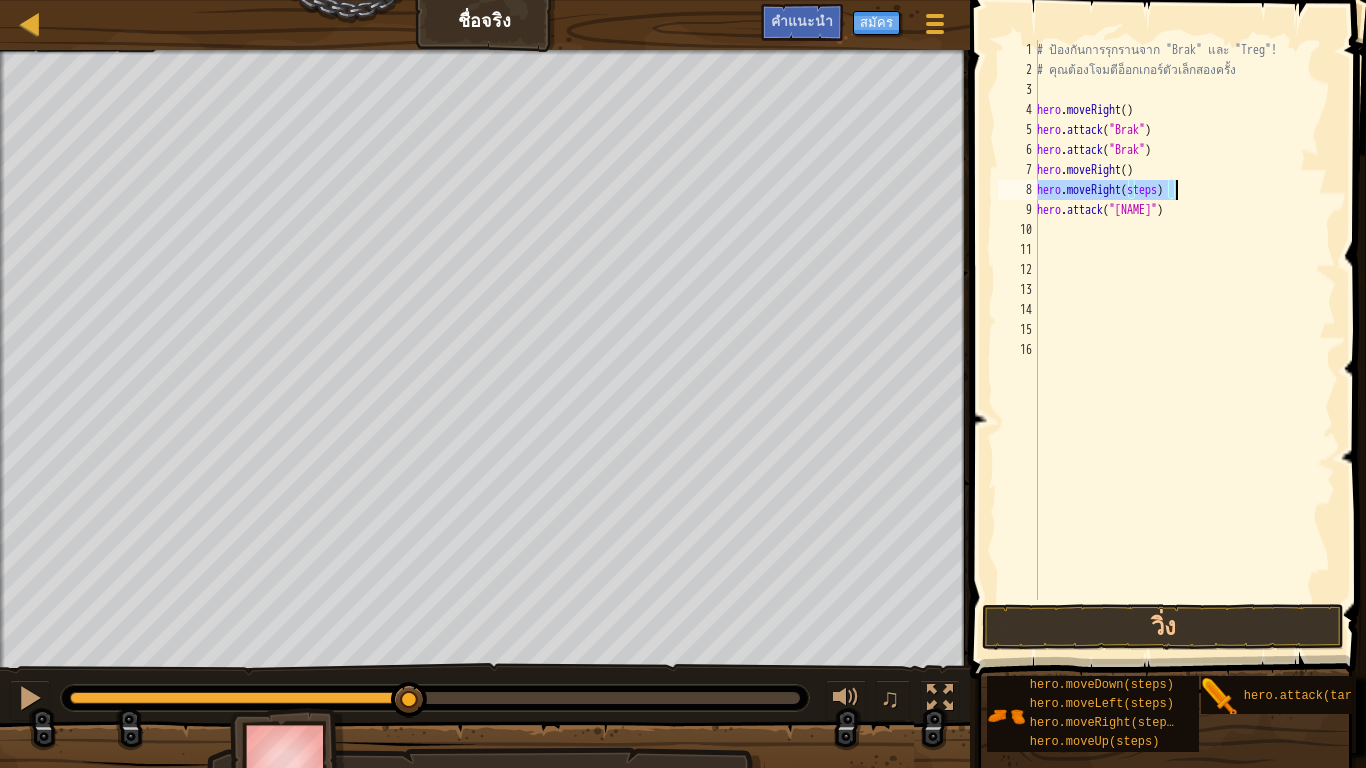 click on "# ป้องกันการรุกรานจาก "[NAME]" และ "[NAME]"! # คุณต้องโจมตีอ็อกเกอร์ตัวเล็กสองครั้ง hero . moveRight ( ) hero . attack ( "[NAME]" ) hero . attack ( "[NAME]" ) hero . moveRight ( ) hero . moveRight ( steps ) hero . attack ( "[NAME]" )" at bounding box center [1184, 320] 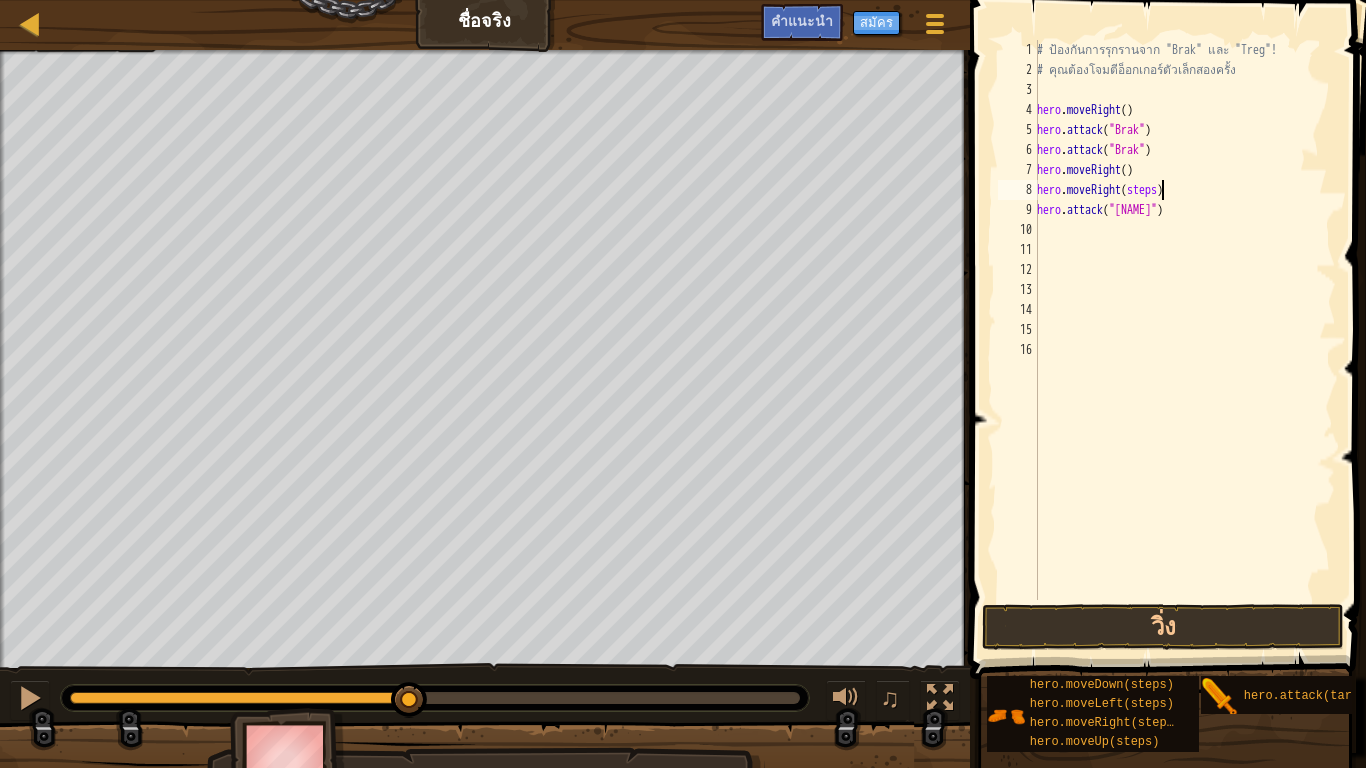 drag, startPoint x: 1167, startPoint y: 195, endPoint x: 1214, endPoint y: 222, distance: 54.20332 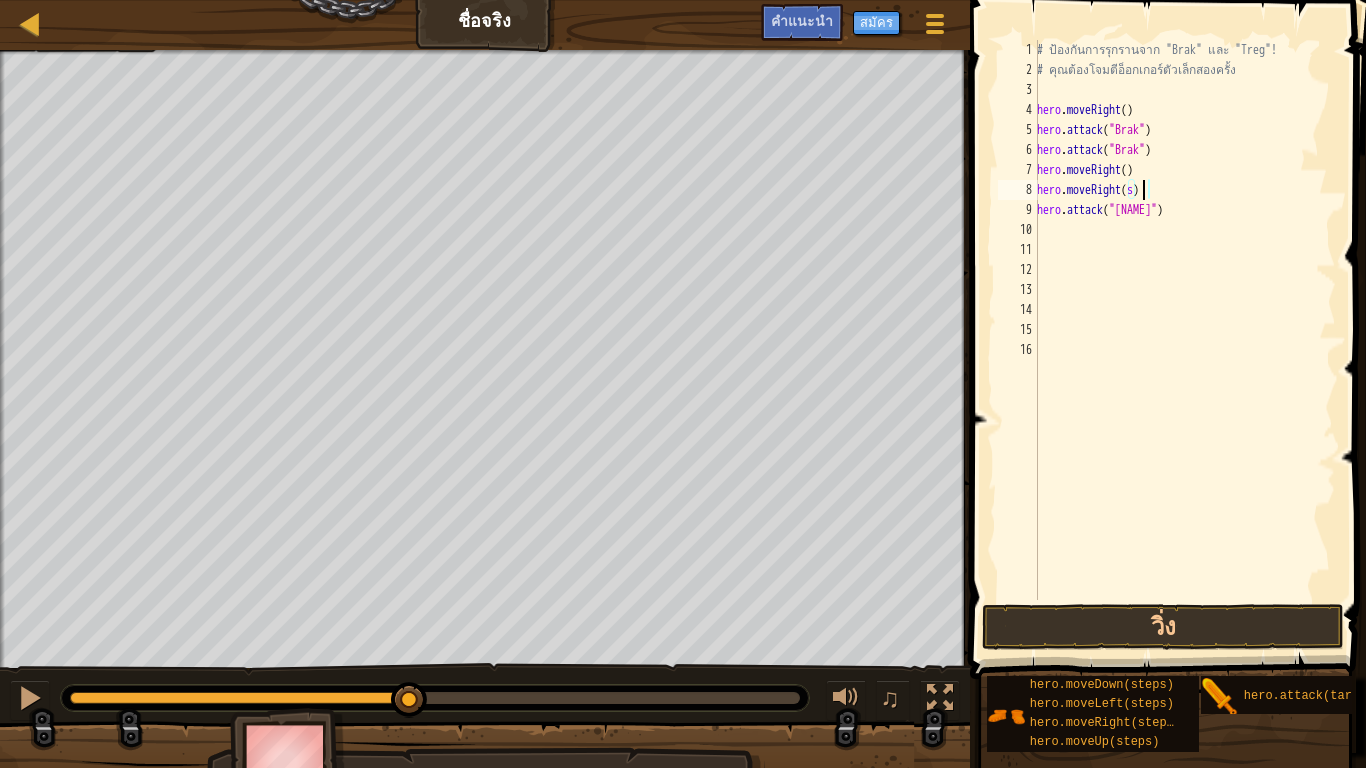 type on "hero.moveRight()" 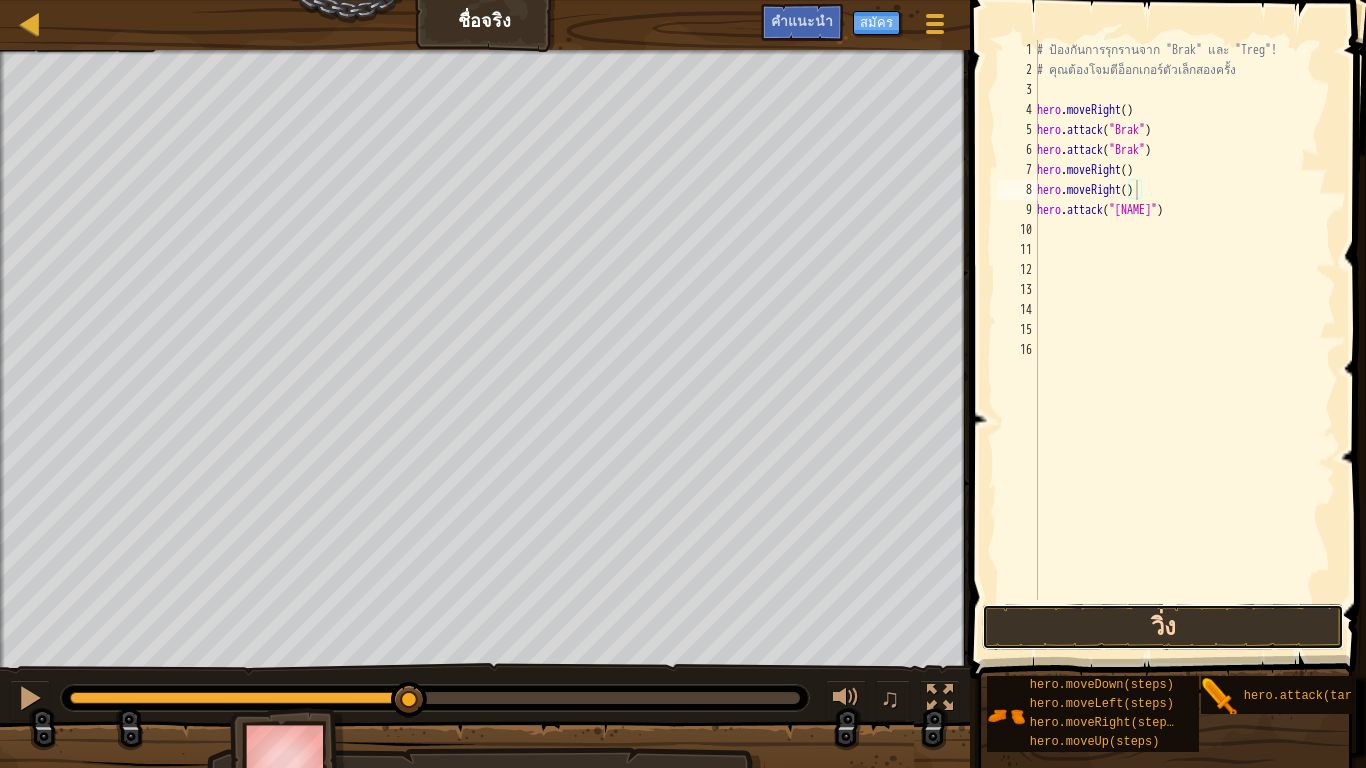 click on "วิ่ง" at bounding box center (1162, 627) 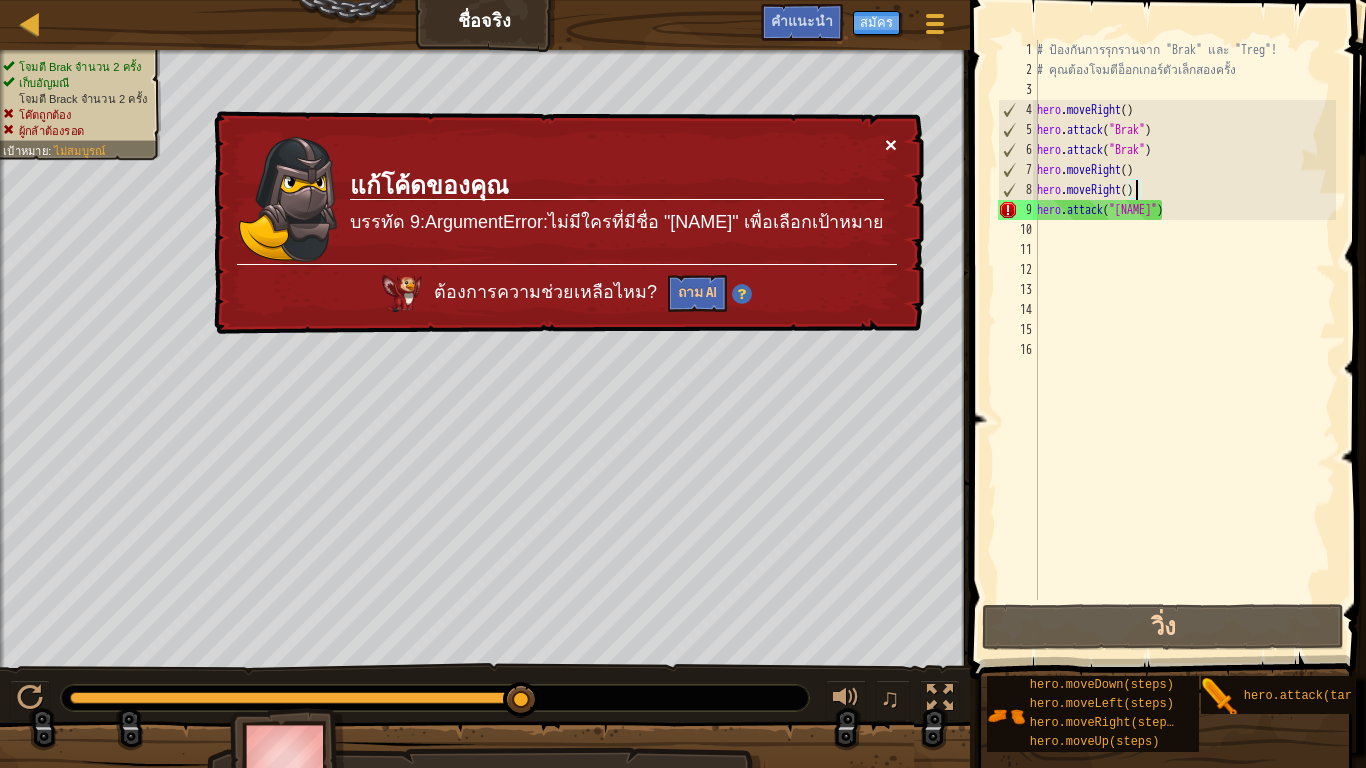 click on "×" at bounding box center (891, 144) 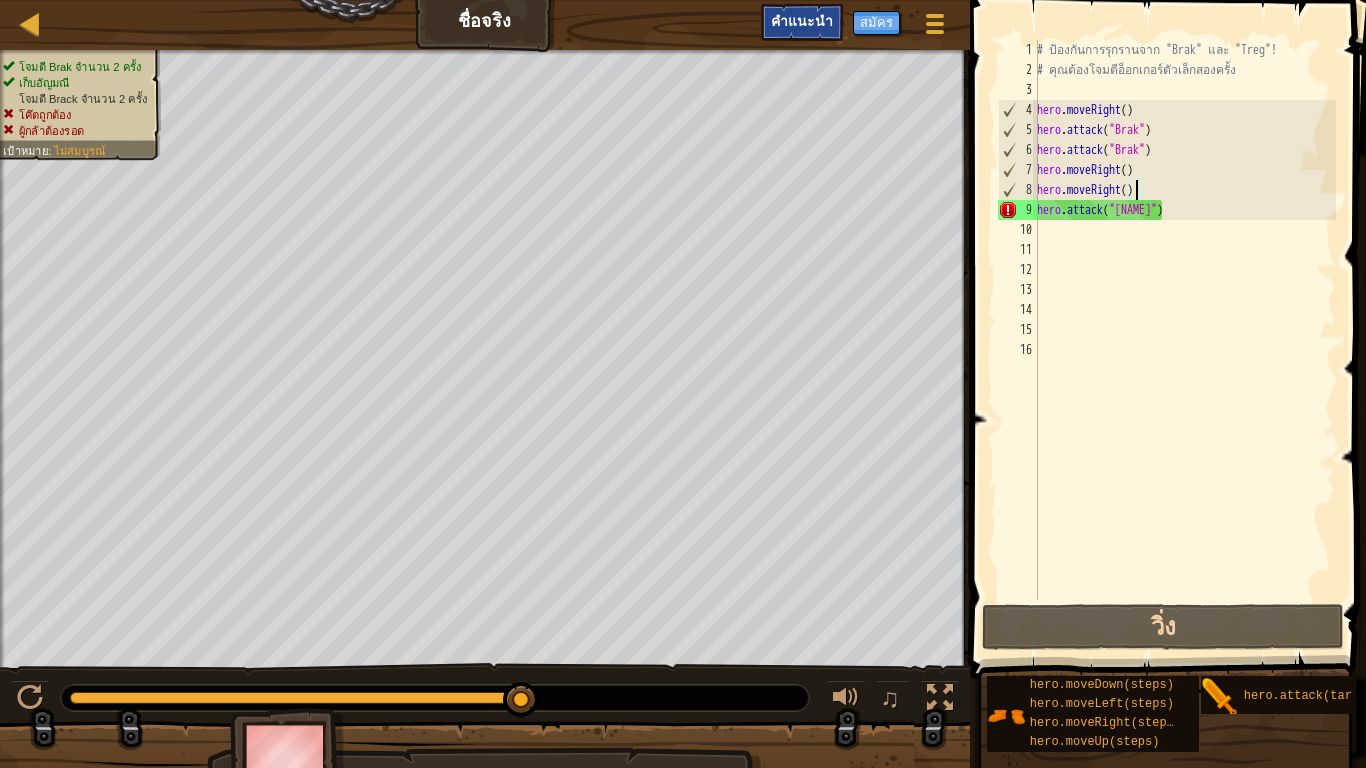 click on "คำแนะนำ" at bounding box center (802, 20) 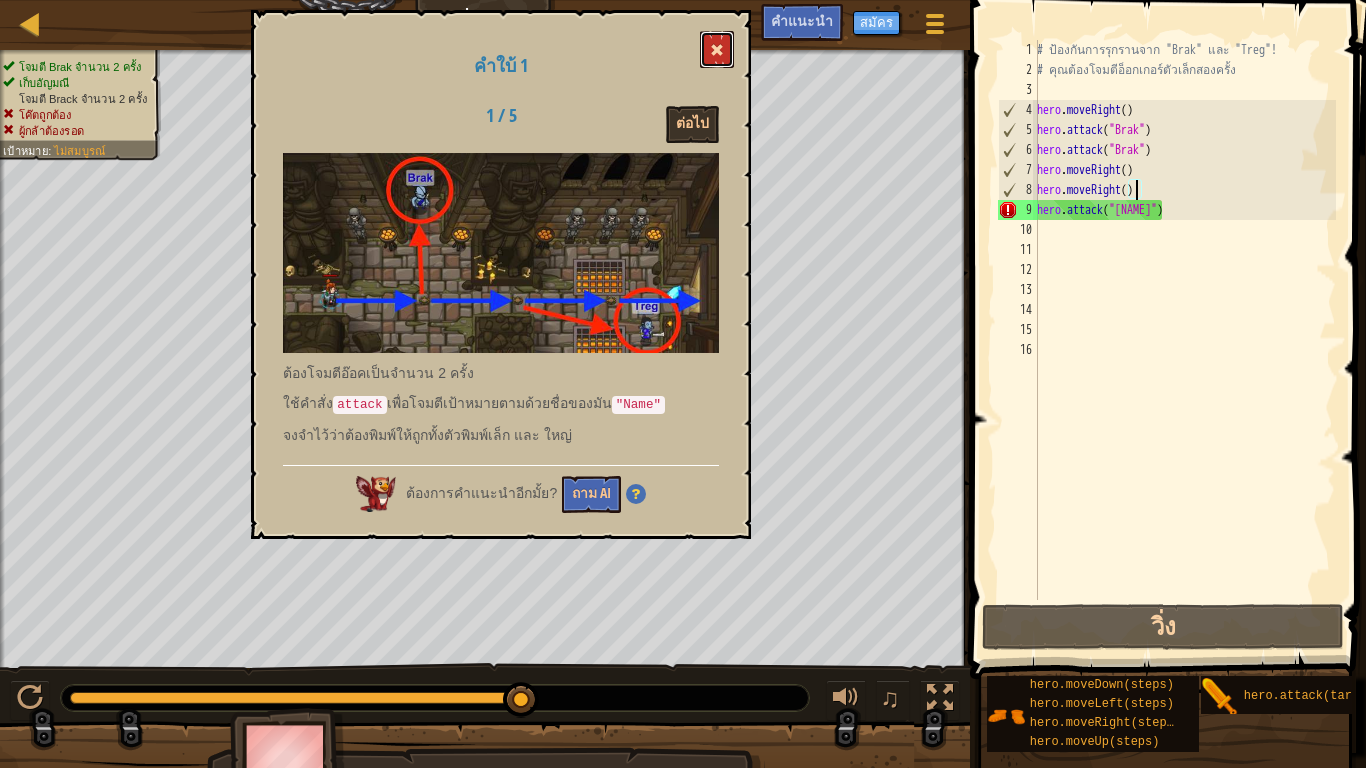 type 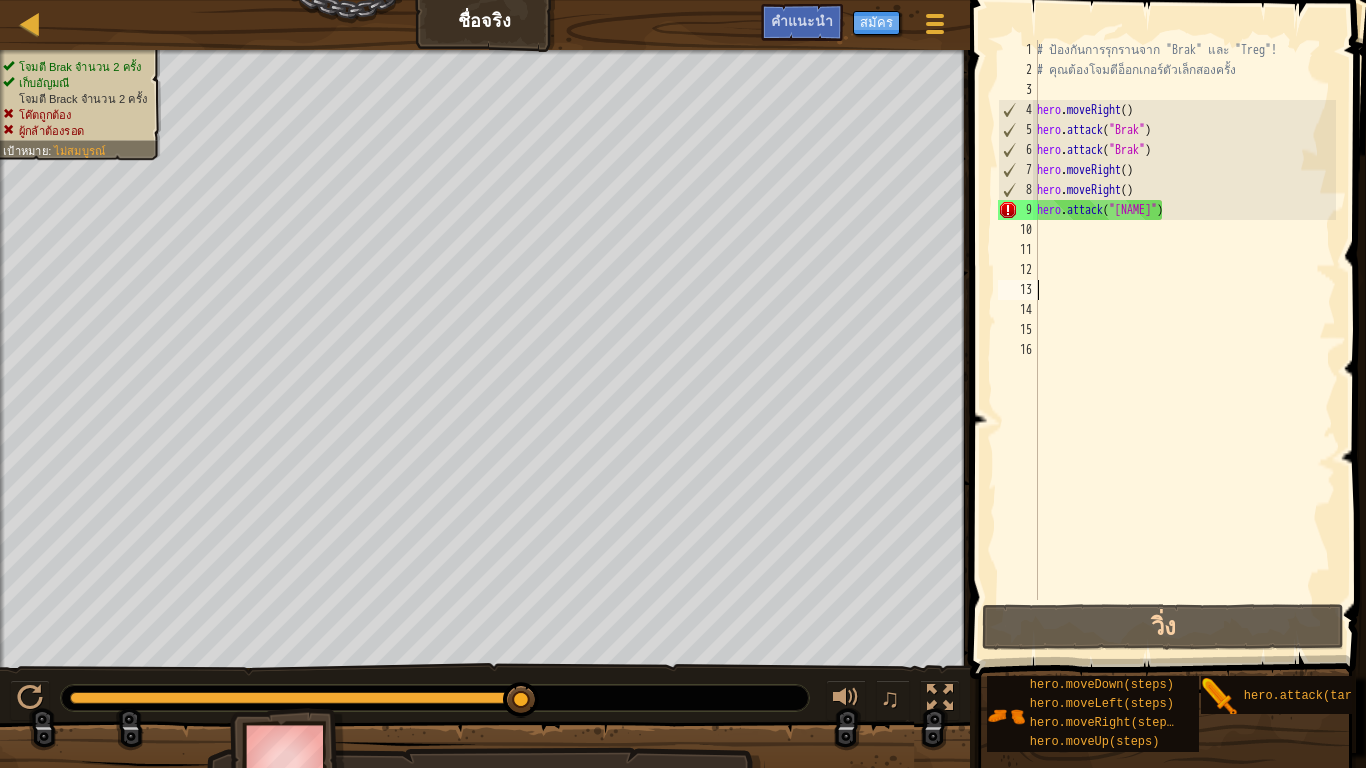 click on "# ป้องกันการรุกรานจาก "[NAME]" และ "[NAME]"! # คุณต้องโจมตีอ็อกเกอร์ตัวเล็กสองครั้ง hero . moveRight ( ) hero . attack ( "[NAME]" ) hero . attack ( "[NAME]" ) hero . moveRight ( ) hero . moveRight ( ) hero . attack ( "[NAME]" )" at bounding box center (1184, 340) 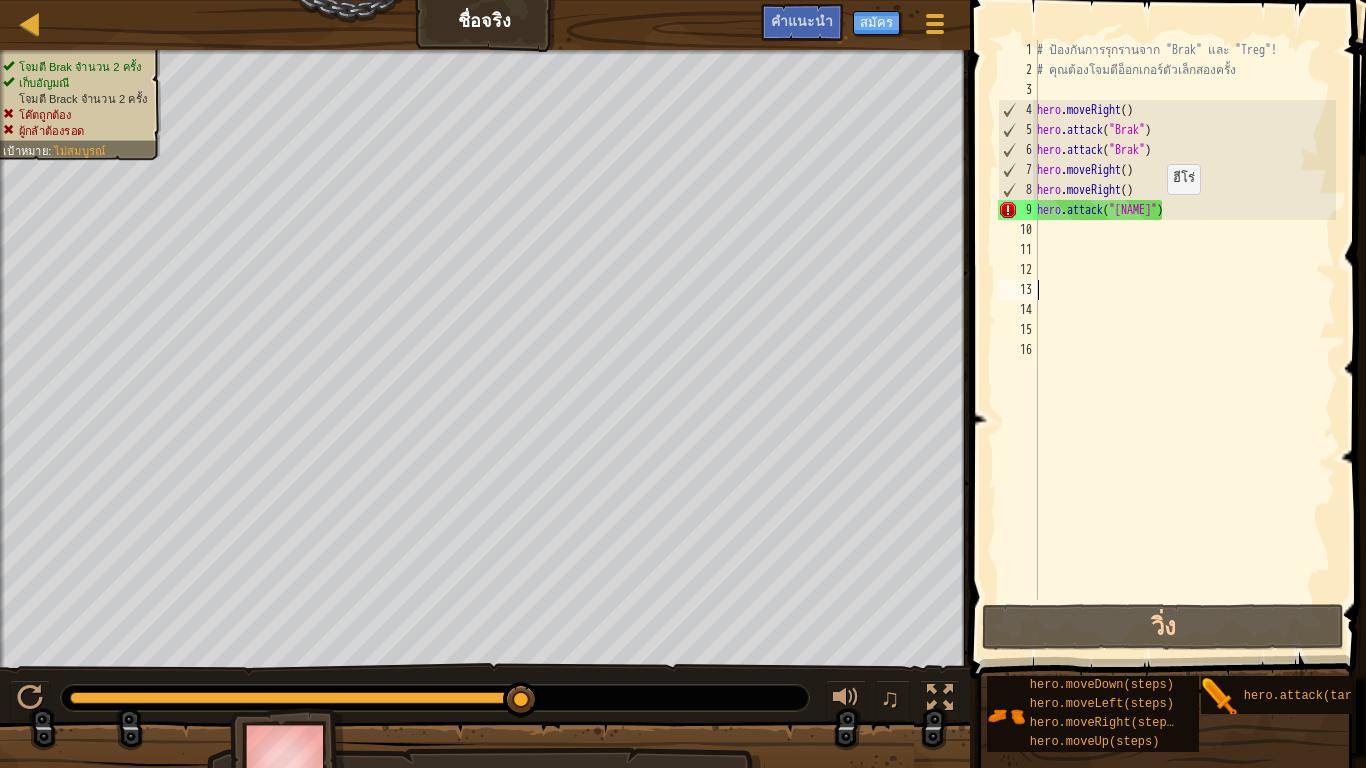 click on "# ป้องกันการรุกรานจาก "[NAME]" และ "[NAME]"! # คุณต้องโจมตีอ็อกเกอร์ตัวเล็กสองครั้ง hero . moveRight ( ) hero . attack ( "[NAME]" ) hero . attack ( "[NAME]" ) hero . moveRight ( ) hero . moveRight ( ) hero . attack ( "[NAME]" )" at bounding box center [1184, 340] 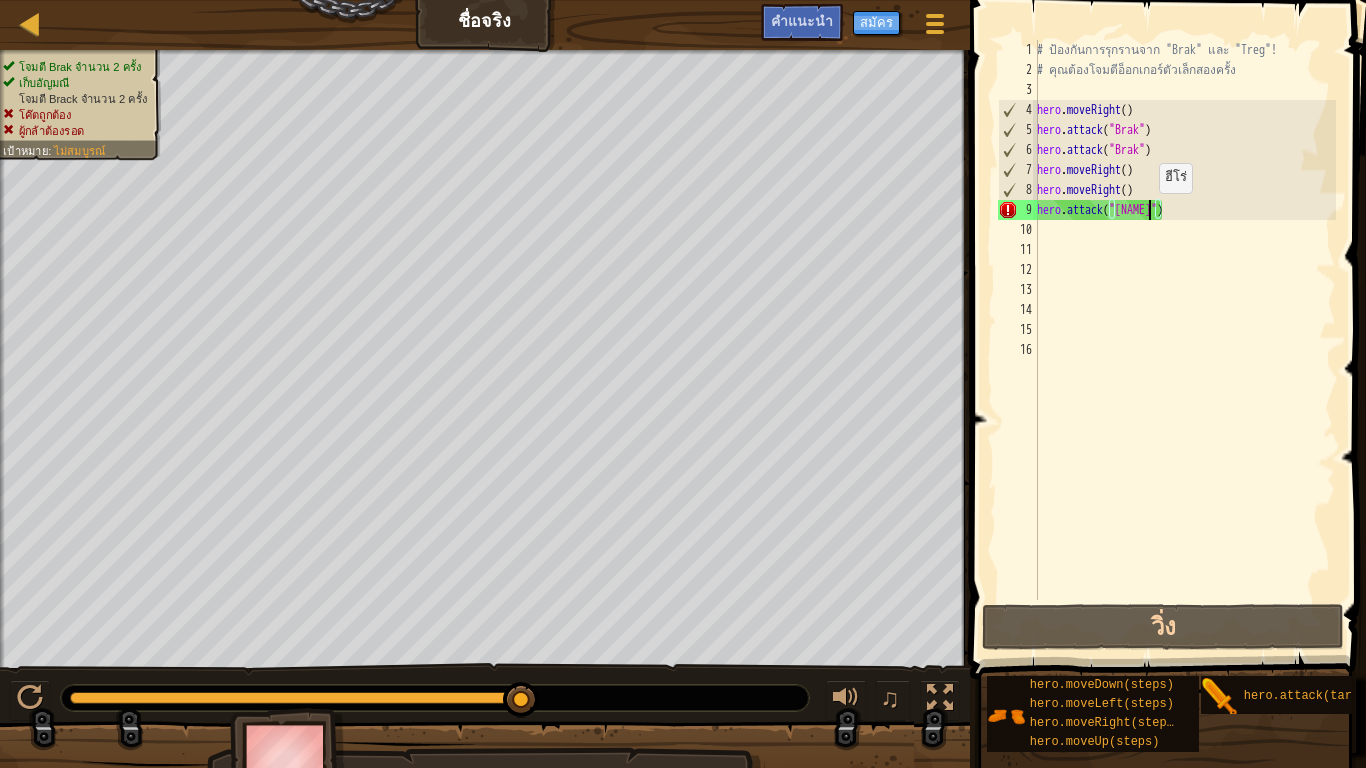 click on "# ป้องกันการรุกรานจาก "[NAME]" และ "[NAME]"! # คุณต้องโจมตีอ็อกเกอร์ตัวเล็กสองครั้ง hero . moveRight ( ) hero . attack ( "[NAME]" ) hero . attack ( "[NAME]" ) hero . moveRight ( ) hero . moveRight ( ) hero . attack ( "[NAME]" )" at bounding box center (1184, 340) 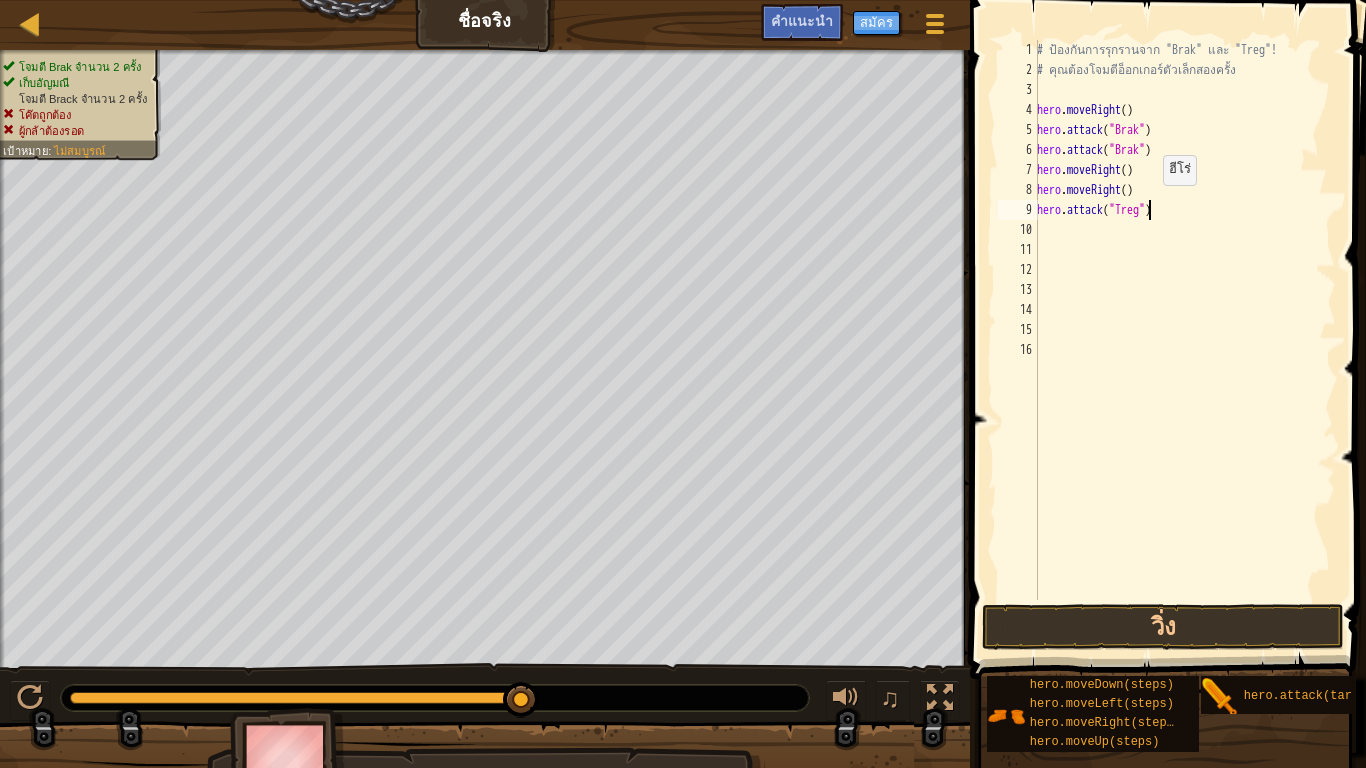 scroll, scrollTop: 9, scrollLeft: 9, axis: both 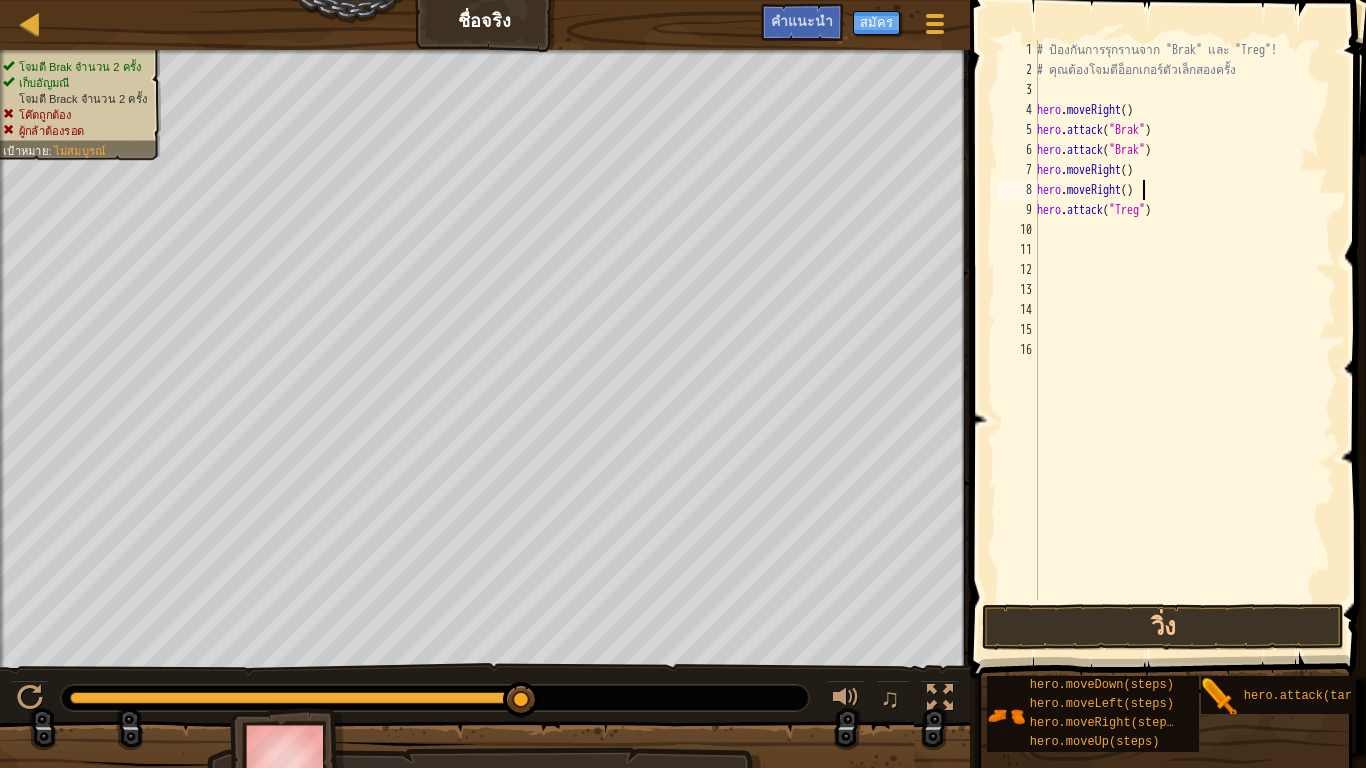 click on "# ป้องกันการรุกรานจาก "[NAME]" และ "[NAME]"! # คุณต้องโจมตีอ็อกเกอร์ตัวเล็กสองครั้ง hero . moveRight ( ) hero . attack ( "[NAME]" ) hero . attack ( "[NAME]" ) hero . moveRight ( ) hero . moveRight ( ) hero . attack ( "[NAME]" )" at bounding box center (1184, 340) 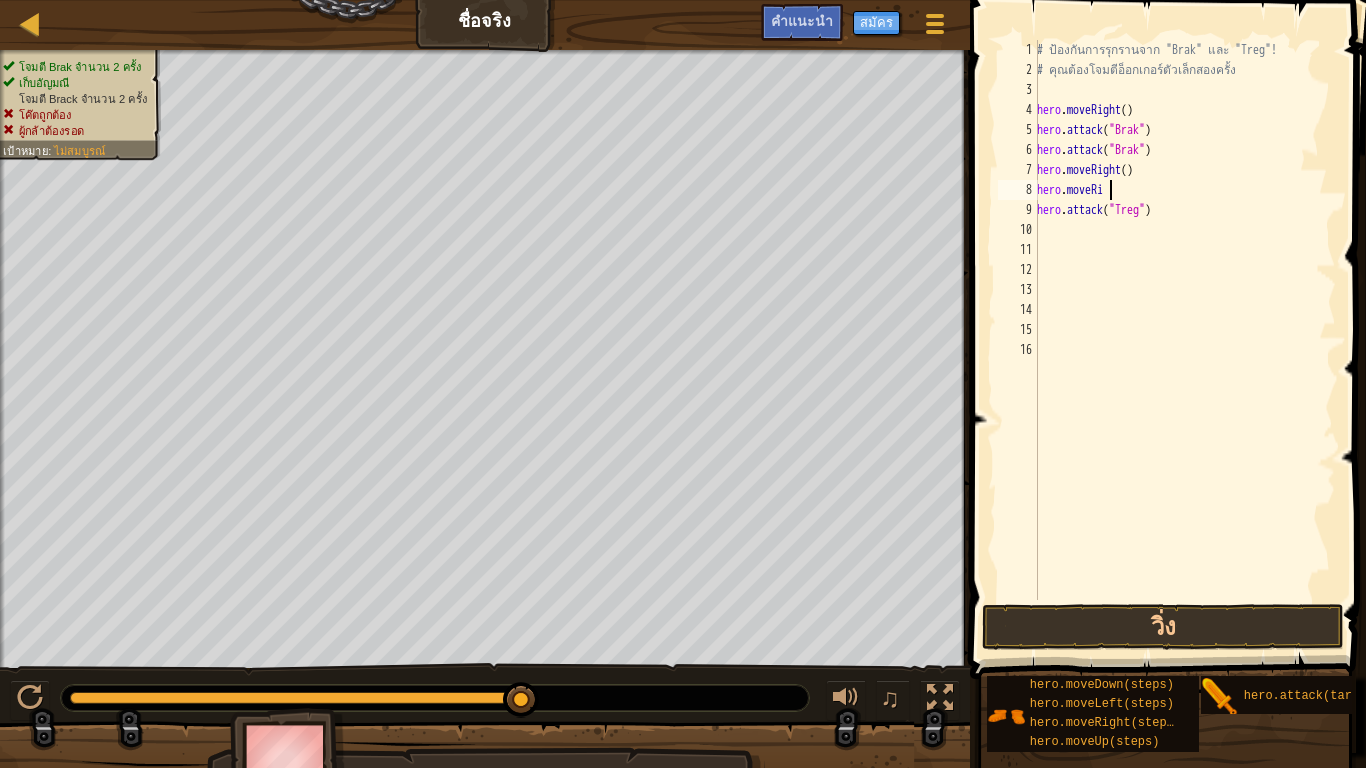 scroll, scrollTop: 9, scrollLeft: 2, axis: both 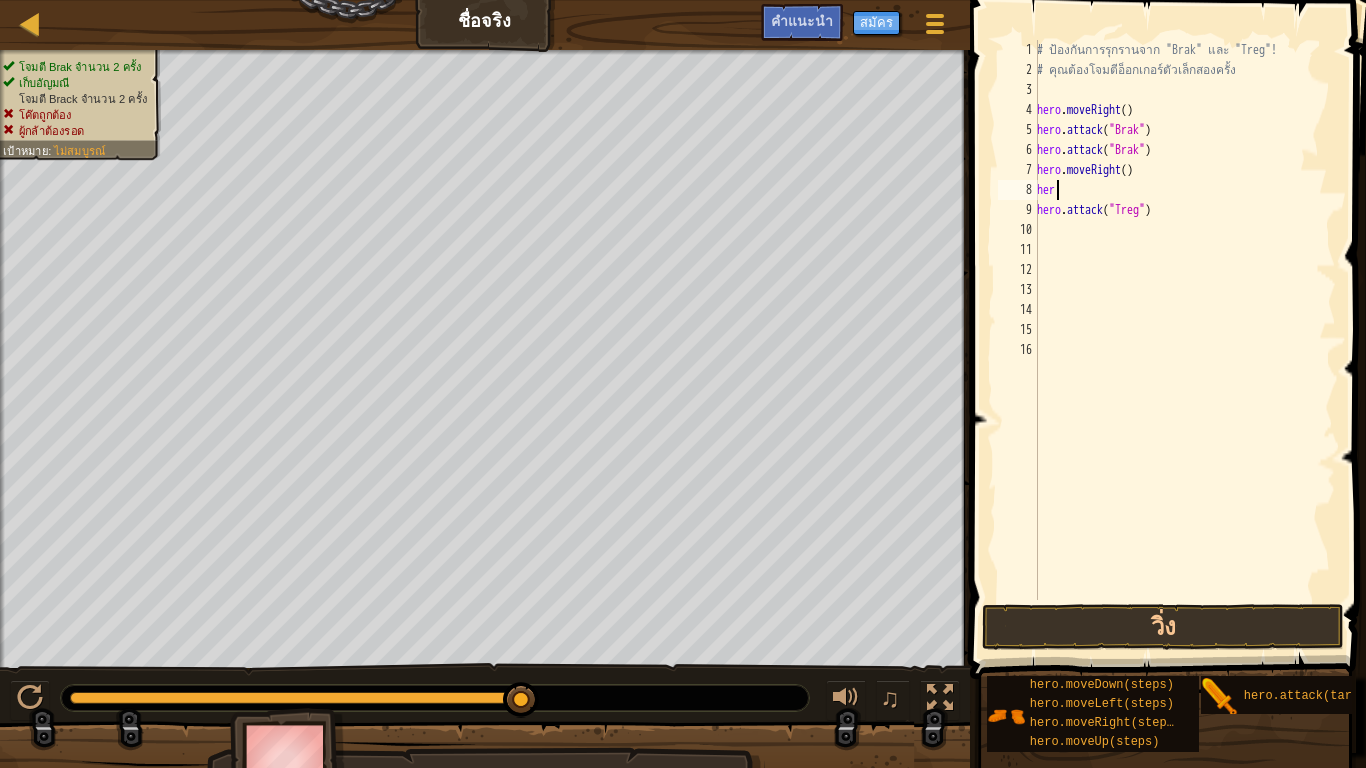 type on "h" 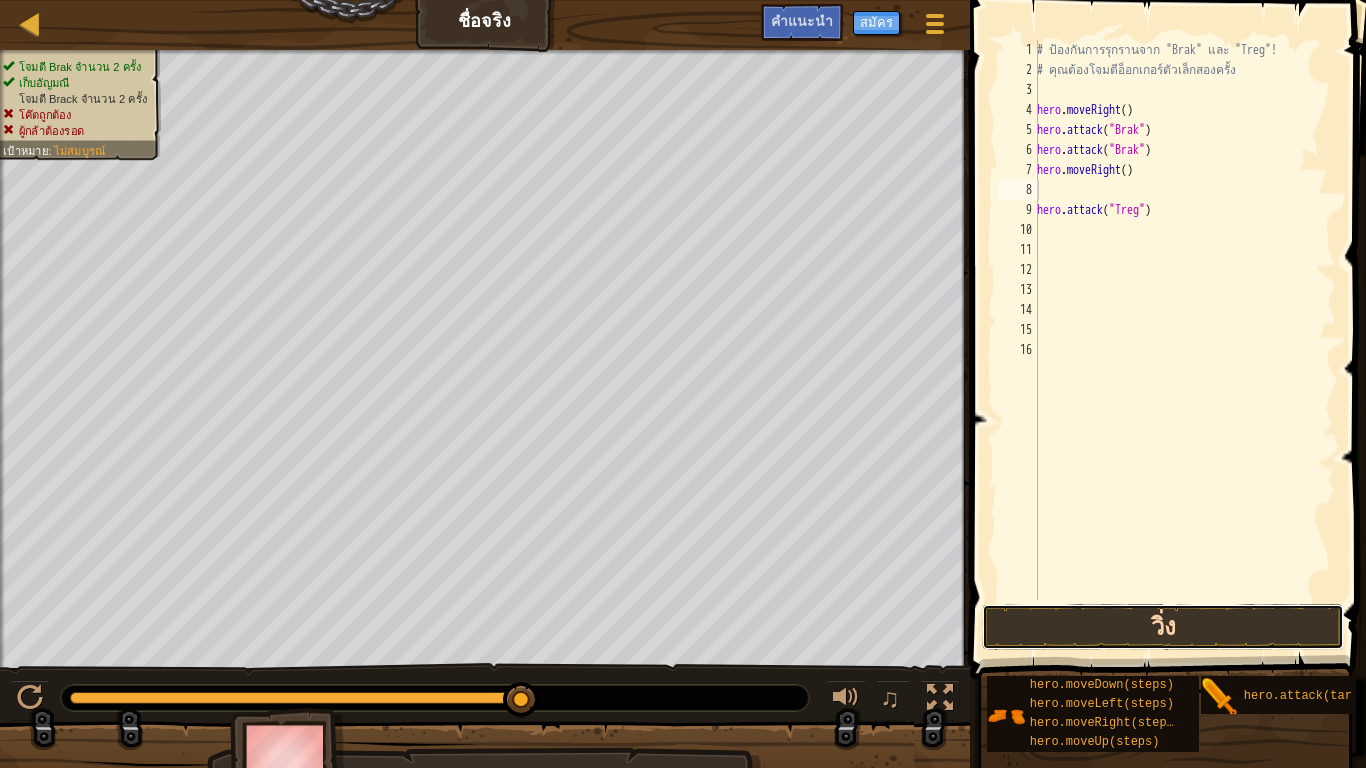 click on "วิ่ง" at bounding box center [1162, 627] 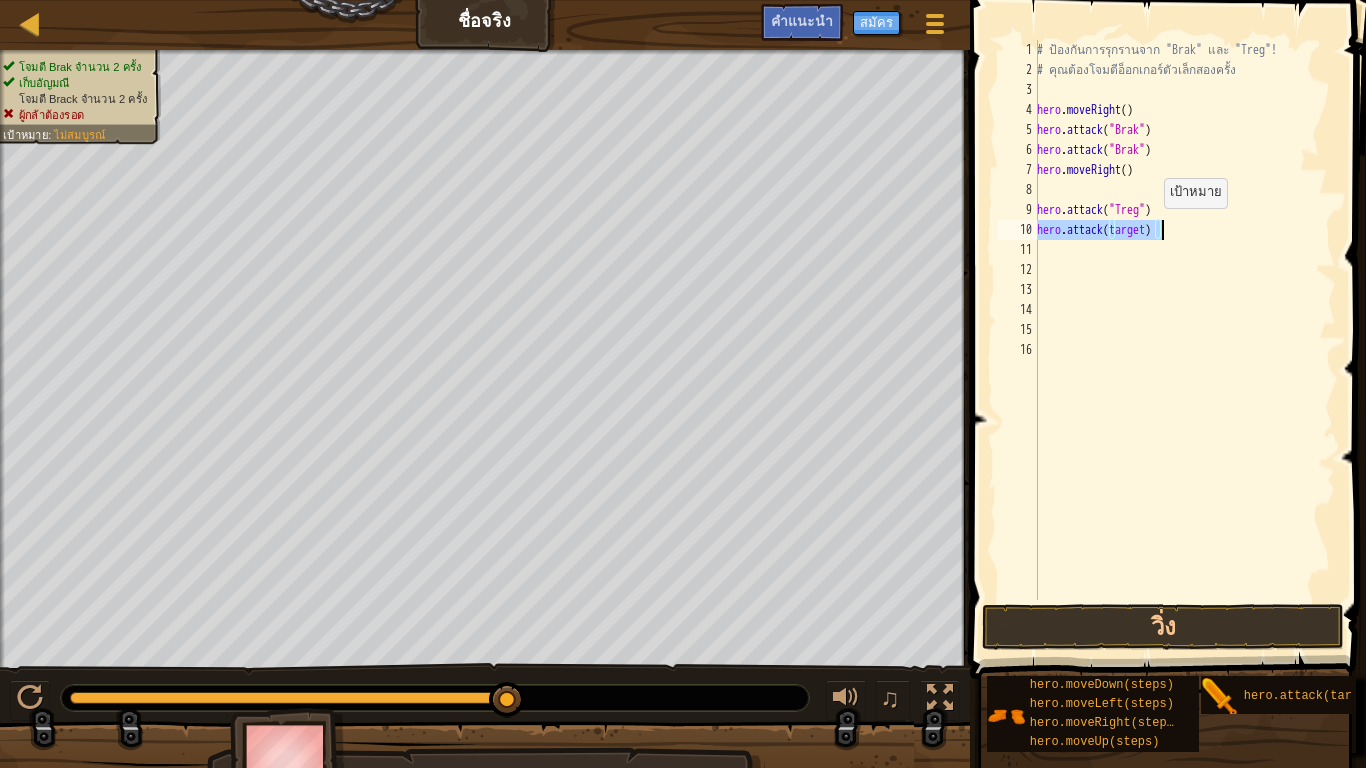 click on "# ป้องกันการรุกรานจาก "[NAME]" และ "[NAME]"! # คุณต้องโจมตีอ็อกเกอร์ตัวเล็กสองครั้ง hero . moveRight ( ) hero . attack ( "[NAME]" ) hero . attack ( "[NAME]" ) hero . moveRight ( ) hero . attack ( "[NAME]" ) hero . attack ( target )" at bounding box center (1184, 320) 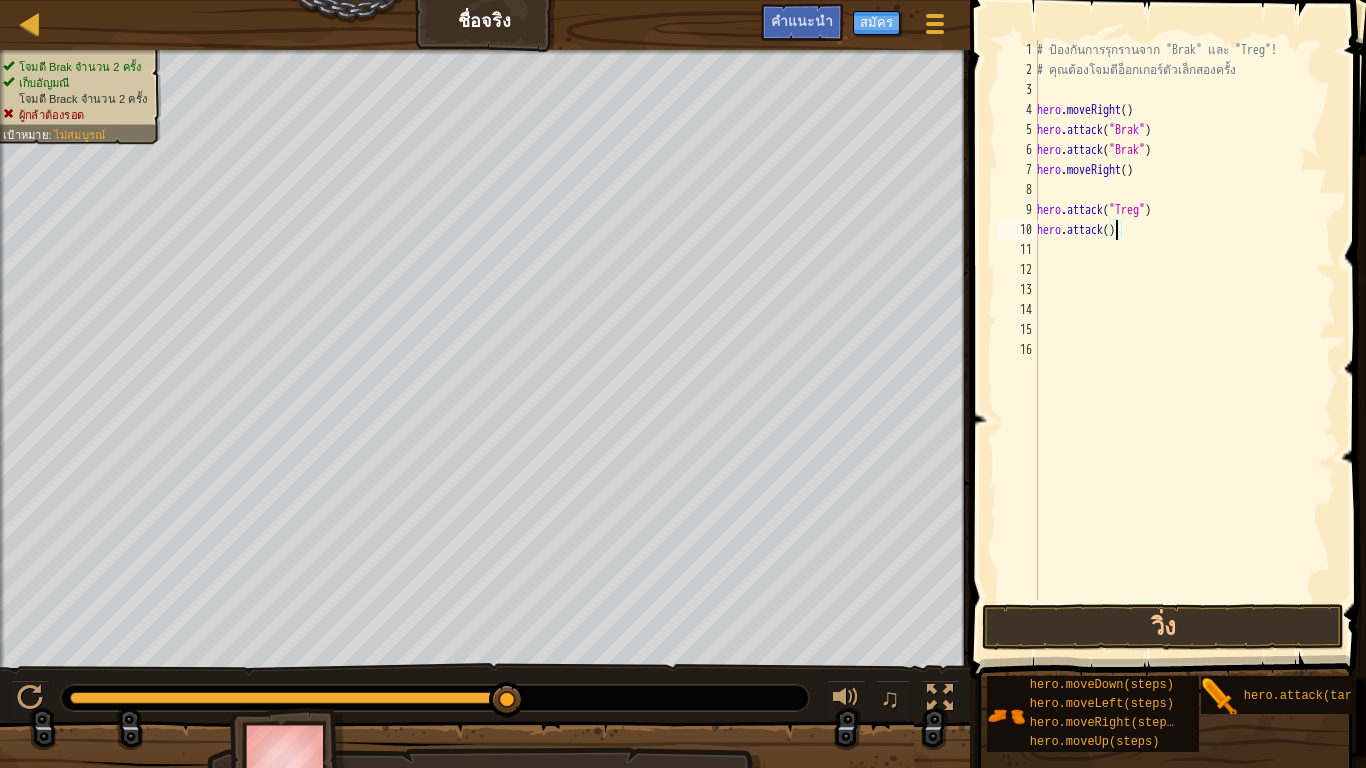 scroll, scrollTop: 9, scrollLeft: 6, axis: both 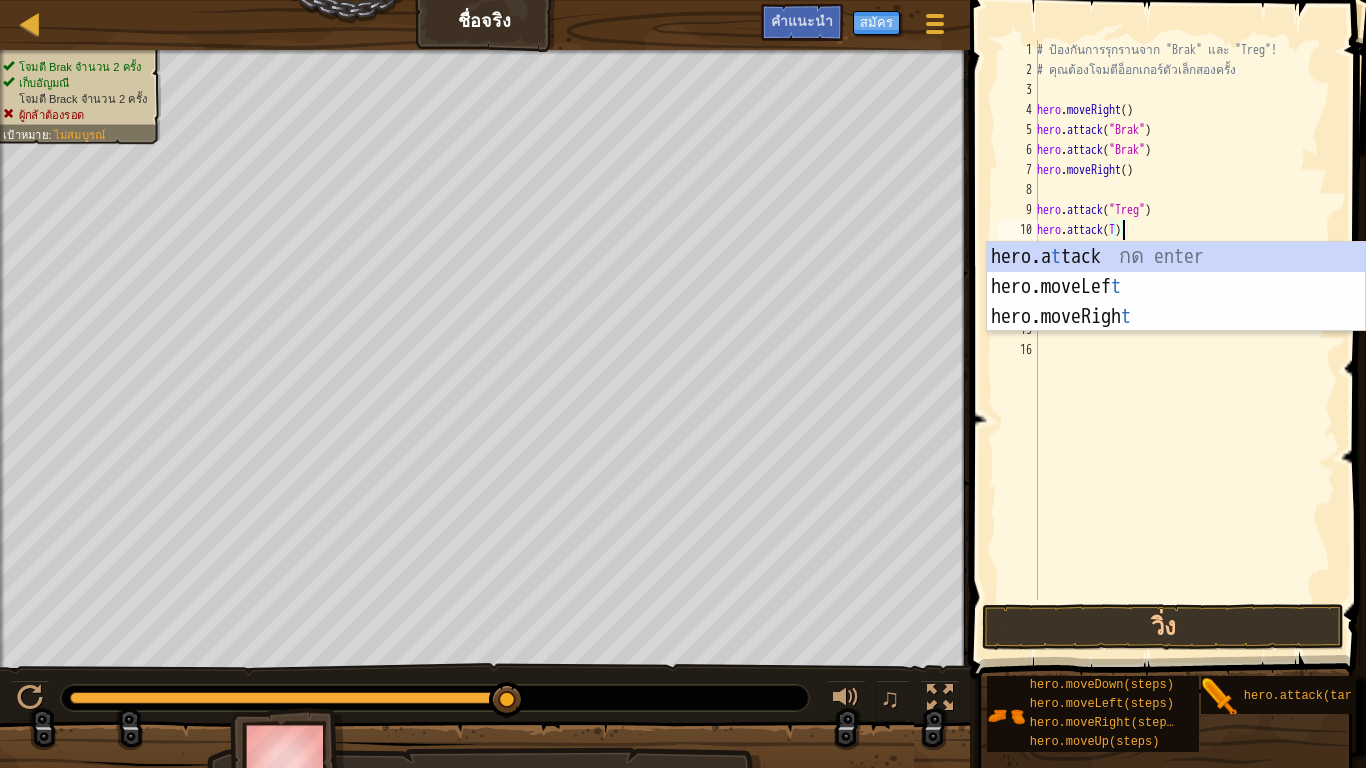 click on "# ป้องกันการรุกรานจาก "[NAME]" และ "[NAME]"! # คุณต้องโจมตีอ็อกเกอร์ตัวเล็กสองครั้ง hero . moveRight ( ) hero . attack ( "[NAME]" ) hero . attack ( "[NAME]" ) hero . moveRight ( ) hero . attack ( "[NAME]" ) hero . attack ( T )" at bounding box center [1184, 340] 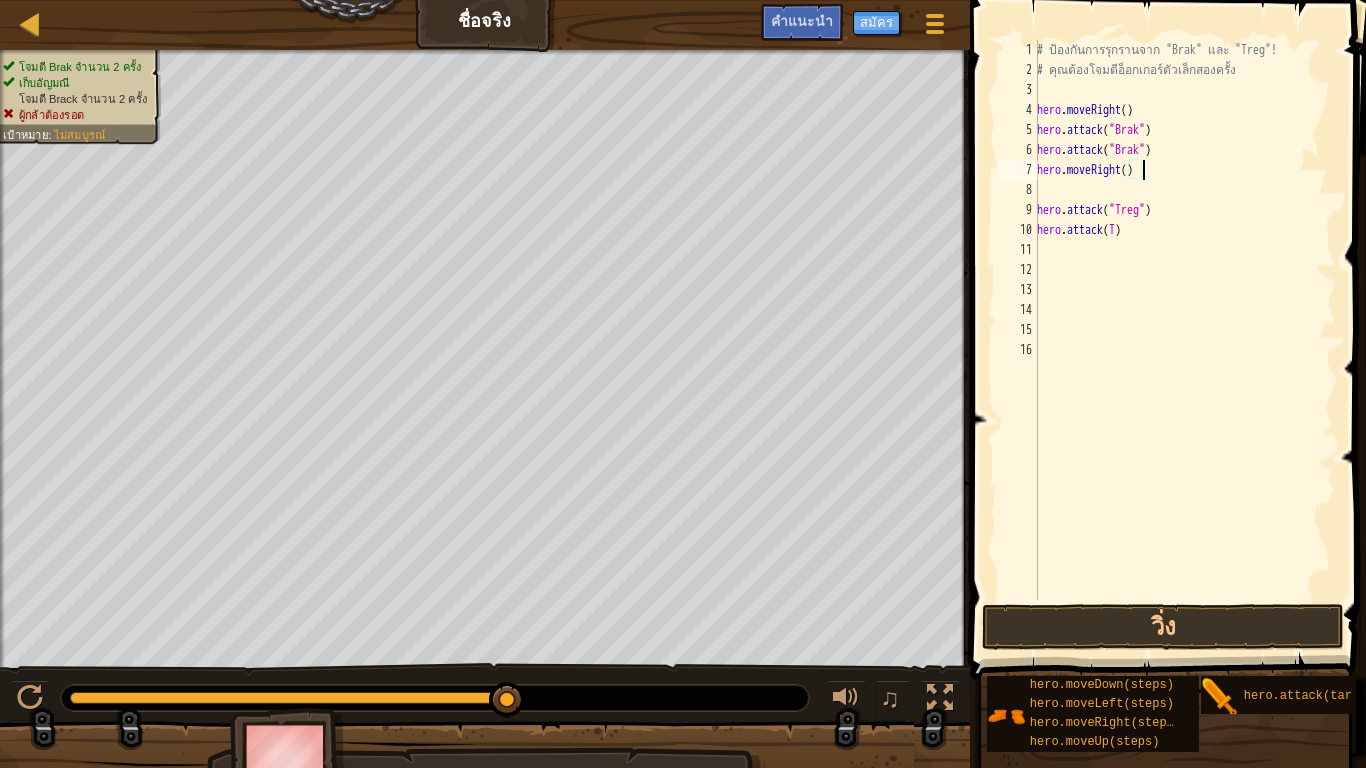 scroll, scrollTop: 9, scrollLeft: 8, axis: both 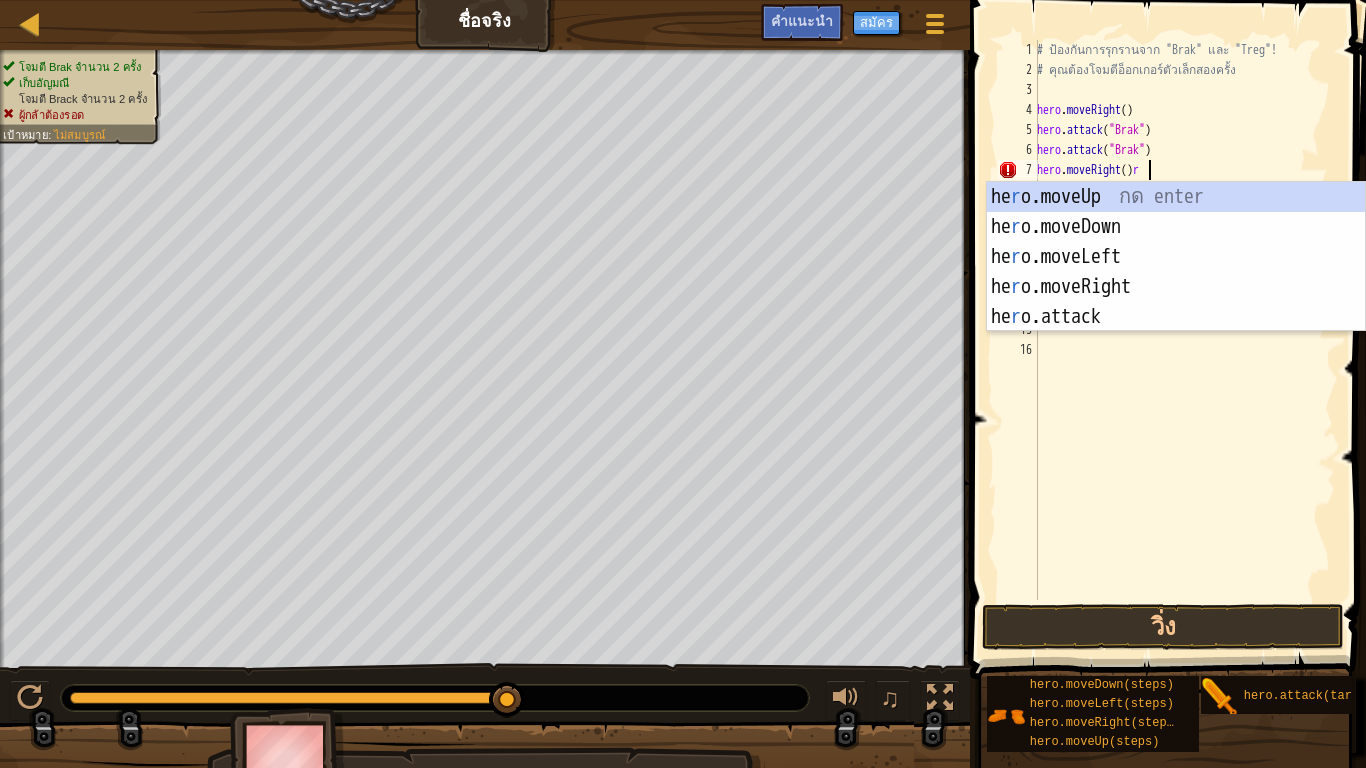 click on "# ป้องกันการรุกรานจาก "[NAME]" และ "[NAME]"! # คุณต้องโจมตีอ็อกเกอร์ตัวเล็กสองครั้ง hero . moveRight ( ) hero . attack ( "[NAME]" ) hero . attack ( "[NAME]" ) hero . moveRight ( ) r hero . attack ( "[NAME]" ) hero . attack ( T )" at bounding box center (1184, 340) 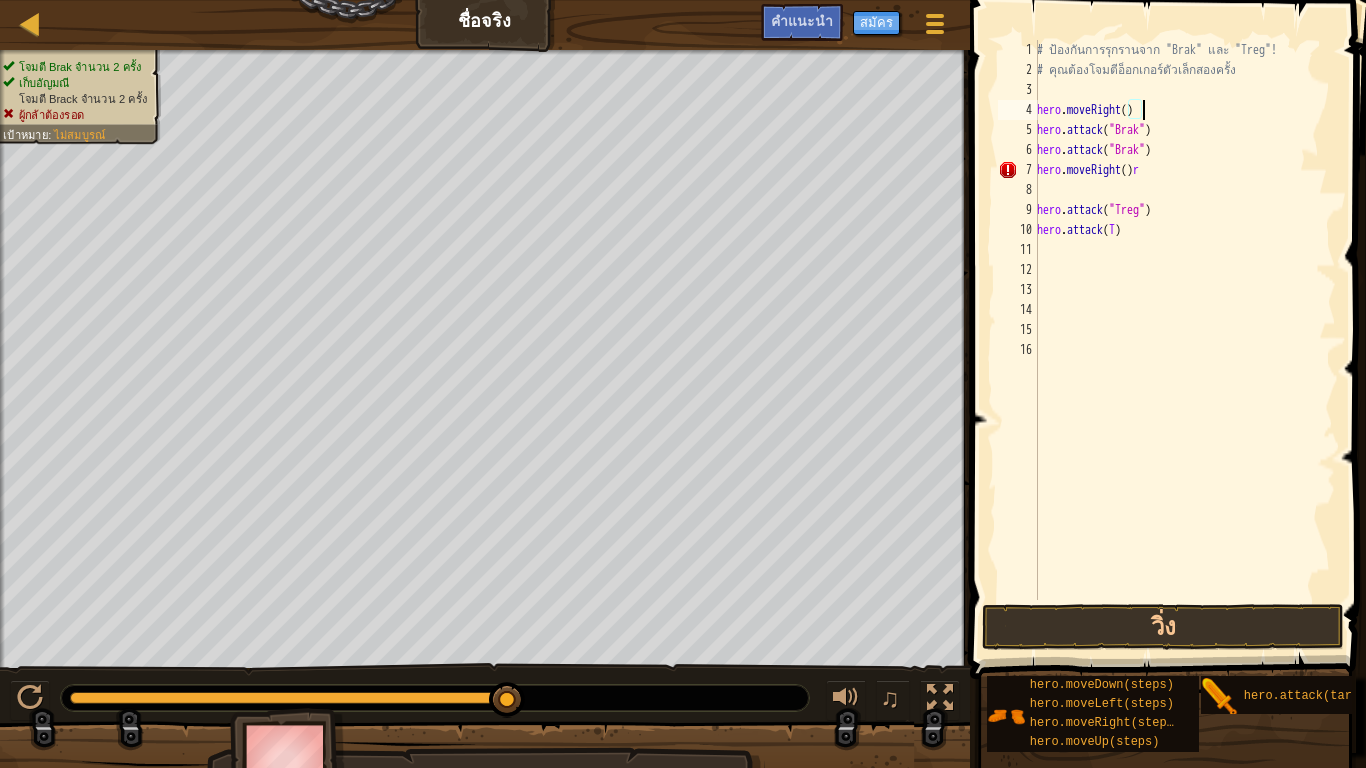 click on "# ป้องกันการรุกรานจาก "[NAME]" และ "[NAME]"! # คุณต้องโจมตีอ็อกเกอร์ตัวเล็กสองครั้ง hero . moveRight ( ) hero . attack ( "[NAME]" ) hero . attack ( "[NAME]" ) hero . moveRight ( ) r hero . attack ( "[NAME]" ) hero . attack ( T )" at bounding box center [1184, 340] 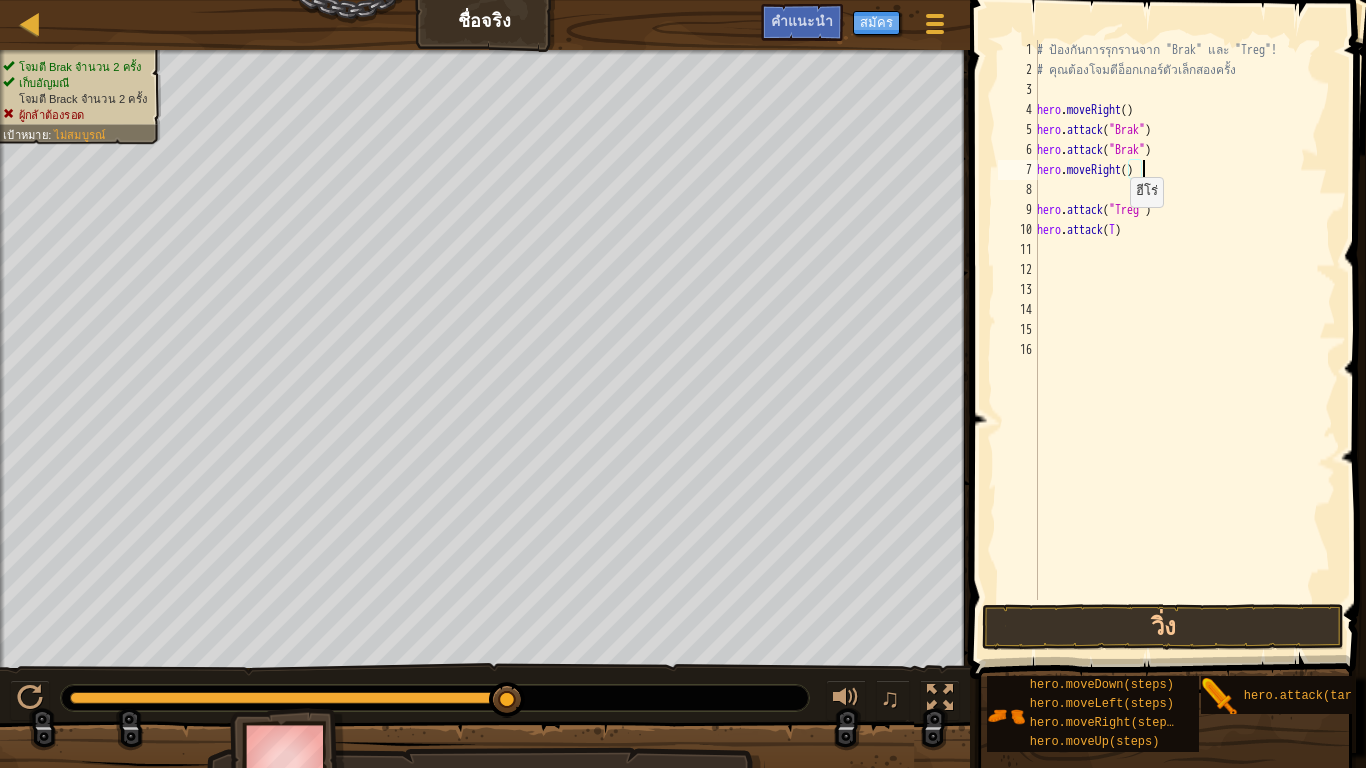 click on "# ป้องกันการรุกรานจาก "[NAME]" และ "[NAME]"! # คุณต้องโจมตีอ็อกเกอร์ตัวเล็กสองครั้ง hero . moveRight ( ) hero . attack ( "[NAME]" ) hero . attack ( "[NAME]" ) hero . moveRight ( ) hero . attack ( "[NAME]" ) hero . attack ( T )" at bounding box center (1184, 340) 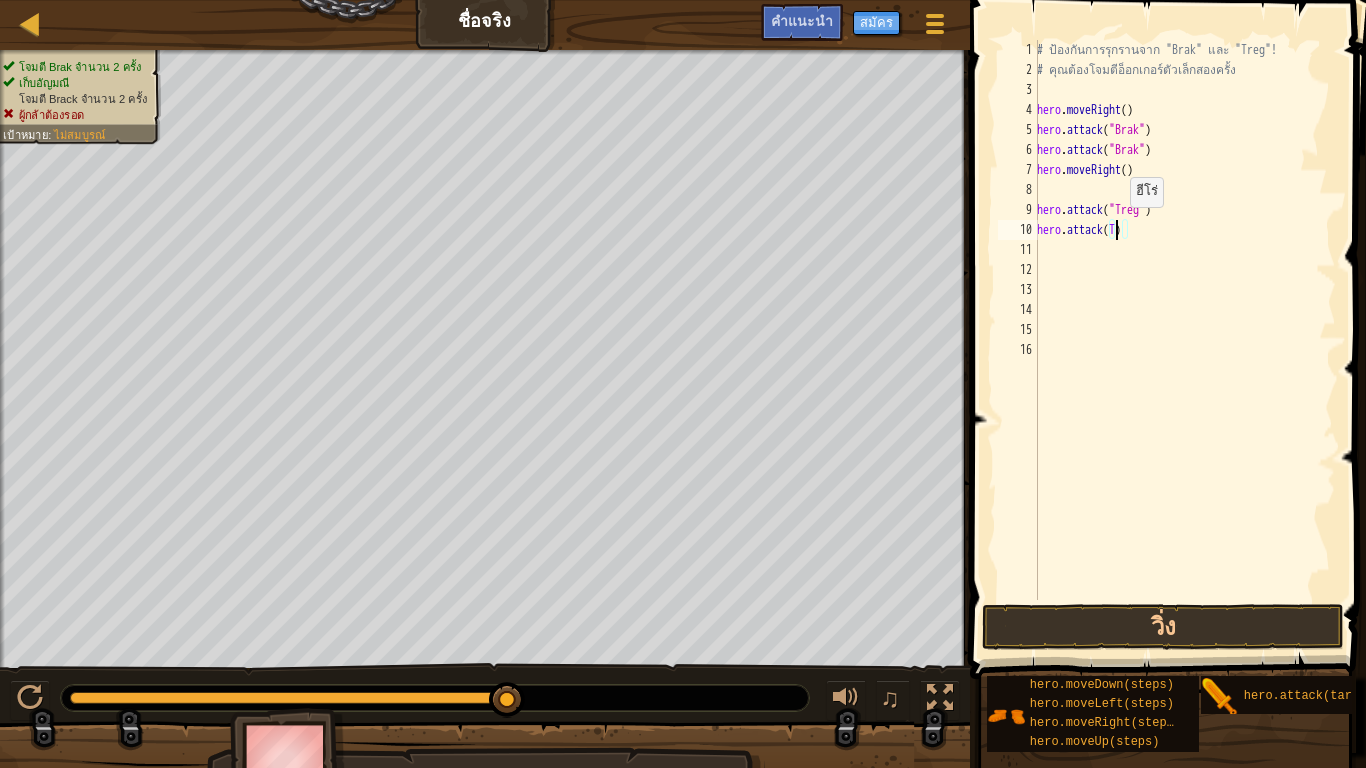 scroll, scrollTop: 9, scrollLeft: 7, axis: both 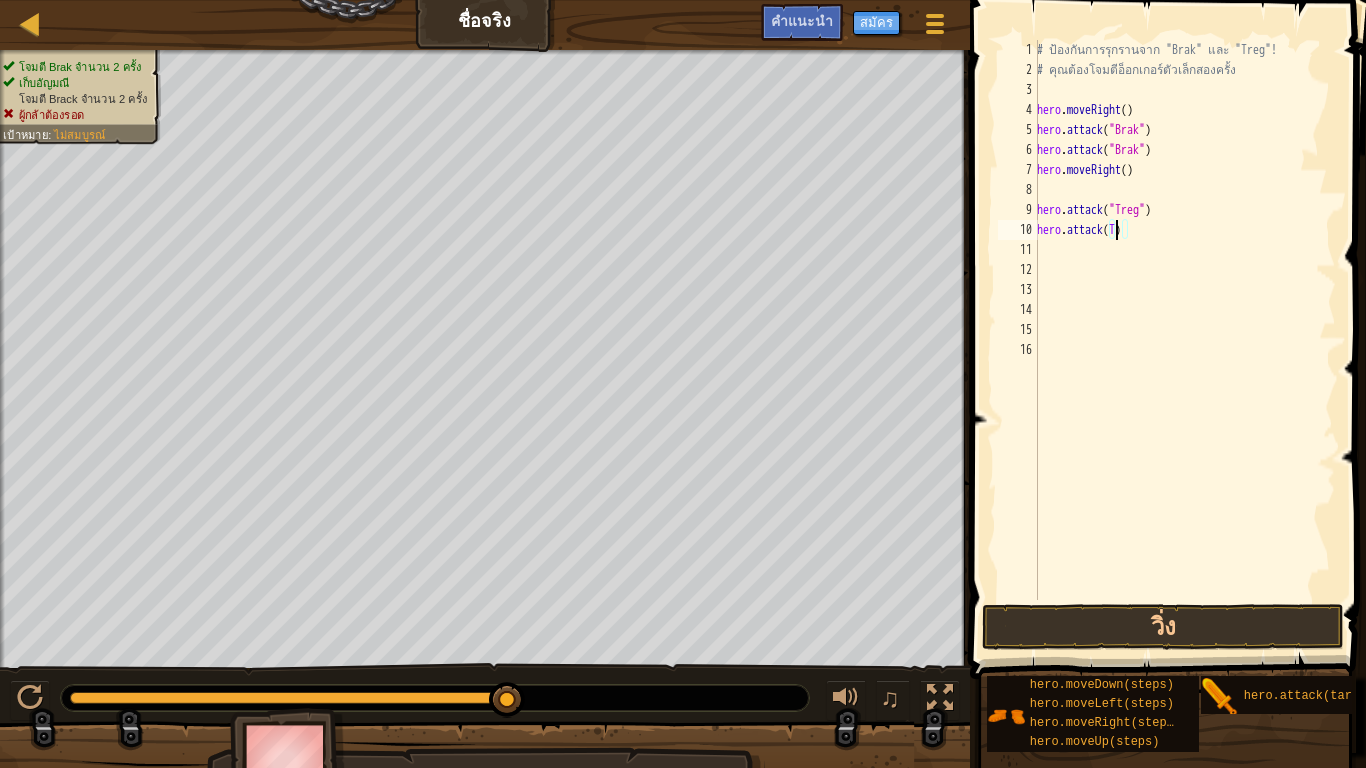 click on "# ป้องกันการรุกรานจาก "[NAME]" และ "[NAME]"! # คุณต้องโจมตีอ็อกเกอร์ตัวเล็กสองครั้ง hero . moveRight ( ) hero . attack ( "[NAME]" ) hero . attack ( "[NAME]" ) hero . moveRight ( ) hero . attack ( "[NAME]" ) hero . attack ( T )" at bounding box center (1184, 340) 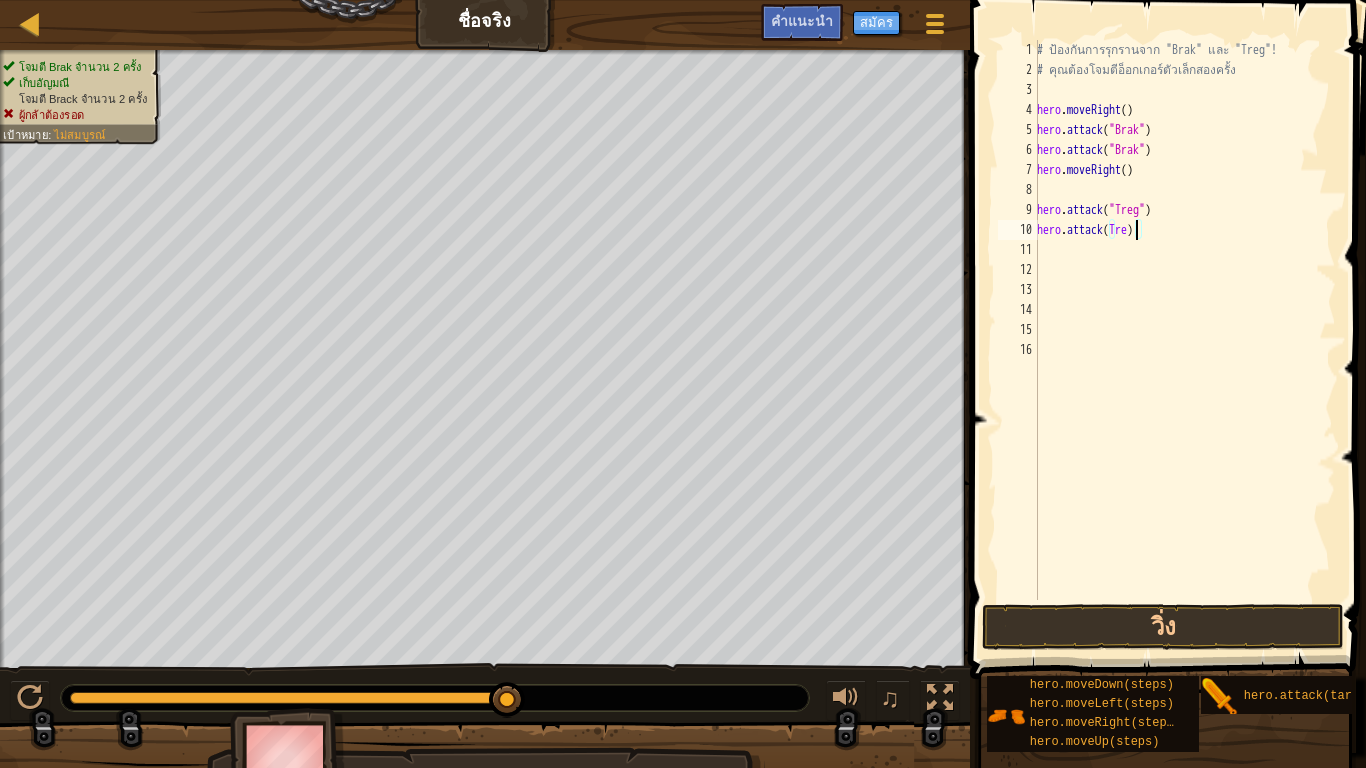 scroll, scrollTop: 9, scrollLeft: 8, axis: both 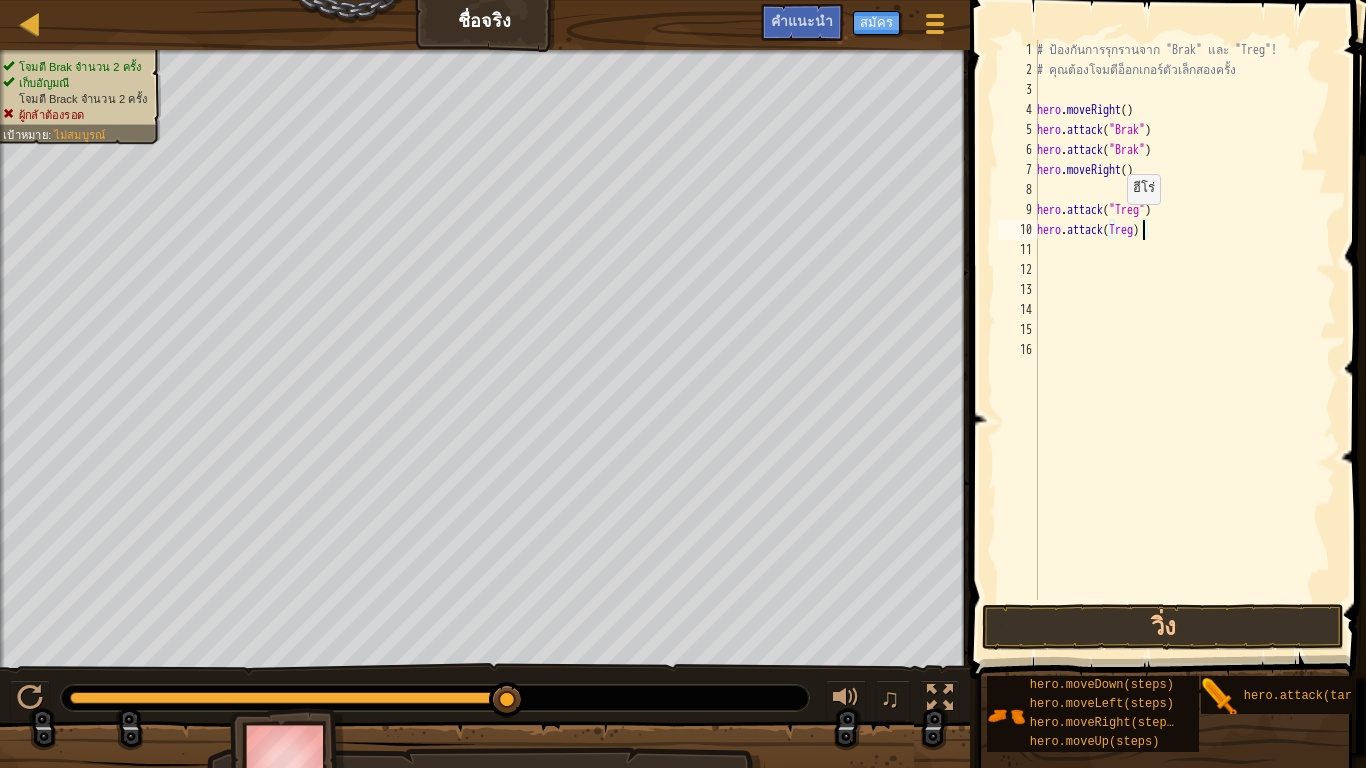click on "# ป้องกันการรุกรานจาก "[NAME]" และ "[NAME]"! # คุณต้องโจมตีอ็อกเกอร์ตัวเล็กสองครั้ง hero . moveRight ( ) hero . attack ( "[NAME]" ) hero . attack ( "[NAME]" ) hero . moveRight ( ) hero . attack ( "[NAME]" ) hero . attack ( [NAME] )" at bounding box center [1184, 340] 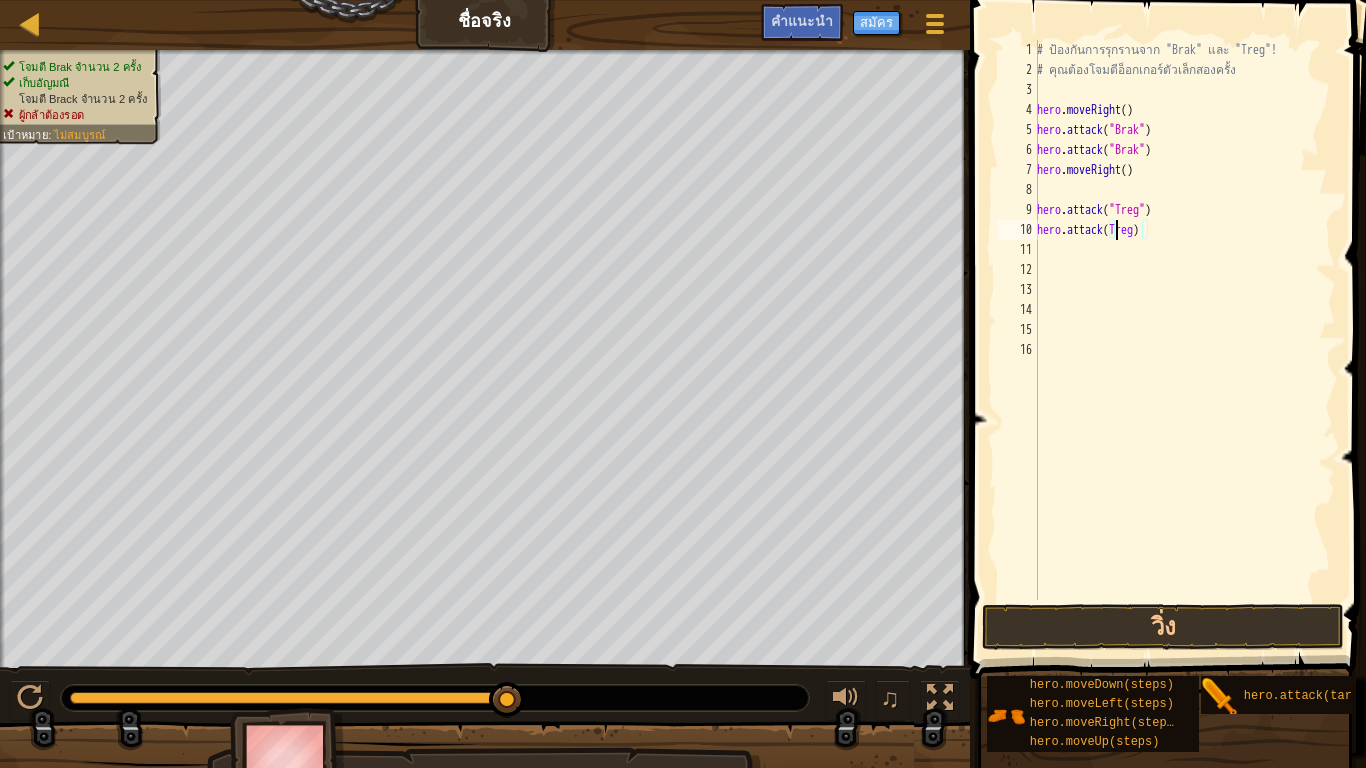 scroll, scrollTop: 9, scrollLeft: 7, axis: both 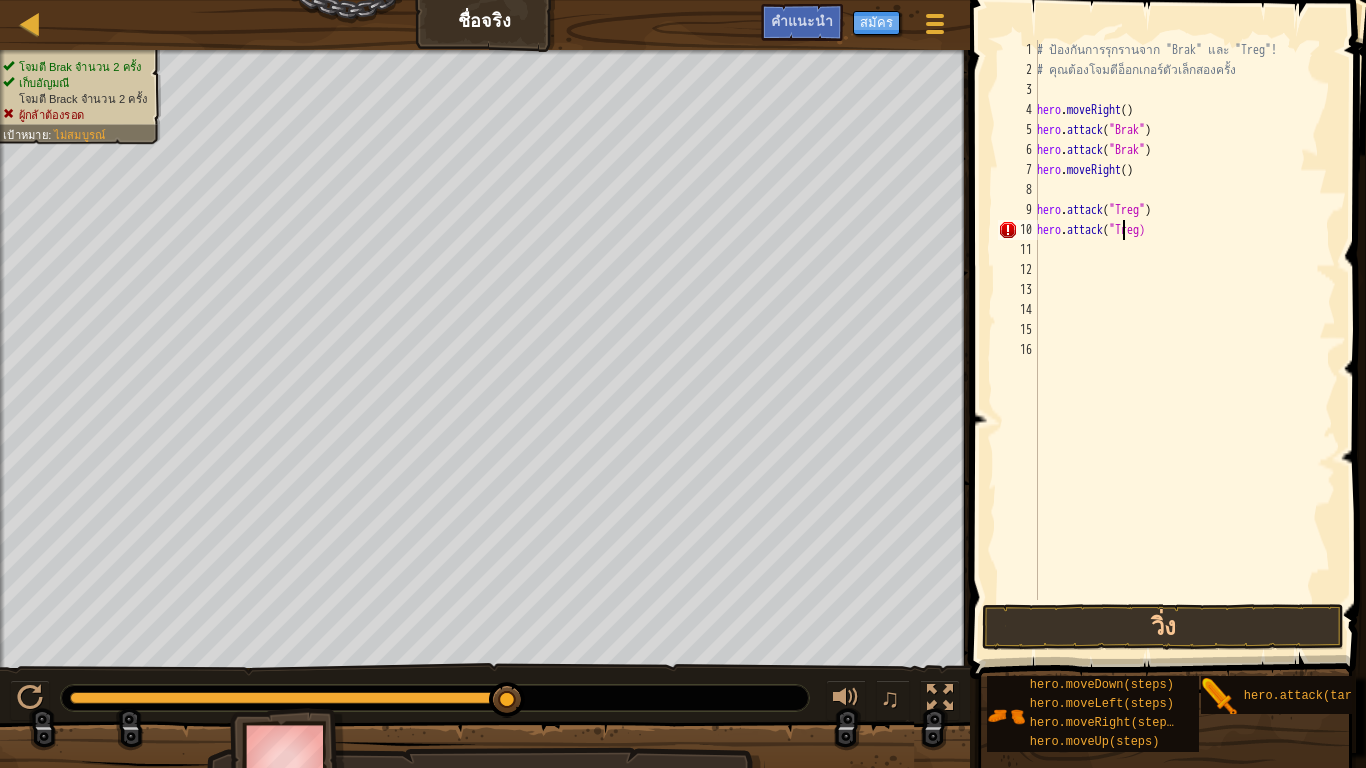 click on "# ป้องกันการรุกรานจาก "[NAME]" และ "[NAME]"! # คุณต้องโจมตีอ็อกเกอร์ตัวเล็กสองครั้ง hero . moveRight ( ) hero . attack ( "[NAME]" ) hero . attack ( "[NAME]" ) hero . moveRight ( ) hero . attack ( "[NAME]" ) hero . attack ( "[NAME]" )" at bounding box center (1184, 340) 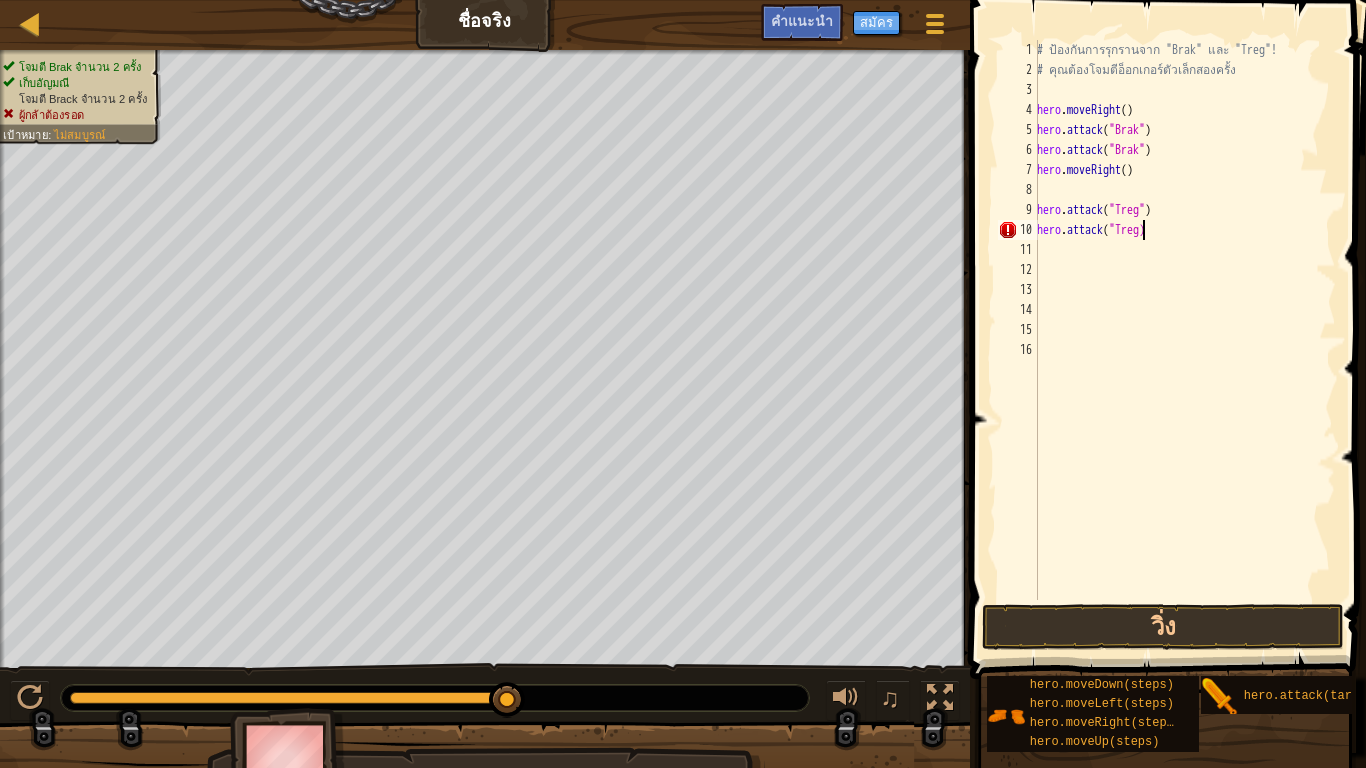 click on "# ป้องกันการรุกรานจาก "[NAME]" และ "[NAME]"! # คุณต้องโจมตีอ็อกเกอร์ตัวเล็กสองครั้ง hero . moveRight ( ) hero . attack ( "[NAME]" ) hero . attack ( "[NAME]" ) hero . moveRight ( ) hero . attack ( "[NAME]" ) hero . attack ( "[NAME]" )" at bounding box center (1184, 340) 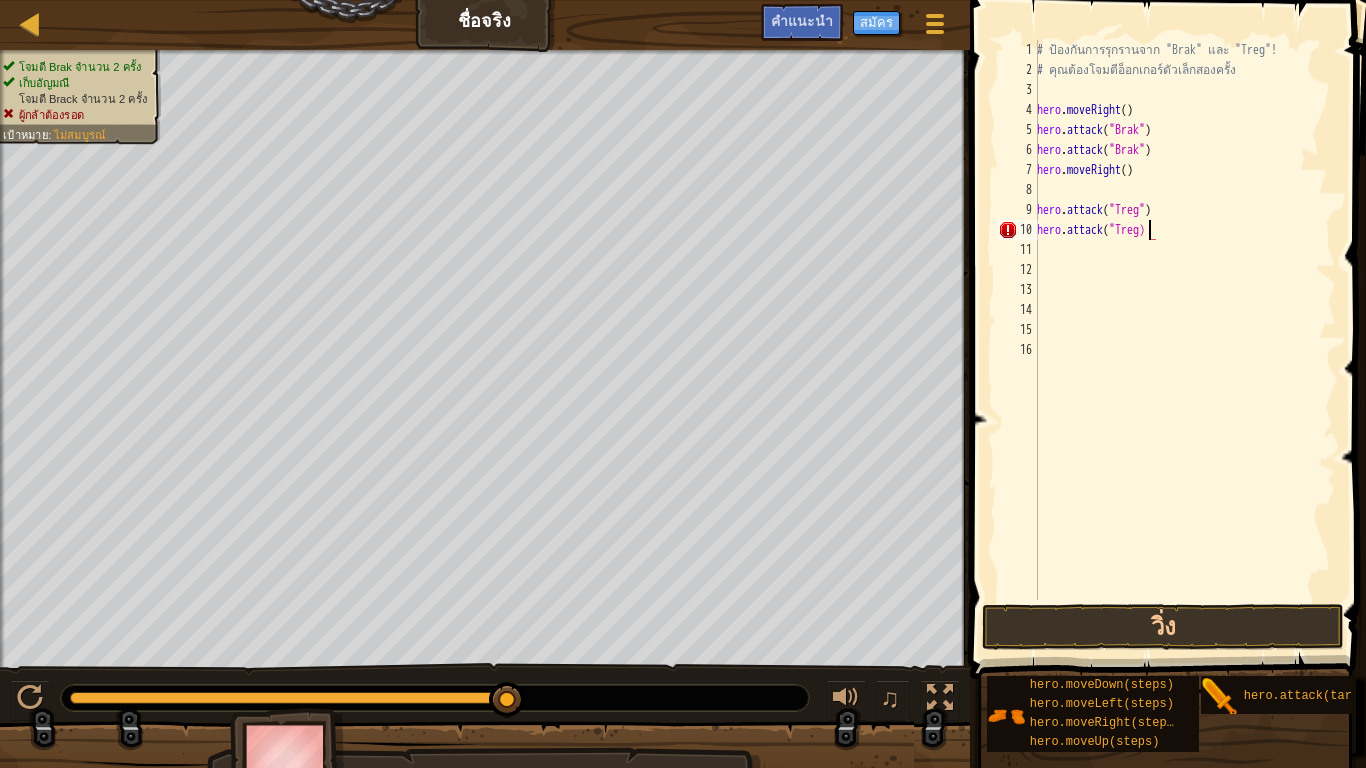 type on "hero.attack("Treg")" 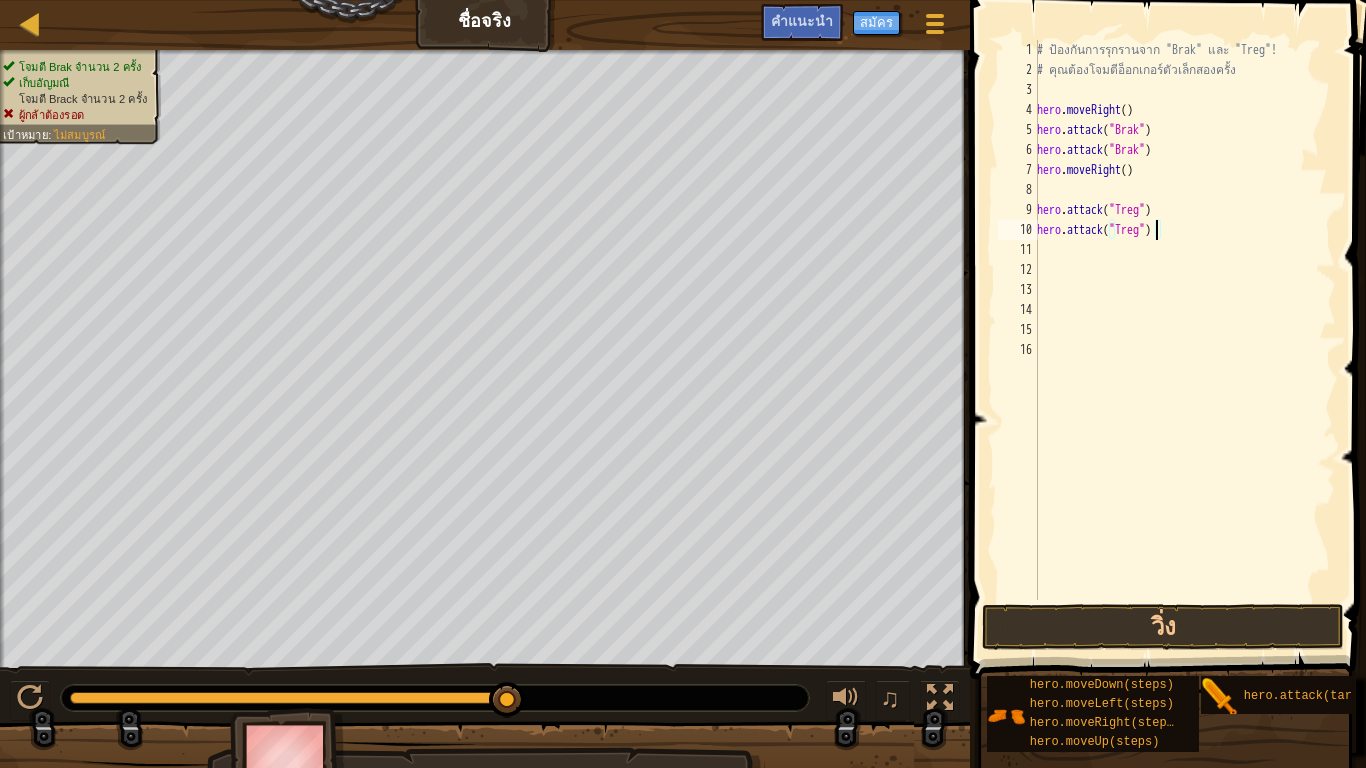click on "# ป้องกันการรุกรานจาก "Brak" และ "Treg"! # คุณต้องโจมตีอ็อกเกอร์ตัวเล็กสองครั้ง hero . moveRight ( ) hero . attack ( "Brak" ) hero . attack ( "Brak" ) hero . moveRight ( ) hero . attack ( "Treg" ) hero . attack ( "Treg" )" at bounding box center (1184, 340) 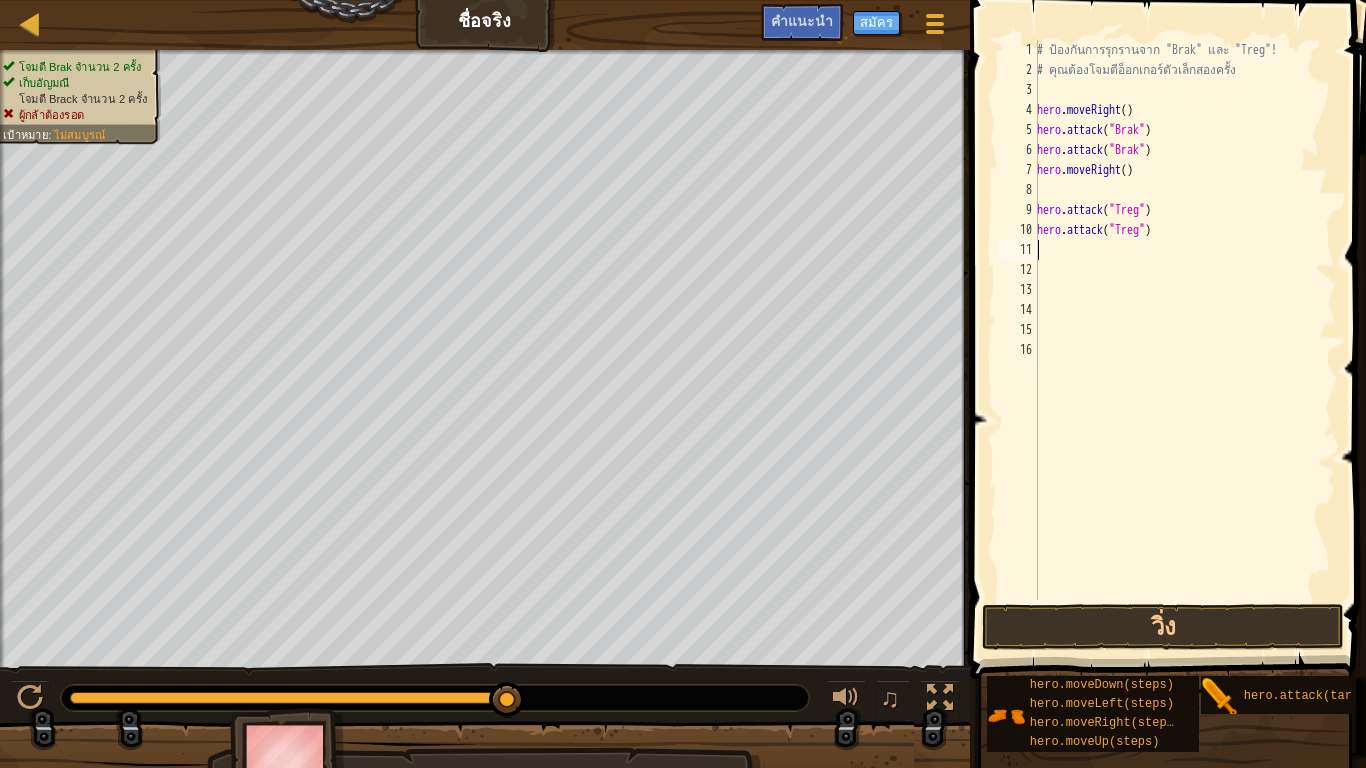 scroll, scrollTop: 9, scrollLeft: 0, axis: vertical 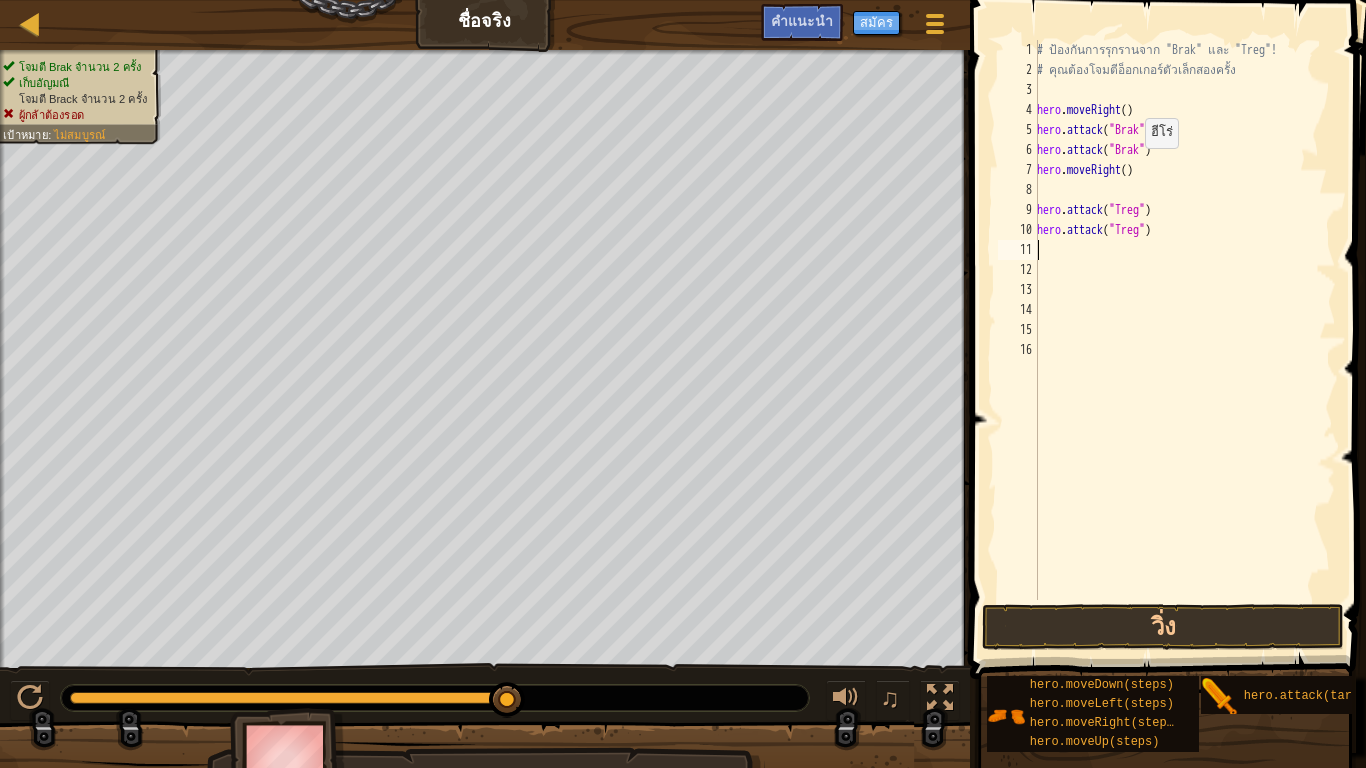 click on "# ป้องกันการรุกรานจาก "Brak" และ "Treg"! # คุณต้องโจมตีอ็อกเกอร์ตัวเล็กสองครั้ง hero . moveRight ( ) hero . attack ( "Brak" ) hero . attack ( "Brak" ) hero . moveRight ( ) hero . attack ( "Treg" ) hero . attack ( "Treg" )" at bounding box center [1184, 340] 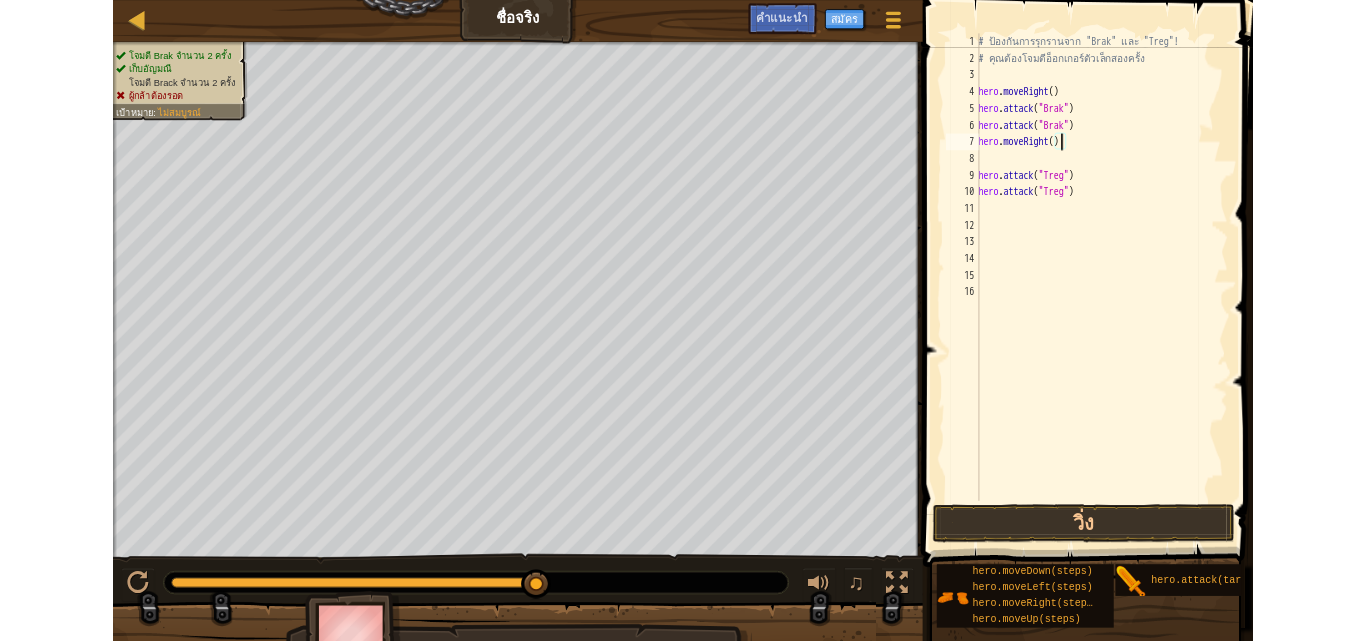 scroll, scrollTop: 9, scrollLeft: 8, axis: both 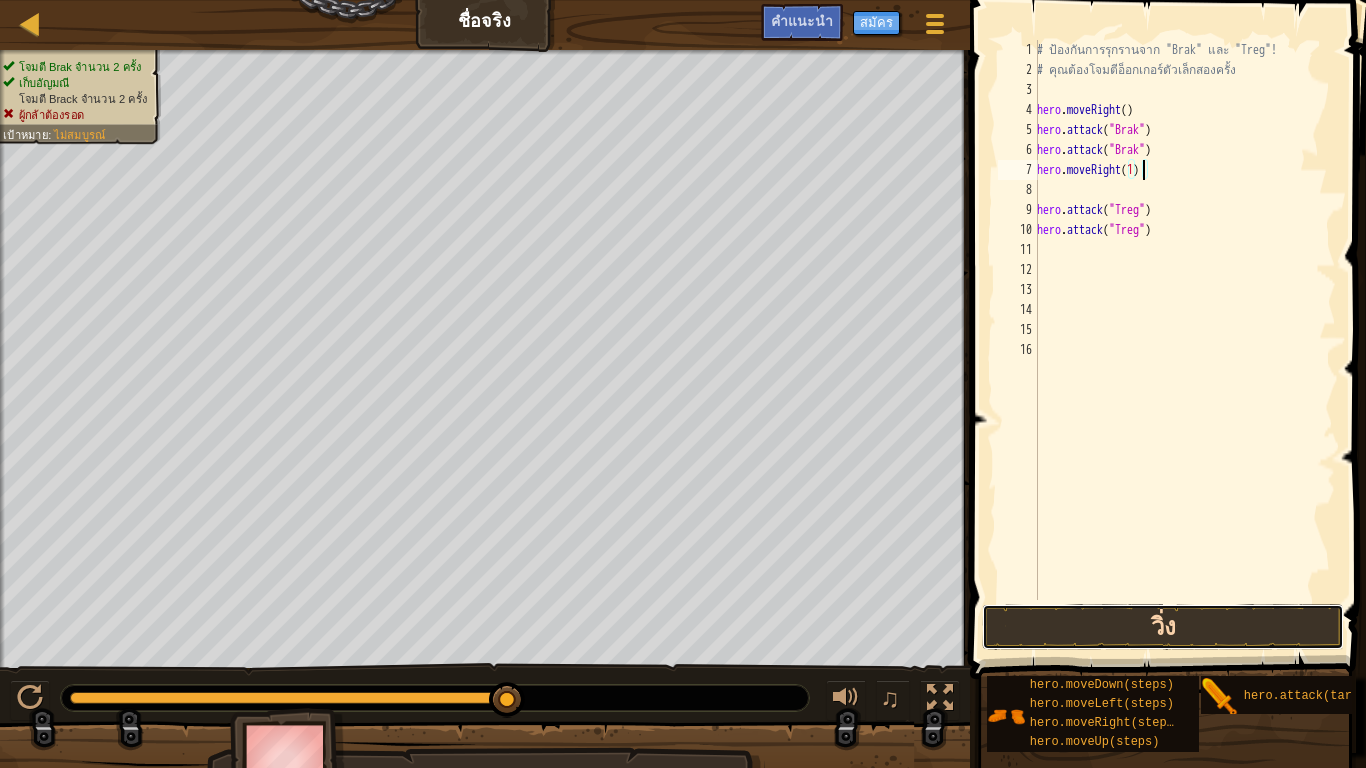 drag, startPoint x: 1158, startPoint y: 615, endPoint x: 1178, endPoint y: 612, distance: 20.22375 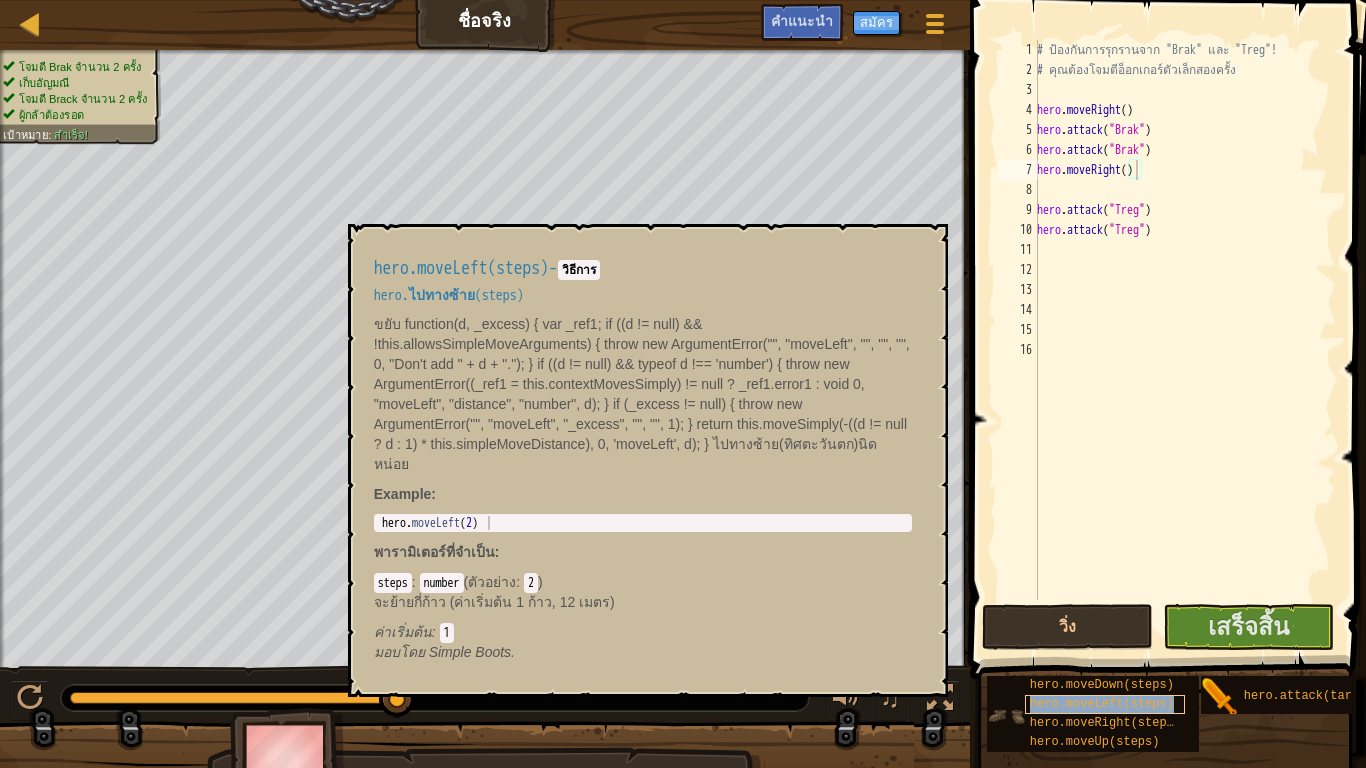 click on "hero.moveLeft(steps)" at bounding box center [1105, 704] 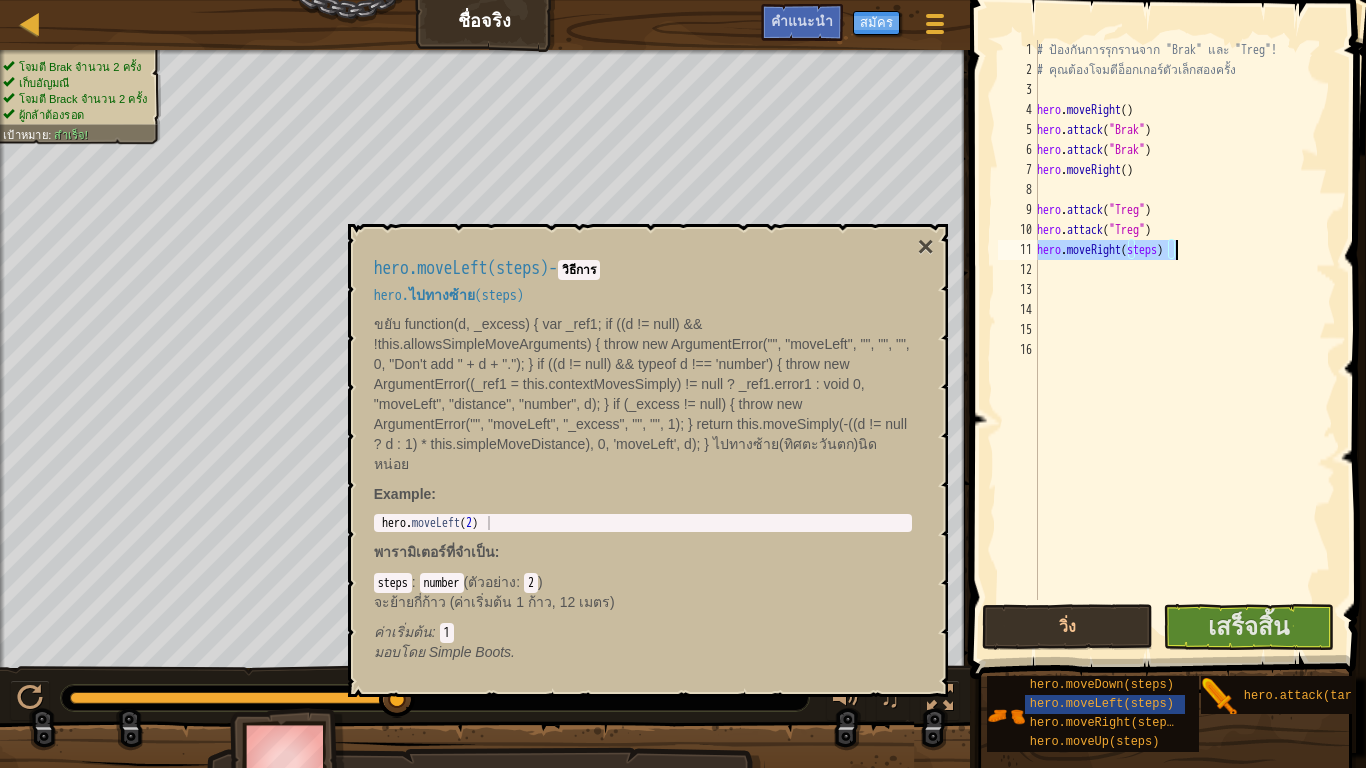 click on "# ป้องกันการรุกรานจาก "[NAME]" และ "[NAME]"! # คุณต้องโจมตีอ็อกเกอร์ตัวเล็กสองครั้ง hero . moveRight ( ) hero . attack ( "[NAME]" ) hero . attack ( "[NAME]" ) hero . moveRight ( ) hero . attack ( "[NAME]" ) hero . attack ( "[NAME]" ) hero . moveRight ( steps )" at bounding box center [1184, 320] 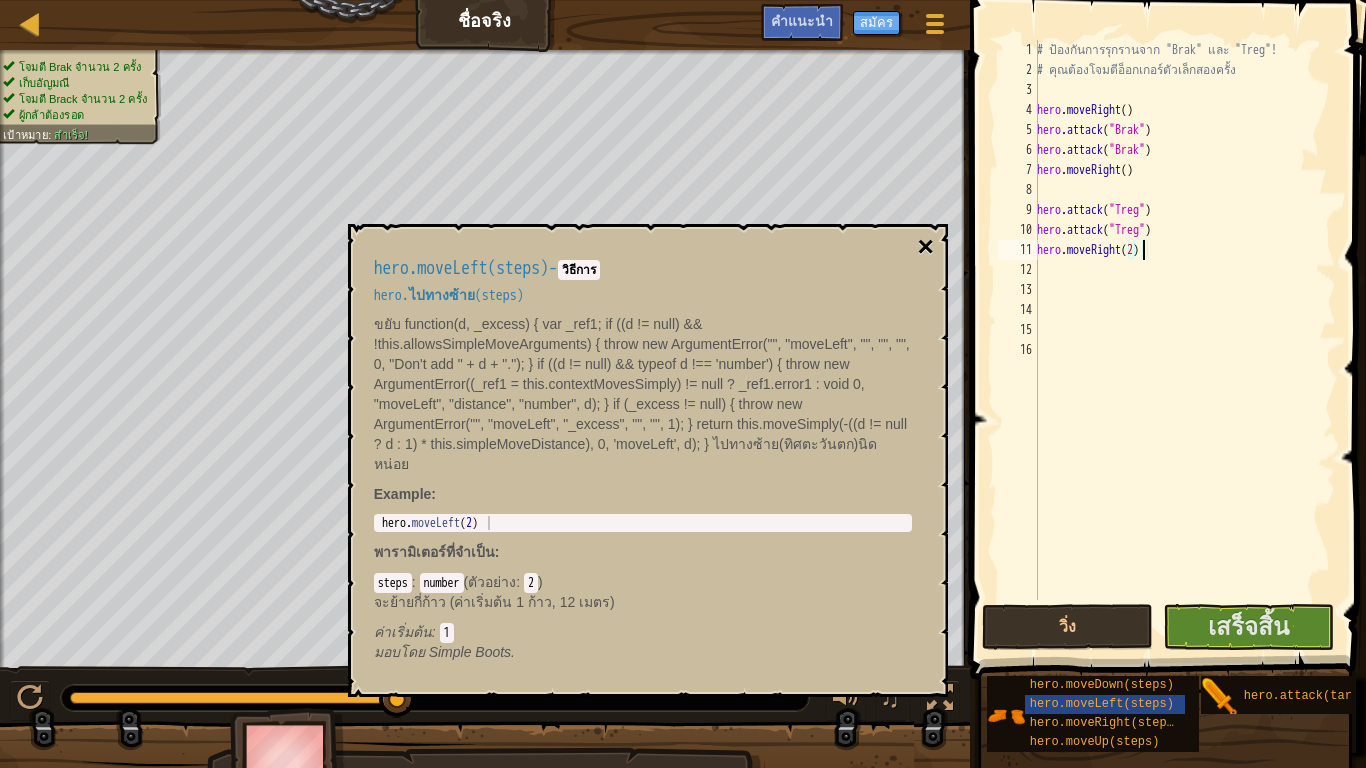 type on "hero.moveRight(2)" 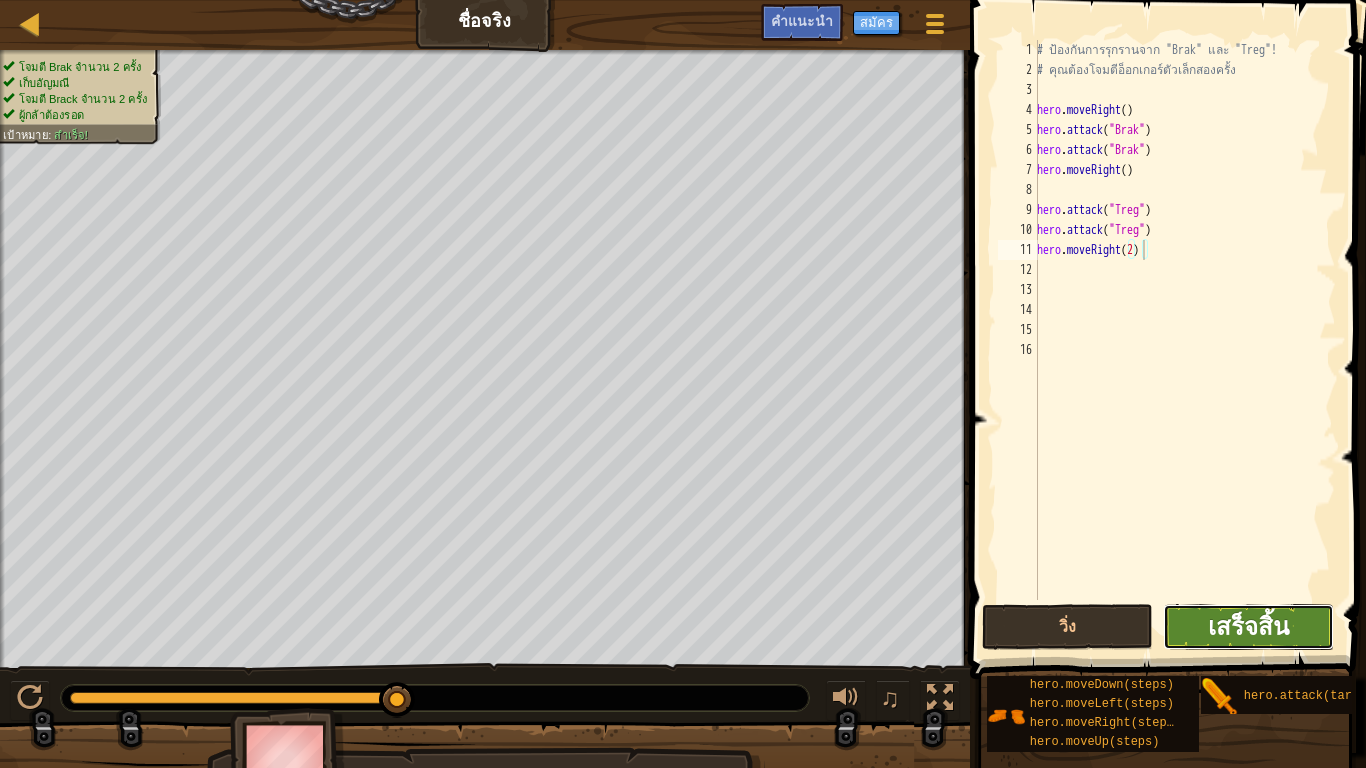 click on "เสร็จสิ้น" at bounding box center (1248, 626) 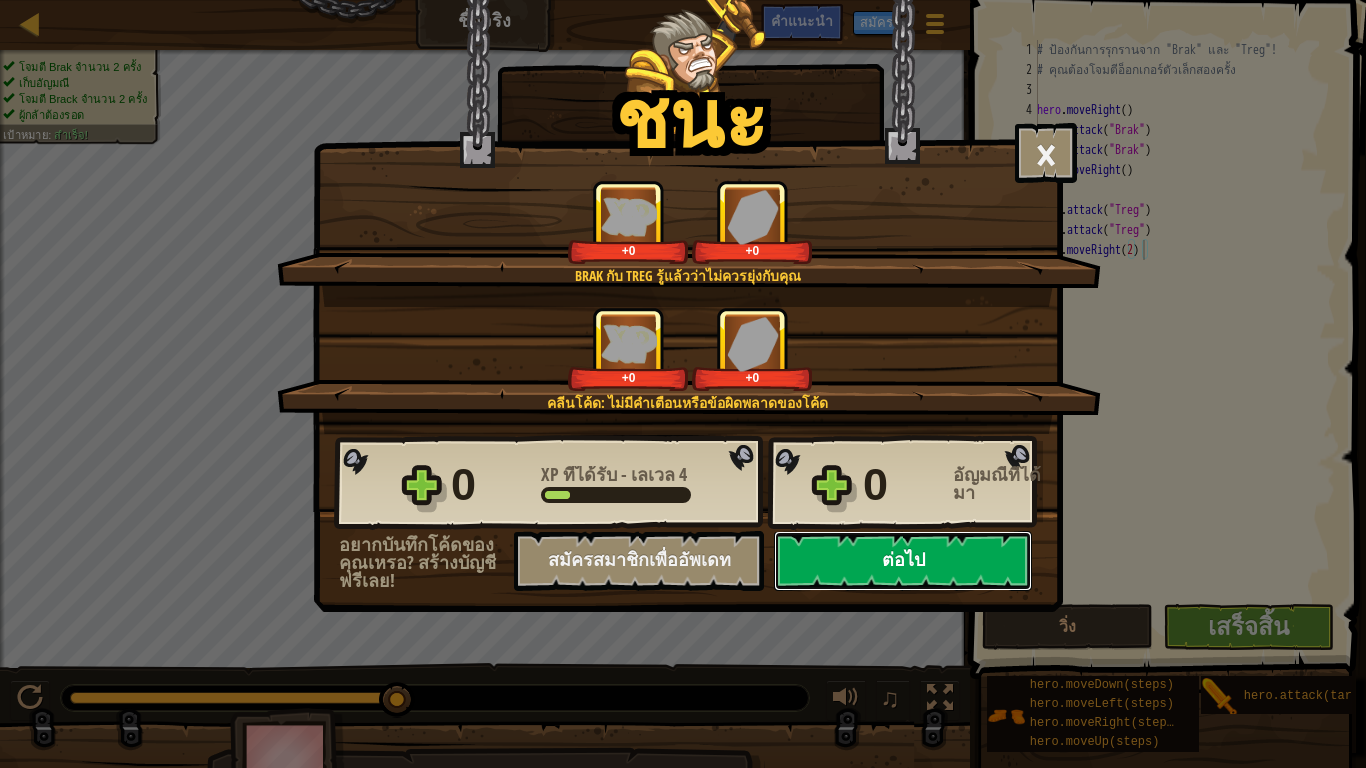 click on "ต่อไป" at bounding box center (903, 561) 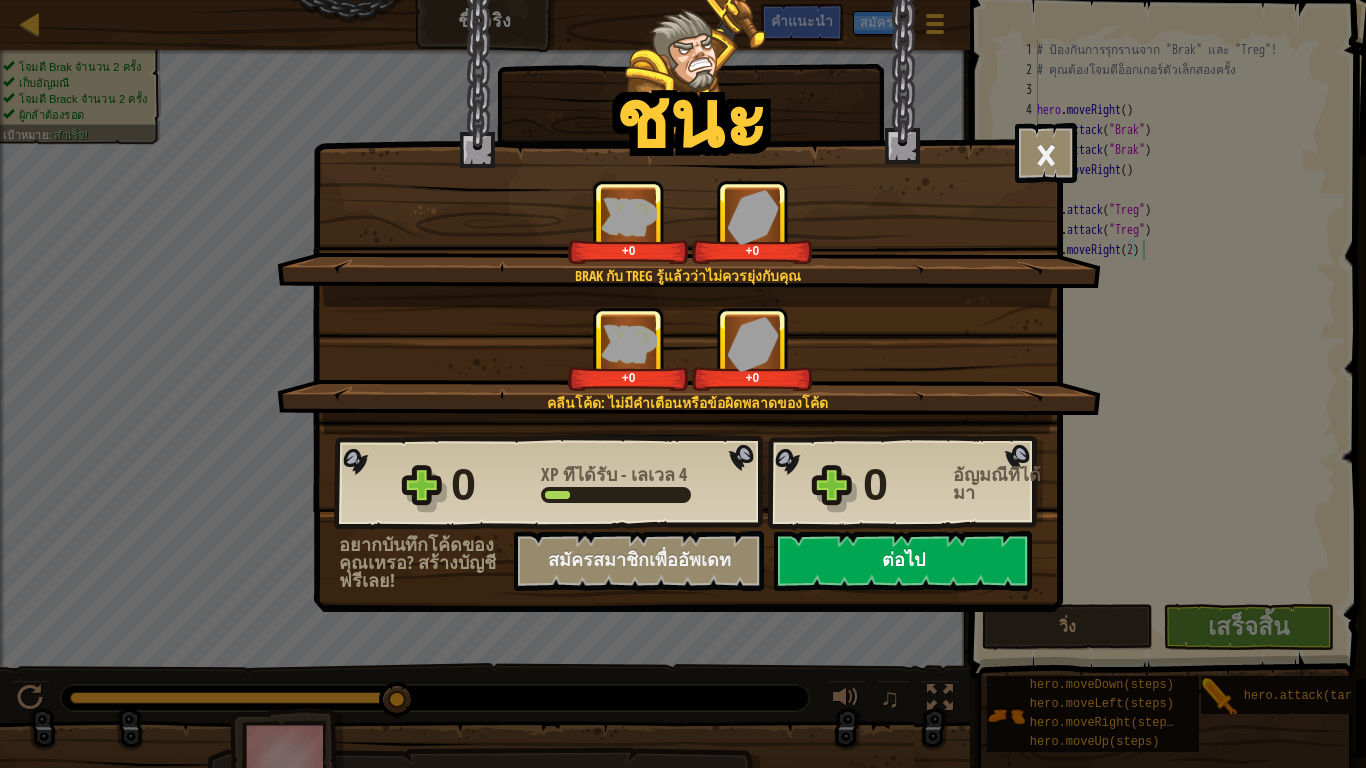 select on "th" 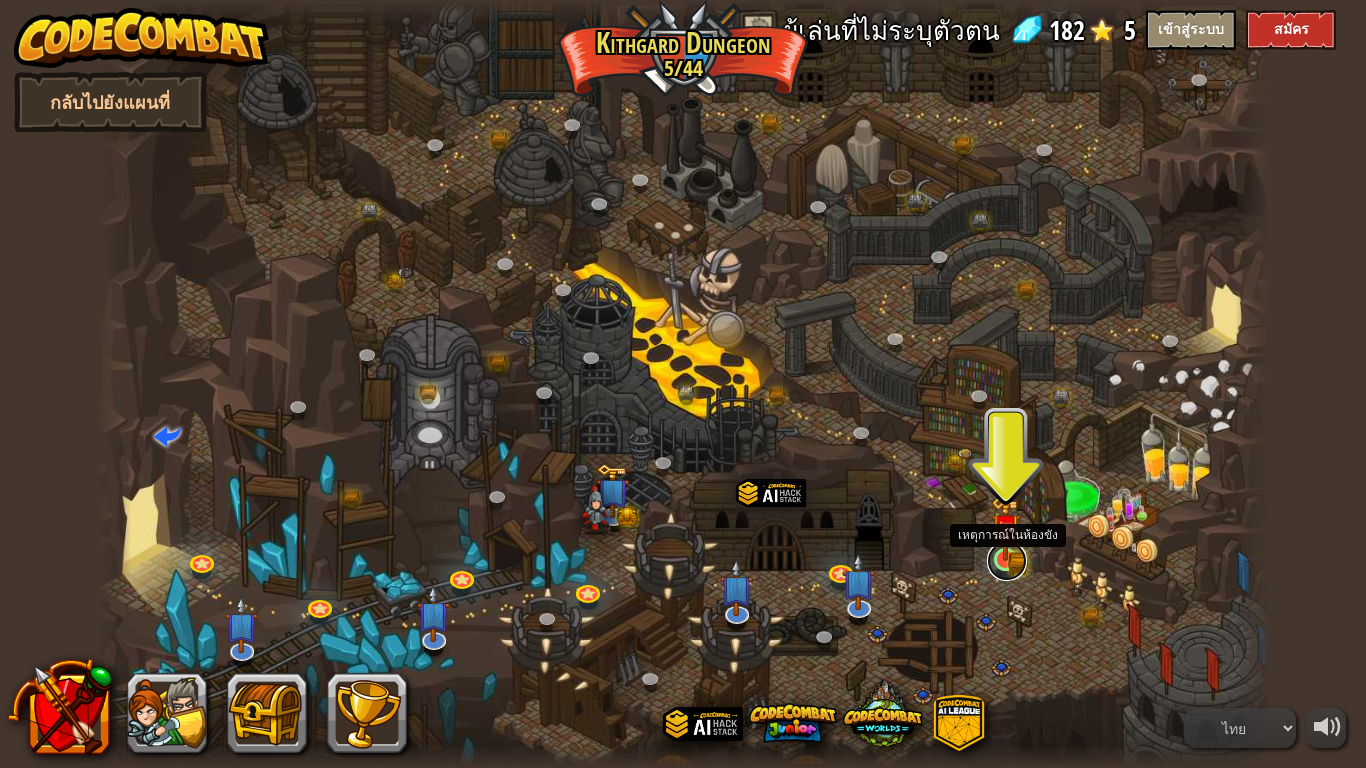 click at bounding box center [1007, 561] 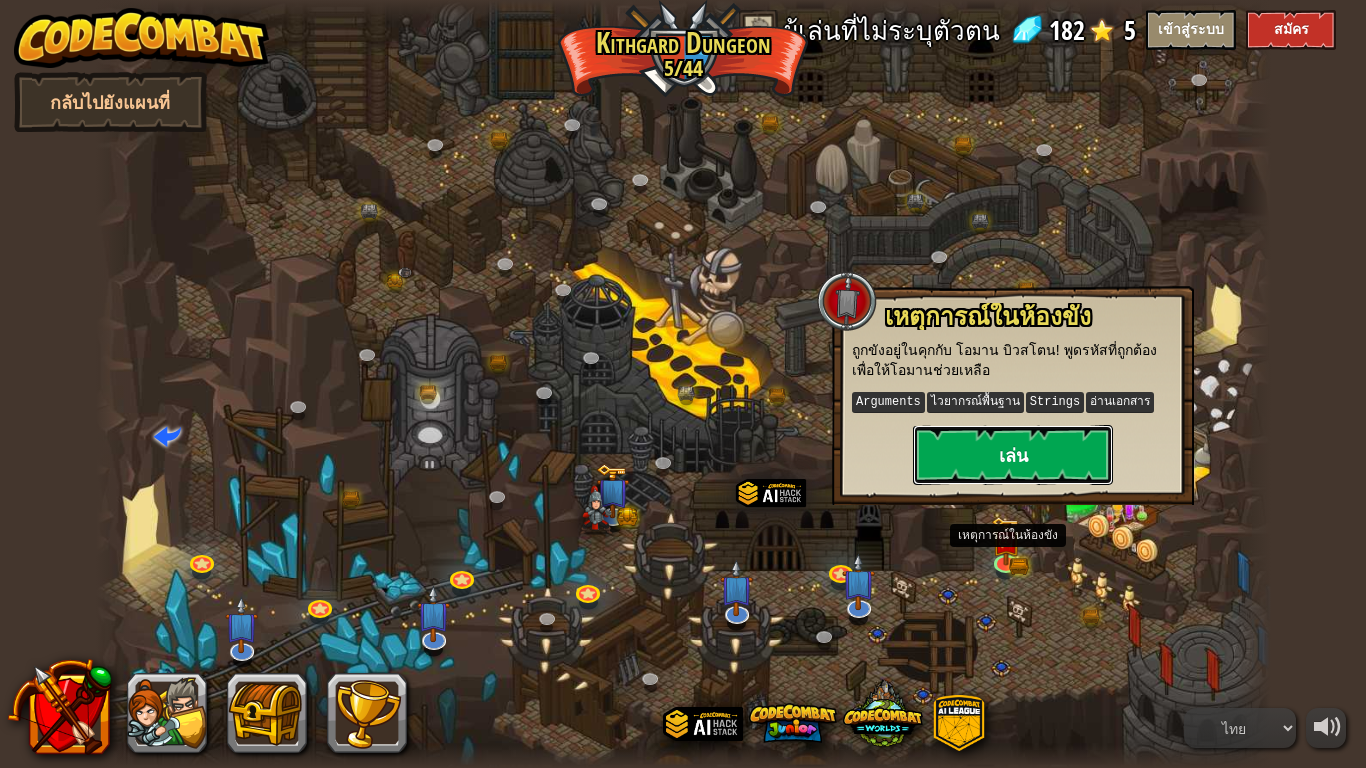 click on "เล่น" at bounding box center [1013, 455] 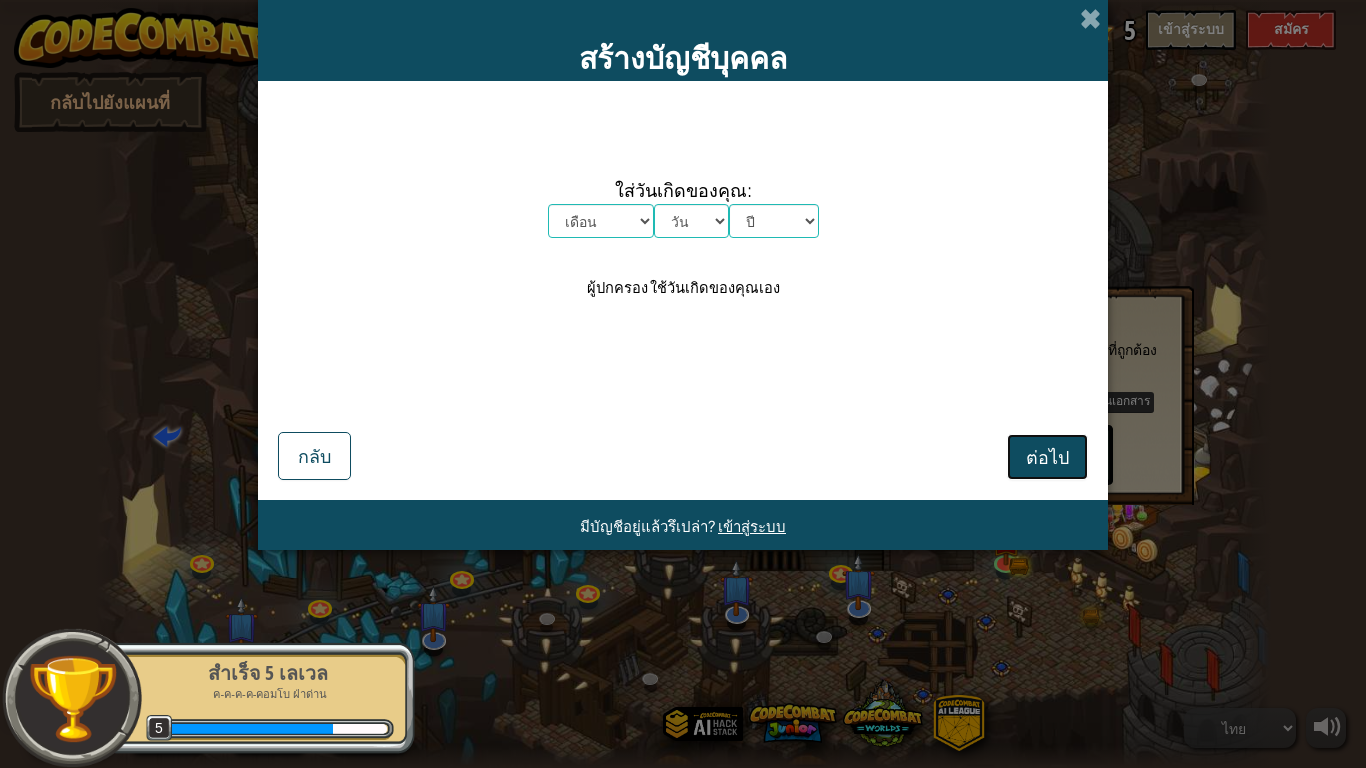 click on "ต่อไป" at bounding box center (1047, 457) 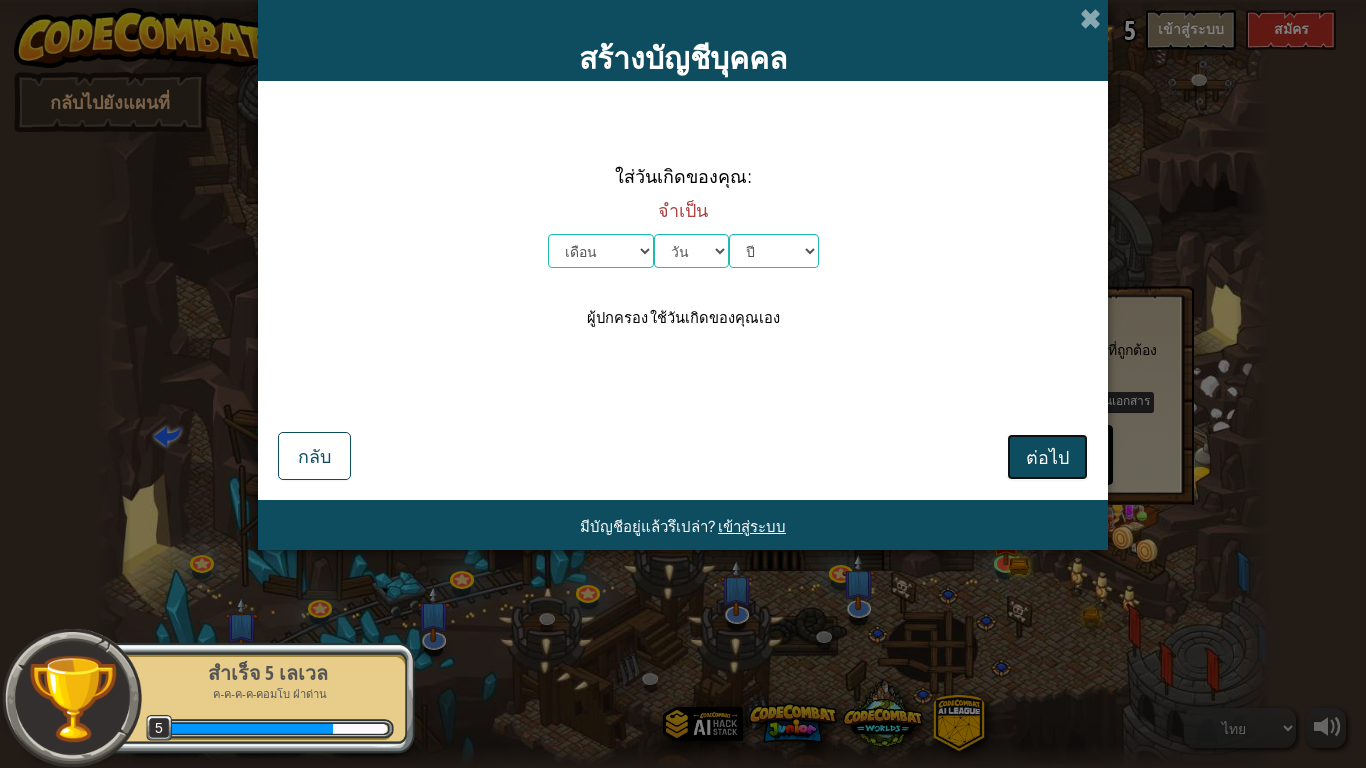 click on "ต่อไป" at bounding box center (1047, 456) 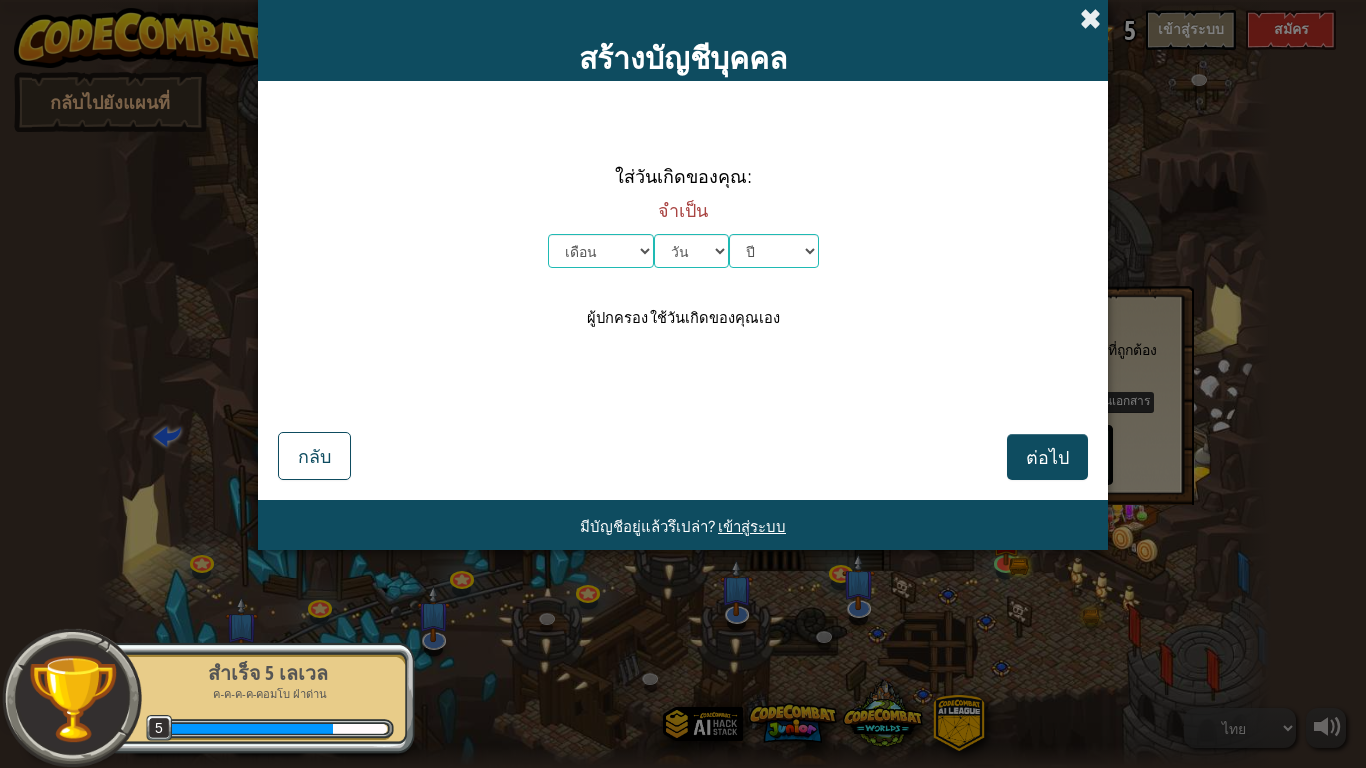 click at bounding box center (1090, 18) 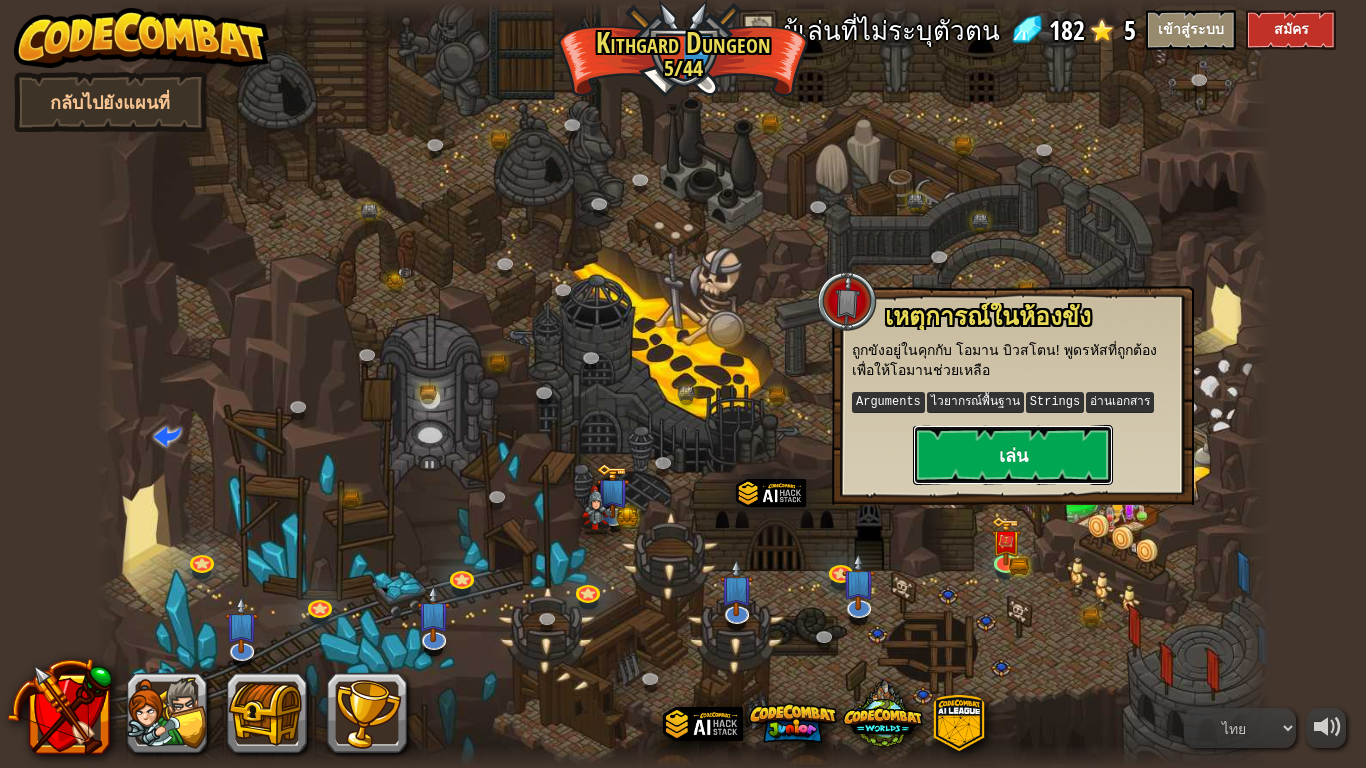 click on "เล่น" at bounding box center (1013, 455) 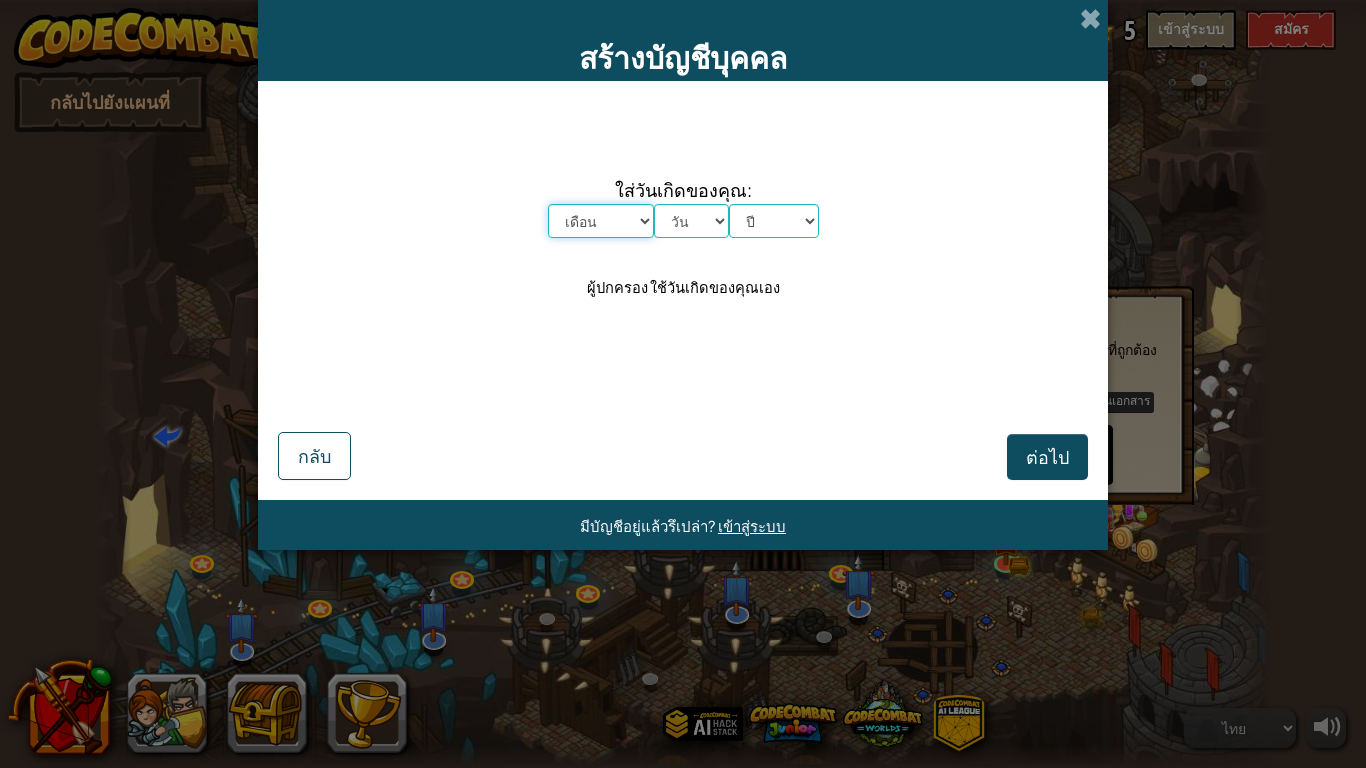click on "เดือน มกราคม กุมภาพันธ์ มีนาคม เมษายน พฤษภาคม มิถุนายน กรกฎาคม สิงหาคม กันยายน ตุลาคม พฤศจิกายน ธันวาคม" at bounding box center [601, 221] 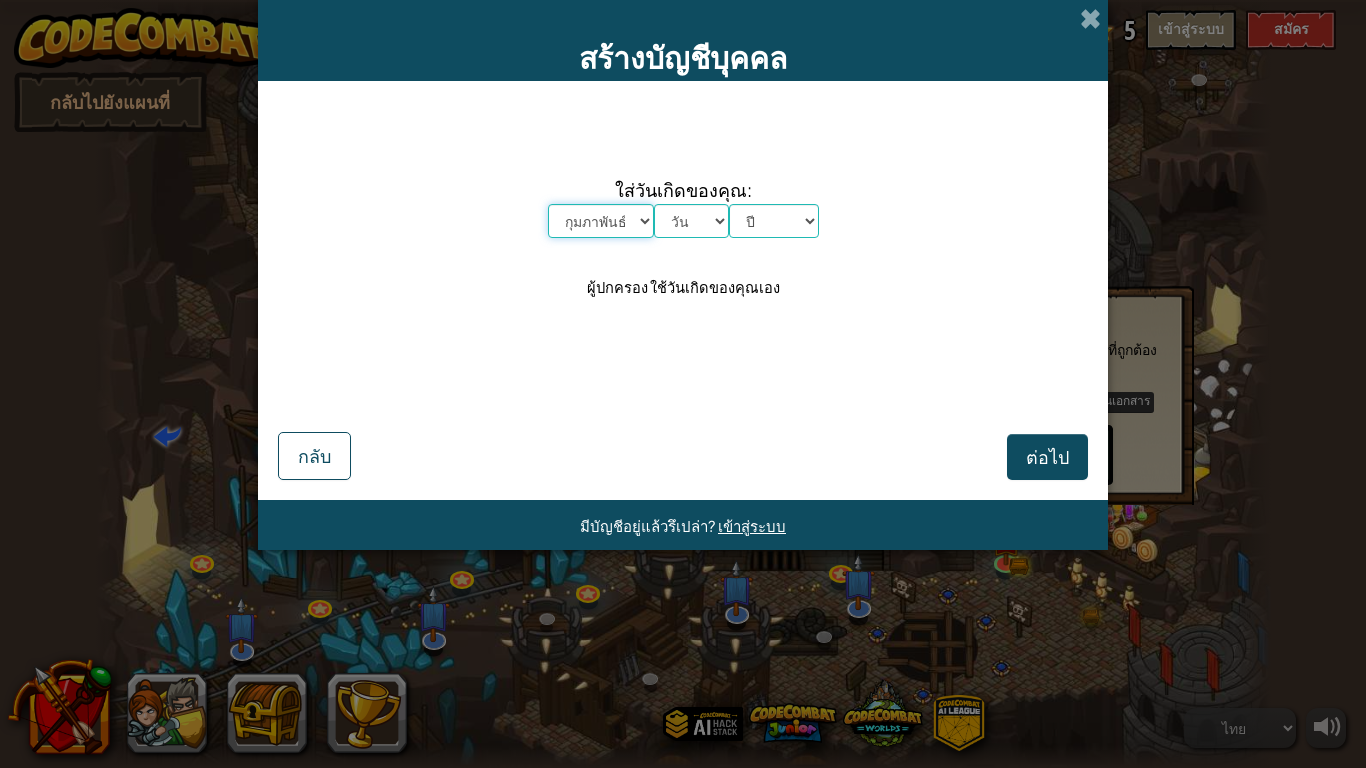 click on "เดือน มกราคม กุมภาพันธ์ มีนาคม เมษายน พฤษภาคม มิถุนายน กรกฎาคม สิงหาคม กันยายน ตุลาคม พฤศจิกายน ธันวาคม" at bounding box center (601, 221) 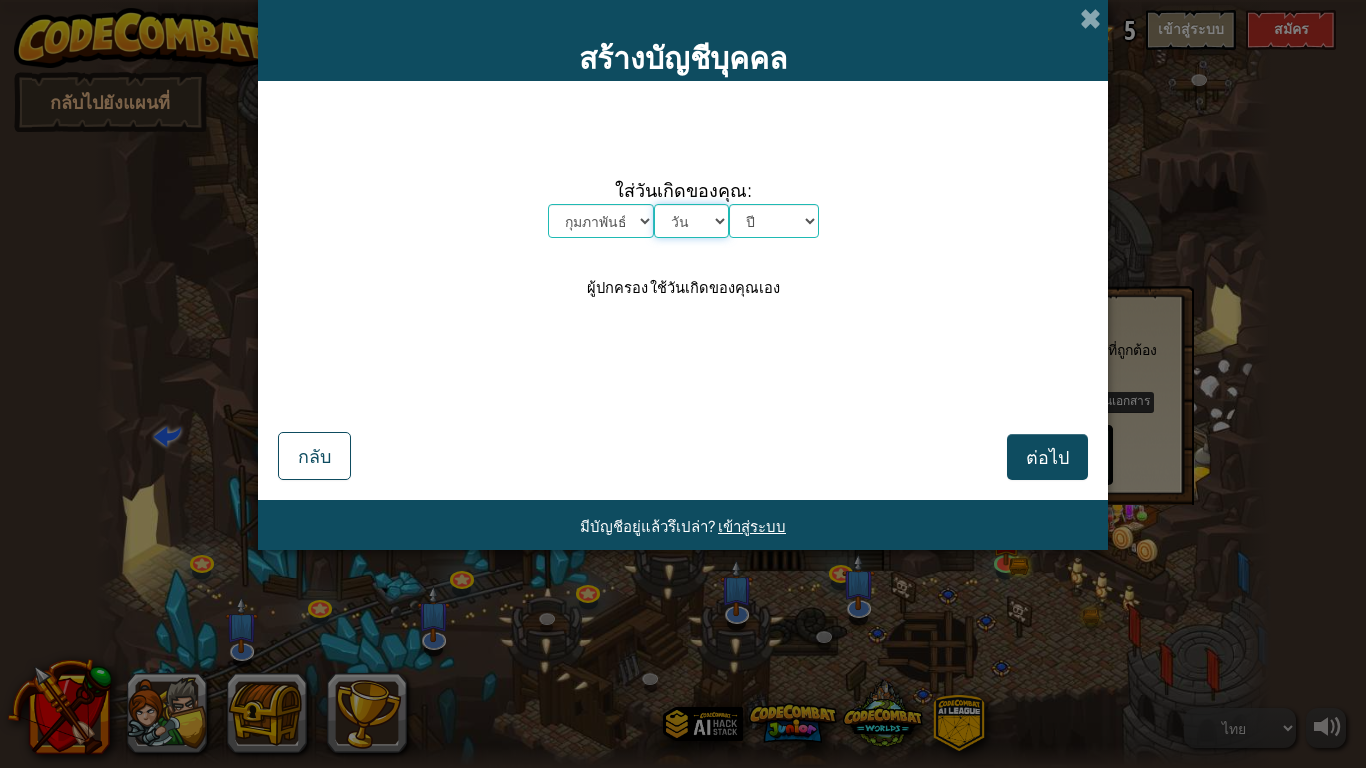 click on "วัน 1 2 3 4 5 6 7 8 9 10 11 12 13 14 15 16 17 18 19 20 21 22 23 24 25 26 27 28 29 30 31" at bounding box center (691, 221) 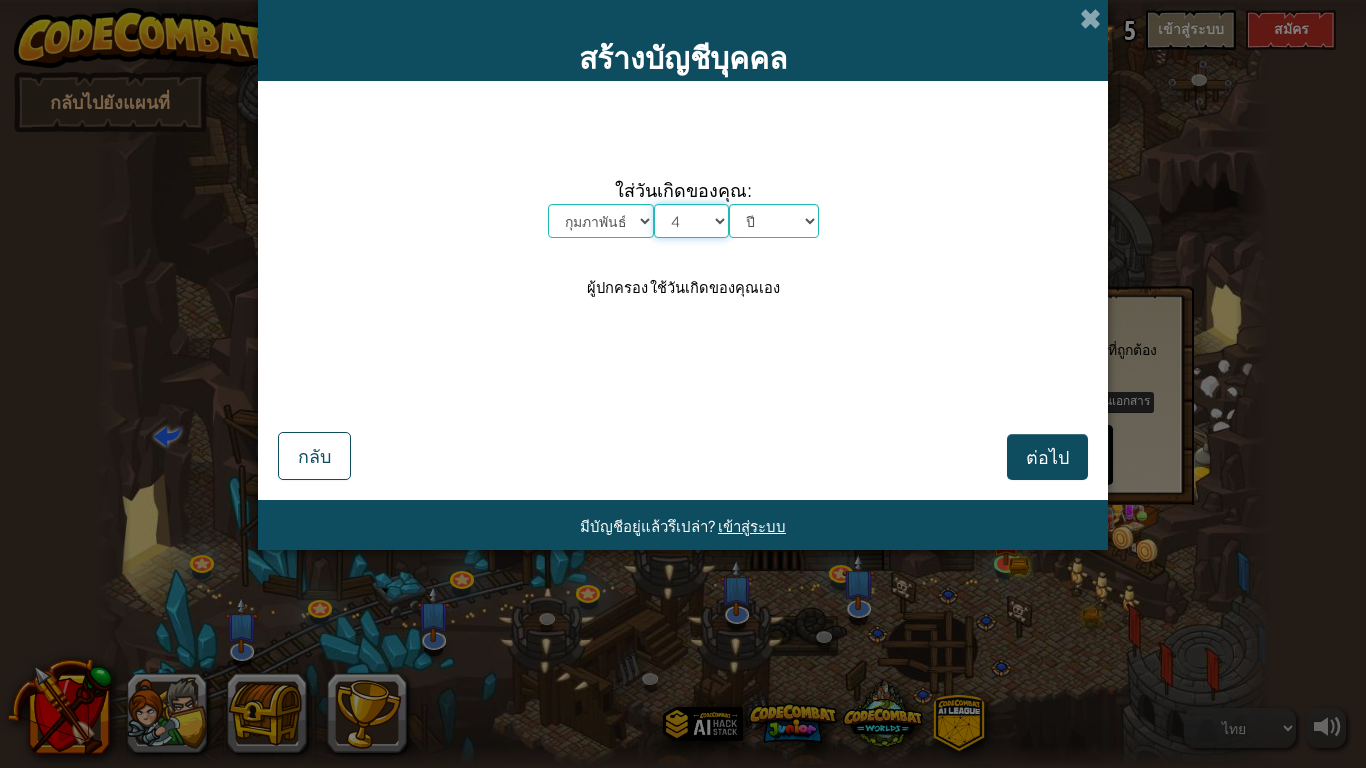 click on "วัน 1 2 3 4 5 6 7 8 9 10 11 12 13 14 15 16 17 18 19 20 21 22 23 24 25 26 27 28 29 30 31" at bounding box center (691, 221) 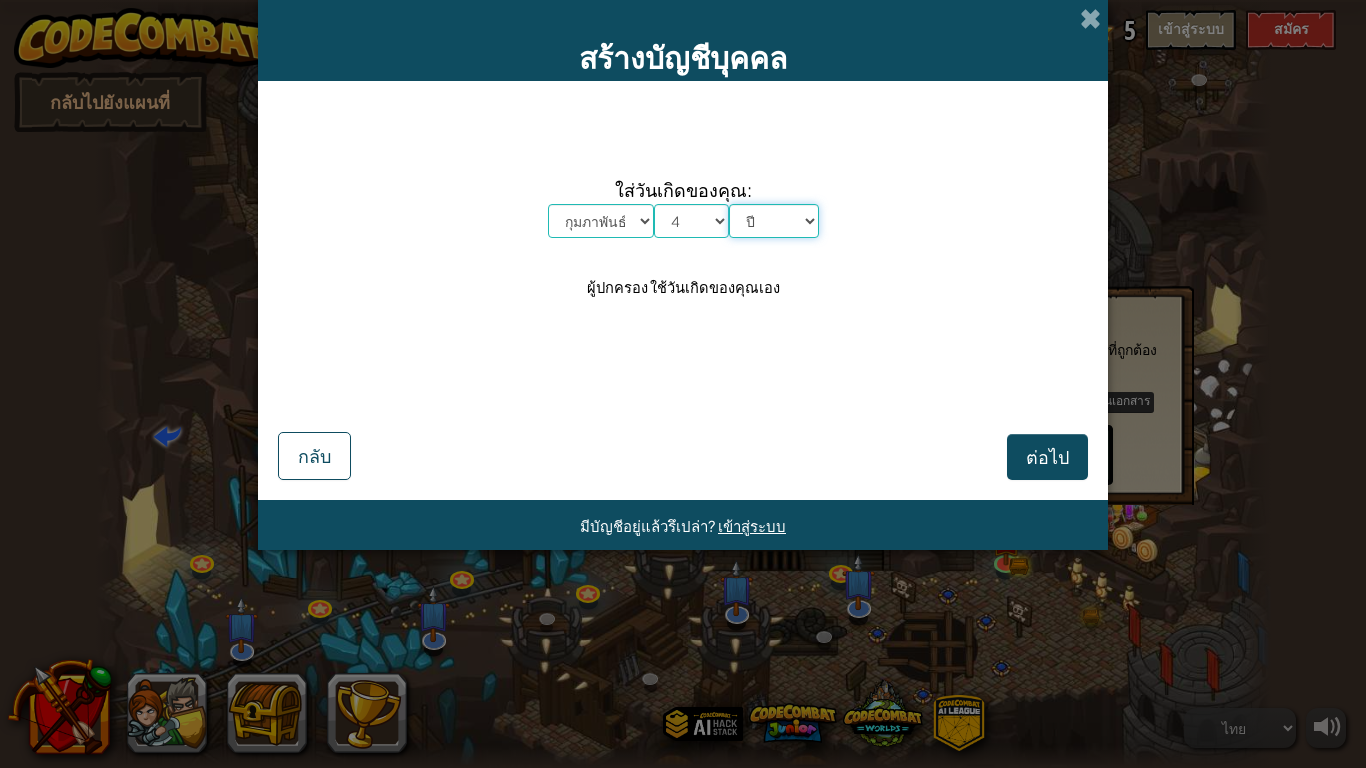click on "ปี 2025 2024 2023 2022 2021 2020 2019 2018 2017 2016 2015 2014 2013 2012 2011 2010 2009 2008 2007 2006 2005 2004 2003 2002 2001 2000 1999 1998 1997 1996 1995 1994 1993 1992 1991 1990 1989 1988 1987 1986 1985 1984 1983 1982 1981 1980 1979 1978 1977 1976 1975 1974 1973 1972 1971 1970 1969 1968 1967 1966 1965 1964 1963 1962 1961 1960 1959 1958 1957 1956 1955 1954 1953 1952 1951 1950 1949 1948 1947 1946 1945 1944 1943 1942 1941 1940 1939 1938 1937 1936 1935 1934 1933 1932 1931 1930 1929 1928 1927 1926" at bounding box center [774, 221] 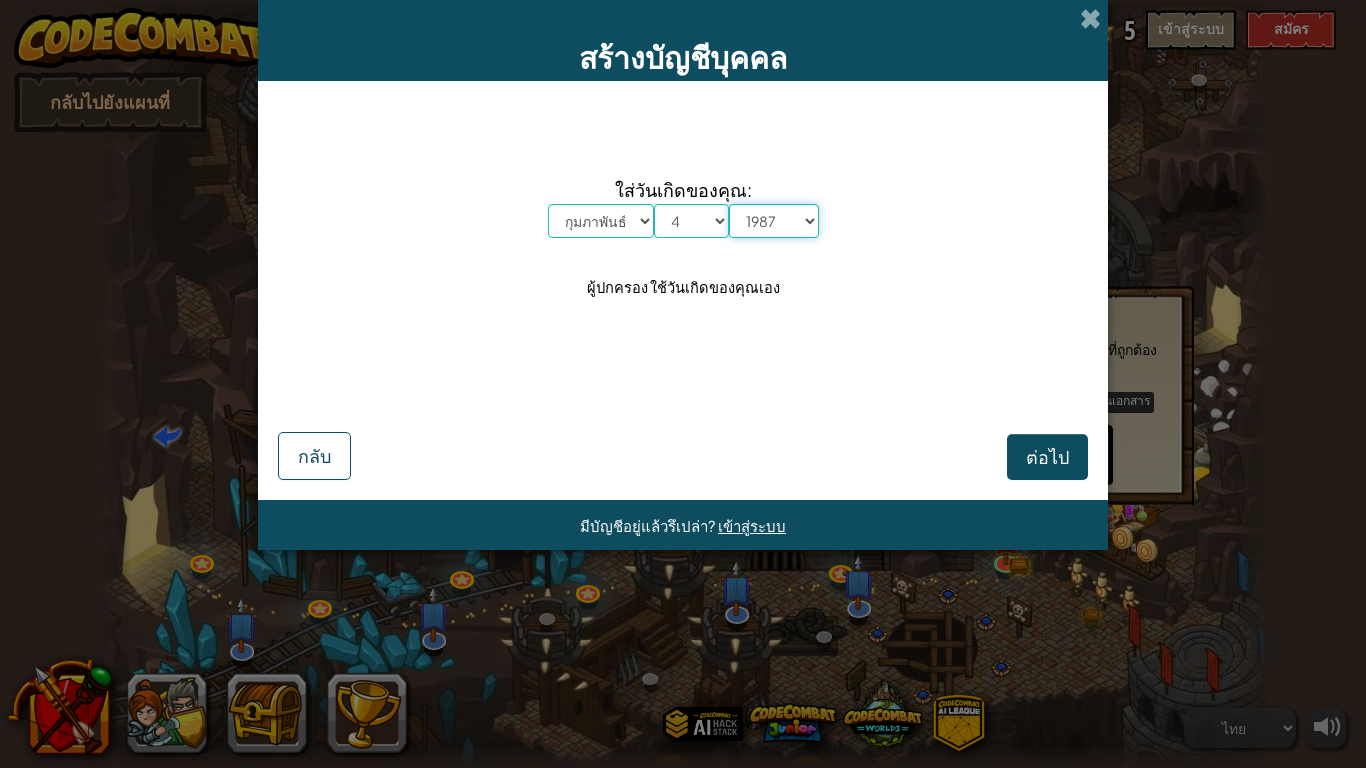 click on "ปี 2025 2024 2023 2022 2021 2020 2019 2018 2017 2016 2015 2014 2013 2012 2011 2010 2009 2008 2007 2006 2005 2004 2003 2002 2001 2000 1999 1998 1997 1996 1995 1994 1993 1992 1991 1990 1989 1988 1987 1986 1985 1984 1983 1982 1981 1980 1979 1978 1977 1976 1975 1974 1973 1972 1971 1970 1969 1968 1967 1966 1965 1964 1963 1962 1961 1960 1959 1958 1957 1956 1955 1954 1953 1952 1951 1950 1949 1948 1947 1946 1945 1944 1943 1942 1941 1940 1939 1938 1937 1936 1935 1934 1933 1932 1931 1930 1929 1928 1927 1926" at bounding box center [774, 221] 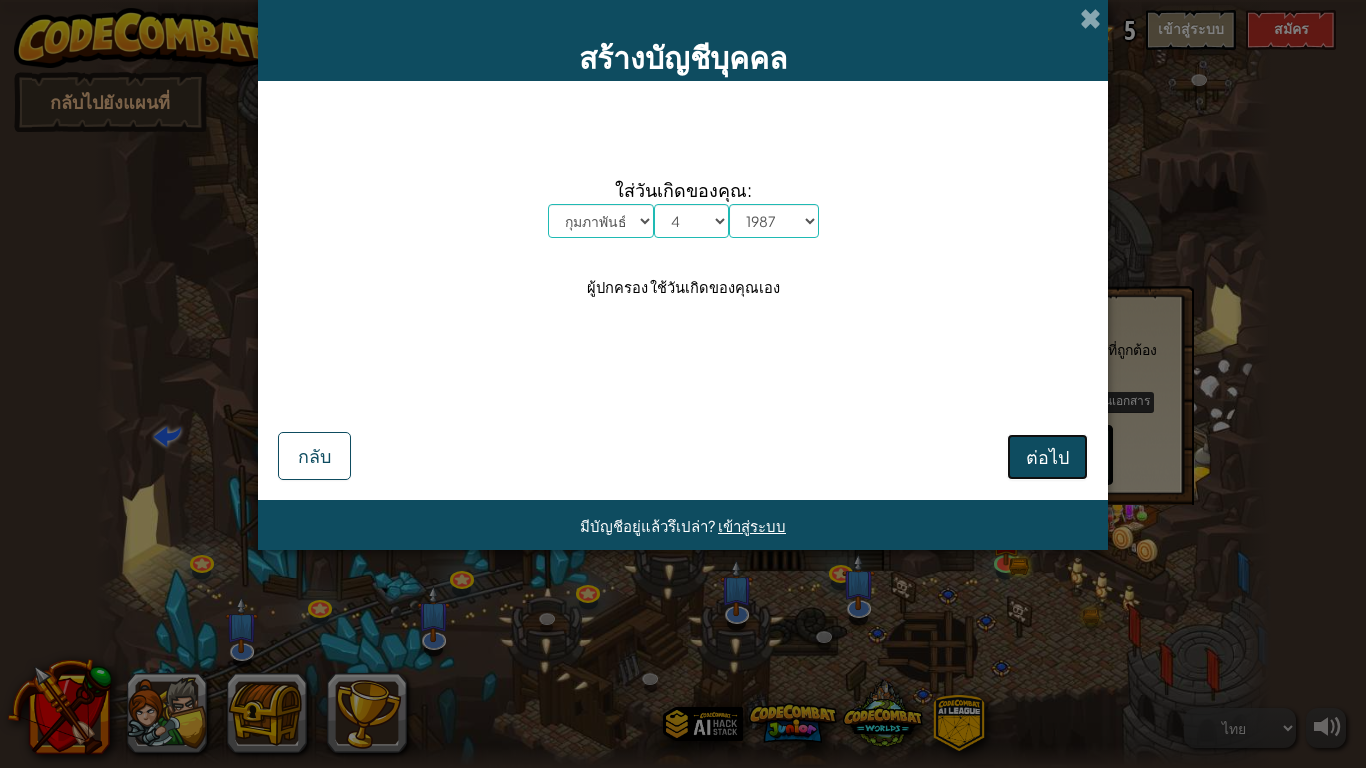 click on "ต่อไป" at bounding box center (1047, 456) 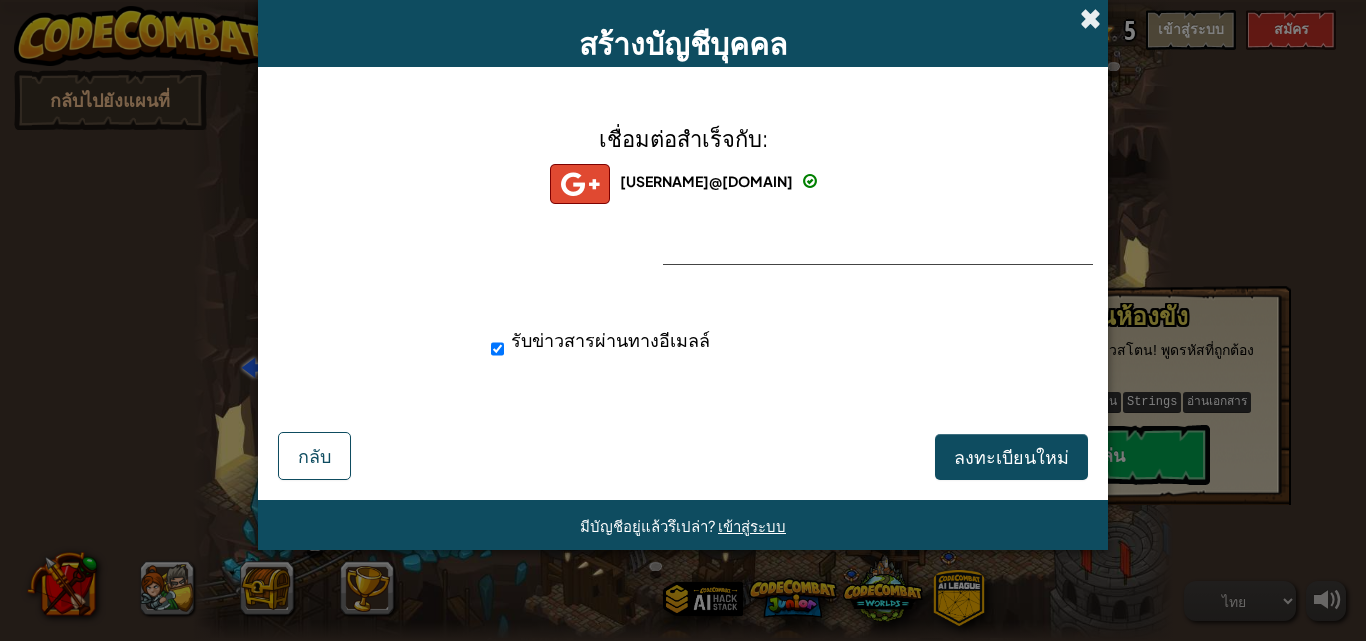 click at bounding box center [1090, 18] 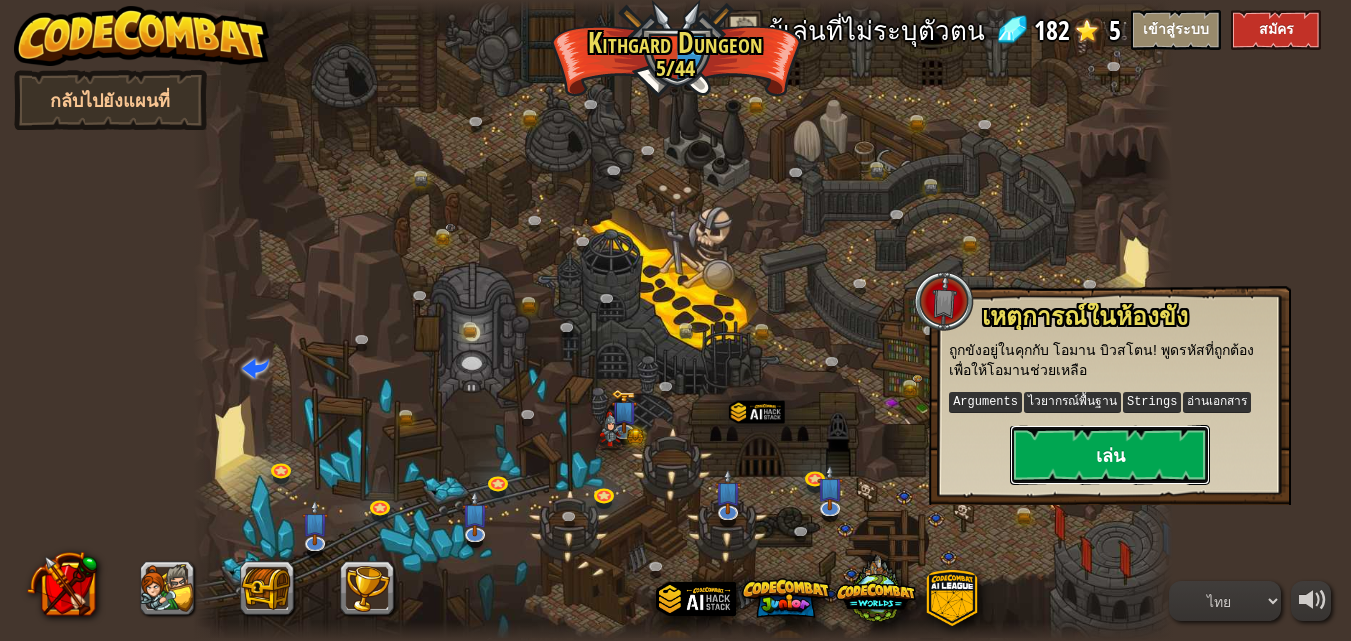 click on "เล่น" at bounding box center [1110, 455] 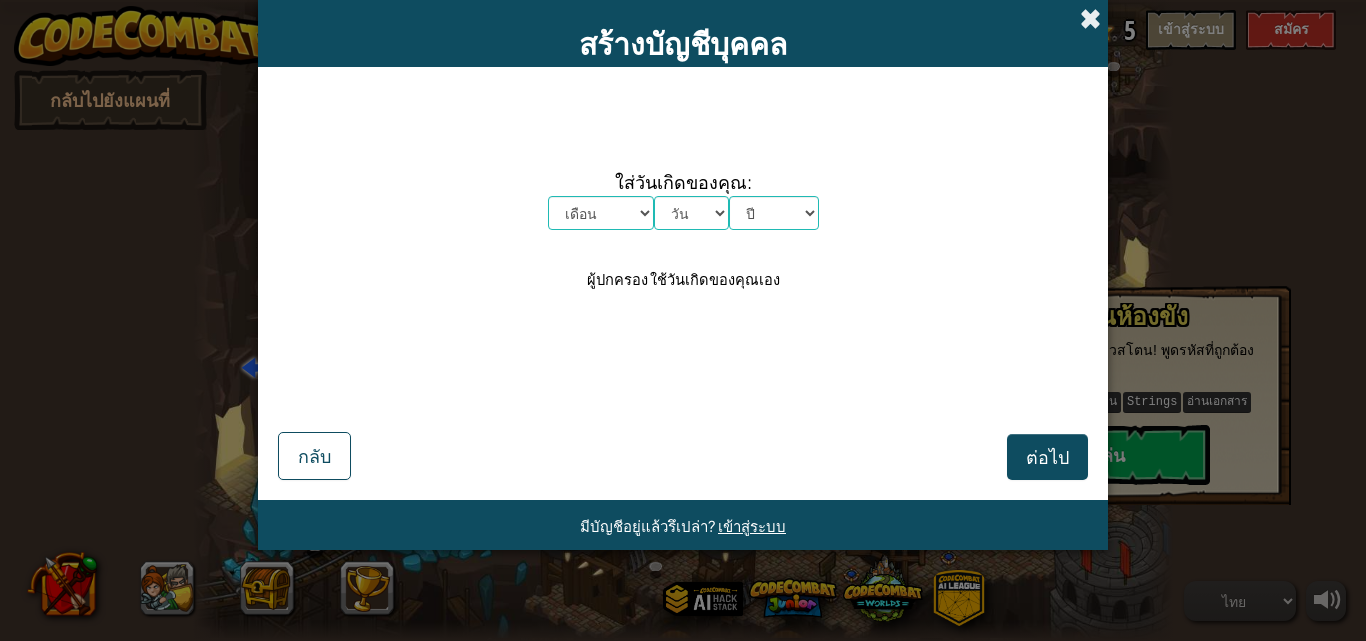 click at bounding box center (1090, 18) 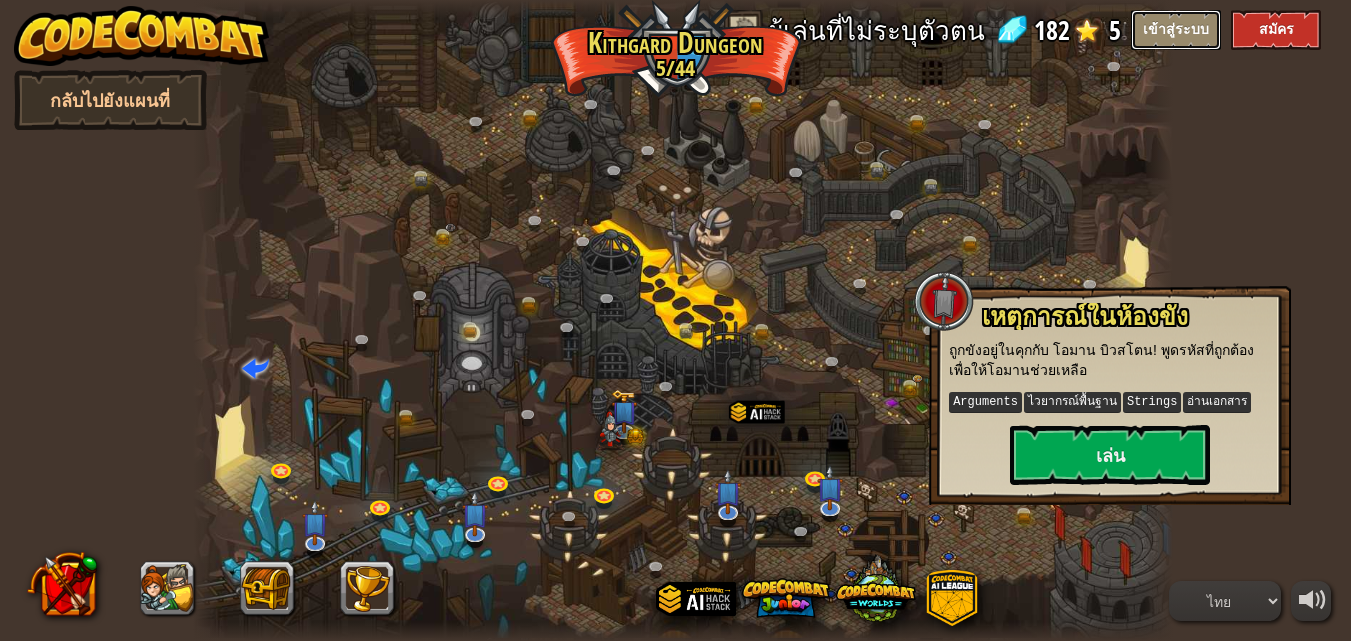 click on "เข้าสู่ระบบ" at bounding box center (1176, 30) 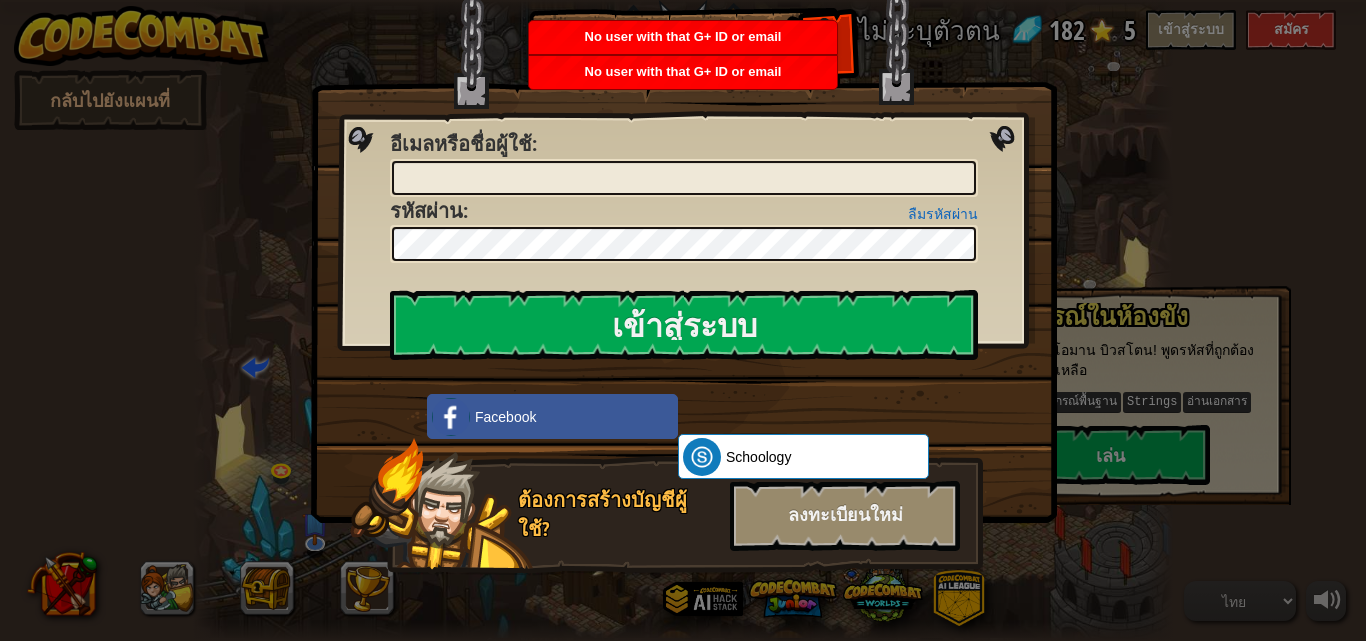 click on "เข้าสู่ระบบ เกิดข้อผิดพลาดที่ไม่รู้จัก อีเมลหรือชื่อผู้ใช้ : ลืมรหัสผ่าน รหัสผ่าน : เข้าสู่ระบบ กำลังเข้าสู่ระบบ Facebook Schoology ClassLink ต้องการสร้างบัญชีผู้ใช้? ลงทะเบียนใหม่" at bounding box center (683, 320) 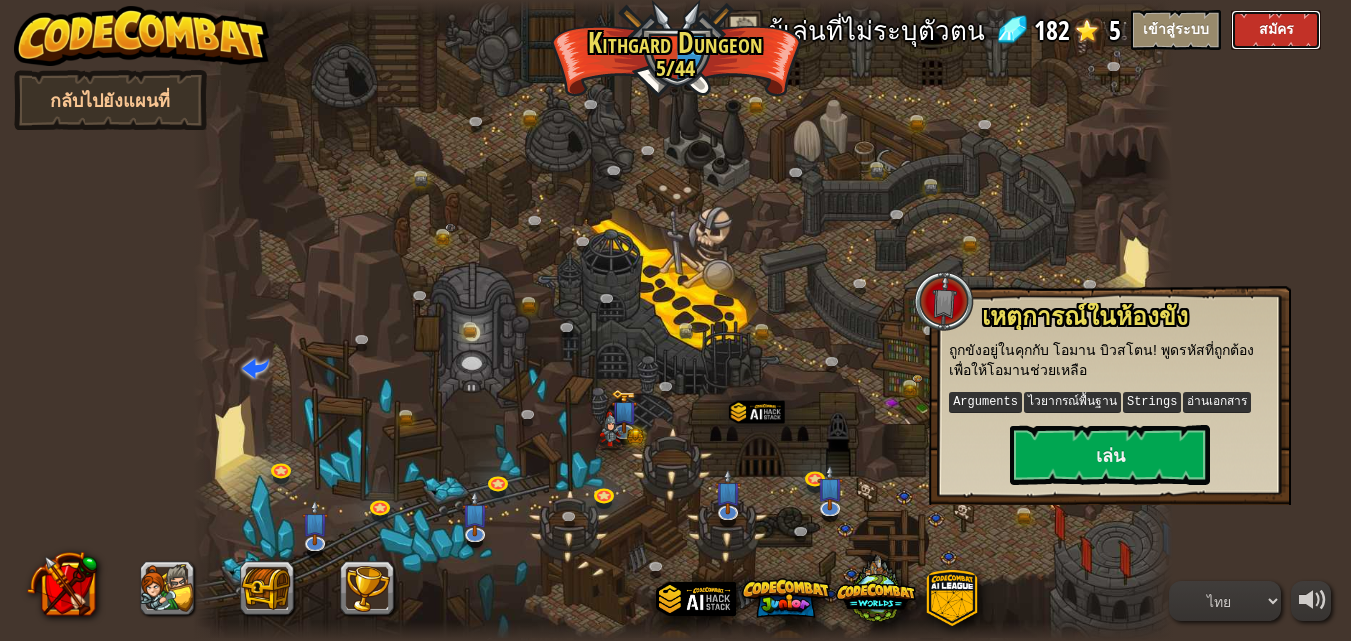 click on "สมัคร" at bounding box center [1276, 30] 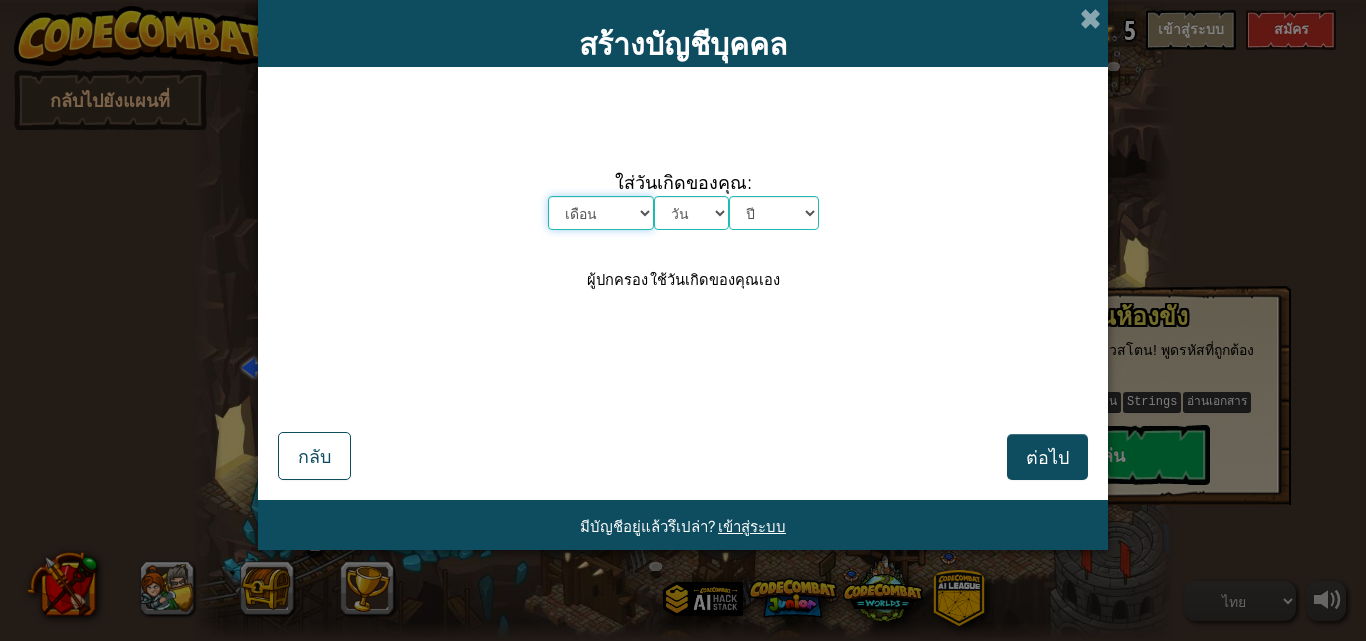 click on "เดือน มกราคม กุมภาพันธ์ มีนาคม เมษายน พฤษภาคม มิถุนายน กรกฎาคม สิงหาคม กันยายน ตุลาคม พฤศจิกายน ธันวาคม" at bounding box center (601, 213) 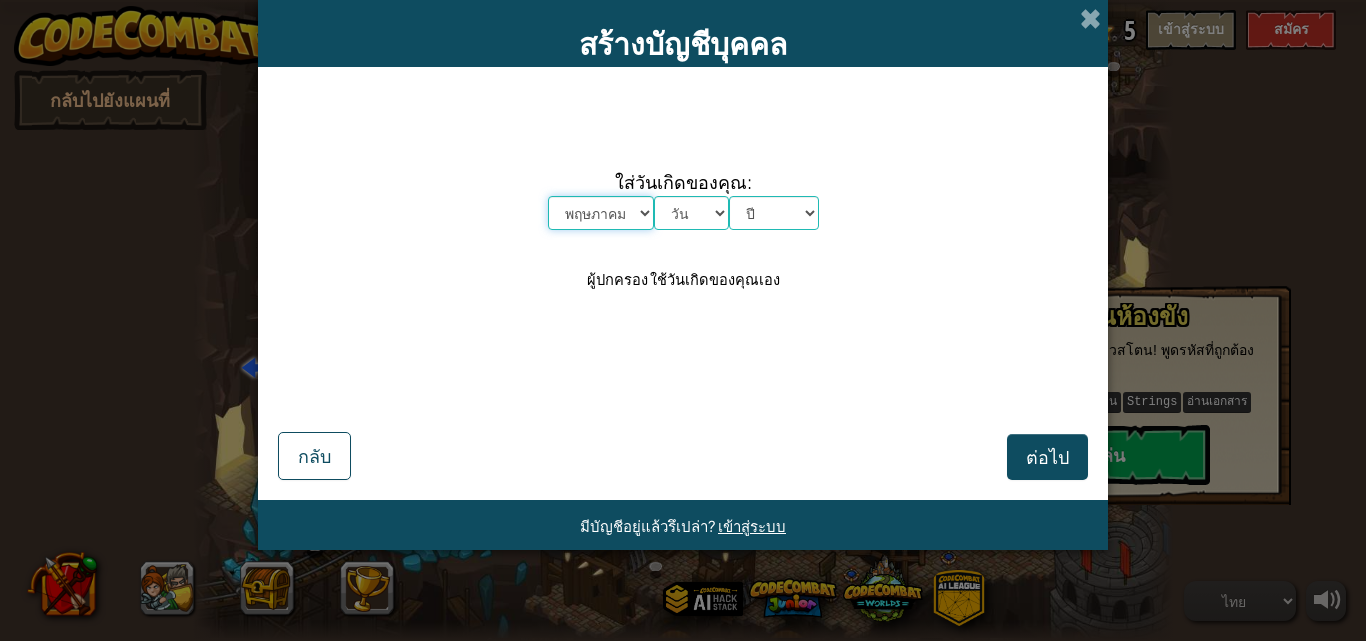 click on "เดือน มกราคม กุมภาพันธ์ มีนาคม เมษายน พฤษภาคม มิถุนายน กรกฎาคม สิงหาคม กันยายน ตุลาคม พฤศจิกายน ธันวาคม" at bounding box center (601, 213) 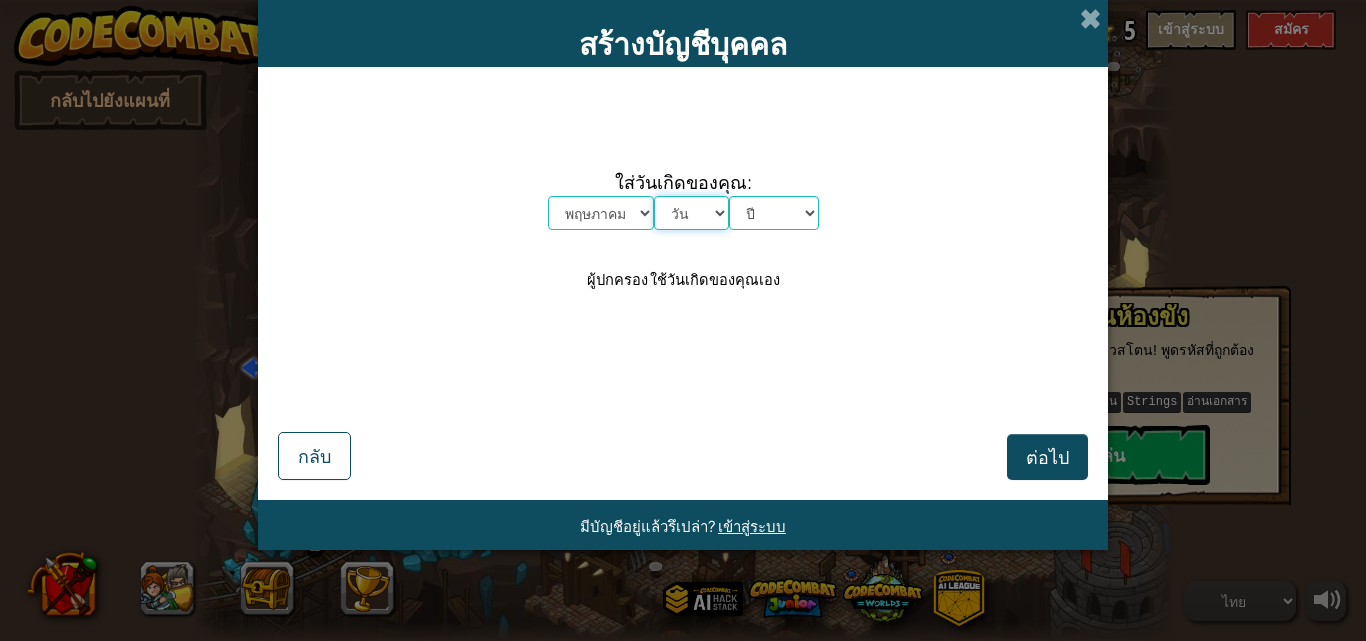 click on "วัน 1 2 3 4 5 6 7 8 9 10 11 12 13 14 15 16 17 18 19 20 21 22 23 24 25 26 27 28 29 30 31" at bounding box center (691, 213) 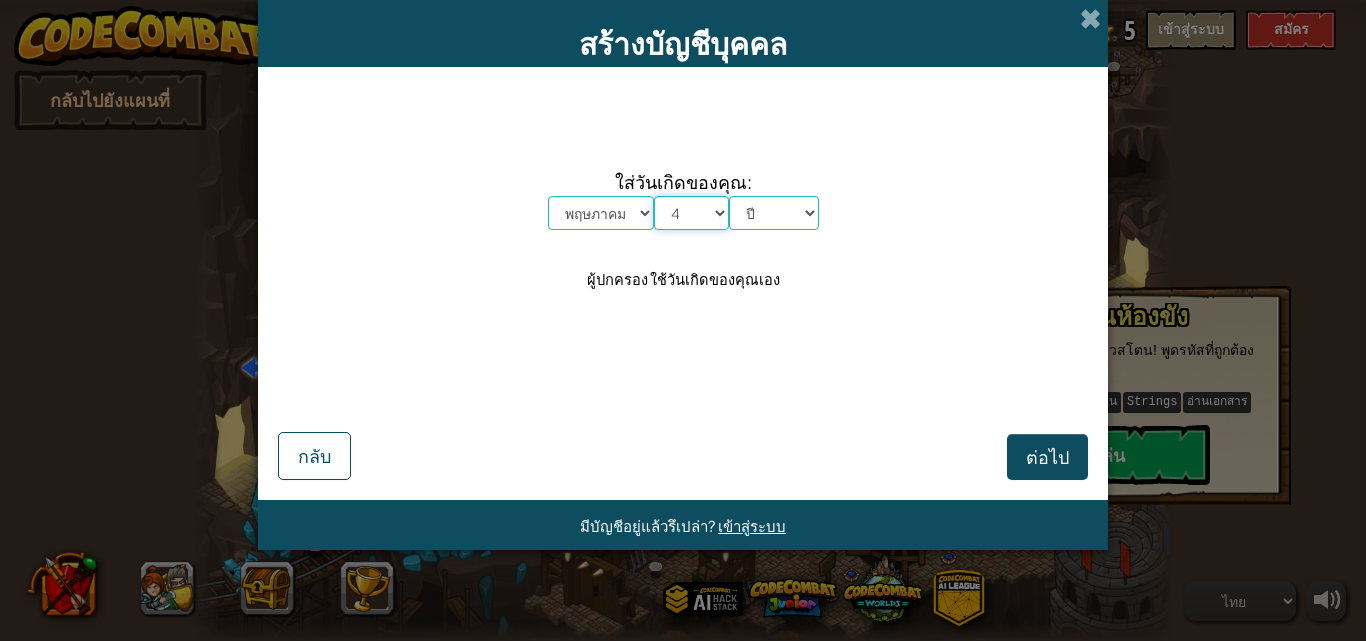 click on "วัน 1 2 3 4 5 6 7 8 9 10 11 12 13 14 15 16 17 18 19 20 21 22 23 24 25 26 27 28 29 30 31" at bounding box center (691, 213) 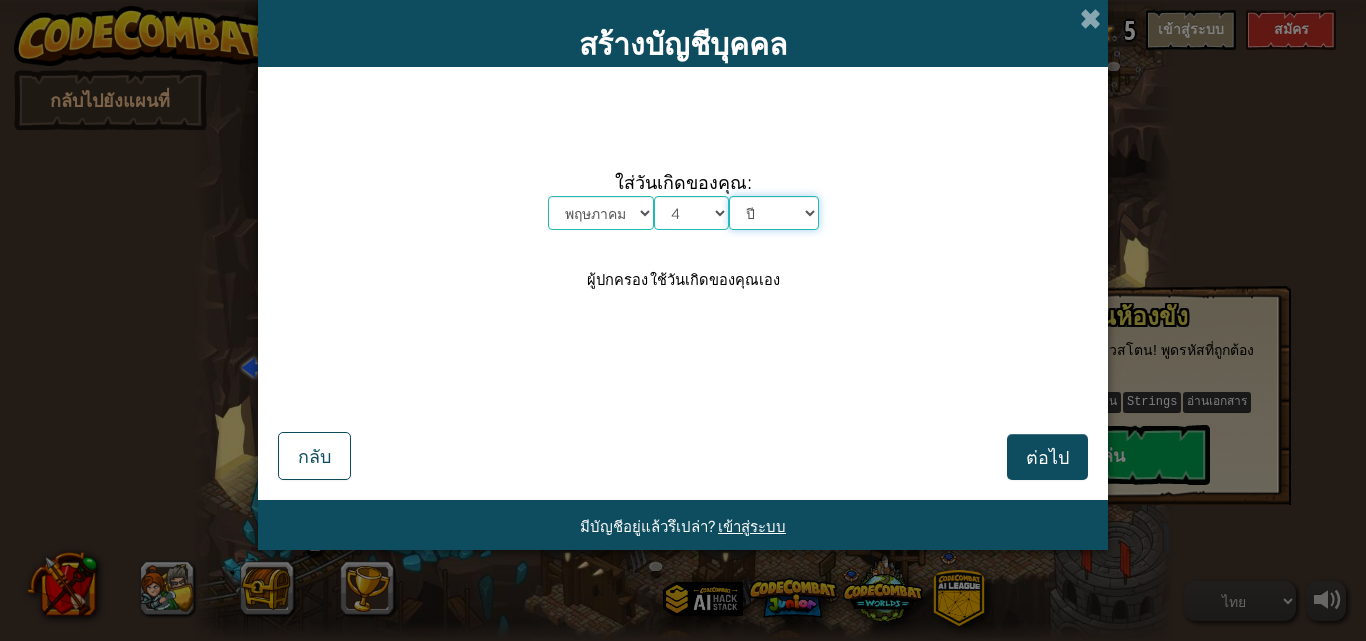 drag, startPoint x: 752, startPoint y: 200, endPoint x: 754, endPoint y: 219, distance: 19.104973 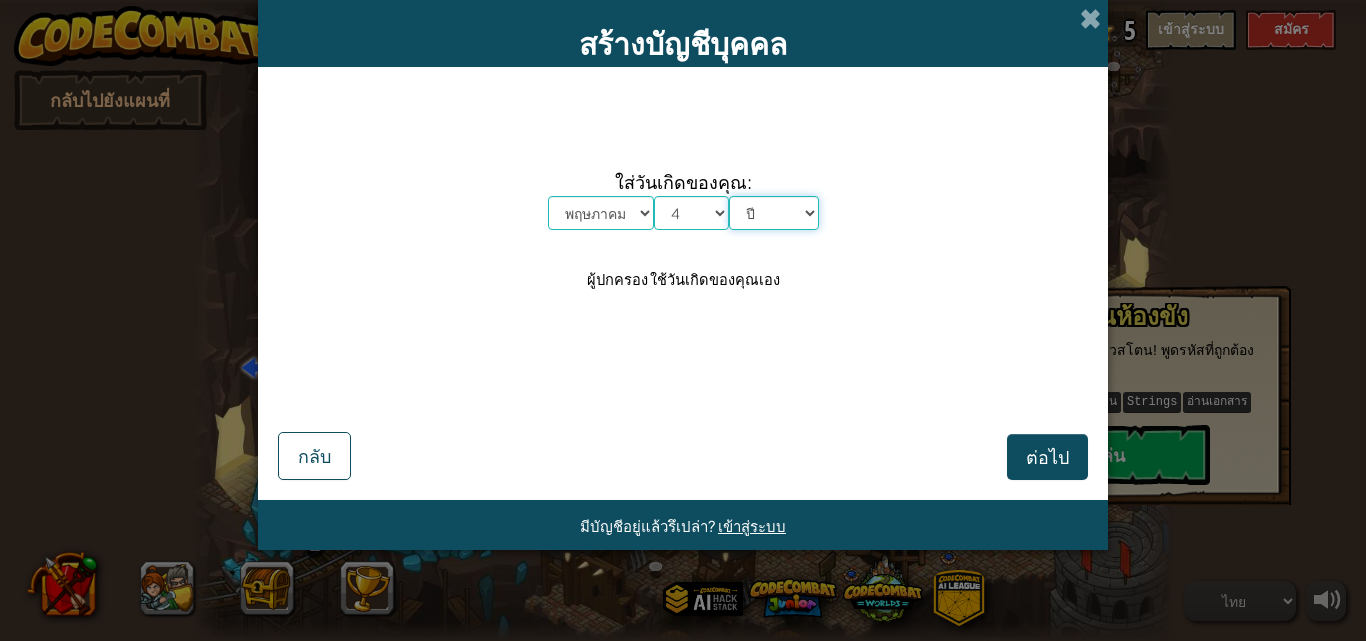 select on "1971" 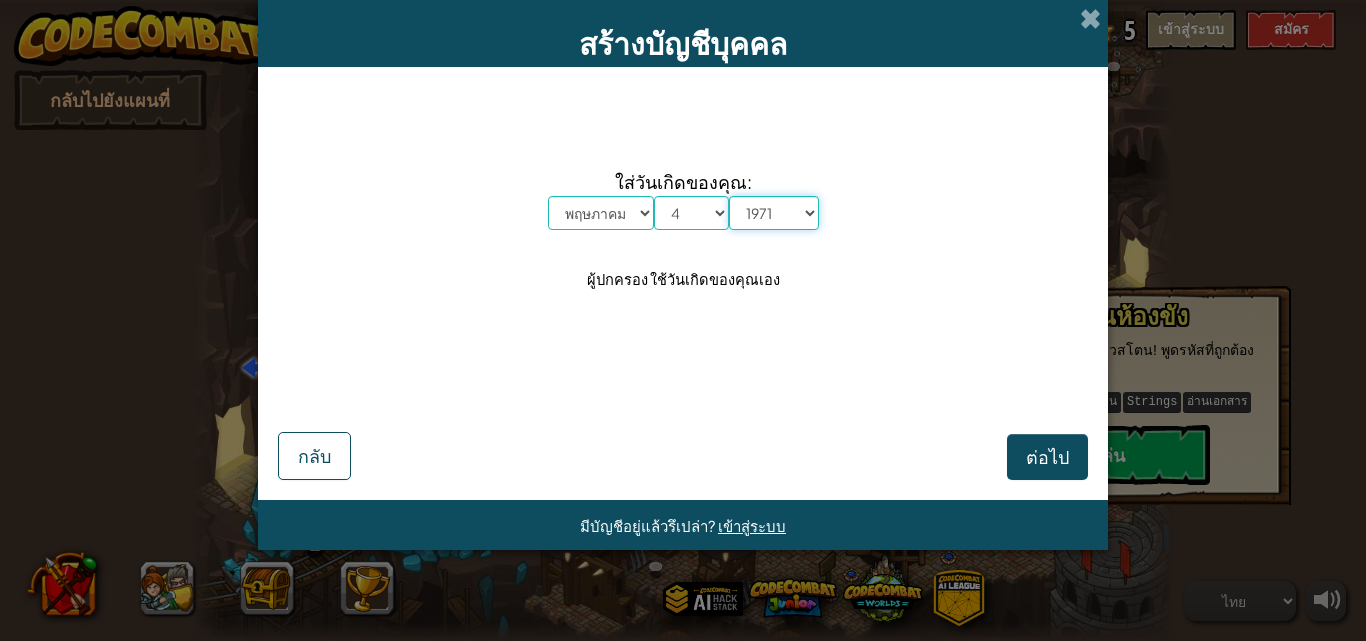 click on "ปี 2025 2024 2023 2022 2021 2020 2019 2018 2017 2016 2015 2014 2013 2012 2011 2010 2009 2008 2007 2006 2005 2004 2003 2002 2001 2000 1999 1998 1997 1996 1995 1994 1993 1992 1991 1990 1989 1988 1987 1986 1985 1984 1983 1982 1981 1980 1979 1978 1977 1976 1975 1974 1973 1972 1971 1970 1969 1968 1967 1966 1965 1964 1963 1962 1961 1960 1959 1958 1957 1956 1955 1954 1953 1952 1951 1950 1949 1948 1947 1946 1945 1944 1943 1942 1941 1940 1939 1938 1937 1936 1935 1934 1933 1932 1931 1930 1929 1928 1927 1926" at bounding box center (774, 213) 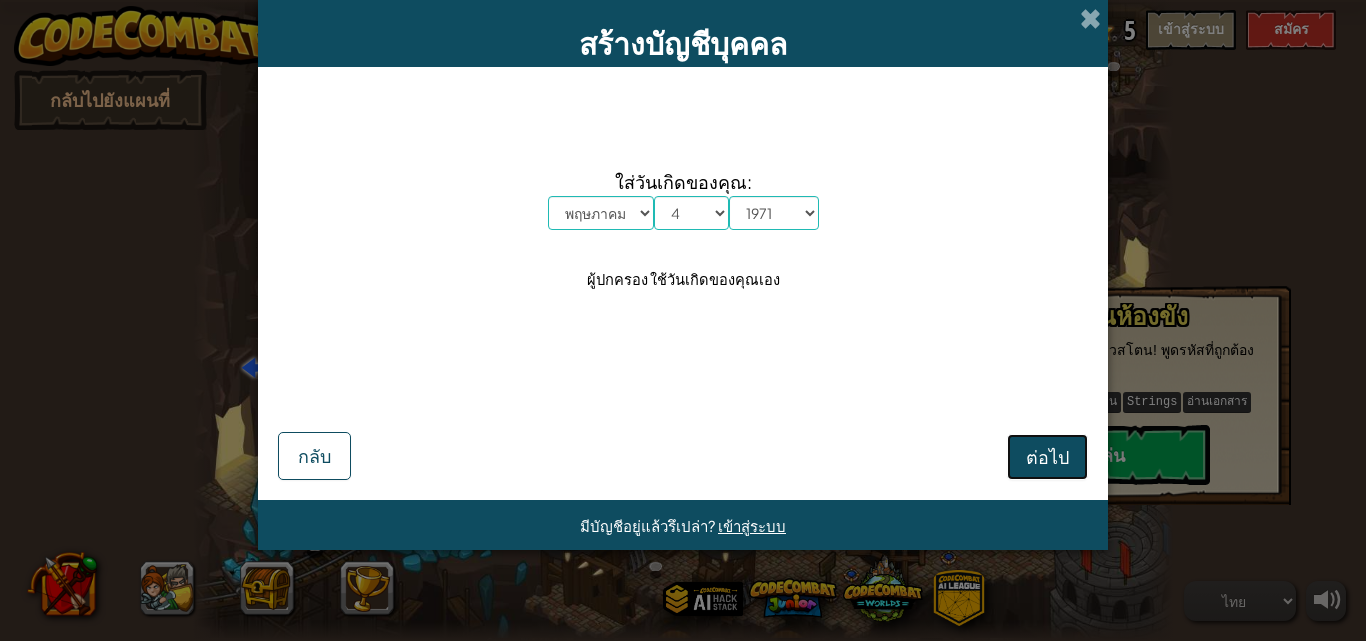 click on "ต่อไป" at bounding box center [1047, 456] 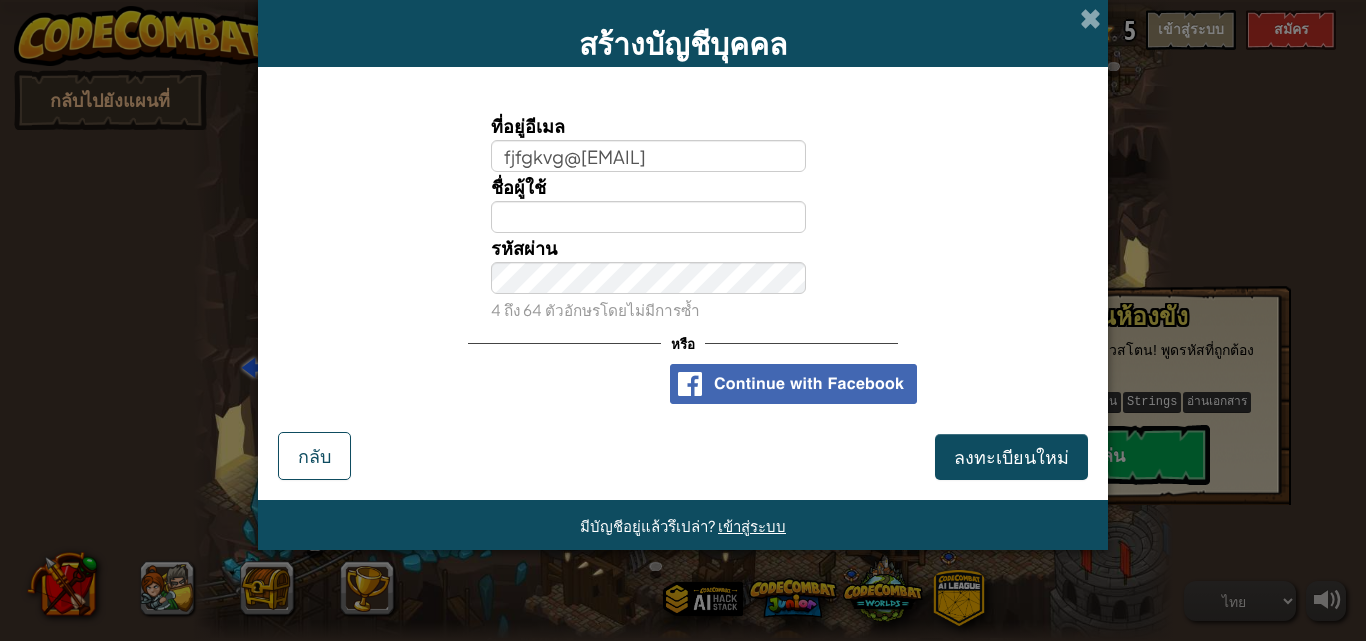 type on "fjfgkvg@[EMAIL]" 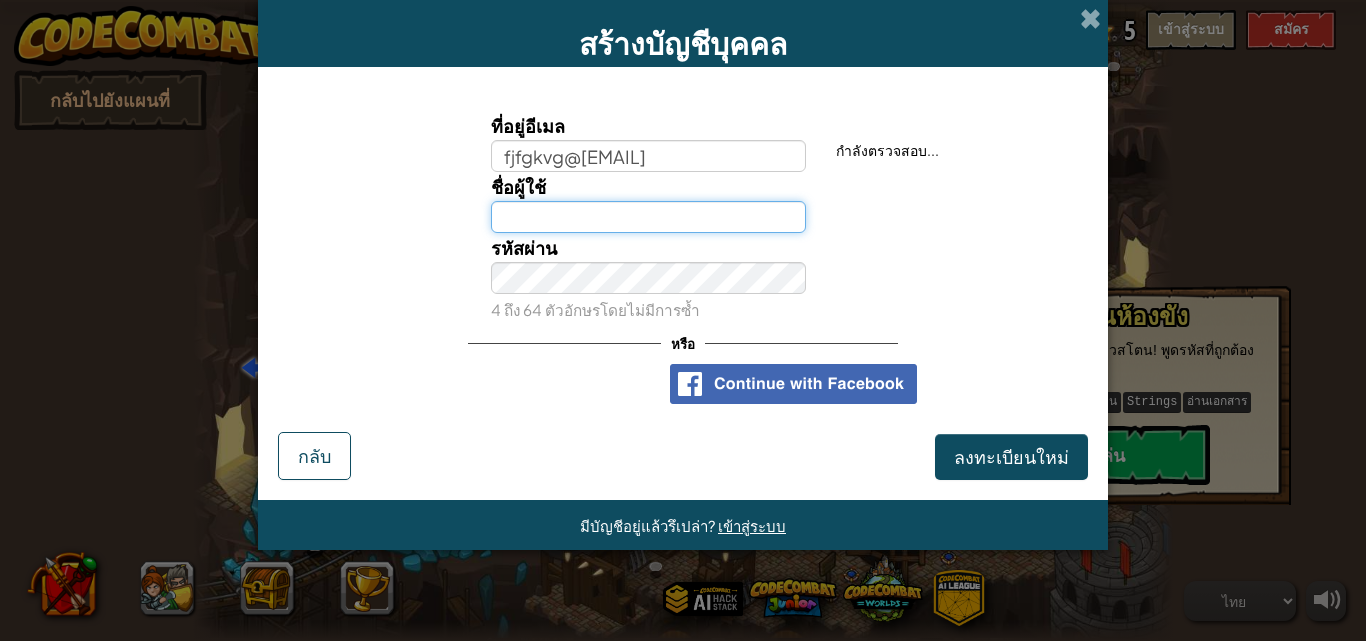click on "ชื่อผู้ใช้" at bounding box center [649, 217] 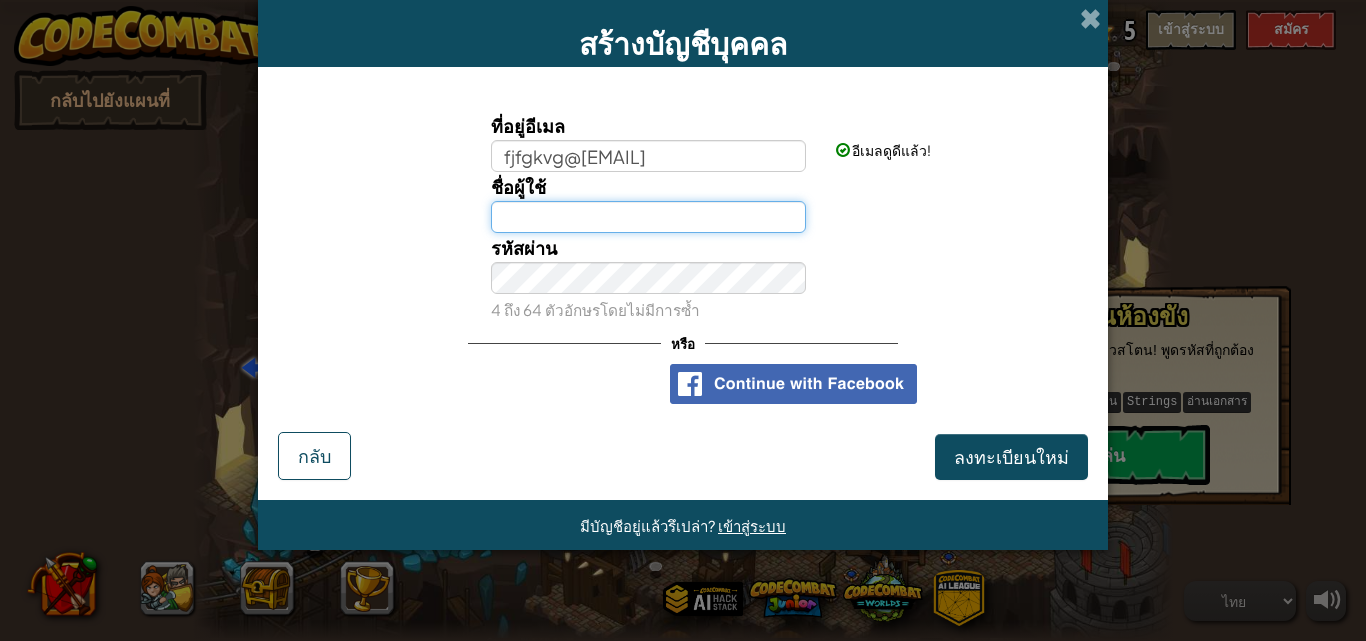 type on "fhgghj" 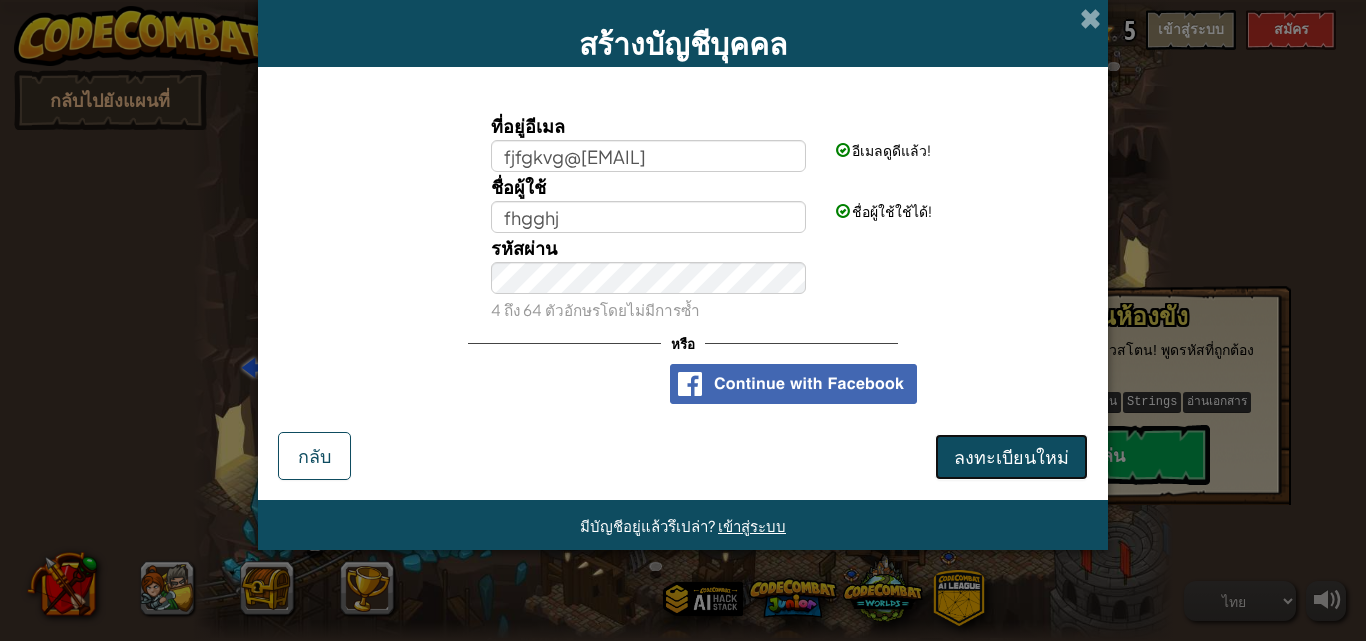 click on "ลงทะเบียนใหม่" at bounding box center [1011, 456] 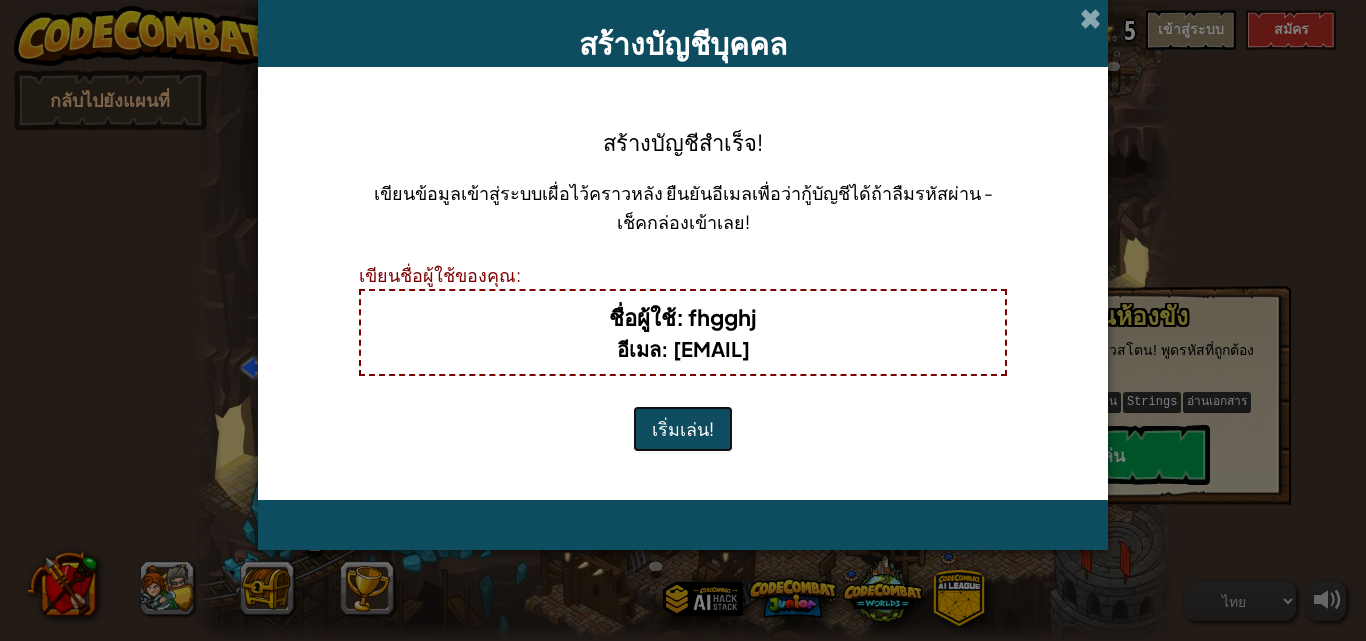 click on "เริ่มเล่น!" at bounding box center [683, 429] 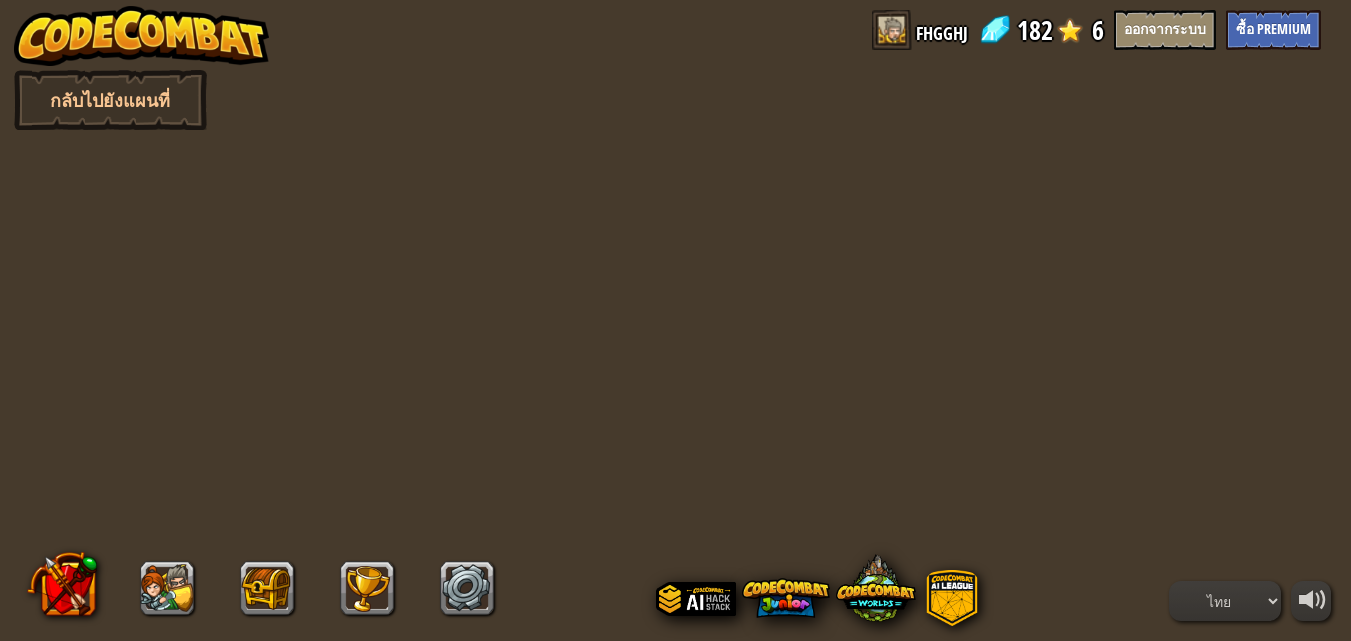 select on "th" 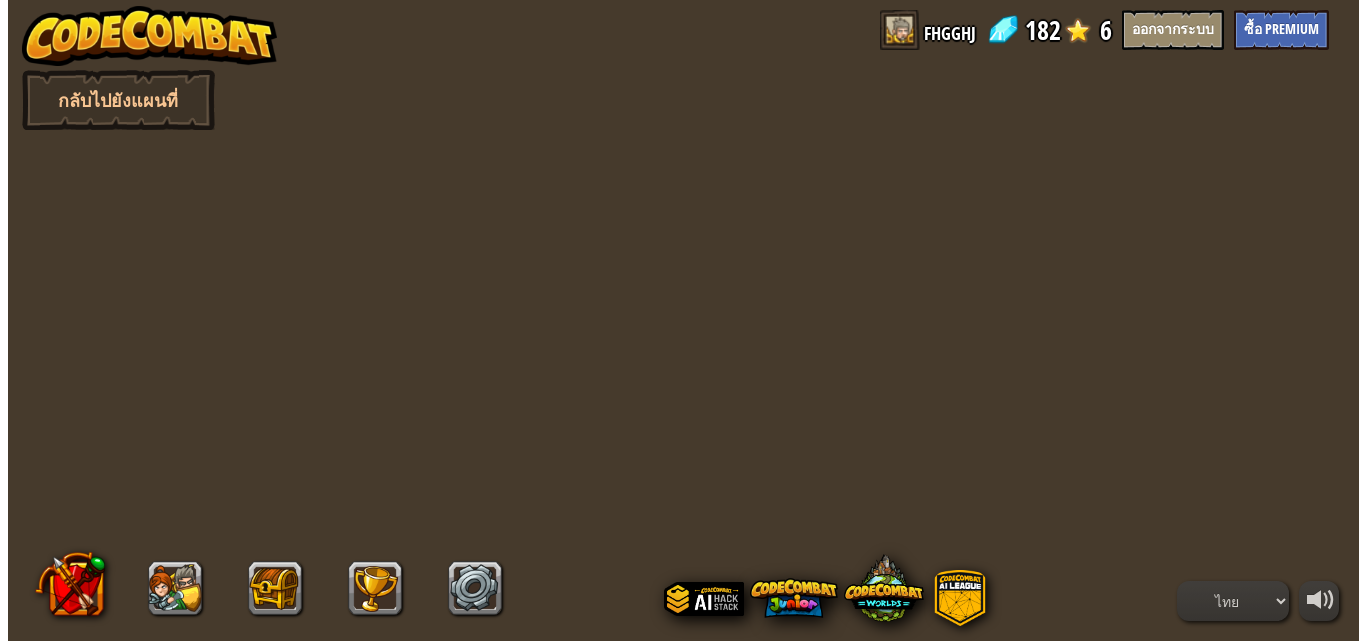 scroll, scrollTop: 0, scrollLeft: 0, axis: both 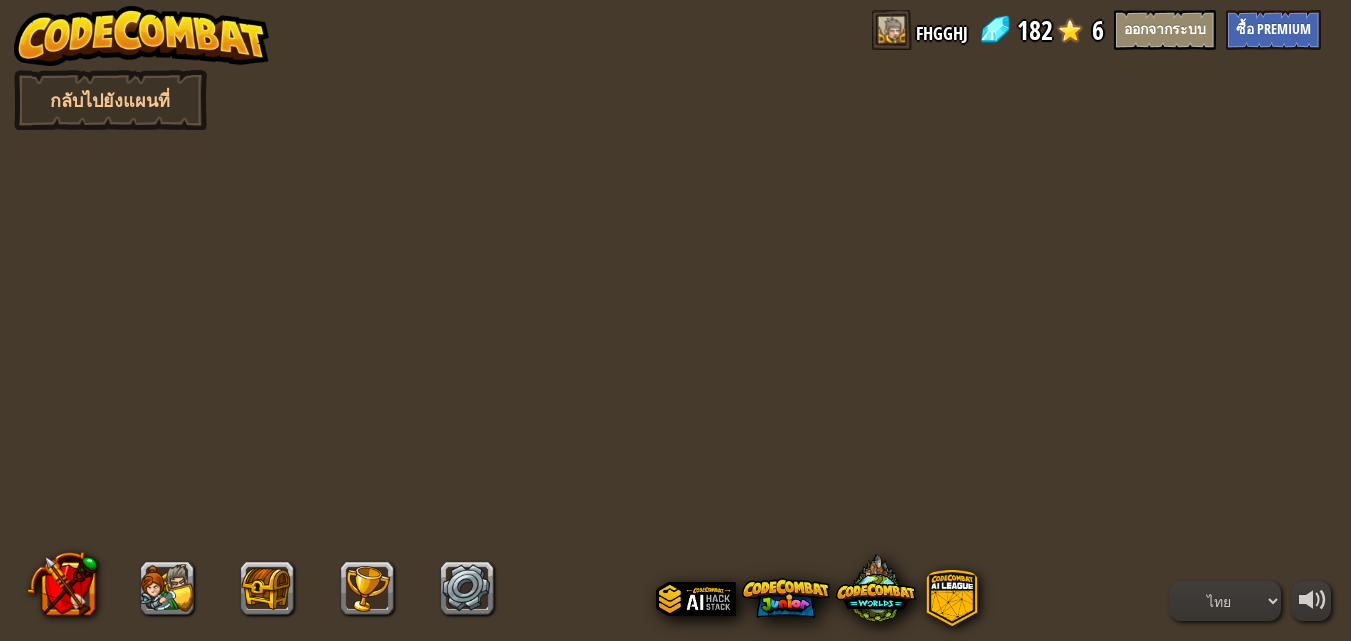 select on "th" 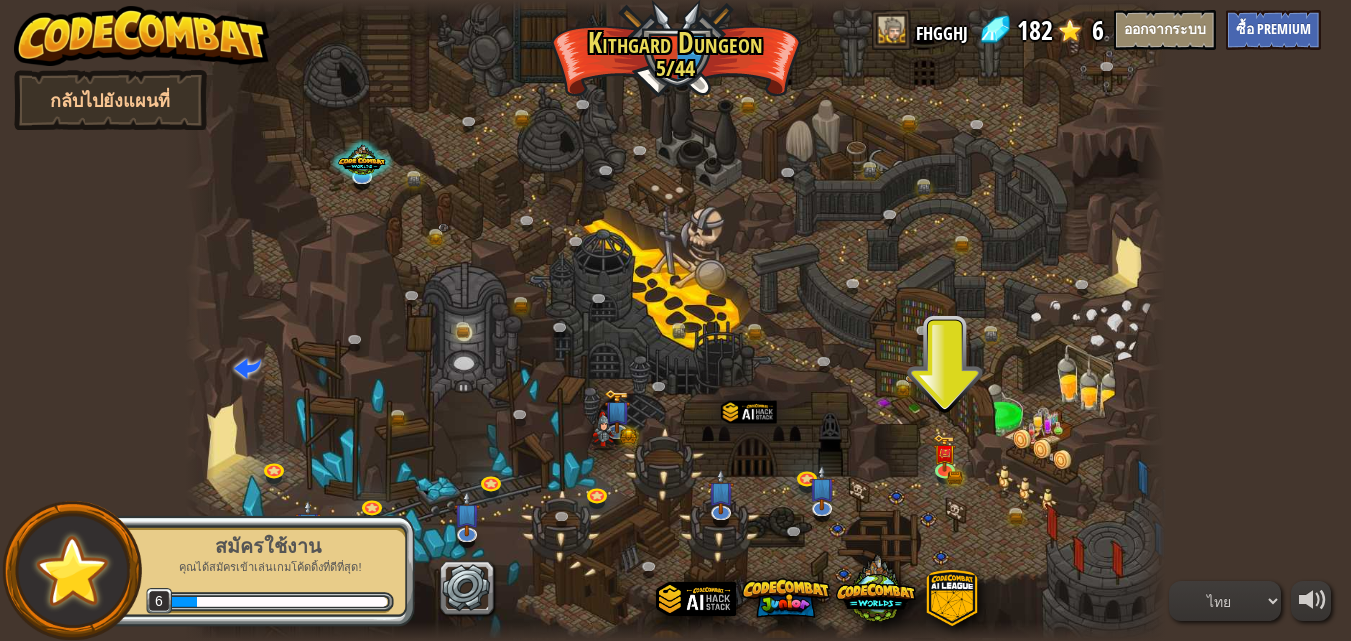 click at bounding box center [675, 320] 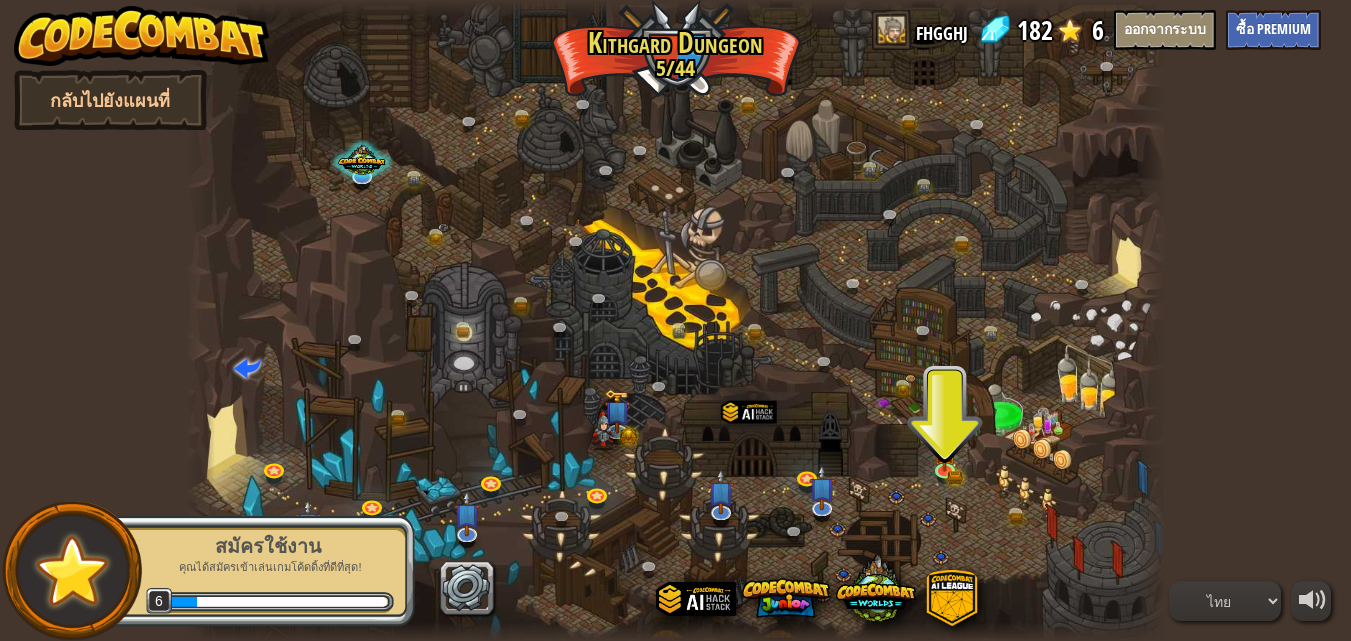 click at bounding box center (675, 320) 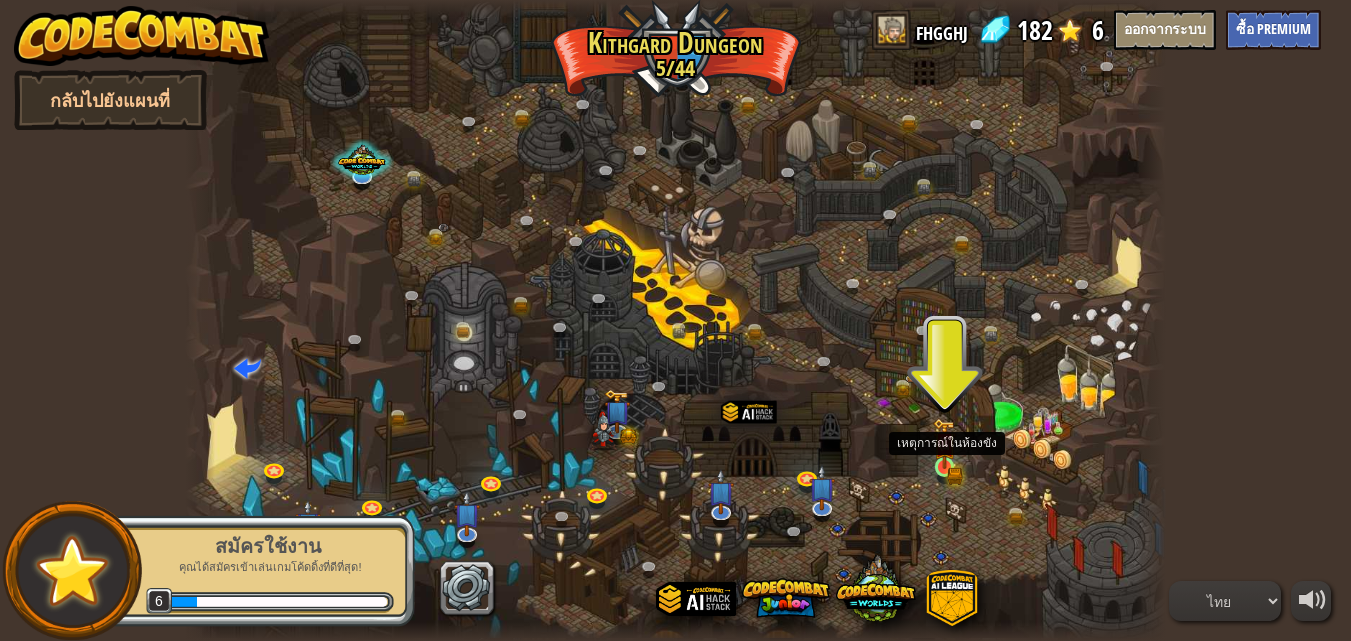 click at bounding box center [944, 443] 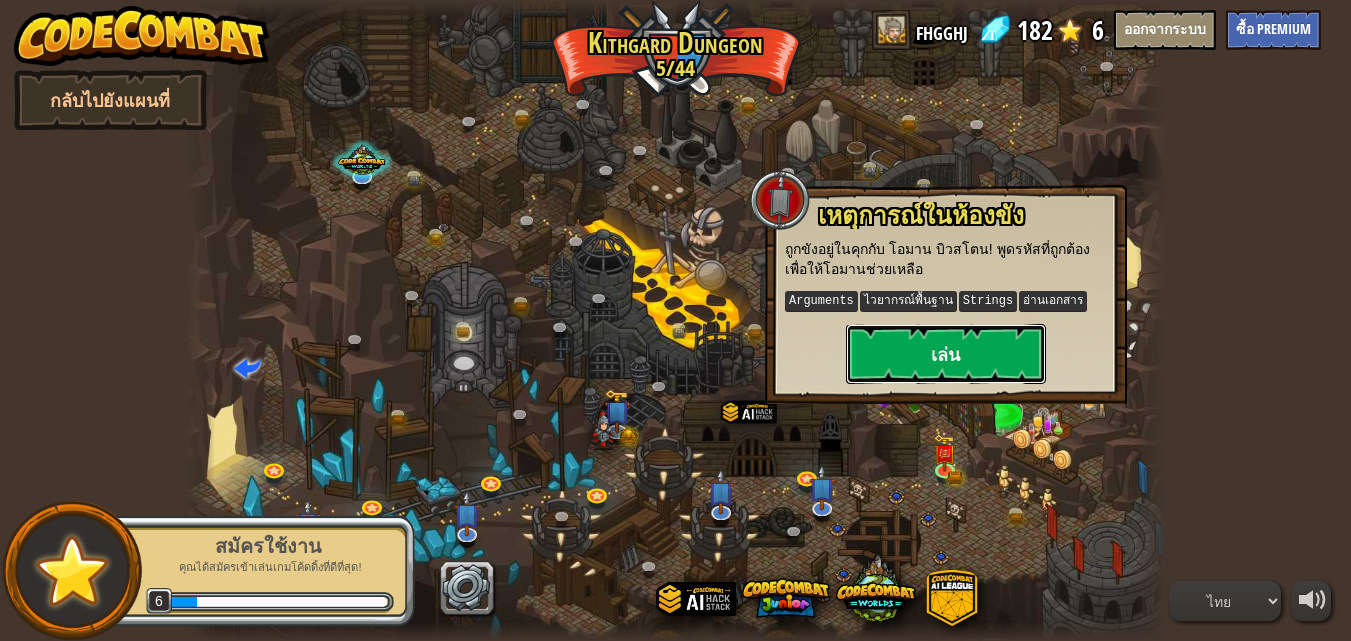 click on "เล่น" at bounding box center (946, 354) 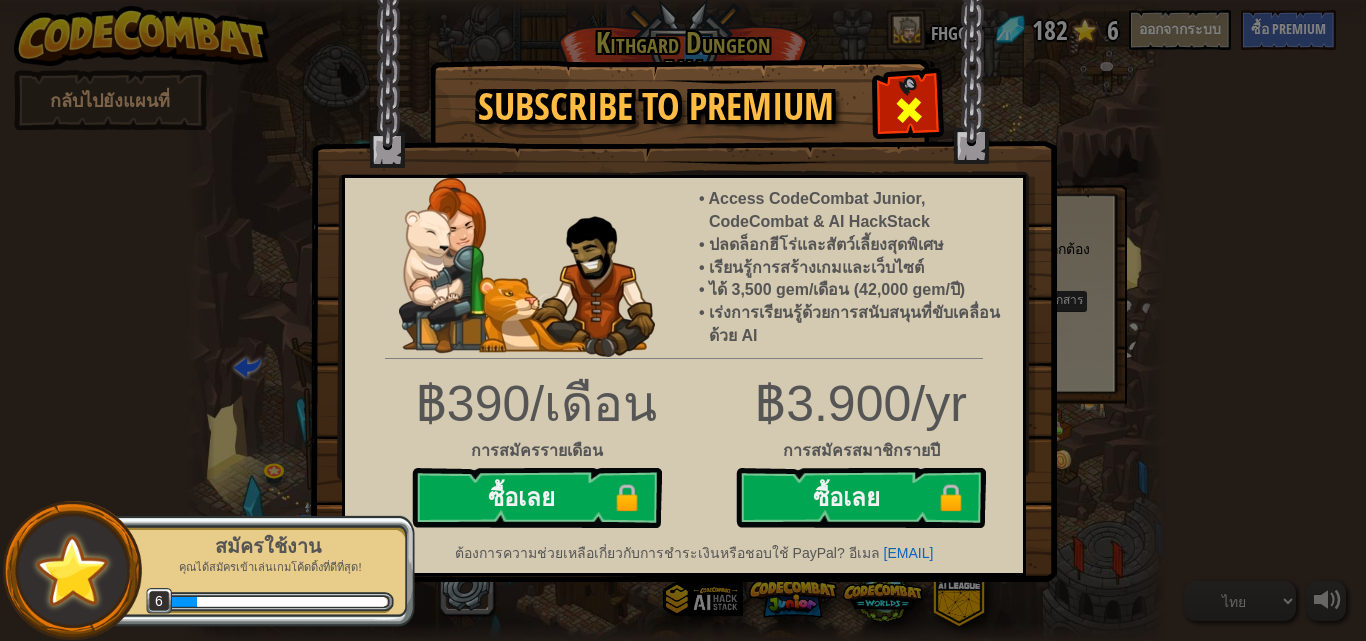 click at bounding box center [909, 110] 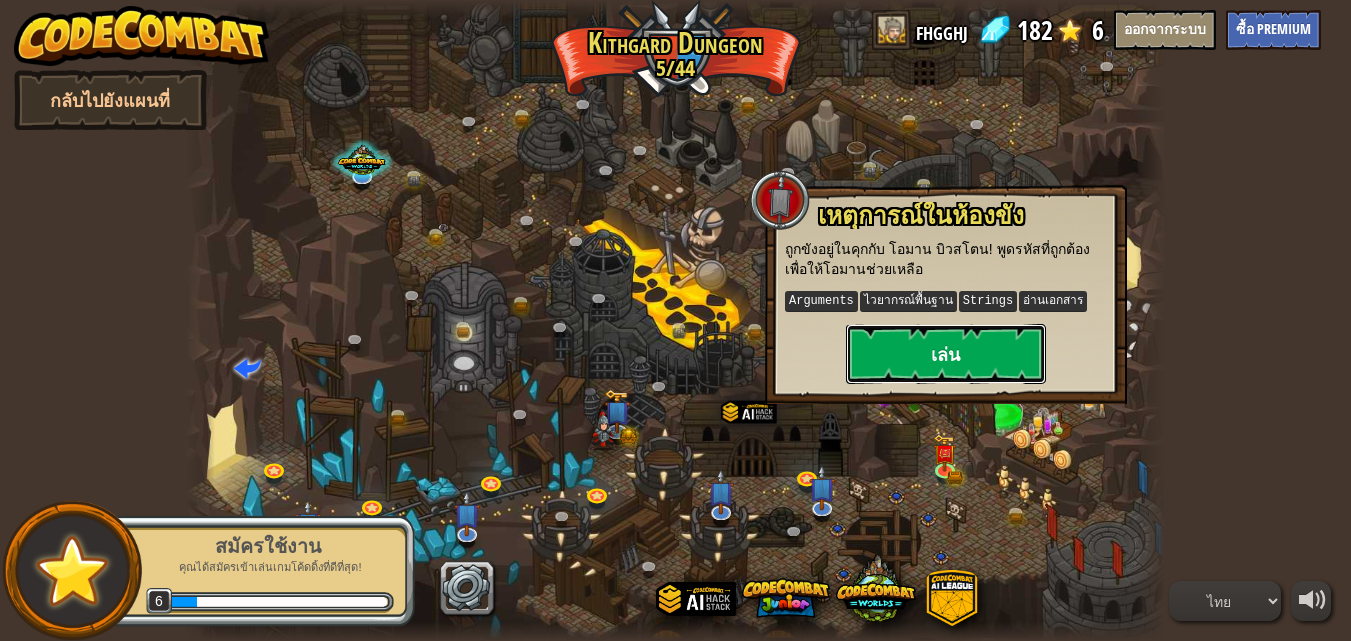 click on "เล่น" at bounding box center (946, 354) 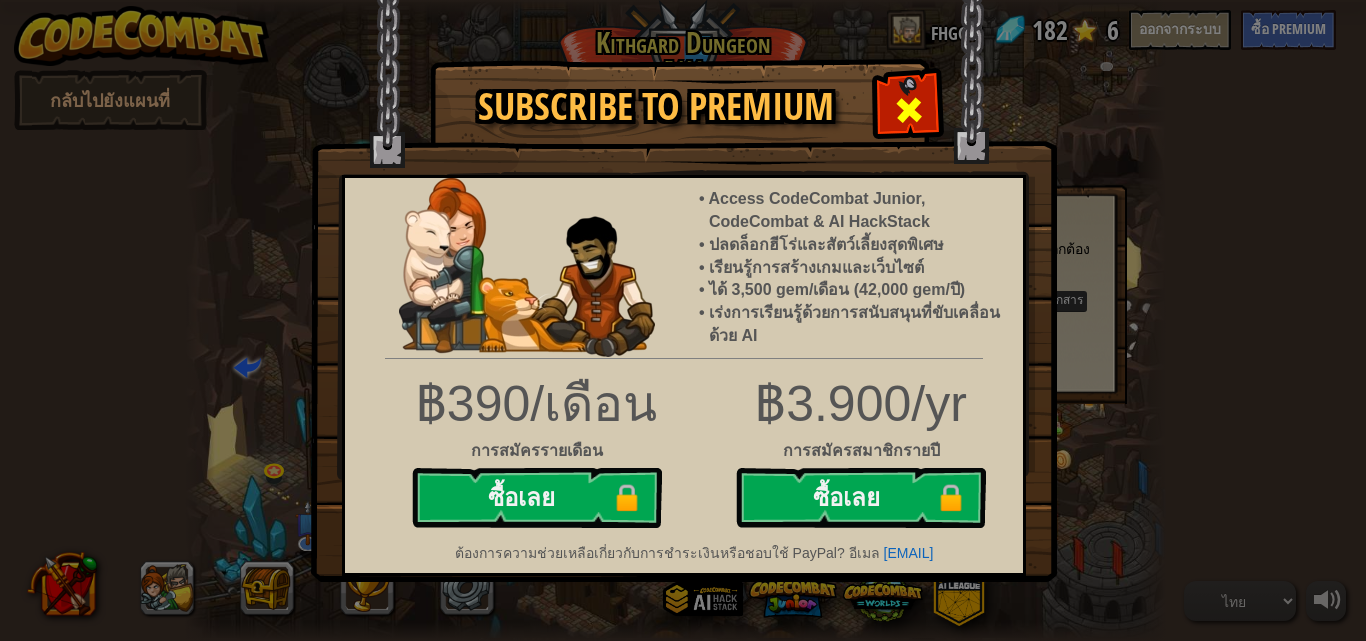 click at bounding box center (908, 107) 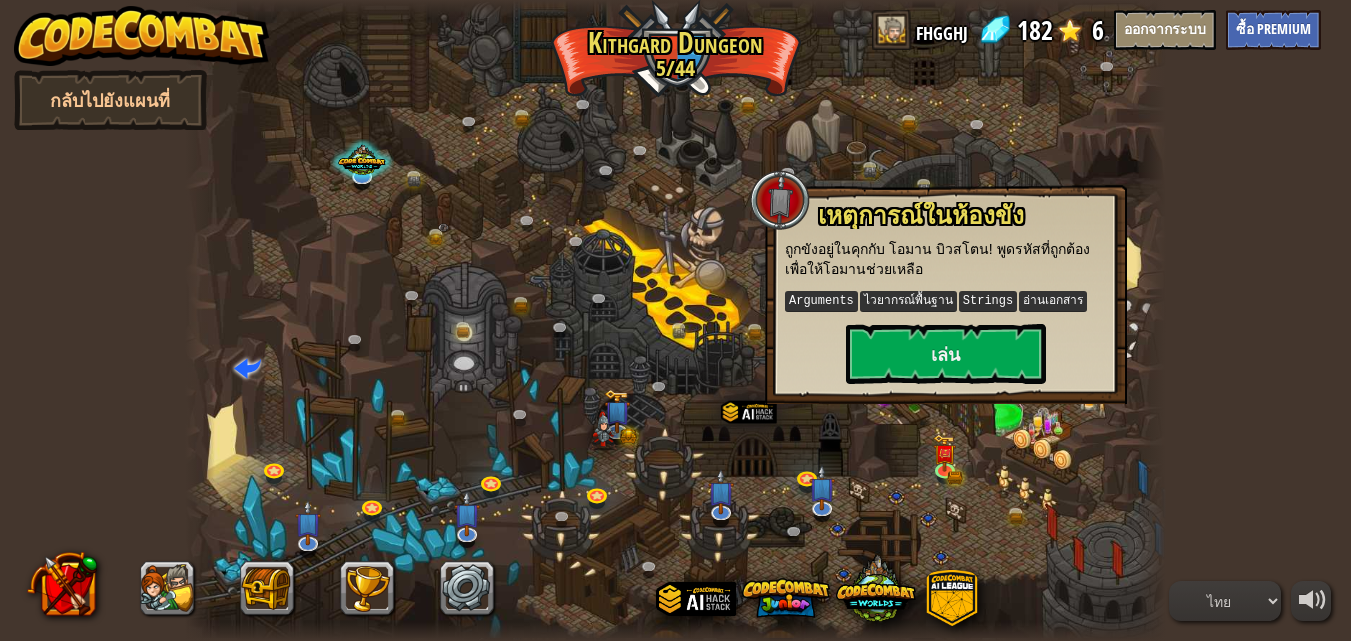 click at bounding box center [675, 320] 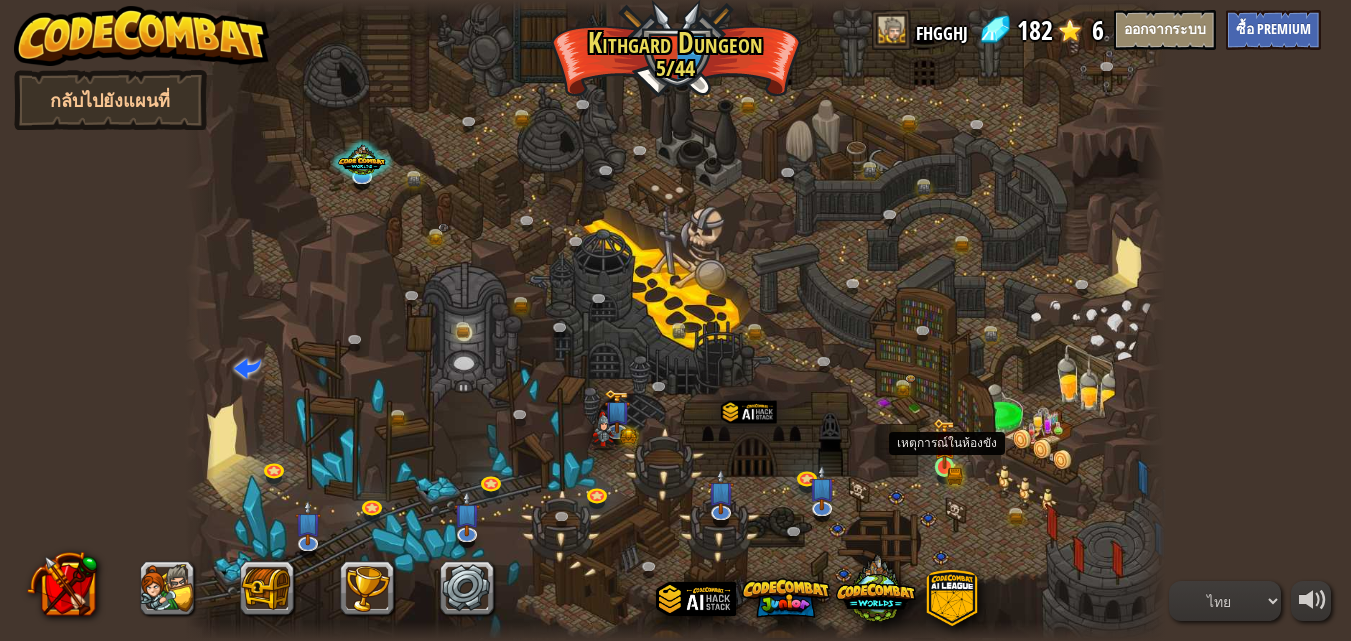 click at bounding box center [944, 443] 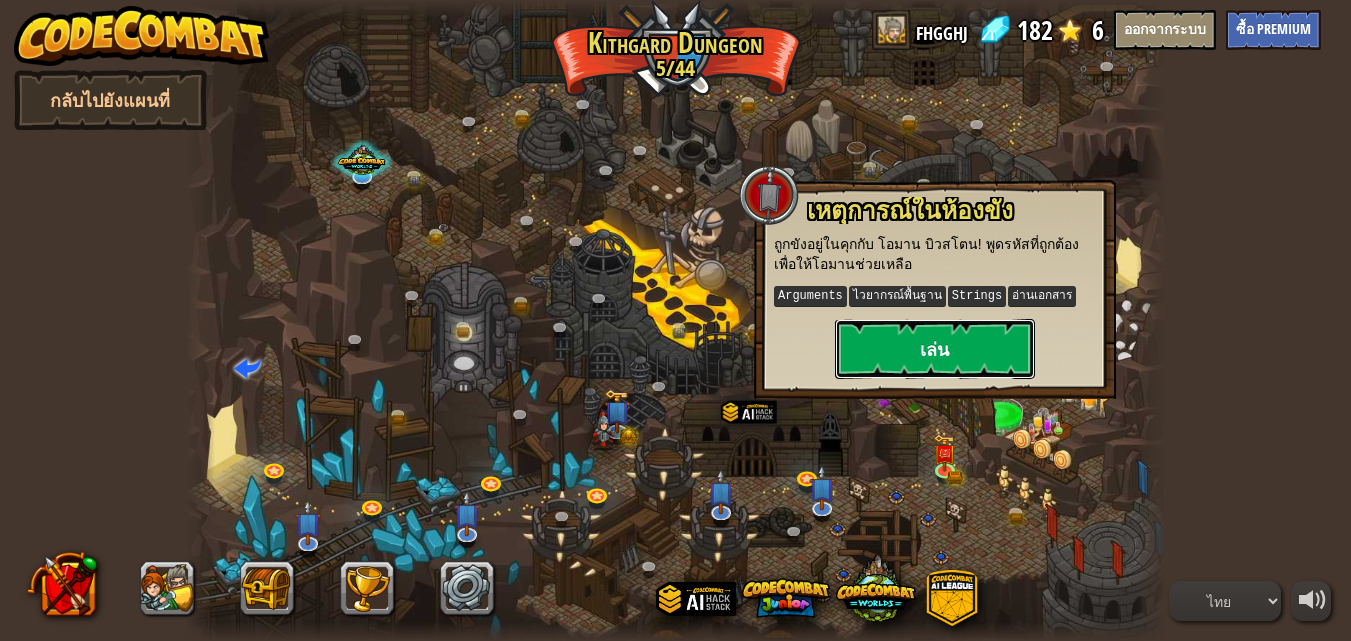 click on "เล่น" at bounding box center (935, 349) 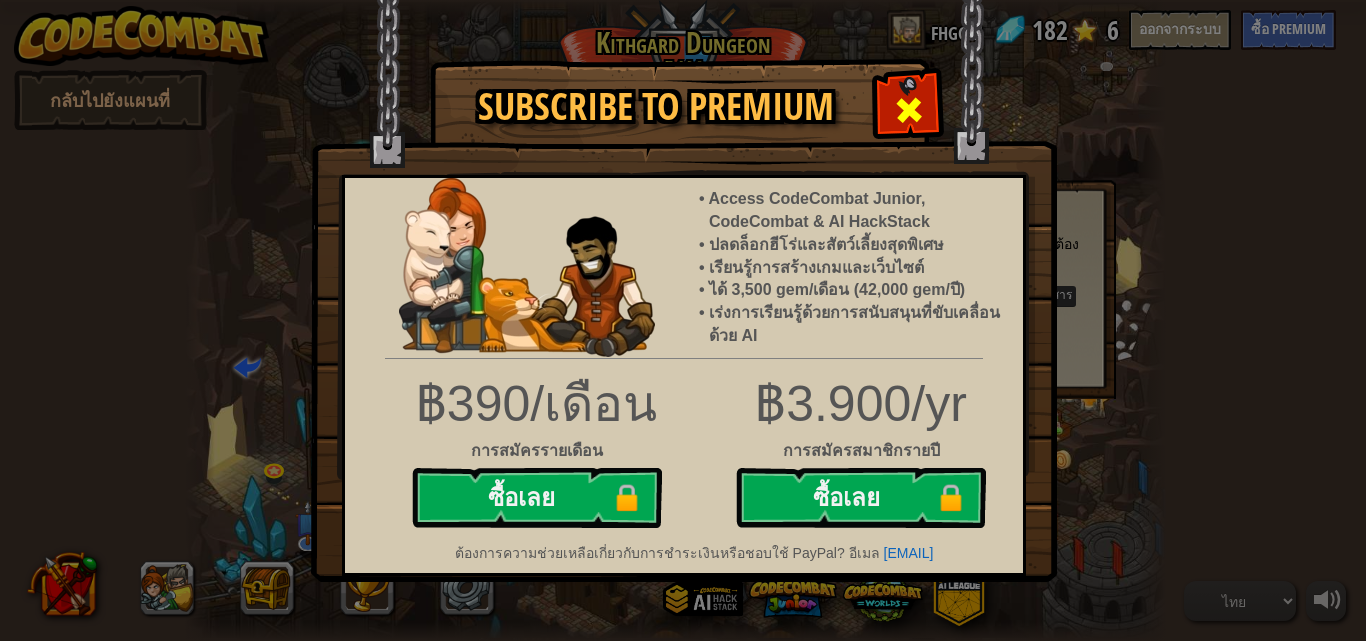 click at bounding box center [909, 110] 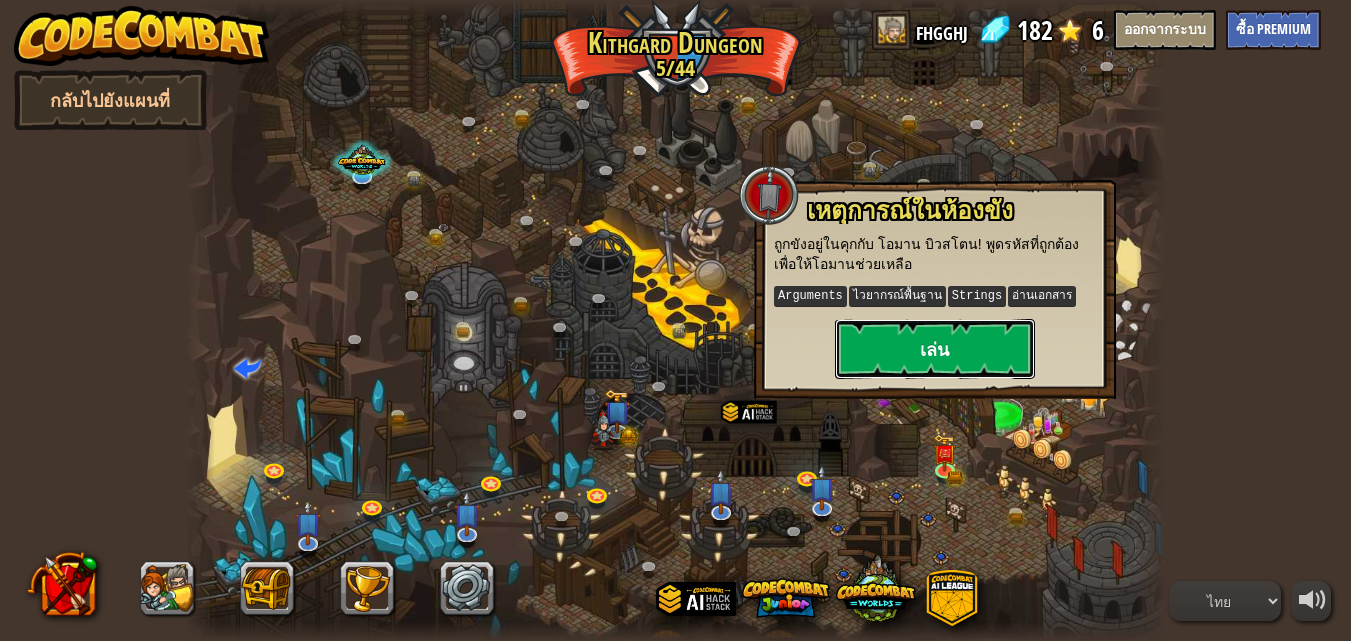 click on "เล่น" at bounding box center (935, 349) 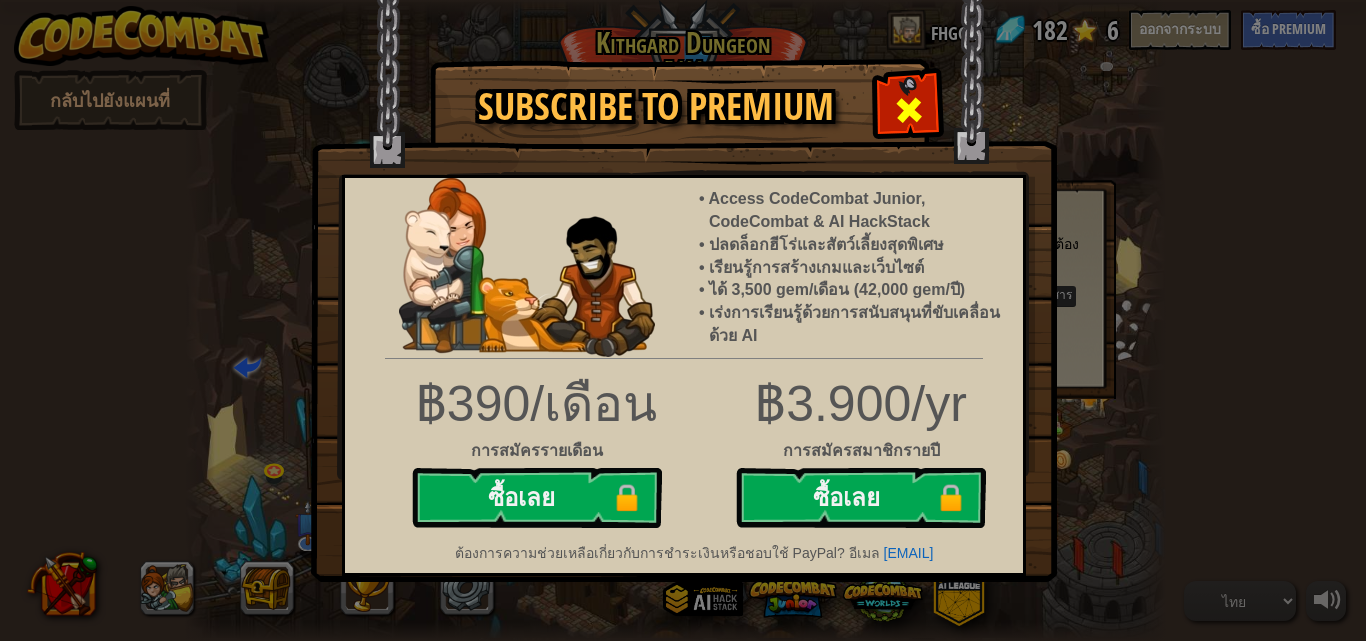 click at bounding box center [909, 110] 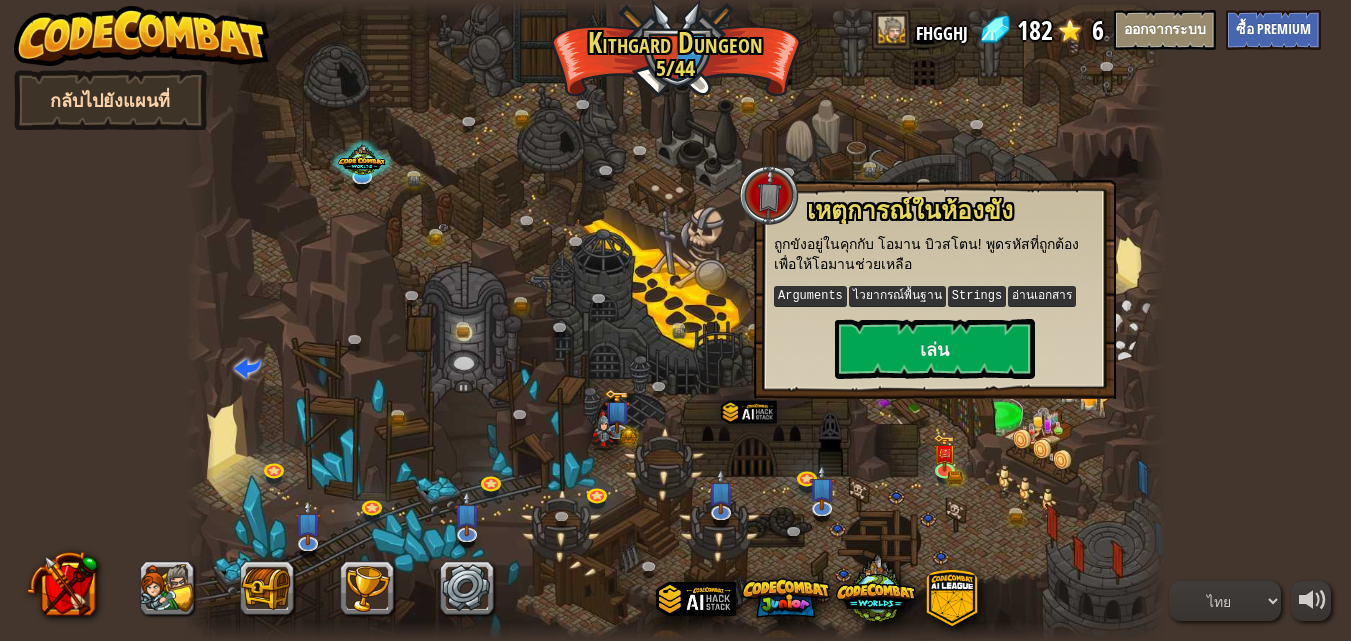 click on "กลับไปยังแผนที่" at bounding box center [110, 100] 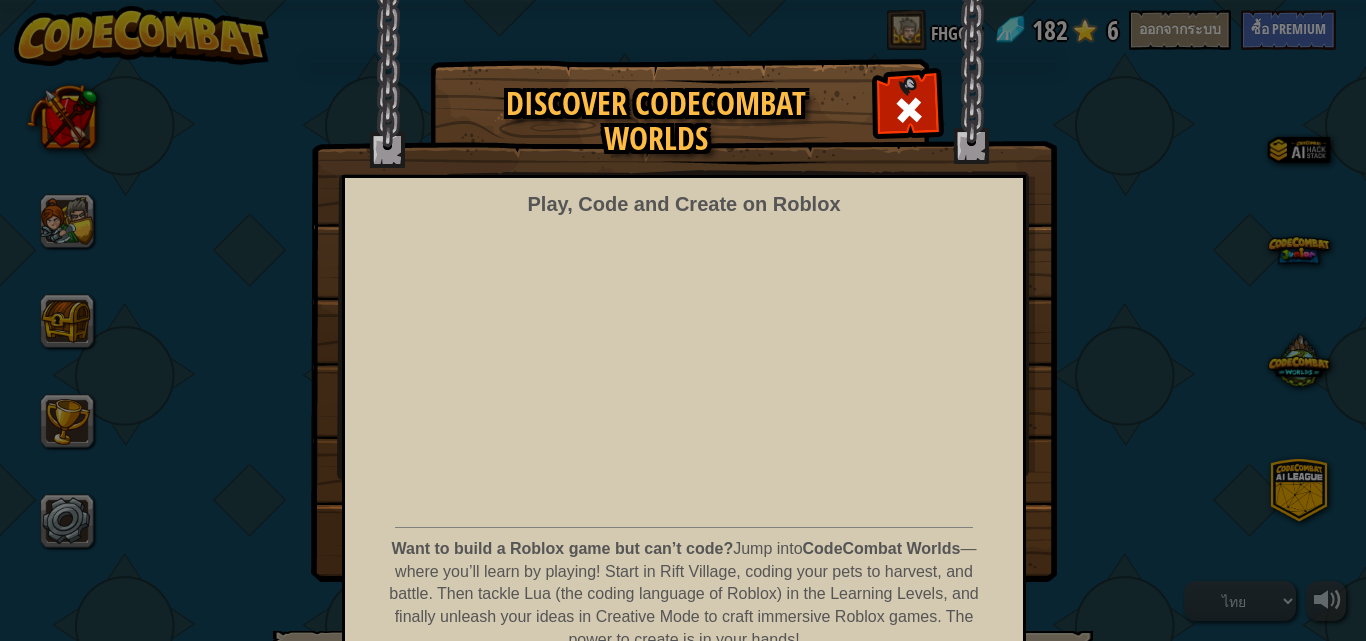 select on "th" 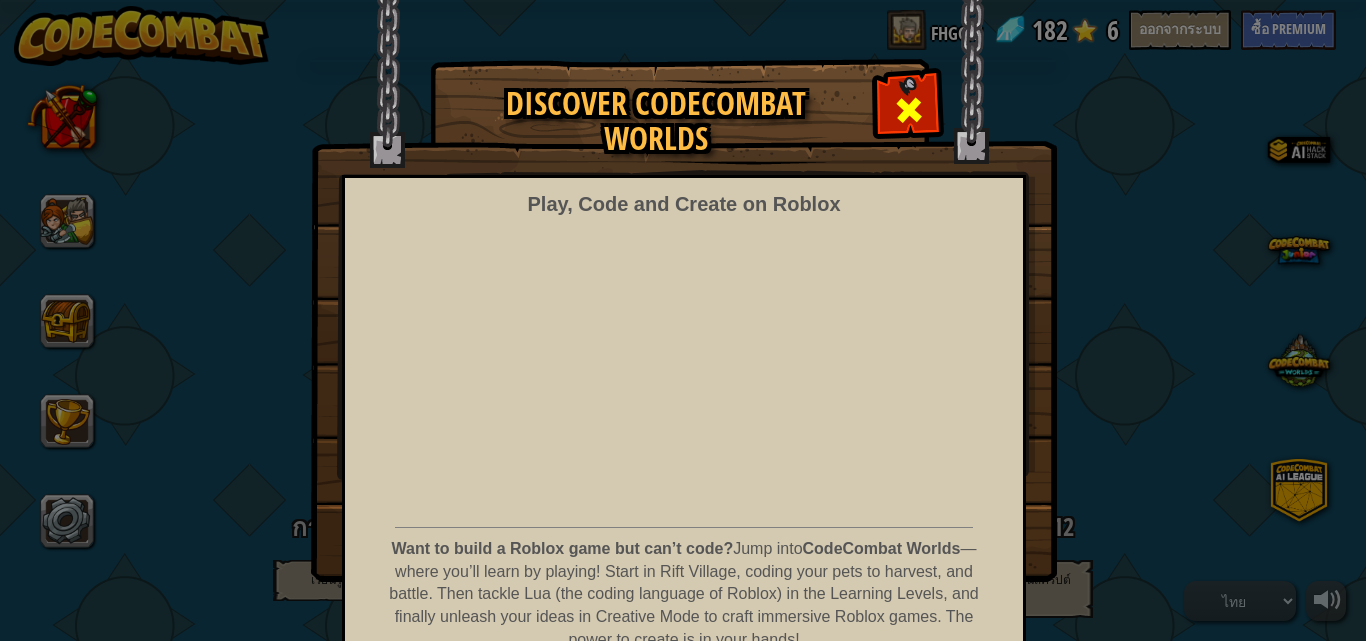 click at bounding box center (909, 110) 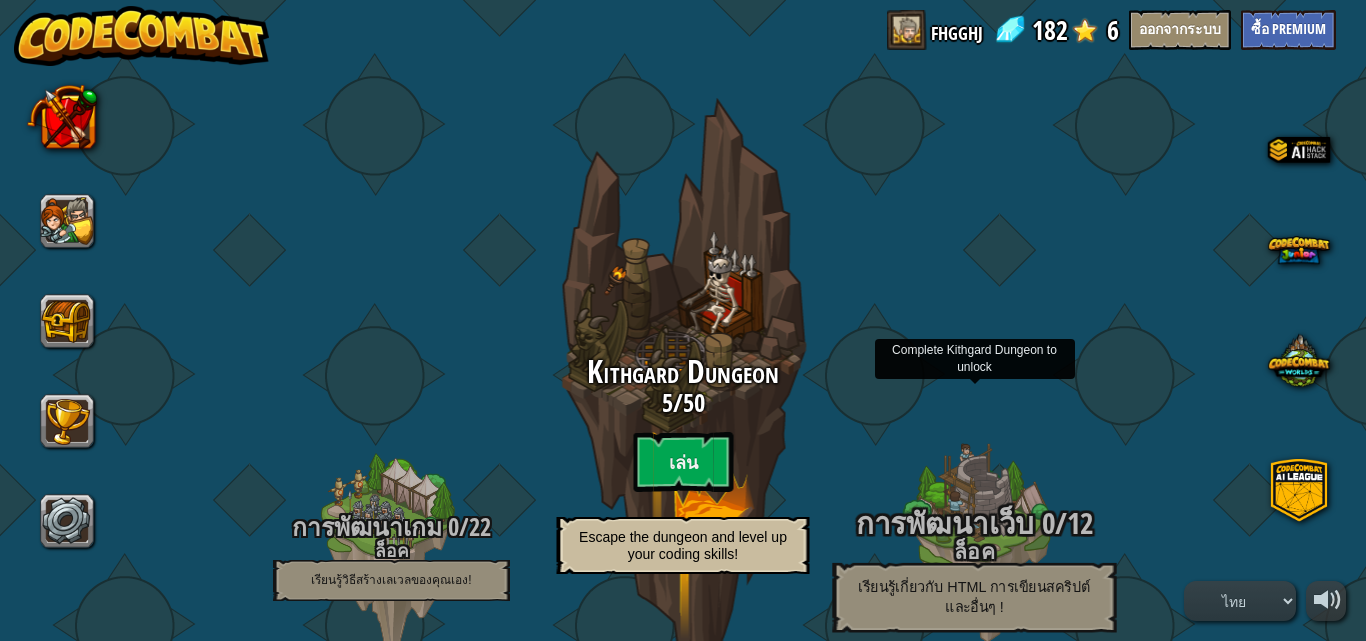 click on "ล็อค" at bounding box center (974, 551) 